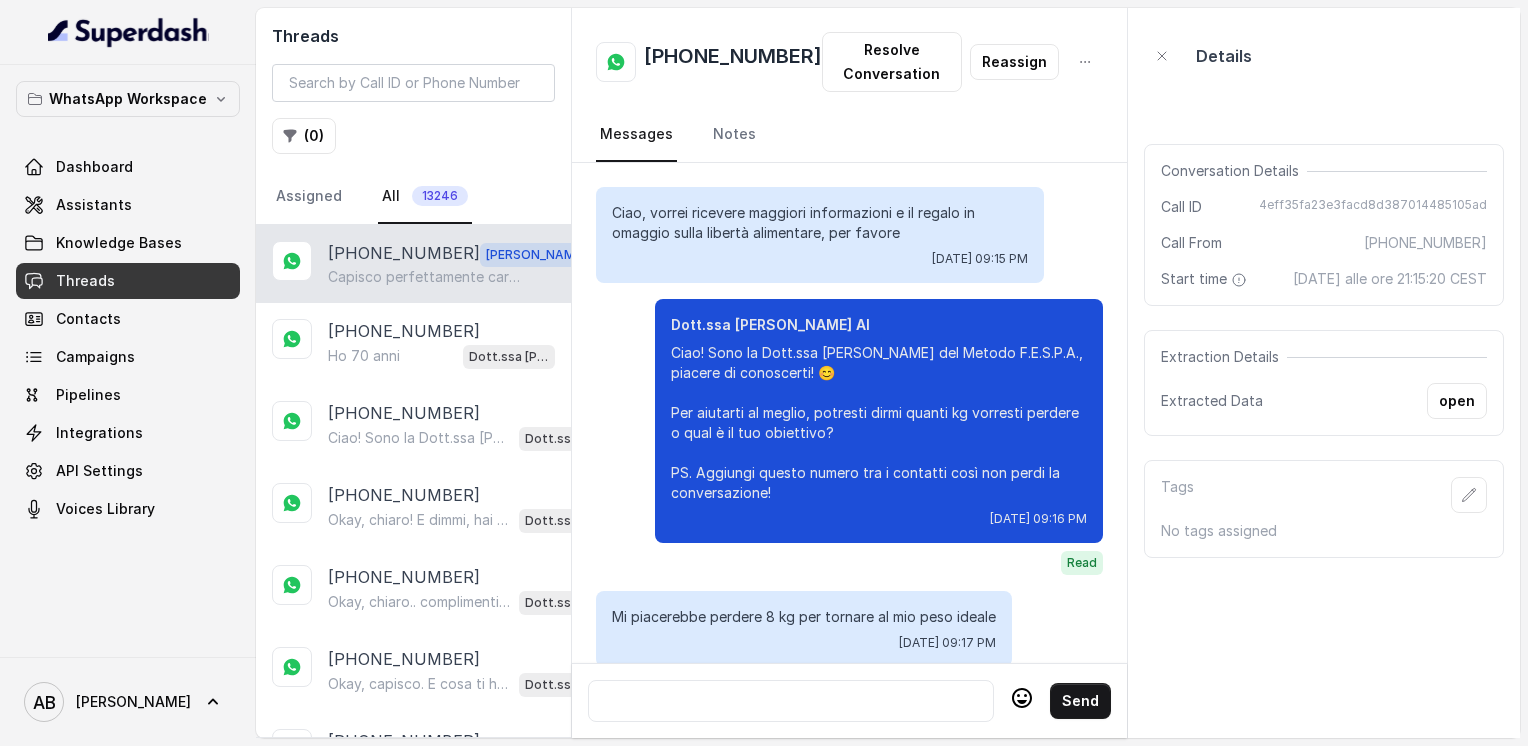 scroll, scrollTop: 0, scrollLeft: 0, axis: both 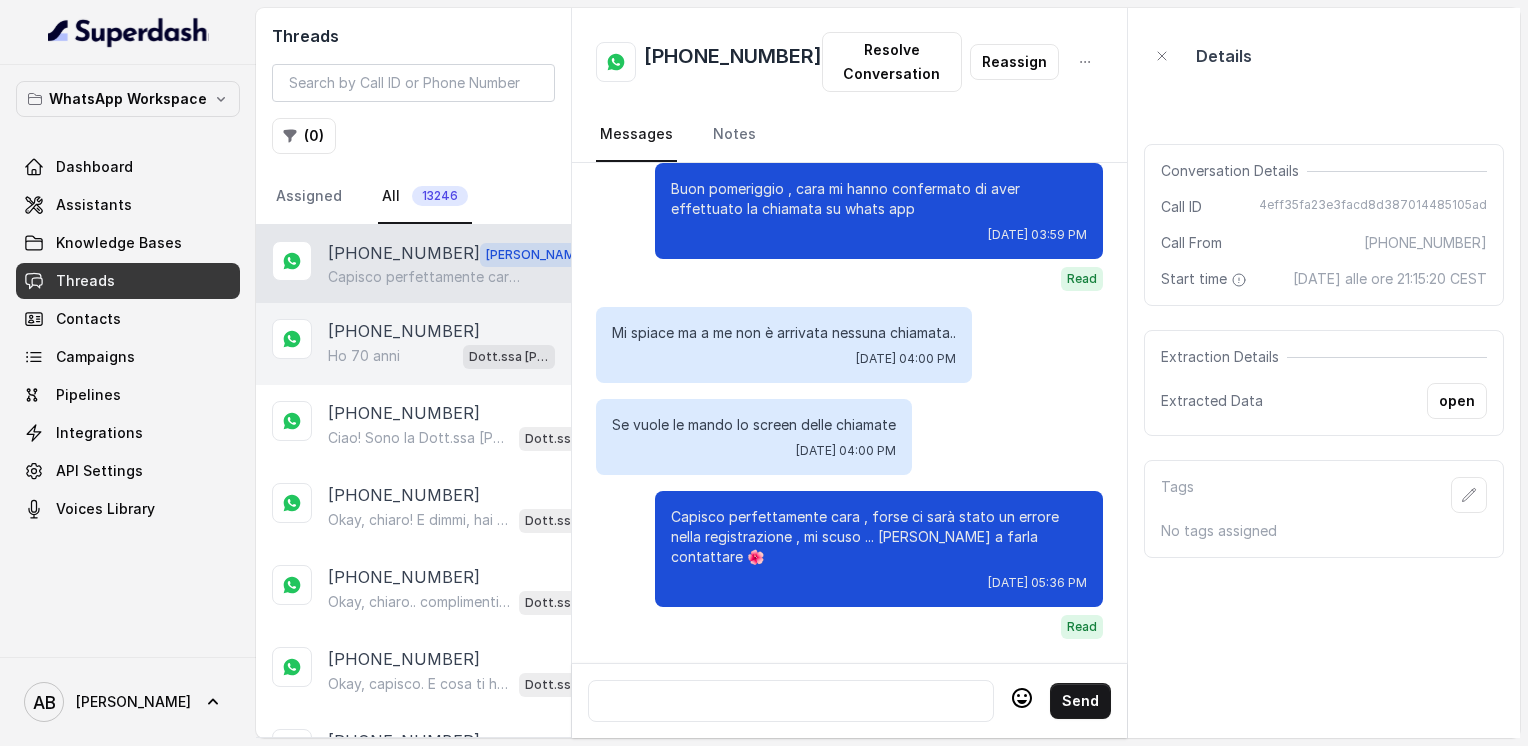 click on "[PHONE_NUMBER]" at bounding box center (404, 331) 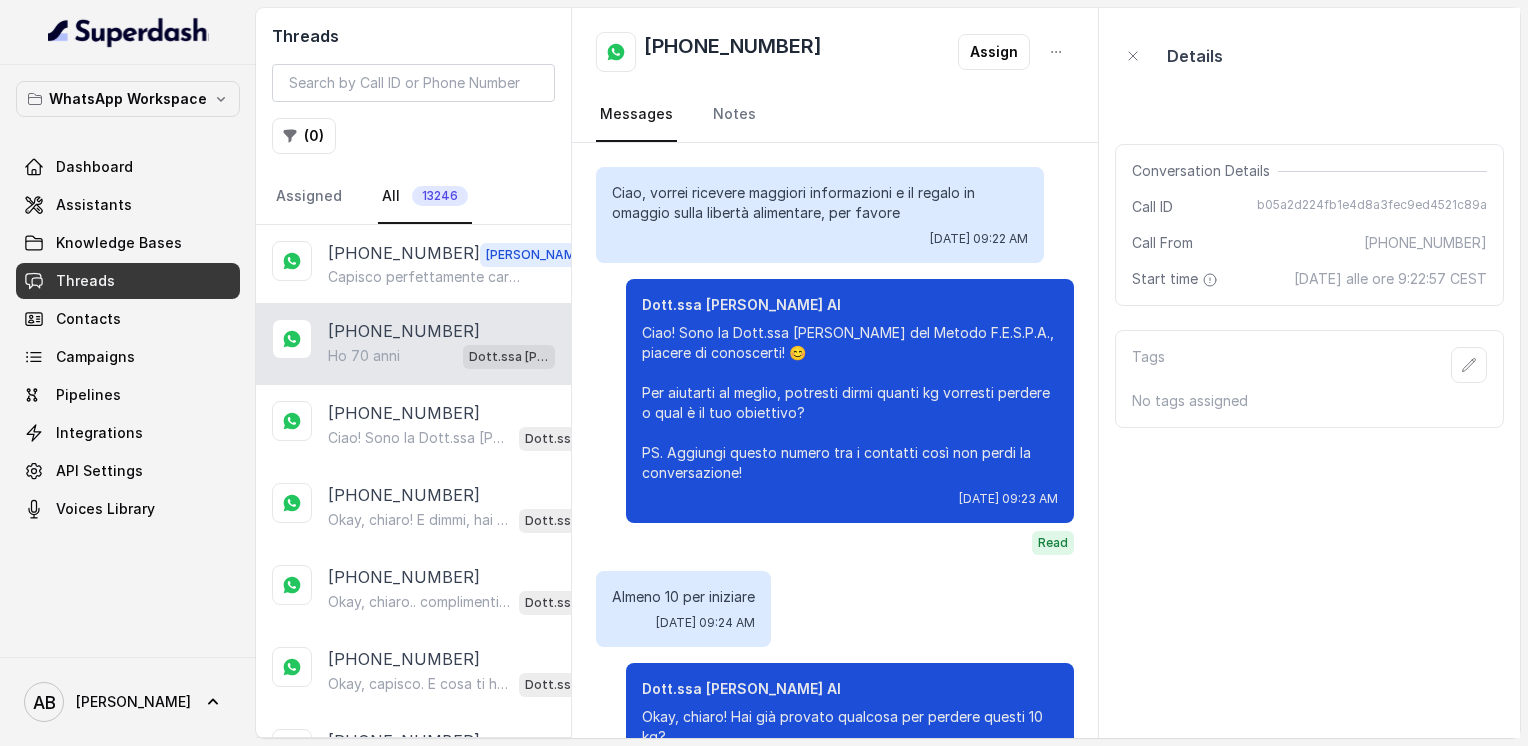 scroll, scrollTop: 288, scrollLeft: 0, axis: vertical 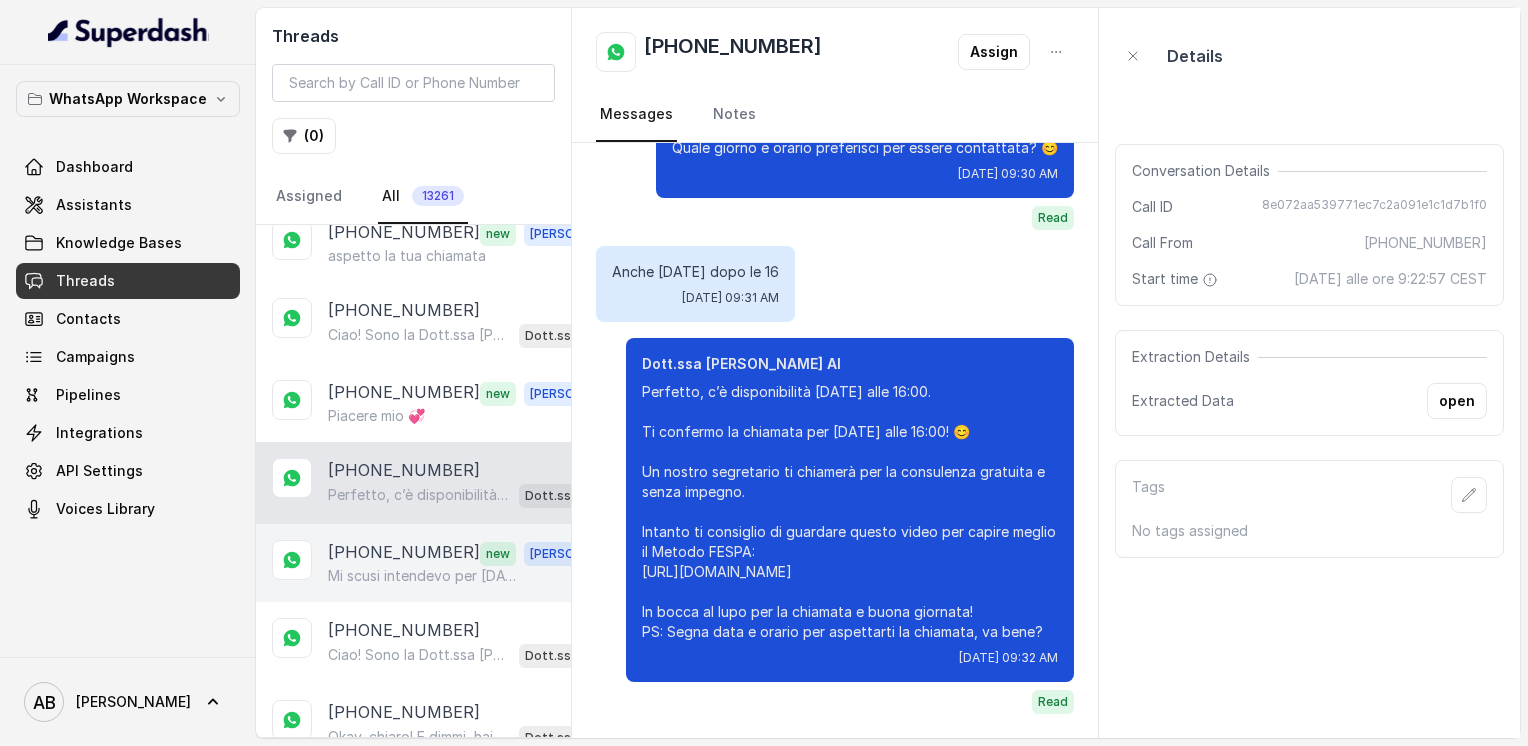 click on "Mi scusi intendevo per [DATE] alle 14.00. [DATE] è impossibile" at bounding box center (424, 576) 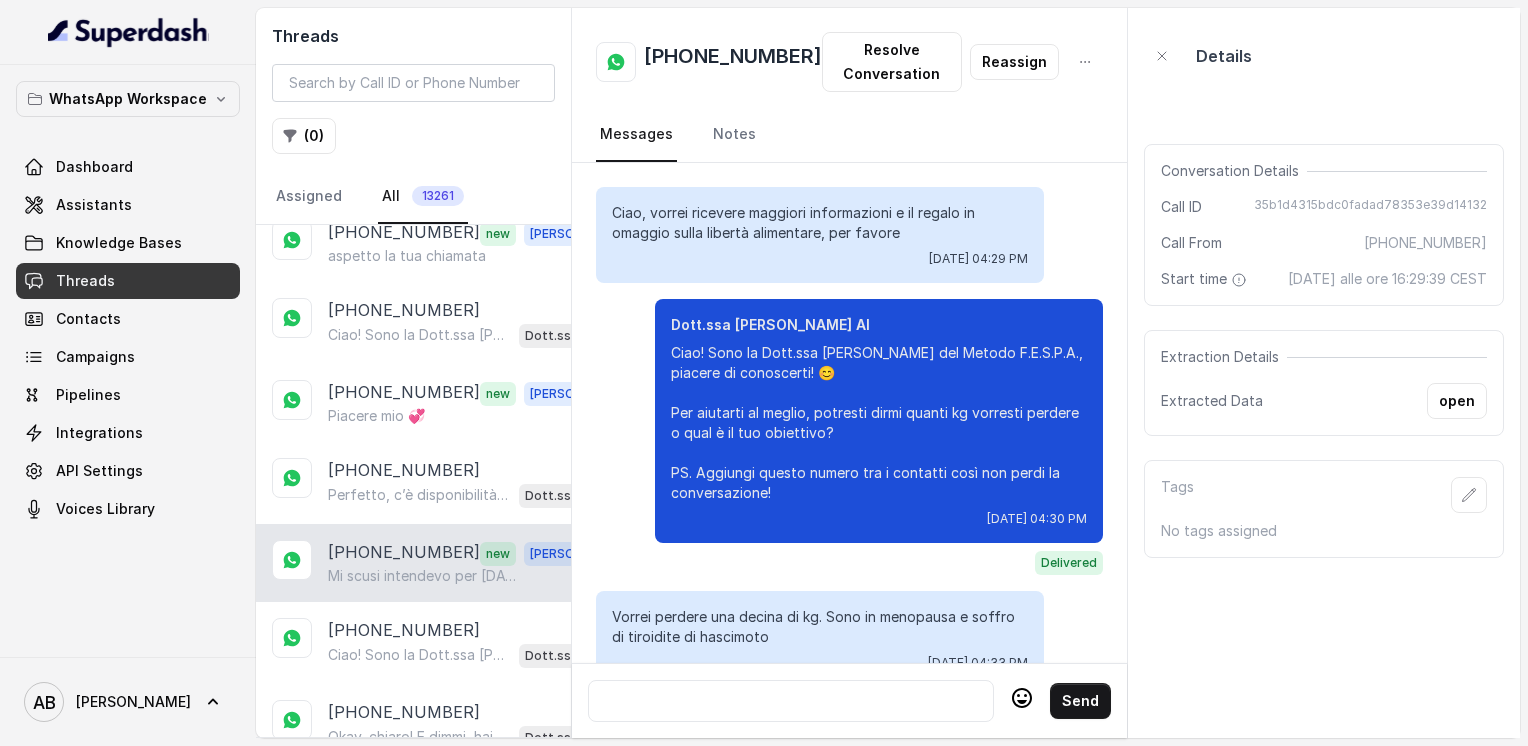 scroll, scrollTop: 1920, scrollLeft: 0, axis: vertical 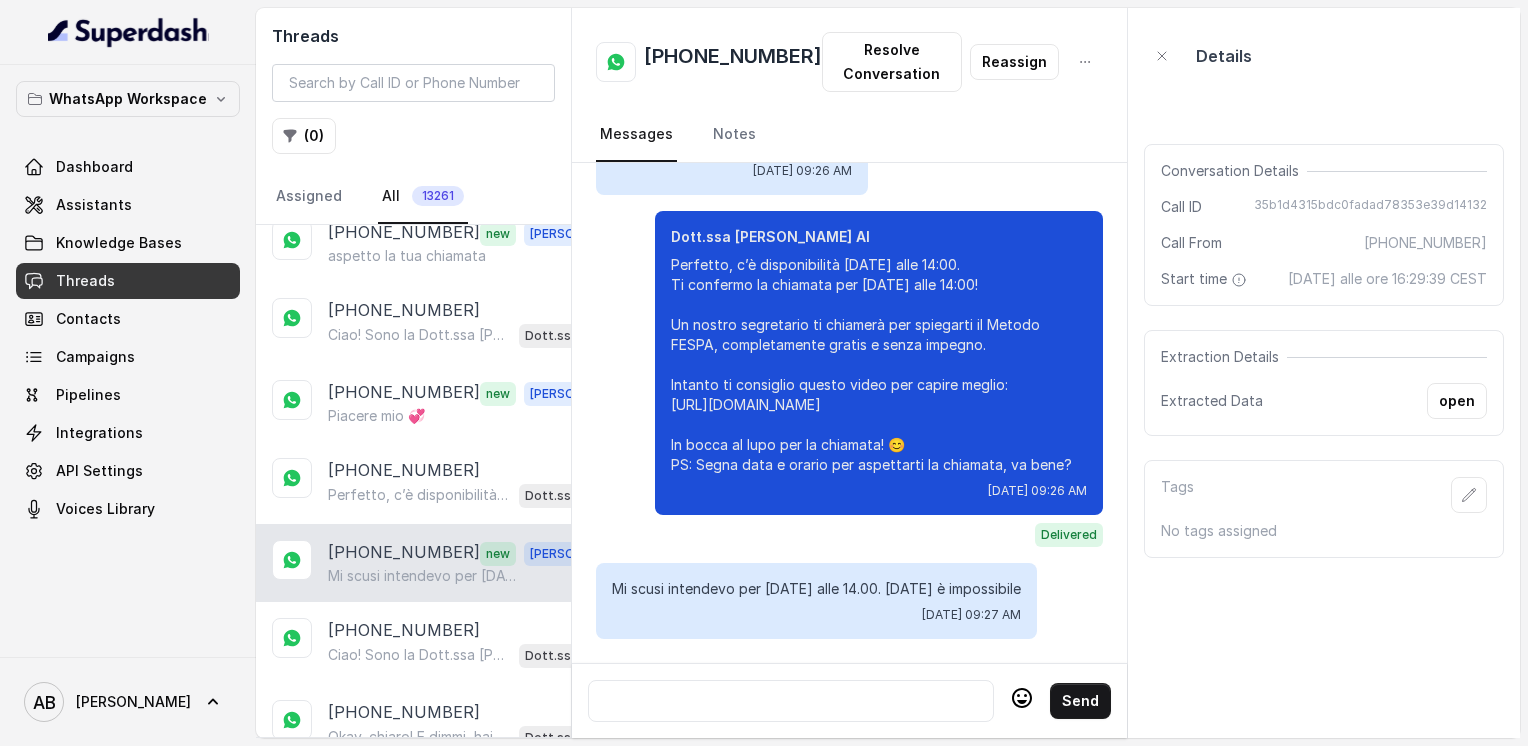 click on "Ciao, vorrei ricevere maggiori informazioni e il regalo in omaggio sulla libertà alimentare, per favore [DATE] 04:29 PM Dott.ssa [PERSON_NAME] AI Ciao! Sono la Dott.ssa [PERSON_NAME] del Metodo F.E.S.P.A., piacere di conoscerti! 😊
Per aiutarti al meglio, potresti dirmi quanti kg vorresti perdere o qual è il tuo obiettivo?
PS. Aggiungi questo numero tra i contatti così non perdi la conversazione! [DATE] 04:30 PM Delivered Vorrei perdere una decina di kg. Sono in menopausa e soffro di tiroidite di hascimoto [DATE] 04:33 PM Dott.ssa [PERSON_NAME] AI Okay, chiaro. Problemi di tiroide e menopausa non sono un impedimento al tuo obiettivo! Abbiamo aiutato molte donne a perdere [DATE] kg proprio con queste condizioni.
Dimmi, hai già provato qualcosa per perdere questi 10 kg? [DATE] 04:34 PM Delivered Si ho fatto in passato delle diete. Perdo qualche kg e poi lo riprendo con gli interessi [DATE] 04:48 PM Dott.ssa [PERSON_NAME] AI Delivered" at bounding box center [849, -521] 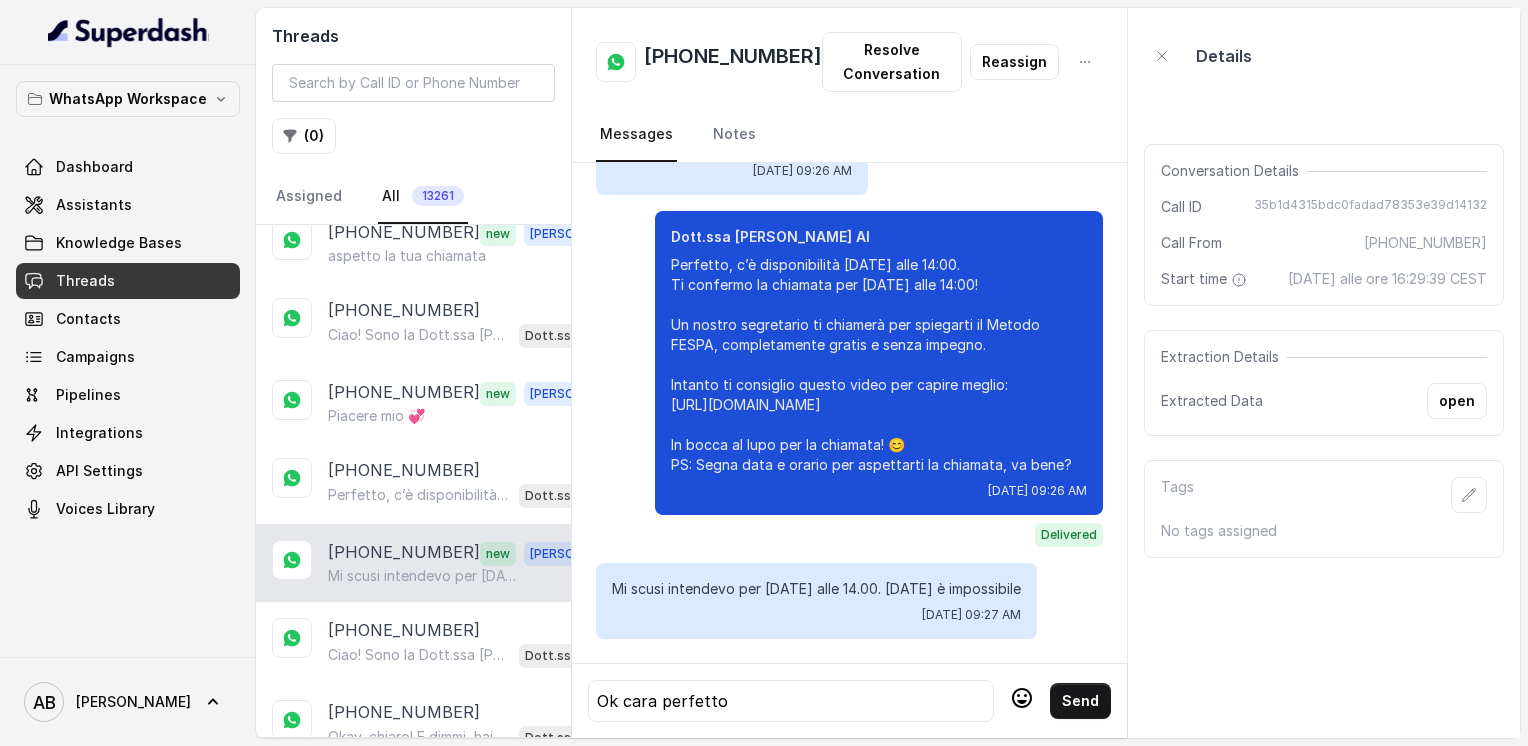 click 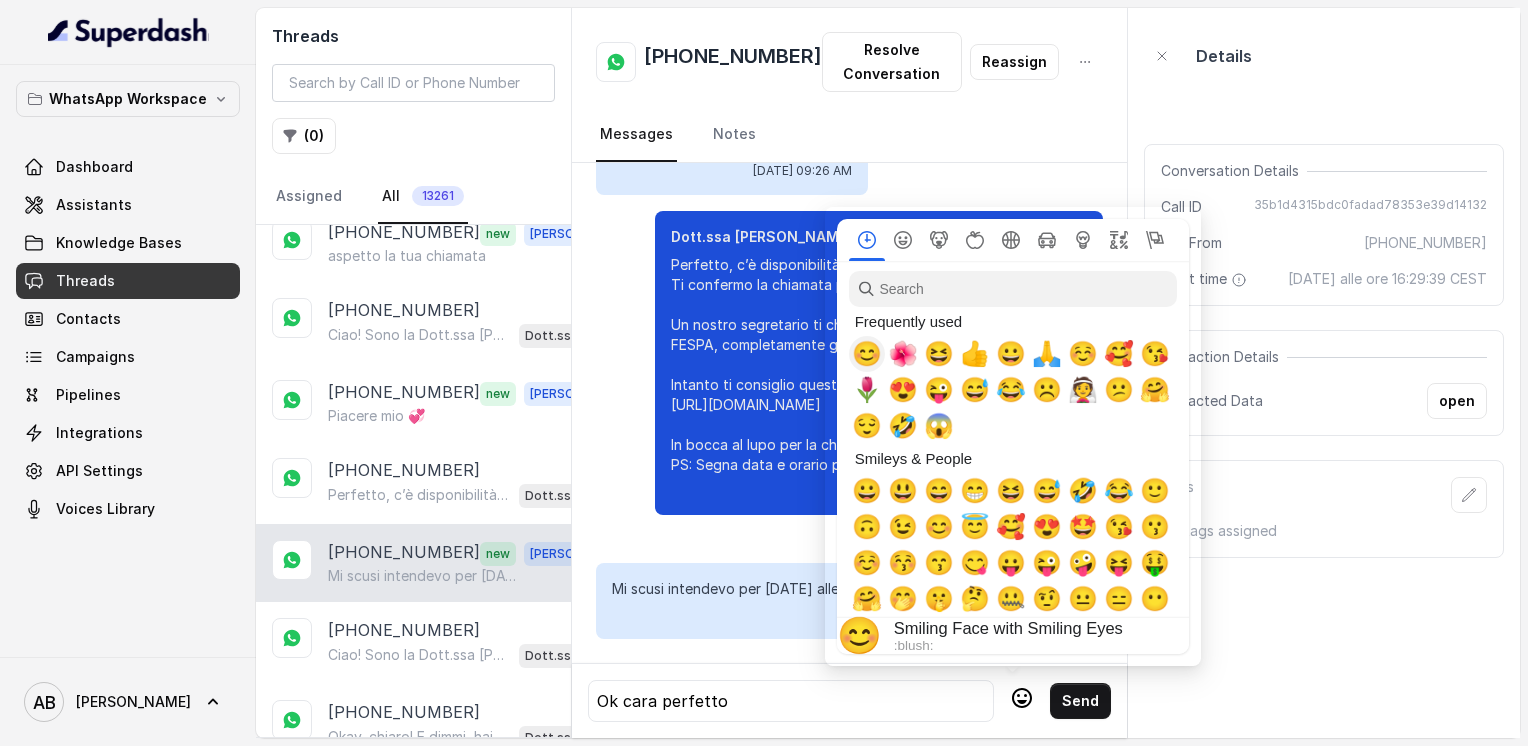 click on "😊" at bounding box center (867, 354) 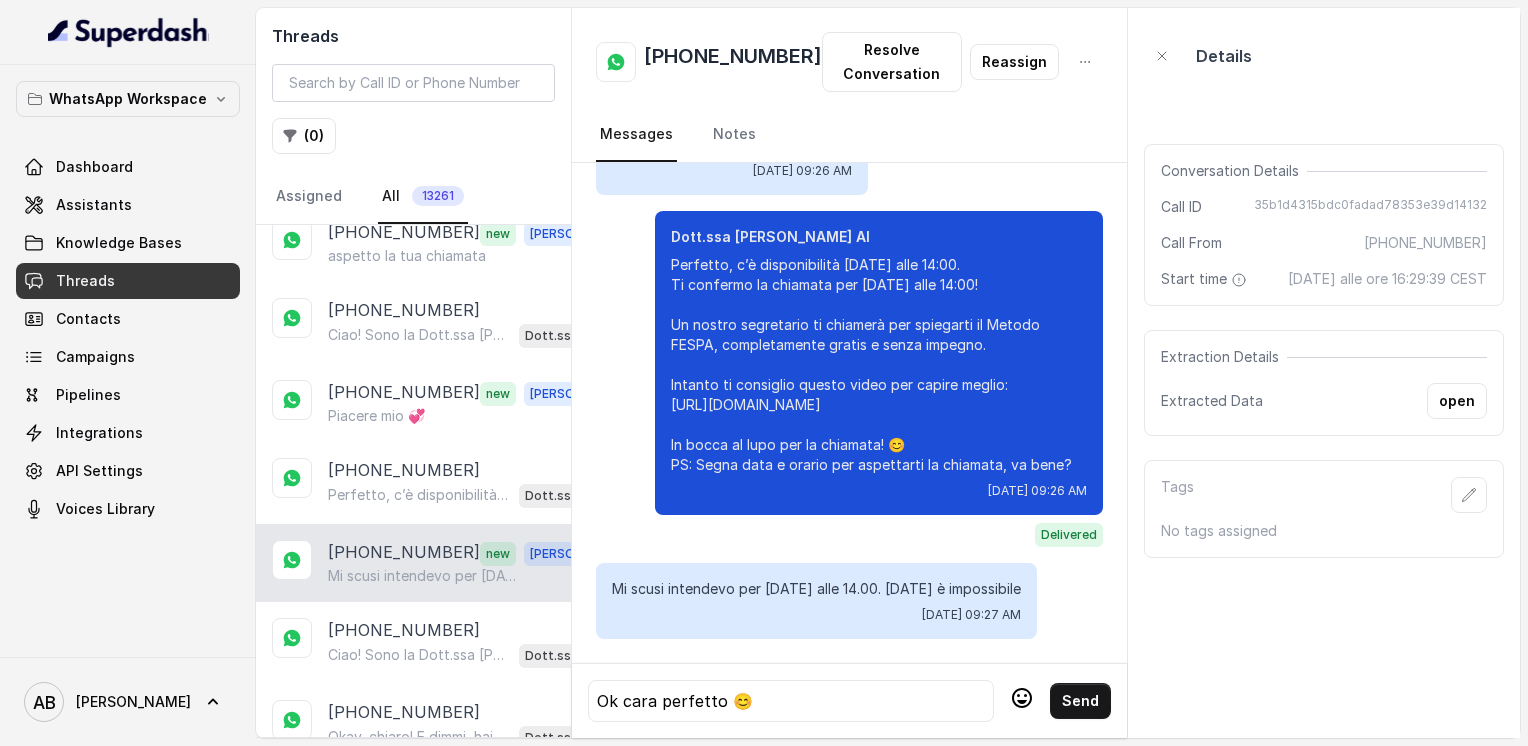 click on "Send" at bounding box center [1080, 701] 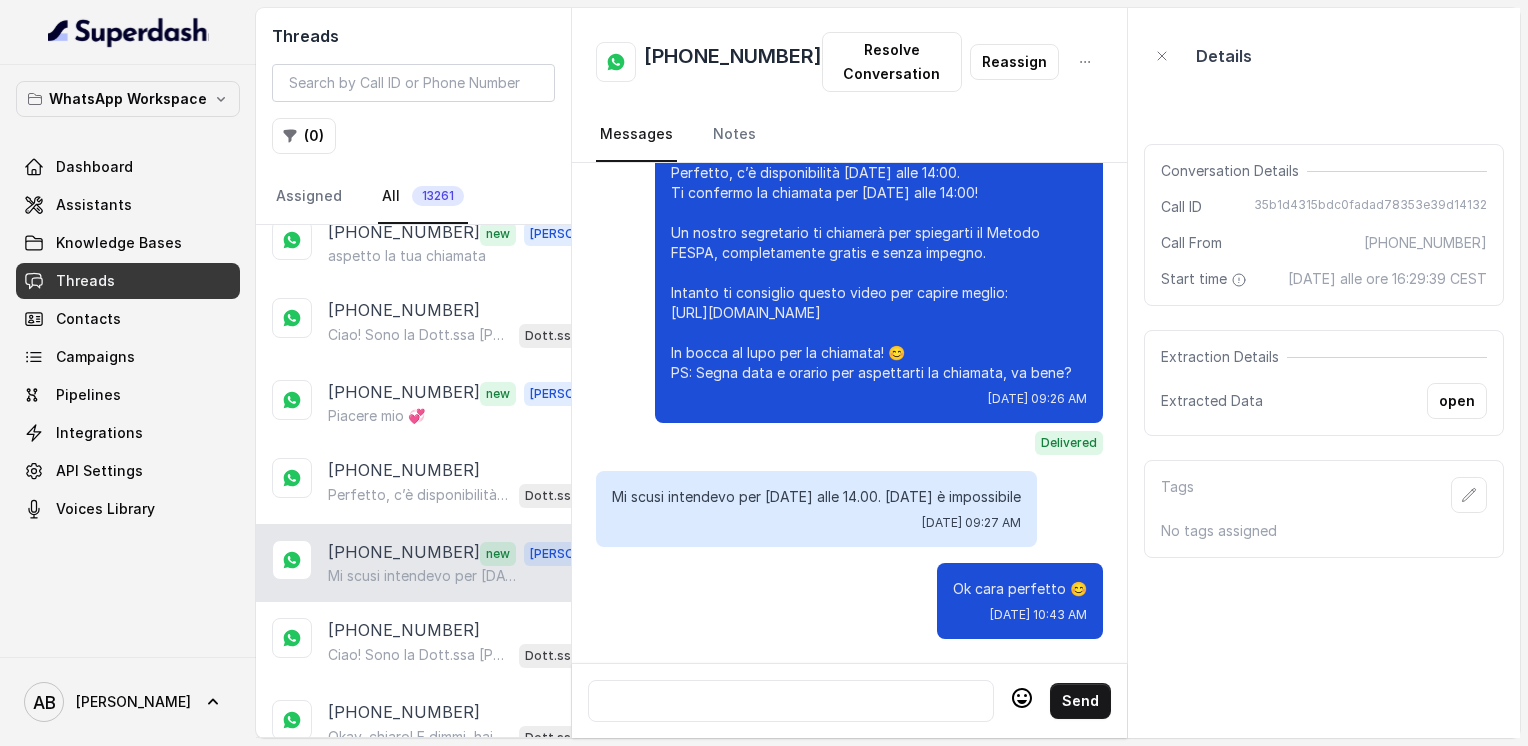 scroll, scrollTop: 2012, scrollLeft: 0, axis: vertical 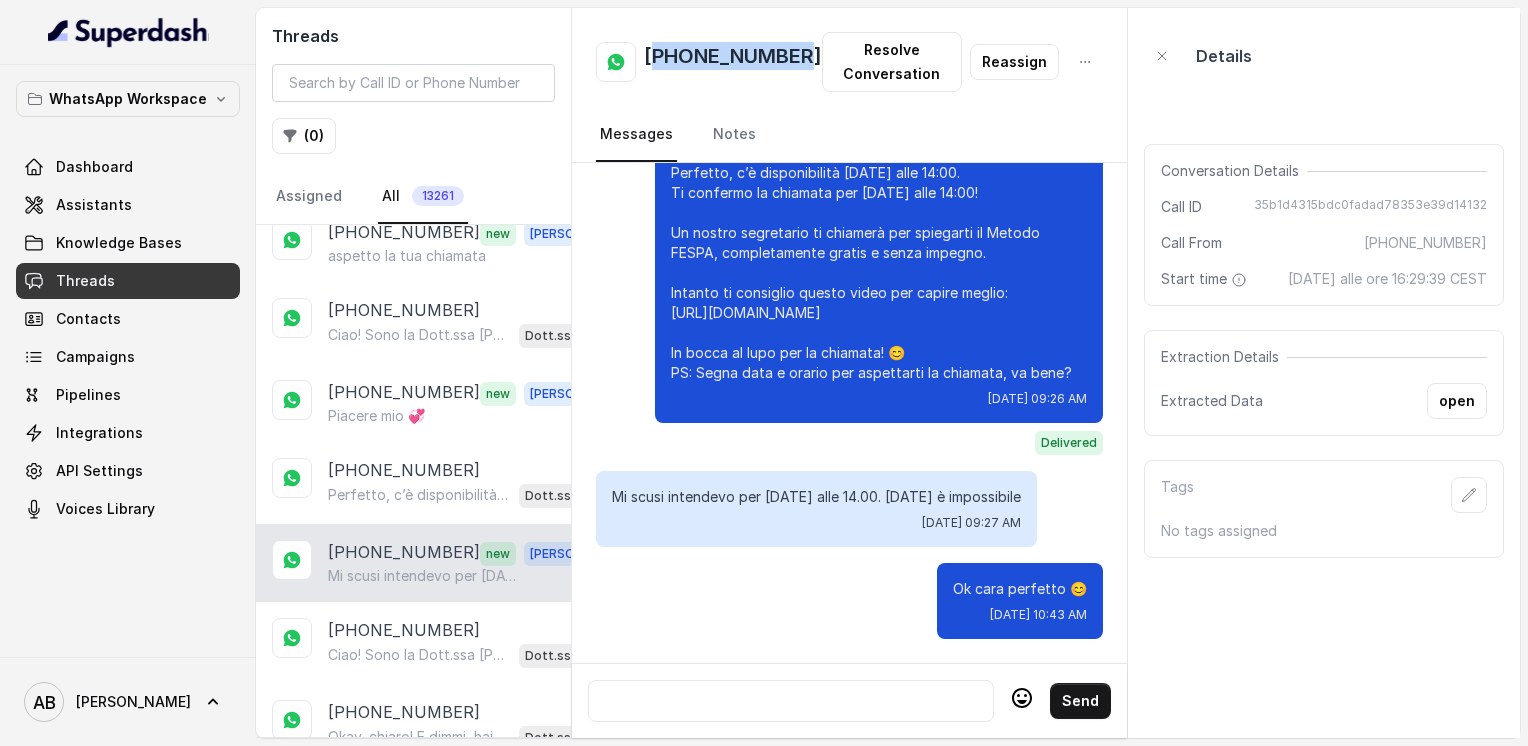 click on "[PHONE_NUMBER]" at bounding box center (733, 62) 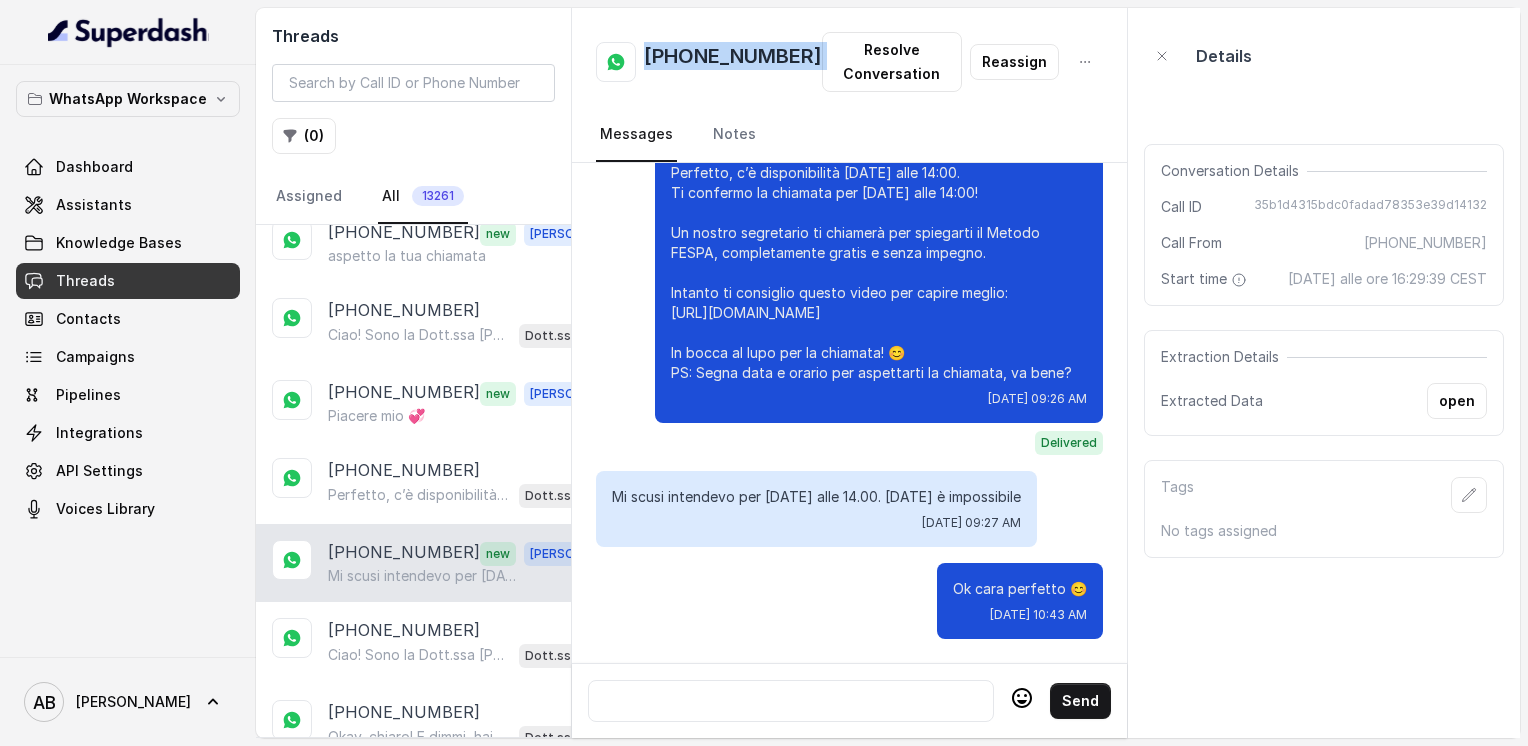 click on "[PHONE_NUMBER]" at bounding box center (733, 62) 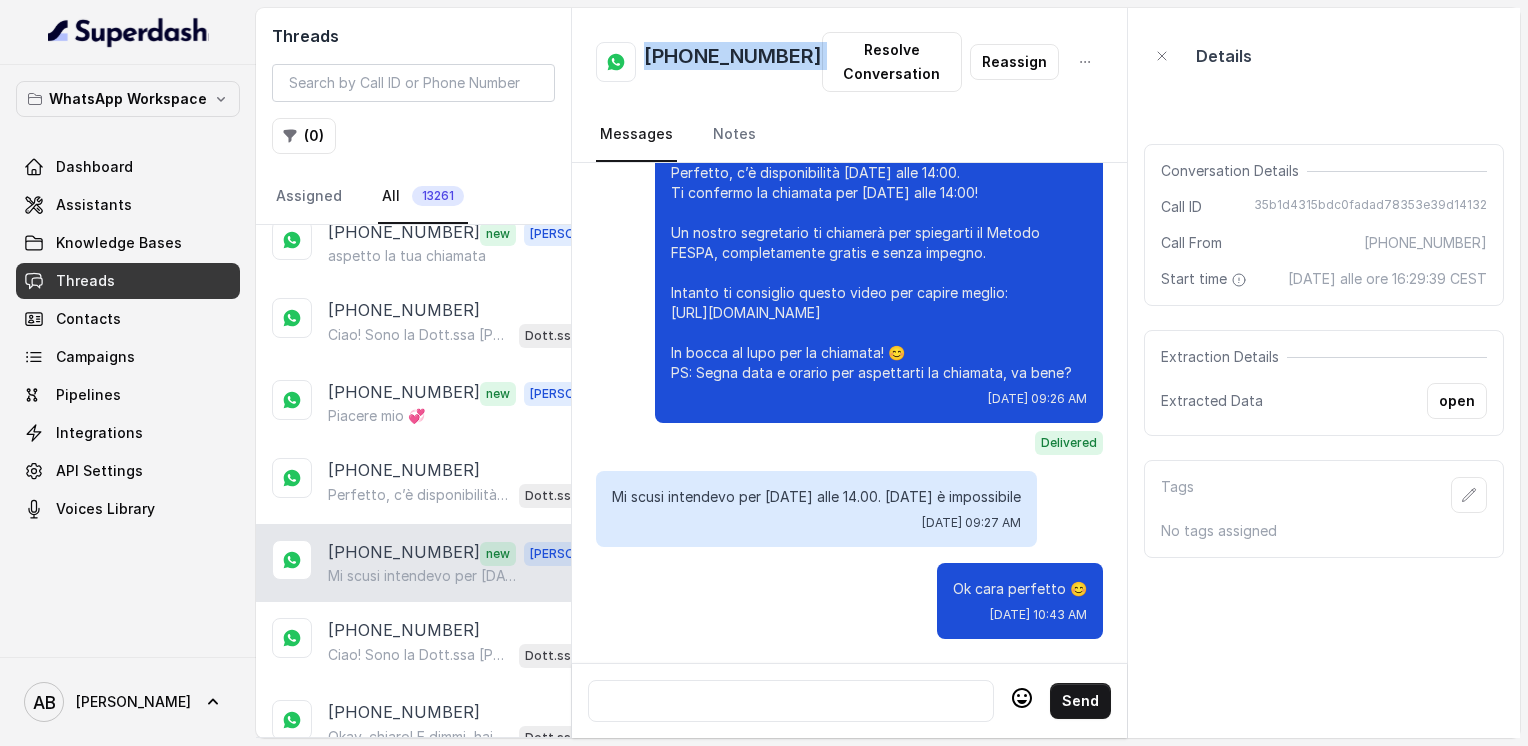 copy on "[PHONE_NUMBER]" 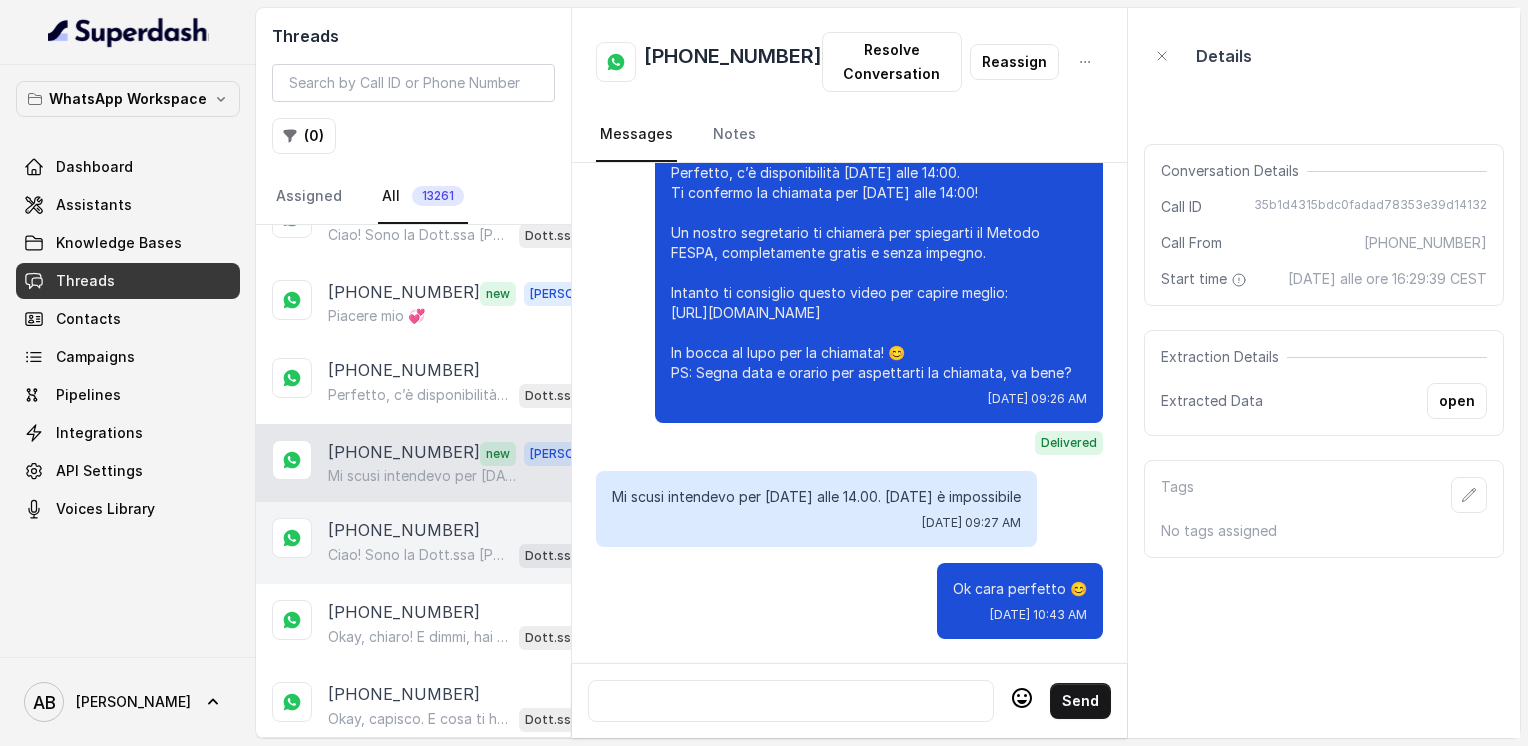 click on "[PHONE_NUMBER]" at bounding box center (404, 530) 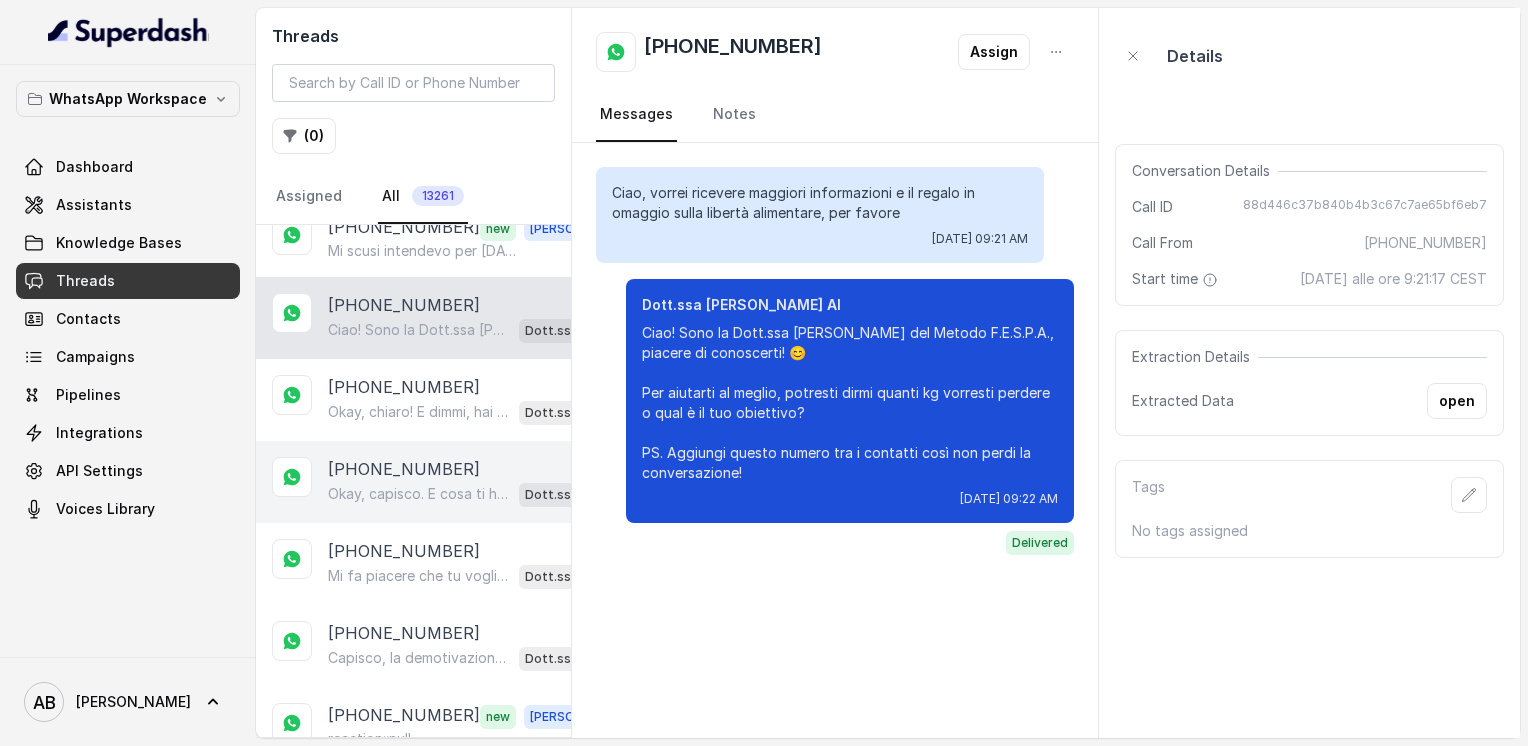 scroll, scrollTop: 1885, scrollLeft: 0, axis: vertical 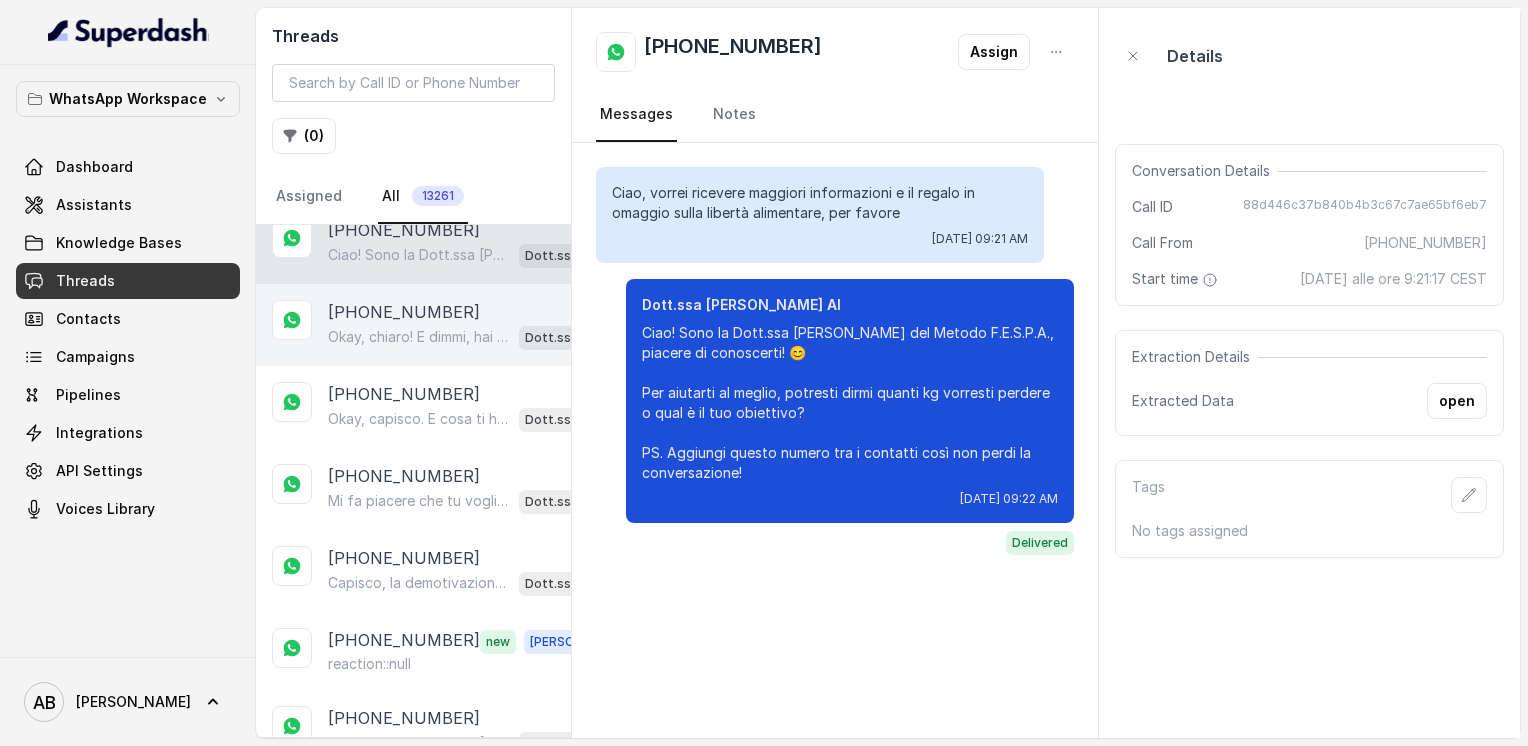 click on "Okay, chiaro! E dimmi, hai già provato qualcosa per perdere questi 15 kg?" at bounding box center (419, 337) 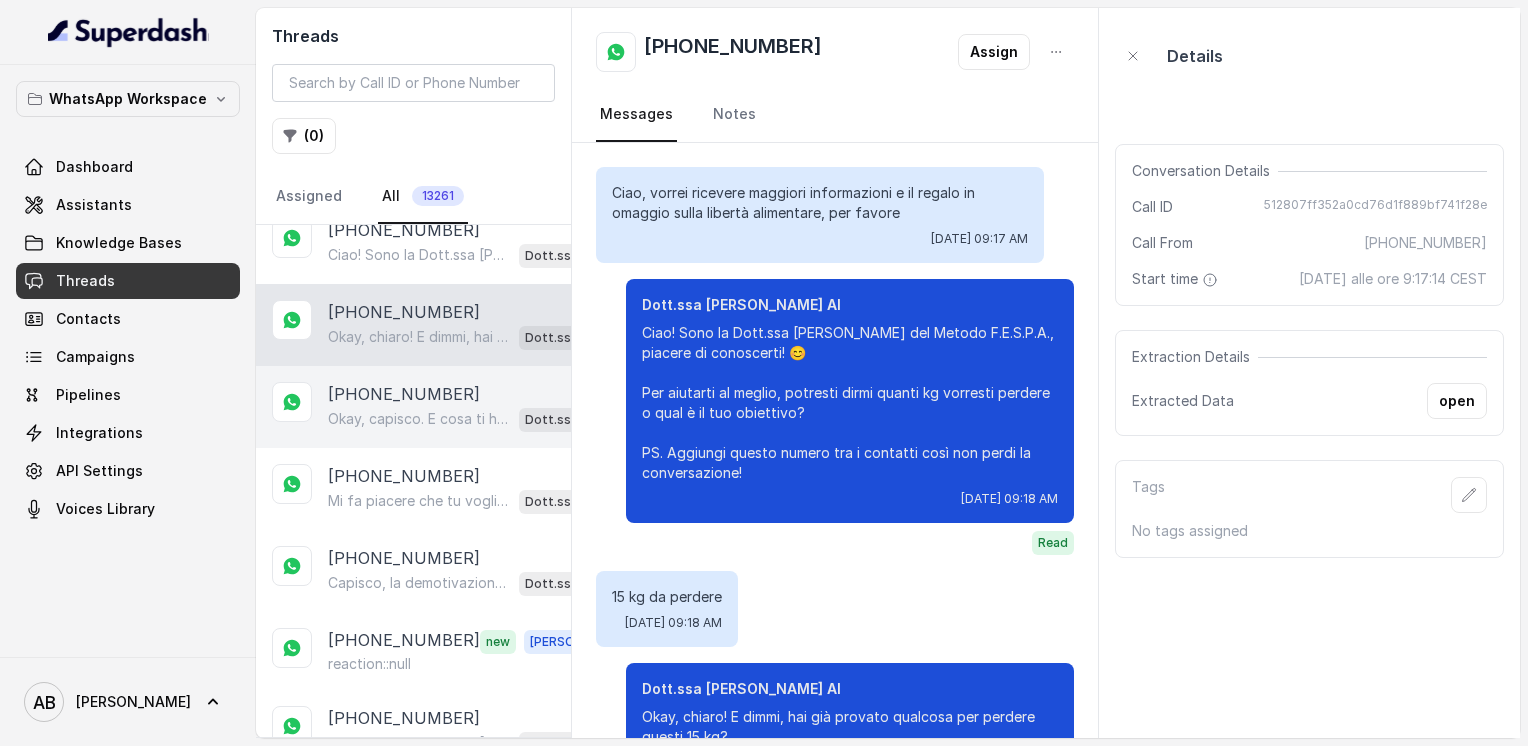 scroll, scrollTop: 104, scrollLeft: 0, axis: vertical 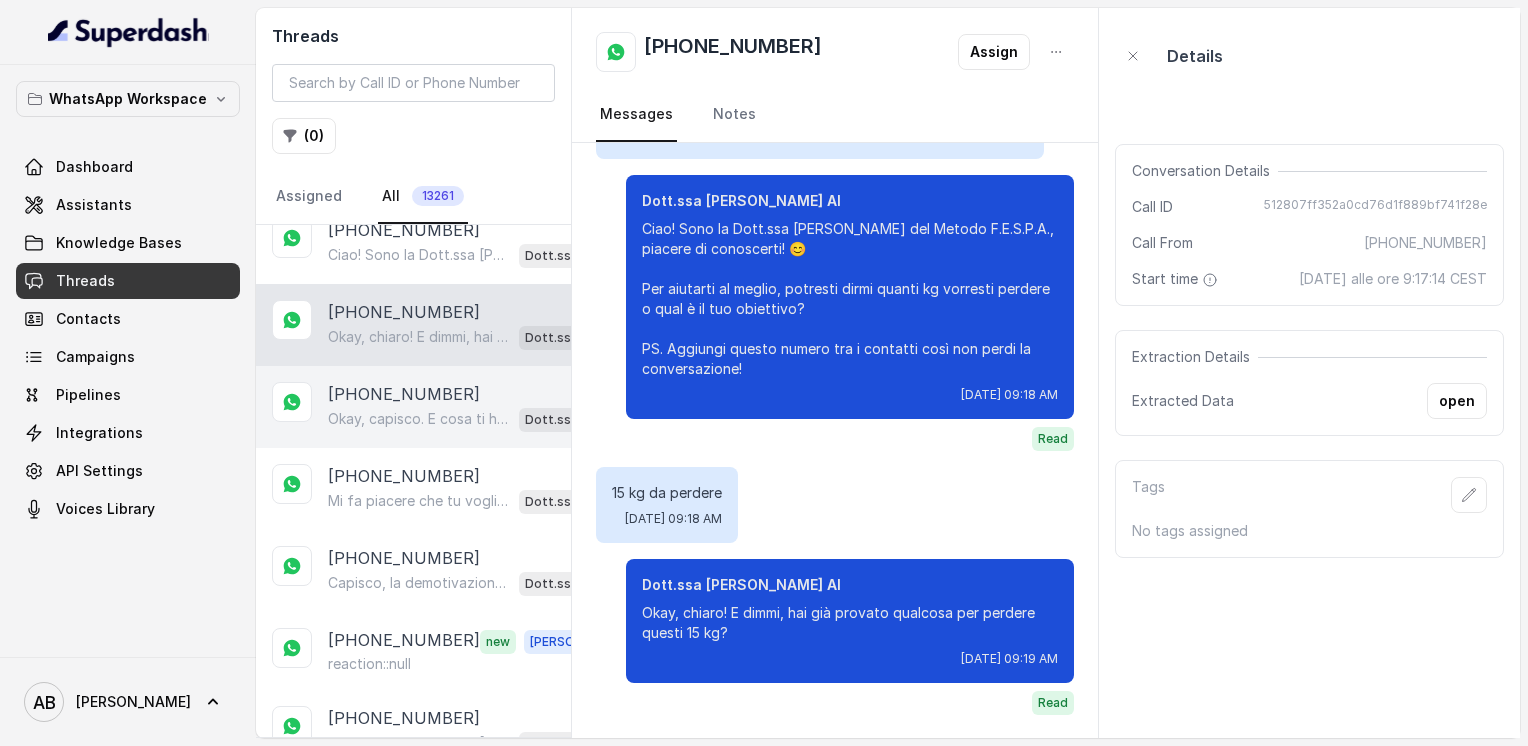 click on "[PHONE_NUMBER]" at bounding box center [404, 394] 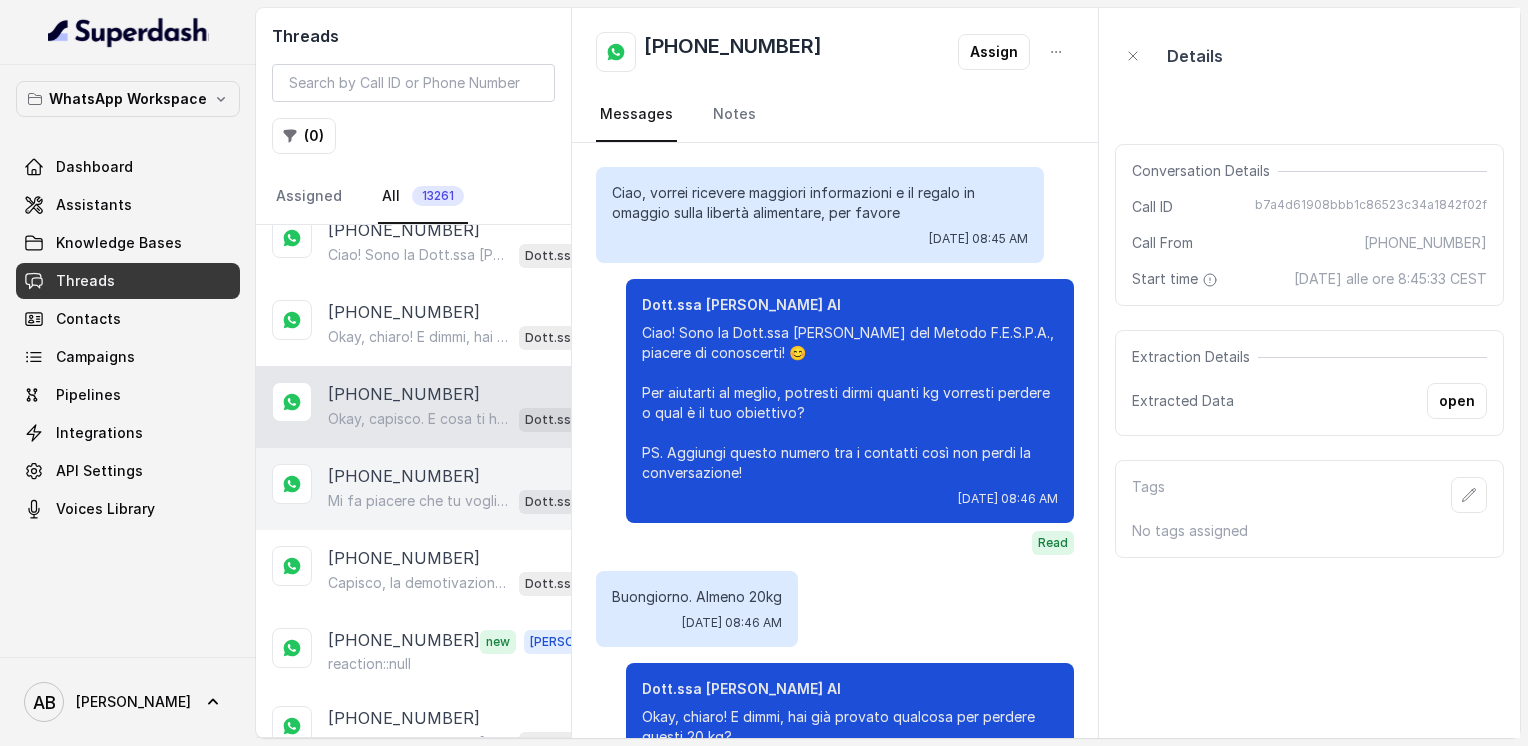 scroll, scrollTop: 388, scrollLeft: 0, axis: vertical 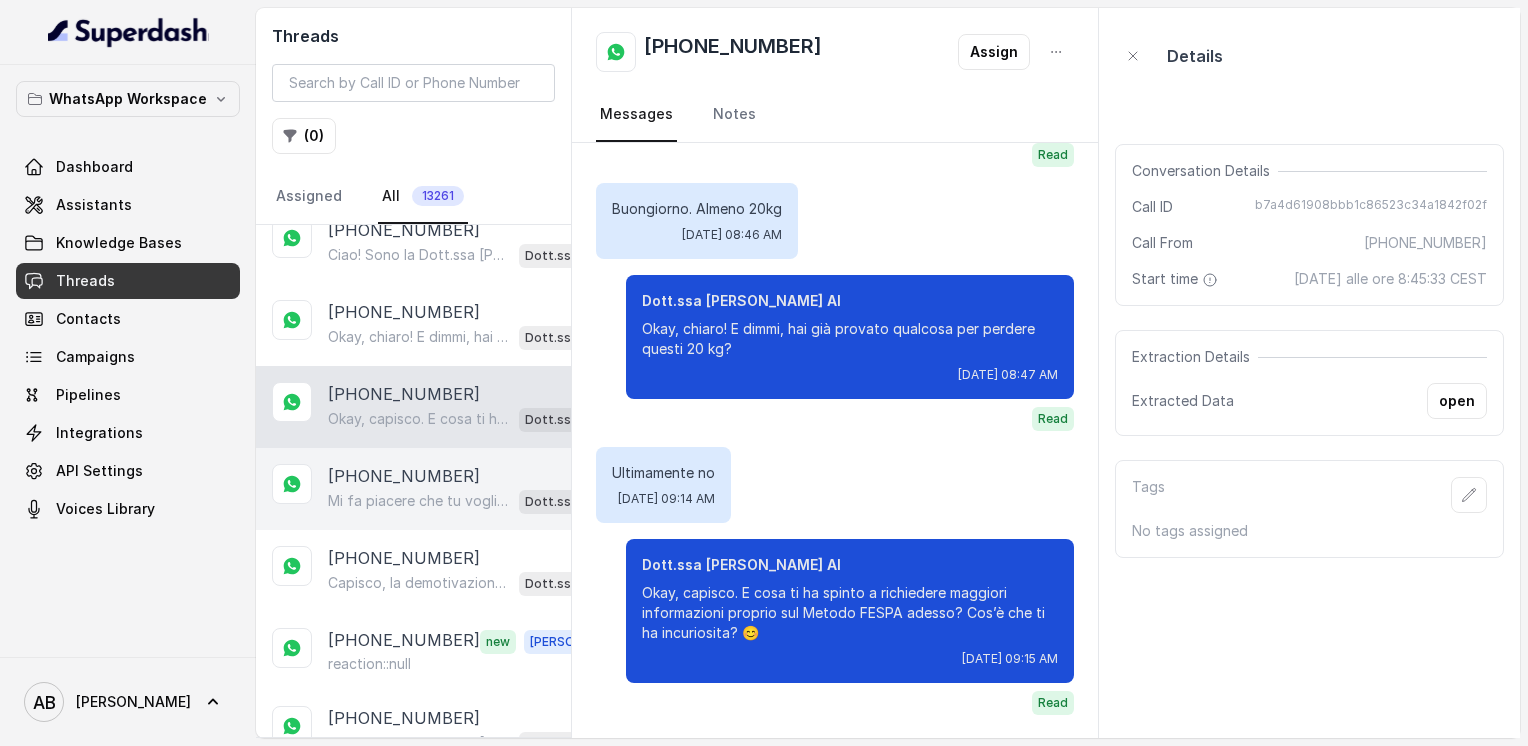 click on "[PHONE_NUMBER]" at bounding box center (404, 476) 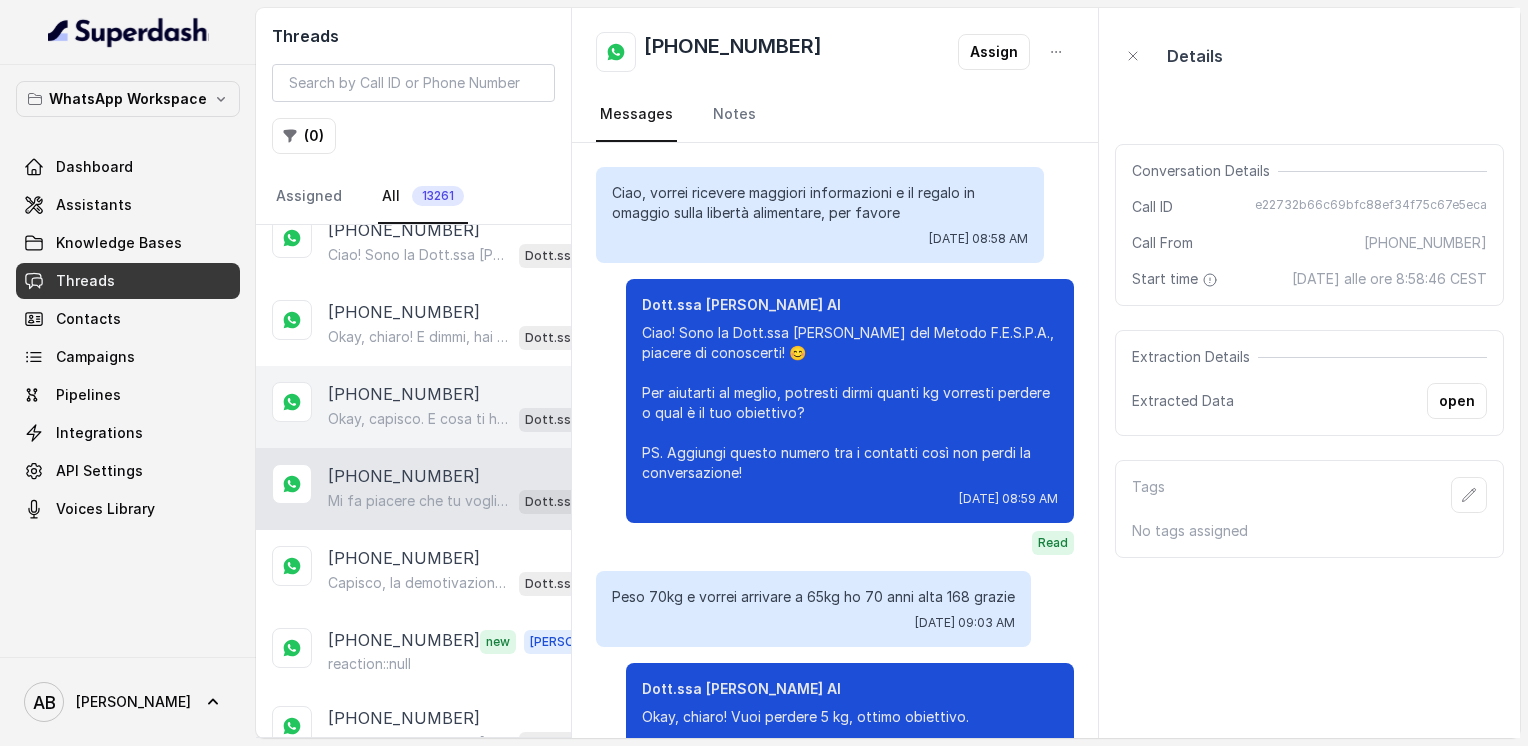 scroll, scrollTop: 1316, scrollLeft: 0, axis: vertical 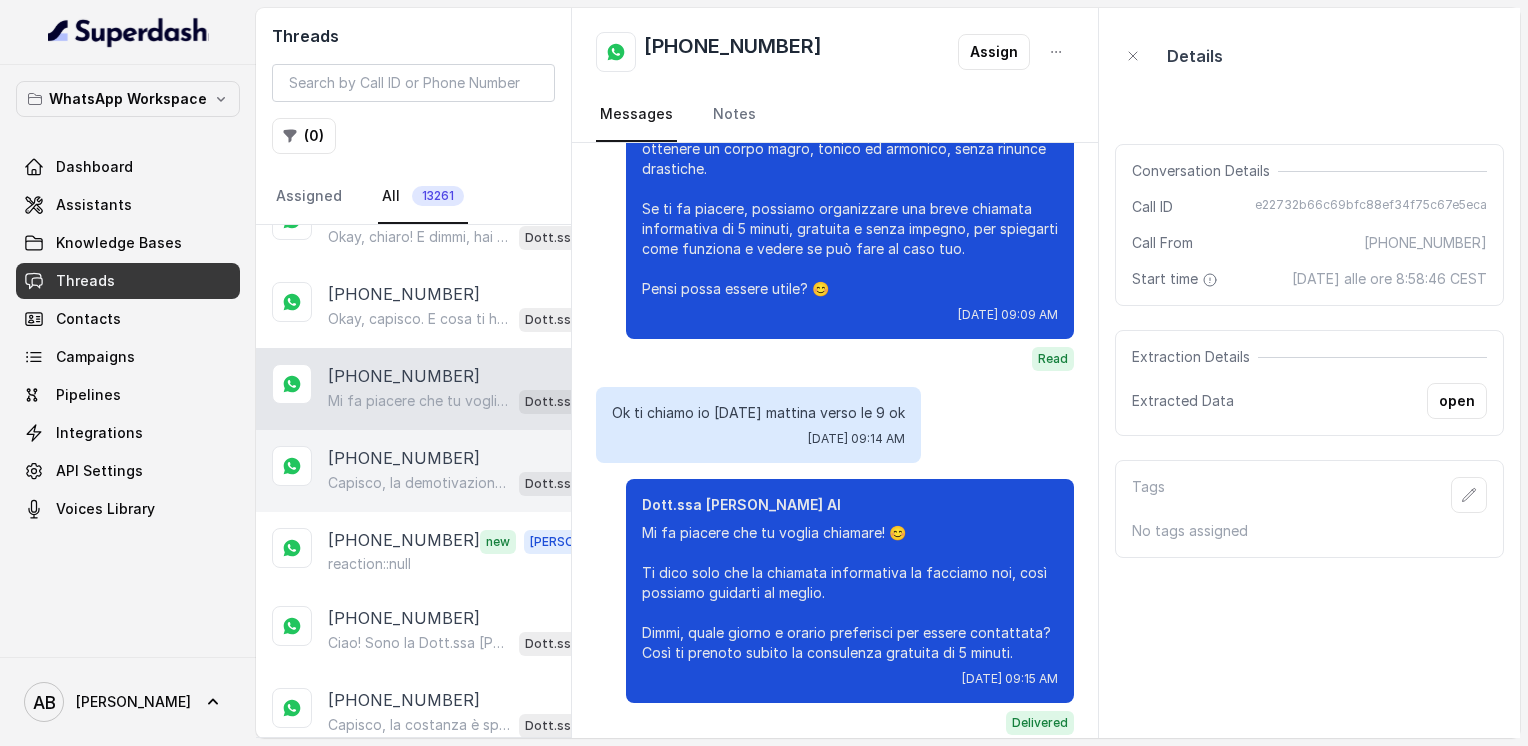click on "[PHONE_NUMBER]   Capisco, la demotivazione quando i risultati tardano è normale.
Il problema è che spesso i metodi non sono adatti a te o troppo restrittivi, e questo rallenta il metabolismo.
Il Metodo FESPA invece punta a velocizzarlo, senza privazioni, per farti vedere risultati concreti e duraturi.
Ti piacerebbe fare una breve chiamata gratuita di 5 minuti per capire come funziona e se può fare al caso tuo? 😊 Dott.ssa [PERSON_NAME] AI" at bounding box center [413, 471] 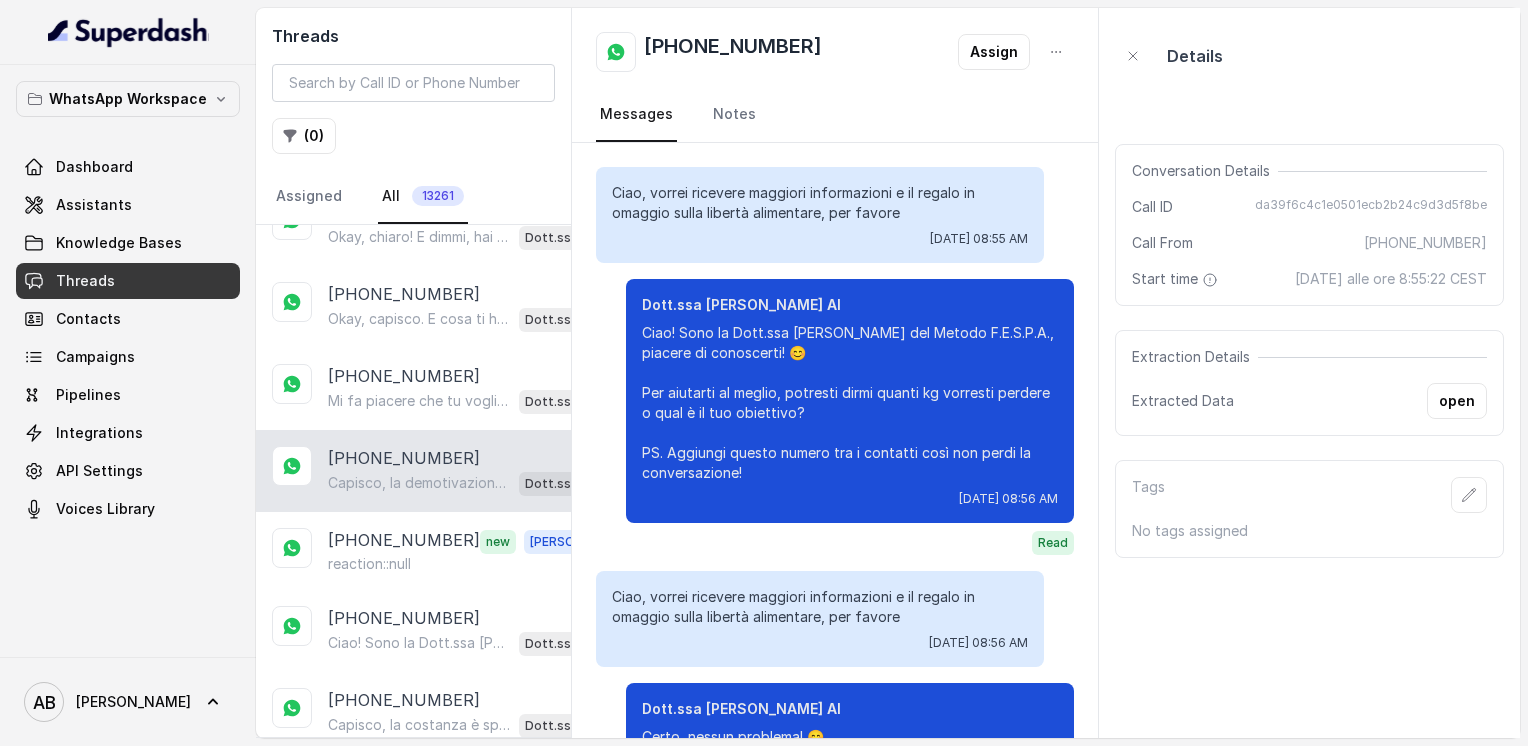 scroll, scrollTop: 2636, scrollLeft: 0, axis: vertical 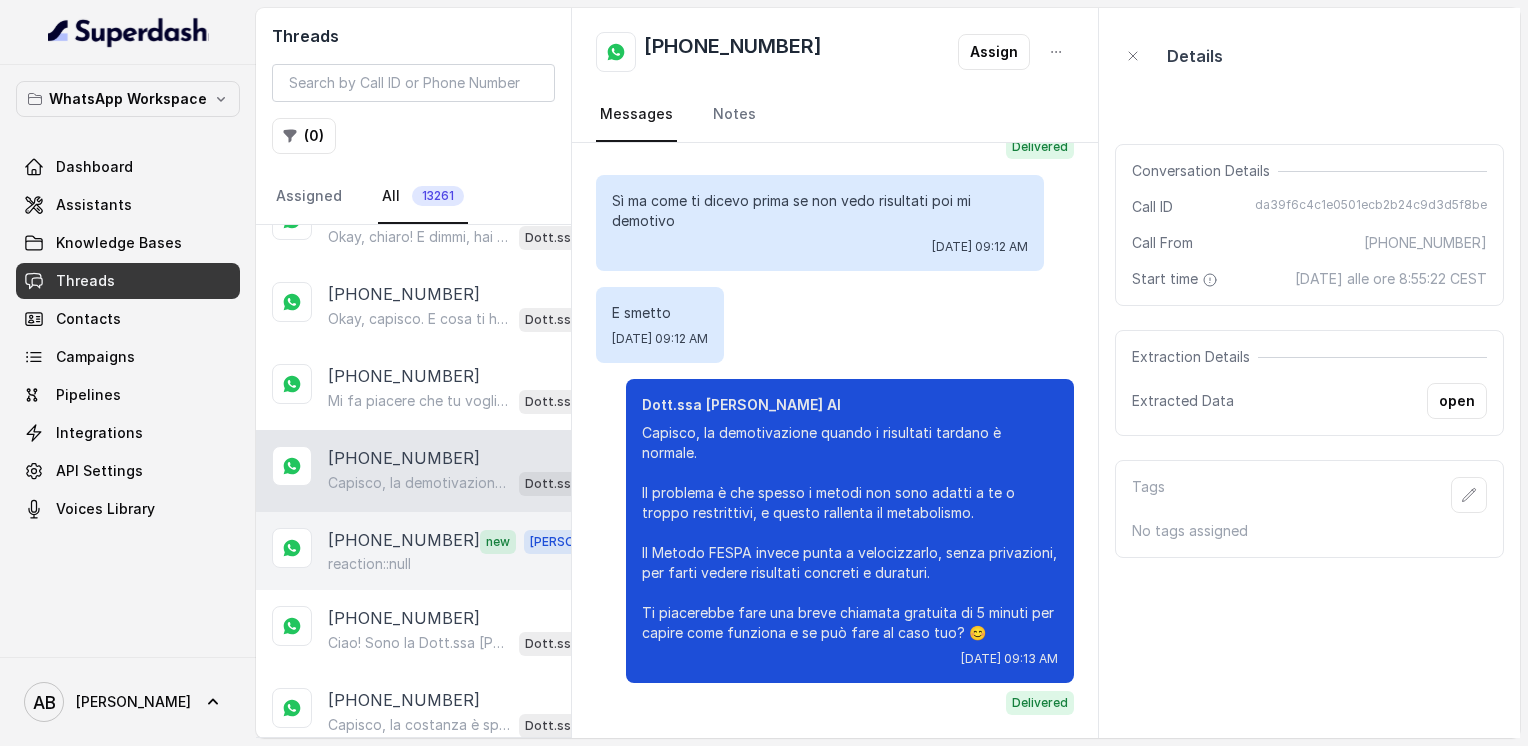 click on "[PHONE_NUMBER]" at bounding box center (404, 541) 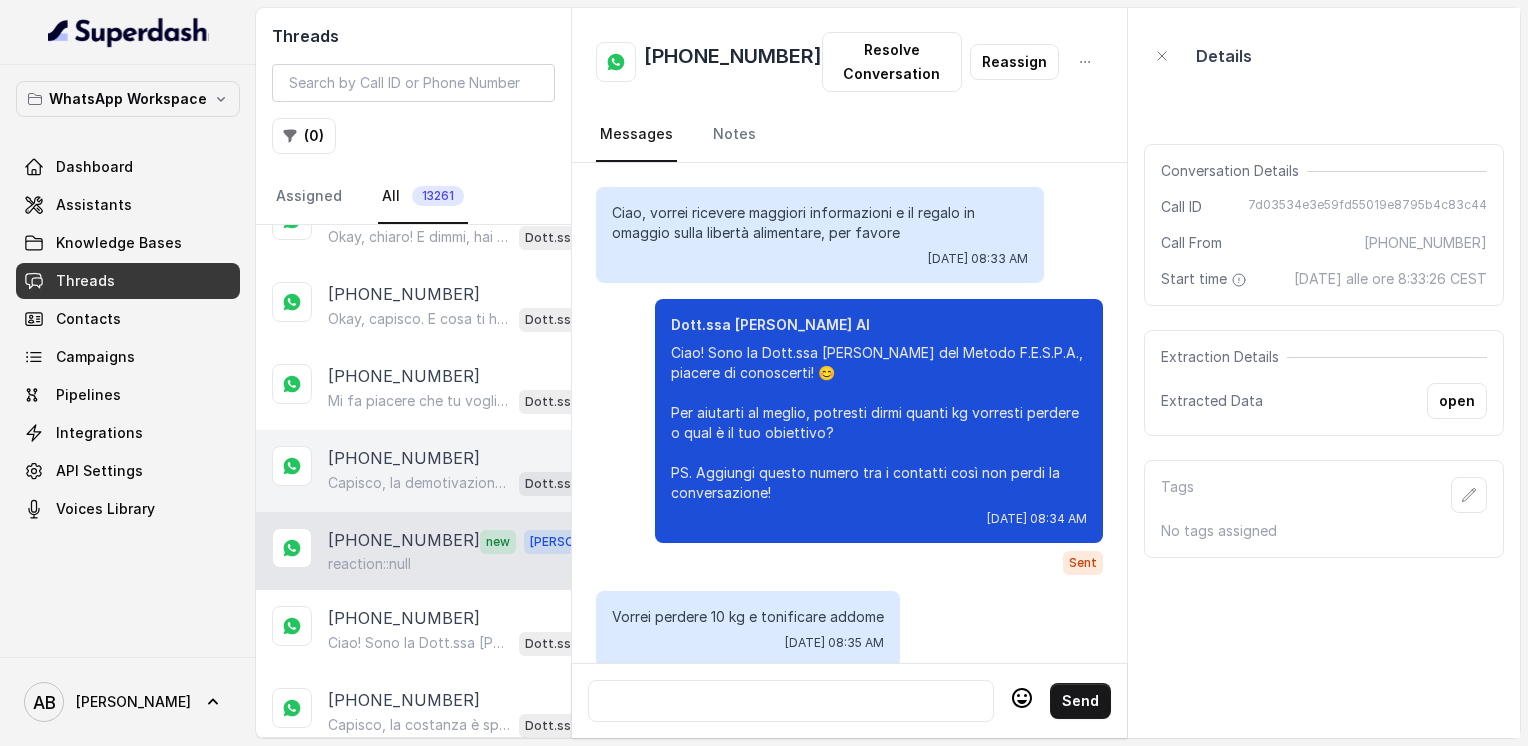 scroll, scrollTop: 2436, scrollLeft: 0, axis: vertical 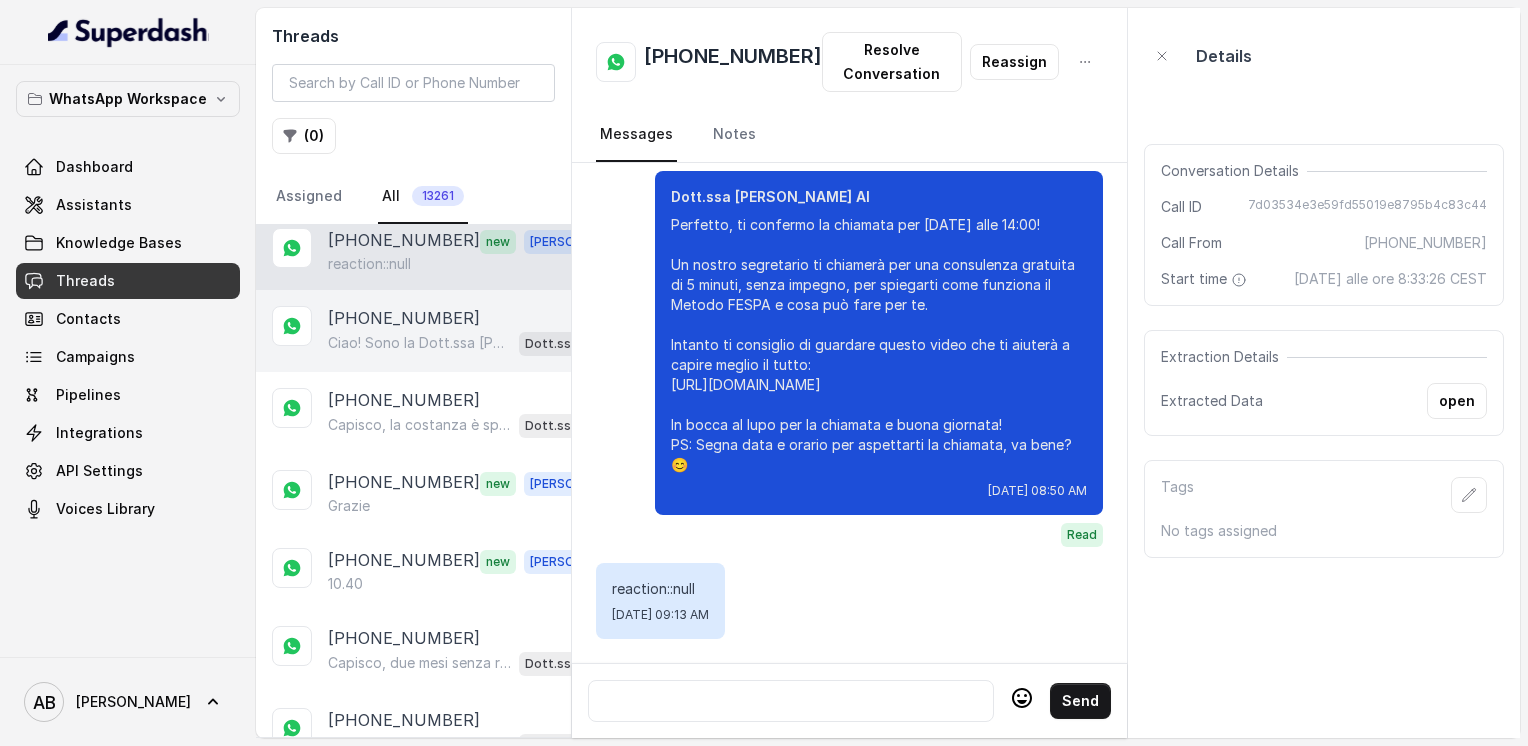 click on "[PHONE_NUMBER]   Ciao! Sono la Dott.ssa [PERSON_NAME] del Metodo F.E.S.P.A., piacere di conoscerti! 😊
Per aiutarti al meglio, potresti dirmi quanti kg vorresti perdere o qual è il tuo obiettivo?
PS. Aggiungi questo numero tra i contatti così non perdi la conversazione! Dott.ssa [PERSON_NAME] AI" at bounding box center (413, 331) 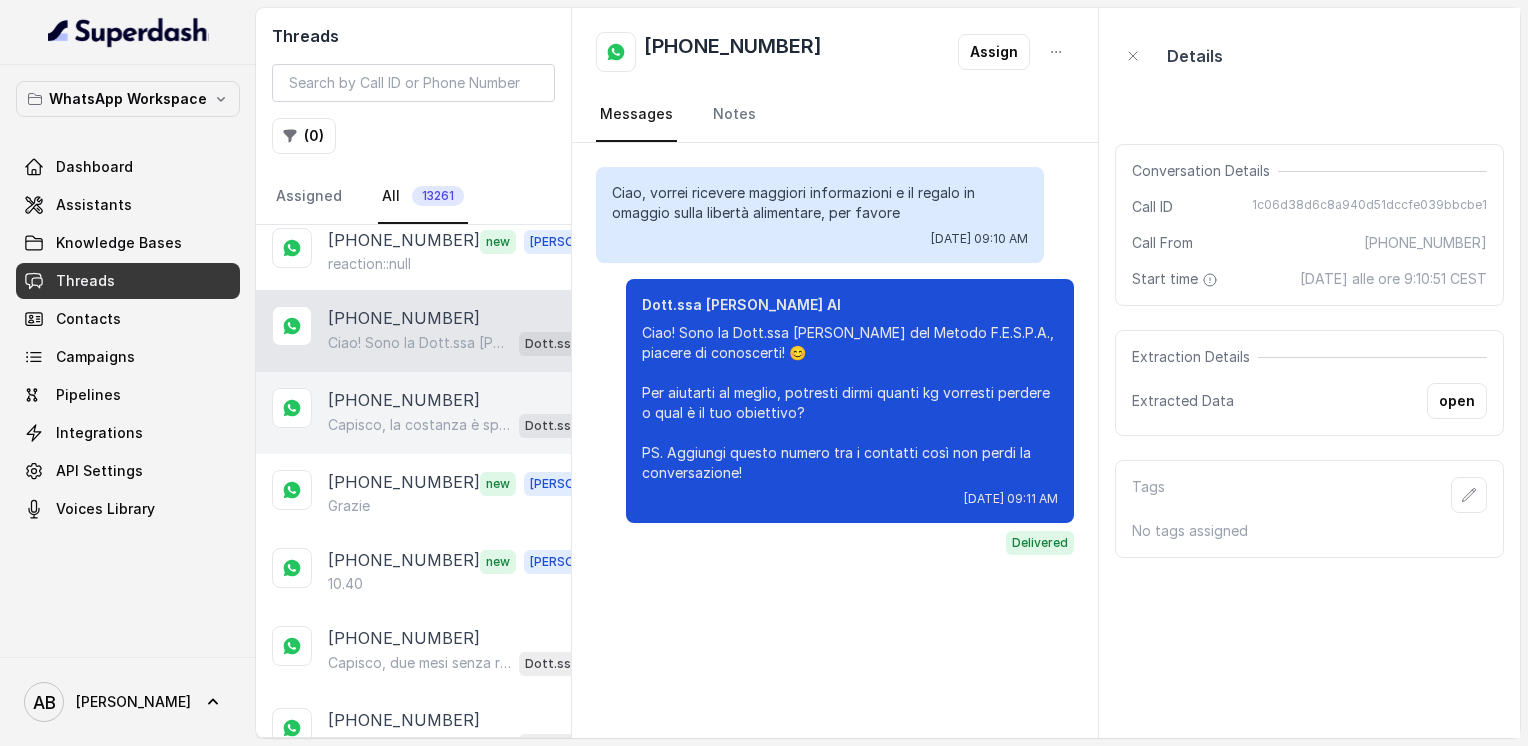 click on "[PHONE_NUMBER]" at bounding box center (404, 400) 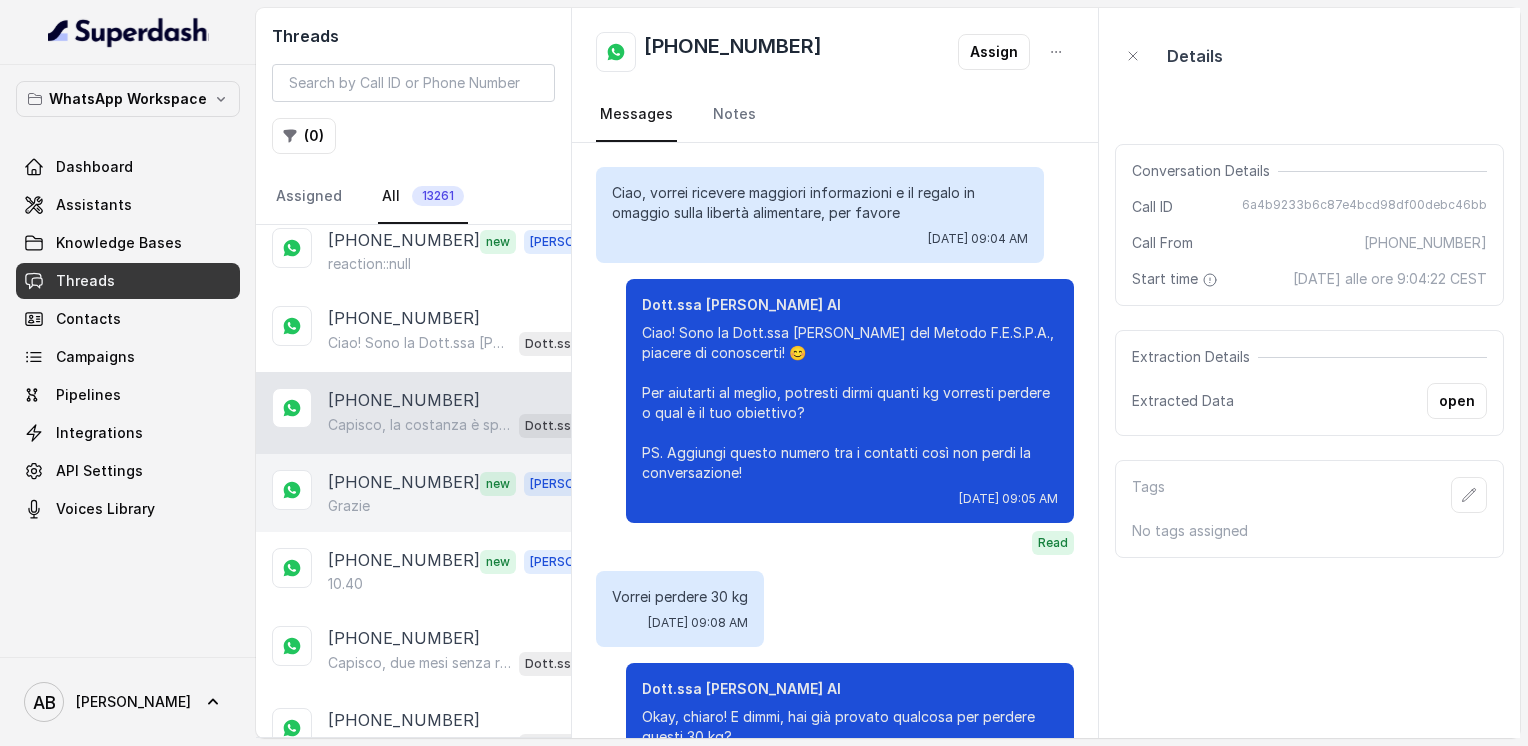 scroll, scrollTop: 592, scrollLeft: 0, axis: vertical 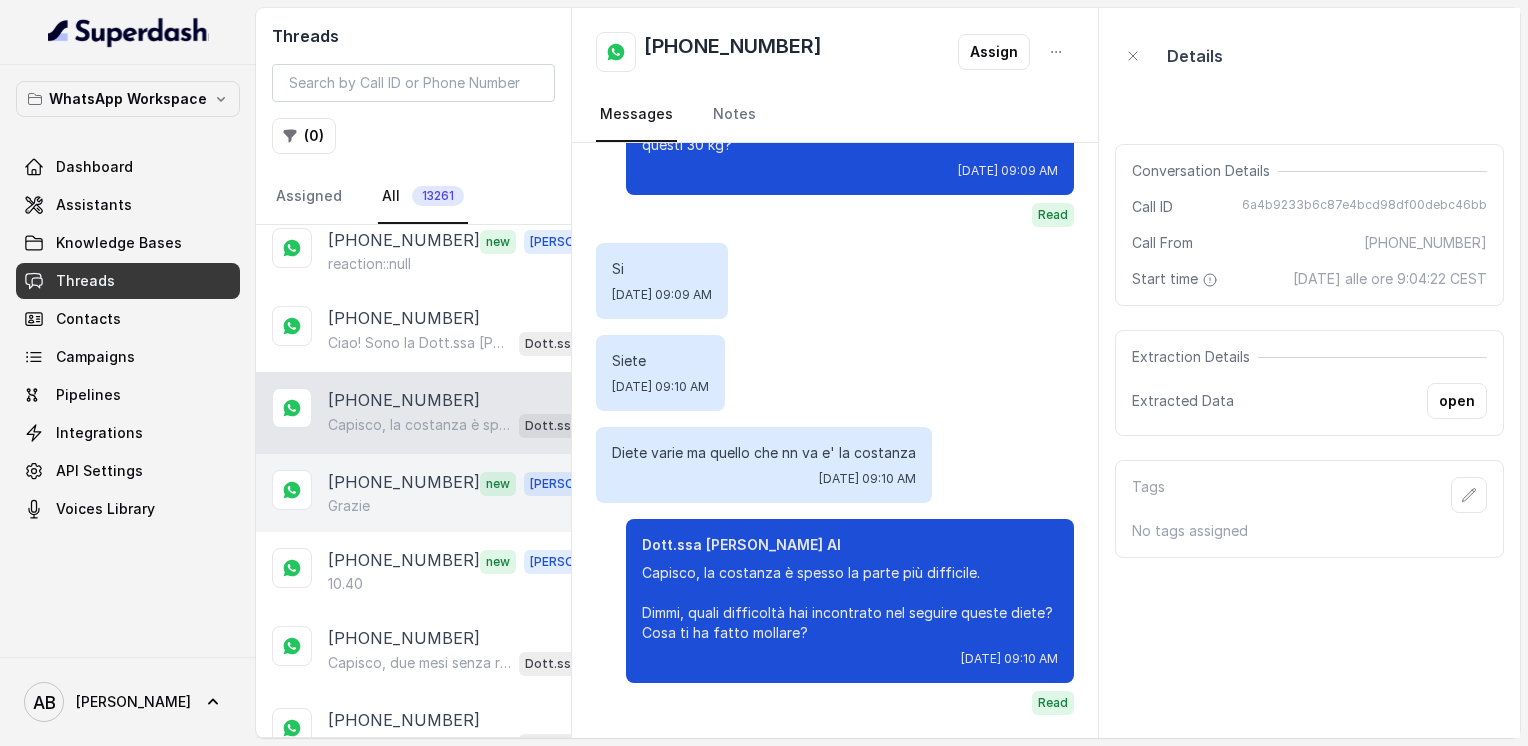 click on "[PHONE_NUMBER]   new [PERSON_NAME]" at bounding box center (413, 493) 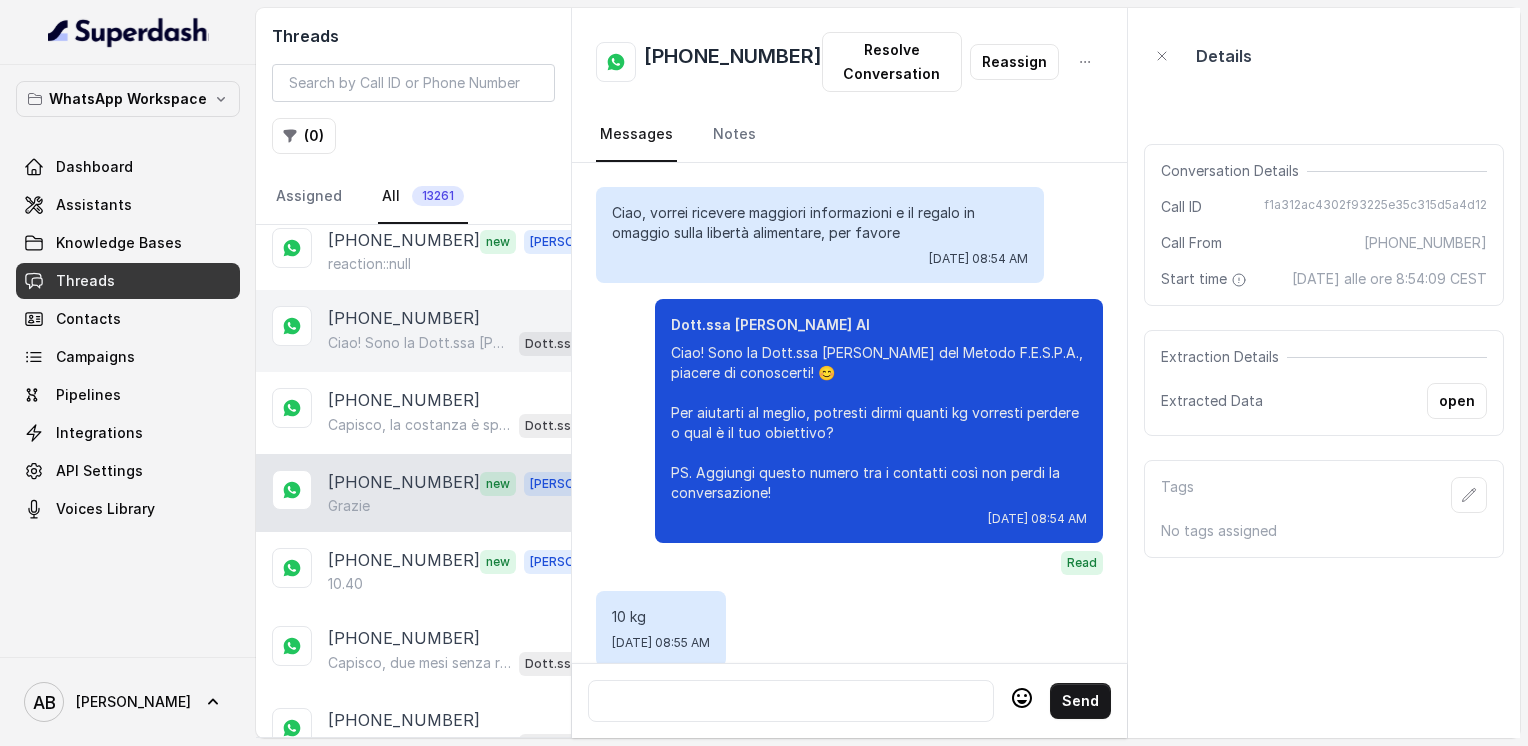 scroll, scrollTop: 2024, scrollLeft: 0, axis: vertical 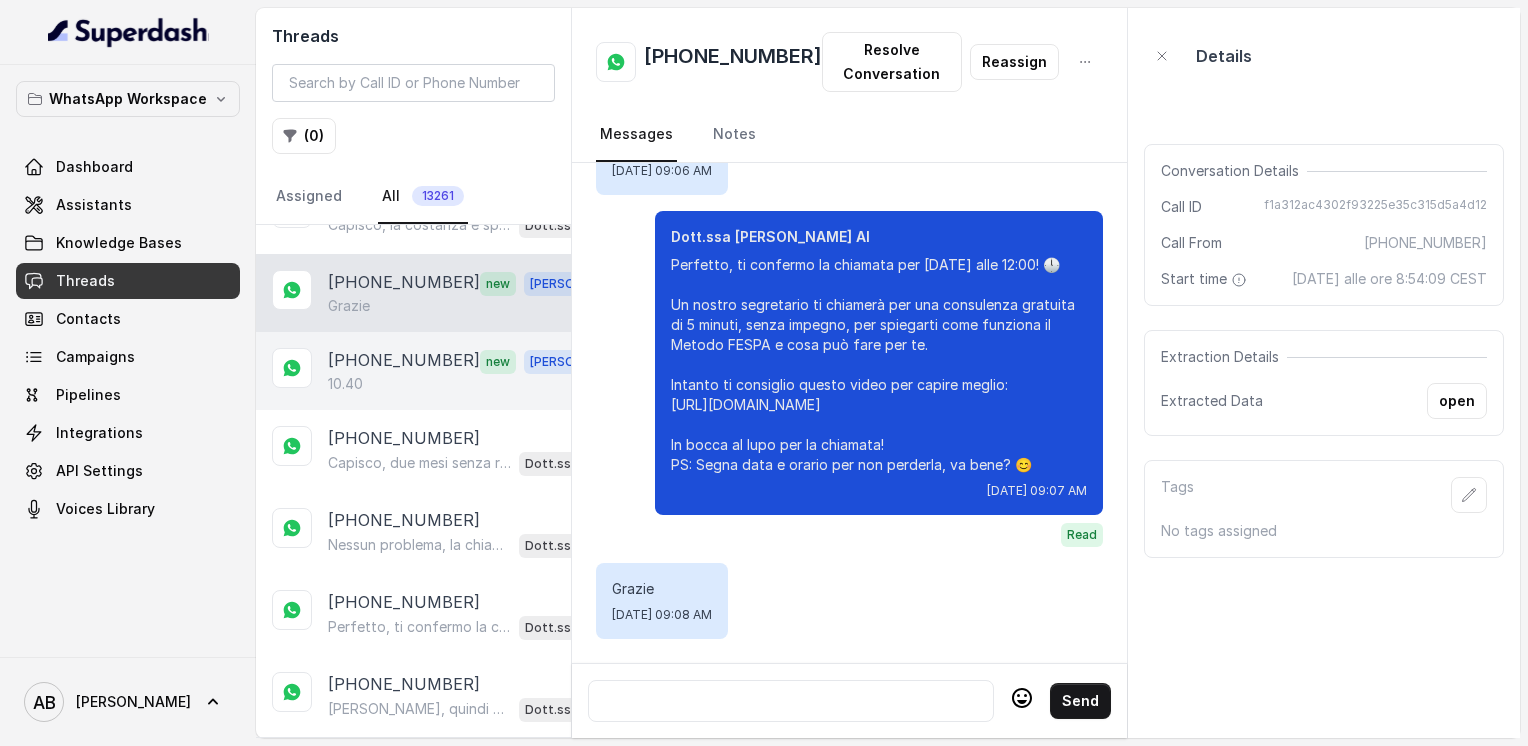 click on "10.40" at bounding box center [469, 384] 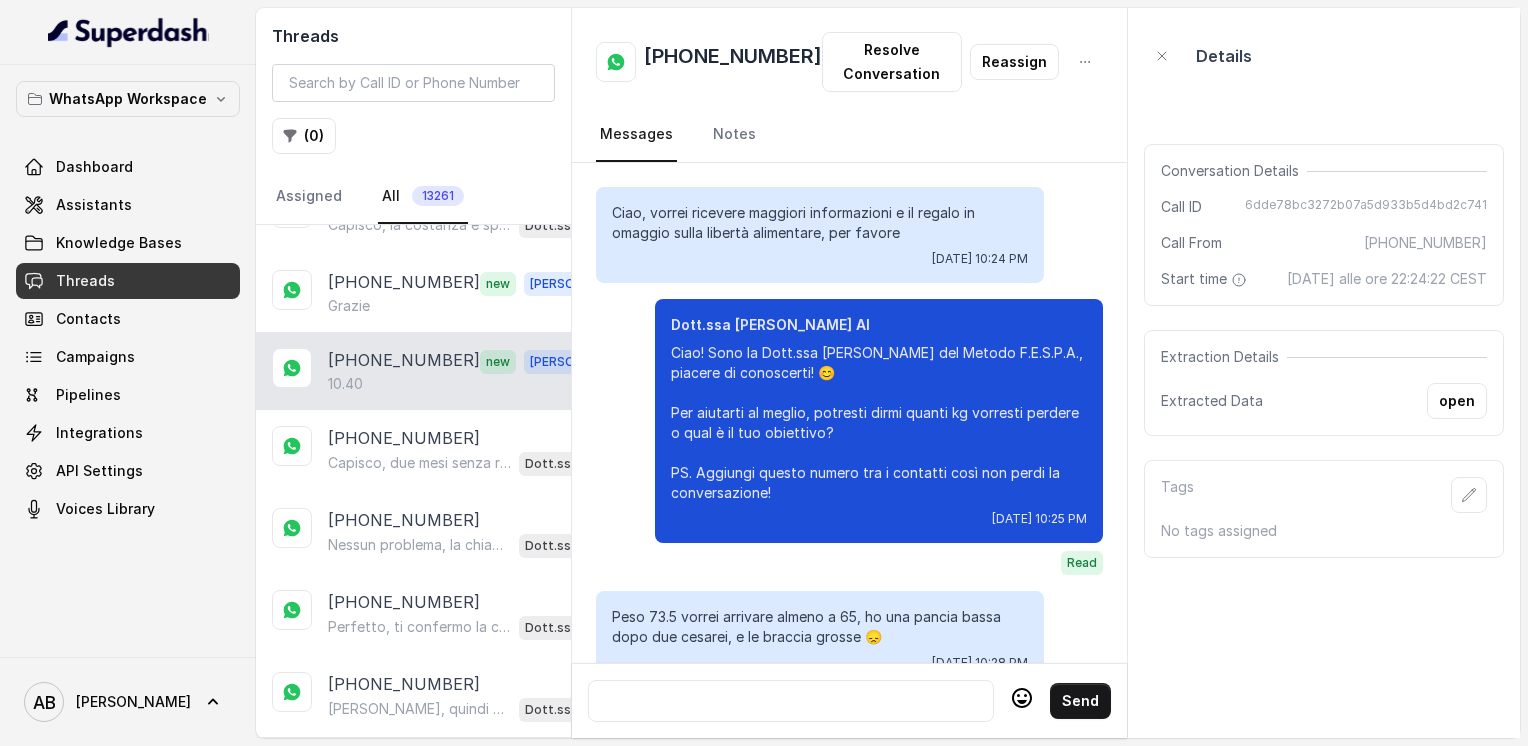 scroll, scrollTop: 1304, scrollLeft: 0, axis: vertical 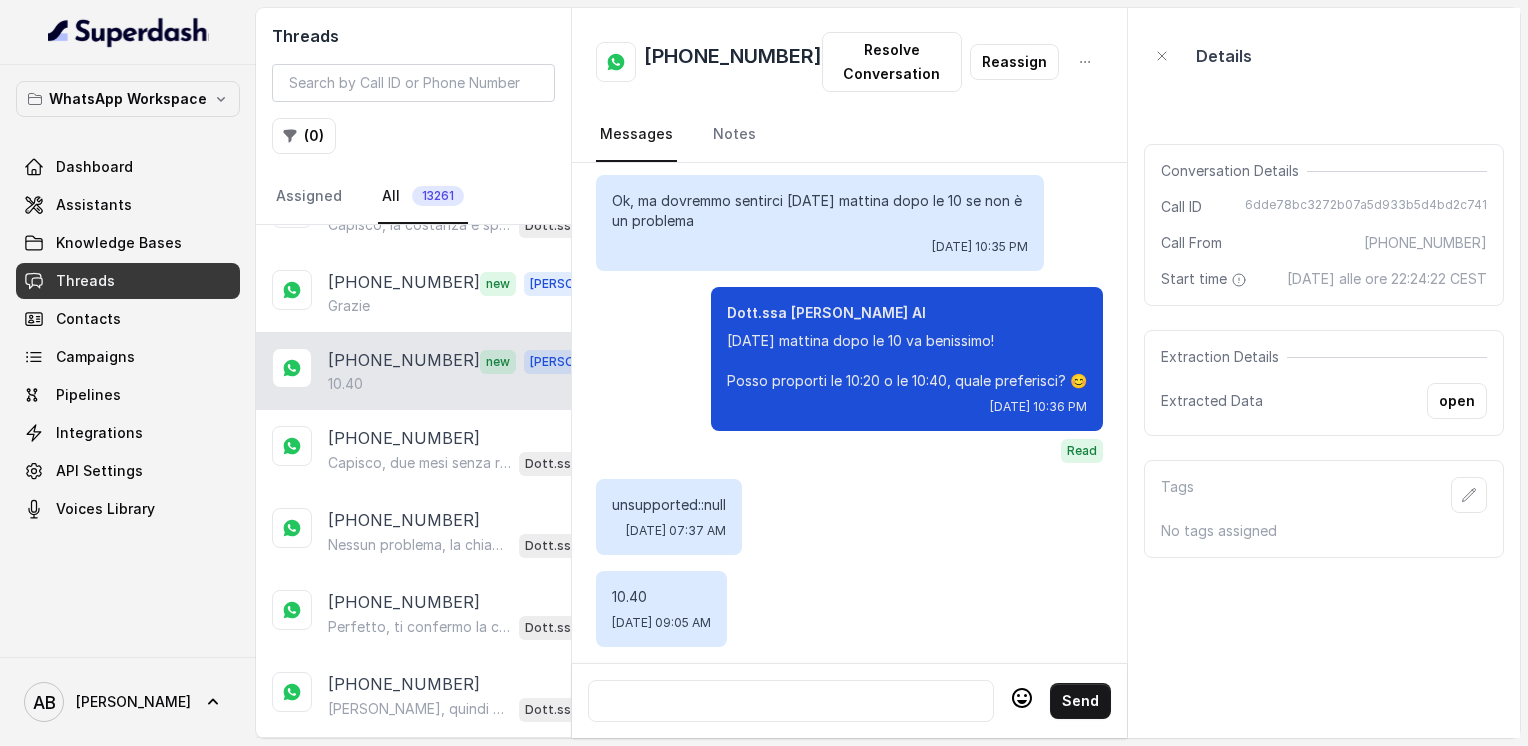 click on "[PHONE_NUMBER]" at bounding box center [733, 62] 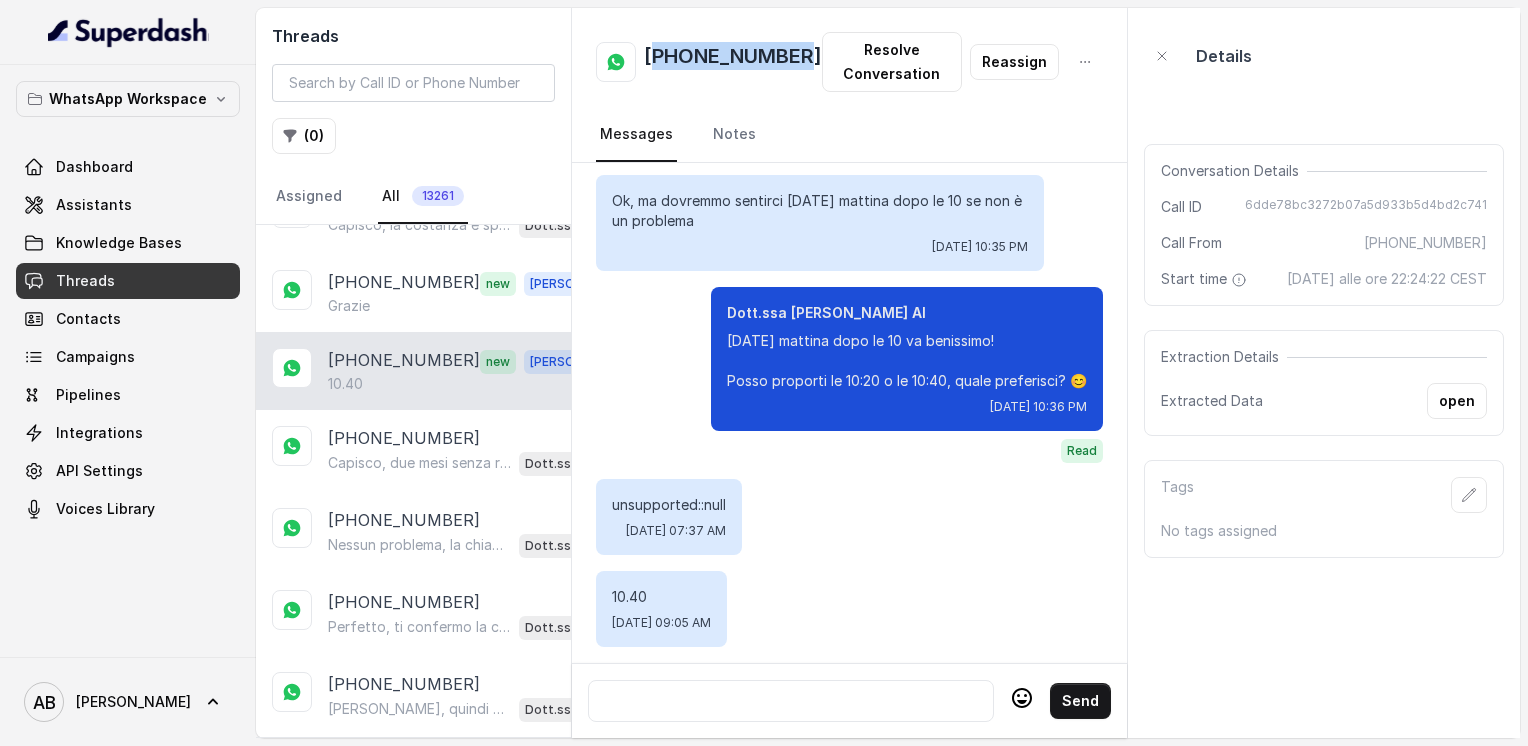 click on "[PHONE_NUMBER]" at bounding box center [733, 62] 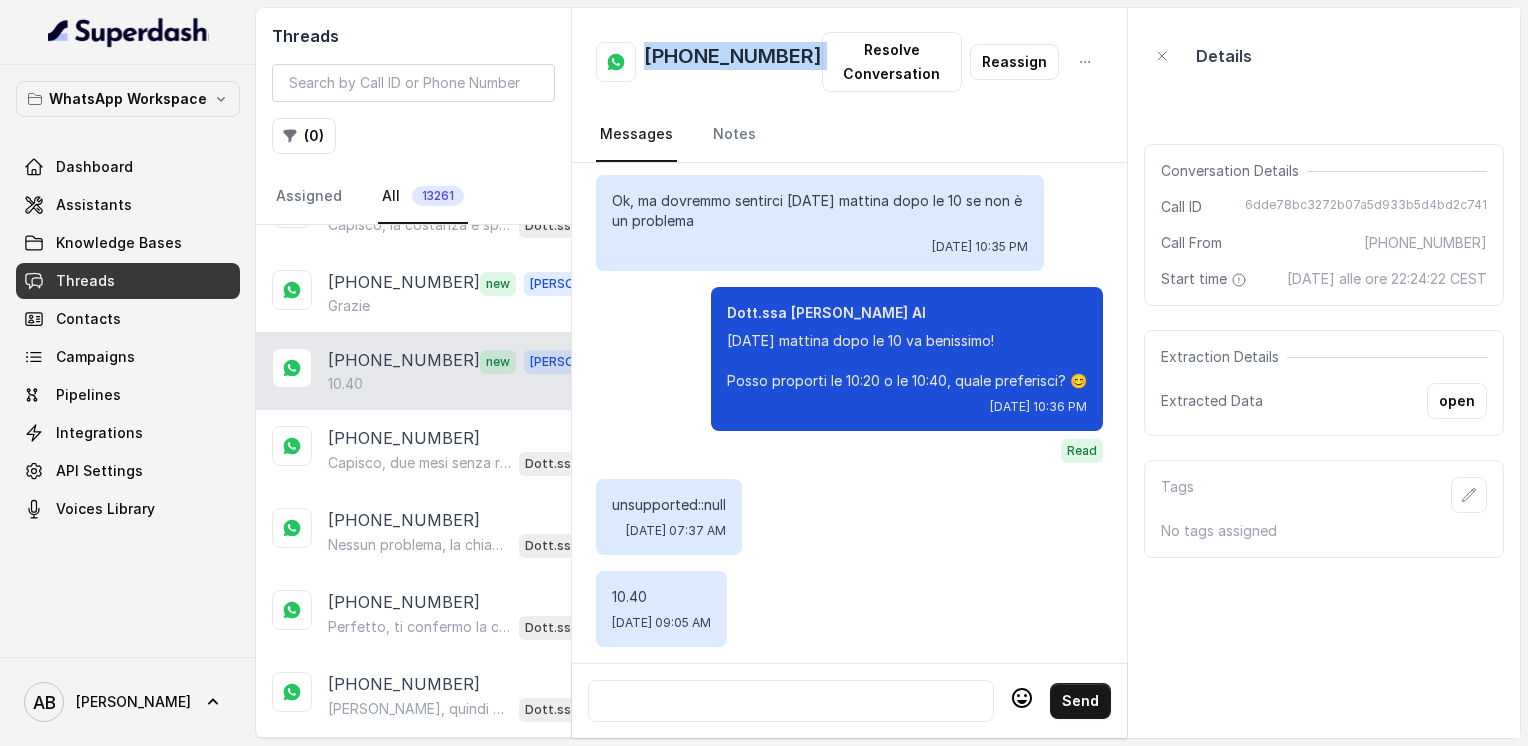 click on "[PHONE_NUMBER]" at bounding box center [733, 62] 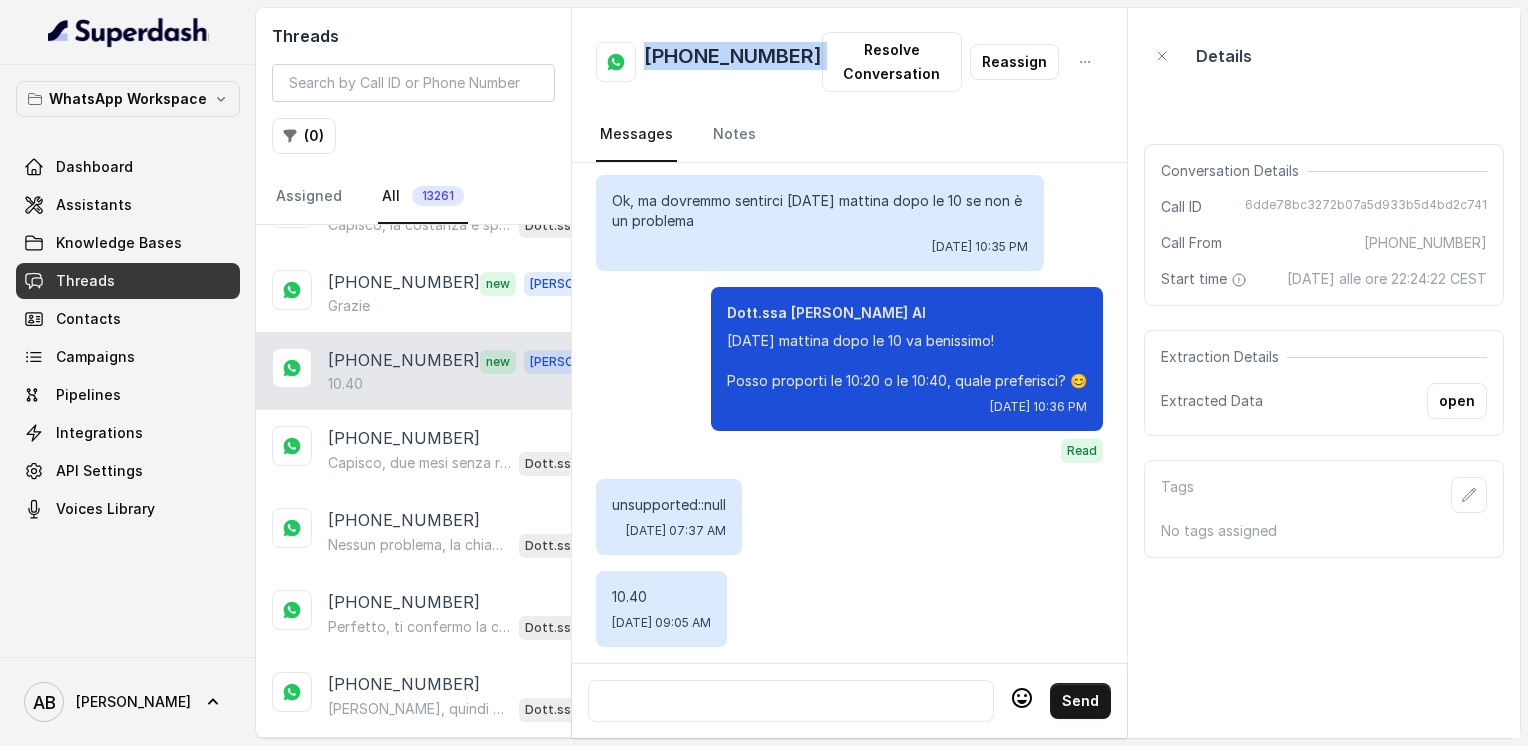 copy on "[PHONE_NUMBER]" 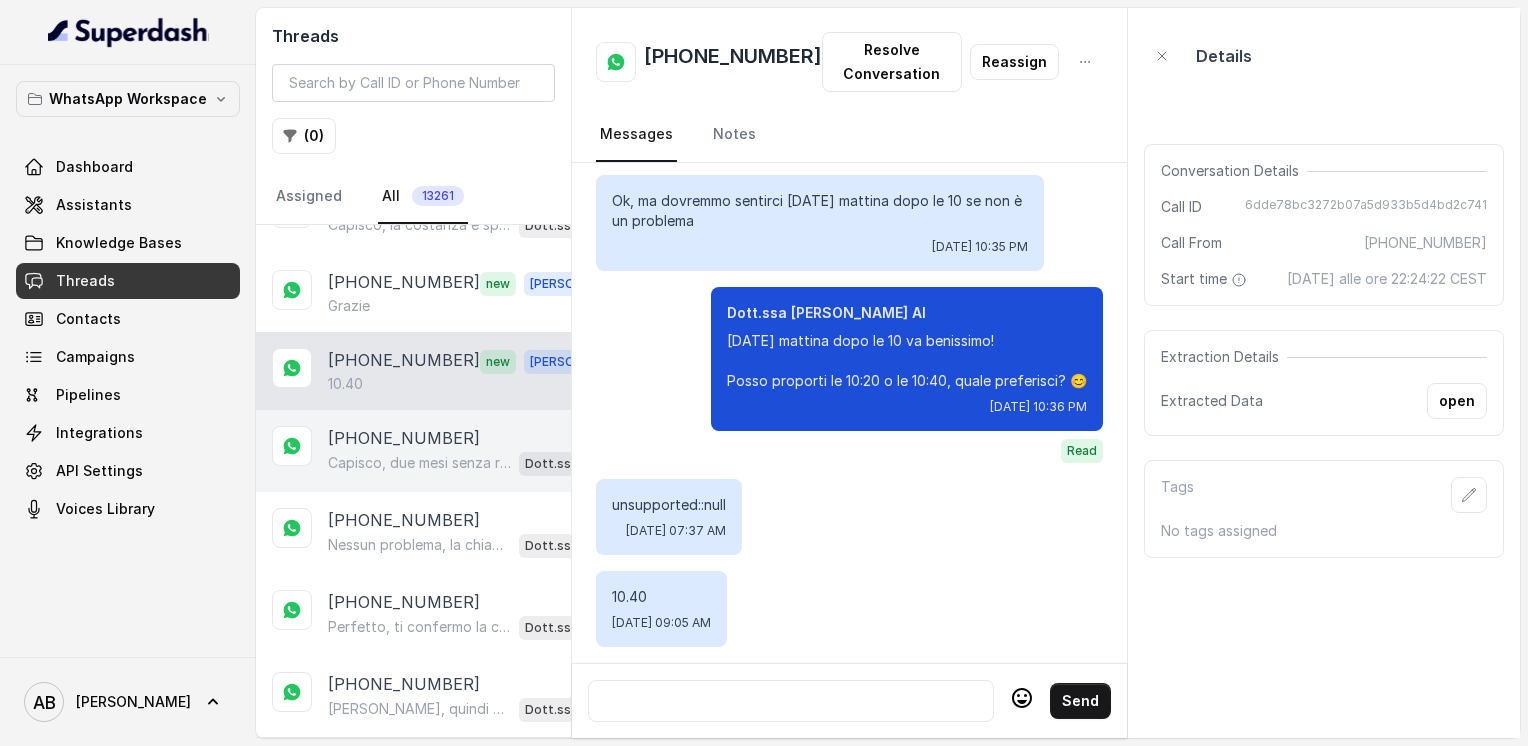 click on "[PHONE_NUMBER]" at bounding box center [404, 438] 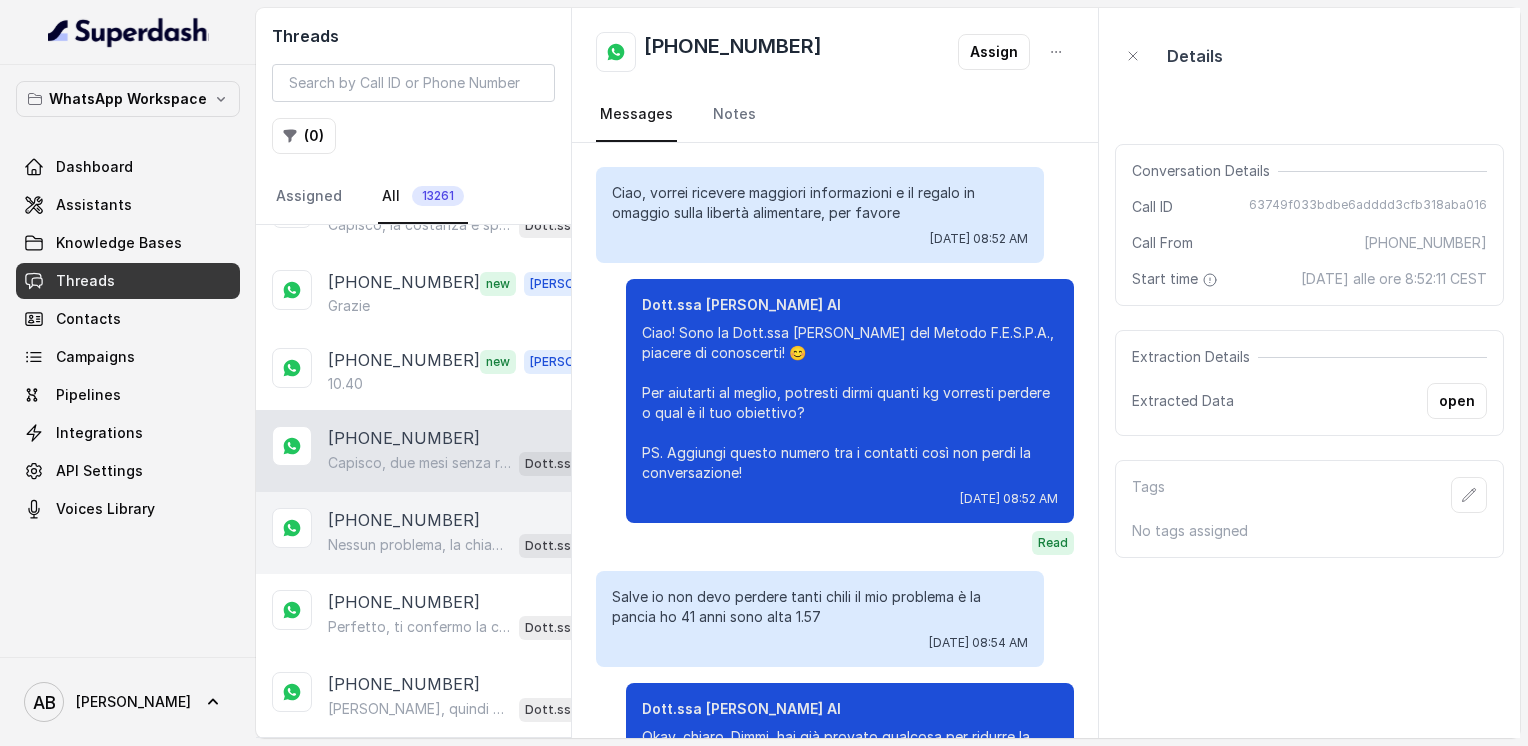 scroll, scrollTop: 1064, scrollLeft: 0, axis: vertical 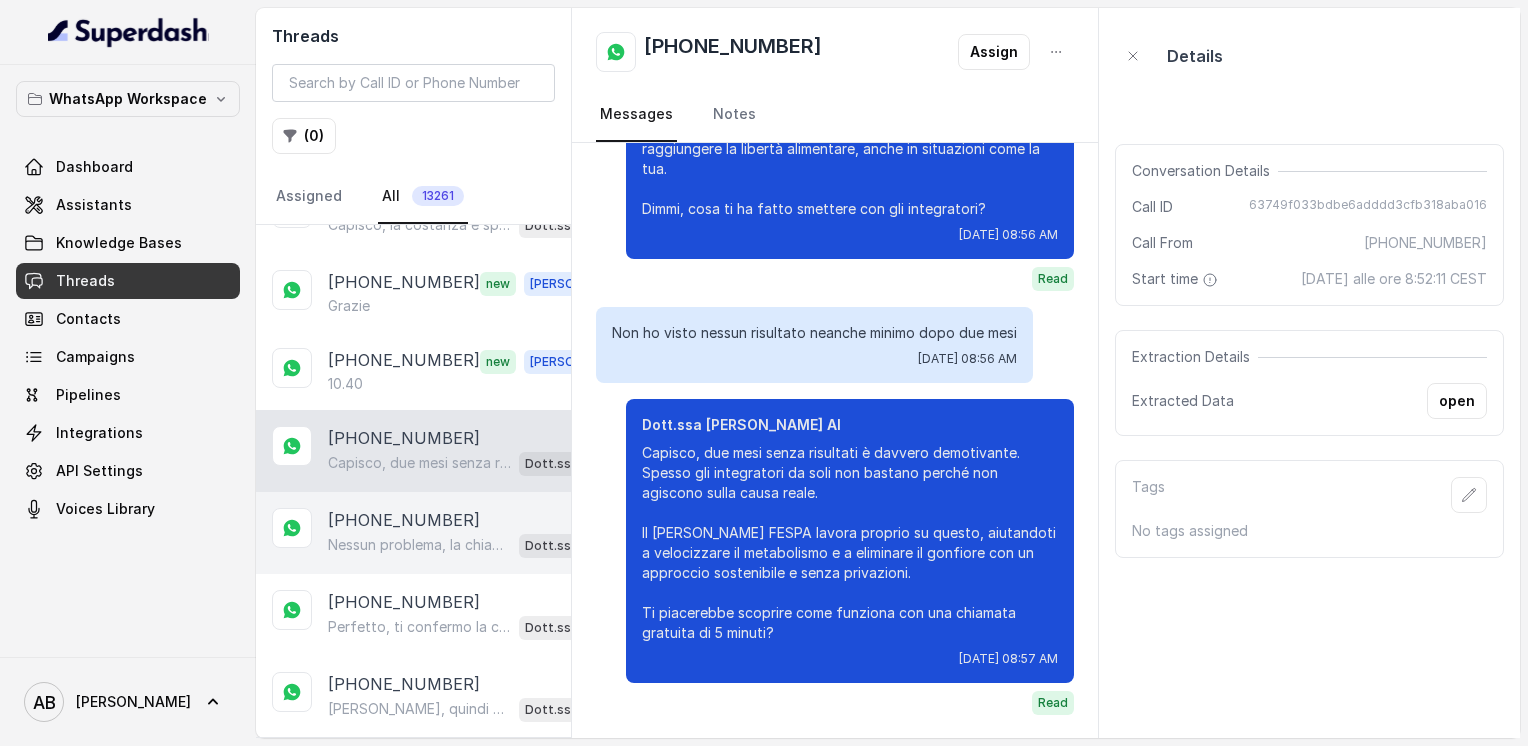 click on "[PHONE_NUMBER]" at bounding box center (404, 520) 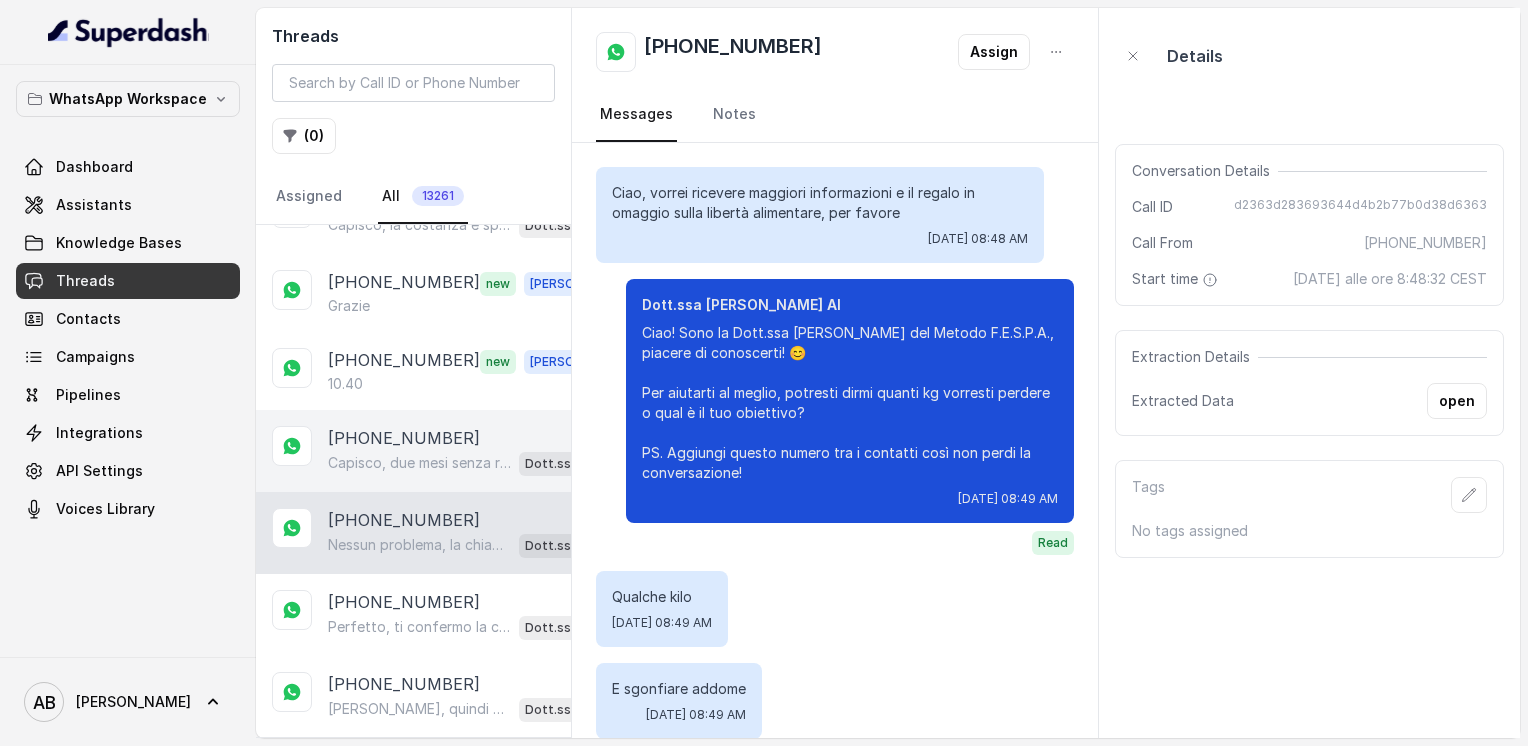 scroll, scrollTop: 1320, scrollLeft: 0, axis: vertical 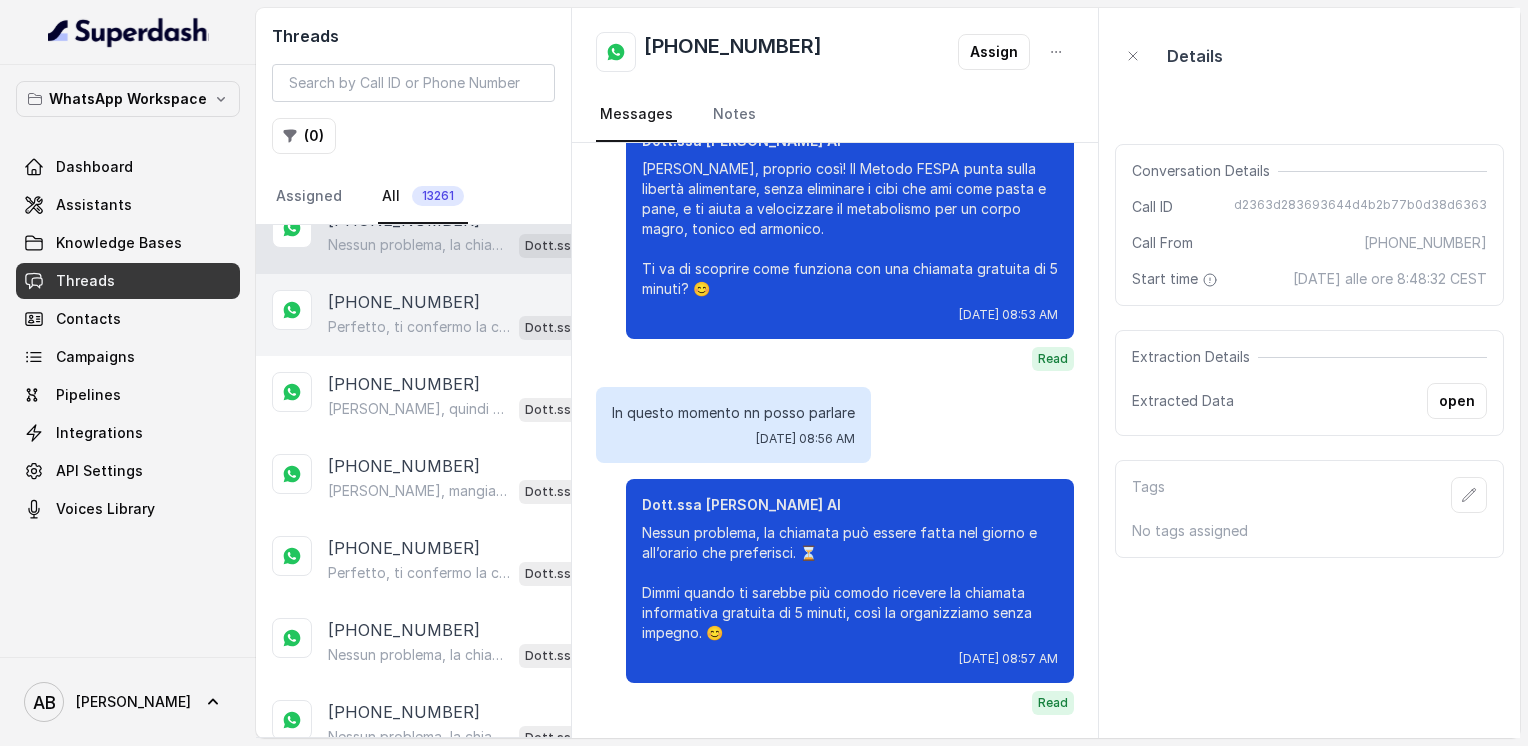 click on "[PHONE_NUMBER]" at bounding box center (404, 302) 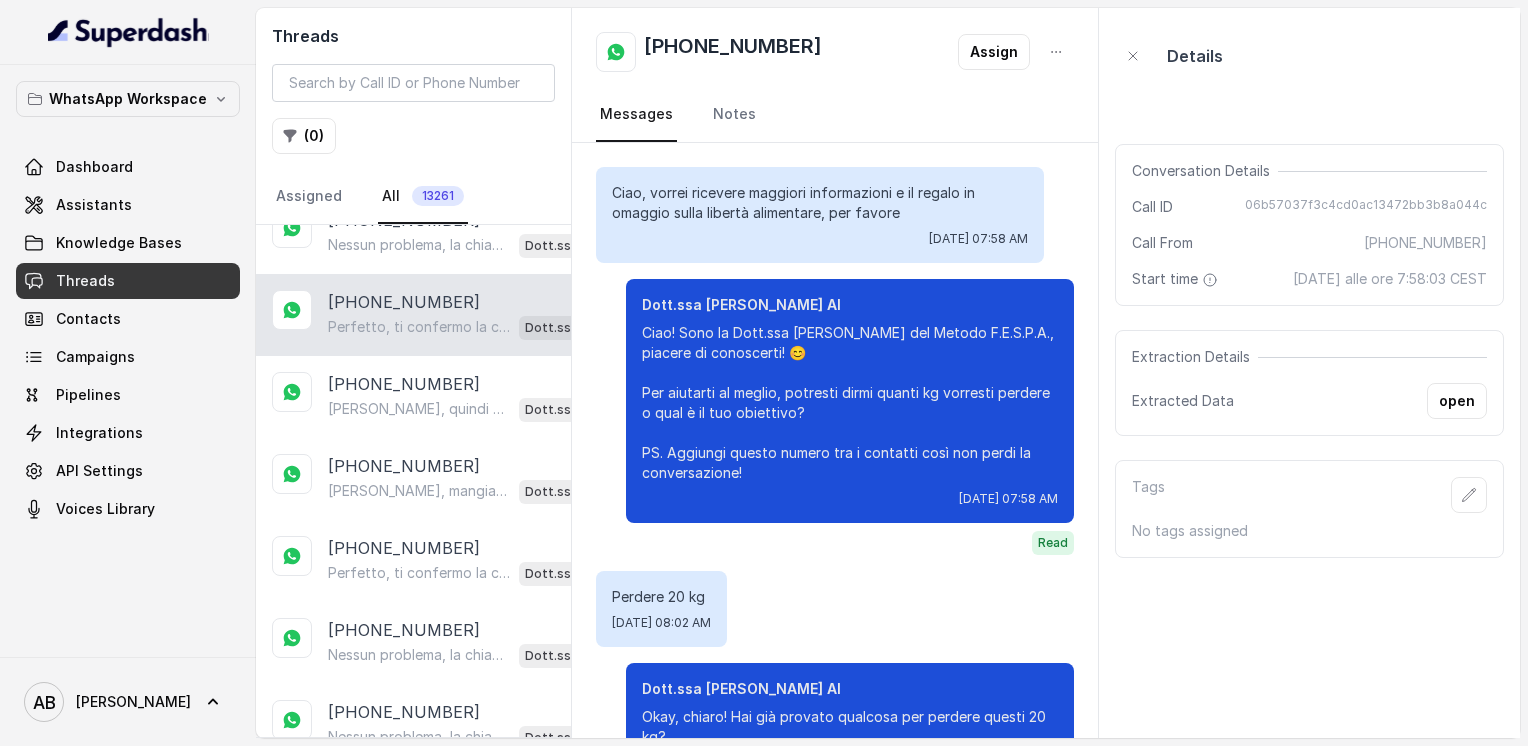 scroll, scrollTop: 2044, scrollLeft: 0, axis: vertical 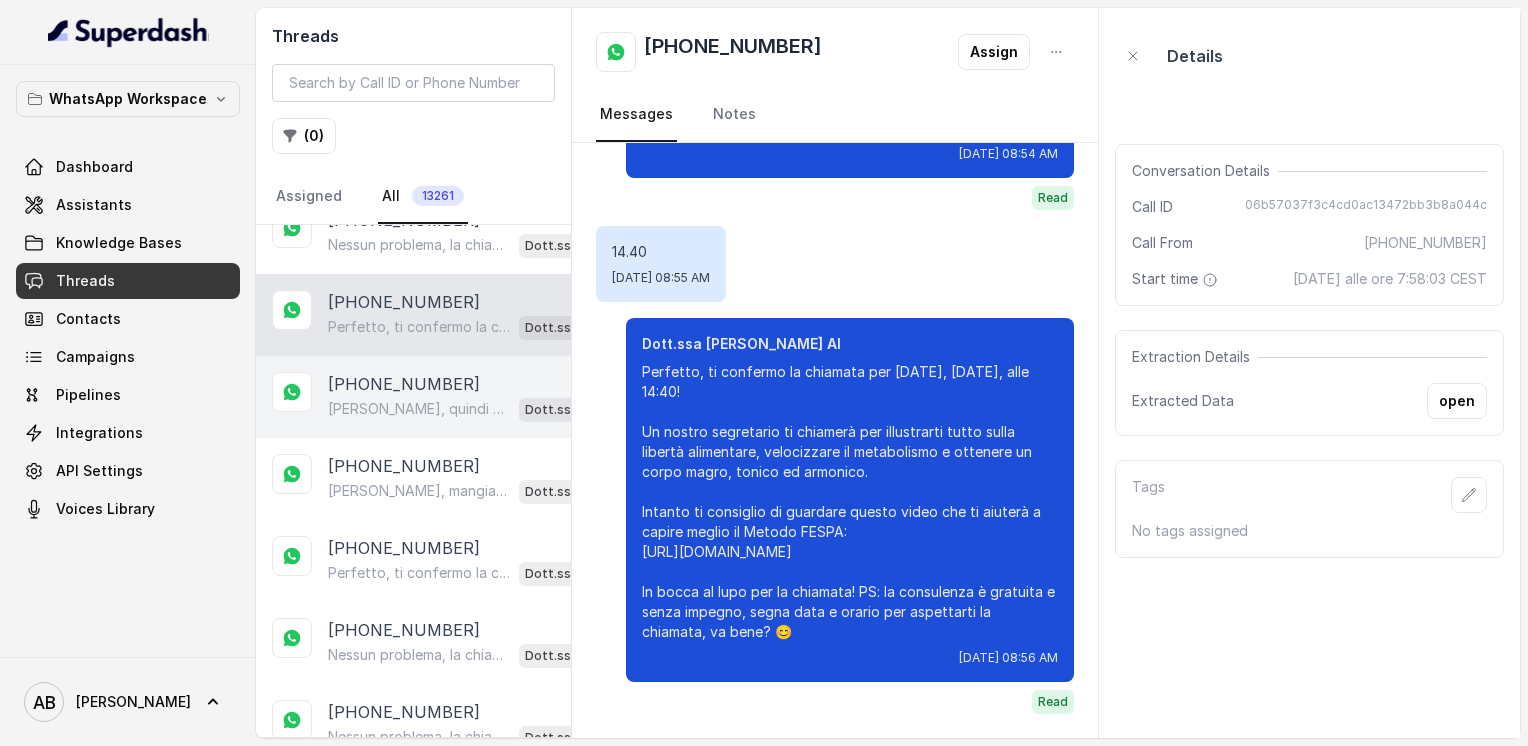click on "[PHONE_NUMBER]" at bounding box center (404, 384) 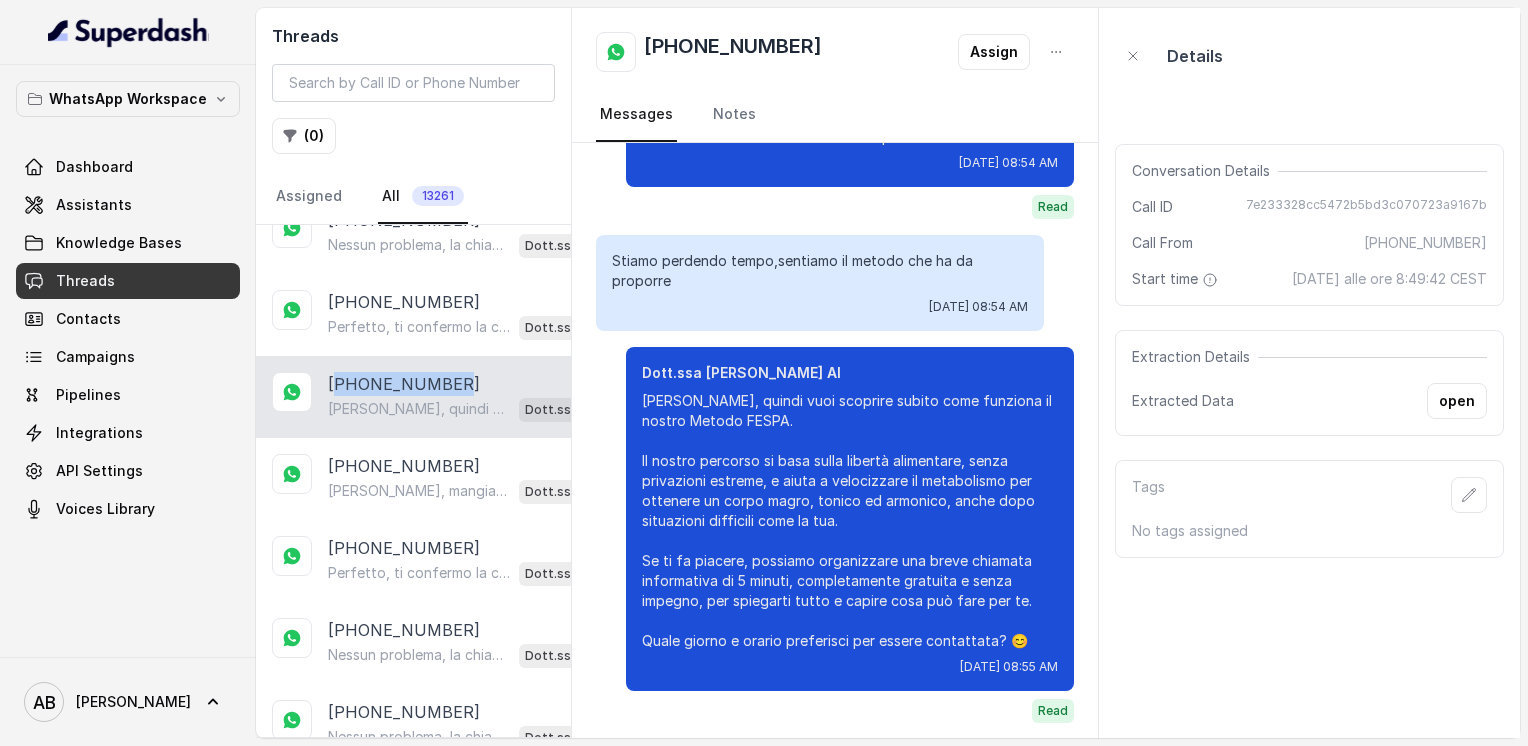 scroll, scrollTop: 992, scrollLeft: 0, axis: vertical 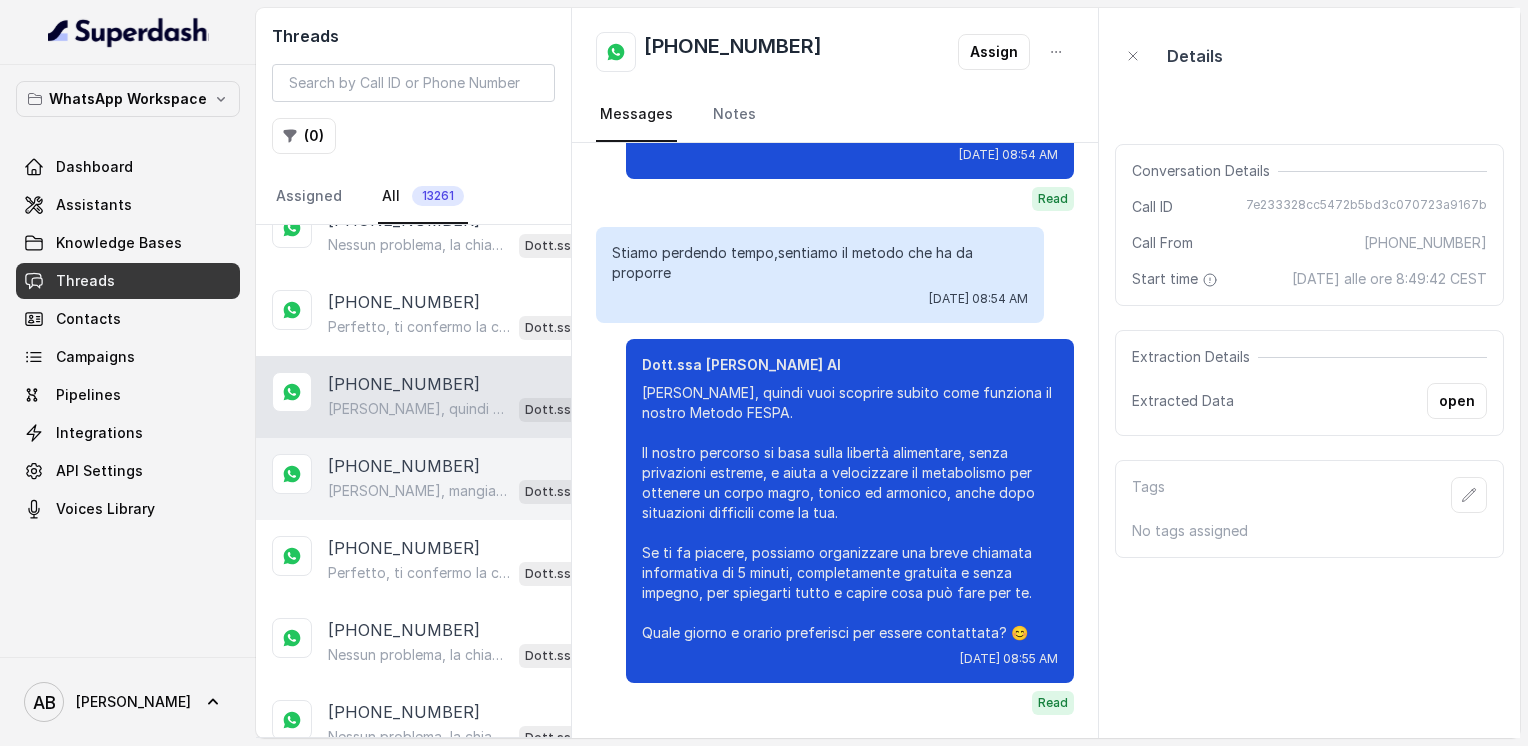 click on "[PHONE_NUMBER]" at bounding box center [404, 466] 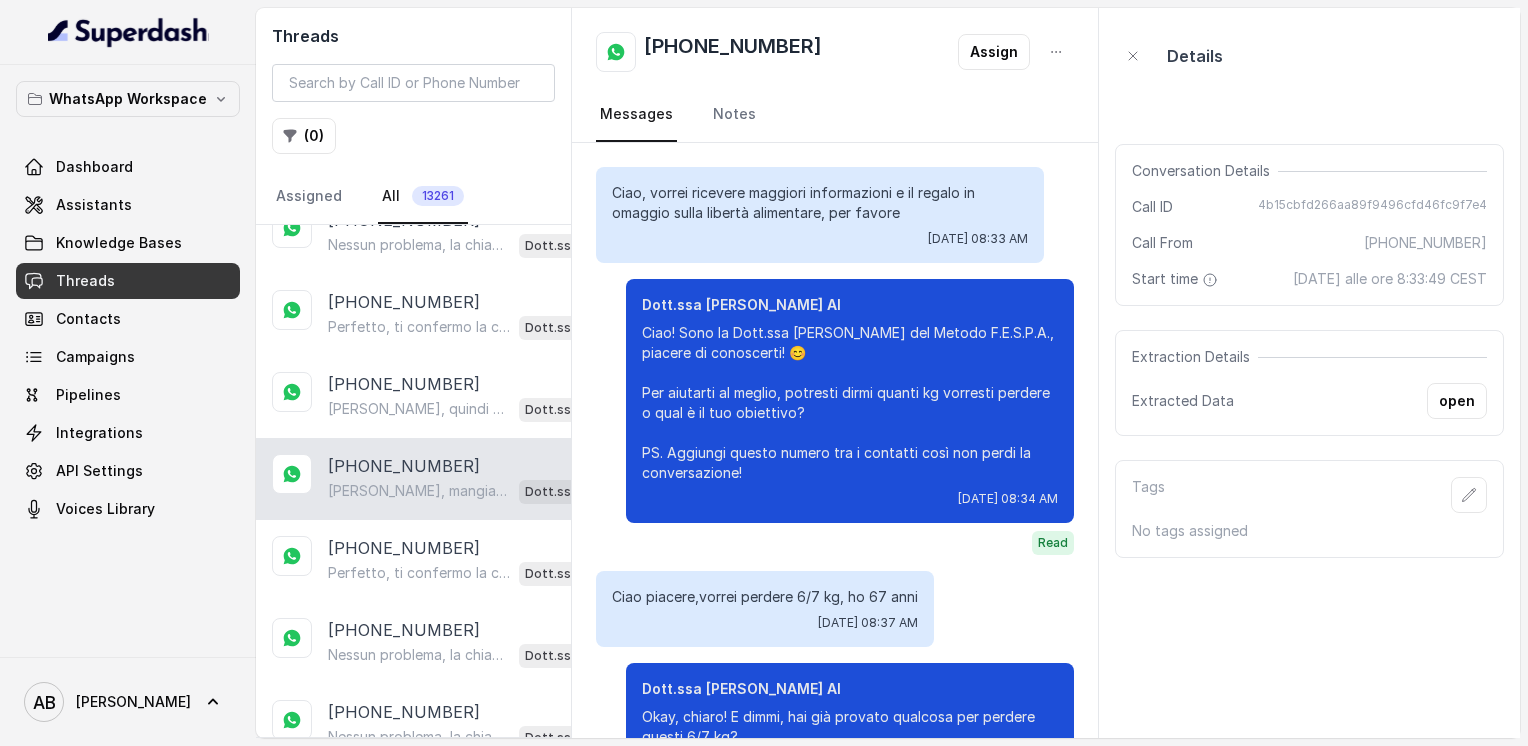 scroll, scrollTop: 2056, scrollLeft: 0, axis: vertical 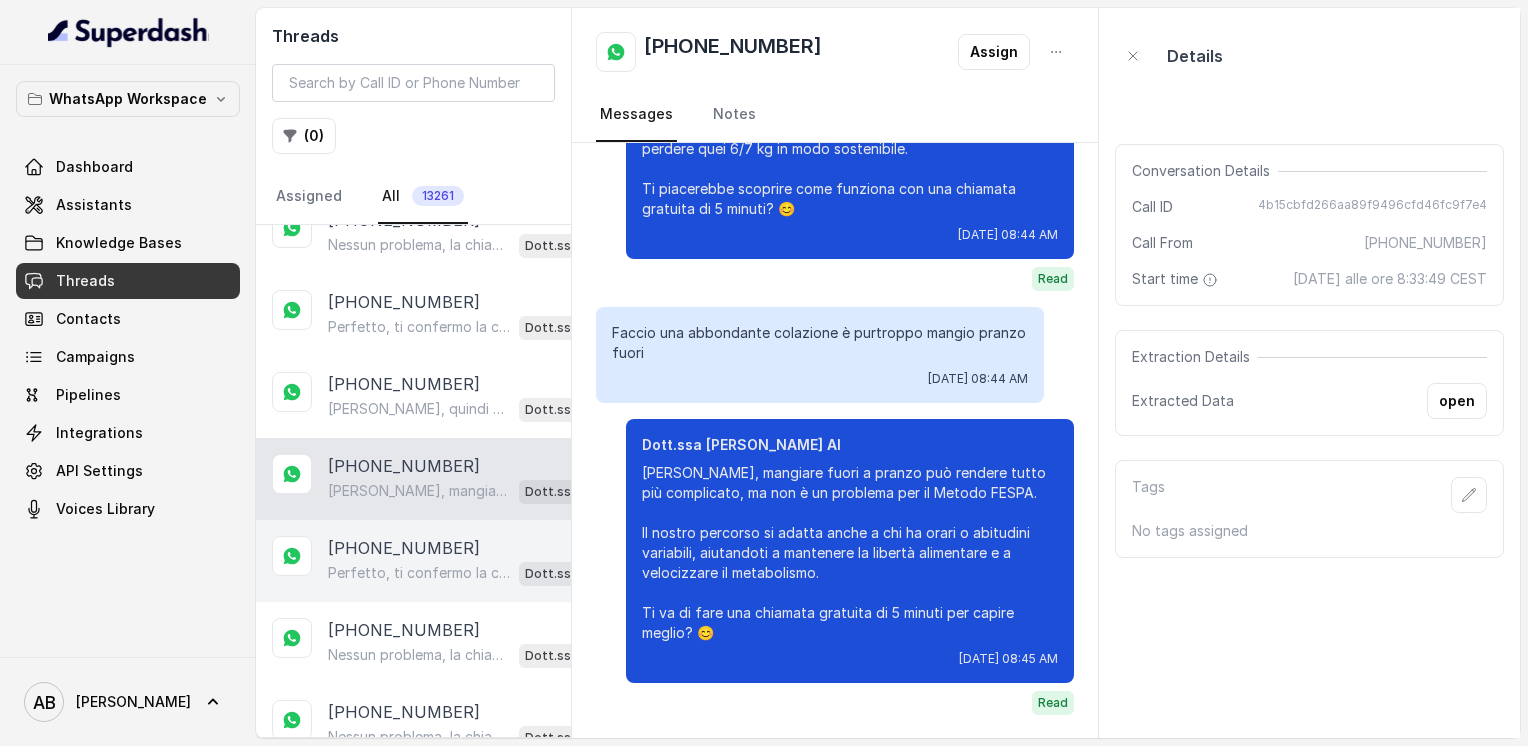 click on "[PHONE_NUMBER]   Perfetto, ti confermo la chiamata per [DATE] alle 10:40!
Un nostro segretario ti chiamerà per una consulenza gratuita di 5 minuti, senza impegno, per spiegarti tutto sul Metodo FESPA e come può aiutarti a raggiungere libertà alimentare e un corpo magro, tonico ed armonico.
Intanto ti consiglio di guardare questo video che ti aiuterà a capire meglio:
[URL][DOMAIN_NAME]
In bocca al lupo per la chiamata e buona giornata! 😊
PS: Segna data e orario per aspettarti la chiamata, va bene? Dott.ssa [PERSON_NAME] AI" at bounding box center (413, 561) 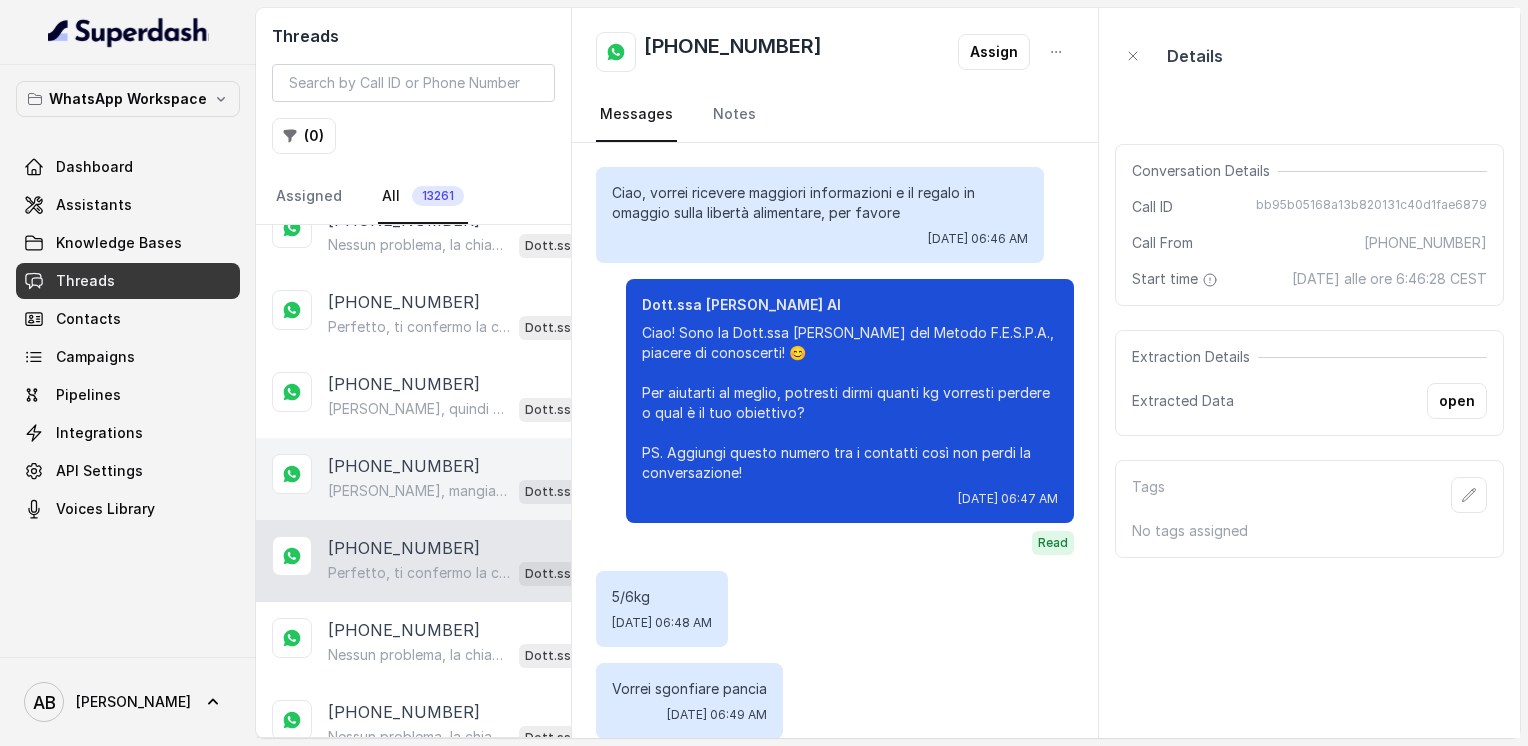 scroll, scrollTop: 2572, scrollLeft: 0, axis: vertical 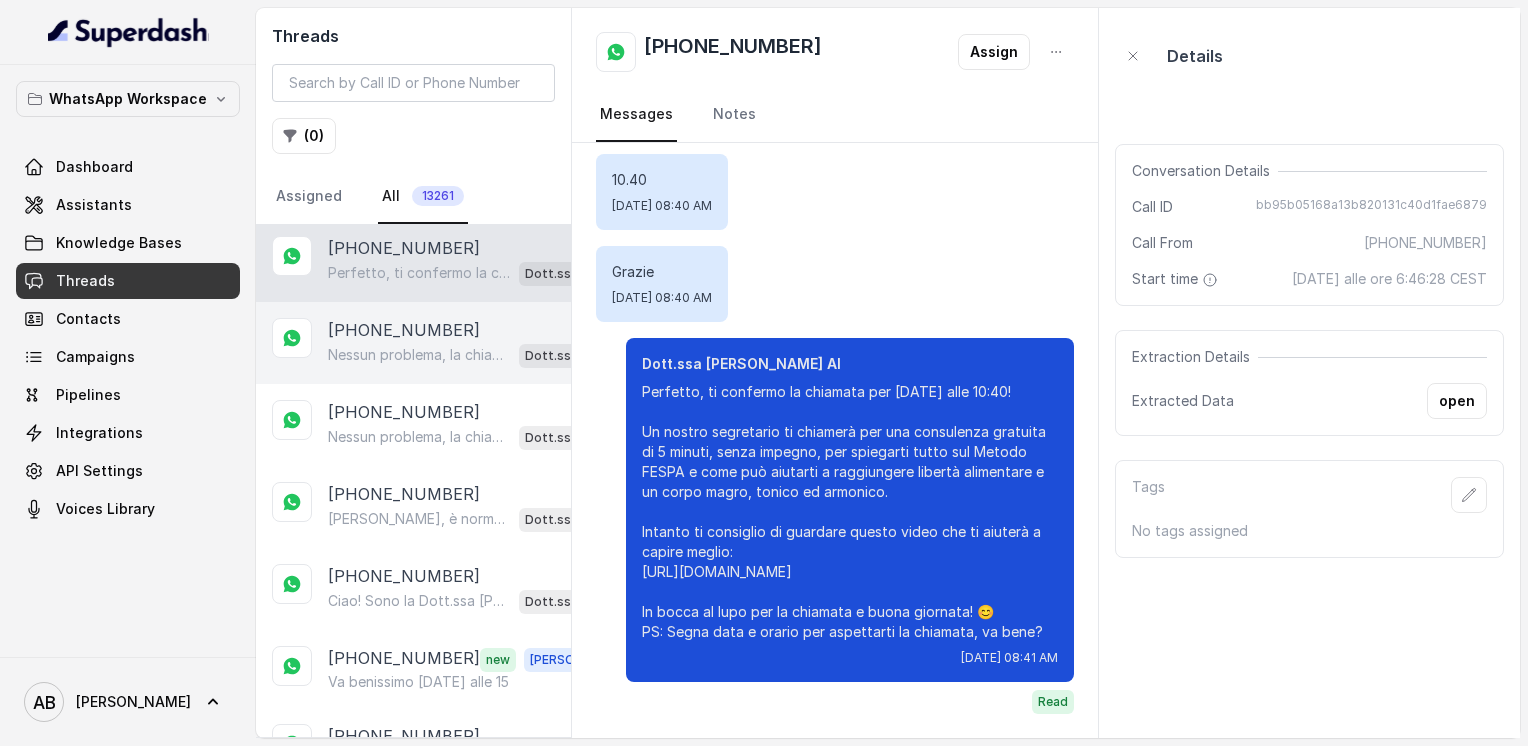 click on "[PHONE_NUMBER]" at bounding box center (404, 330) 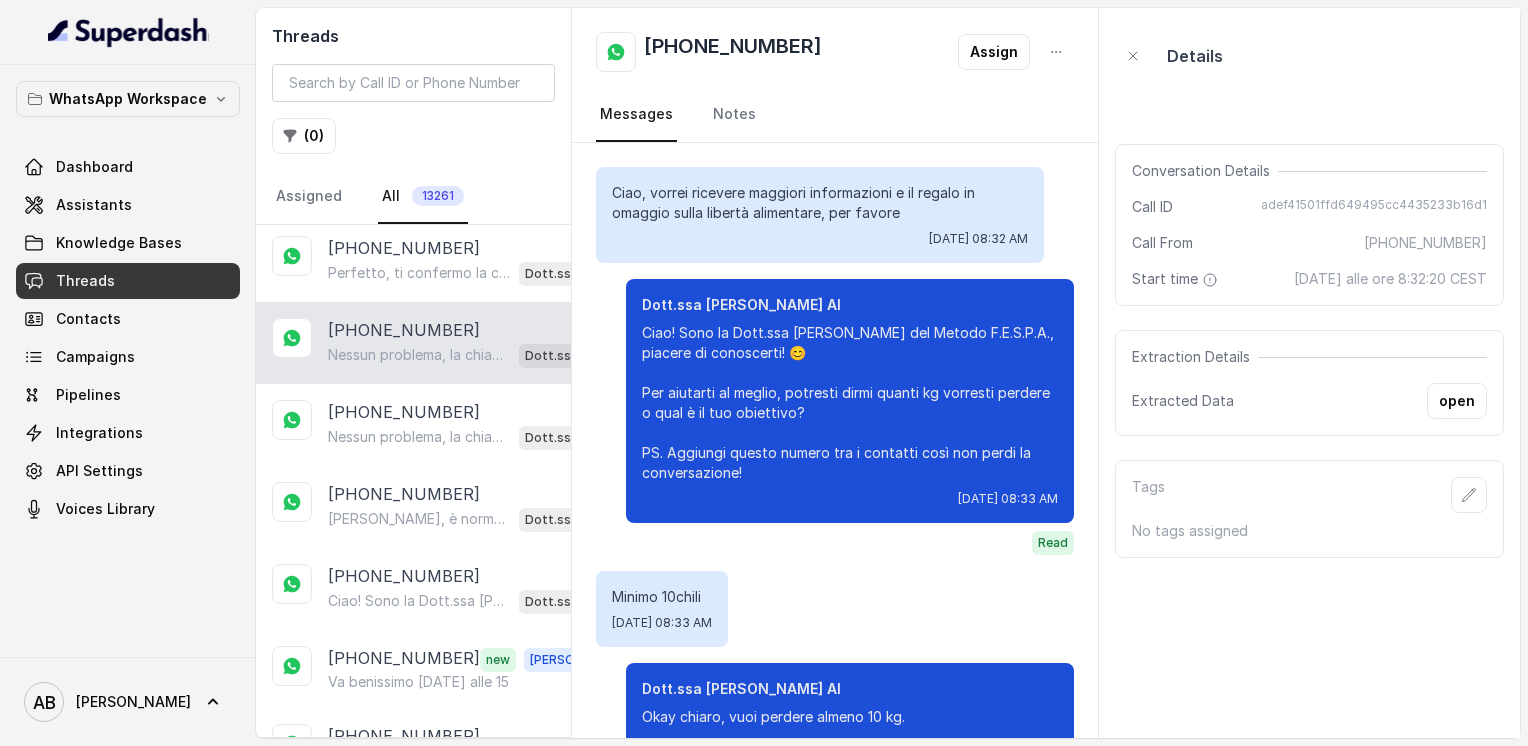 scroll, scrollTop: 1480, scrollLeft: 0, axis: vertical 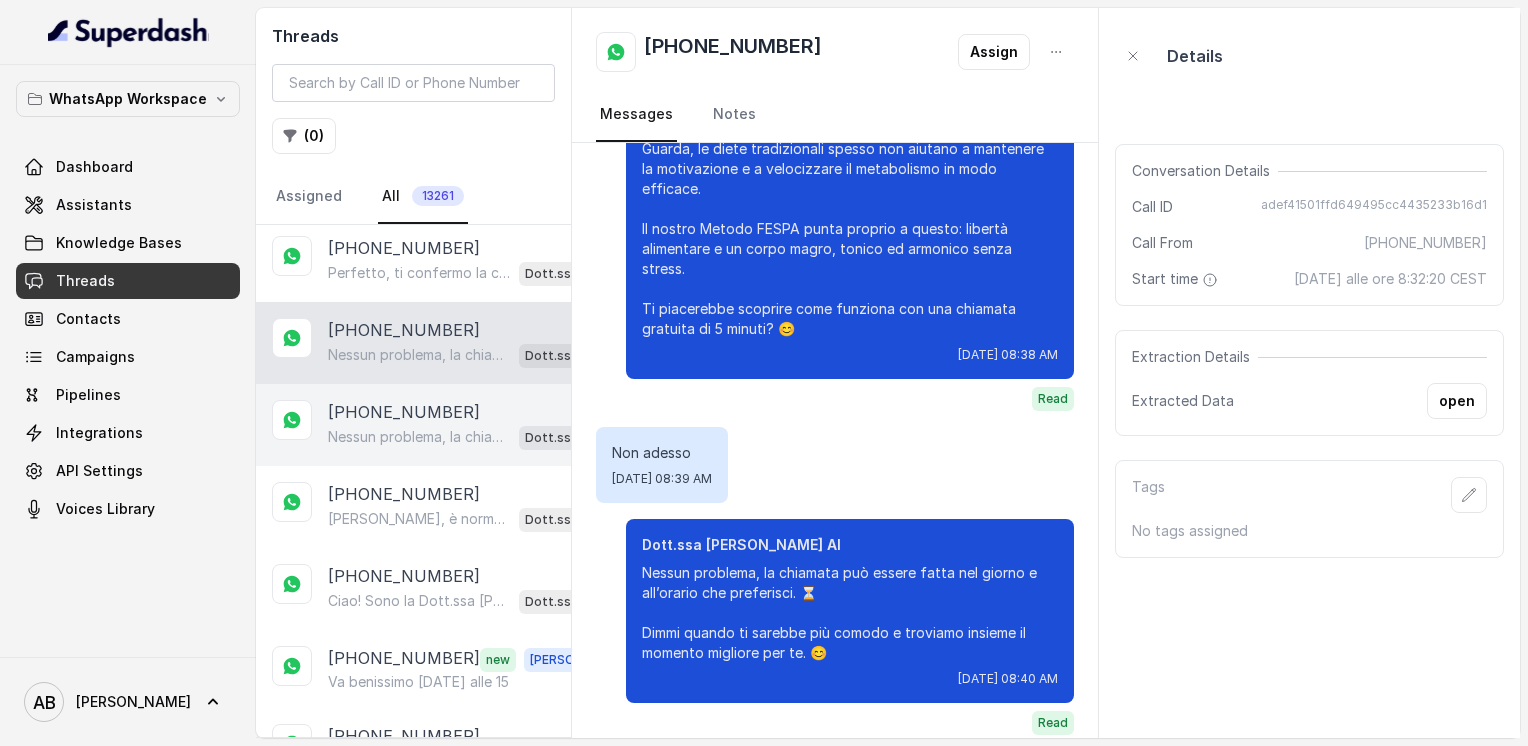 click on "Nessun problema, la chiamata può essere fatta nel giorno e orario che preferisci. 😊
Dimmi quando ti sarebbe più comodo e troviamo insieme il momento migliore per parlare senza impegno." at bounding box center [419, 437] 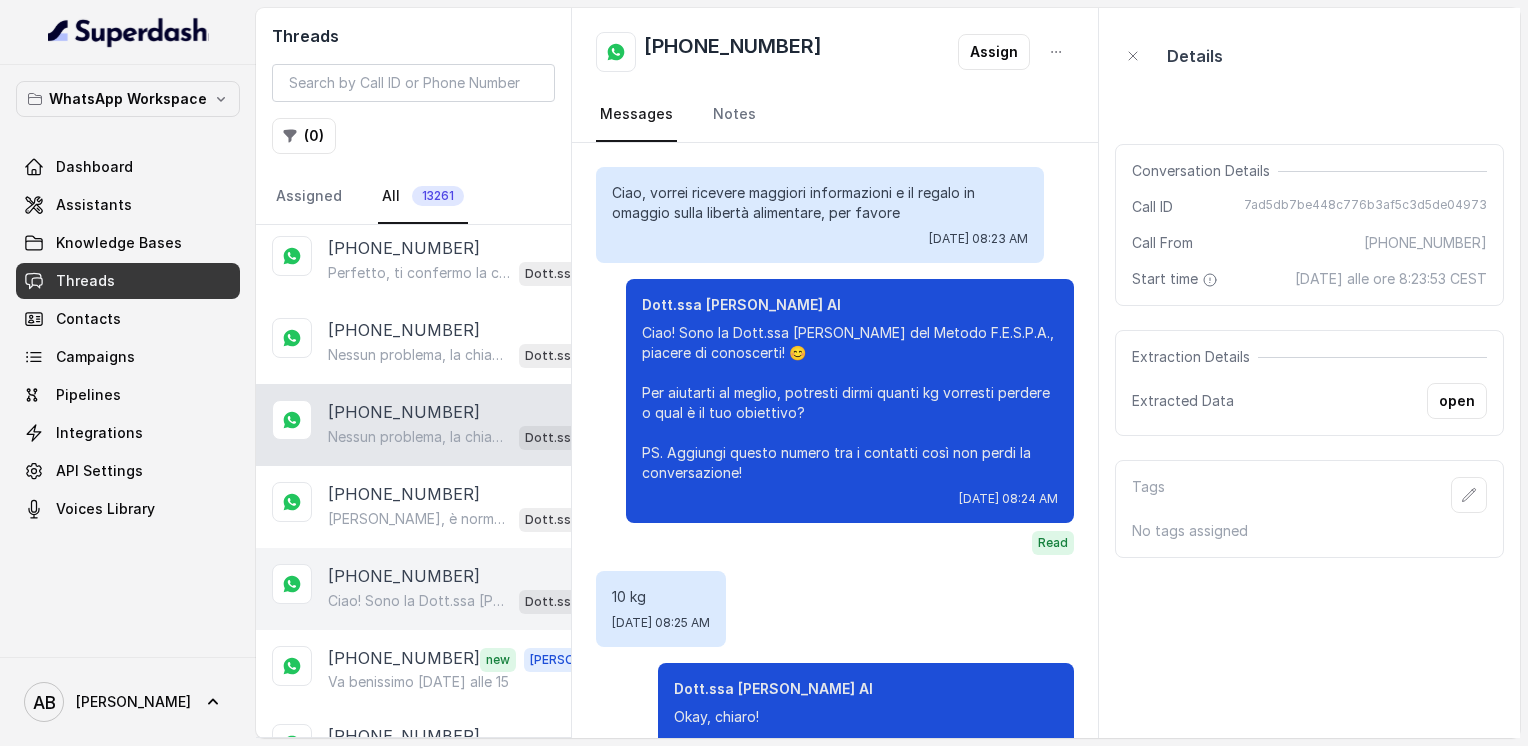 scroll, scrollTop: 1236, scrollLeft: 0, axis: vertical 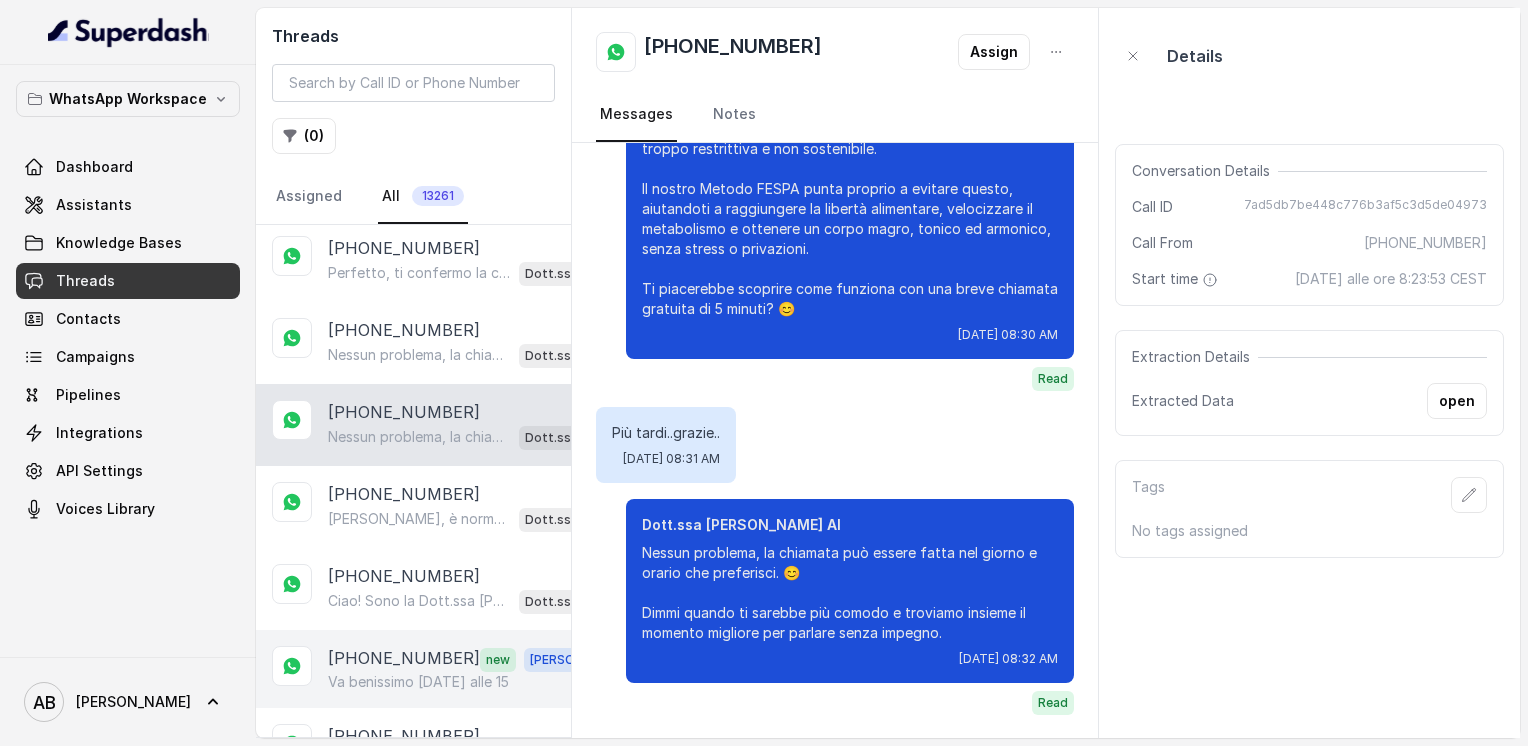 click on "[PHONE_NUMBER]   new [PERSON_NAME] benissimo [DATE] alle 15" at bounding box center [413, 669] 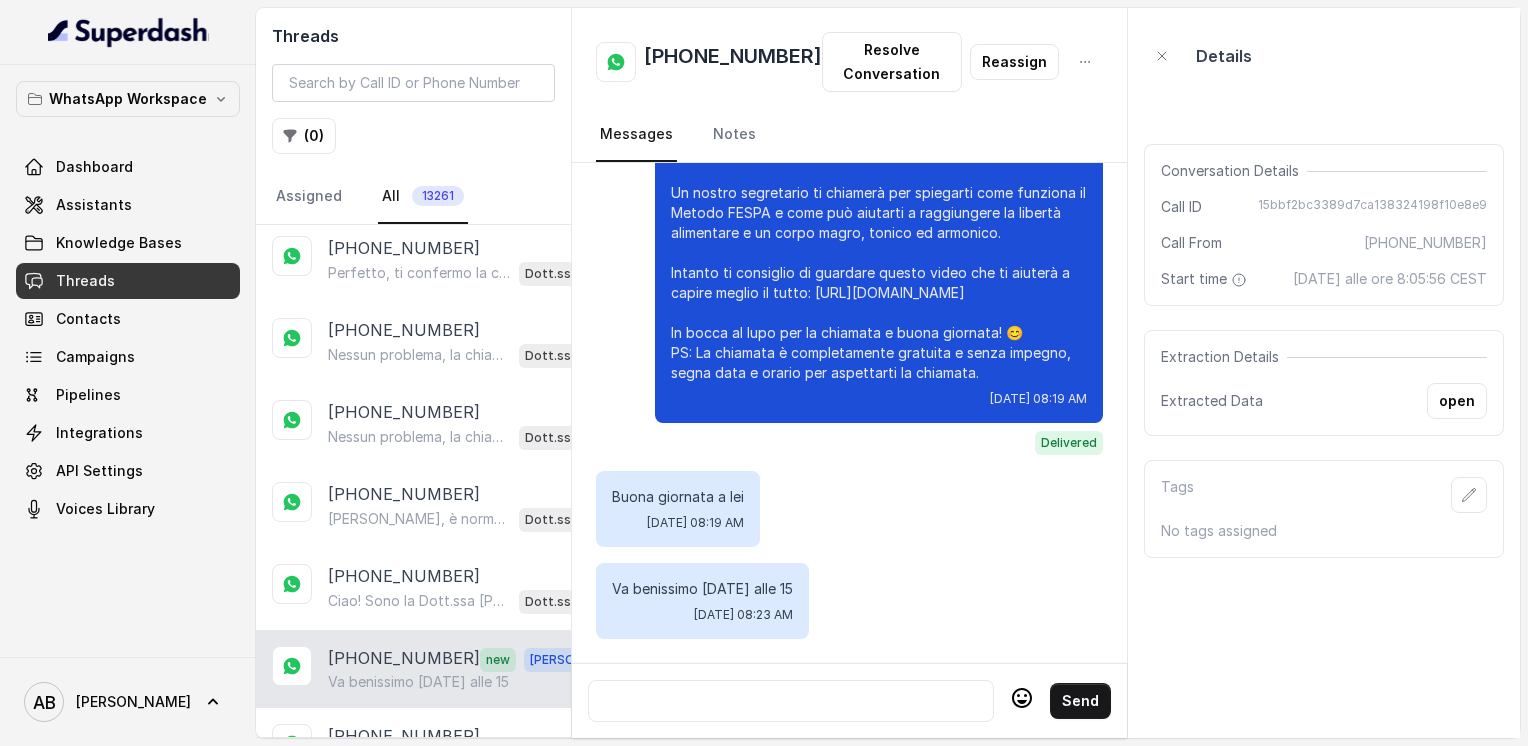scroll, scrollTop: 2548, scrollLeft: 0, axis: vertical 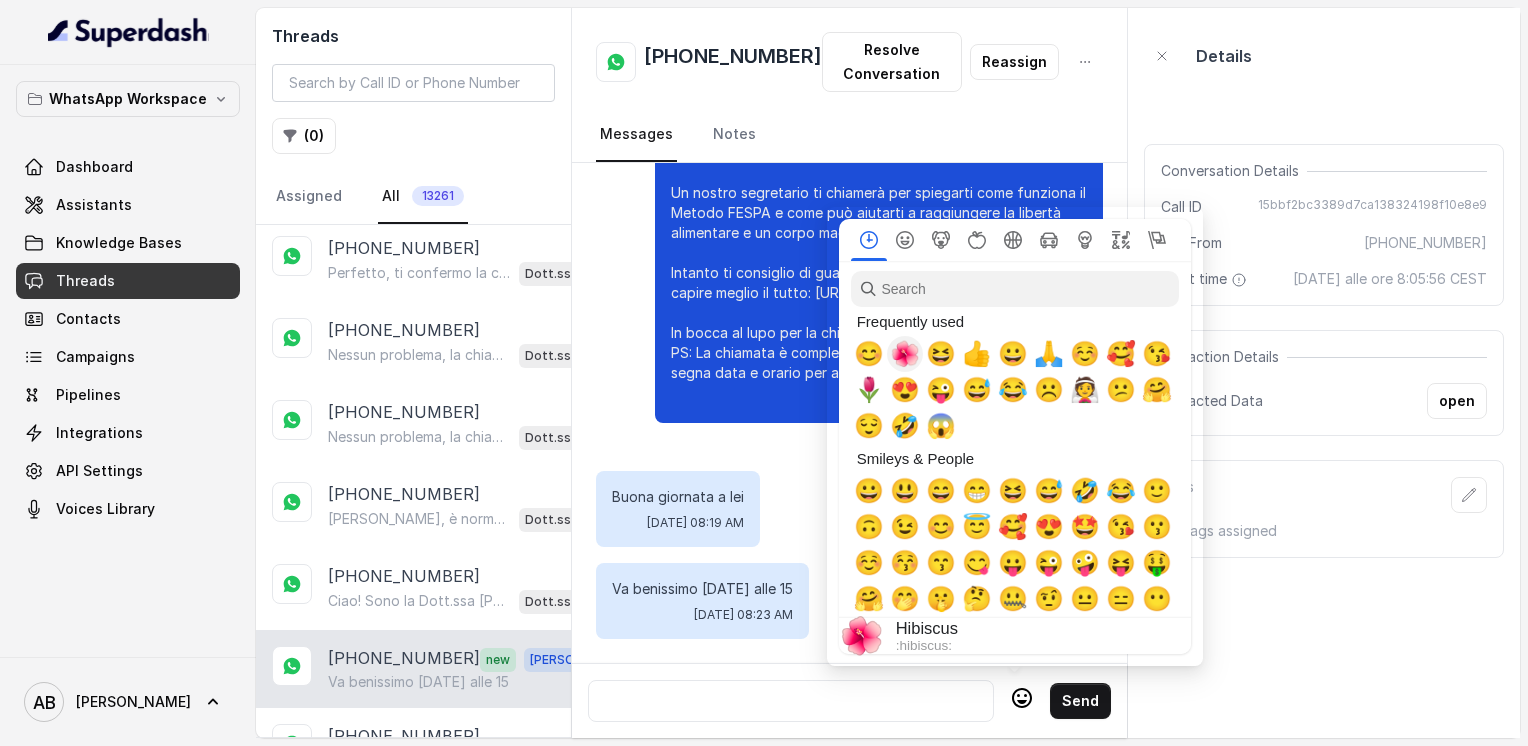 click on "🌺" at bounding box center [905, 354] 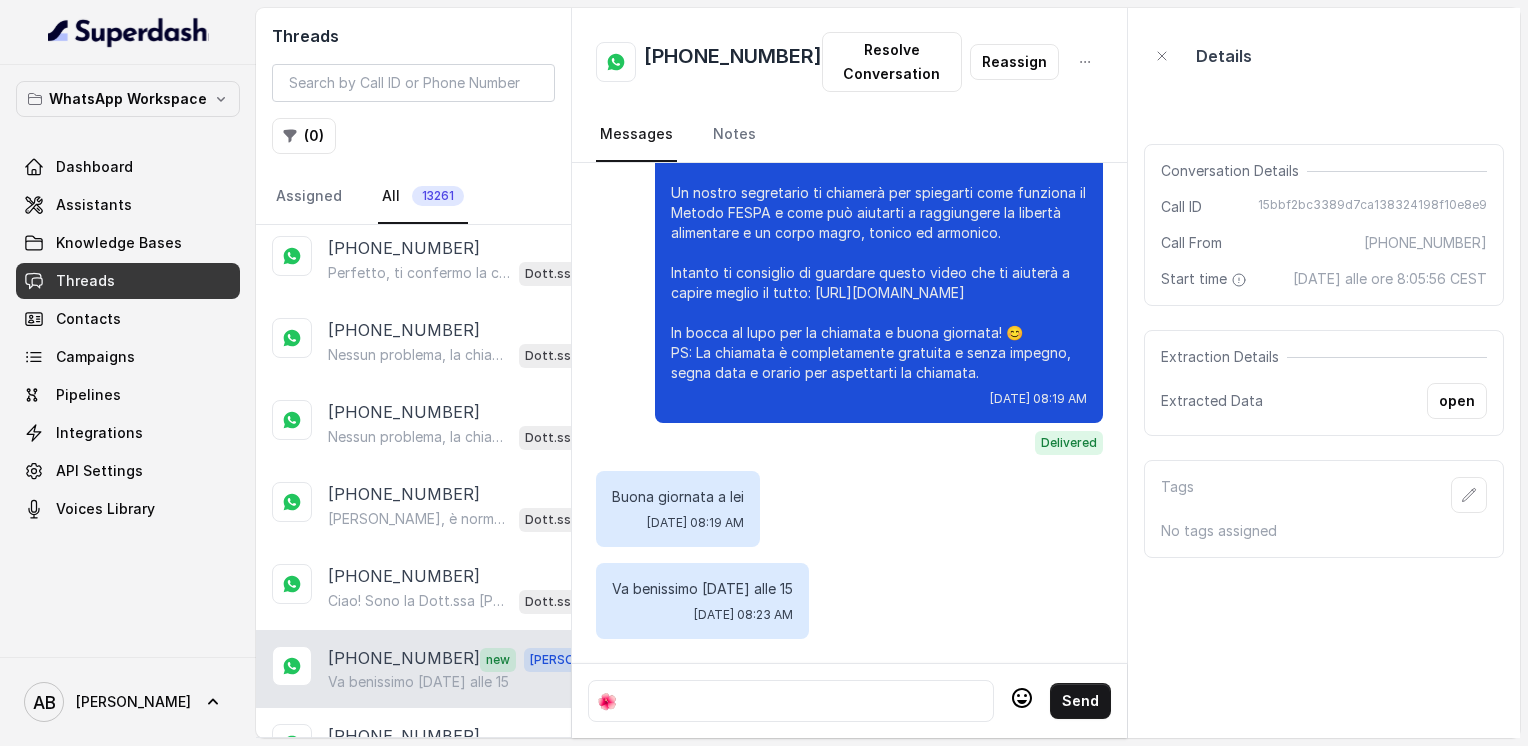 click 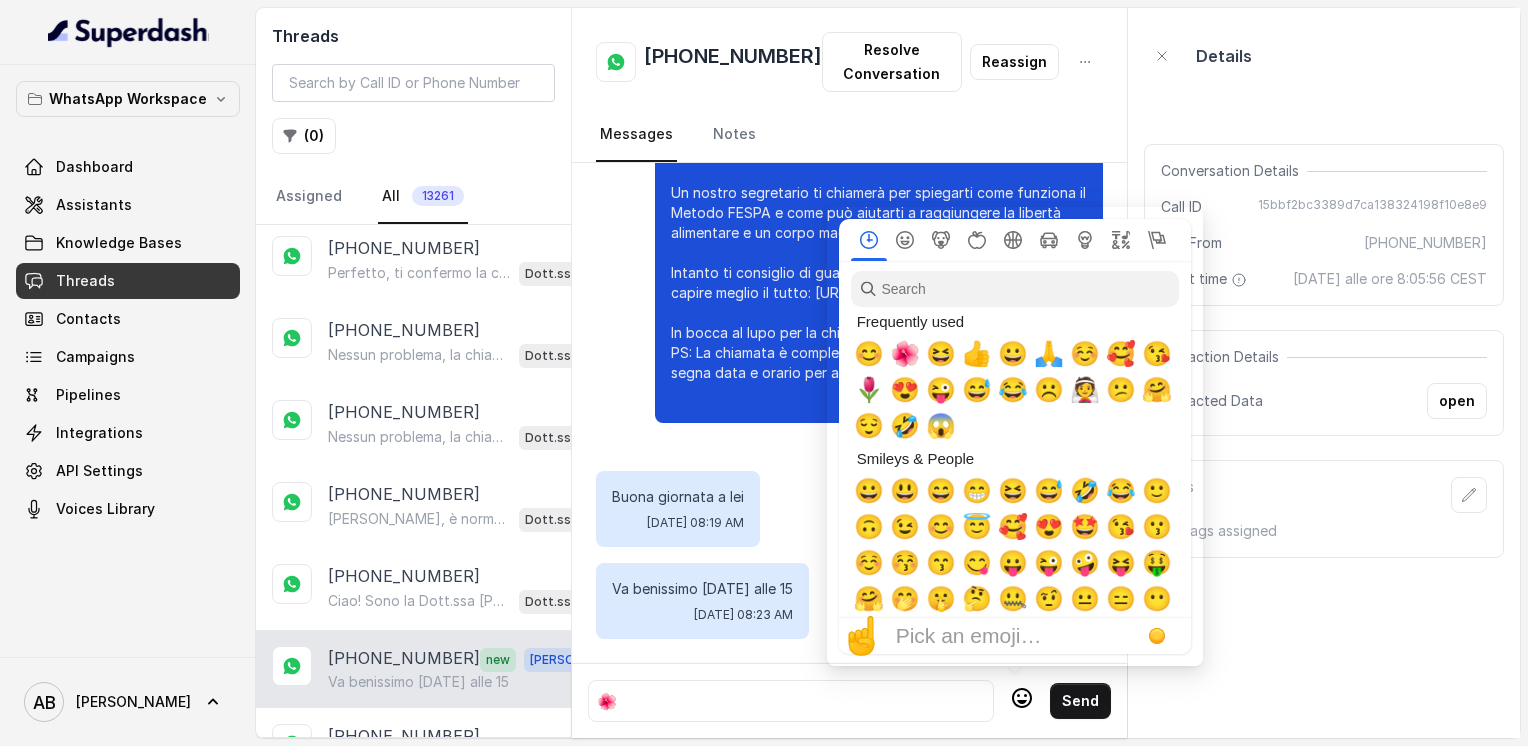 click on "😊" at bounding box center [869, 354] 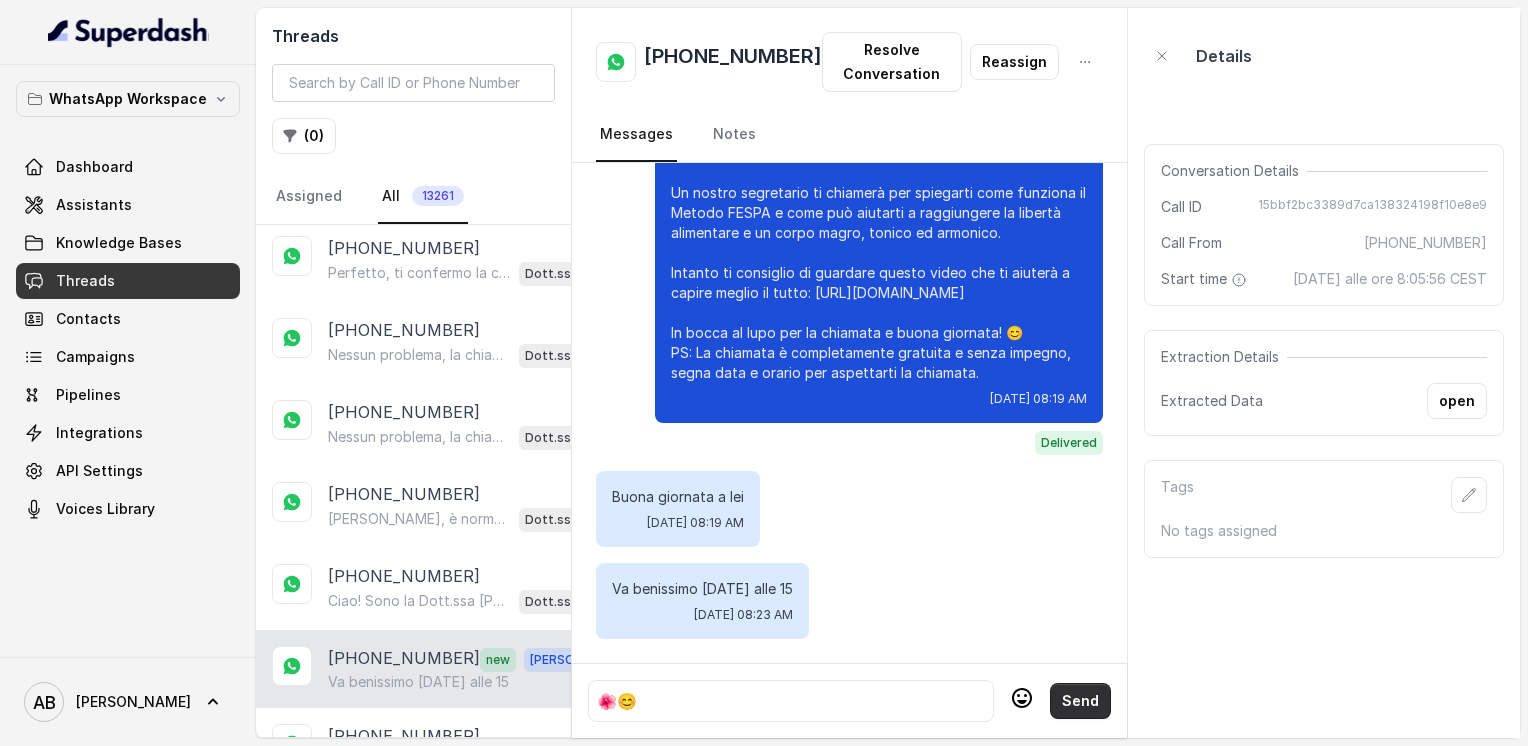 click on "Send" at bounding box center [1080, 701] 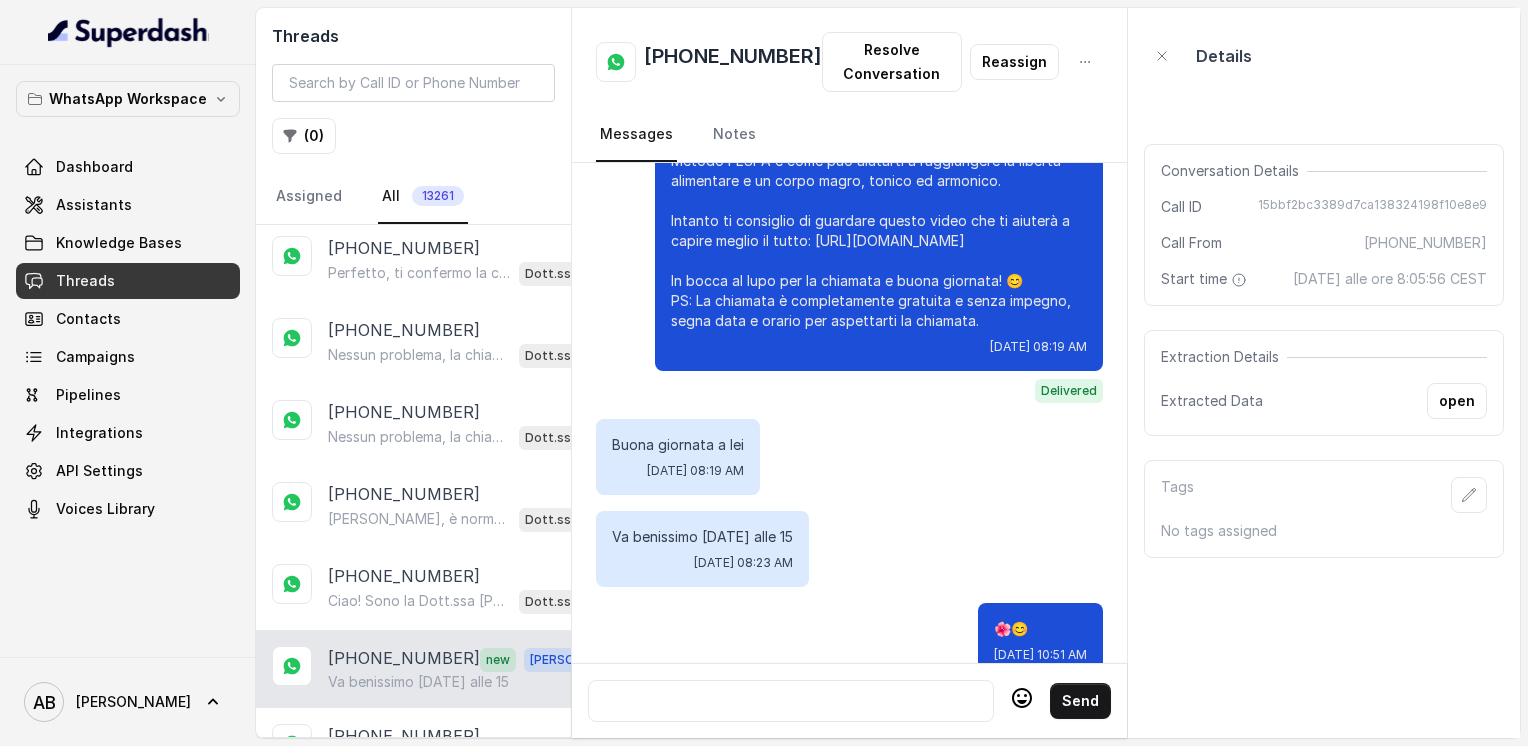 click on "[PHONE_NUMBER]" at bounding box center (733, 62) 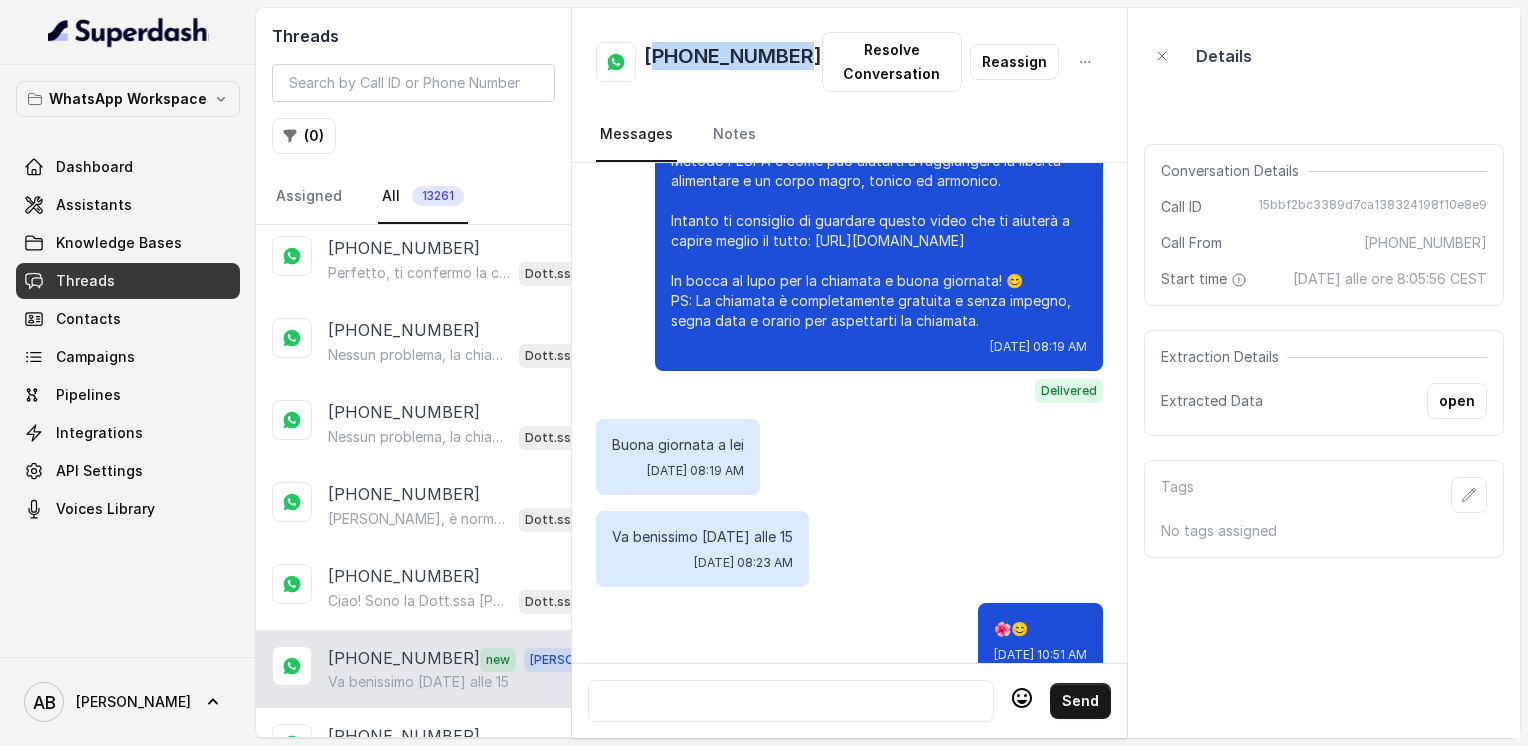 click on "[PHONE_NUMBER]" at bounding box center [733, 62] 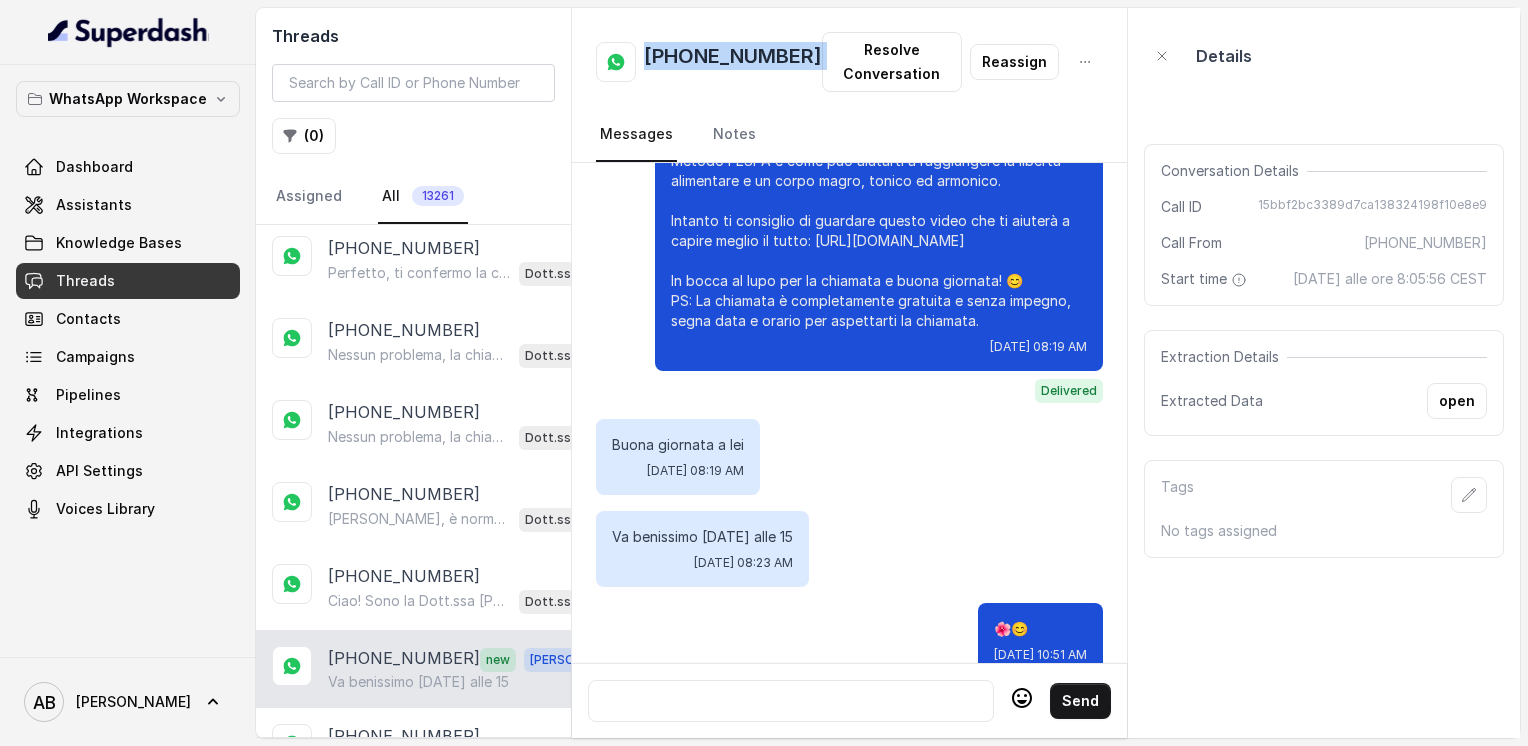 click on "[PHONE_NUMBER]" at bounding box center [733, 62] 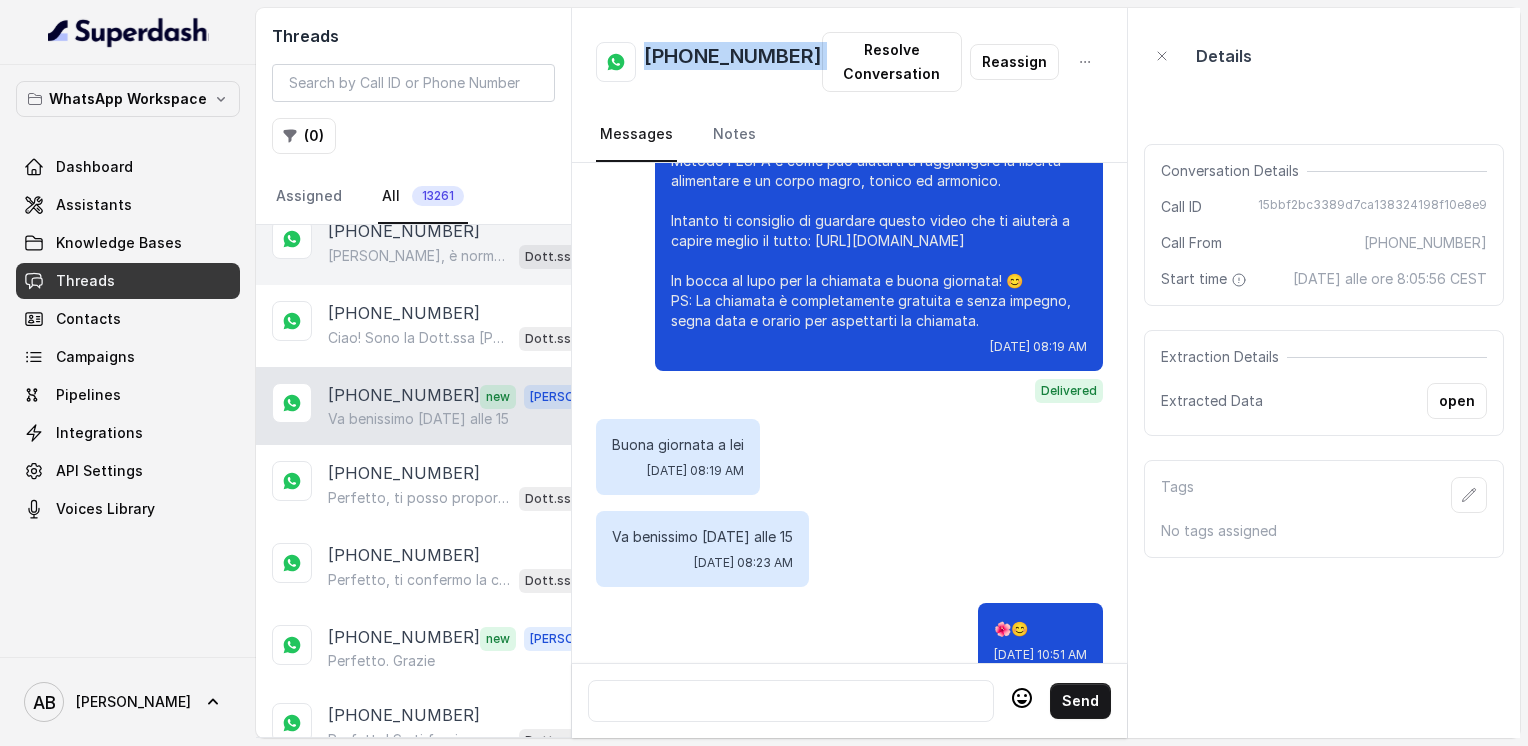 scroll, scrollTop: 3485, scrollLeft: 0, axis: vertical 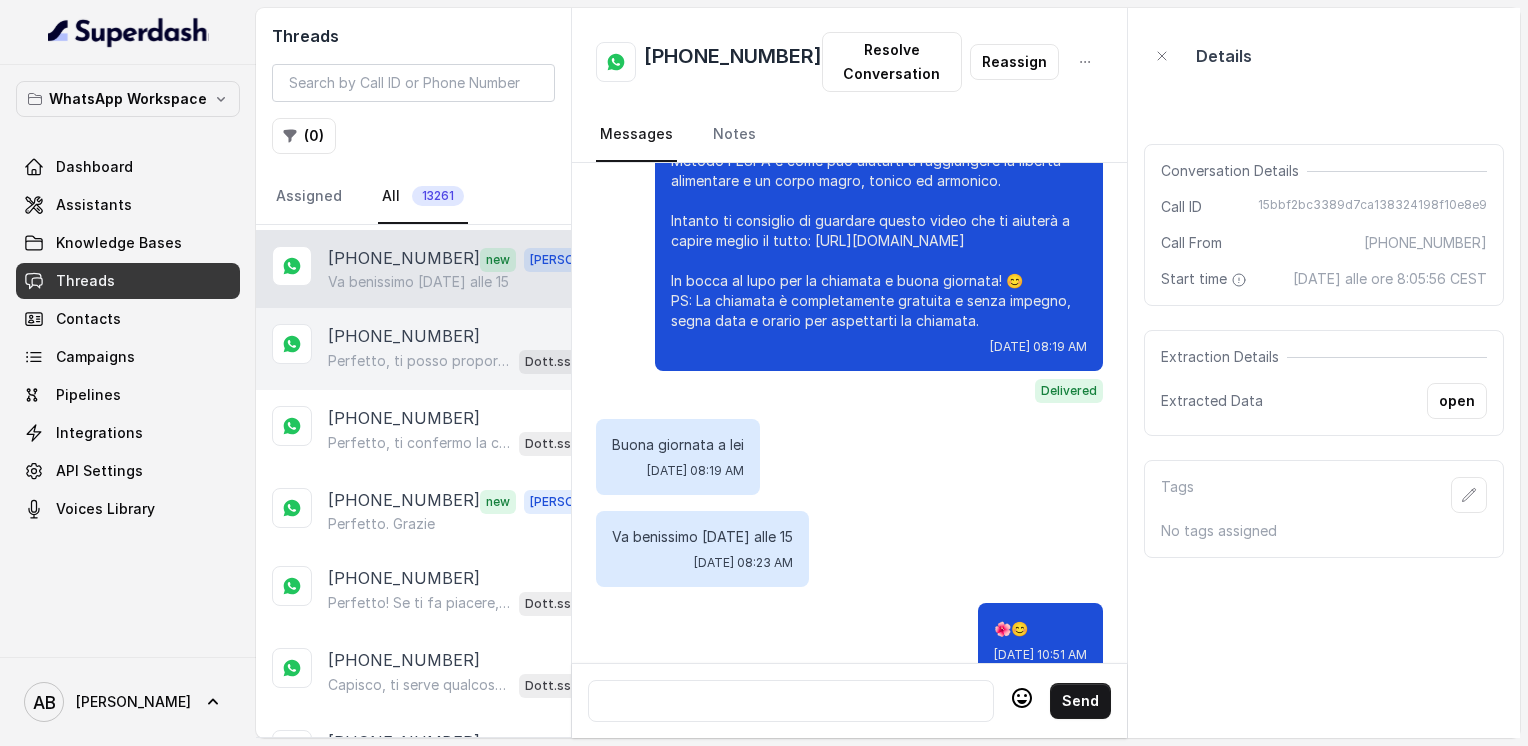 click on "Perfetto, ti posso proporre qualche orario per [DATE] pomeriggio?
Quale fascia oraria preferisci, così ti dico le disponibilità? 😊" at bounding box center (419, 361) 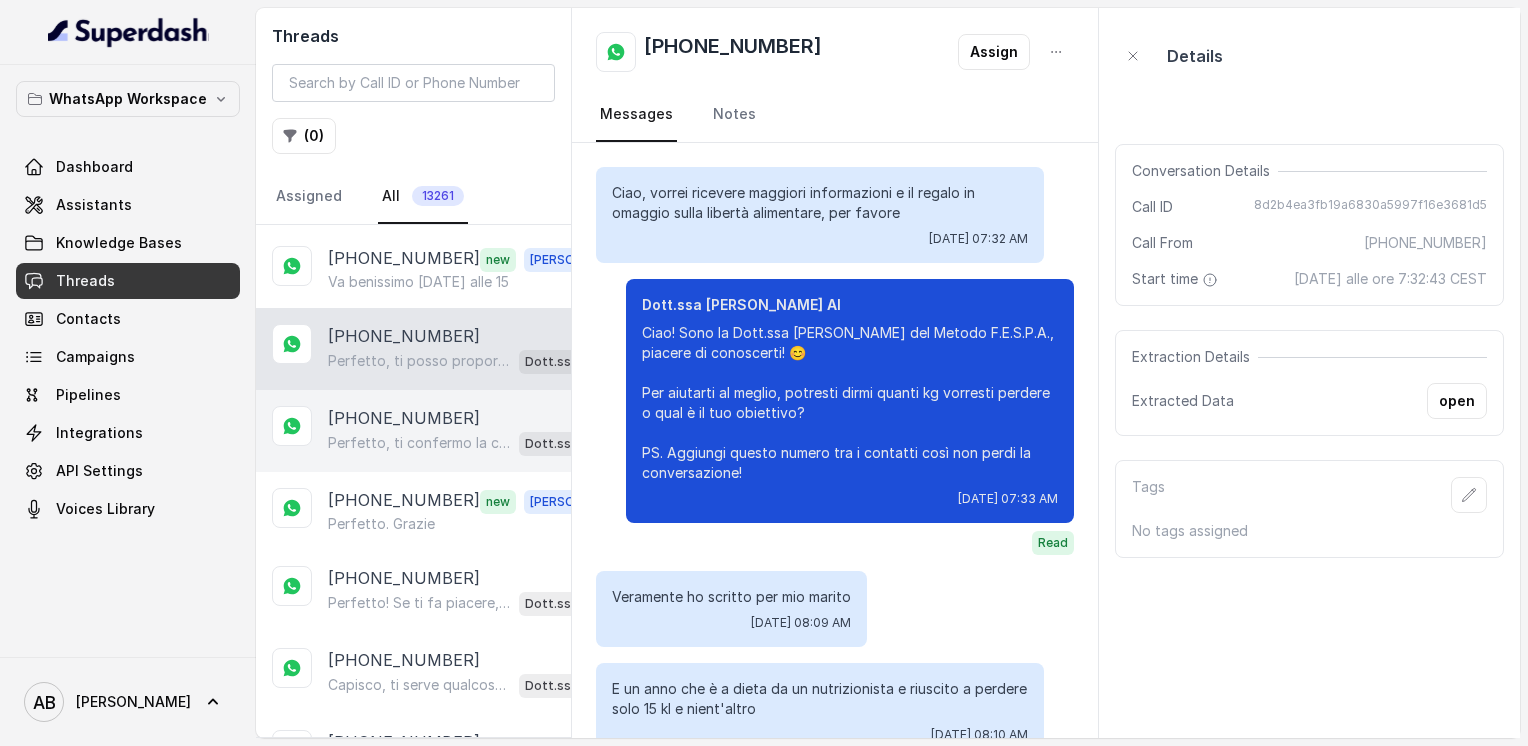 scroll, scrollTop: 2544, scrollLeft: 0, axis: vertical 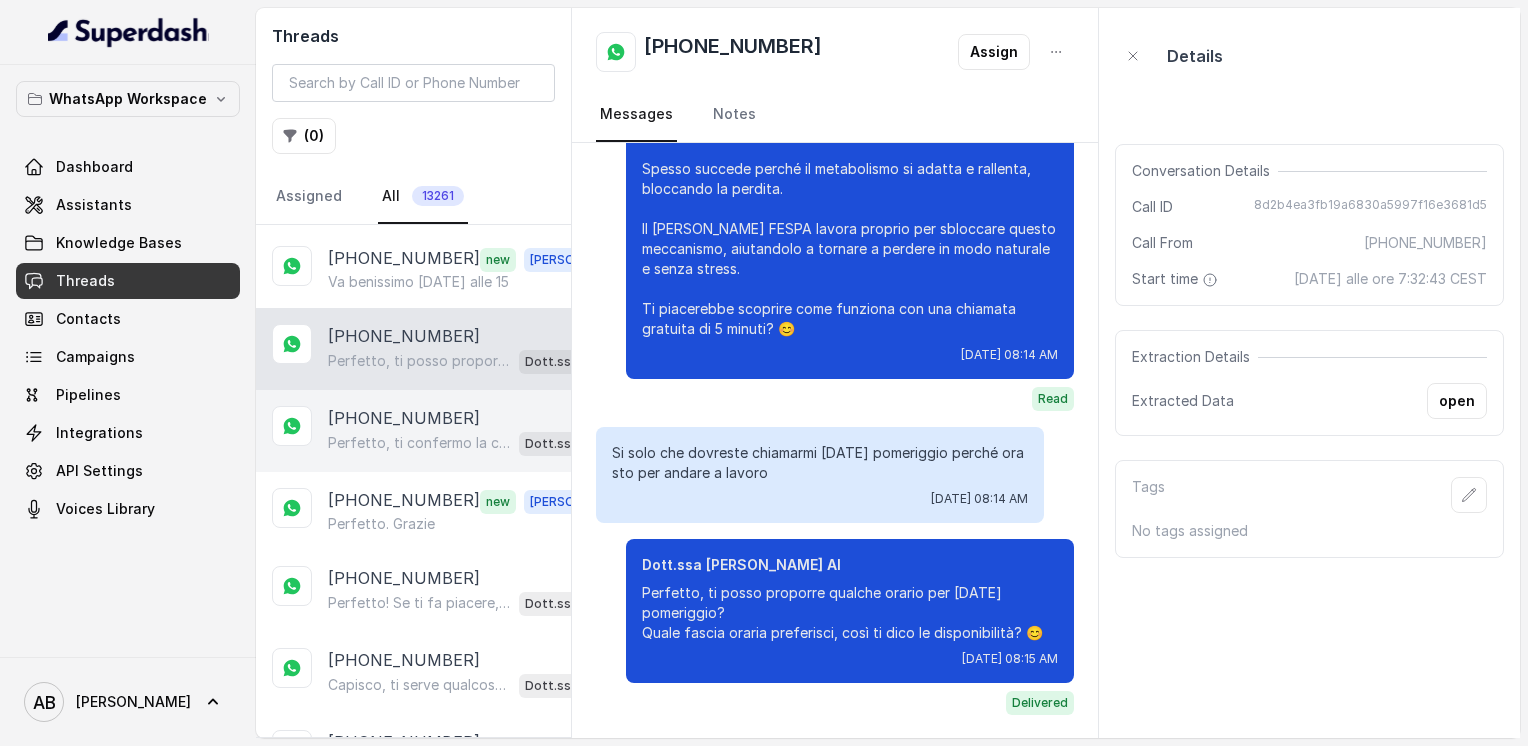 click on "Perfetto, ti confermo la chiamata per [DATE] alle 11:20!
Un nostro segretario ti chiamerà per illustrarti tutto sulla libertà alimentare, velocizzare il metabolismo e ottenere un corpo magro, tonico ed armonico.
Intanto ti consiglio di guardare questo video che ti aiuterà a capire meglio:
[URL][DOMAIN_NAME]
In bocca al lupo per la chiamata!
PS: la consulenza è gratuita e senza impegno, segna data e orario per aspettarti la chiamata, va bene? 😊" at bounding box center [419, 443] 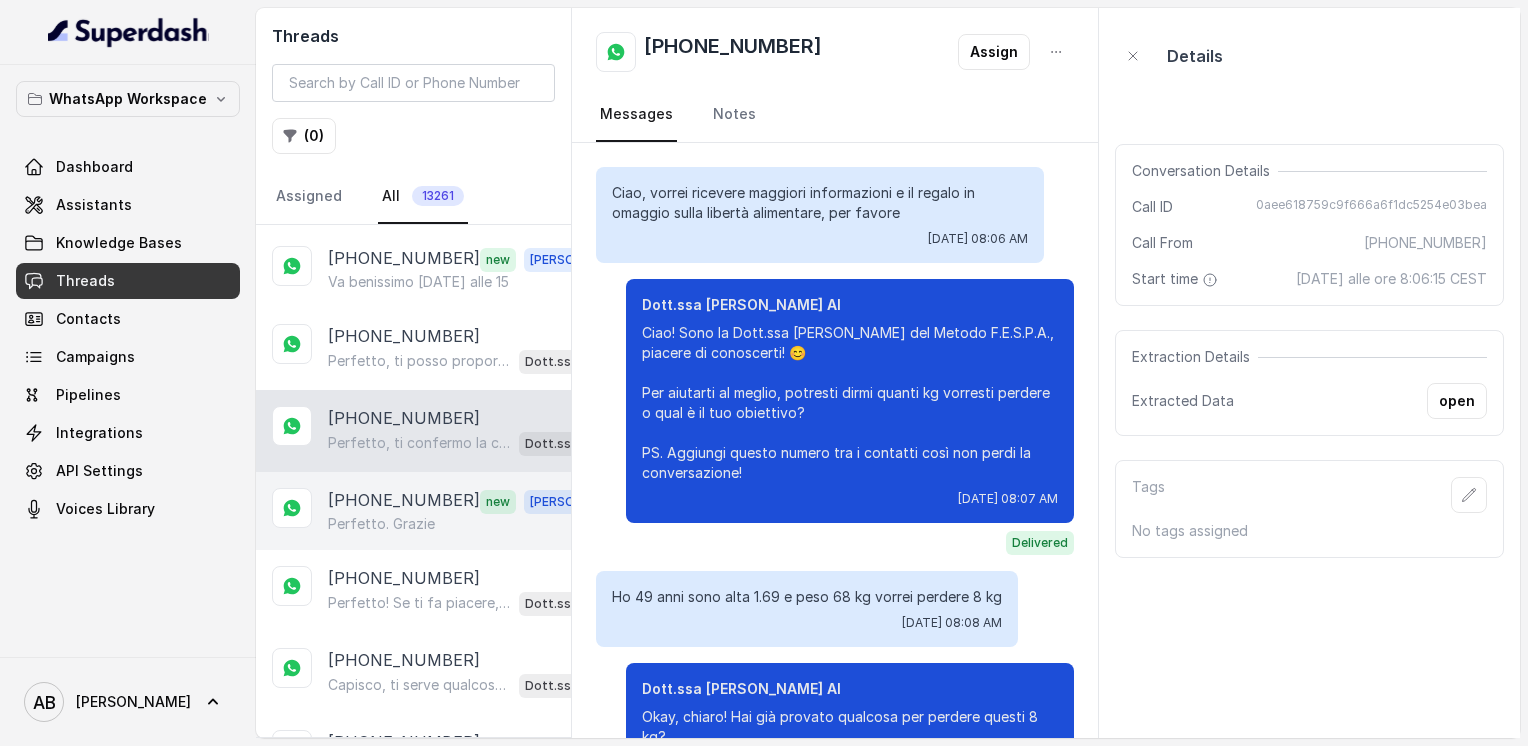 scroll, scrollTop: 1660, scrollLeft: 0, axis: vertical 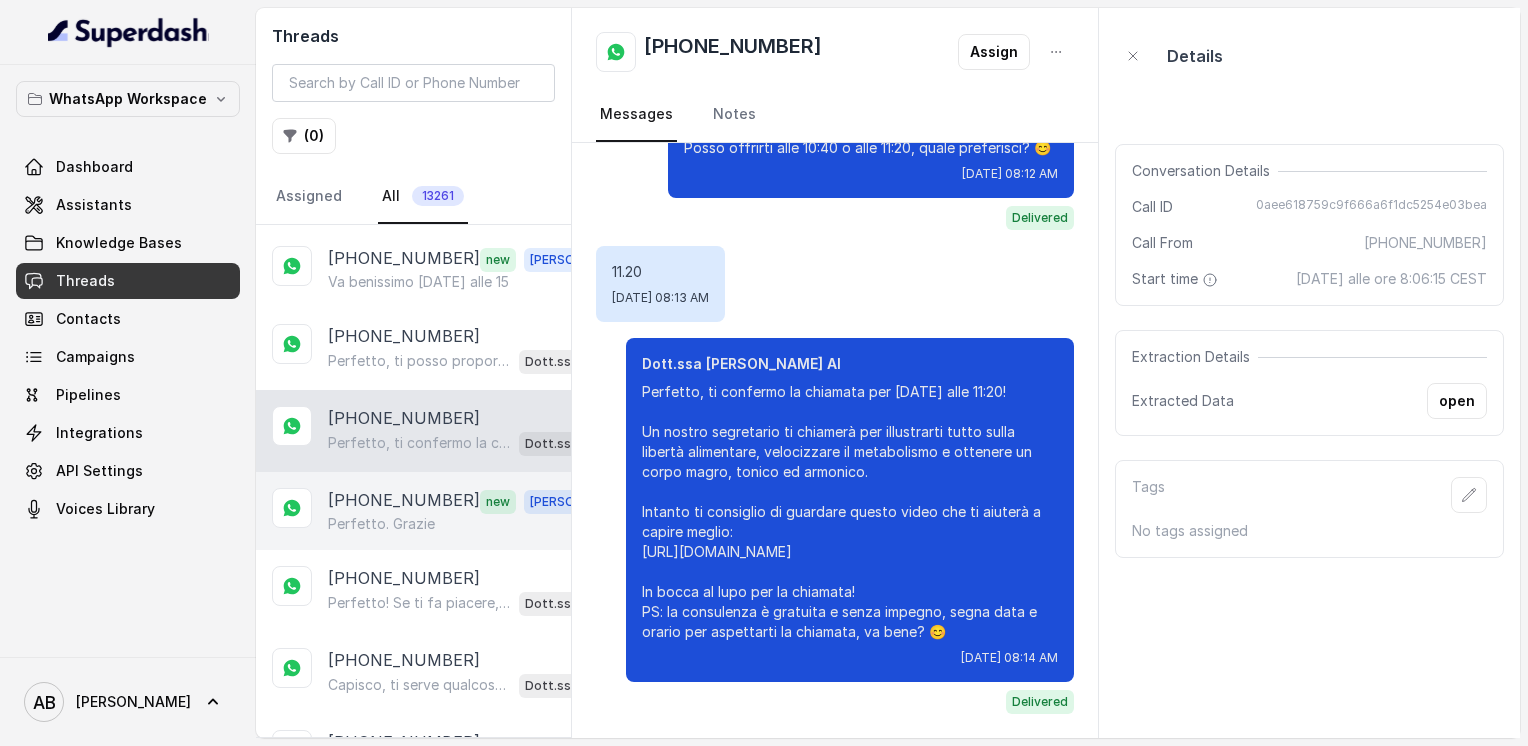 click on "Perfetto. Grazie" at bounding box center [381, 524] 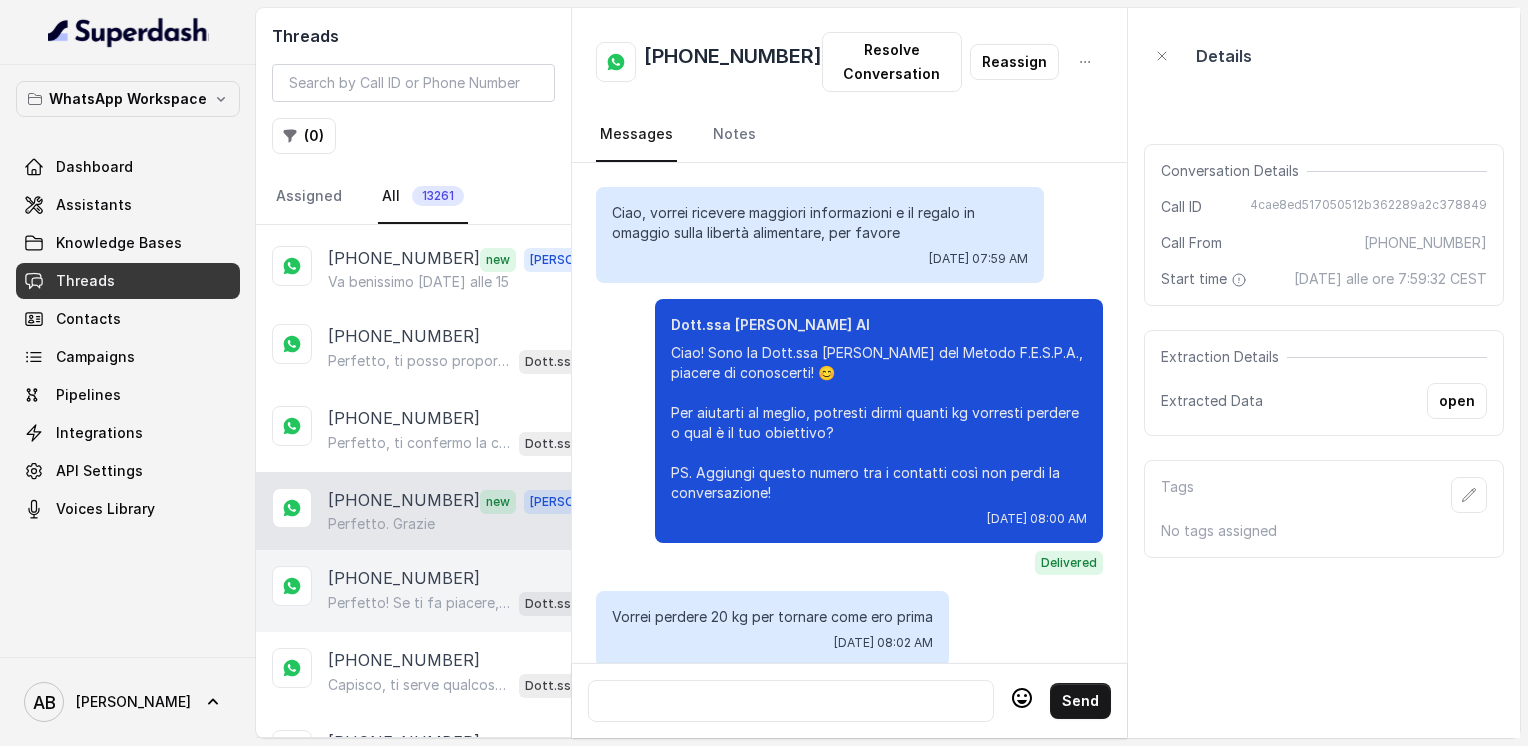 scroll, scrollTop: 1920, scrollLeft: 0, axis: vertical 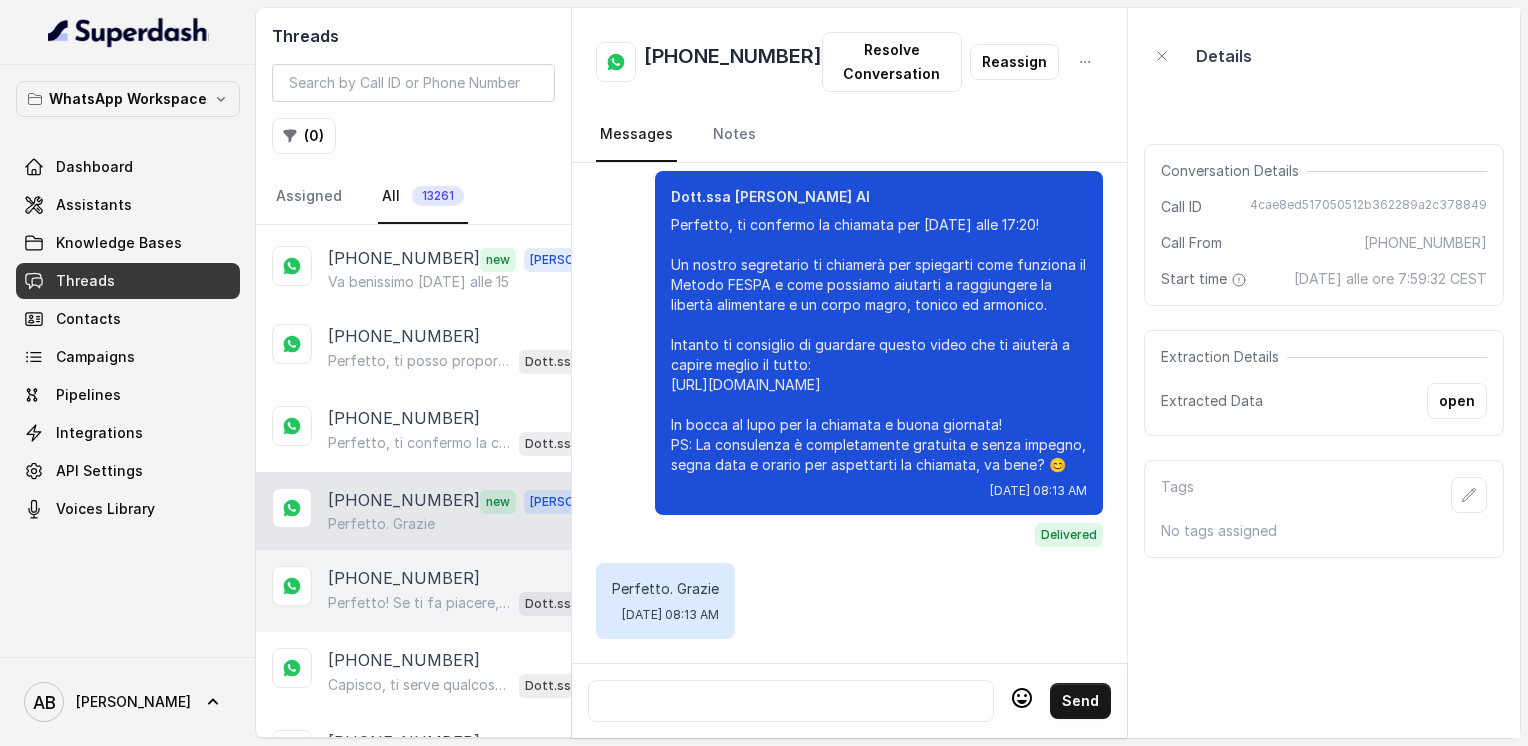 click on "[PHONE_NUMBER]   Perfetto!
Se ti fa piacere, possiamo organizzare una breve chiamata informativa di 5 minuti, completamente gratuita e senza impegno, per spiegarti come funziona il Metodo FESPA e vedere cosa può fare per te.
Quale giorno e orario preferisci per essere contattata? 😊 Dott.ssa [PERSON_NAME] AI" at bounding box center (413, 591) 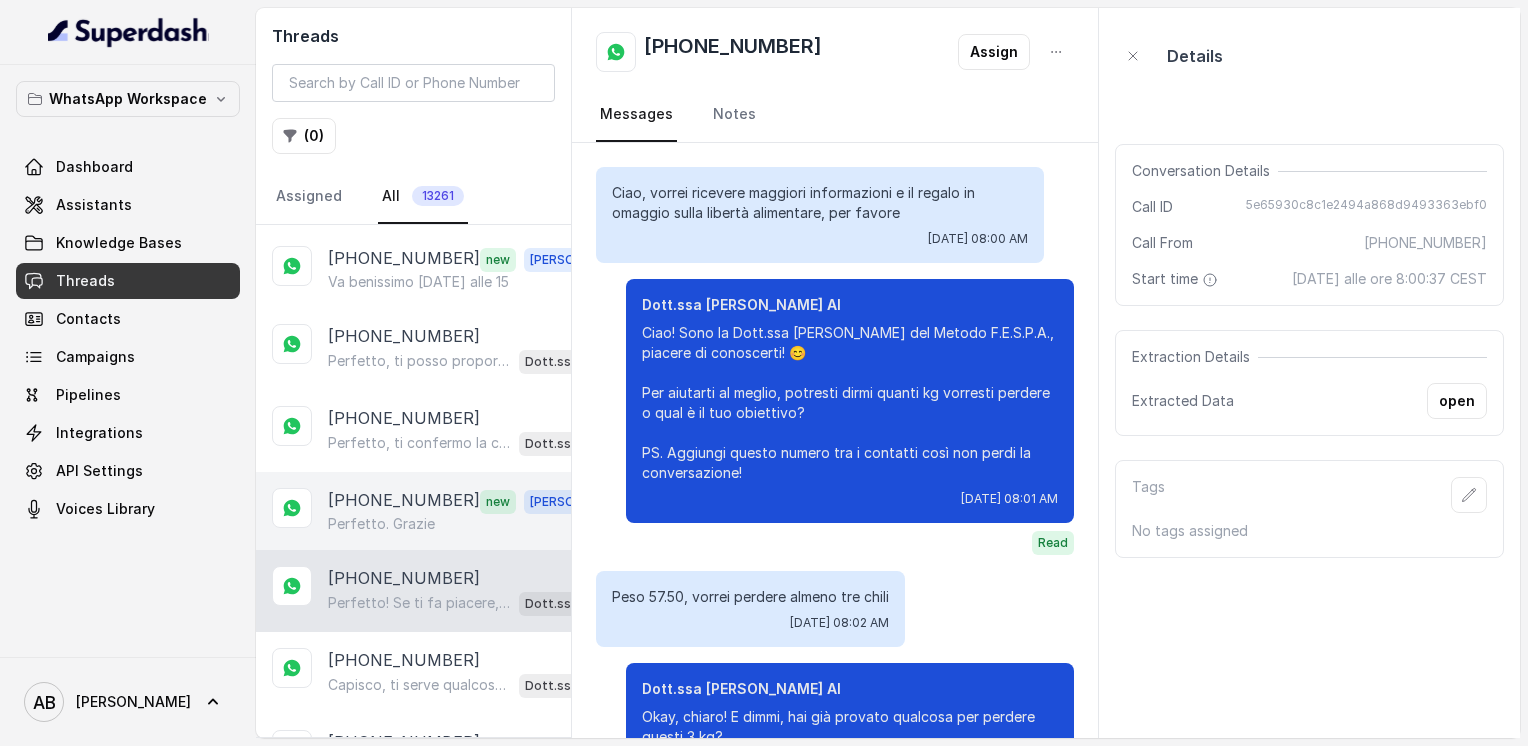 scroll, scrollTop: 1176, scrollLeft: 0, axis: vertical 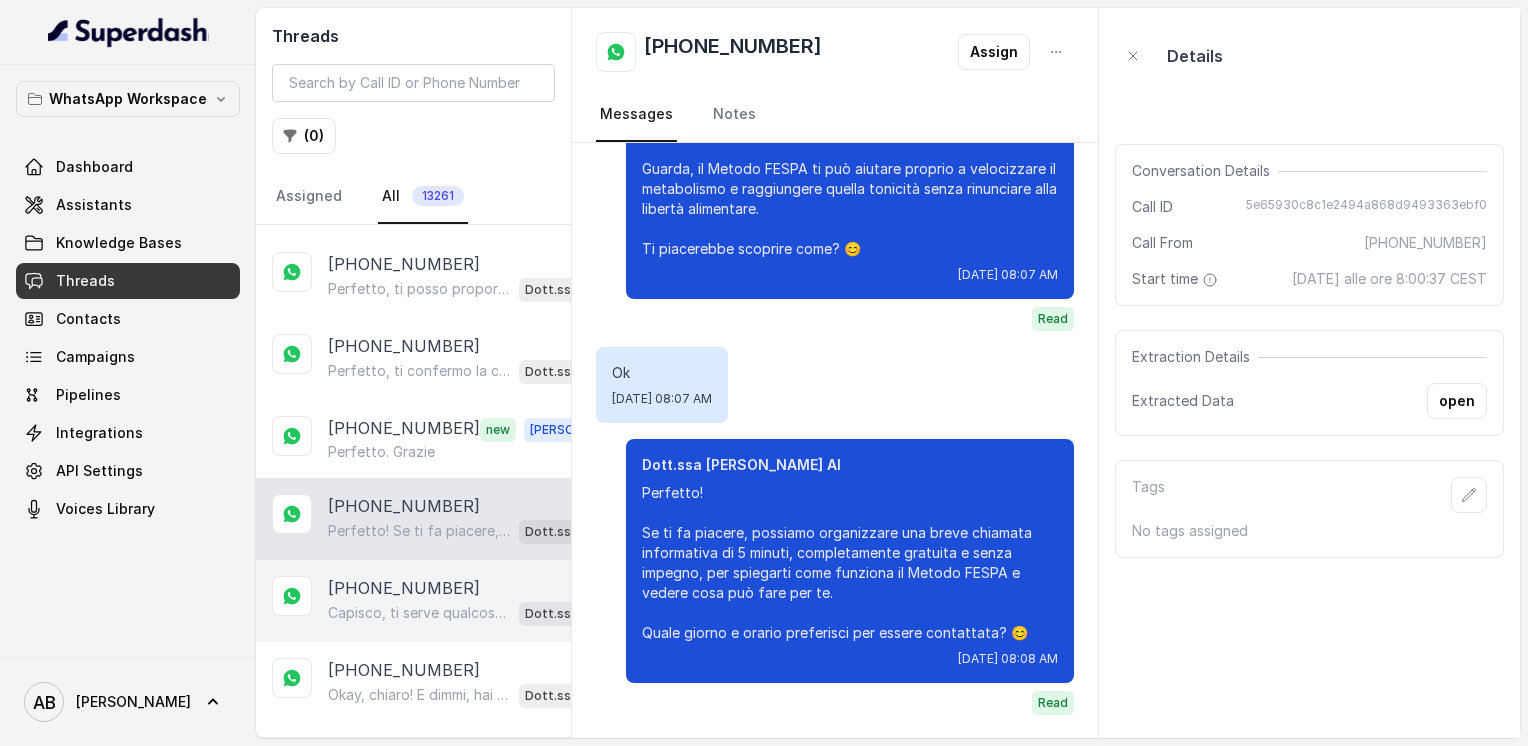 click on "[PHONE_NUMBER]" at bounding box center [404, 588] 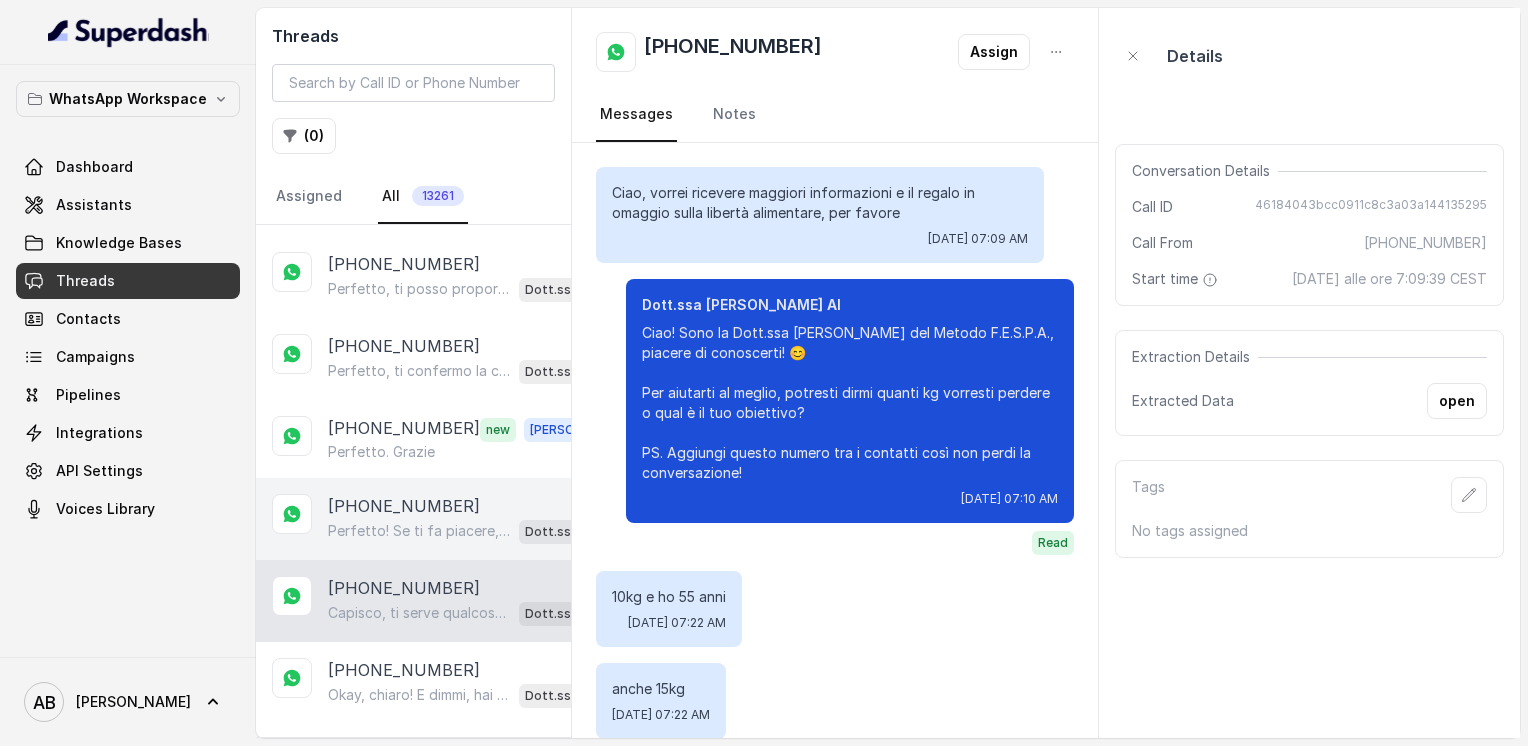 scroll, scrollTop: 2680, scrollLeft: 0, axis: vertical 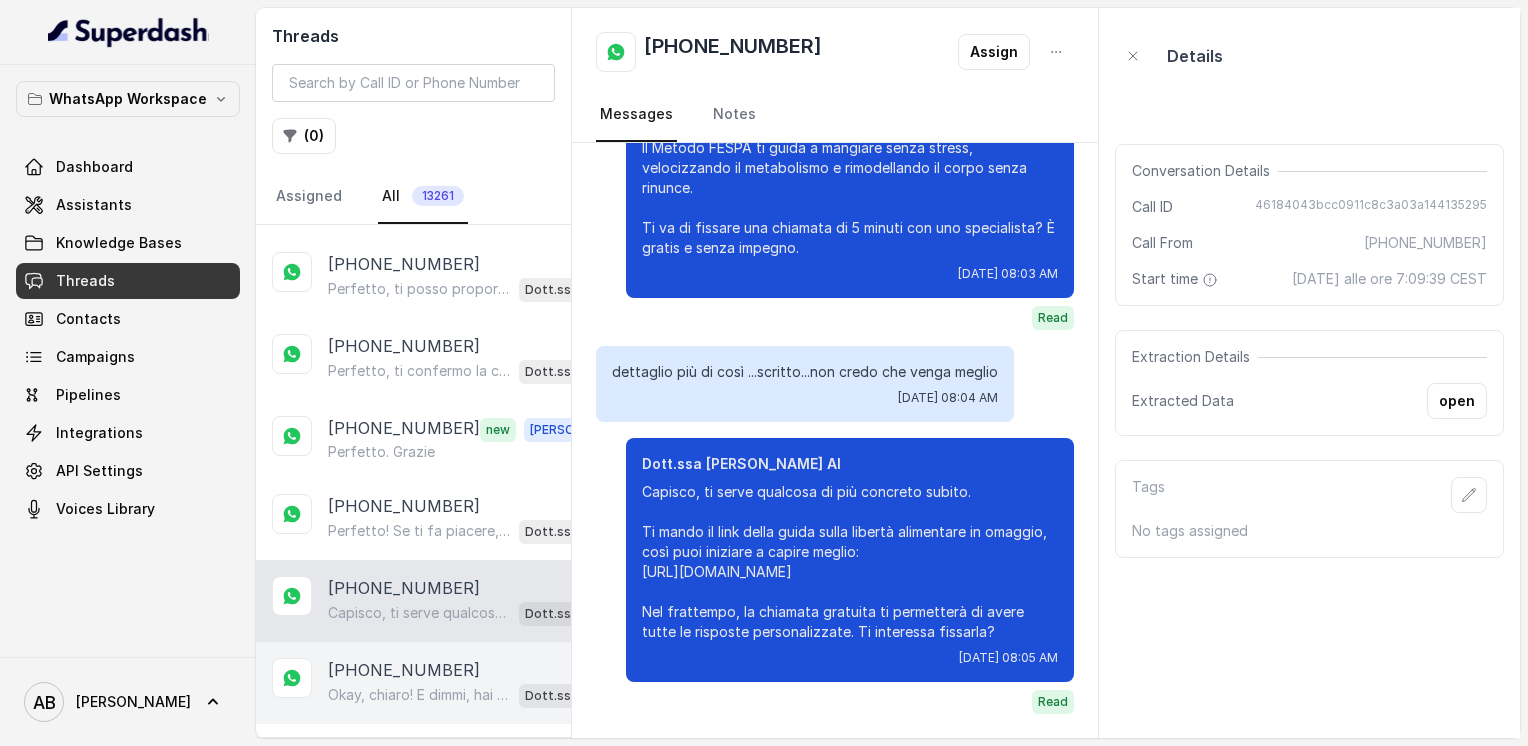click on "[PHONE_NUMBER]" at bounding box center [404, 670] 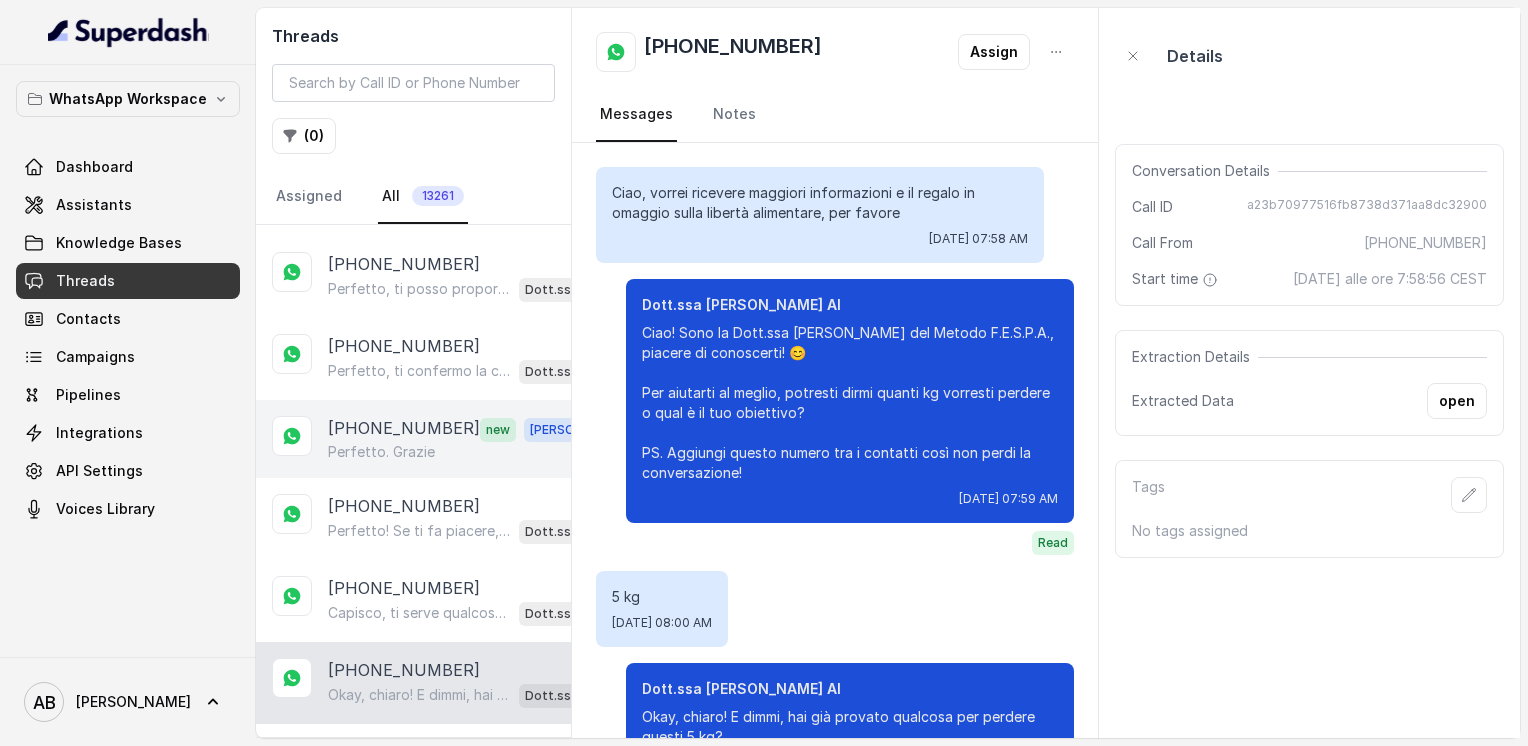 scroll, scrollTop: 104, scrollLeft: 0, axis: vertical 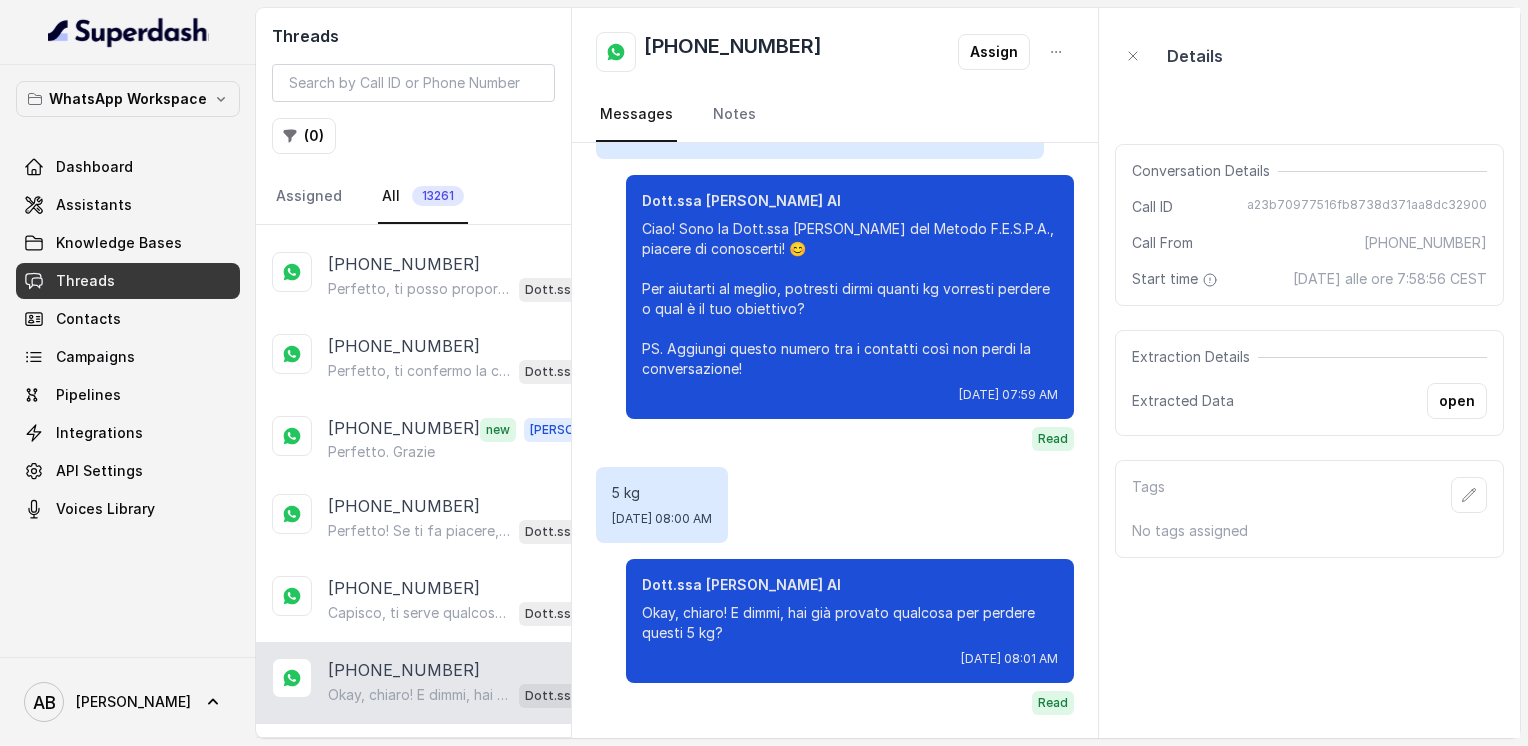 click on "Load more conversations" at bounding box center [414, 752] 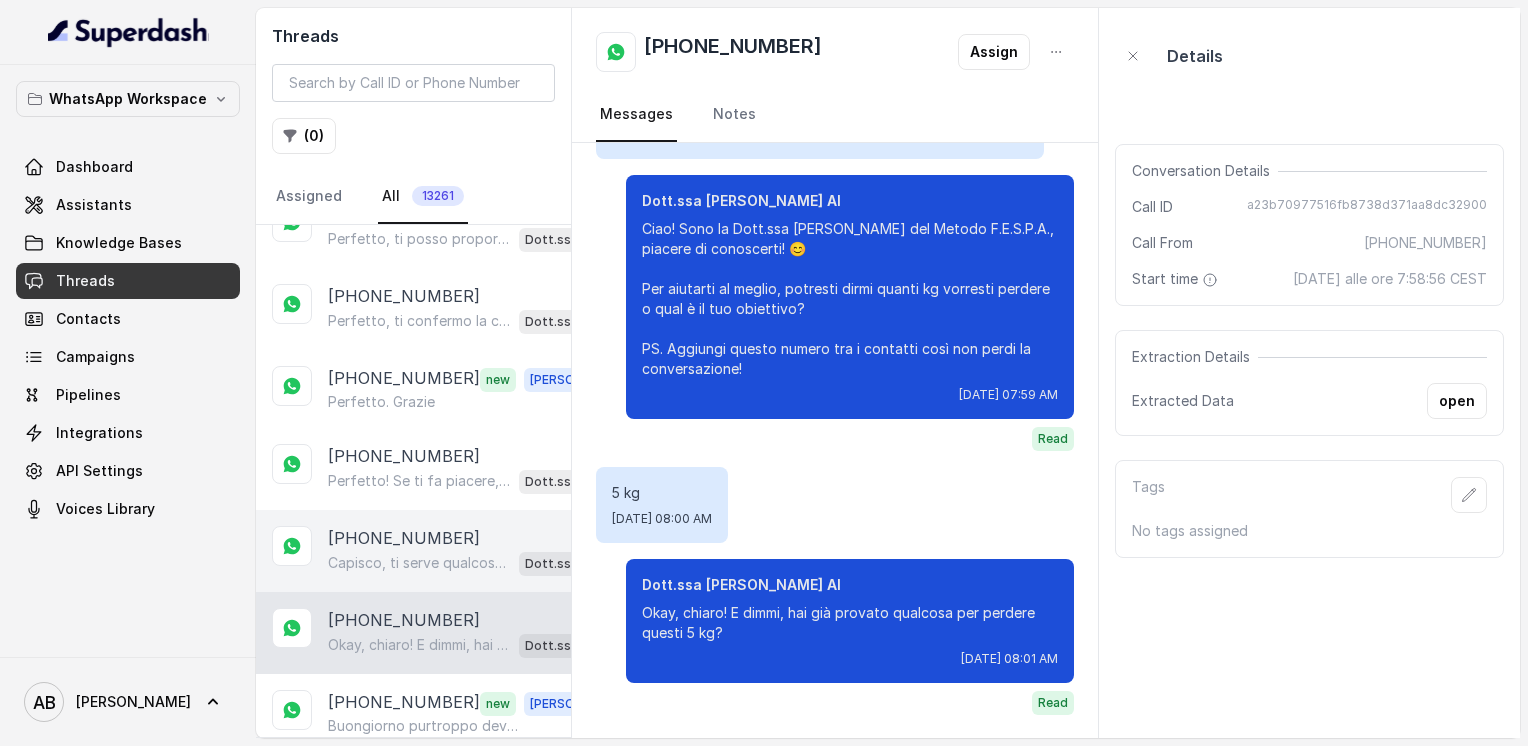 scroll, scrollTop: 3857, scrollLeft: 0, axis: vertical 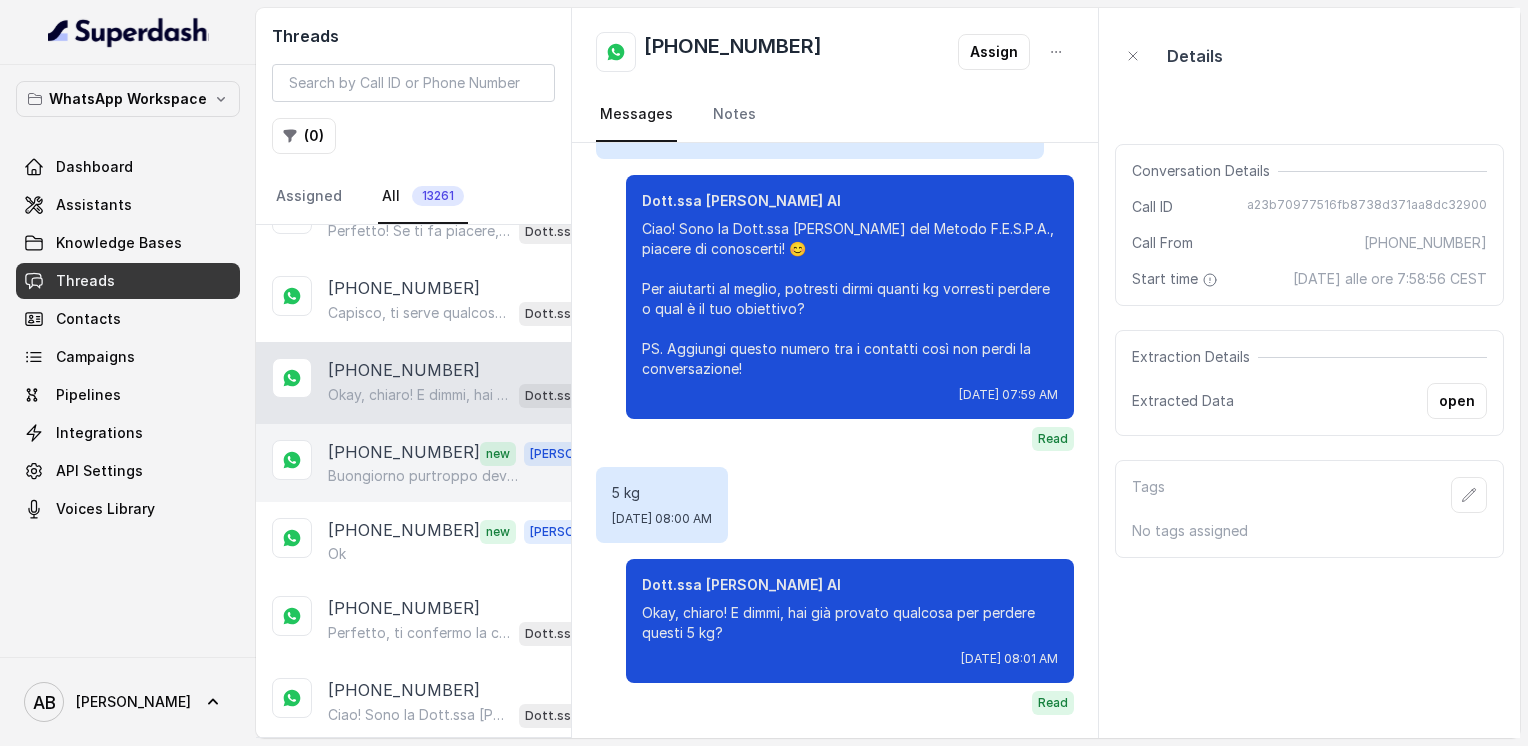 click on "[PHONE_NUMBER]   new [PERSON_NAME] purtroppo devo disdire k appuntamento, al momento devo rimanere ricoverata ma poi dovrò seguire una Dieta che mi daranno in ospedale" at bounding box center [413, 463] 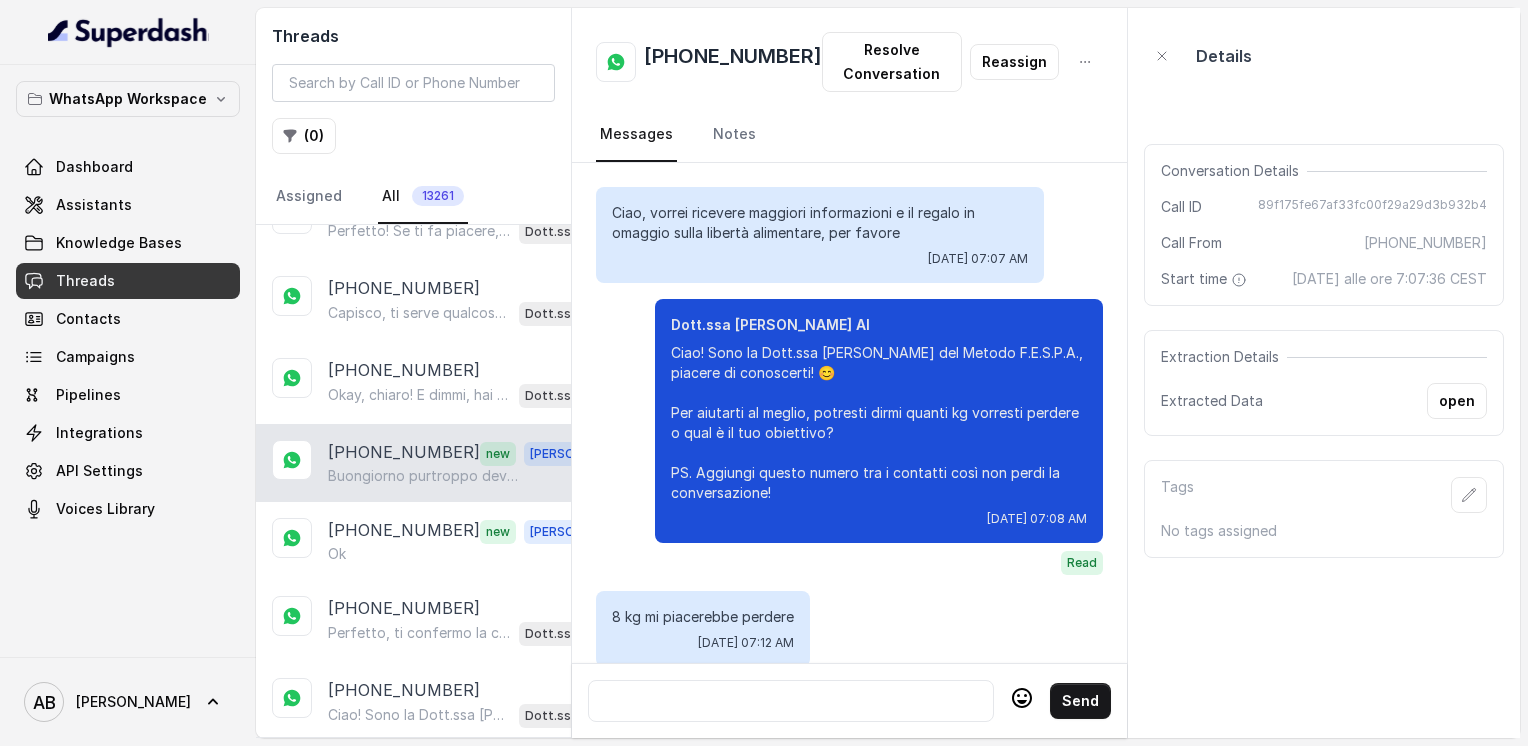 scroll, scrollTop: 2396, scrollLeft: 0, axis: vertical 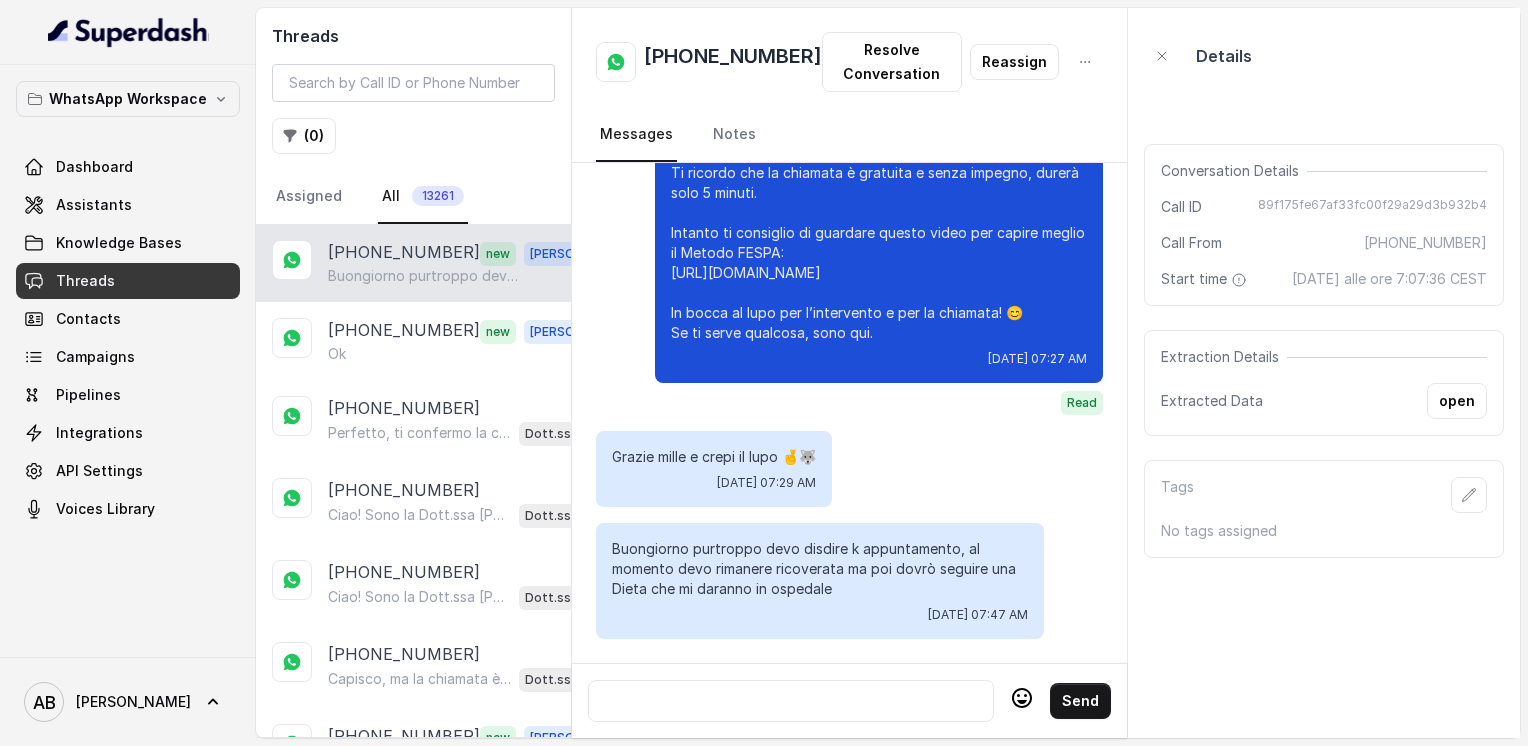 click at bounding box center [791, 701] 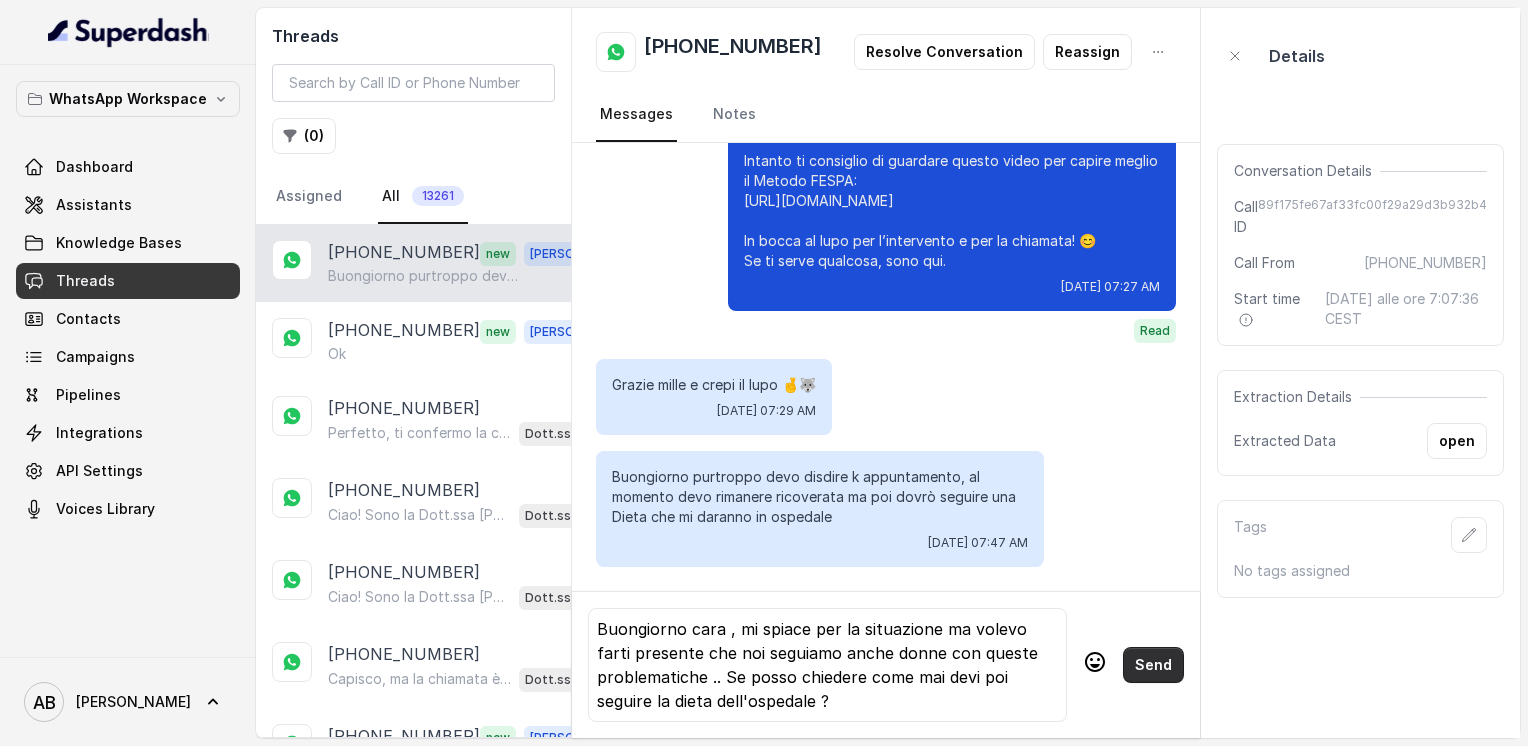 click on "Send" at bounding box center (1153, 665) 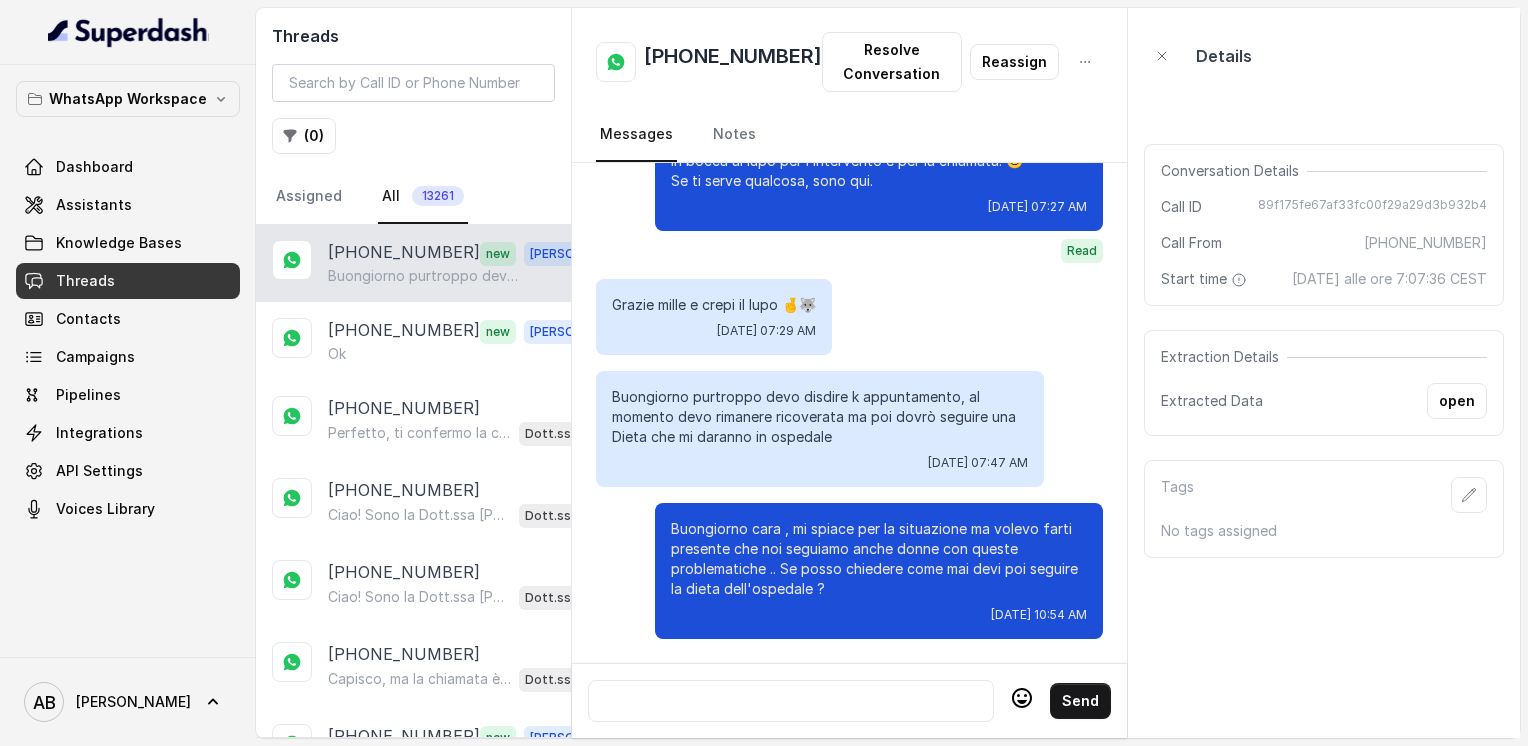 scroll, scrollTop: 2548, scrollLeft: 0, axis: vertical 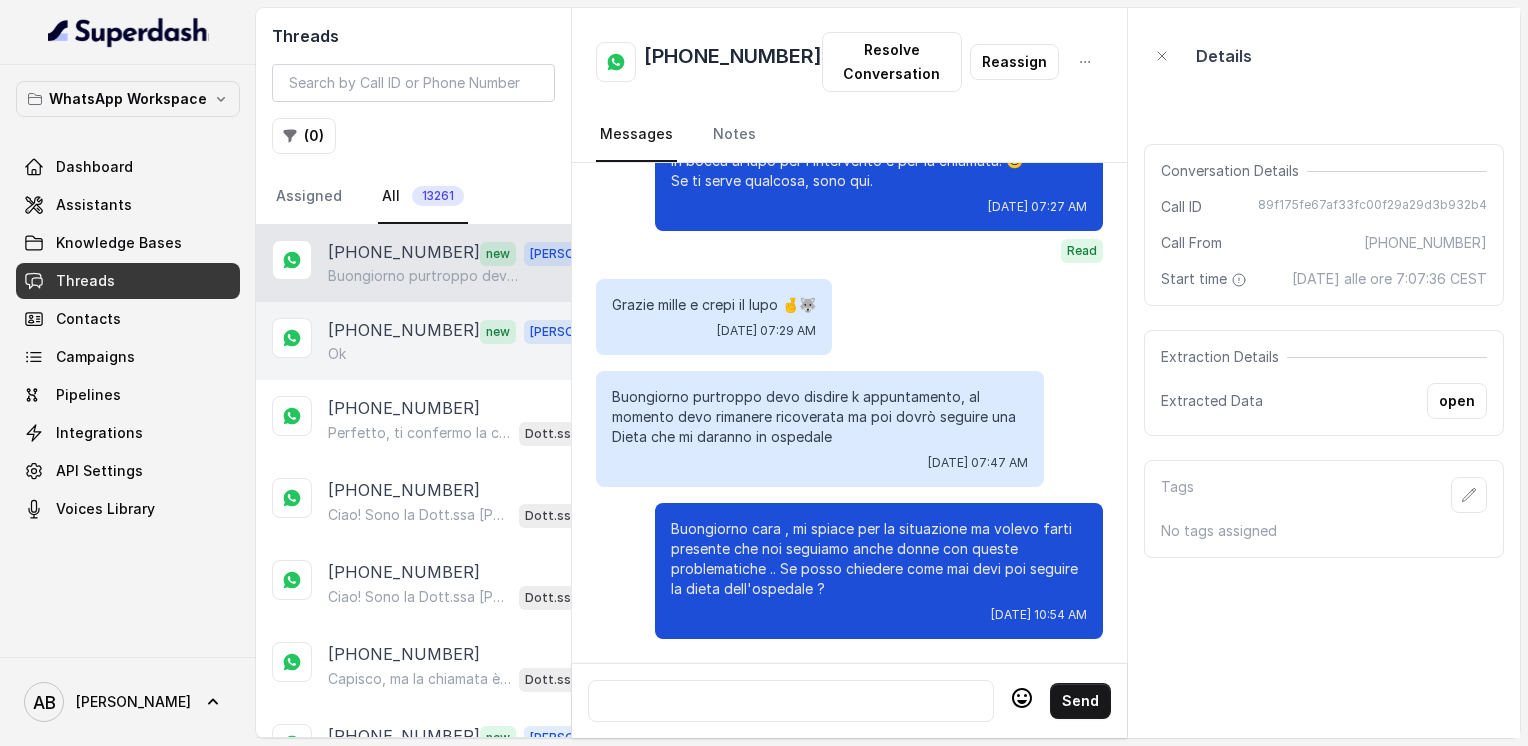 click on "[PHONE_NUMBER]" at bounding box center [404, 331] 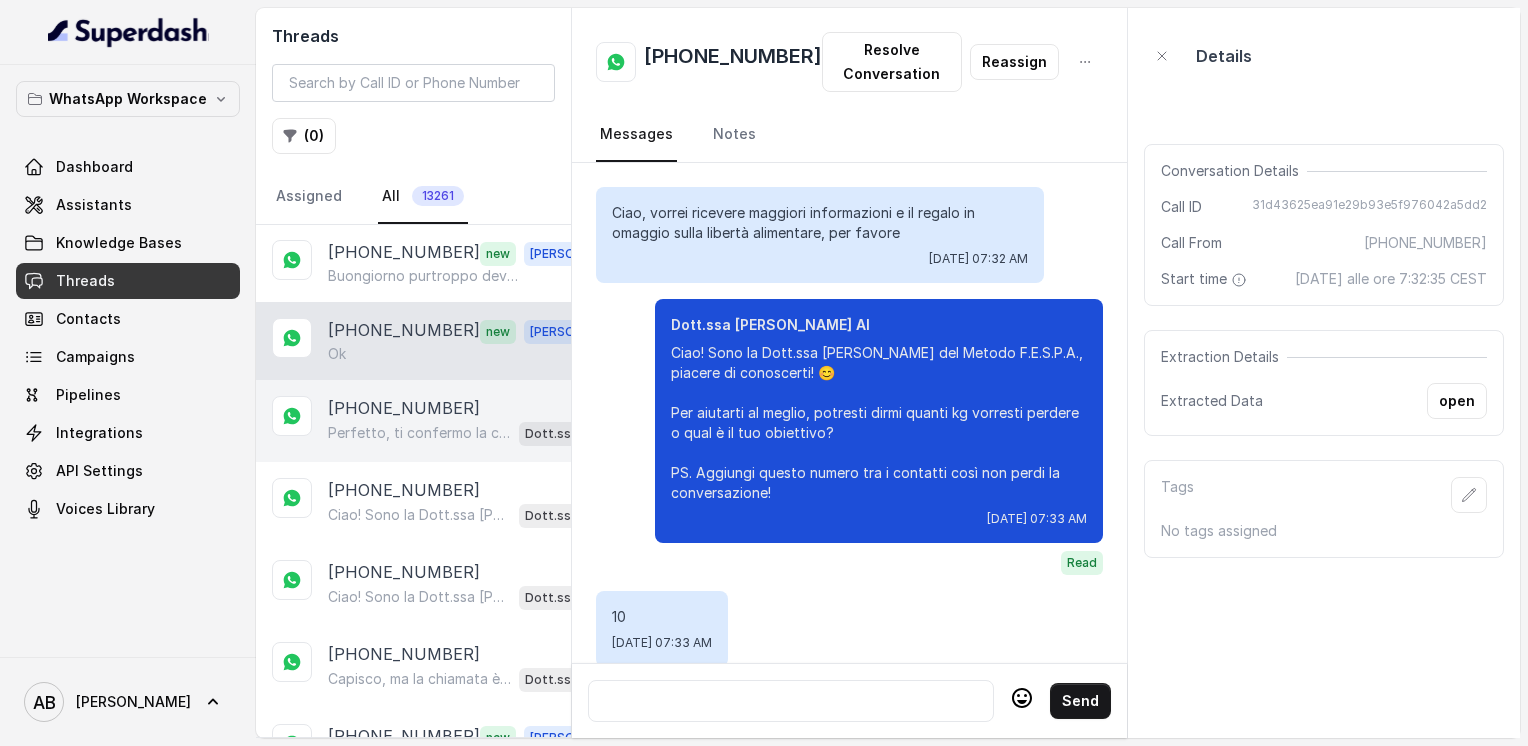 scroll, scrollTop: 1720, scrollLeft: 0, axis: vertical 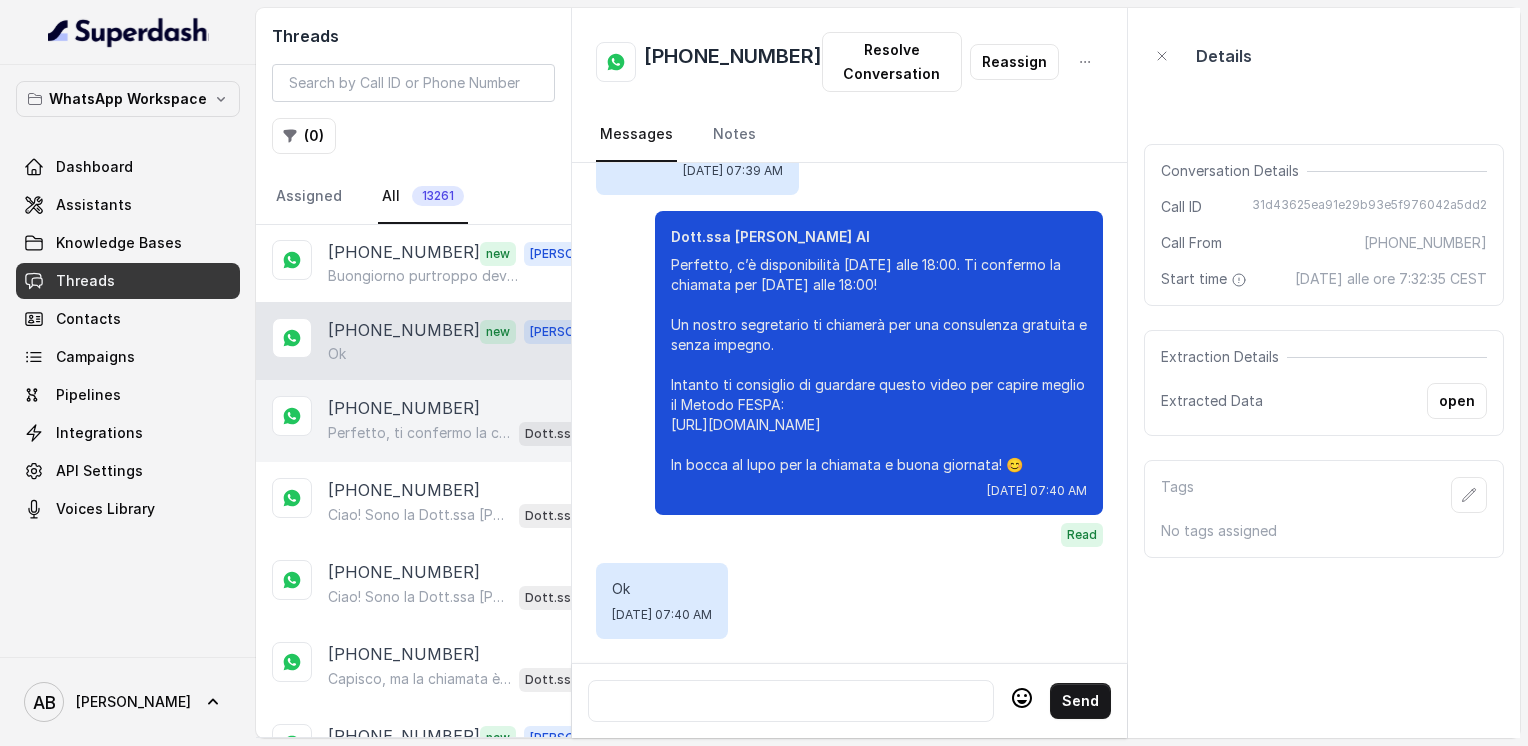click on "[PHONE_NUMBER]" at bounding box center (404, 408) 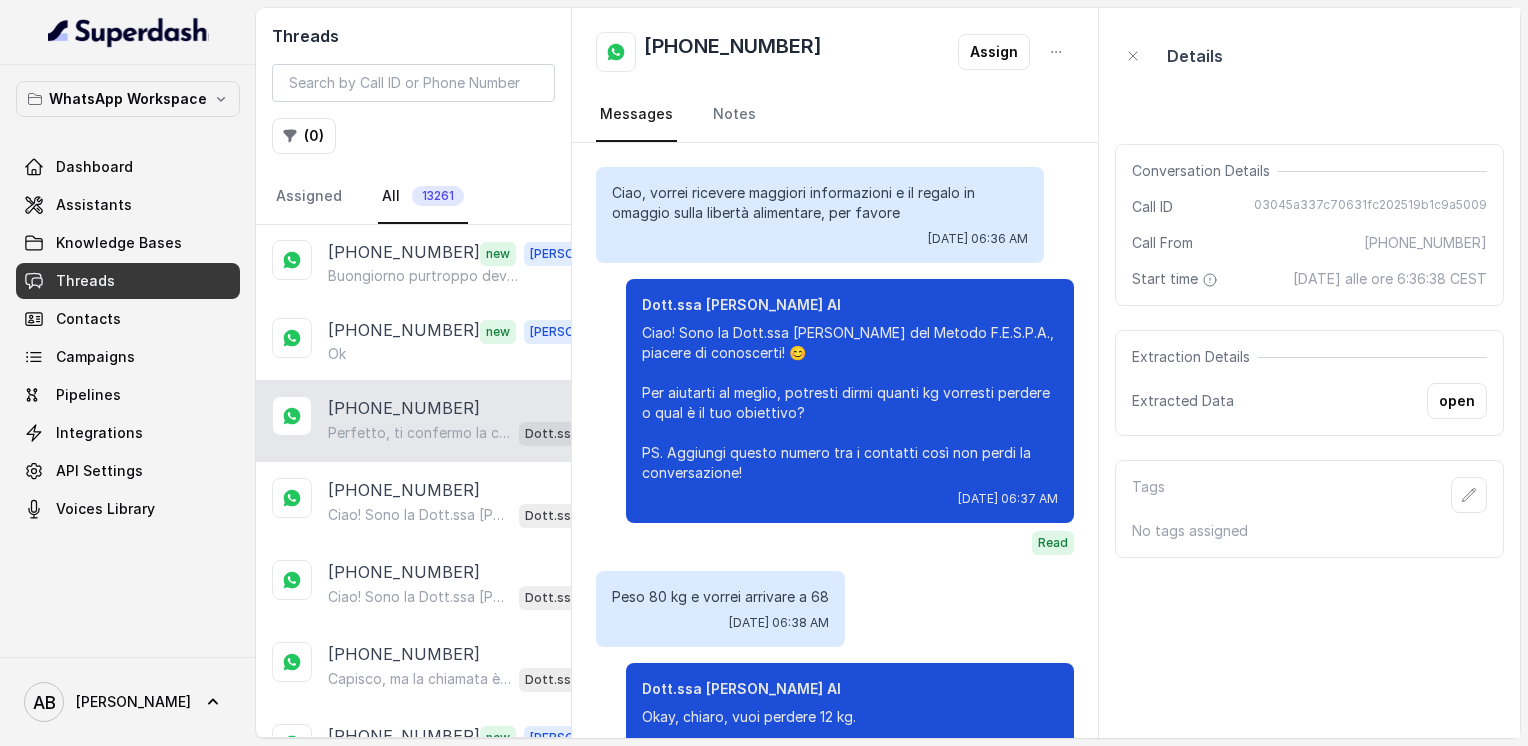 scroll, scrollTop: 2408, scrollLeft: 0, axis: vertical 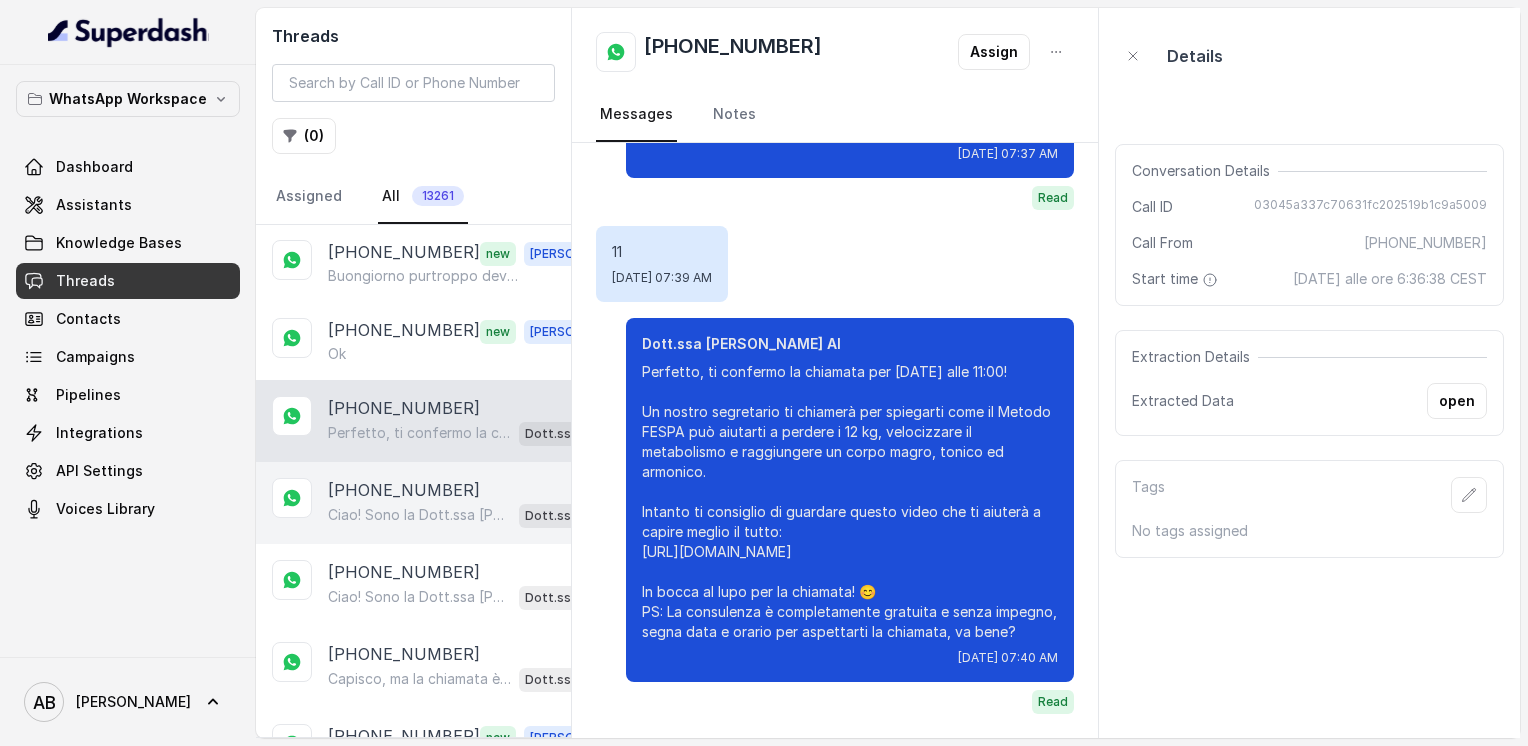 click on "[PHONE_NUMBER]   Ciao! Sono la Dott.ssa [PERSON_NAME] del Metodo F.E.S.P.A., piacere di conoscerti! 😊
Per aiutarti al meglio, potresti dirmi quanti kg vorresti perdere o qual è il tuo obiettivo?
PS. Aggiungi questo numero tra i contatti così non perdi la conversazione! Dott.ssa [PERSON_NAME] AI" at bounding box center (413, 503) 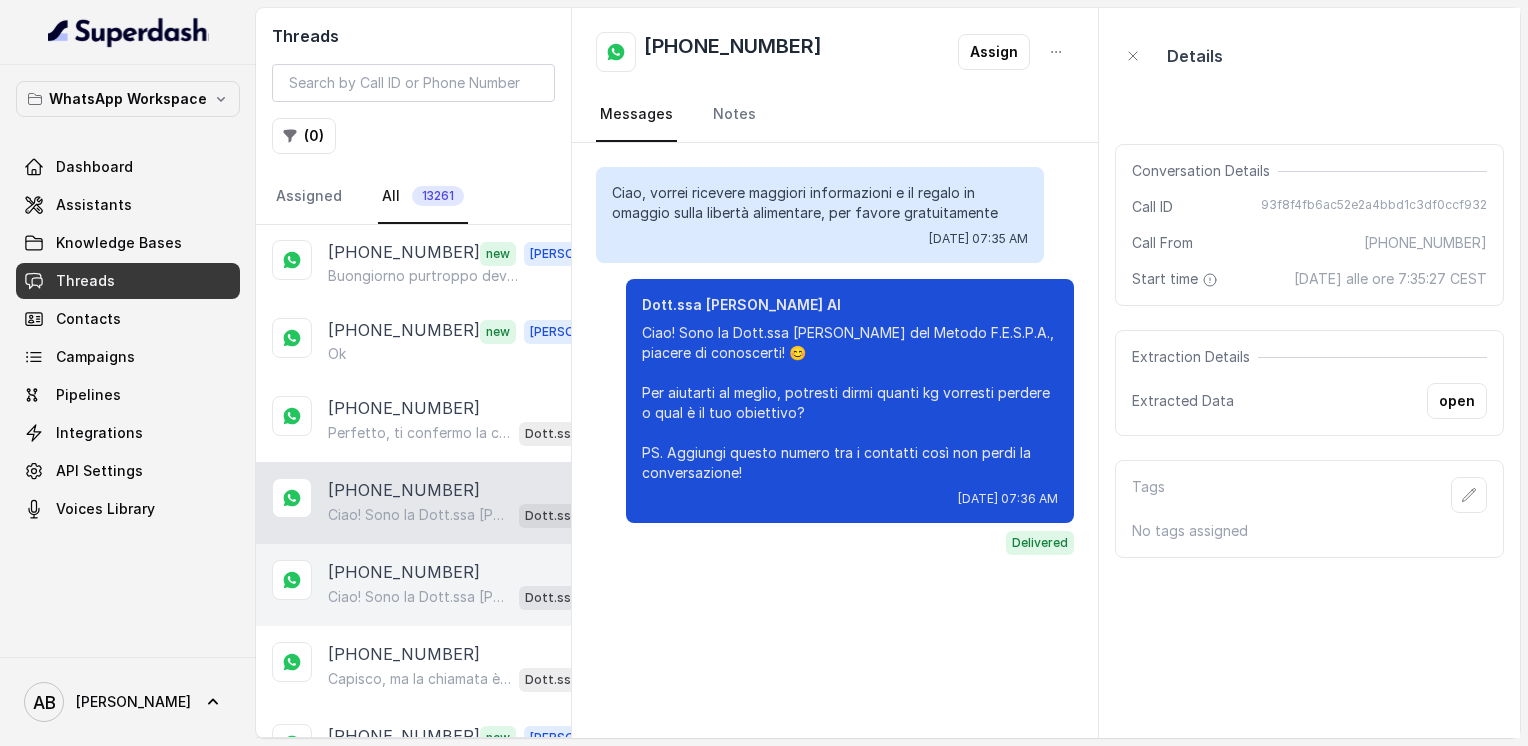 click on "Ciao! Sono la Dott.ssa [PERSON_NAME] del Metodo F.E.S.P.A., piacere di conoscerti! 😊
Per aiutarti al meglio, potresti dirmi quanti kg vorresti perdere o qual è il tuo obiettivo?
PS. Aggiungi questo numero tra i contatti così non perdi la conversazione!" at bounding box center [419, 597] 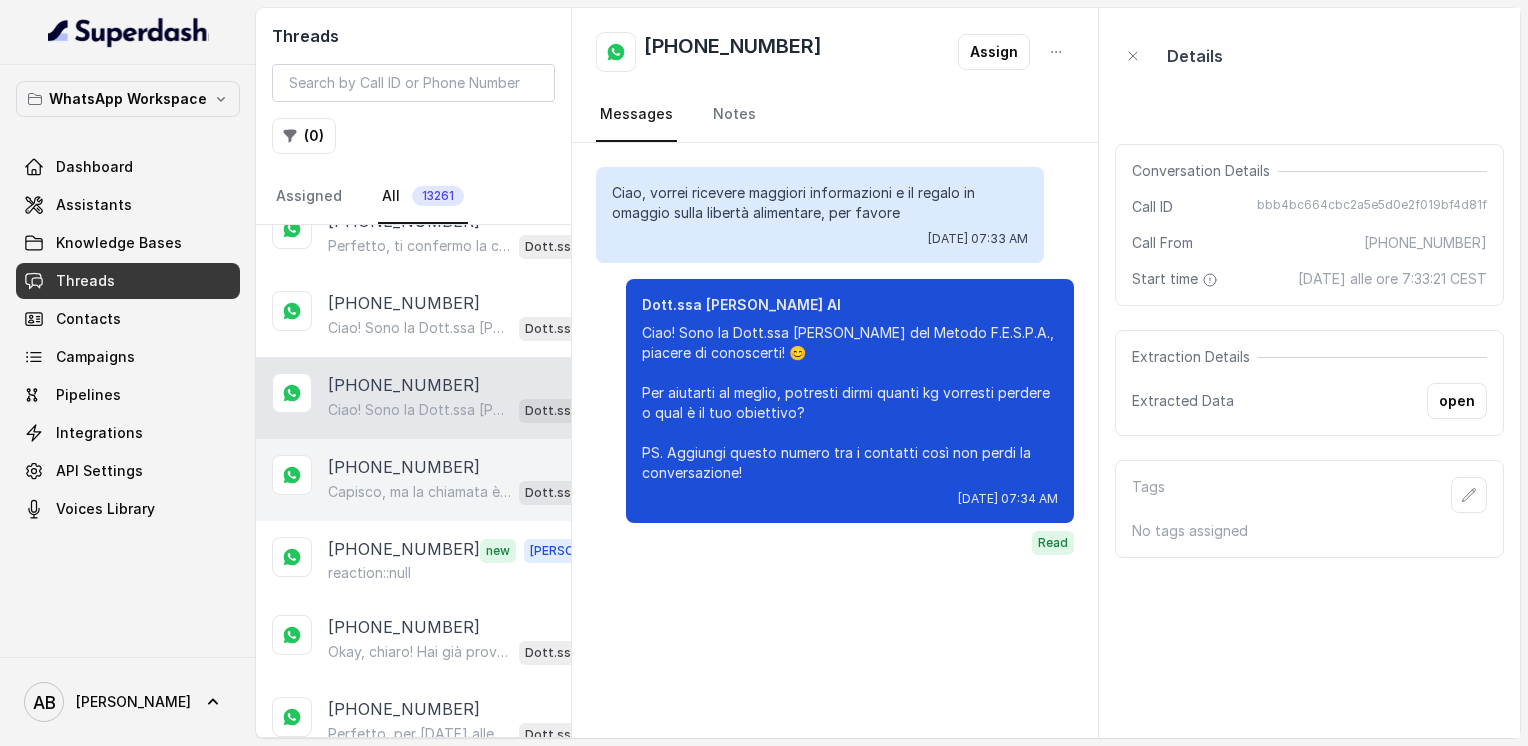 scroll, scrollTop: 4257, scrollLeft: 0, axis: vertical 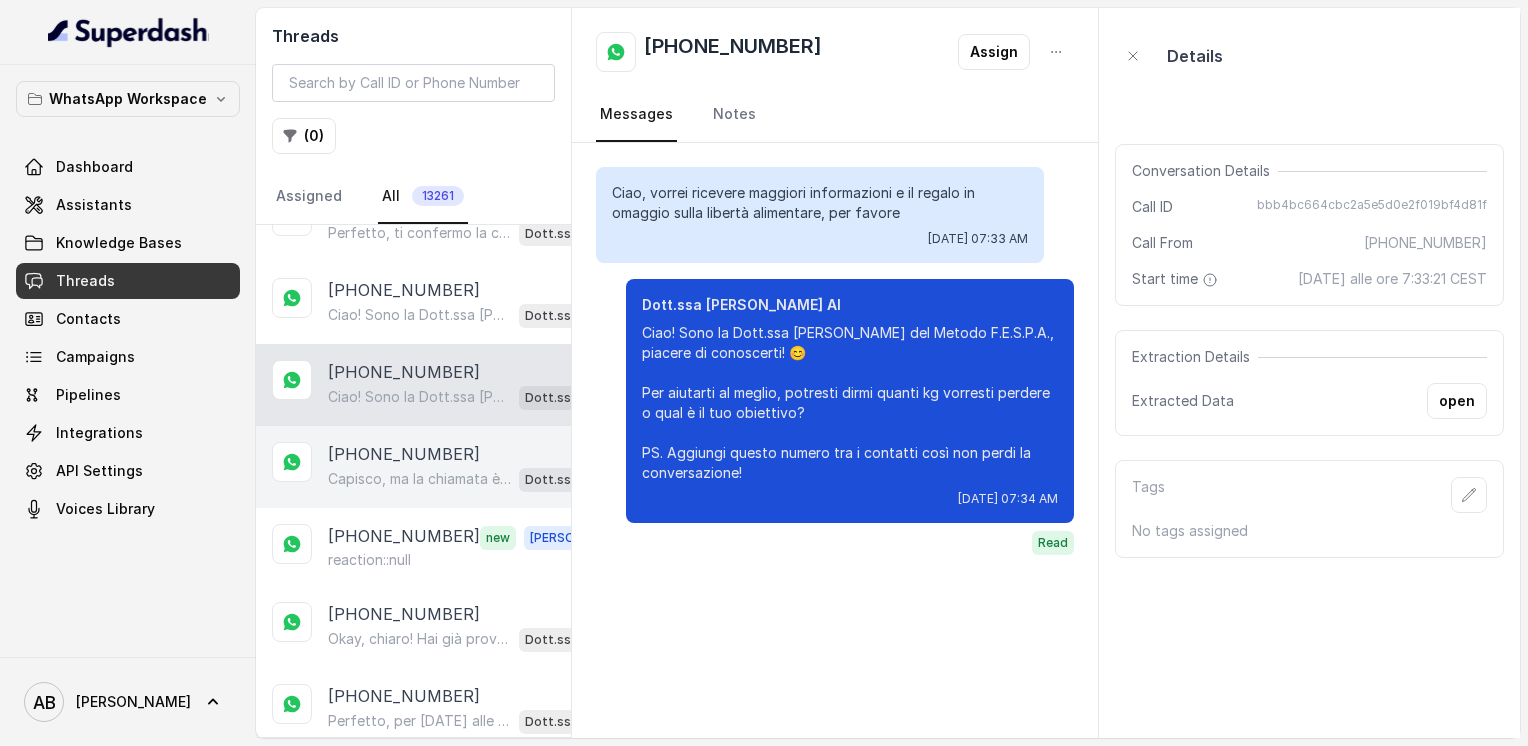 click on "[PHONE_NUMBER]" at bounding box center (404, 454) 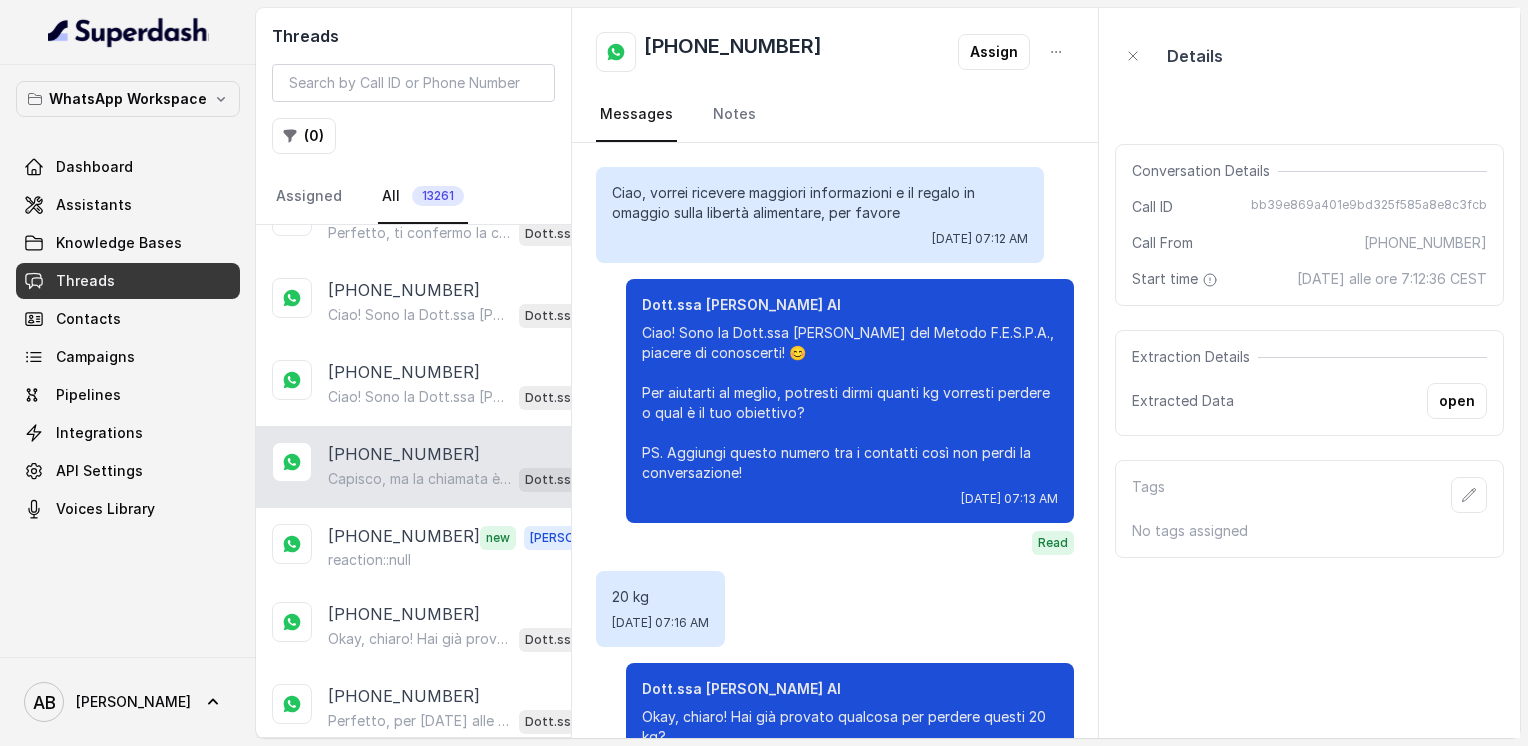 scroll, scrollTop: 1176, scrollLeft: 0, axis: vertical 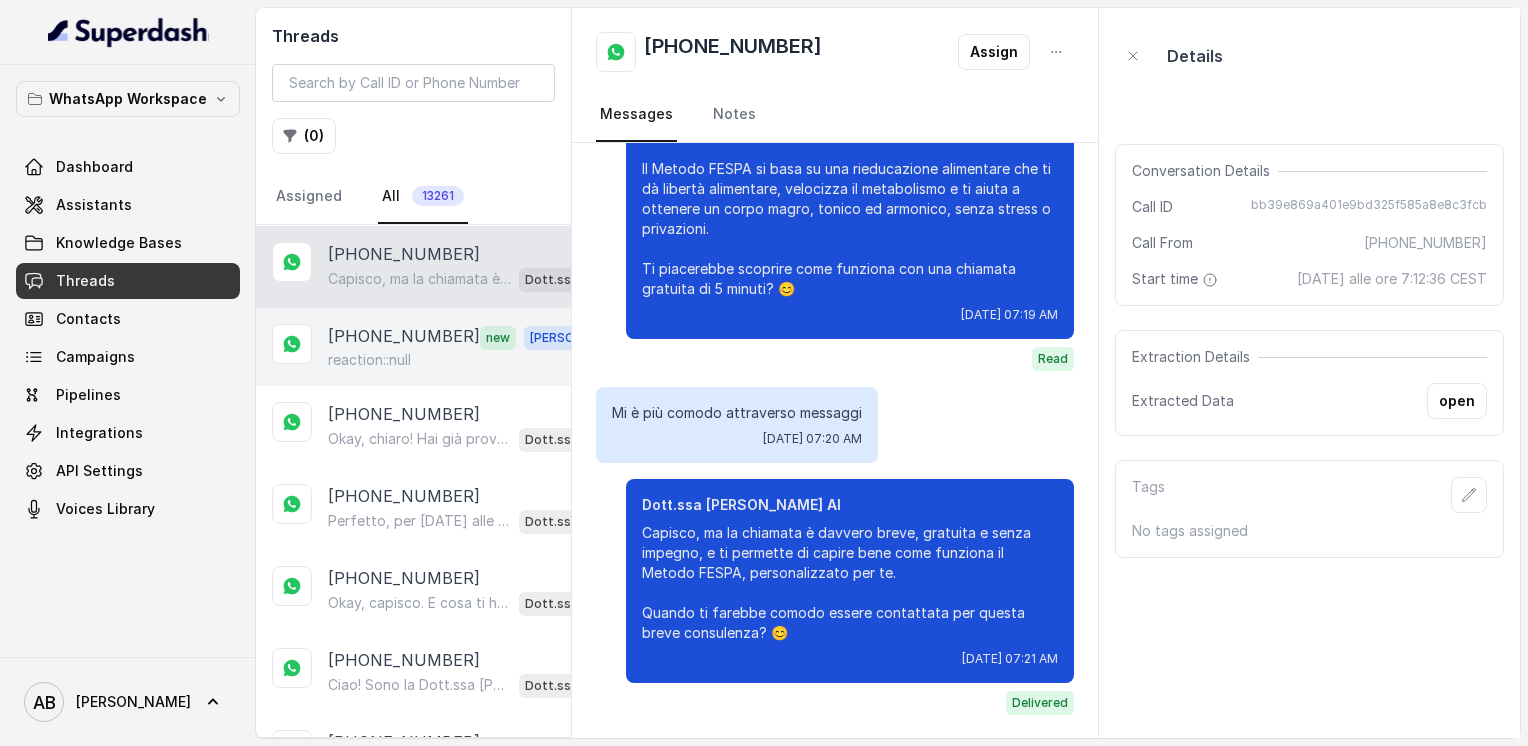 click on "[PHONE_NUMBER]" at bounding box center (404, 337) 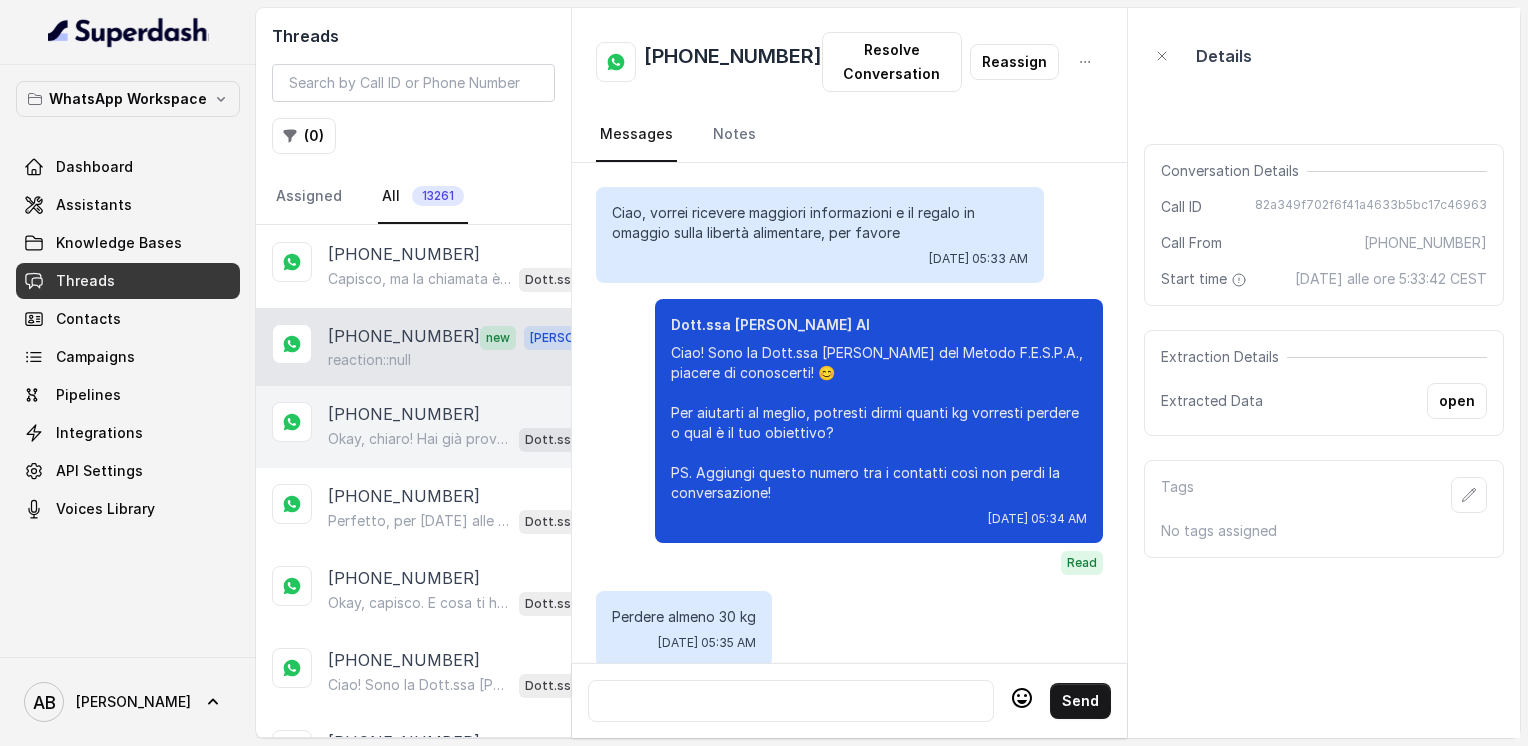 scroll, scrollTop: 2124, scrollLeft: 0, axis: vertical 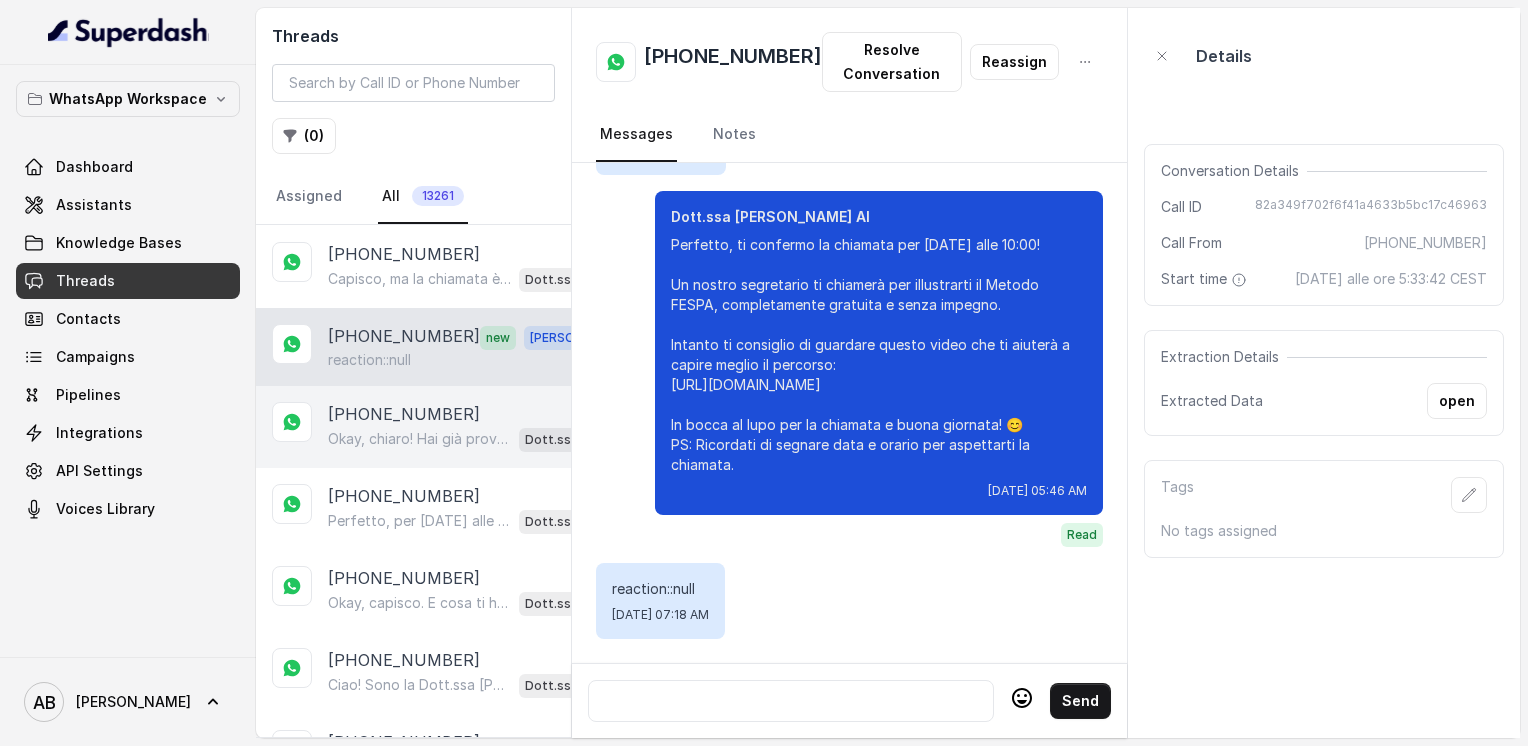 click on "[PHONE_NUMBER]" at bounding box center [404, 414] 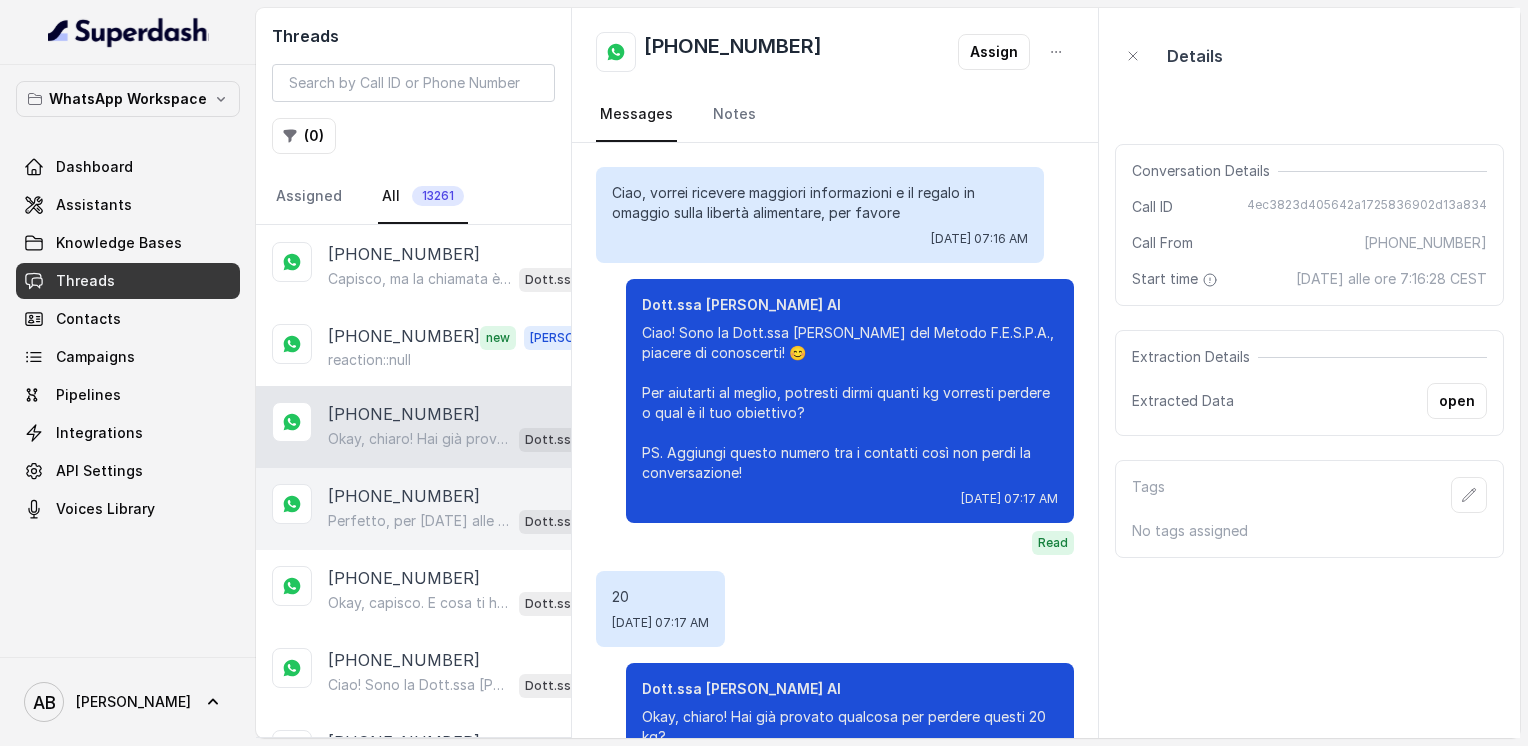 scroll, scrollTop: 104, scrollLeft: 0, axis: vertical 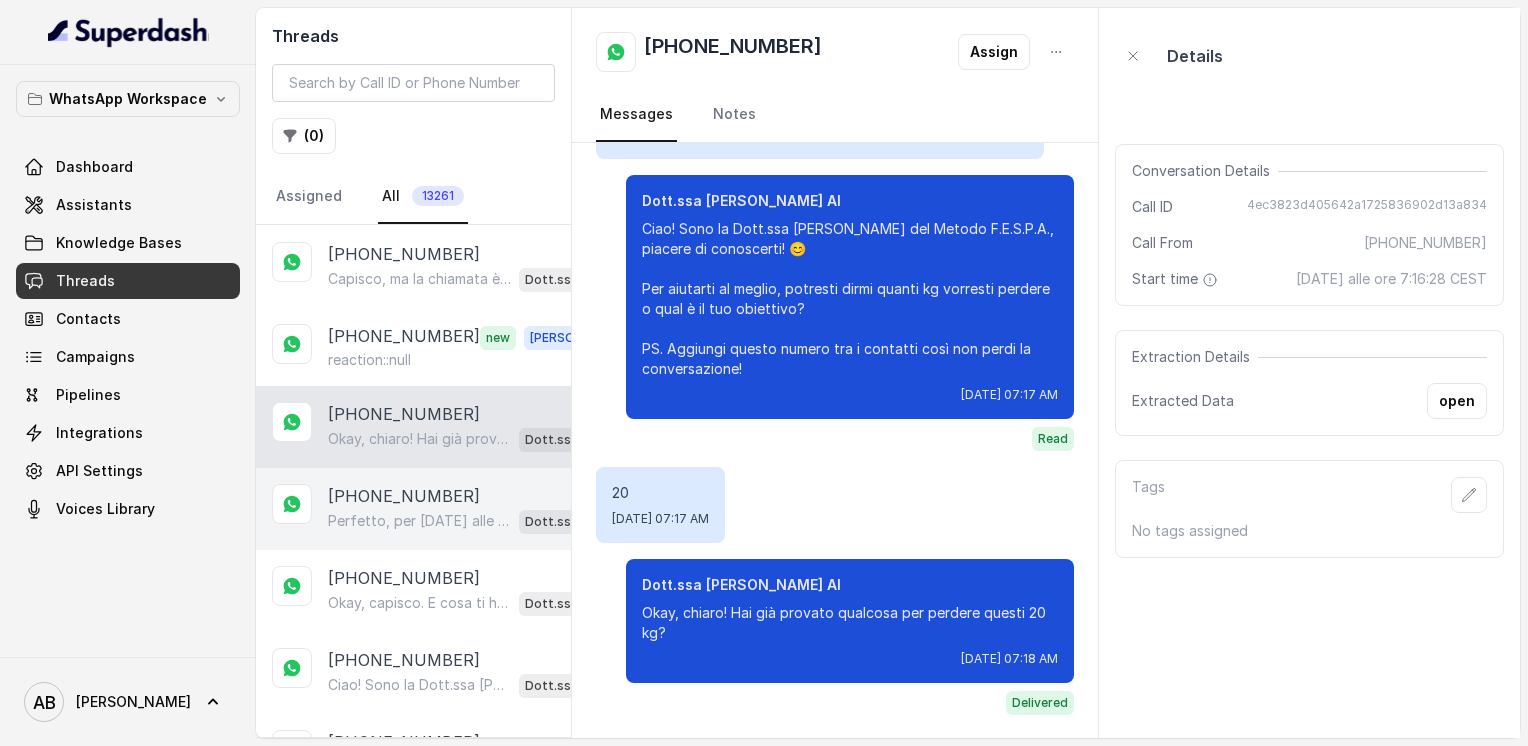 click on "[PHONE_NUMBER]" at bounding box center [404, 496] 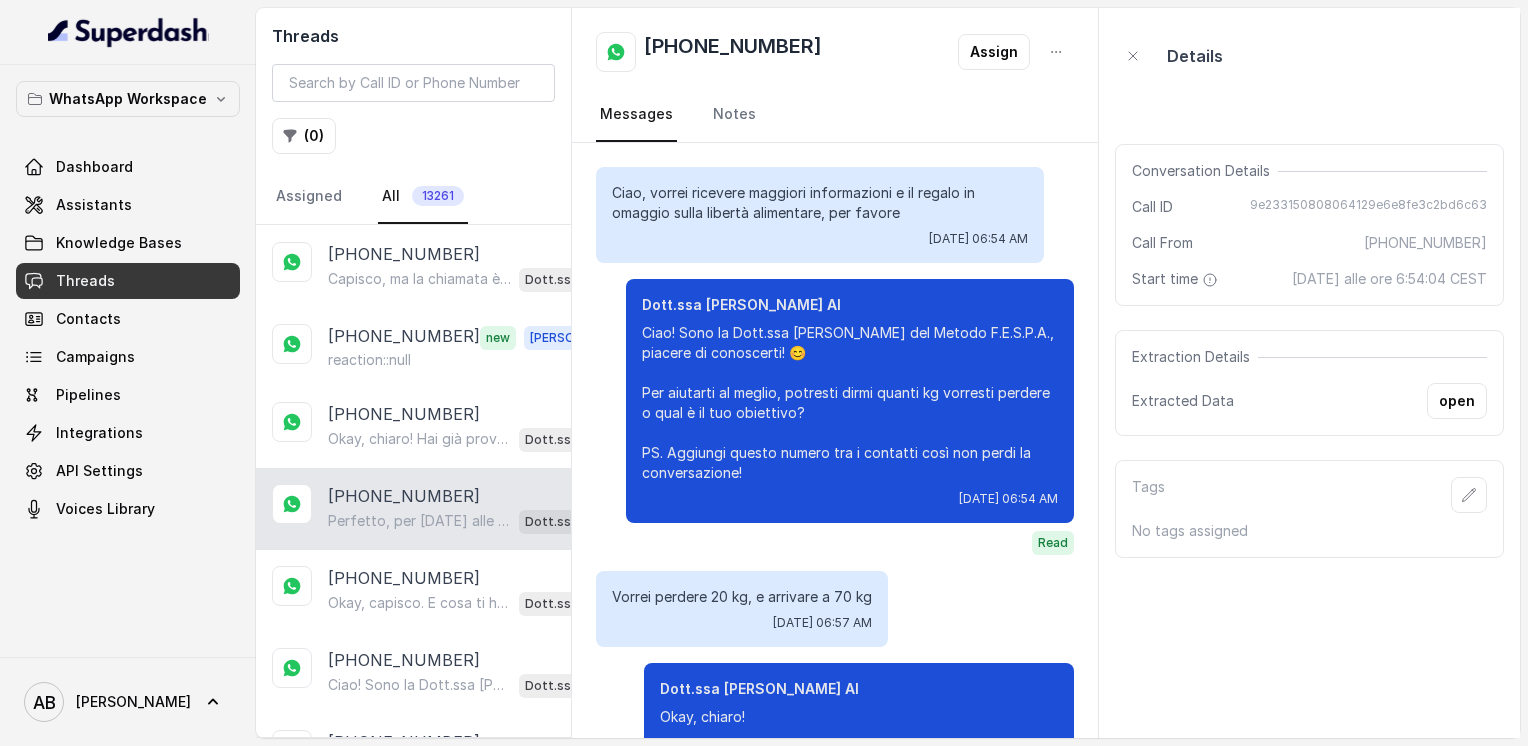 scroll, scrollTop: 1920, scrollLeft: 0, axis: vertical 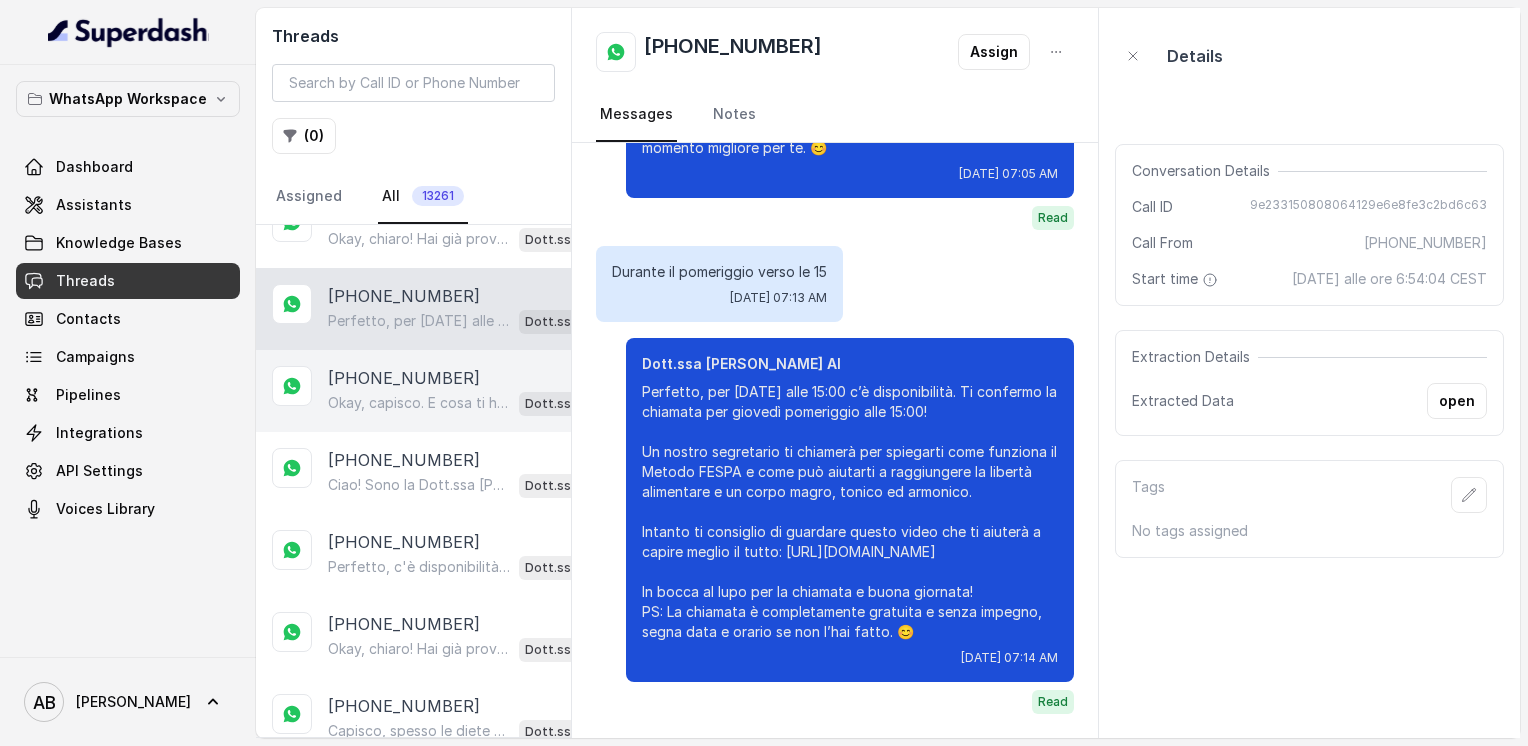 click on "Okay, capisco. E cosa ti ha spinto a richiedere maggiori informazioni sul Metodo FESPA? Cos’è che ti ha incuriosita? 😊" at bounding box center [419, 403] 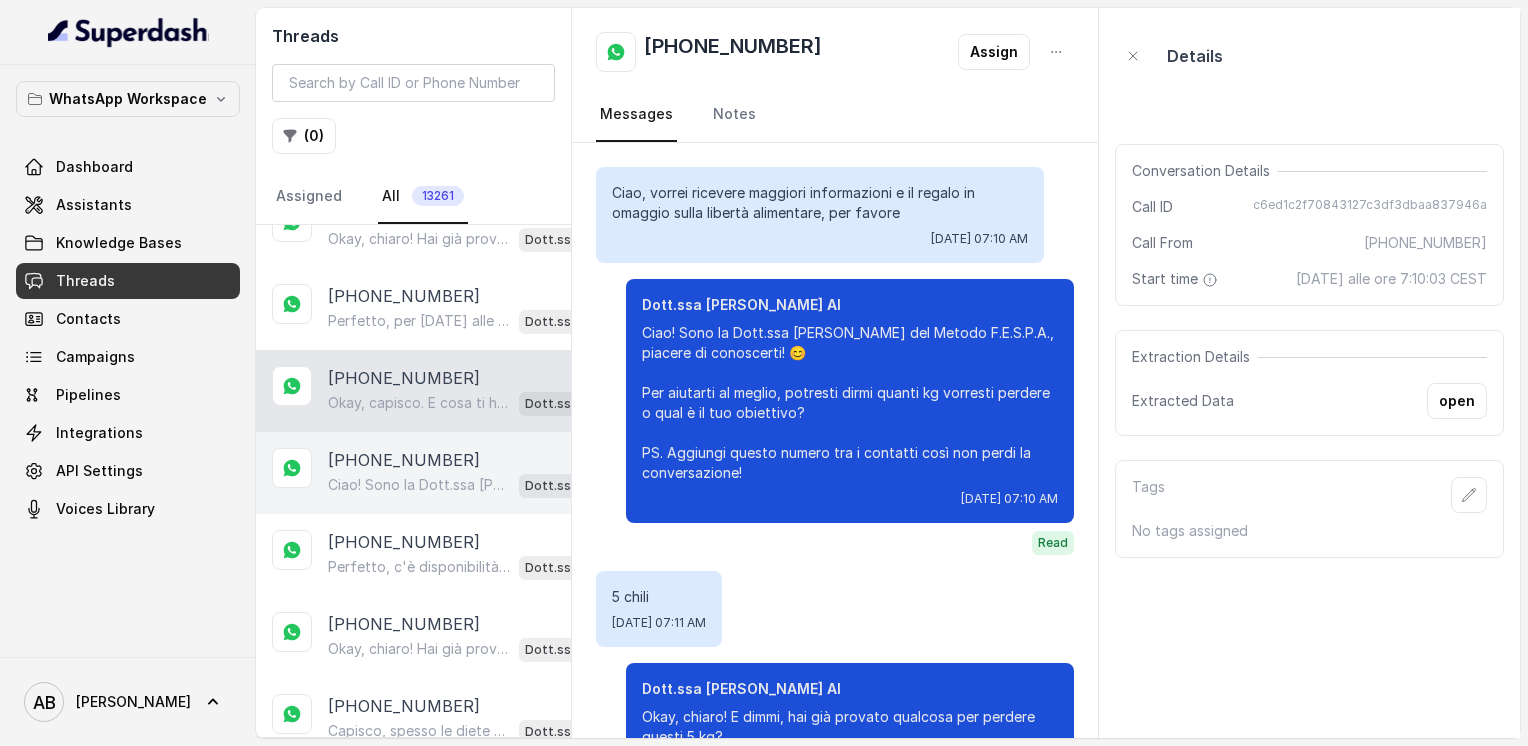 scroll, scrollTop: 388, scrollLeft: 0, axis: vertical 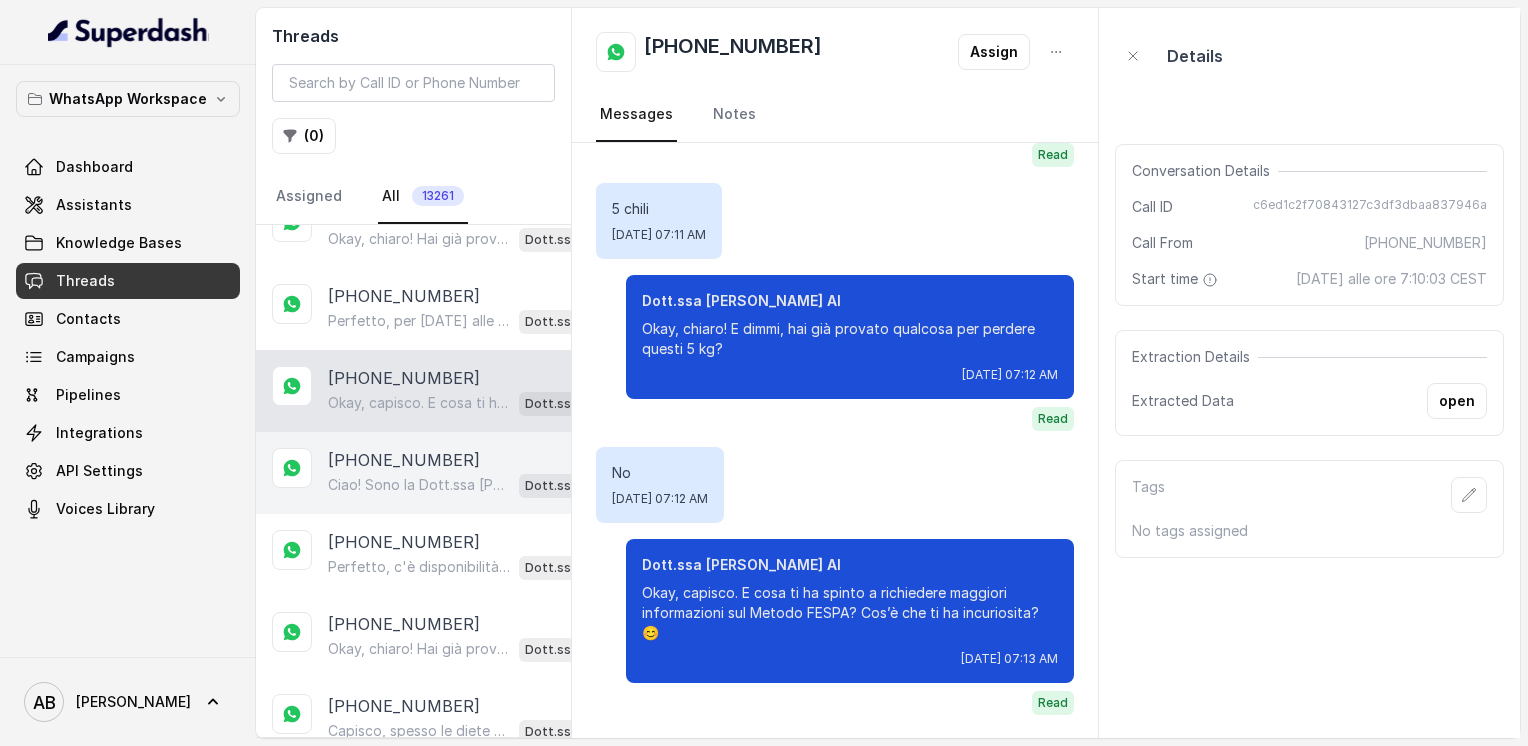 click on "[PHONE_NUMBER]   Ciao! Sono la Dott.ssa [PERSON_NAME] del Metodo F.E.S.P.A., piacere di conoscerti! 😊
Per aiutarti al meglio, potresti dirmi quanti kg vorresti perdere o qual è il tuo obiettivo?
PS. Aggiungi questo numero tra i contatti così non perdi la conversazione! Dott.ssa [PERSON_NAME] AI" at bounding box center [413, 473] 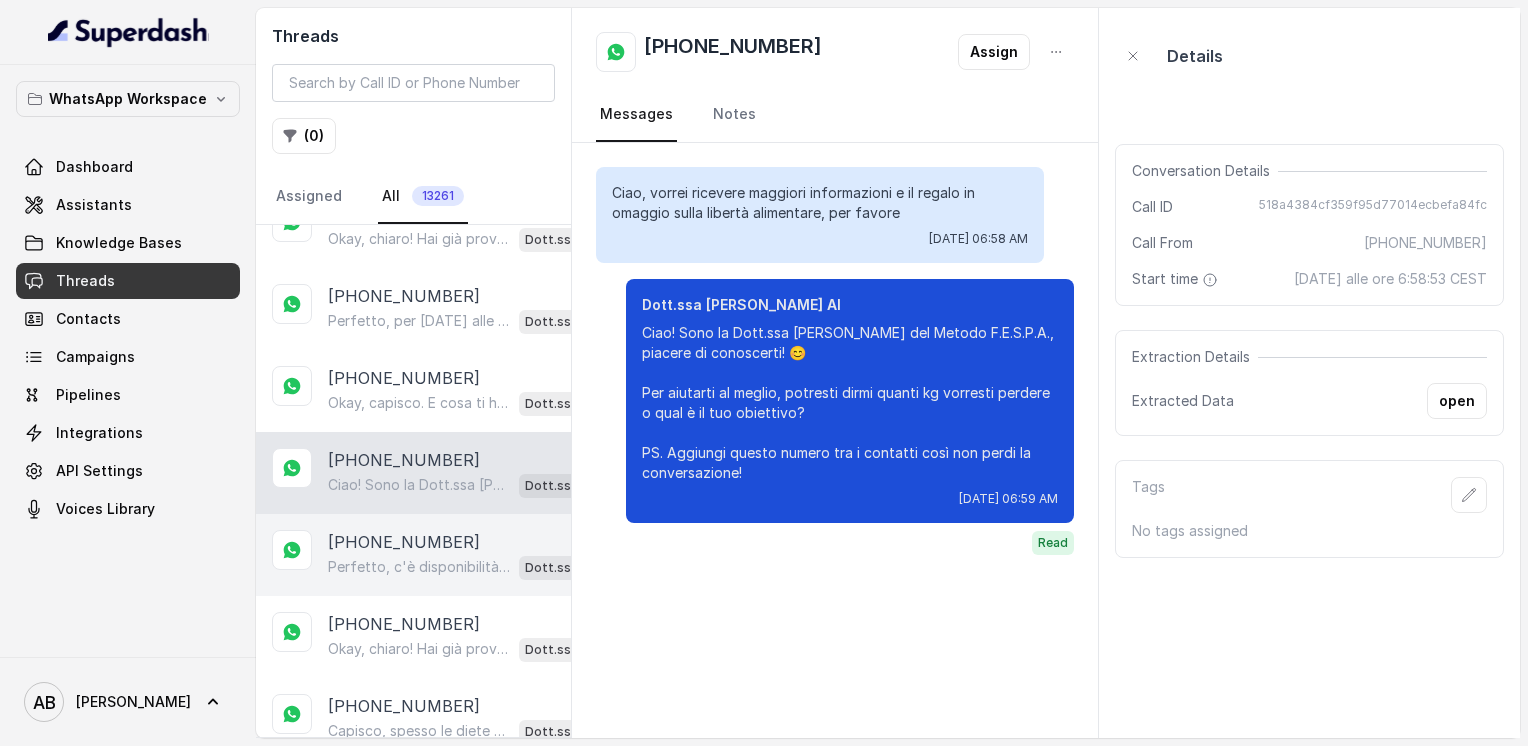 click on "[PHONE_NUMBER]" at bounding box center [404, 542] 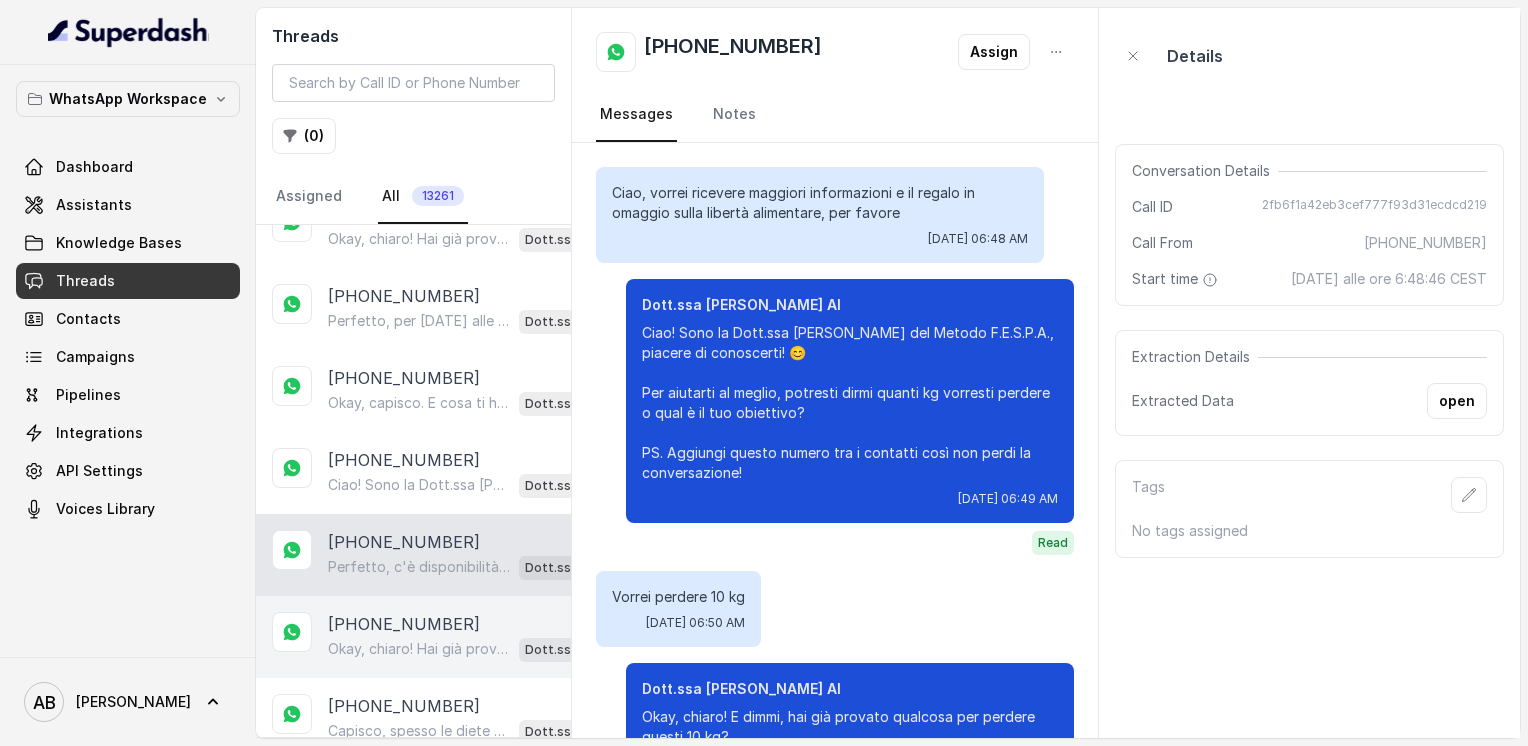 click on "[PHONE_NUMBER]" at bounding box center [404, 624] 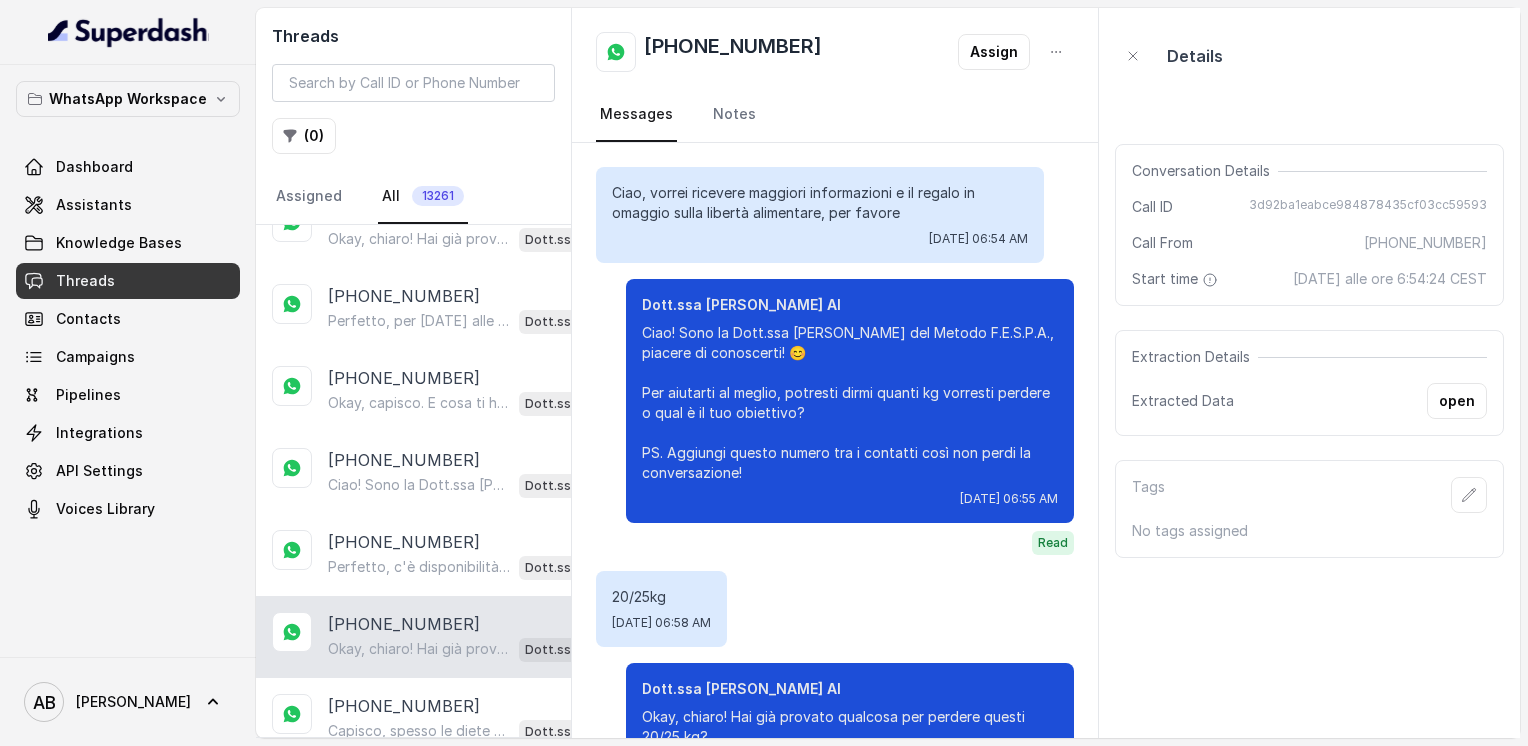 scroll, scrollTop: 104, scrollLeft: 0, axis: vertical 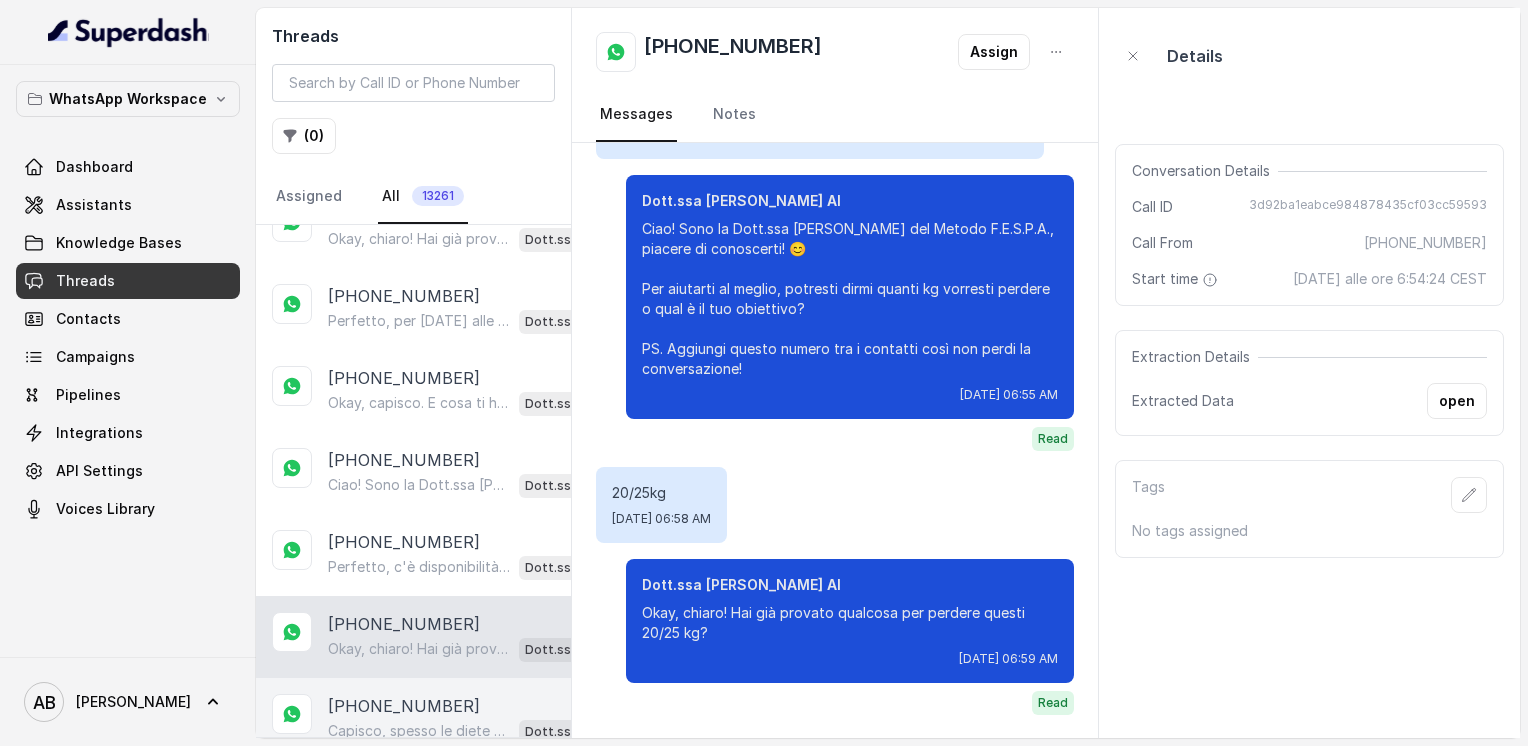click on "[PHONE_NUMBER]   Capisco, spesso le diete fai da te non portano ai risultati sperati perché mancano di un piano personalizzato e di un approccio che velocizzi il metabolismo senza stress.
Il nostro Metodo FESPA punta proprio a questo: libertà alimentare e un corpo magro, tonico ed armonico senza rinunce e senza fatica.
Ti piacerebbe scoprire come funziona con una chiamata gratuita di 5 minuti? 😊 Dott.ssa [PERSON_NAME] AI" at bounding box center (413, 719) 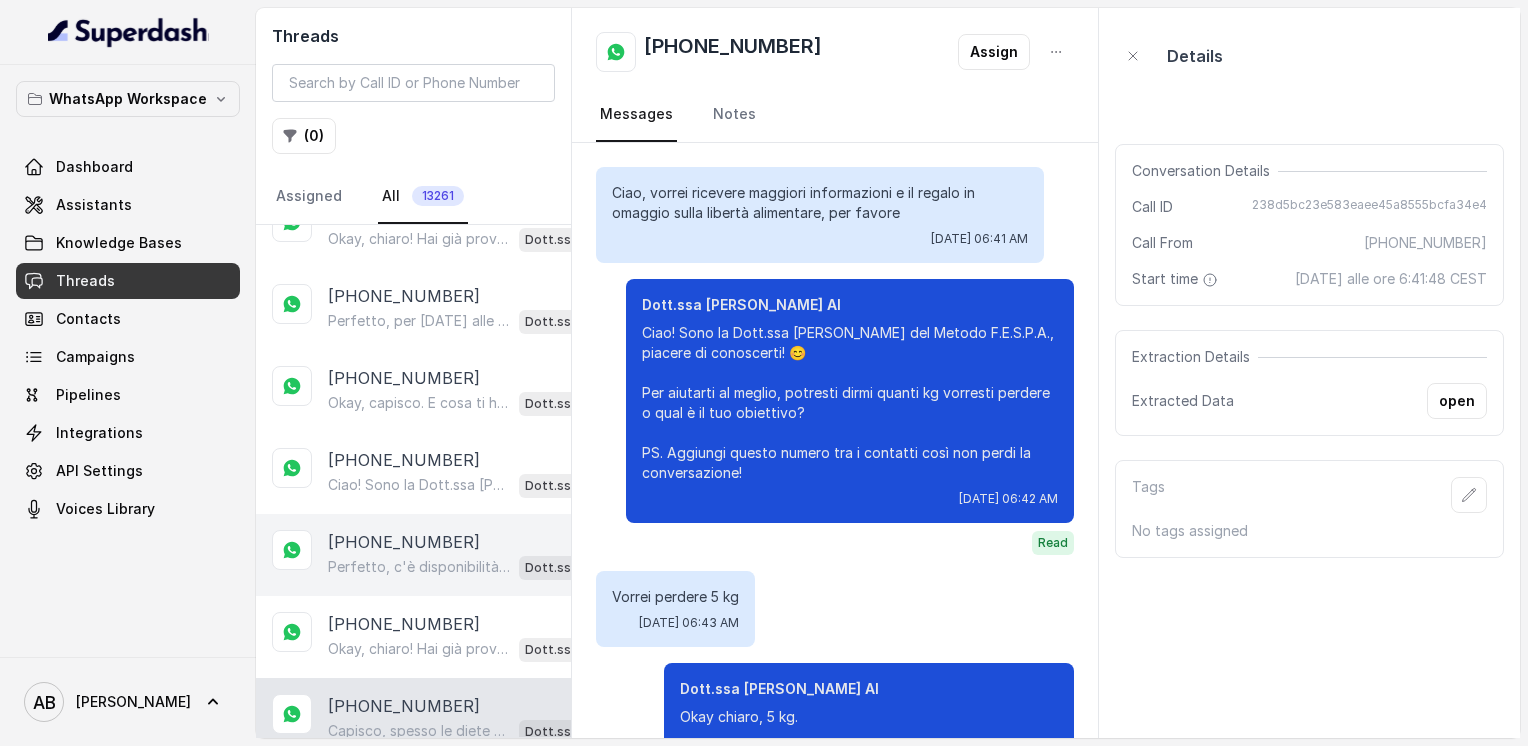 scroll, scrollTop: 852, scrollLeft: 0, axis: vertical 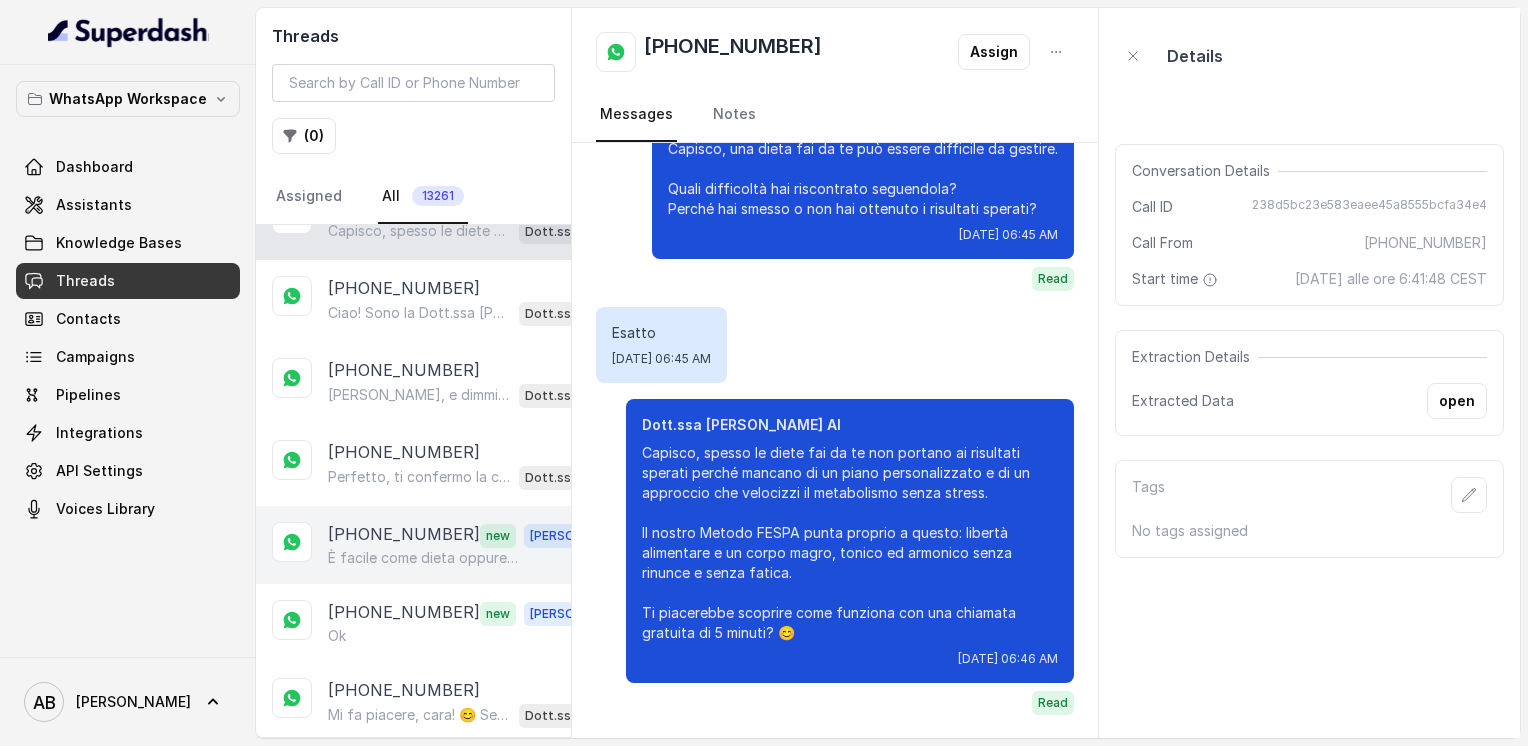 click on "[PHONE_NUMBER]   new [PERSON_NAME] È facile come dieta oppure no?" at bounding box center (413, 545) 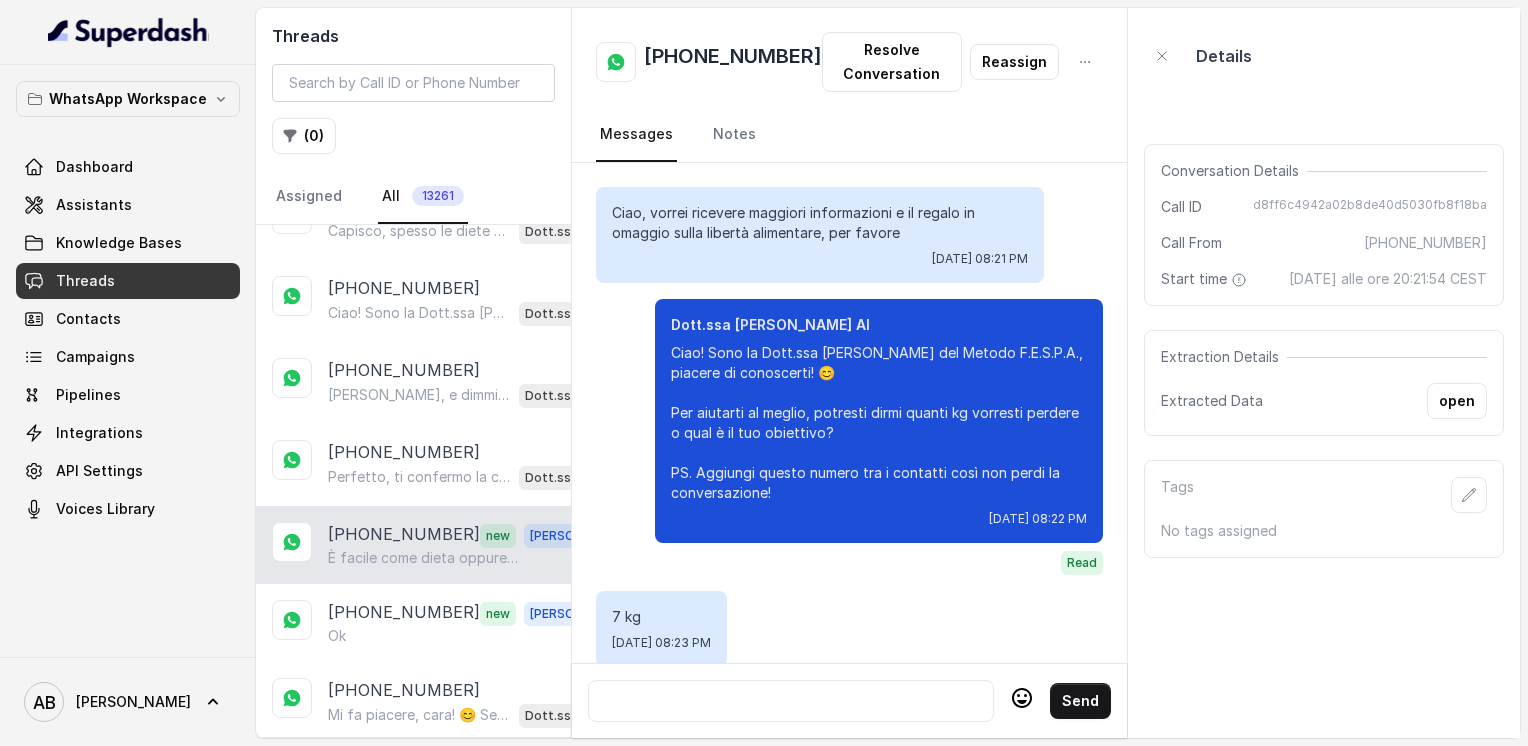 scroll, scrollTop: 2308, scrollLeft: 0, axis: vertical 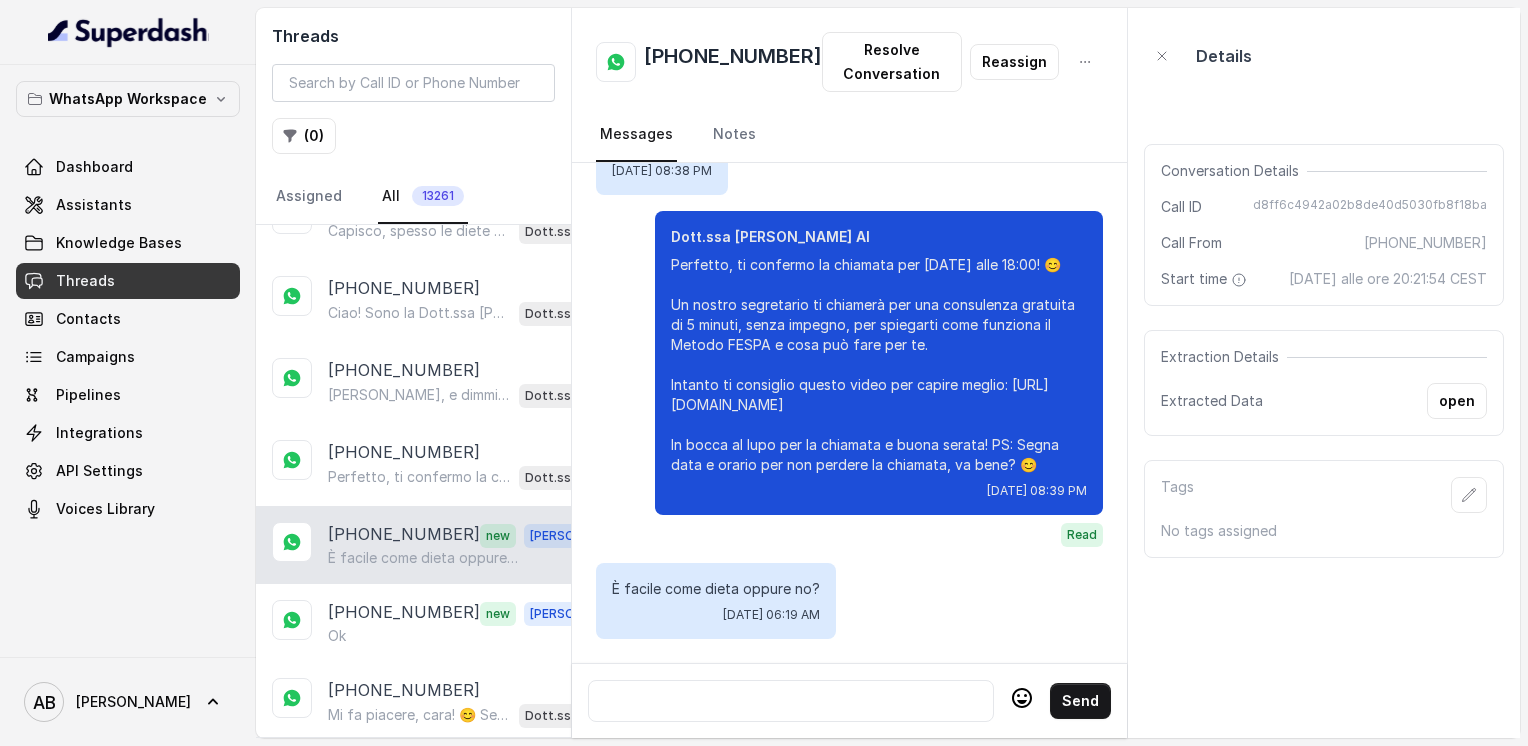 click at bounding box center [791, 701] 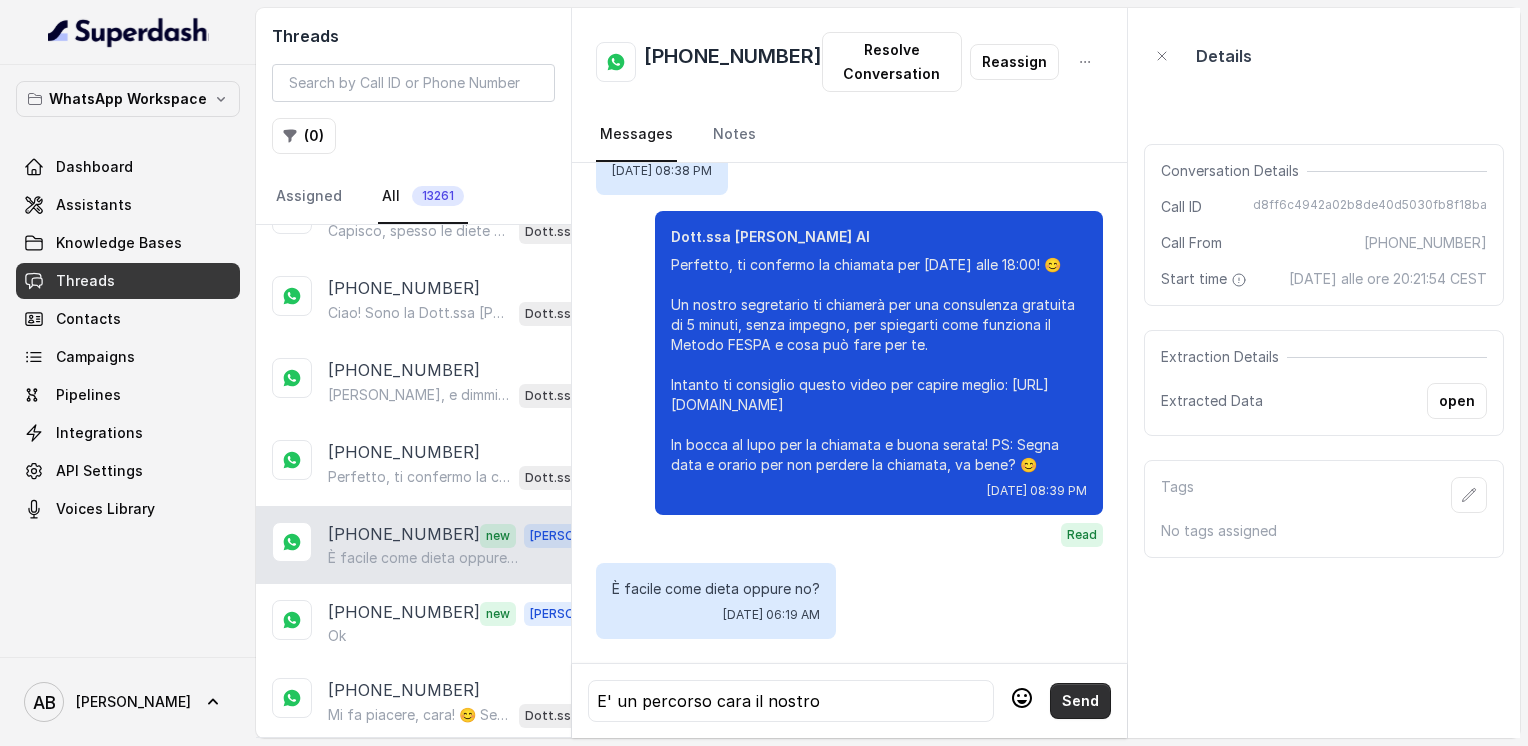 click on "Send" at bounding box center (1080, 701) 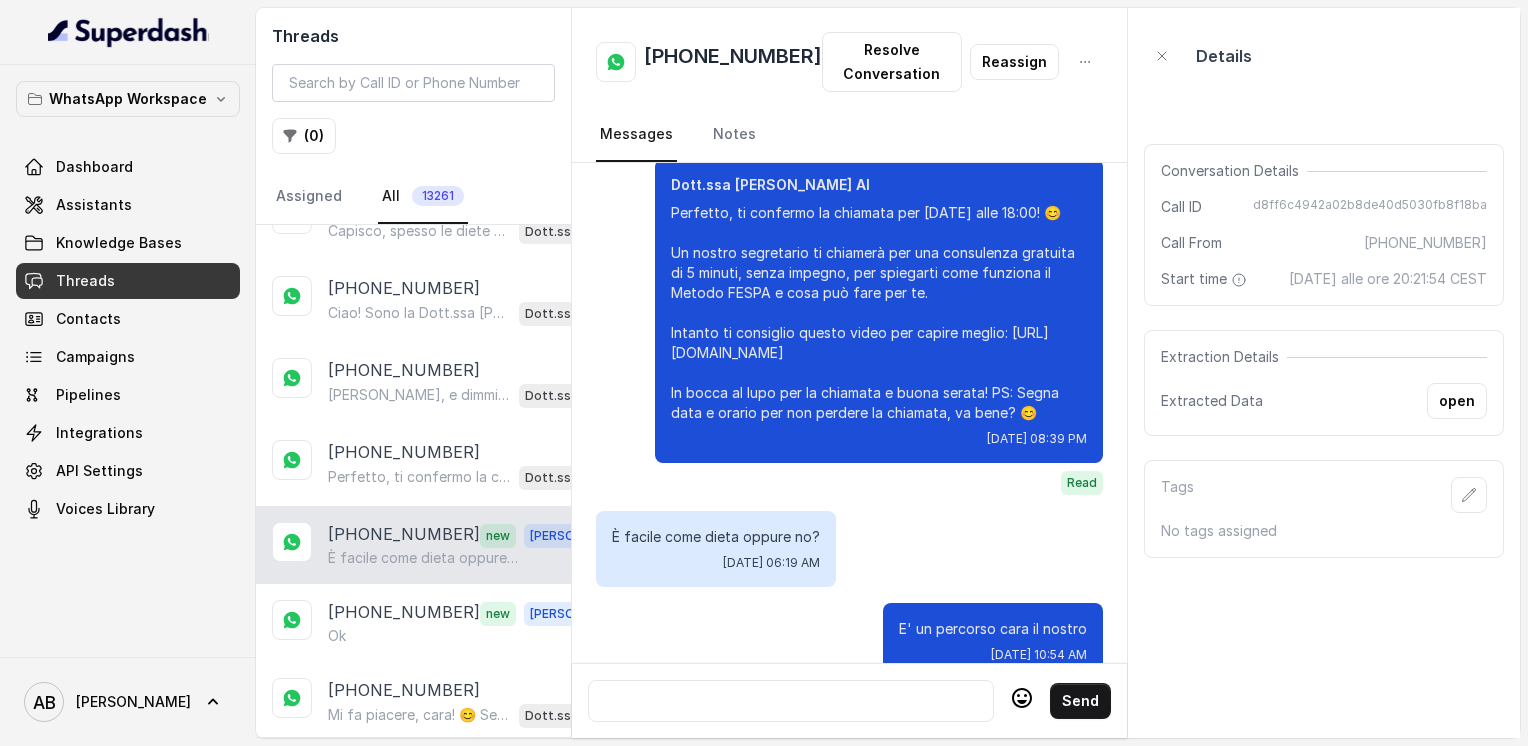 click at bounding box center (791, 701) 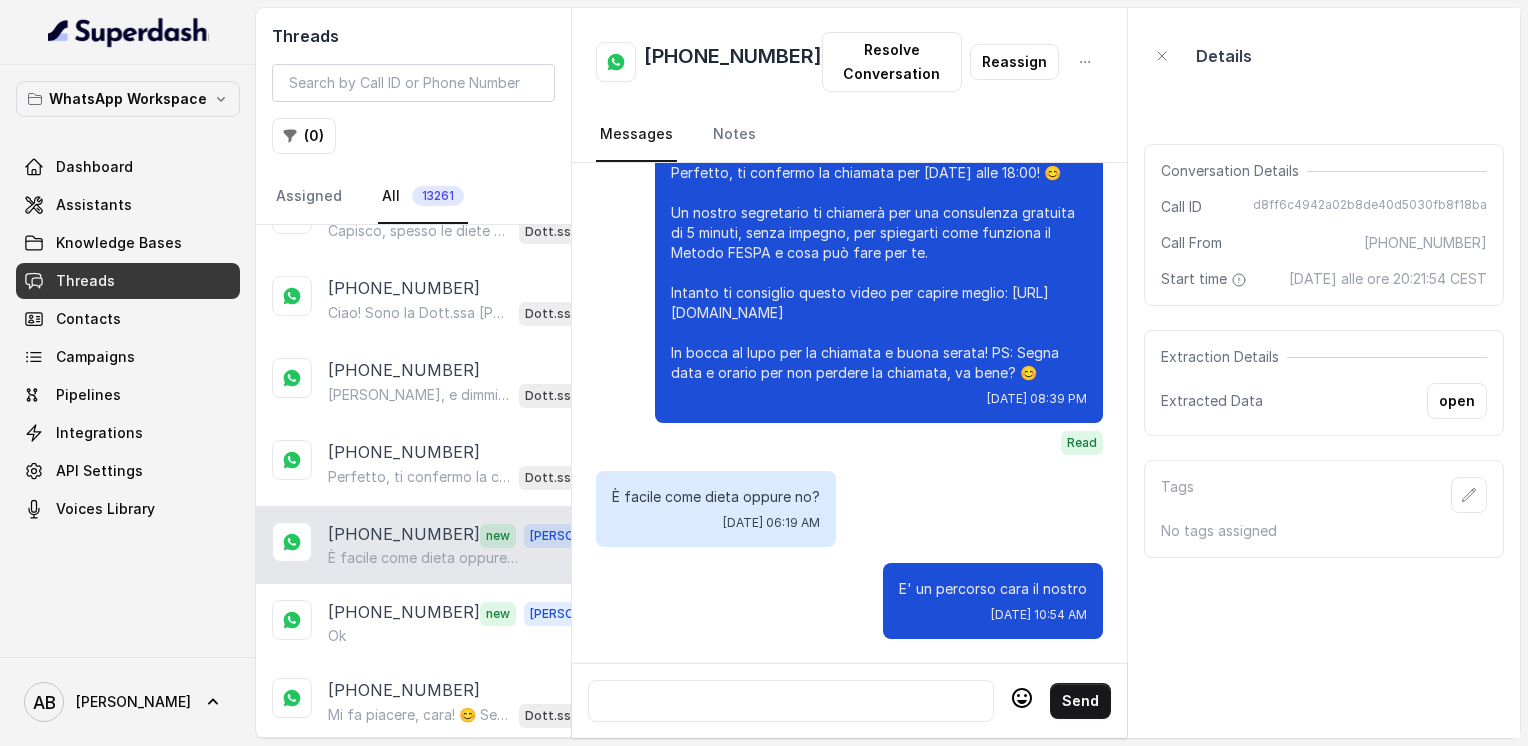 scroll, scrollTop: 2400, scrollLeft: 0, axis: vertical 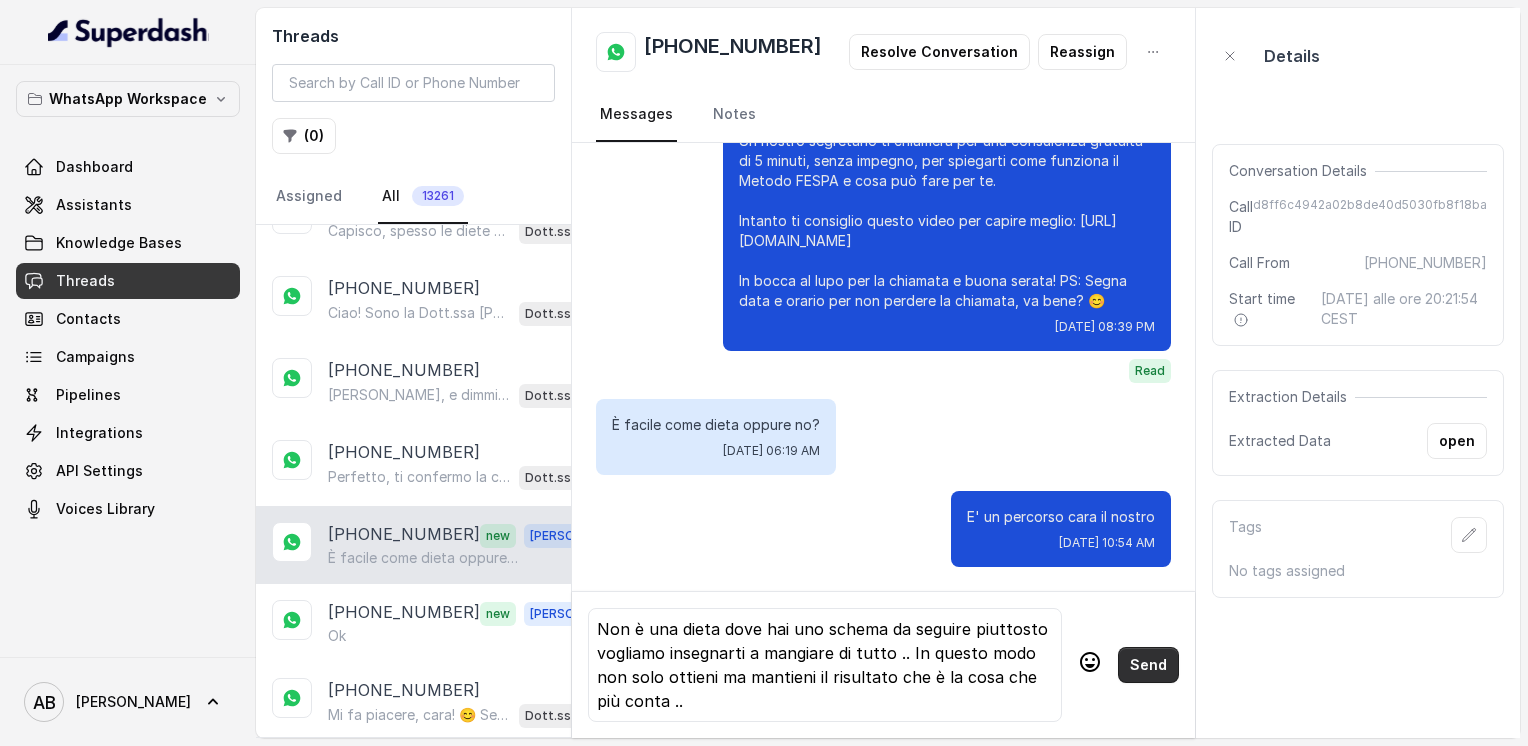 click on "Send" at bounding box center [1148, 665] 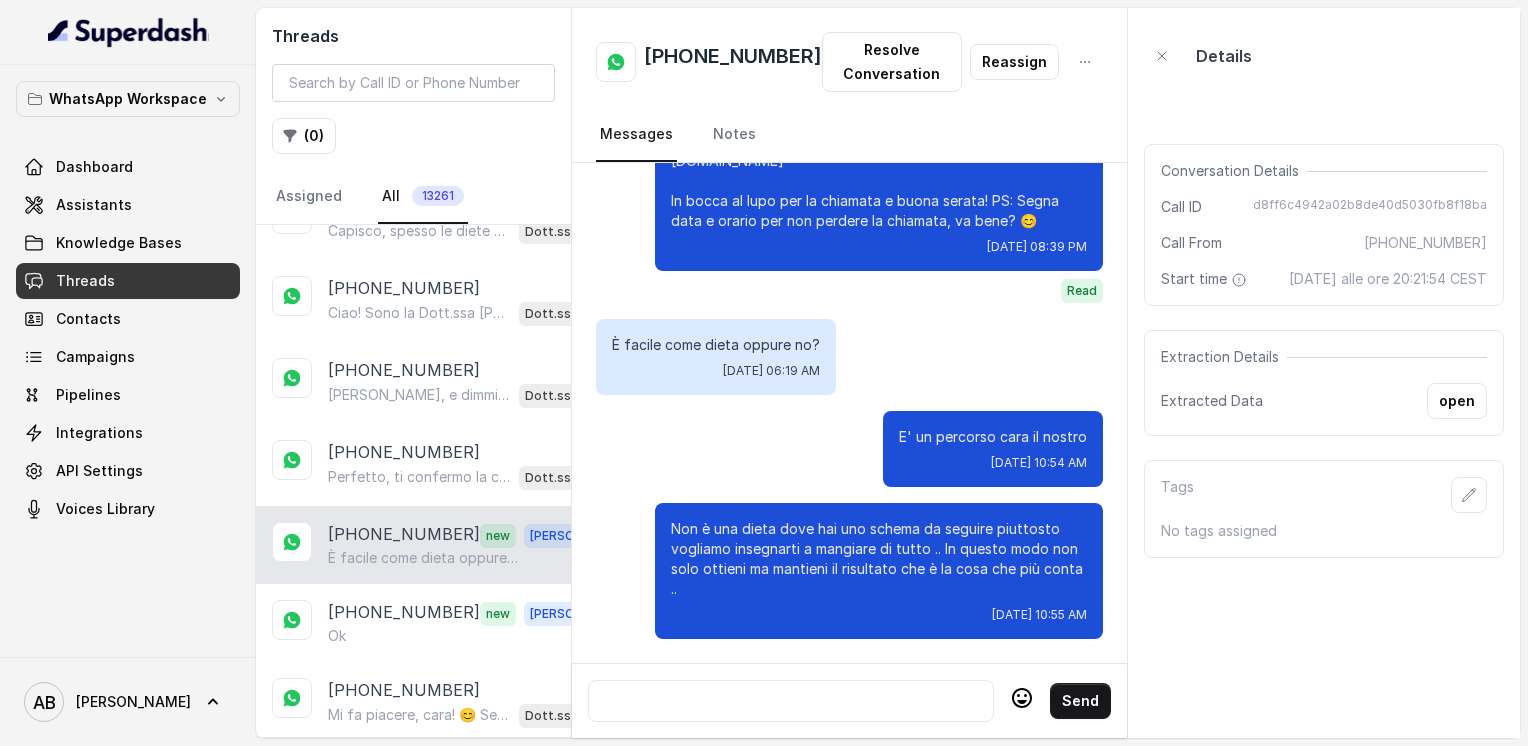 scroll, scrollTop: 2552, scrollLeft: 0, axis: vertical 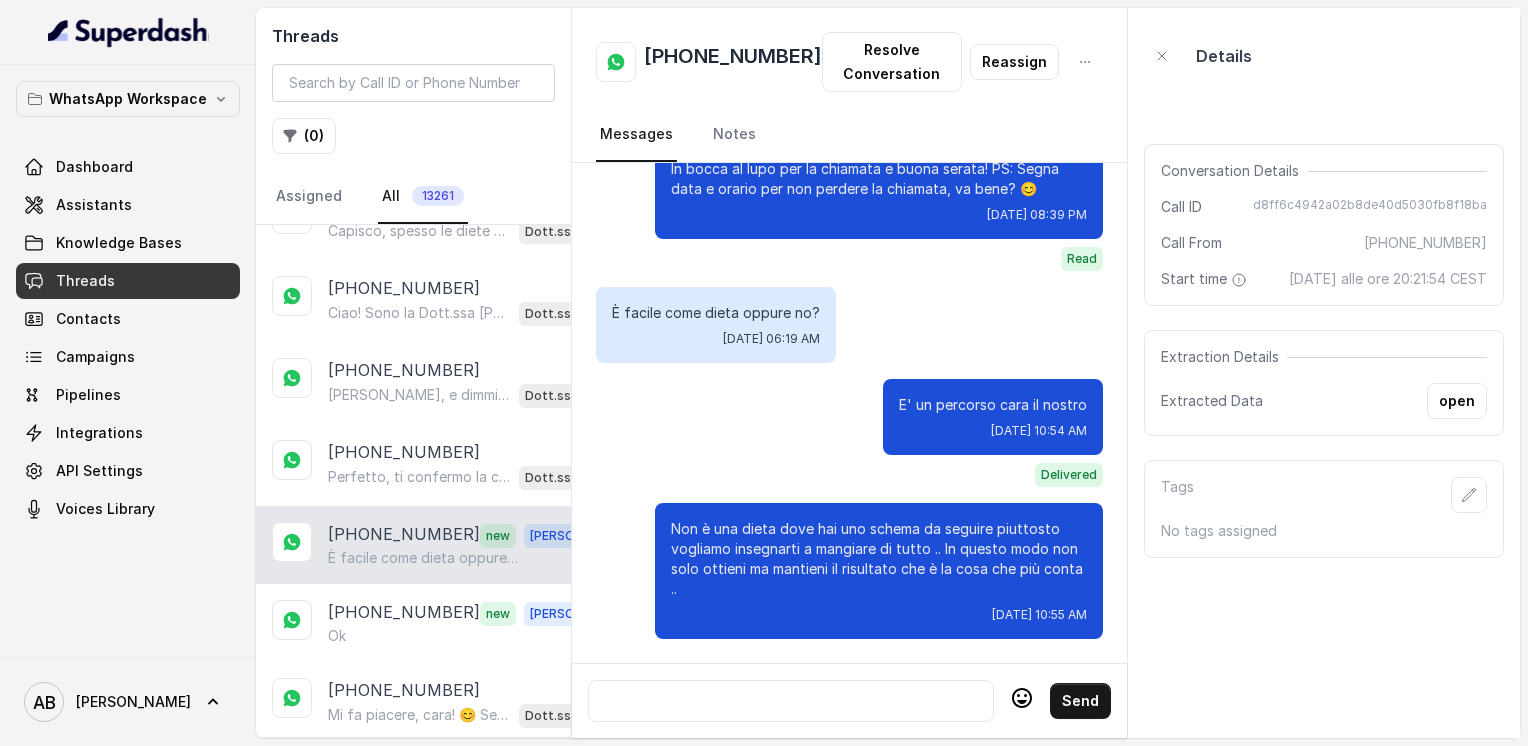 click at bounding box center (791, 701) 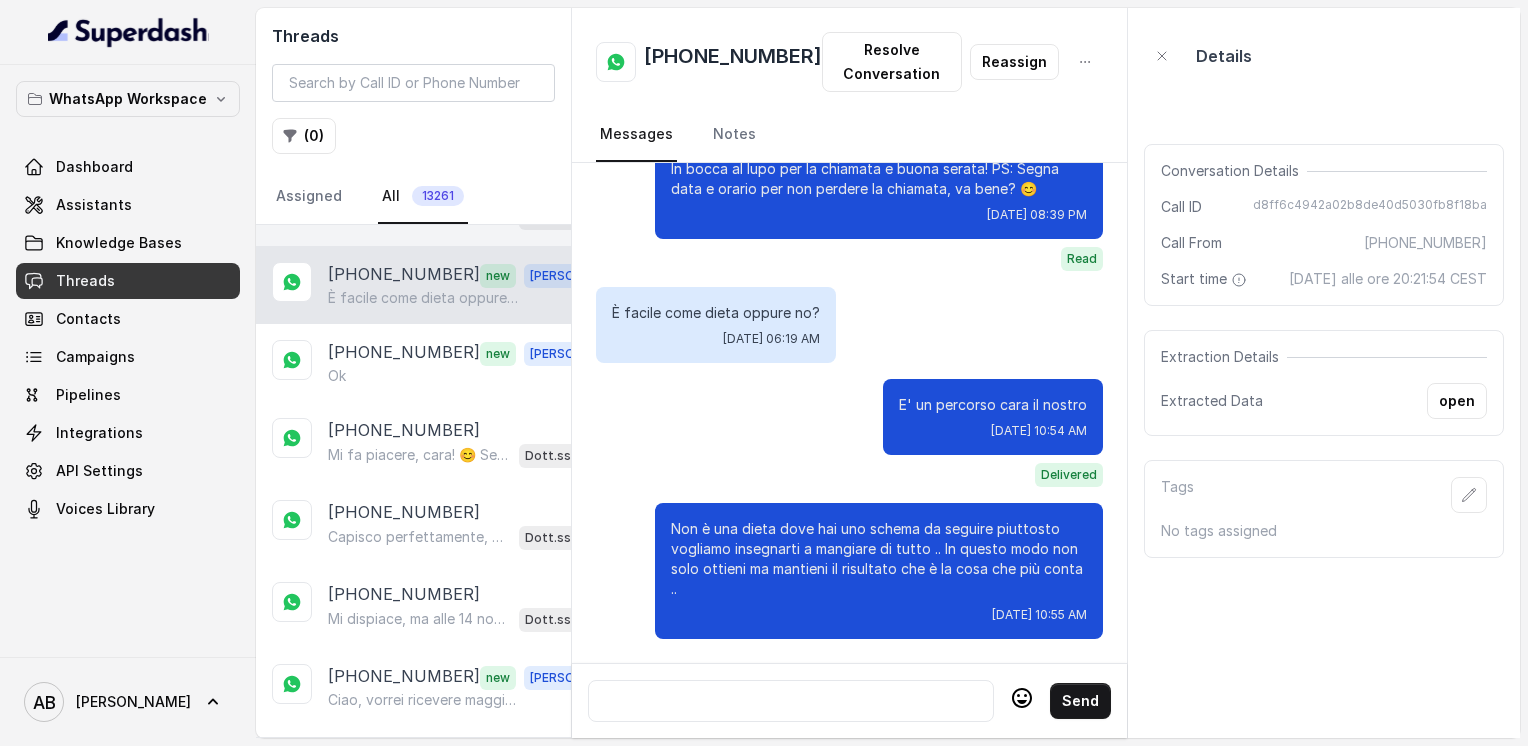 scroll, scrollTop: 5457, scrollLeft: 0, axis: vertical 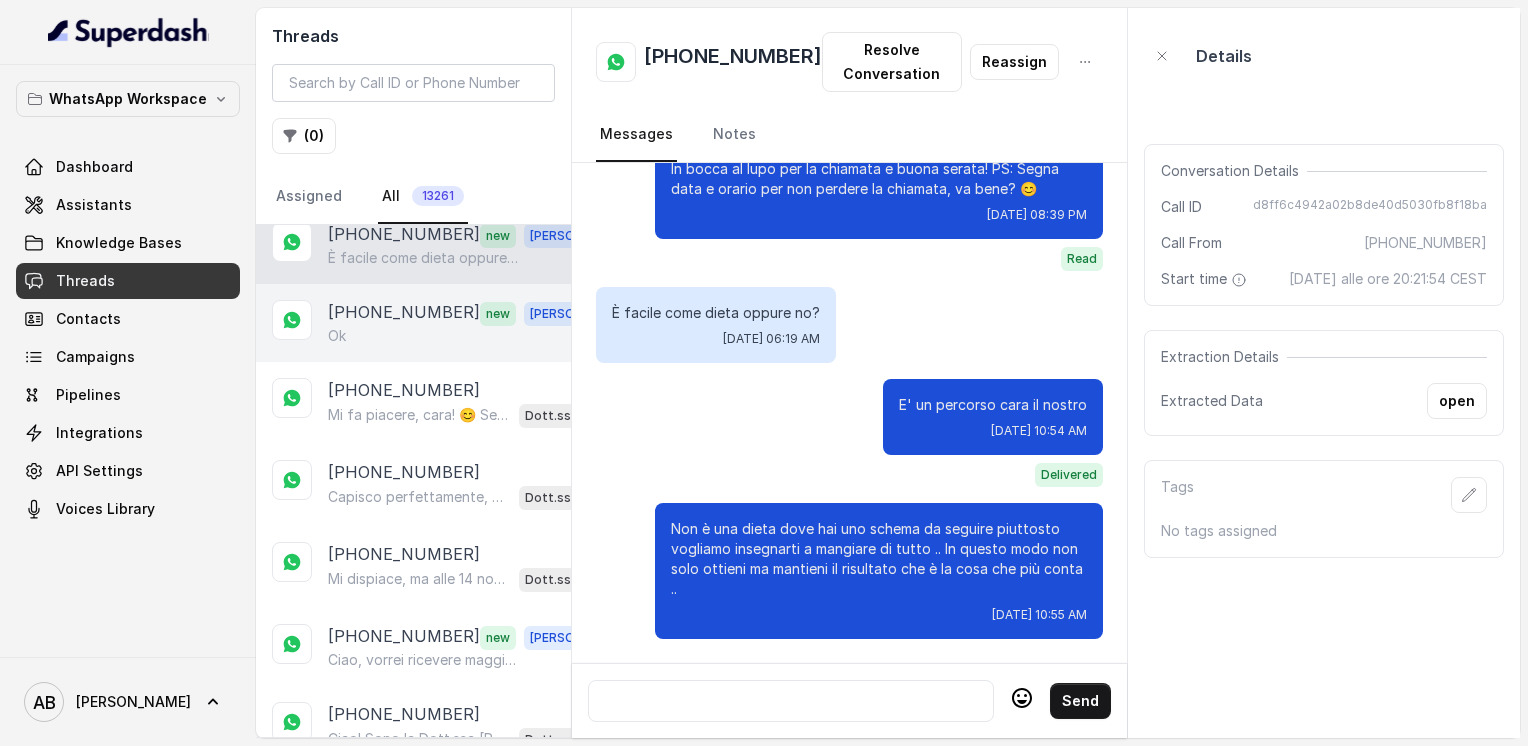 drag, startPoint x: 367, startPoint y: 268, endPoint x: 371, endPoint y: 286, distance: 18.439089 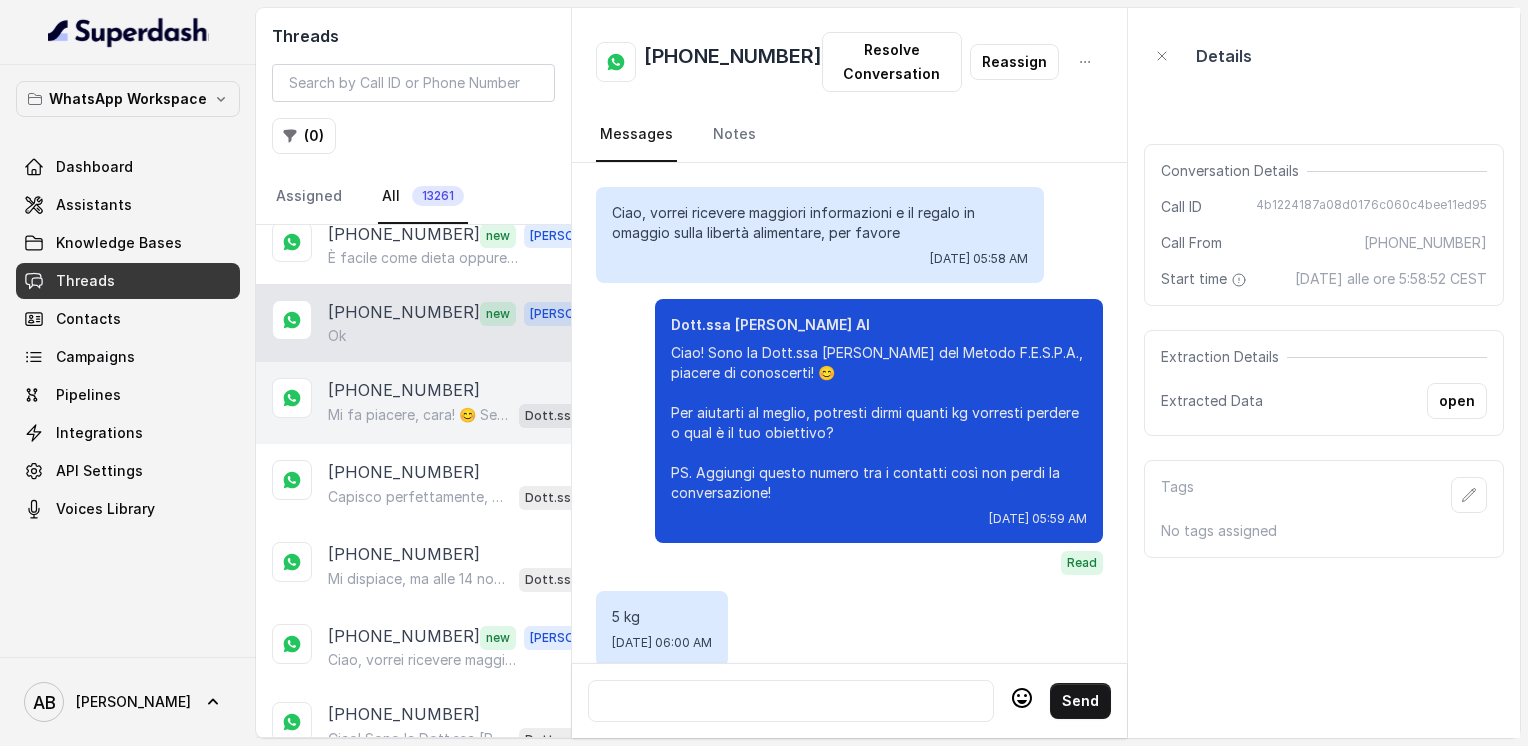 scroll, scrollTop: 2204, scrollLeft: 0, axis: vertical 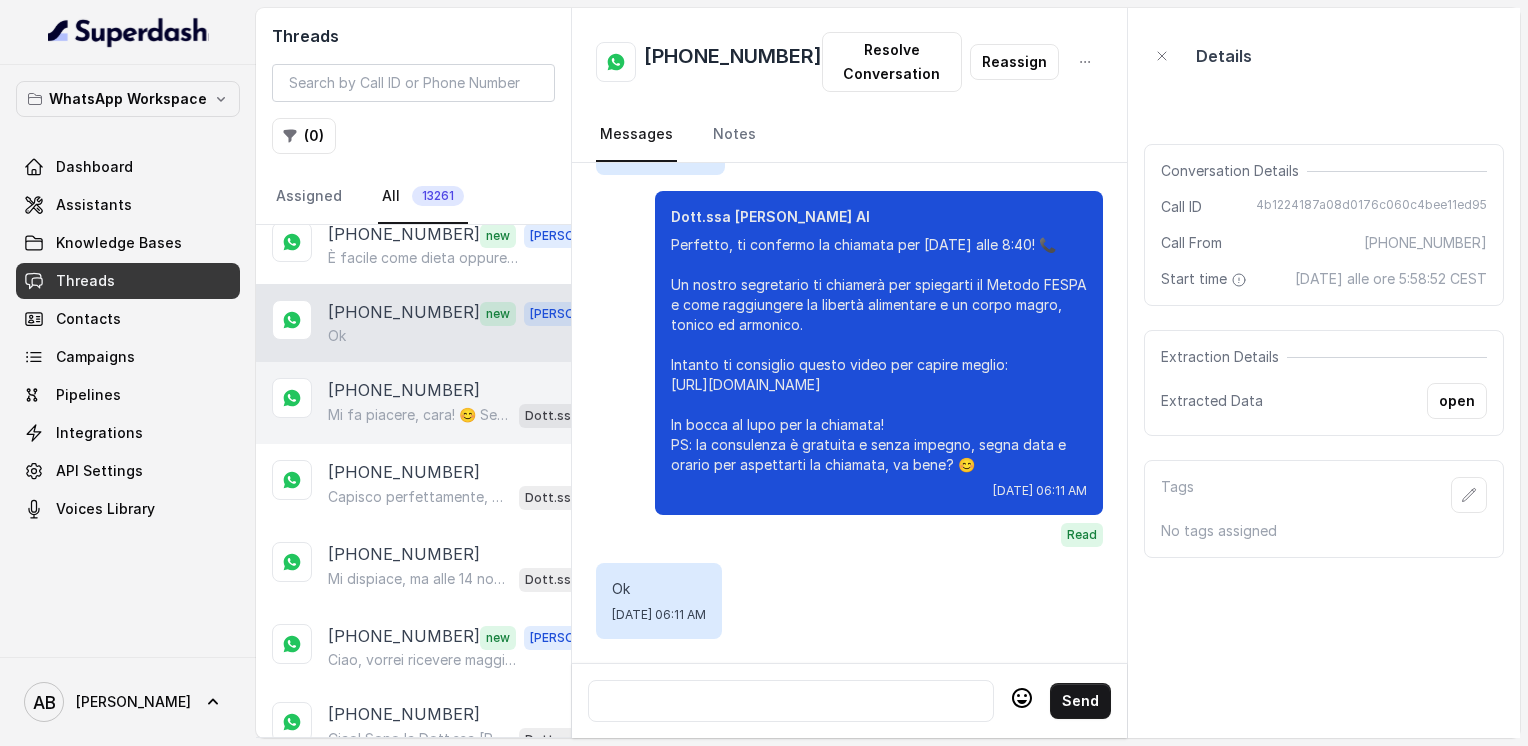 click on "Mi fa piacere, cara! 😊
Se ti servirà qualcosa, sai dove trovarmi. Buona giornata e in bocca al lupo per il tuo percorso! 🌷" at bounding box center [419, 415] 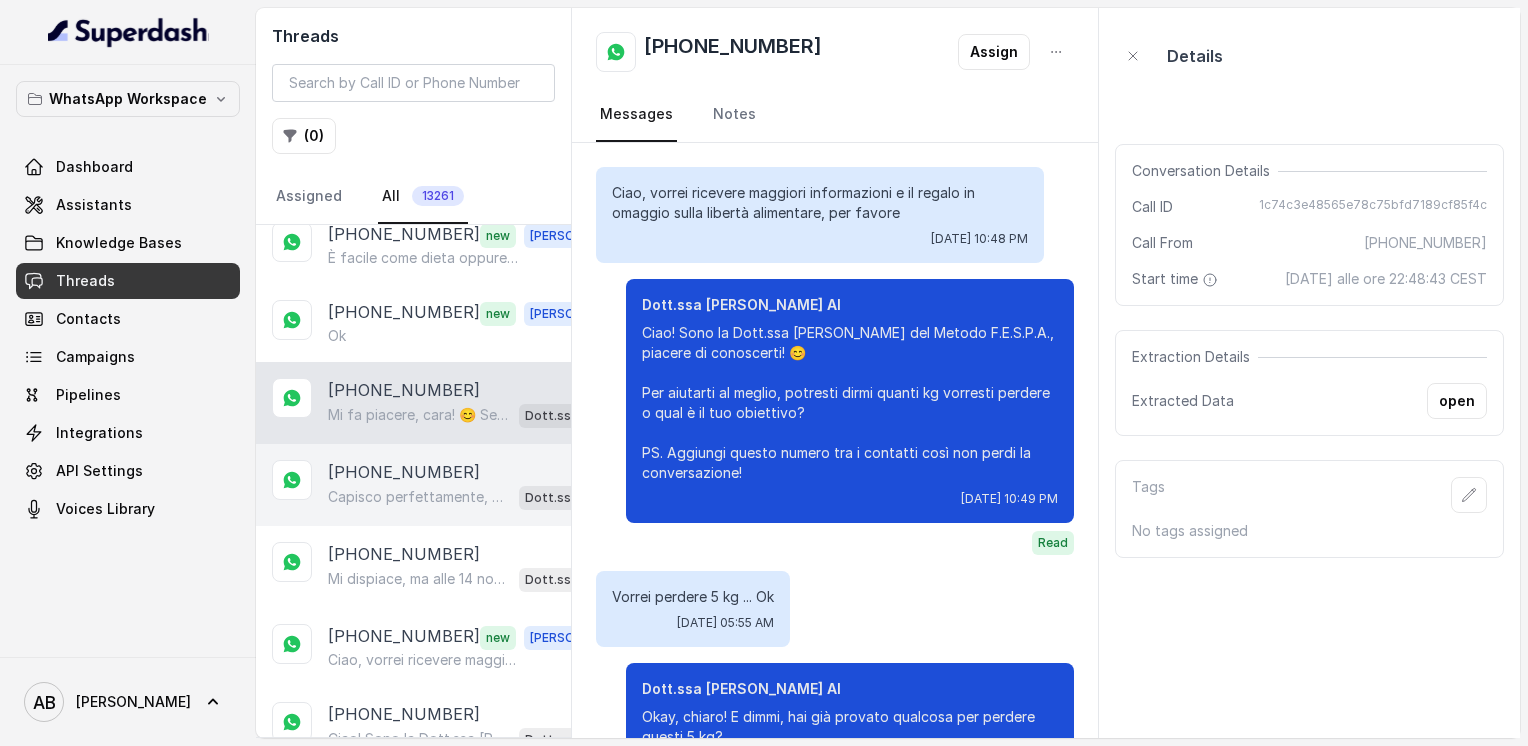 scroll, scrollTop: 2228, scrollLeft: 0, axis: vertical 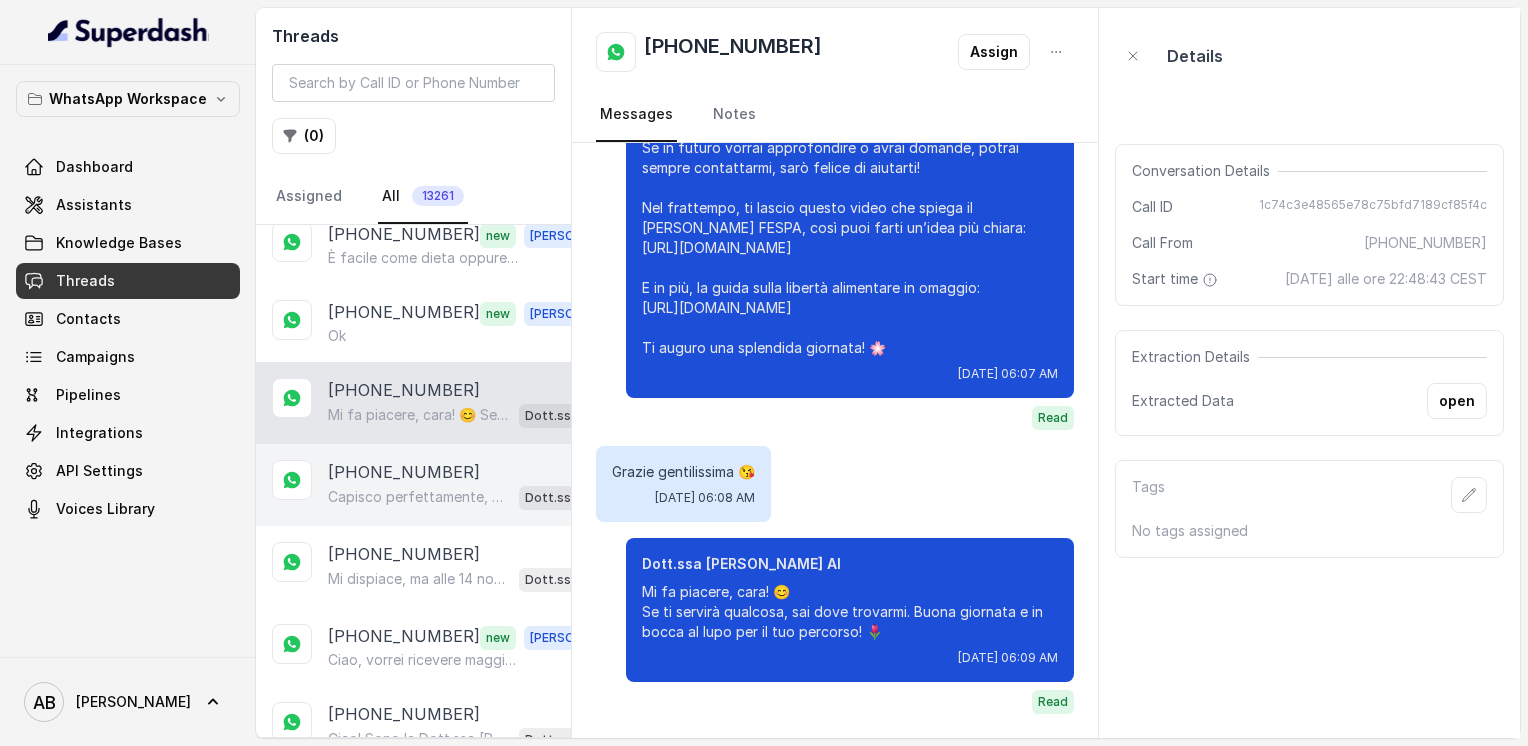 click on "Capisco perfettamente, può essere complicato trovare un momento tranquillo al telefono. 😊
La chiamata informativa dura solo 5 minuti, è gratuita e senza impegno, e ti aiuterà a capire come raggiungere la libertà alimentare e un corpo magro, tonico ed armonico.
Dimmi, quando ti sarebbe più comodo ricevere la chiamata? Così troviamo un momento che ti va bene, anche breve." at bounding box center (419, 497) 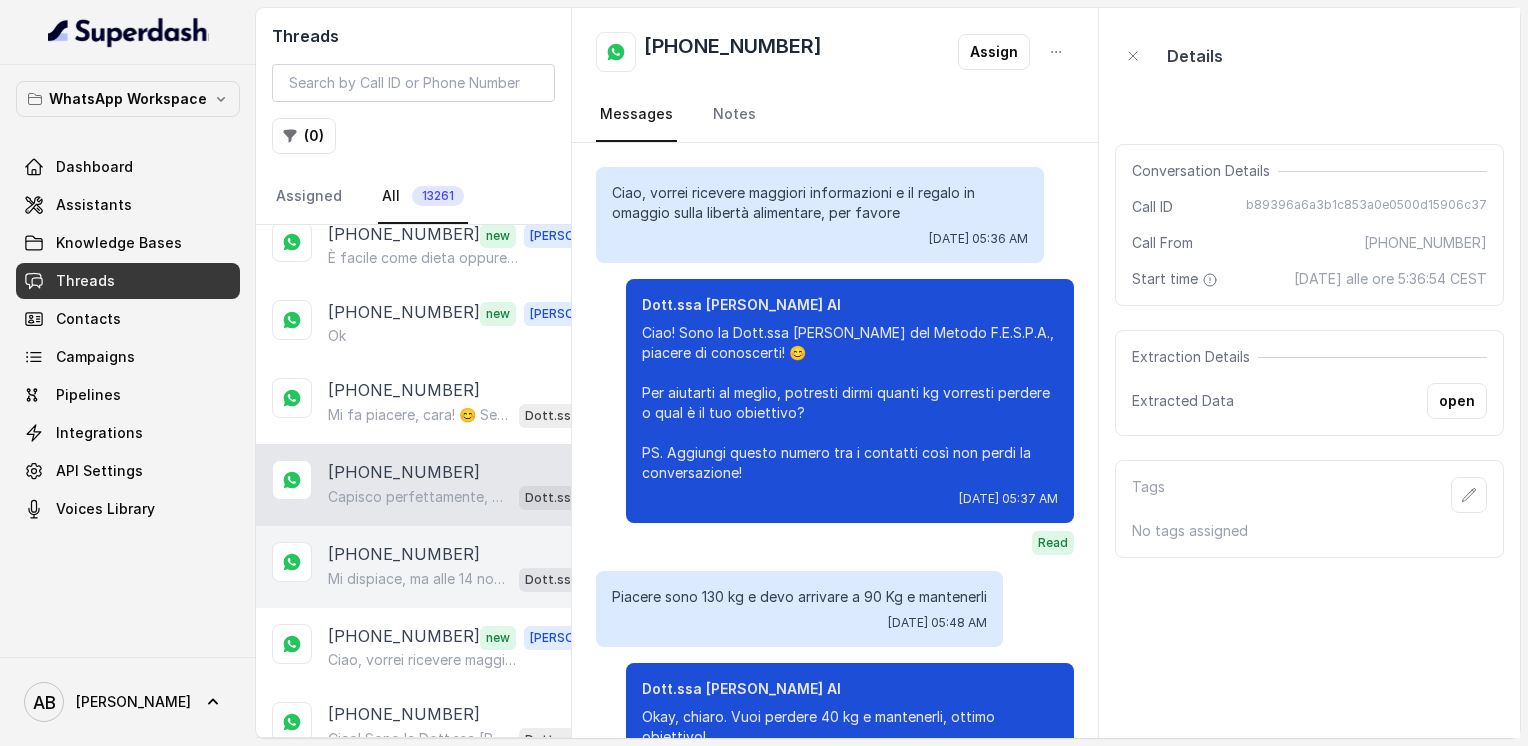 scroll, scrollTop: 1276, scrollLeft: 0, axis: vertical 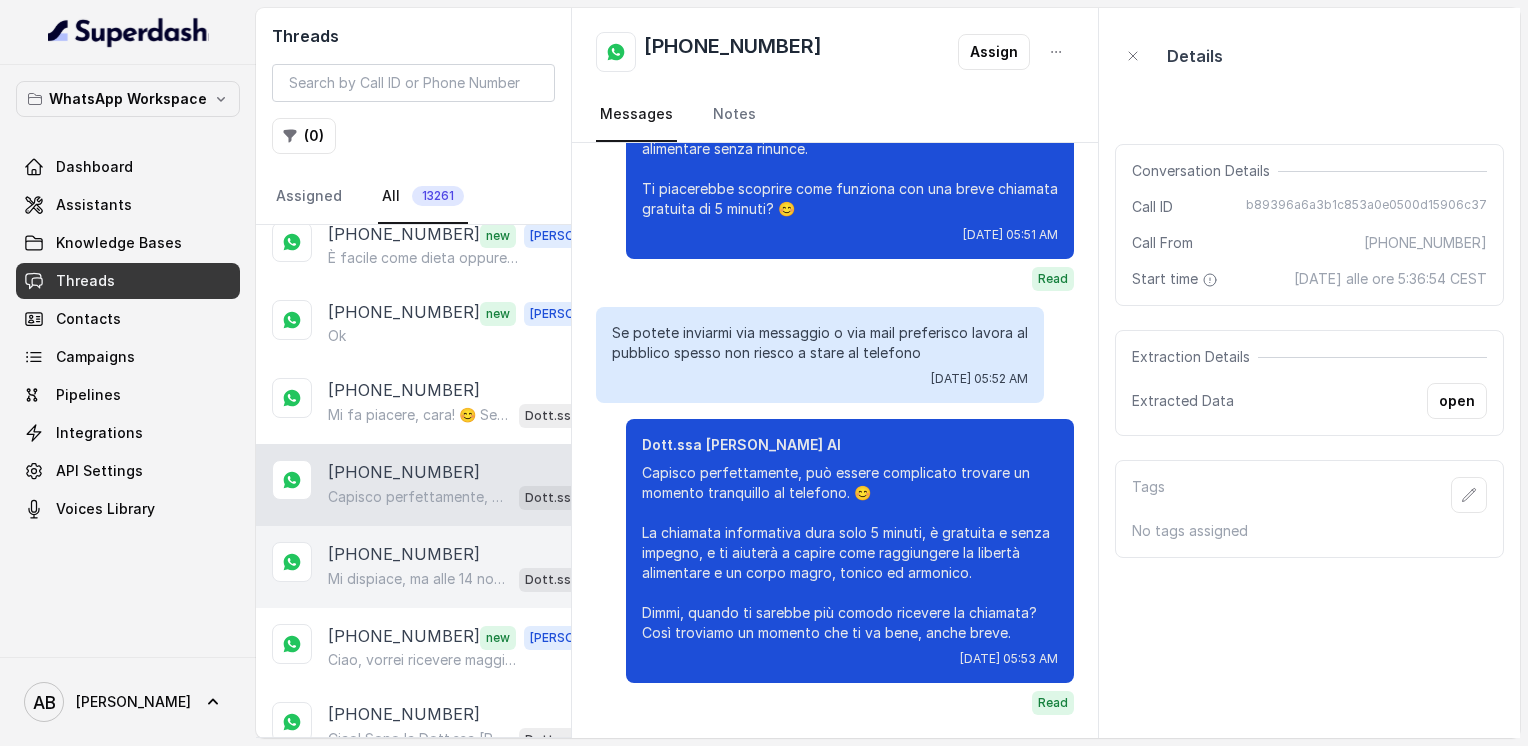 click on "[PHONE_NUMBER]" at bounding box center (404, 554) 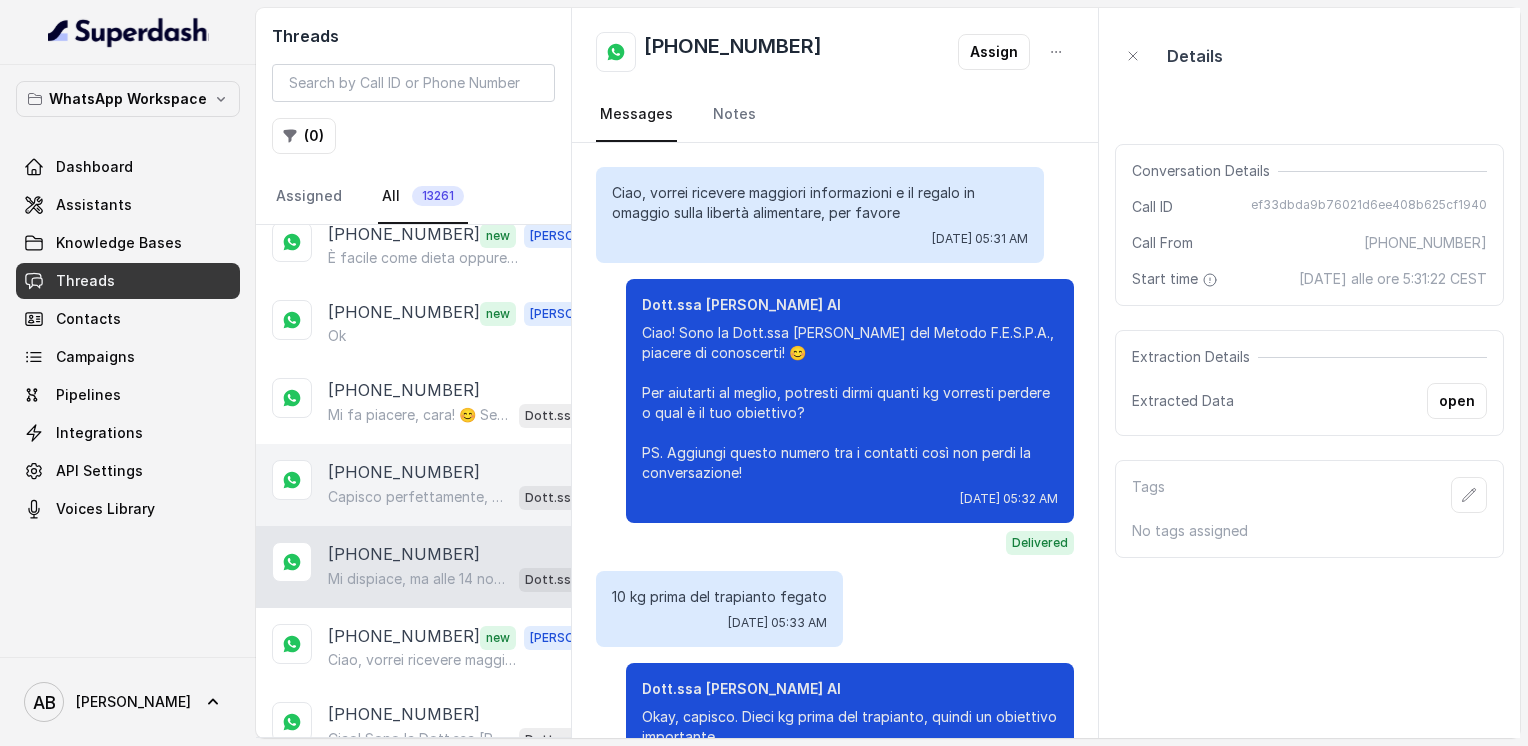 scroll, scrollTop: 832, scrollLeft: 0, axis: vertical 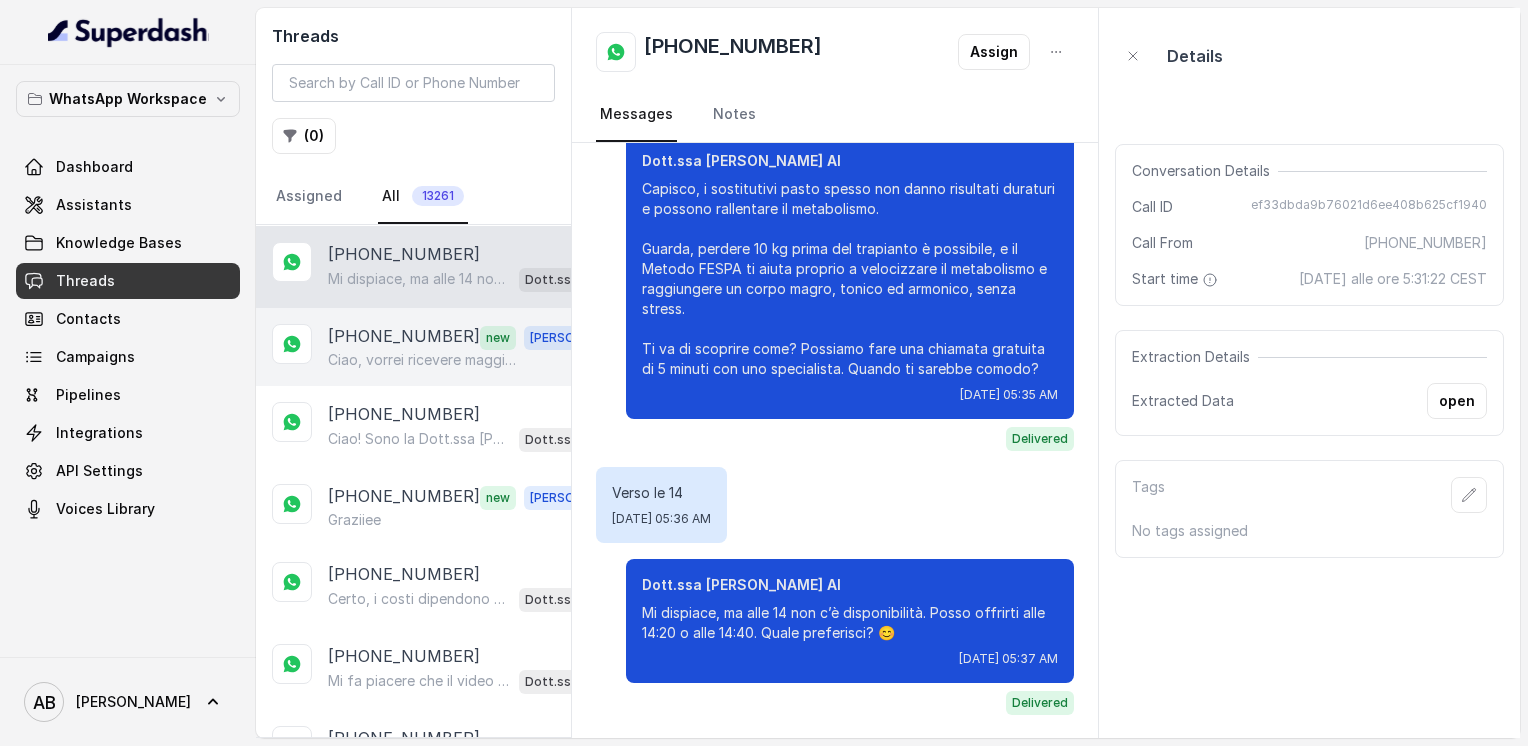 click on "[PHONE_NUMBER]" at bounding box center (404, 337) 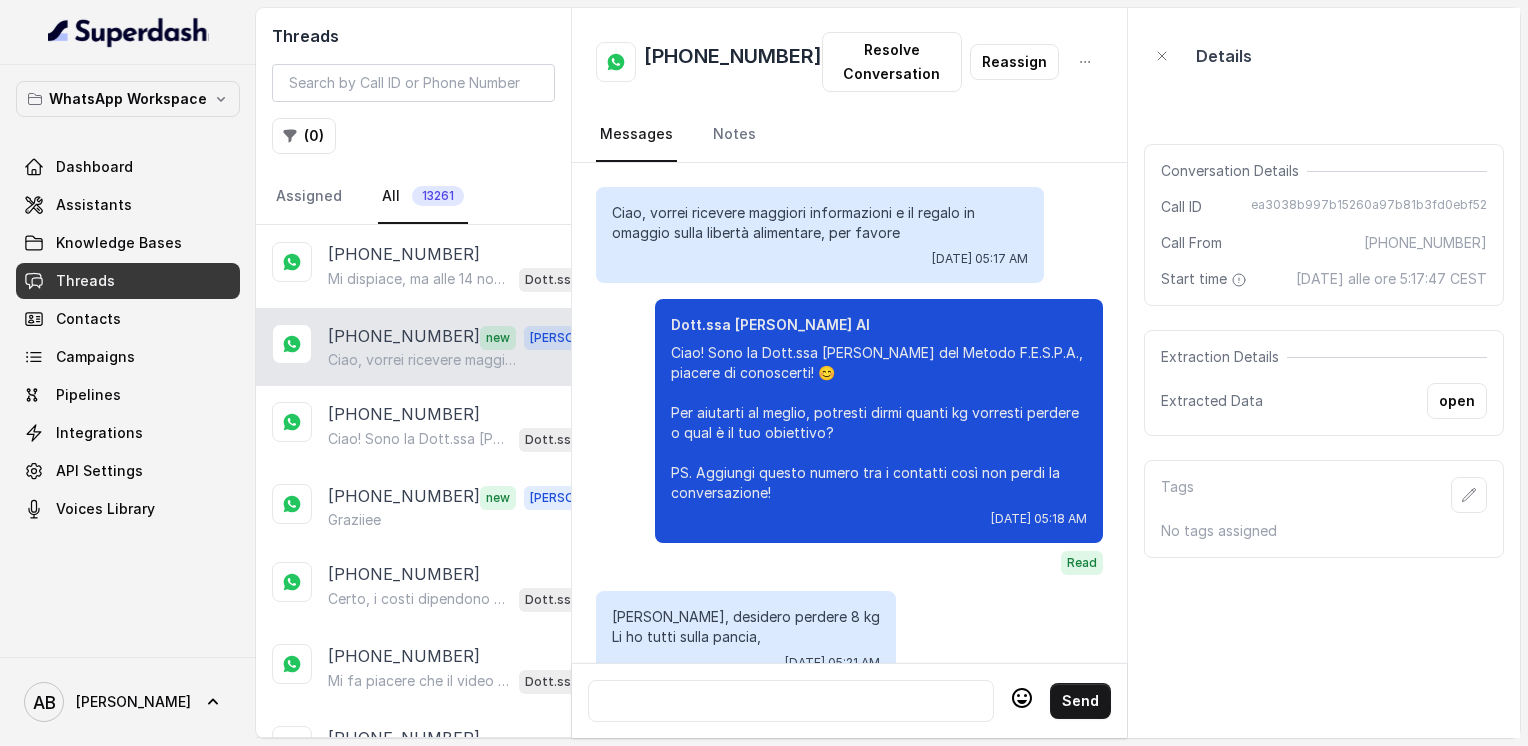 scroll, scrollTop: 2872, scrollLeft: 0, axis: vertical 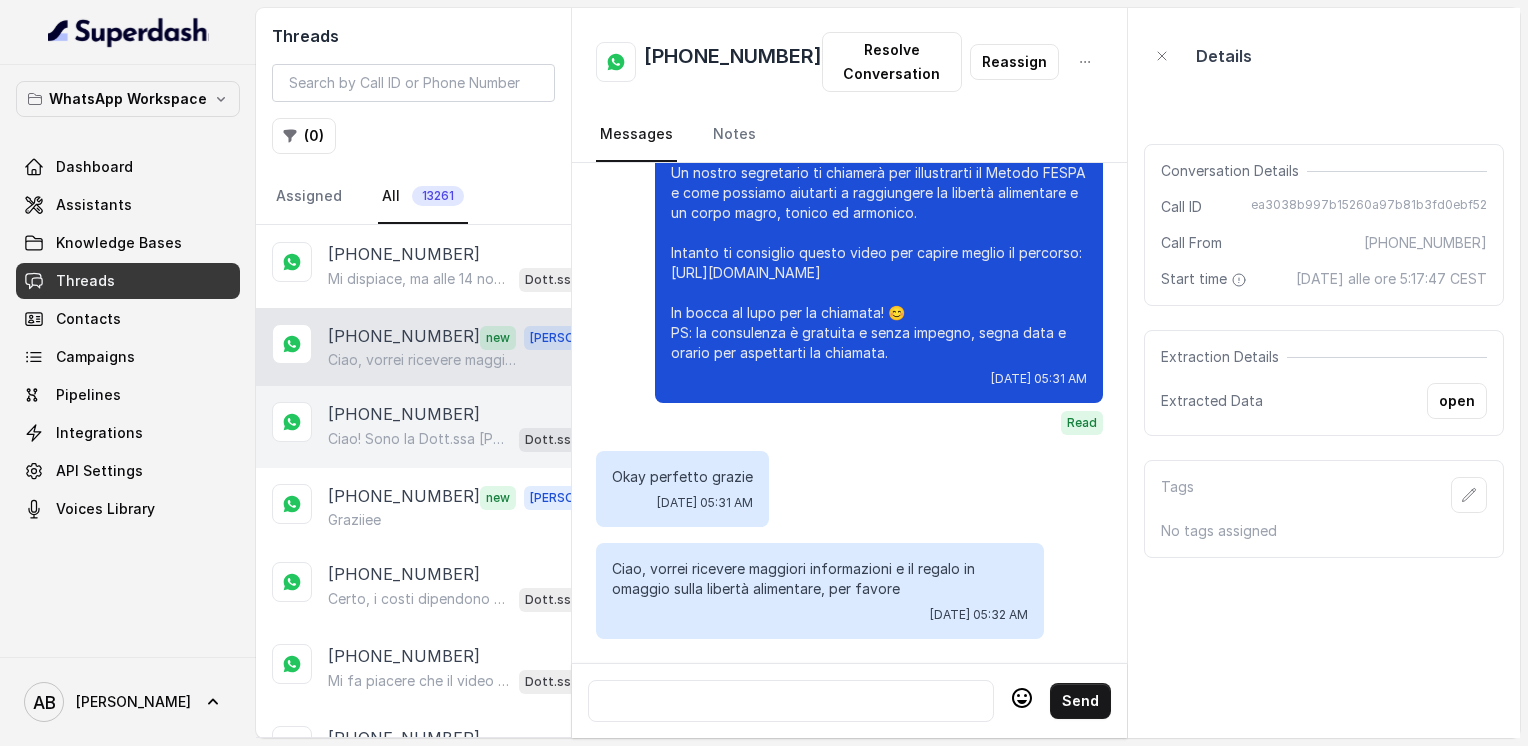 click on "[PHONE_NUMBER]" at bounding box center [404, 414] 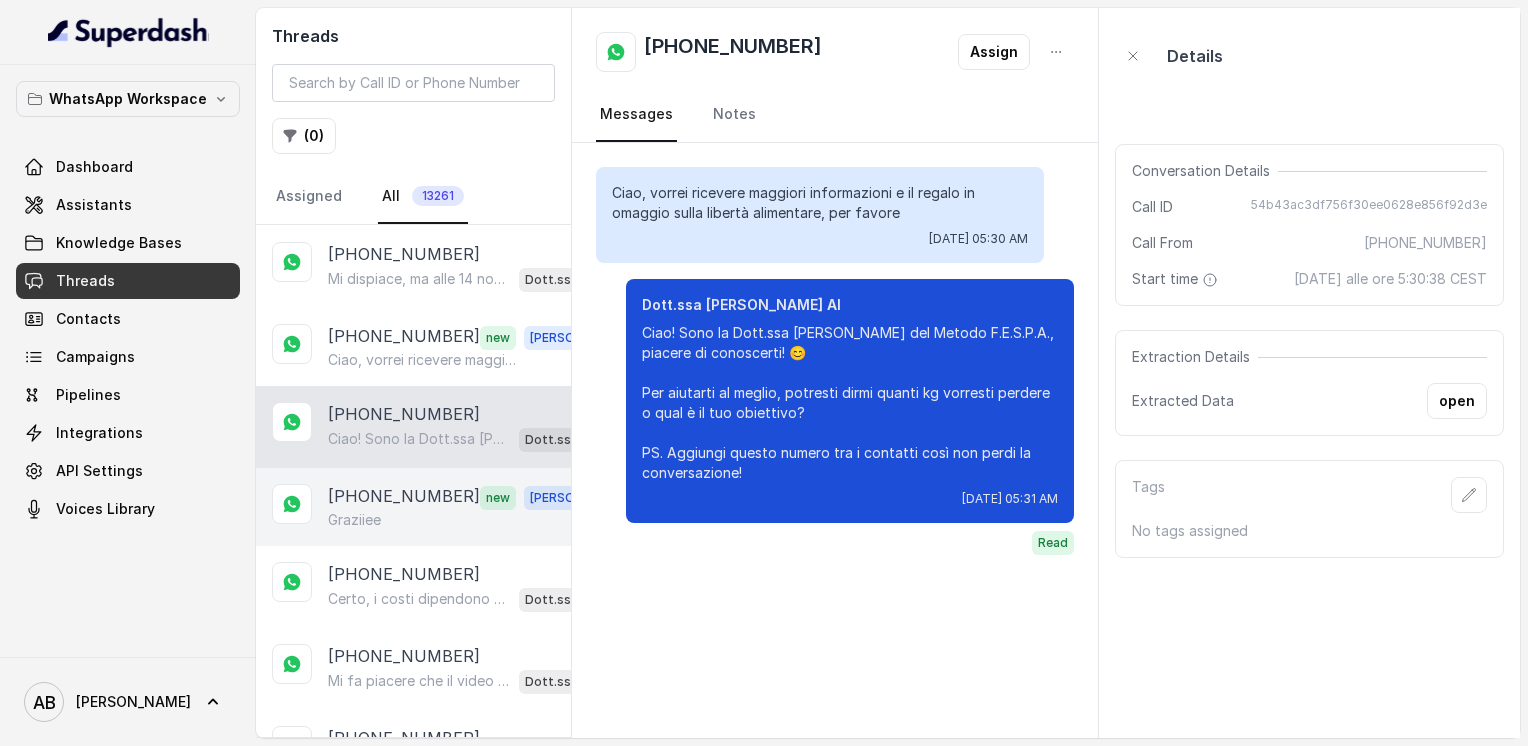 click on "[PHONE_NUMBER]" at bounding box center [404, 497] 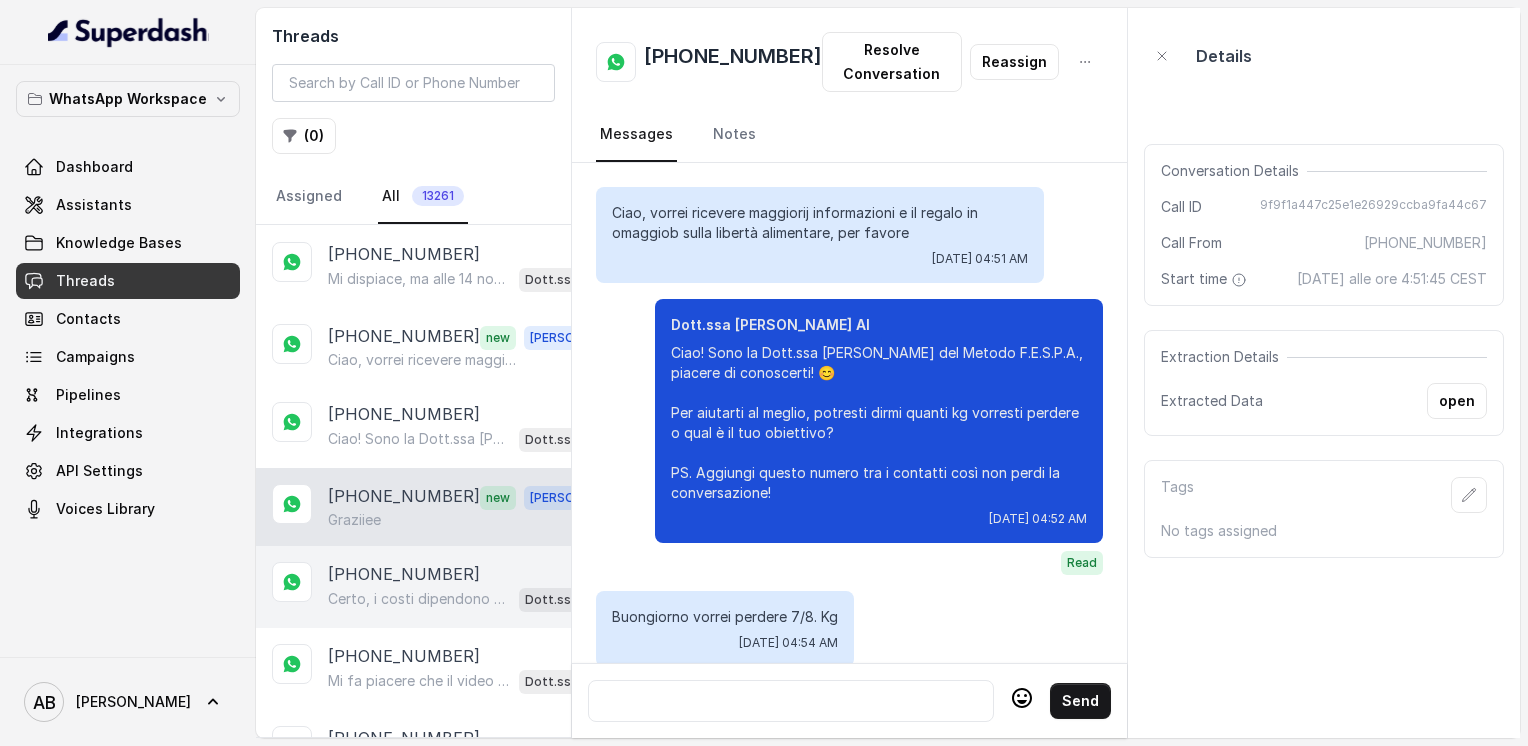 scroll, scrollTop: 2044, scrollLeft: 0, axis: vertical 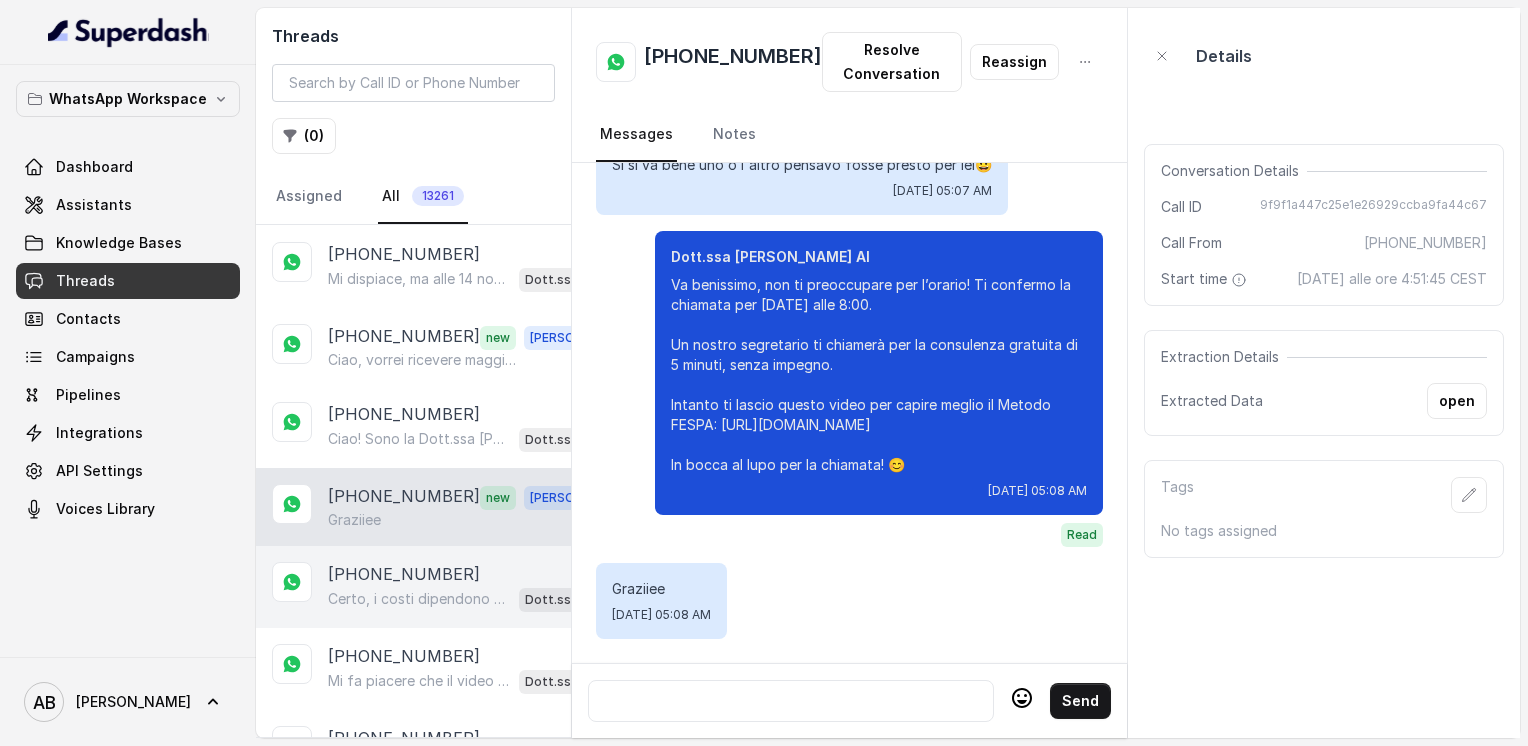 click on "Certo, i costi dipendono dal percorso personalizzato che si adatta alle tue esigenze.
Nella chiamata gratuita di 5 minuti ti spiegheremo tutto, senza alcuna pressione.
Ti va bene se fissiamo un appuntamento per la chiamata? 😊" at bounding box center [419, 599] 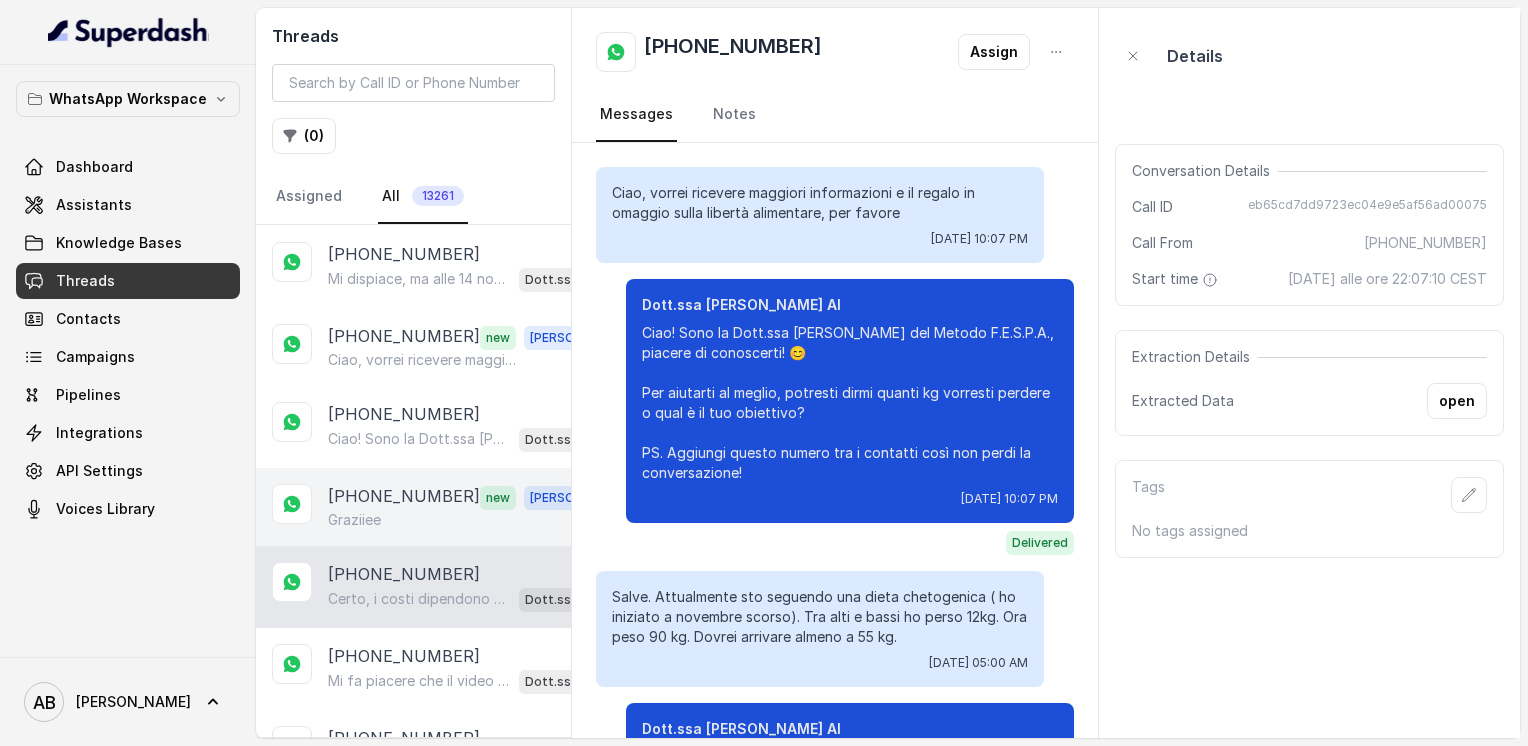 scroll, scrollTop: 1276, scrollLeft: 0, axis: vertical 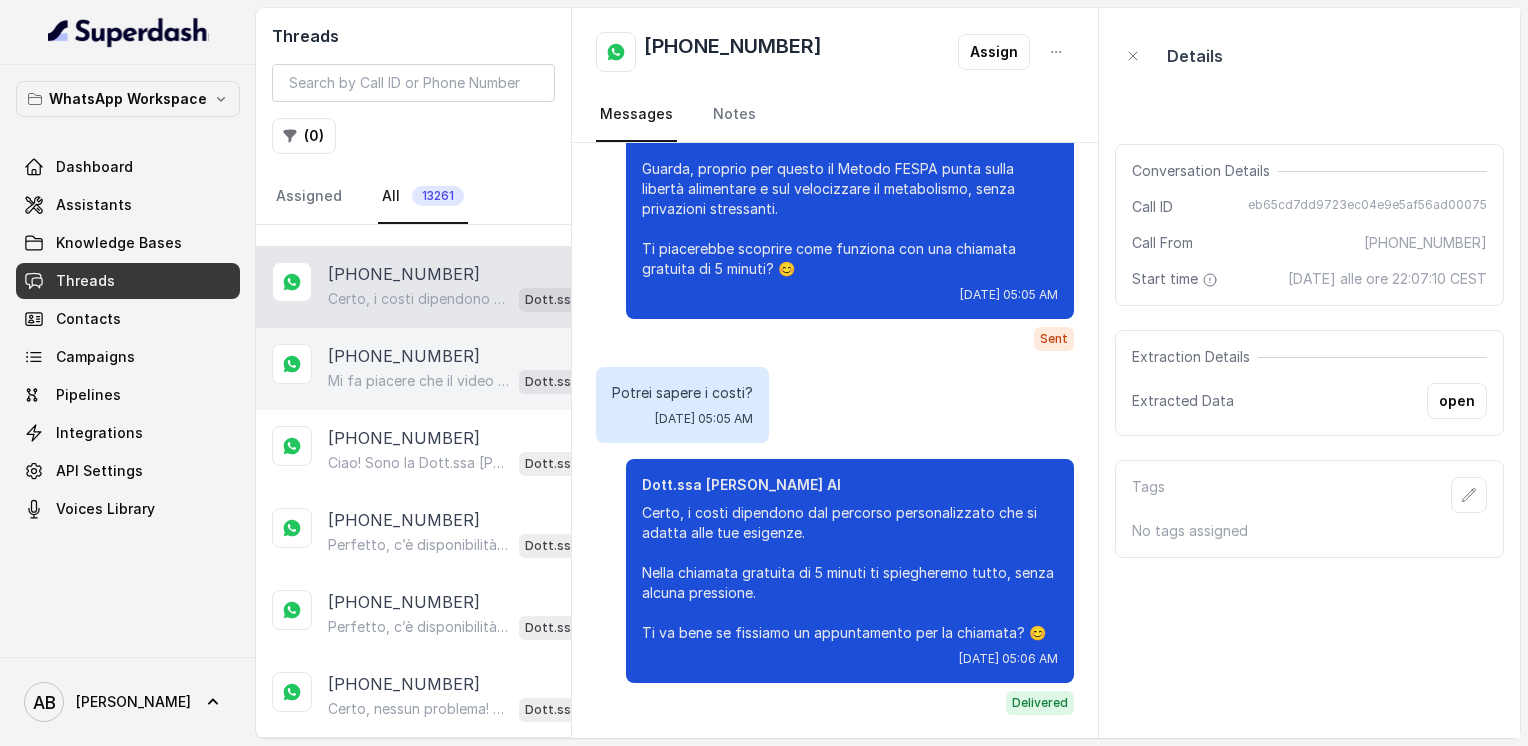 click on "[PHONE_NUMBER]" at bounding box center [404, 356] 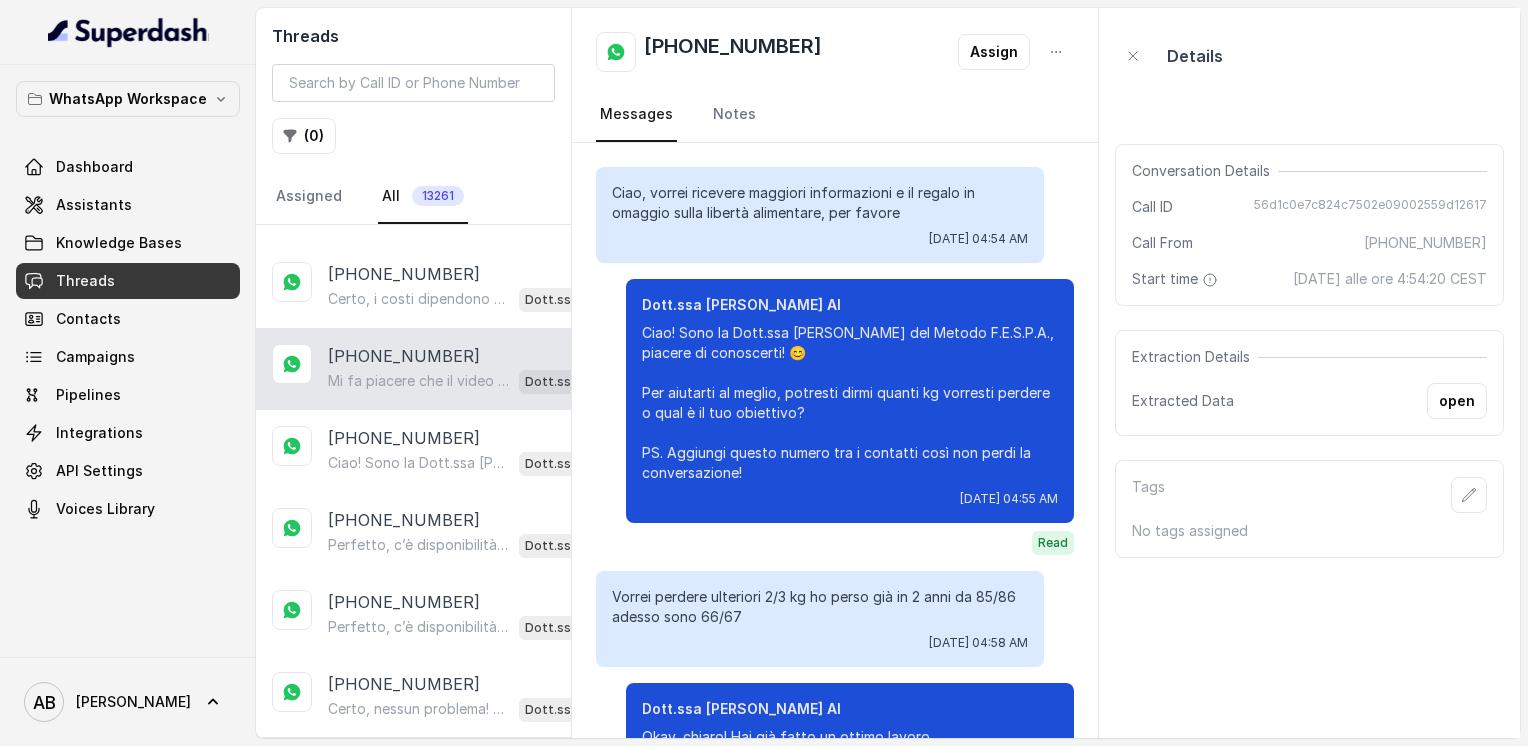 scroll, scrollTop: 1096, scrollLeft: 0, axis: vertical 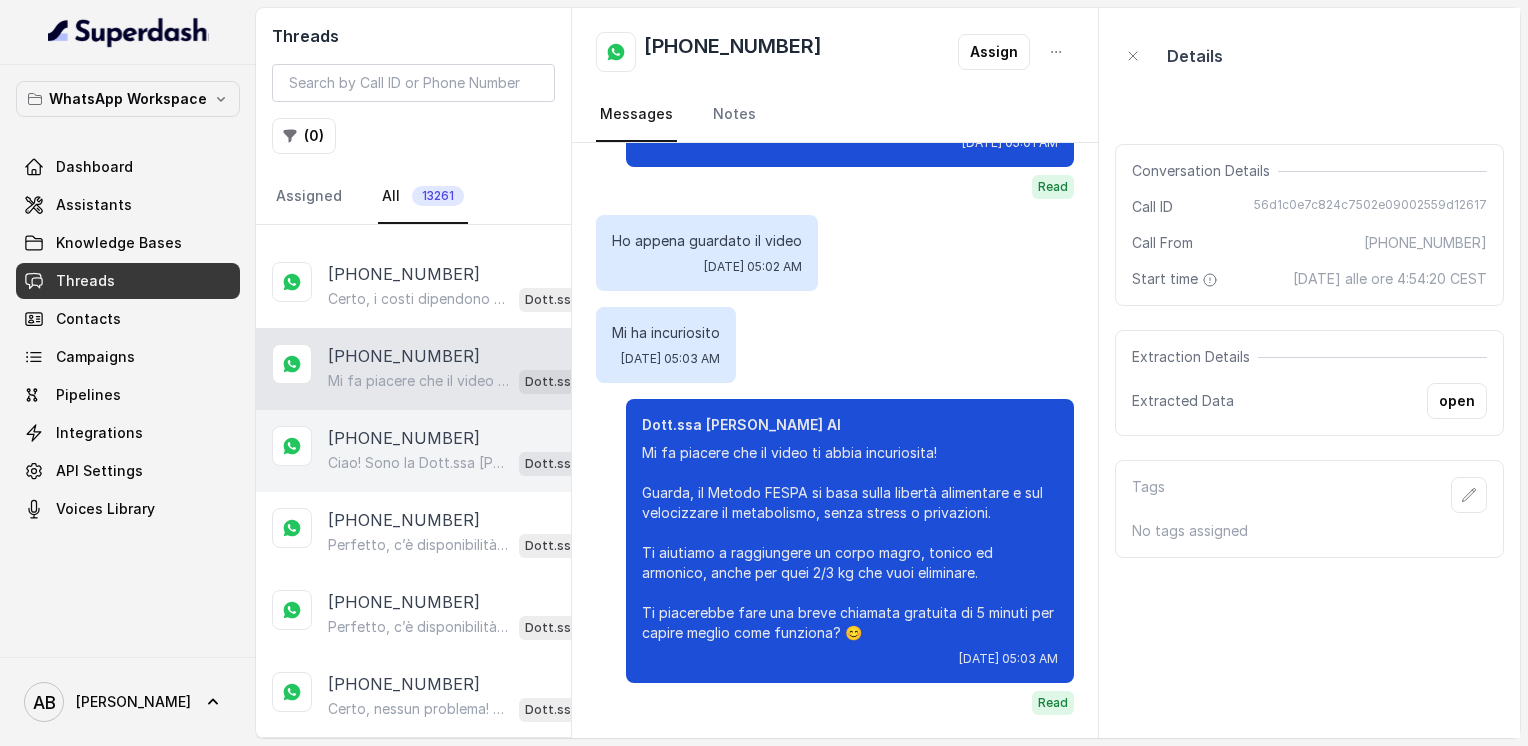 click on "Ciao! Sono la Dott.ssa [PERSON_NAME] del Metodo F.E.S.P.A., piacere di conoscerti! 😊
Per aiutarti al meglio, potresti dirmi quanti kg vorresti perdere o qual è il tuo obiettivo?
PS. Aggiungi questo numero tra i contatti così non perdi la conversazione!" at bounding box center (419, 463) 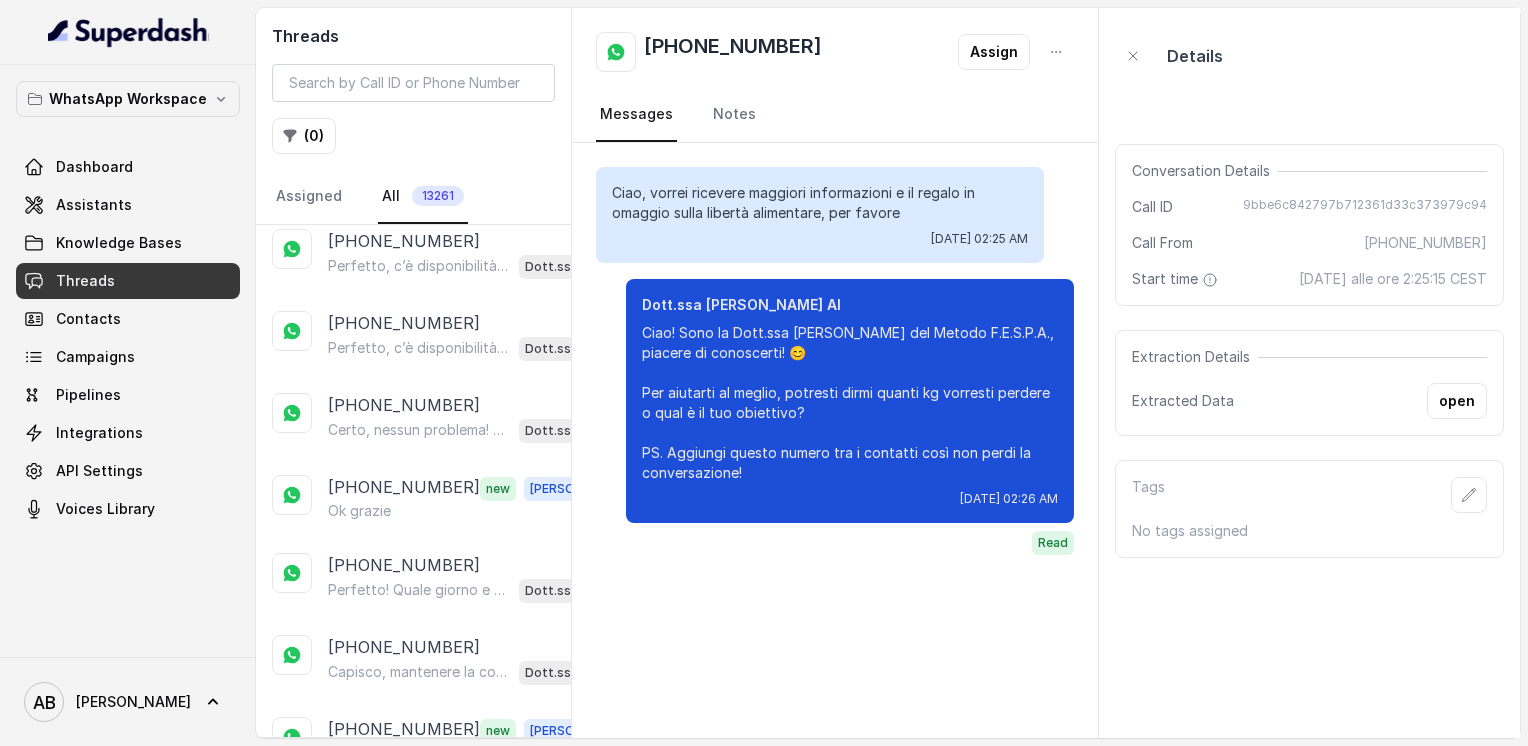 scroll, scrollTop: 6357, scrollLeft: 0, axis: vertical 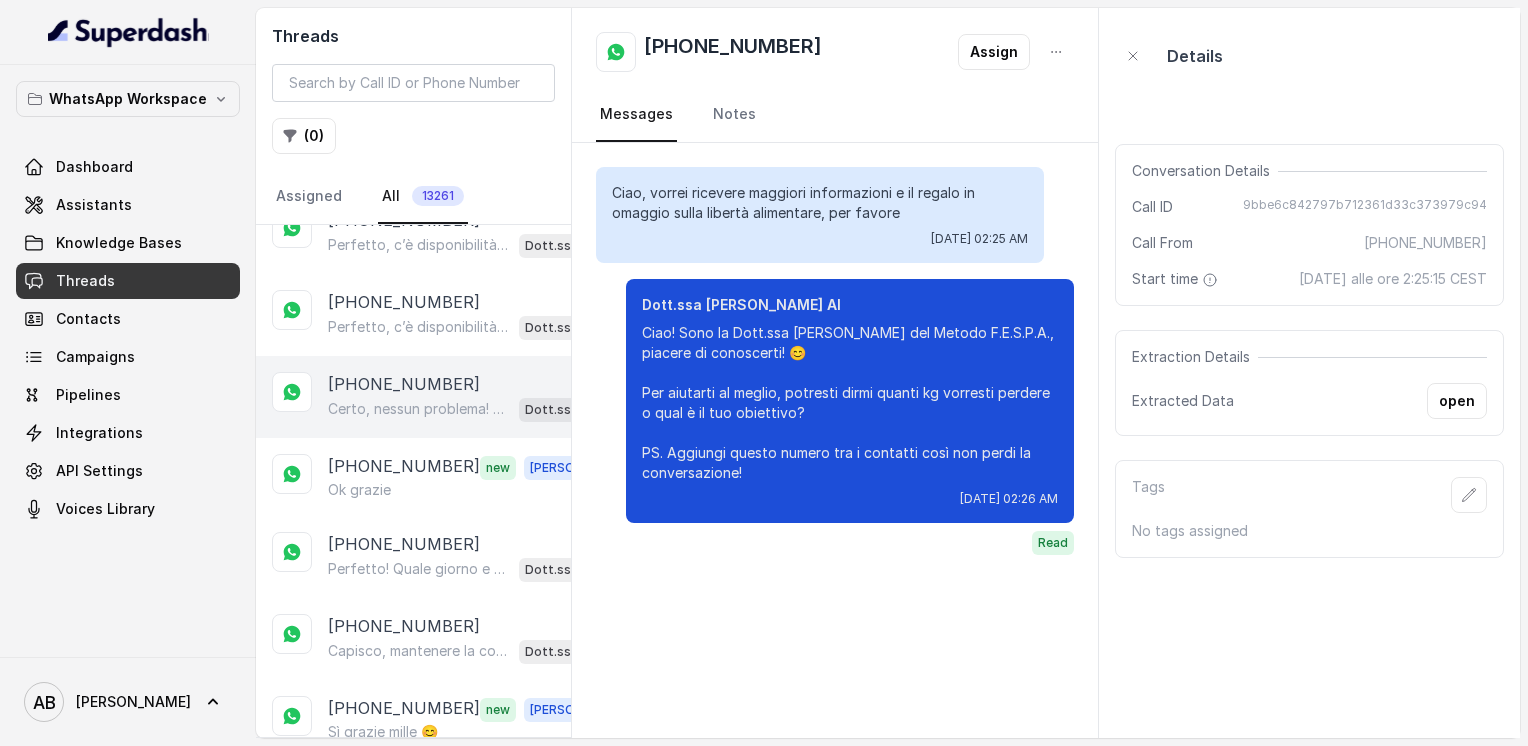 click on "[PHONE_NUMBER]" at bounding box center [404, 384] 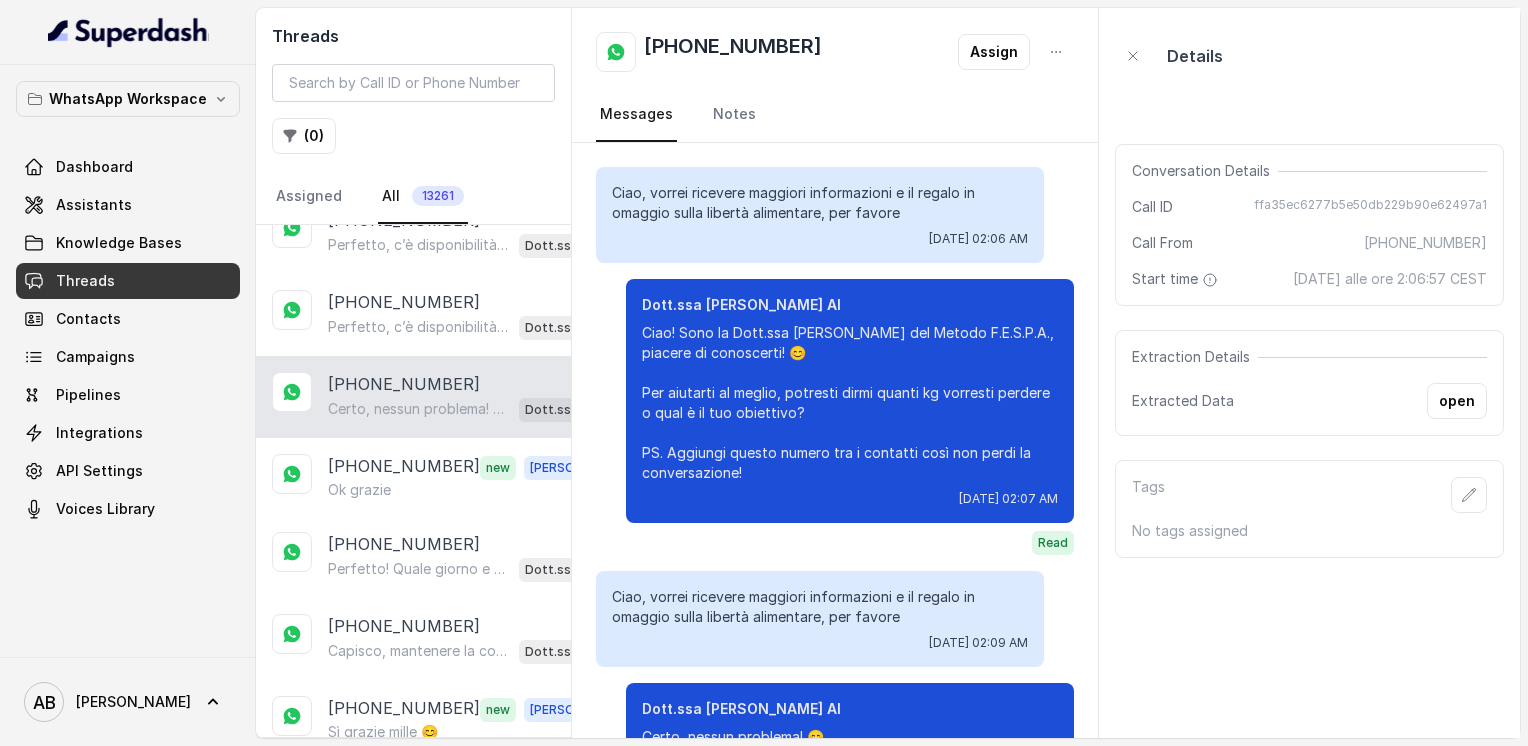 scroll, scrollTop: 164, scrollLeft: 0, axis: vertical 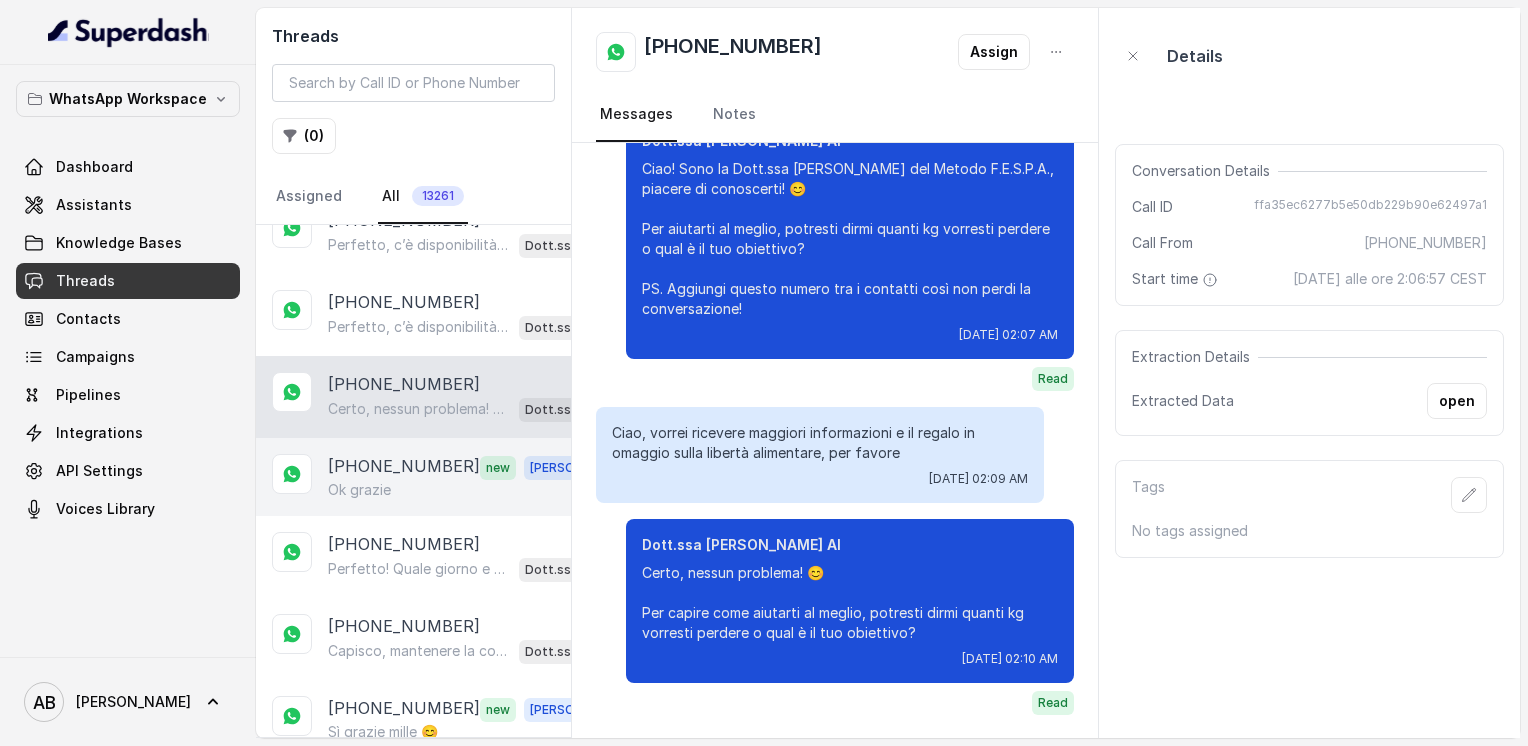 click on "[PHONE_NUMBER]" at bounding box center [404, 467] 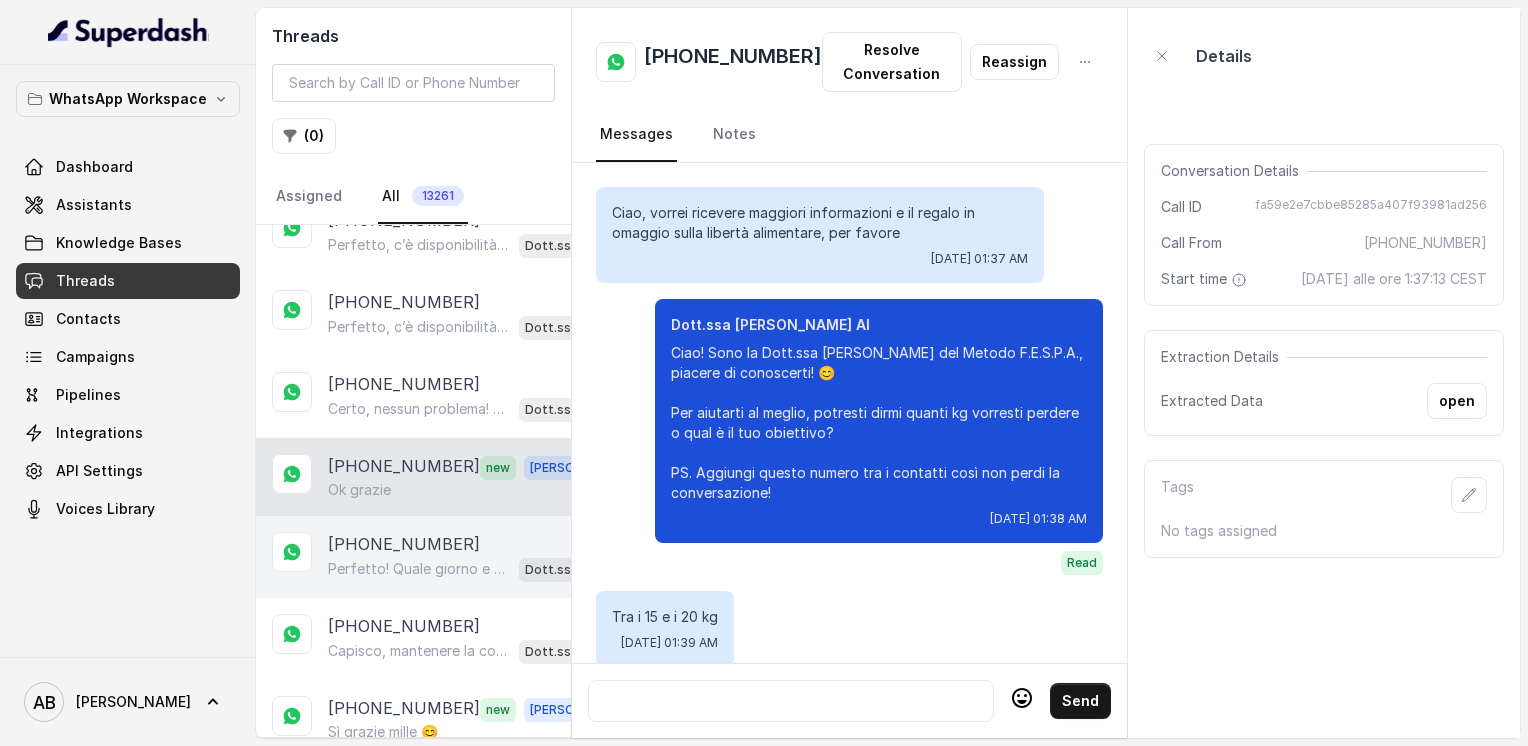 scroll, scrollTop: 1608, scrollLeft: 0, axis: vertical 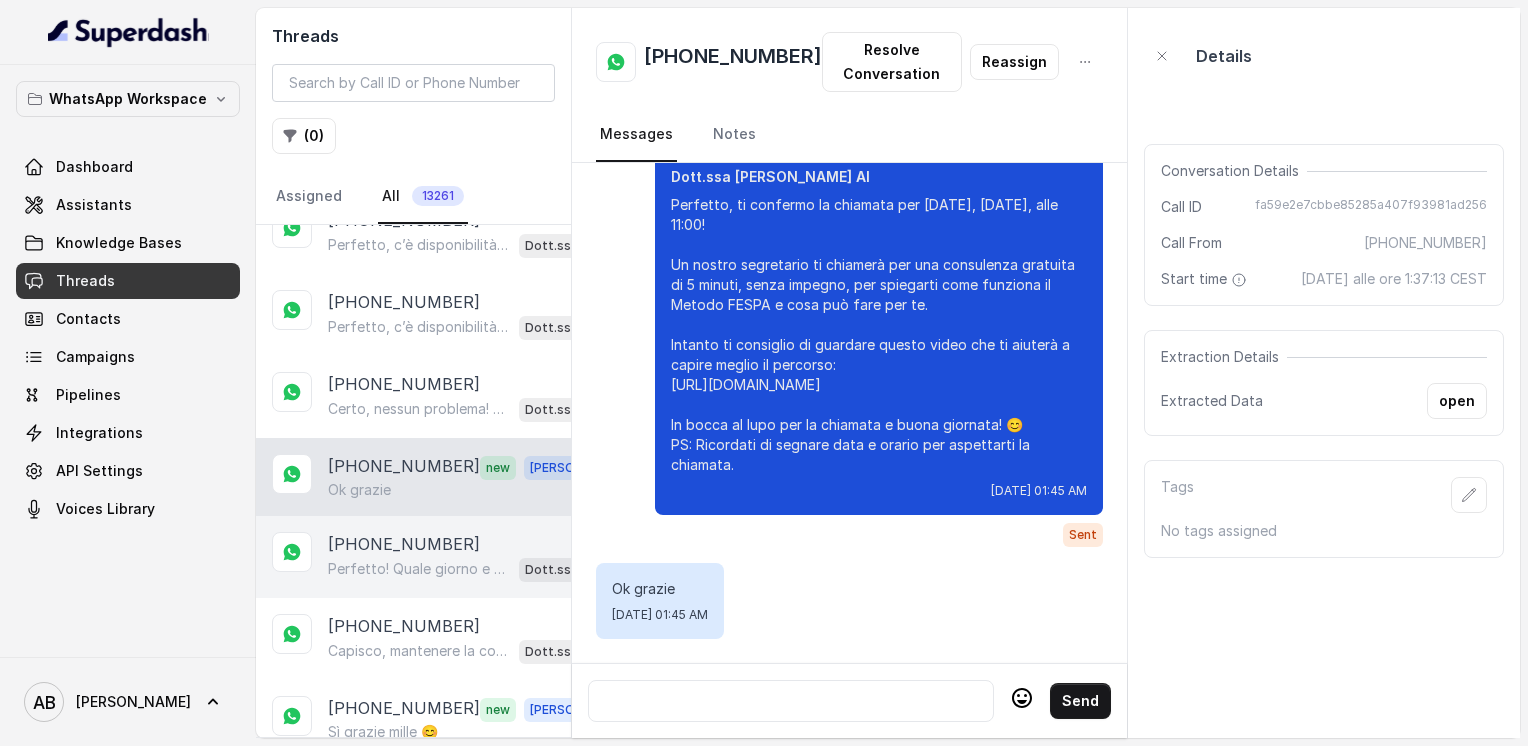 click on "[PHONE_NUMBER]" at bounding box center (404, 544) 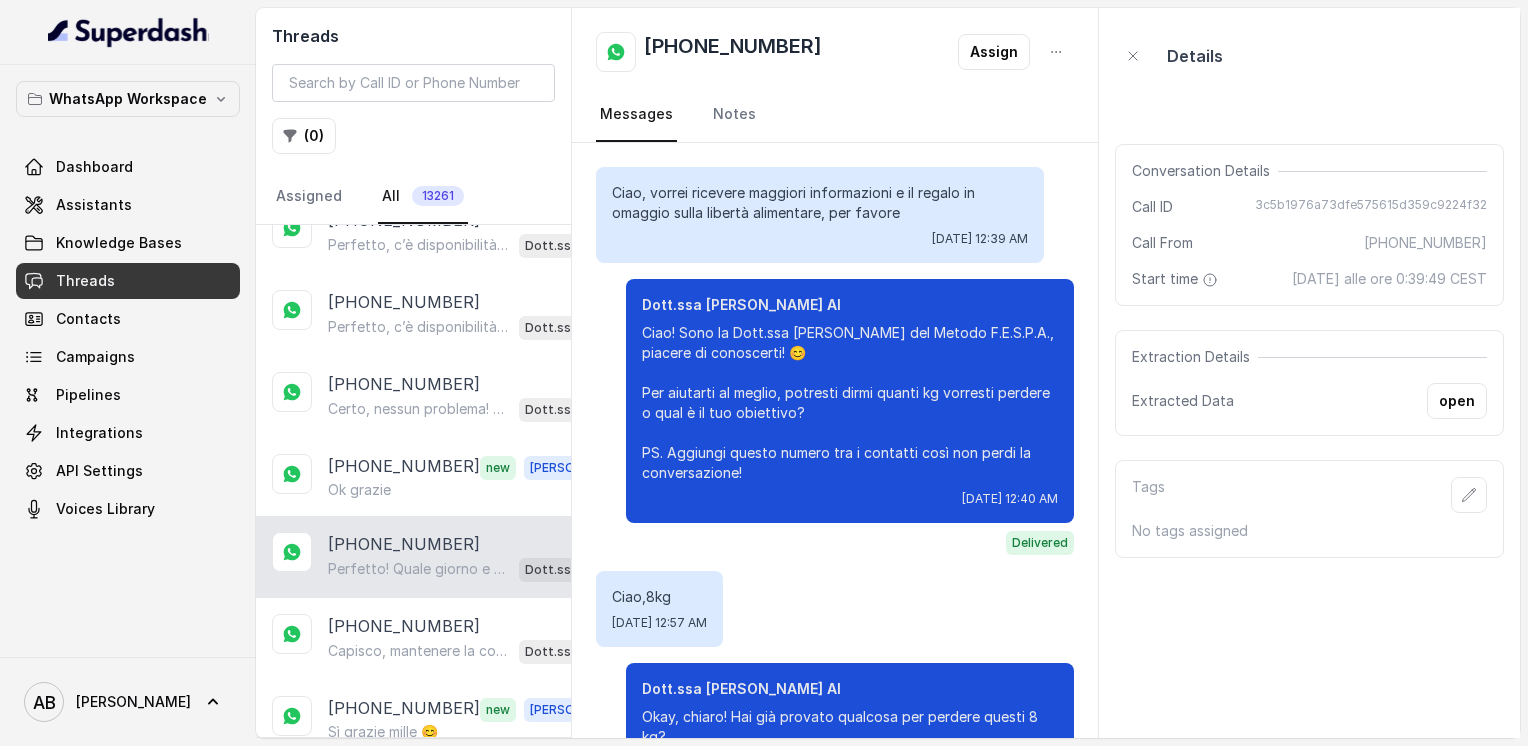 scroll, scrollTop: 1116, scrollLeft: 0, axis: vertical 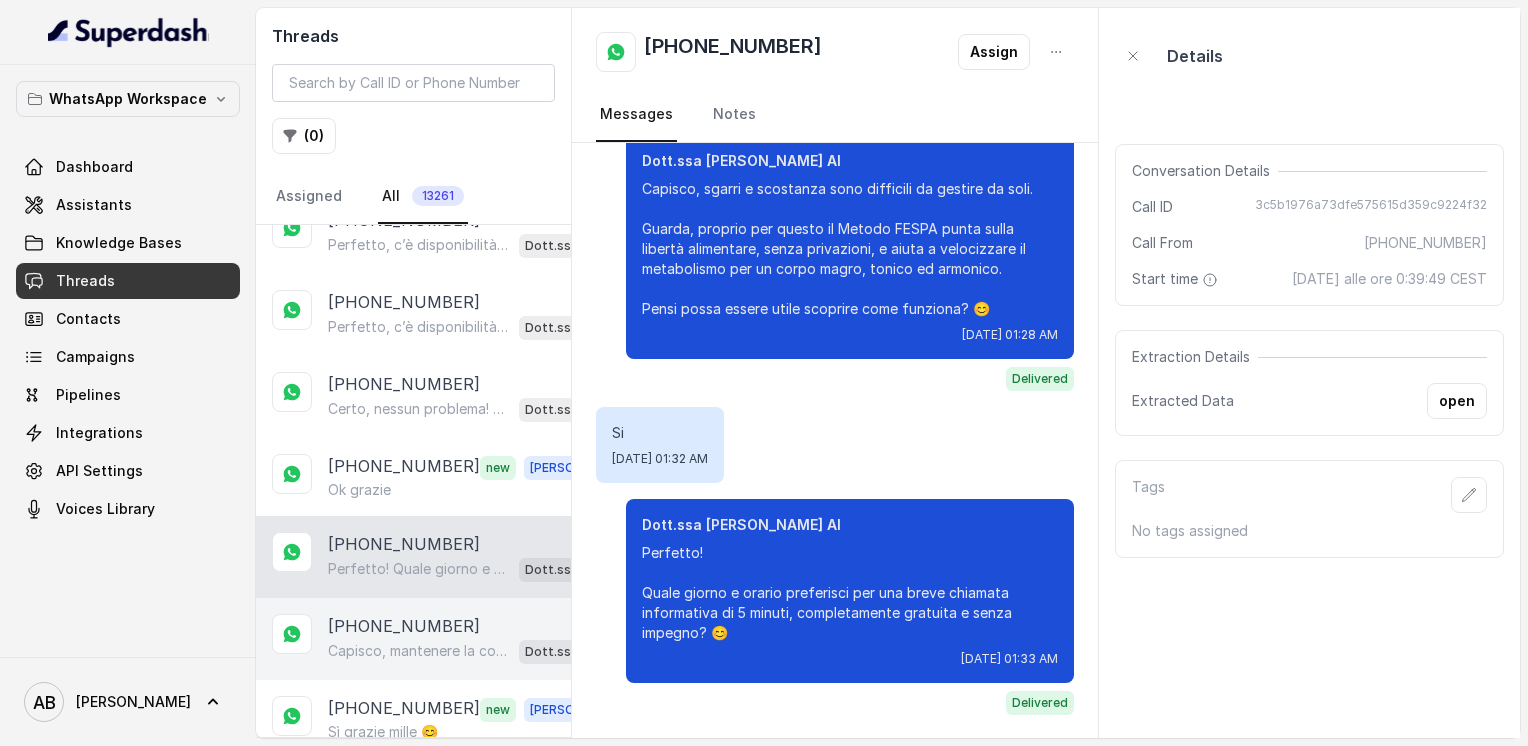 click on "[PHONE_NUMBER]" at bounding box center (404, 626) 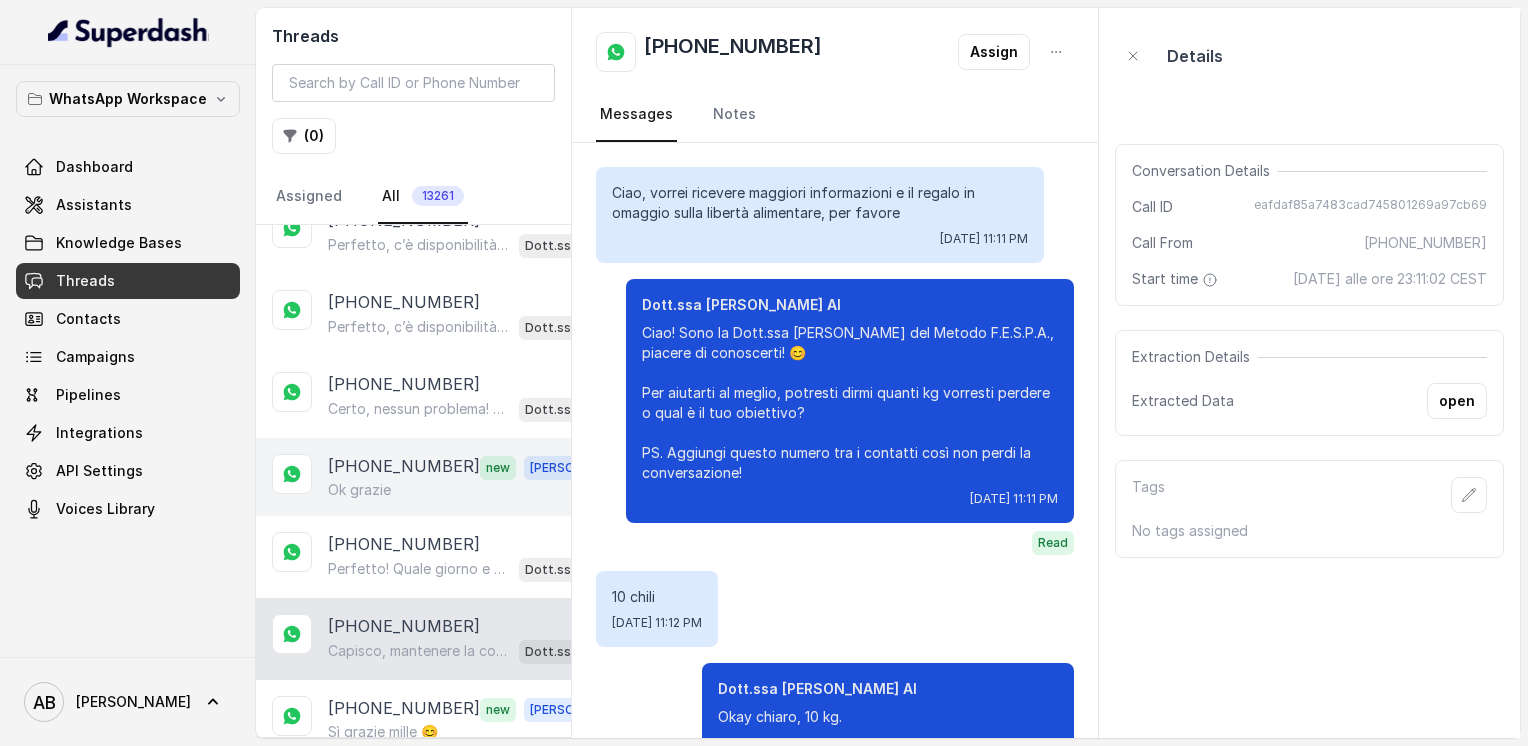 scroll, scrollTop: 812, scrollLeft: 0, axis: vertical 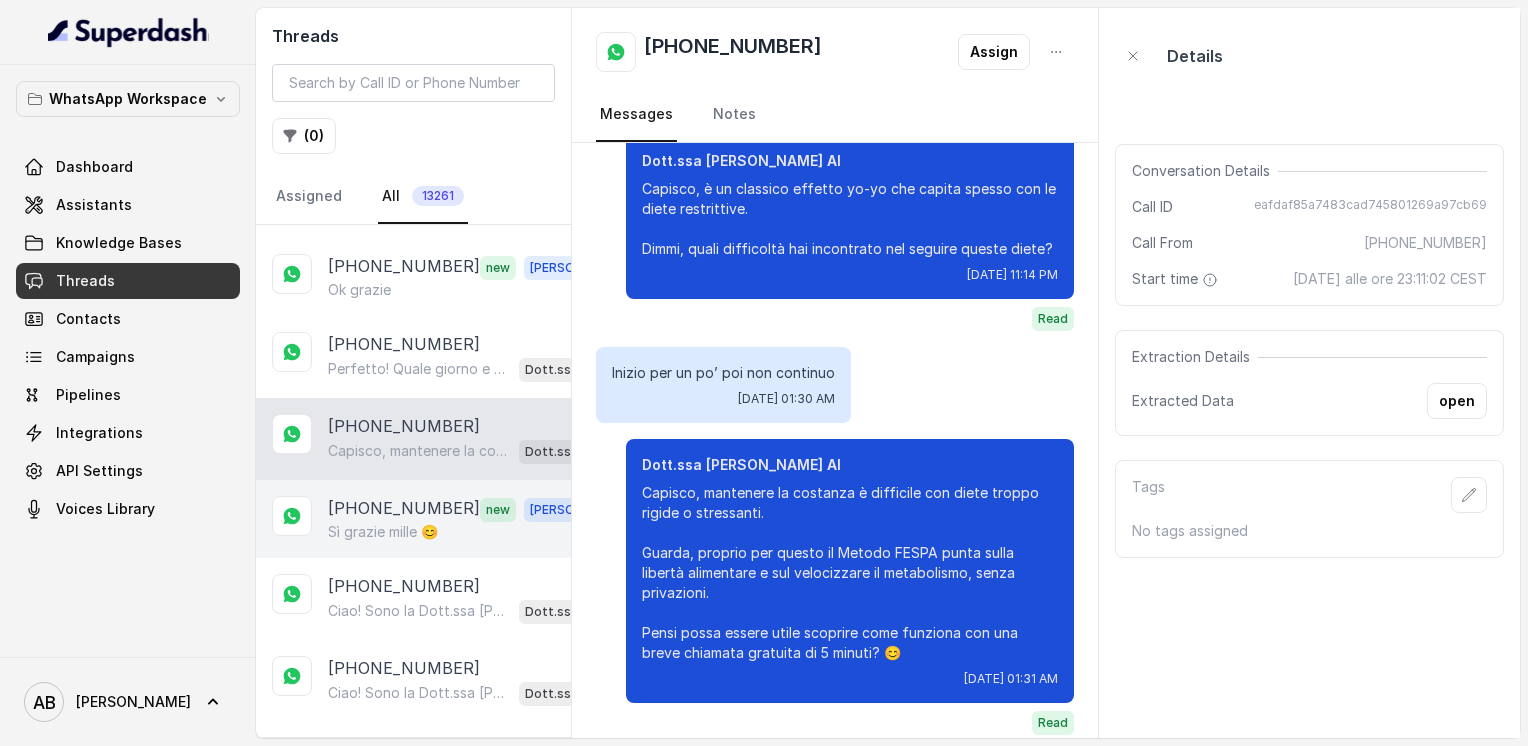 click on "[PHONE_NUMBER]" at bounding box center (404, 509) 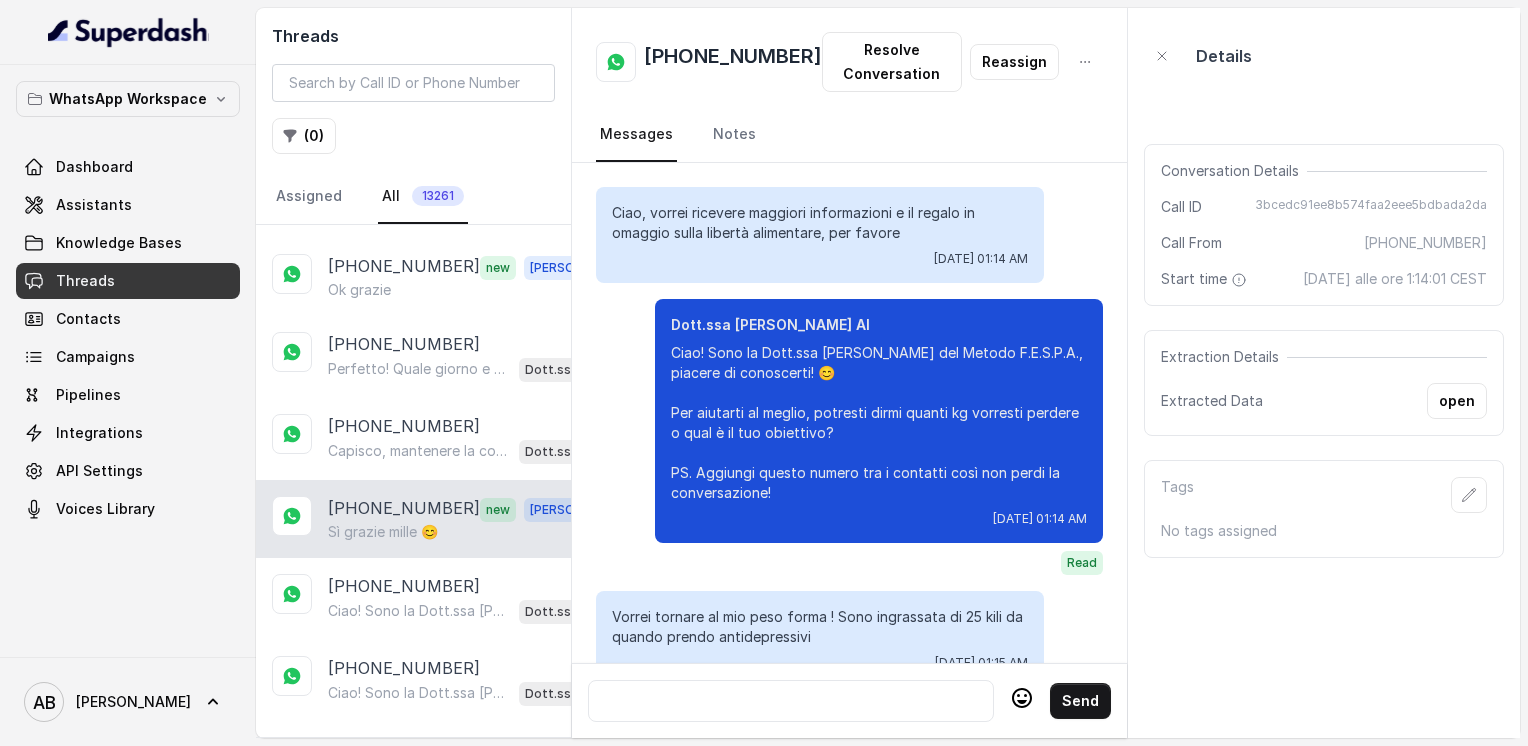 scroll, scrollTop: 1920, scrollLeft: 0, axis: vertical 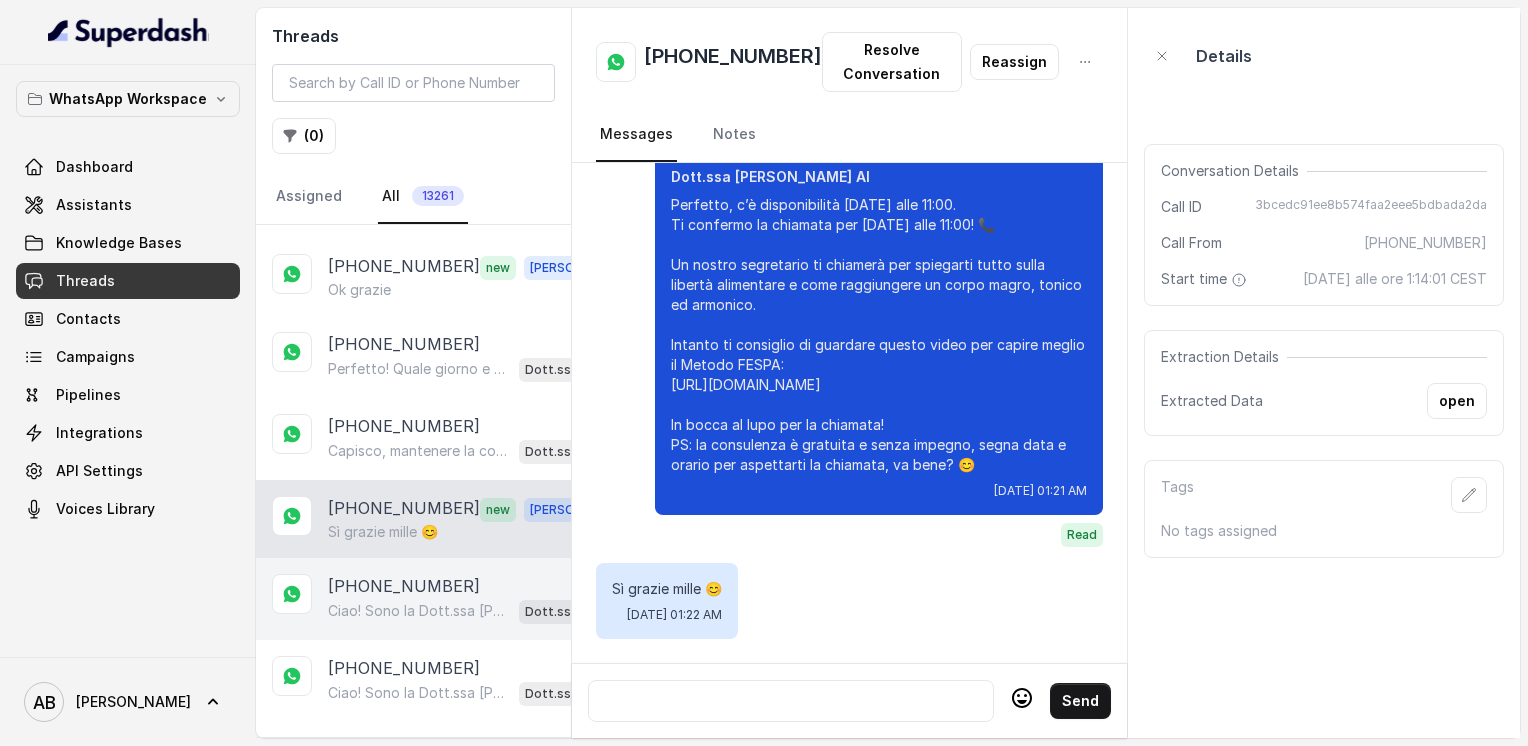 click on "[PHONE_NUMBER]" at bounding box center [404, 586] 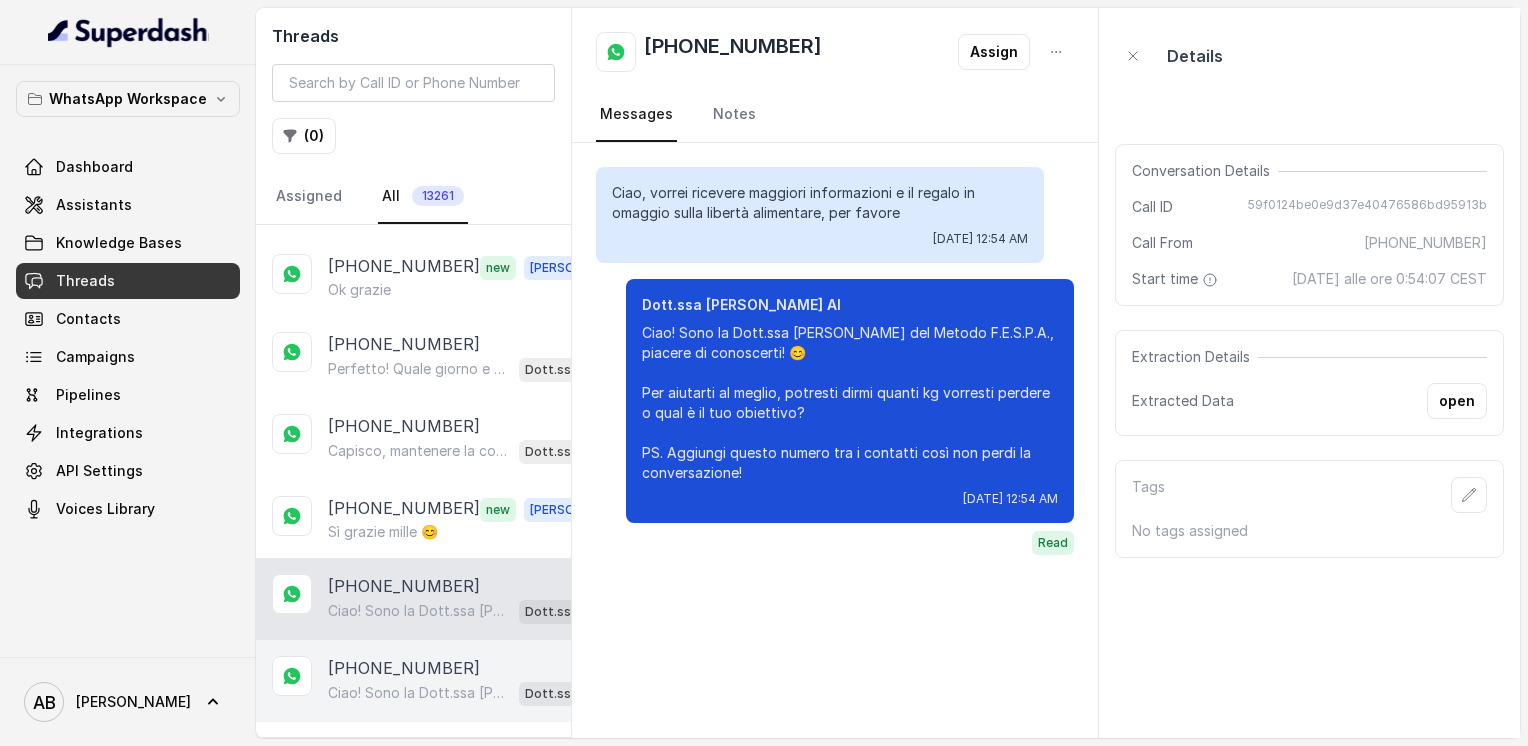 click on "[PHONE_NUMBER]" at bounding box center (404, 668) 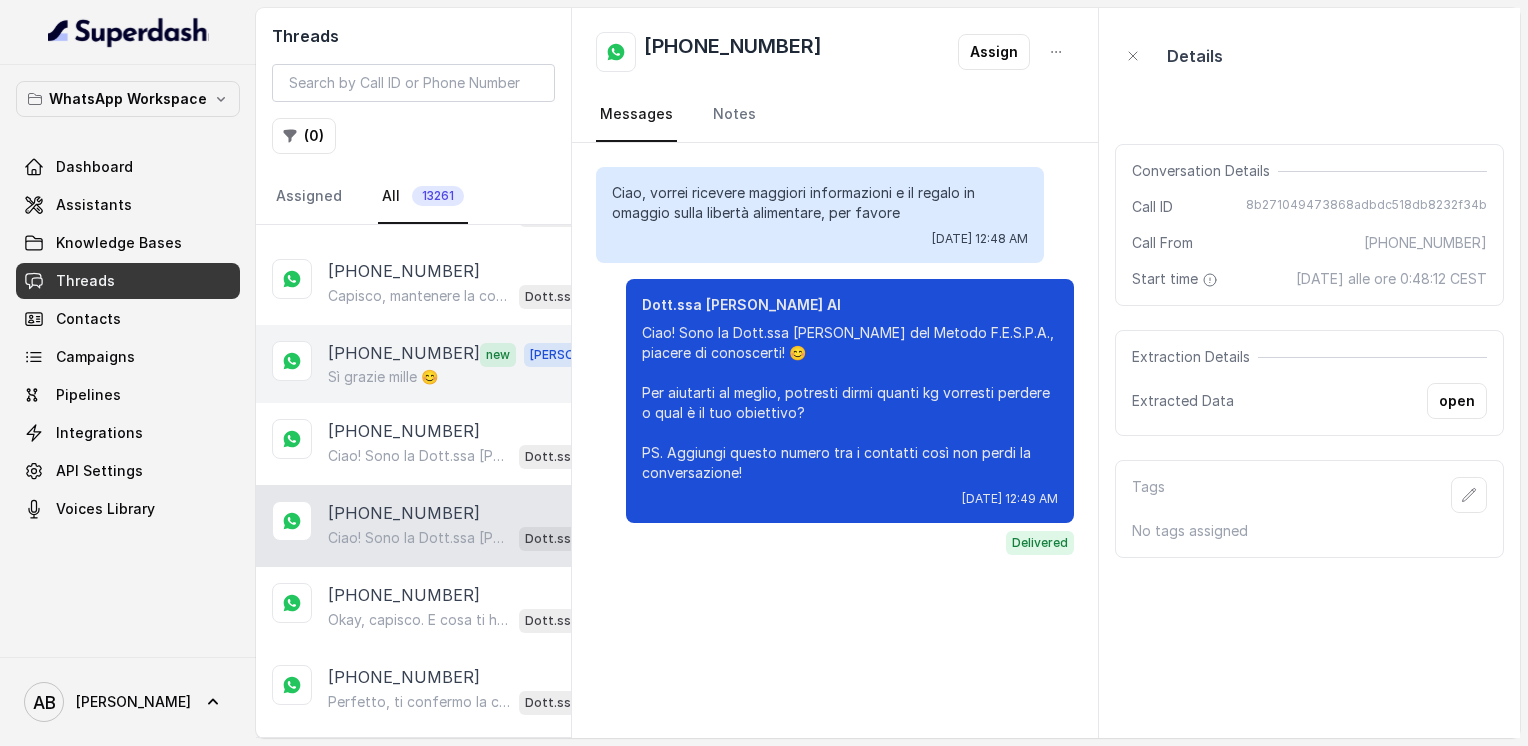 scroll, scrollTop: 6757, scrollLeft: 0, axis: vertical 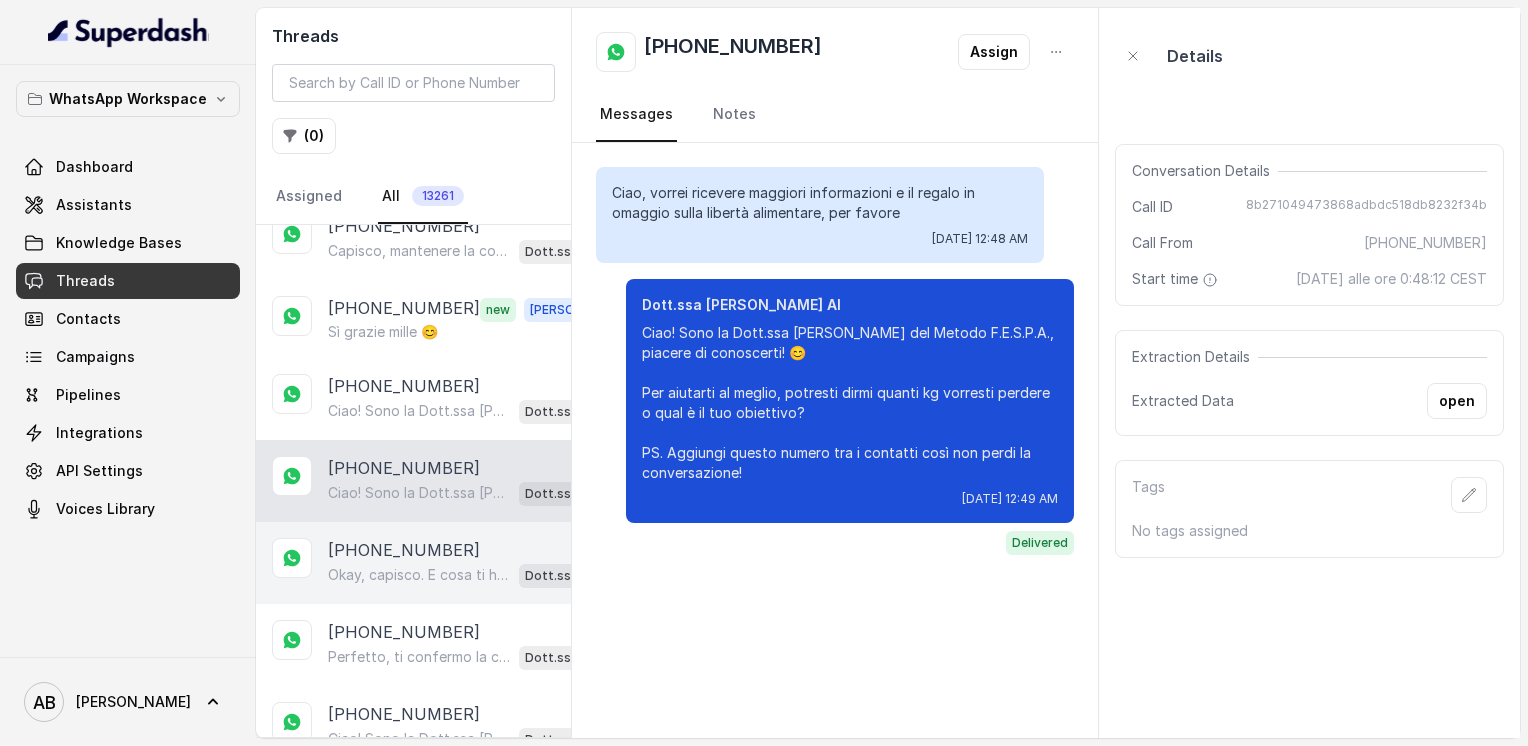 click on "[PHONE_NUMBER]" at bounding box center [404, 550] 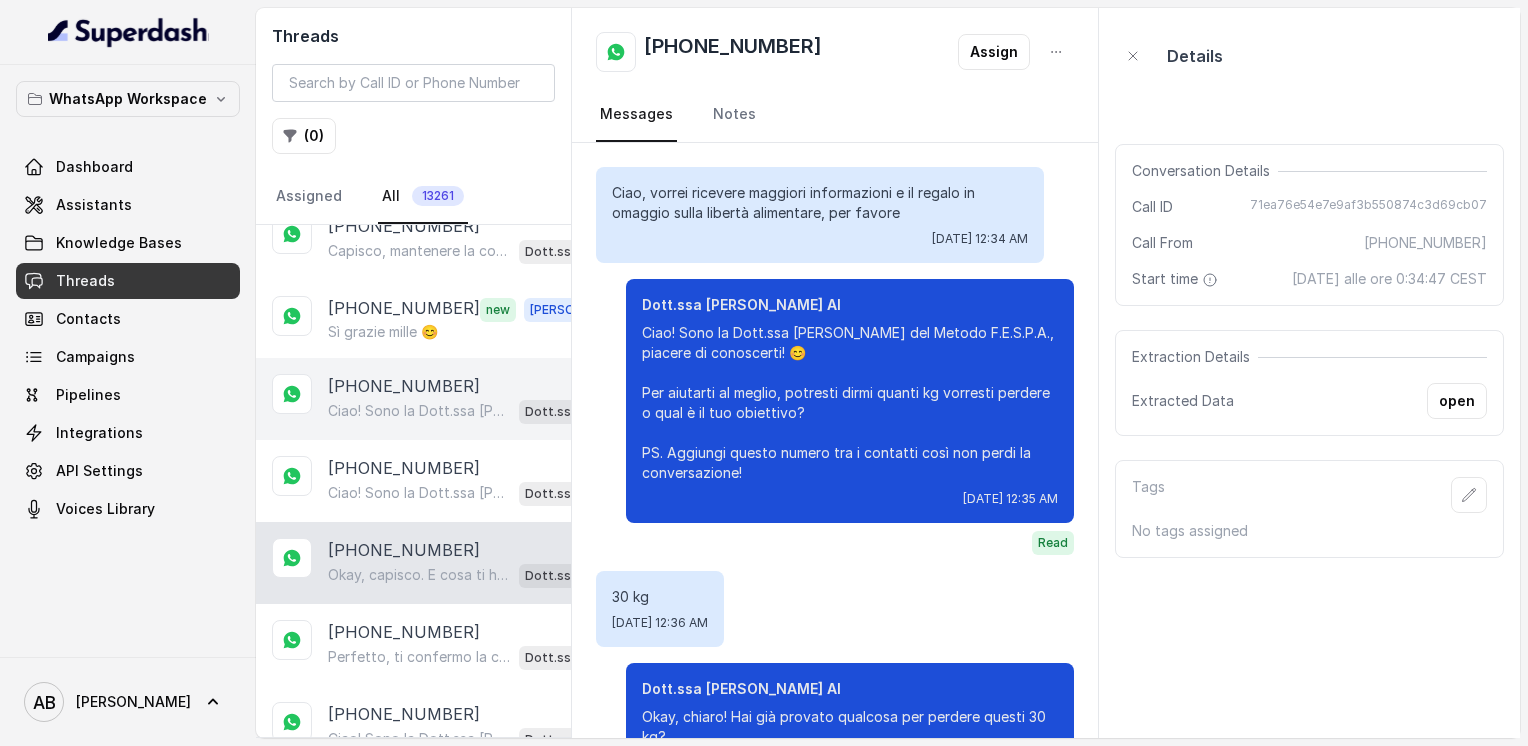 scroll, scrollTop: 388, scrollLeft: 0, axis: vertical 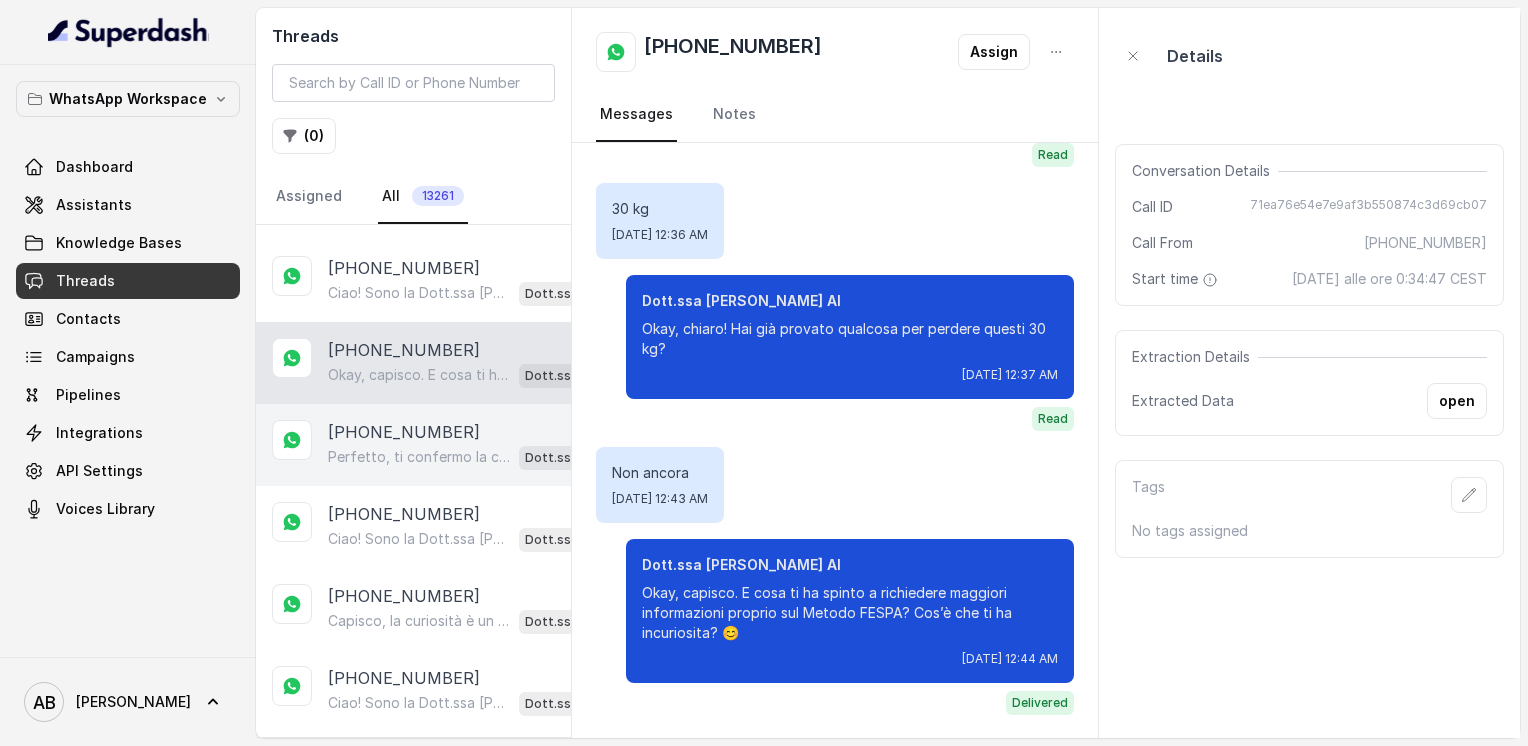 click on "[PHONE_NUMBER]" at bounding box center [404, 432] 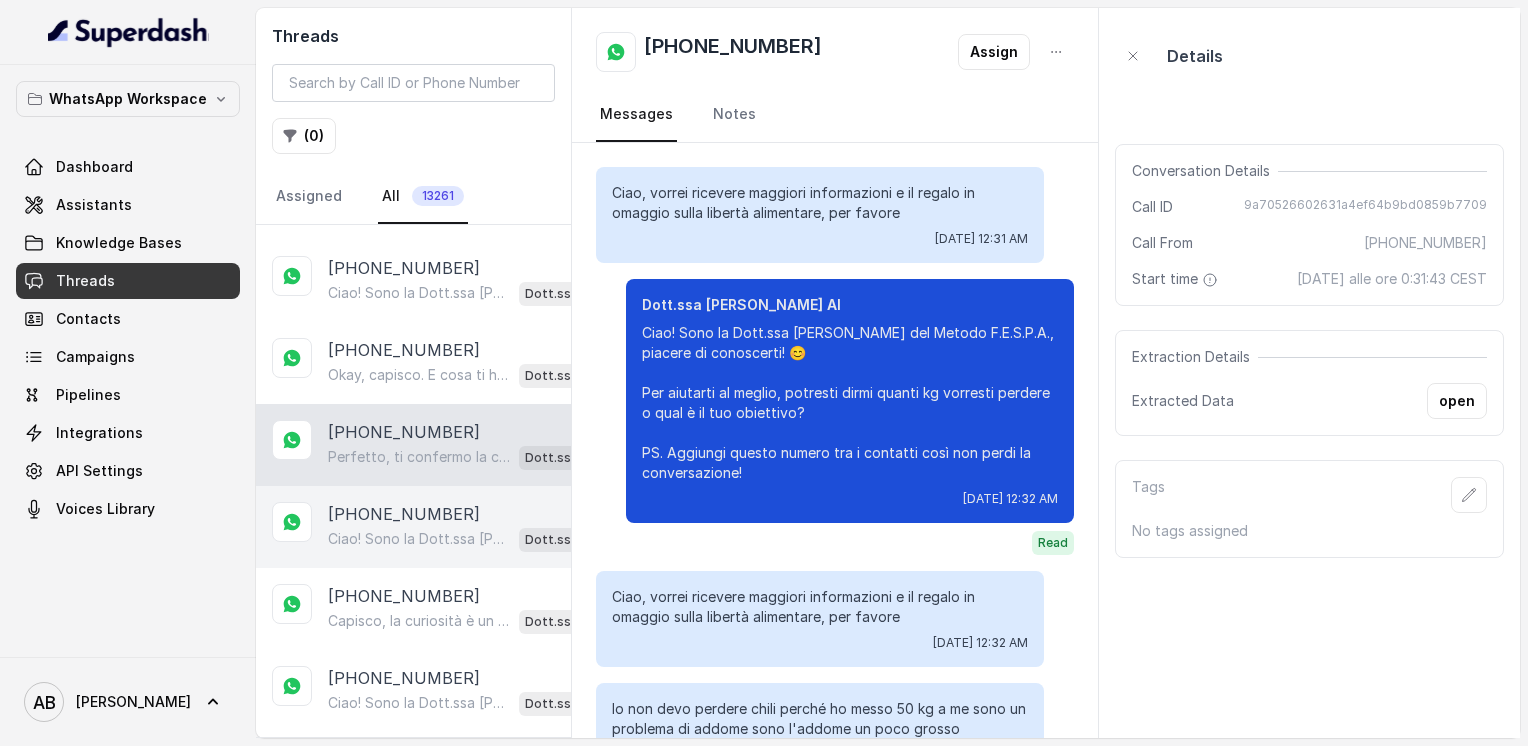 scroll, scrollTop: 1488, scrollLeft: 0, axis: vertical 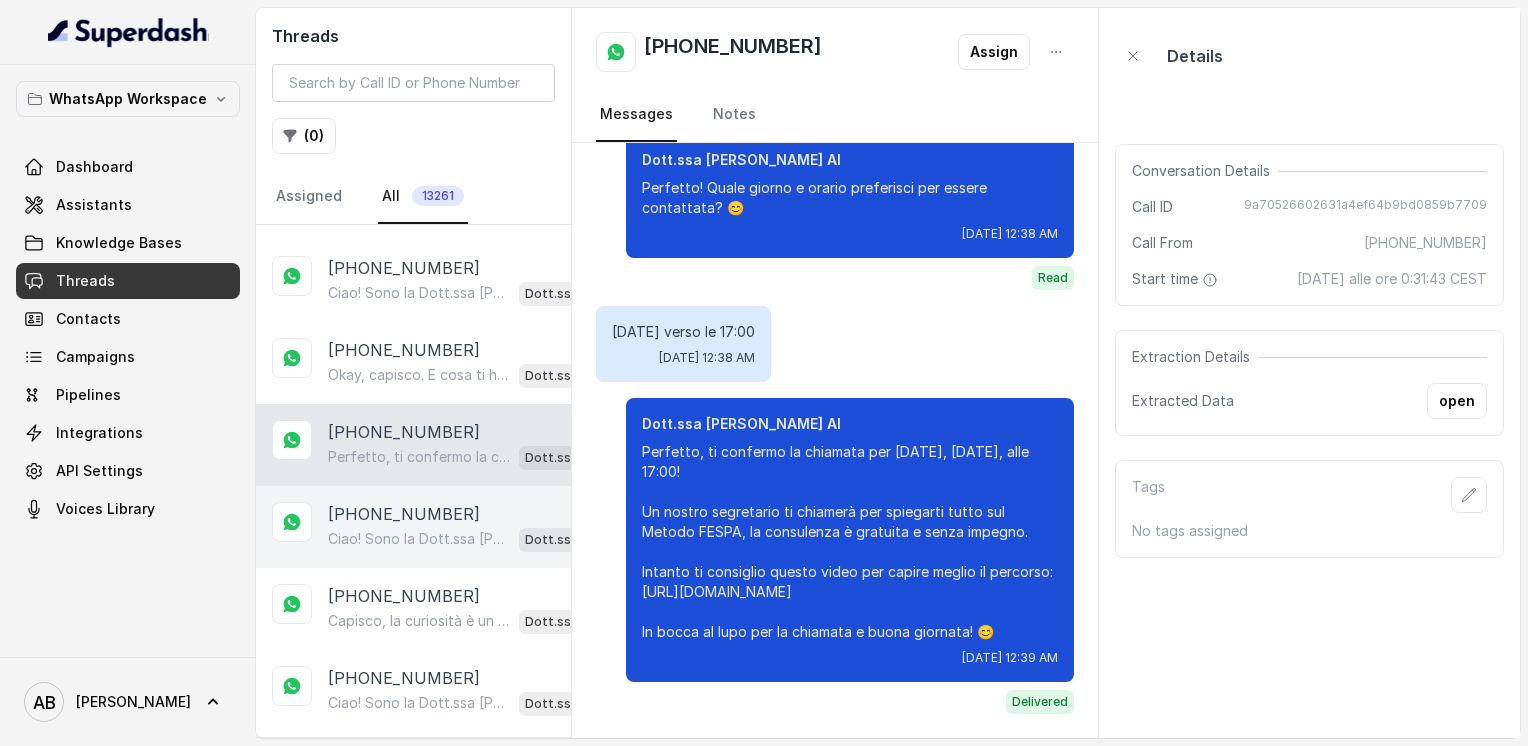 click on "[PHONE_NUMBER]" at bounding box center [404, 514] 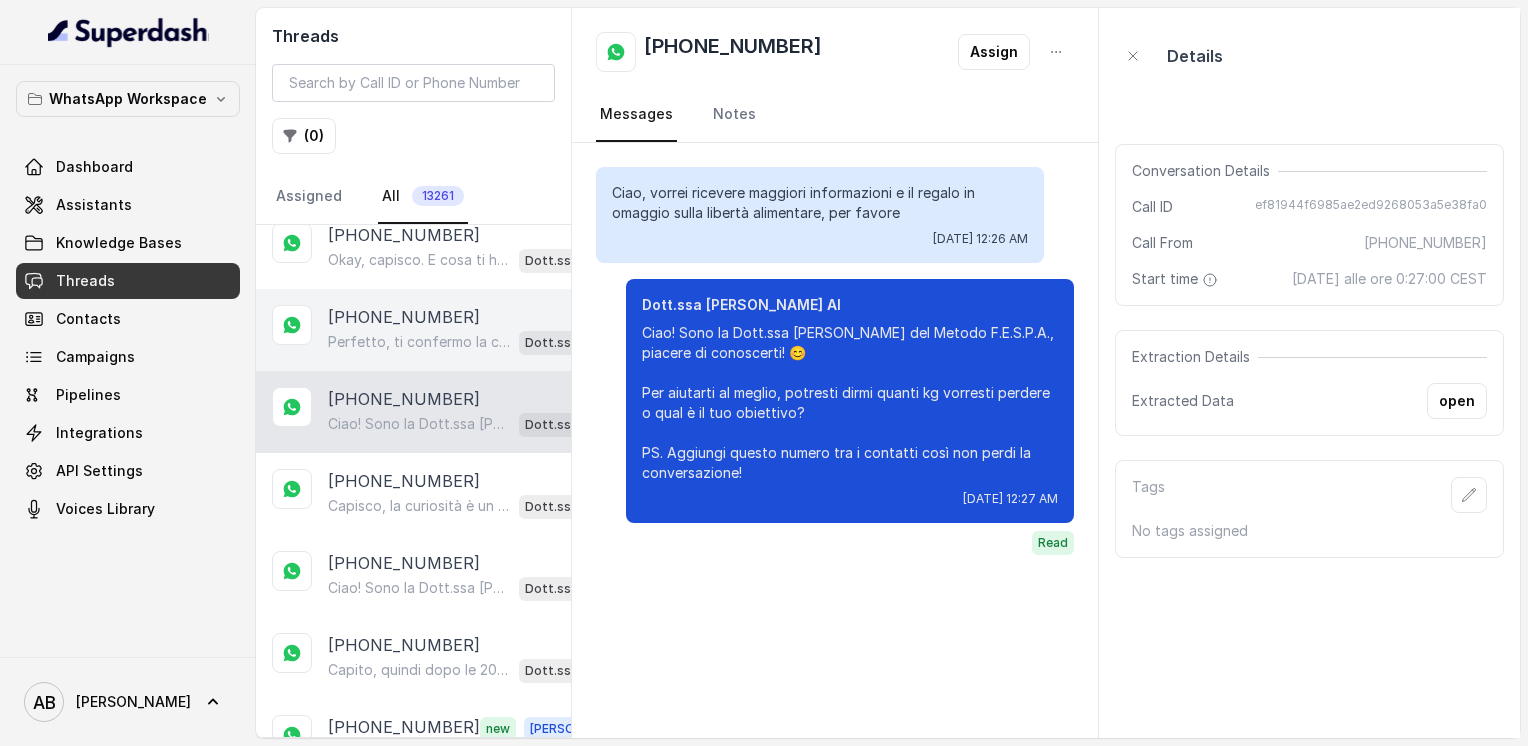 scroll, scrollTop: 7157, scrollLeft: 0, axis: vertical 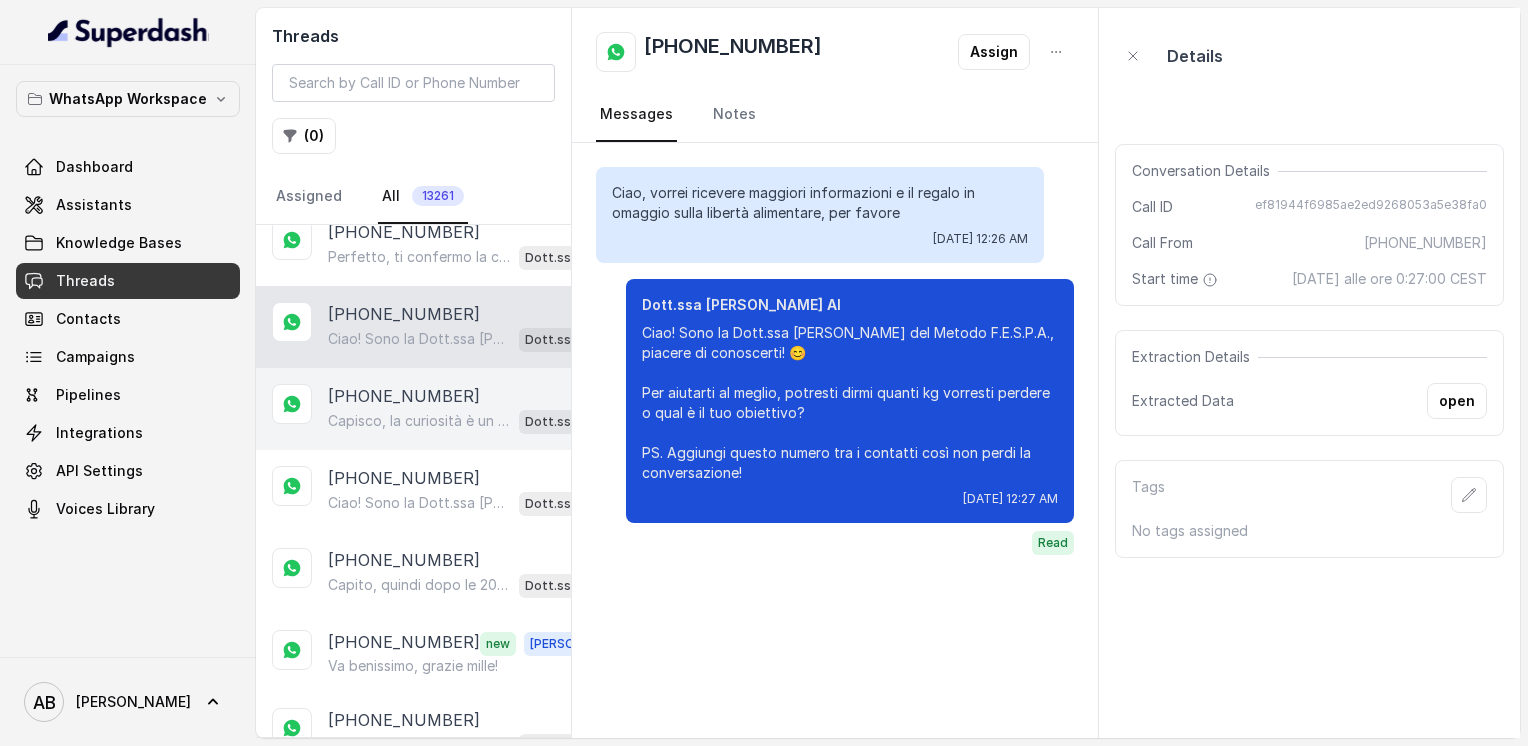 click on "Capisco, la curiosità è un ottimo punto di partenza. 😊
Il Metodo FESPA ti aiuta a raggiungere la libertà alimentare, velocizzare il metabolismo e ottenere un corpo magro, tonico ed armonico, senza privazioni o fame.
Dimmi, cosa ti piacerebbe migliorare di più nel tuo rapporto con il cibo o nel tuo corpo?" at bounding box center (419, 421) 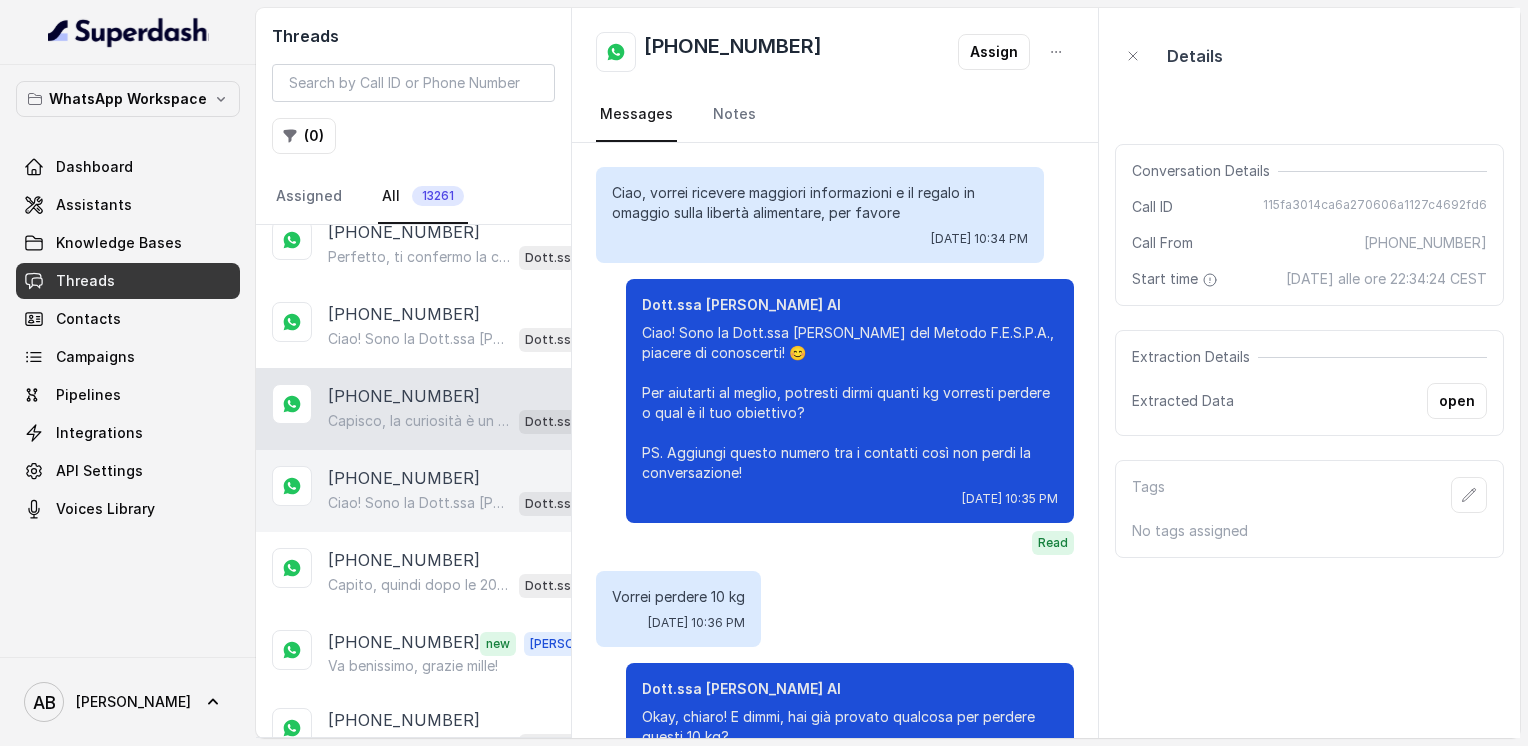 scroll, scrollTop: 1520, scrollLeft: 0, axis: vertical 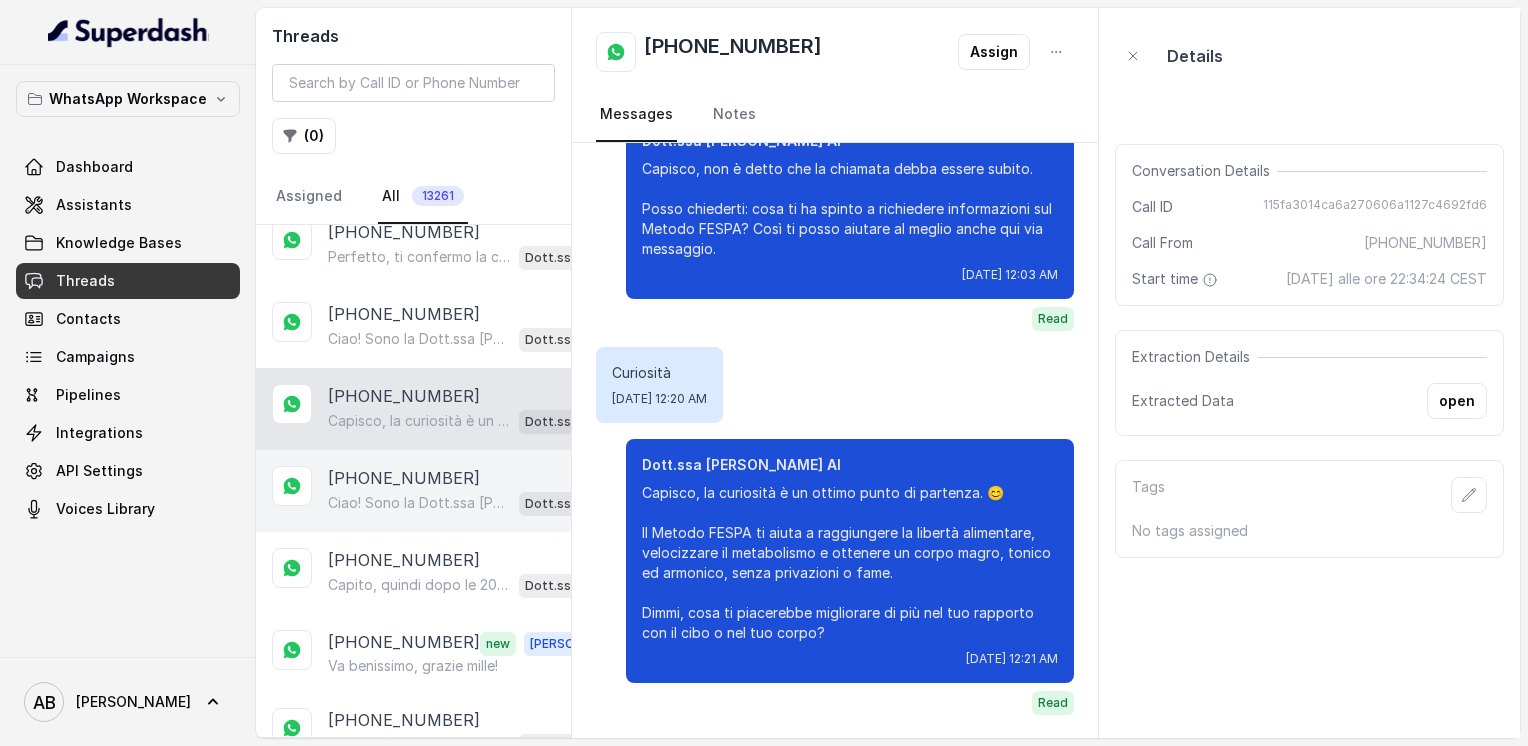 click on "Ciao! Sono la Dott.ssa [PERSON_NAME] del Metodo F.E.S.P.A., piacere di conoscerti! 😊
Per aiutarti al meglio, potresti dirmi quanti kg vorresti perdere o qual è il tuo obiettivo?
PS. Aggiungi questo numero tra i contatti così non perdi la conversazione!" at bounding box center (419, 503) 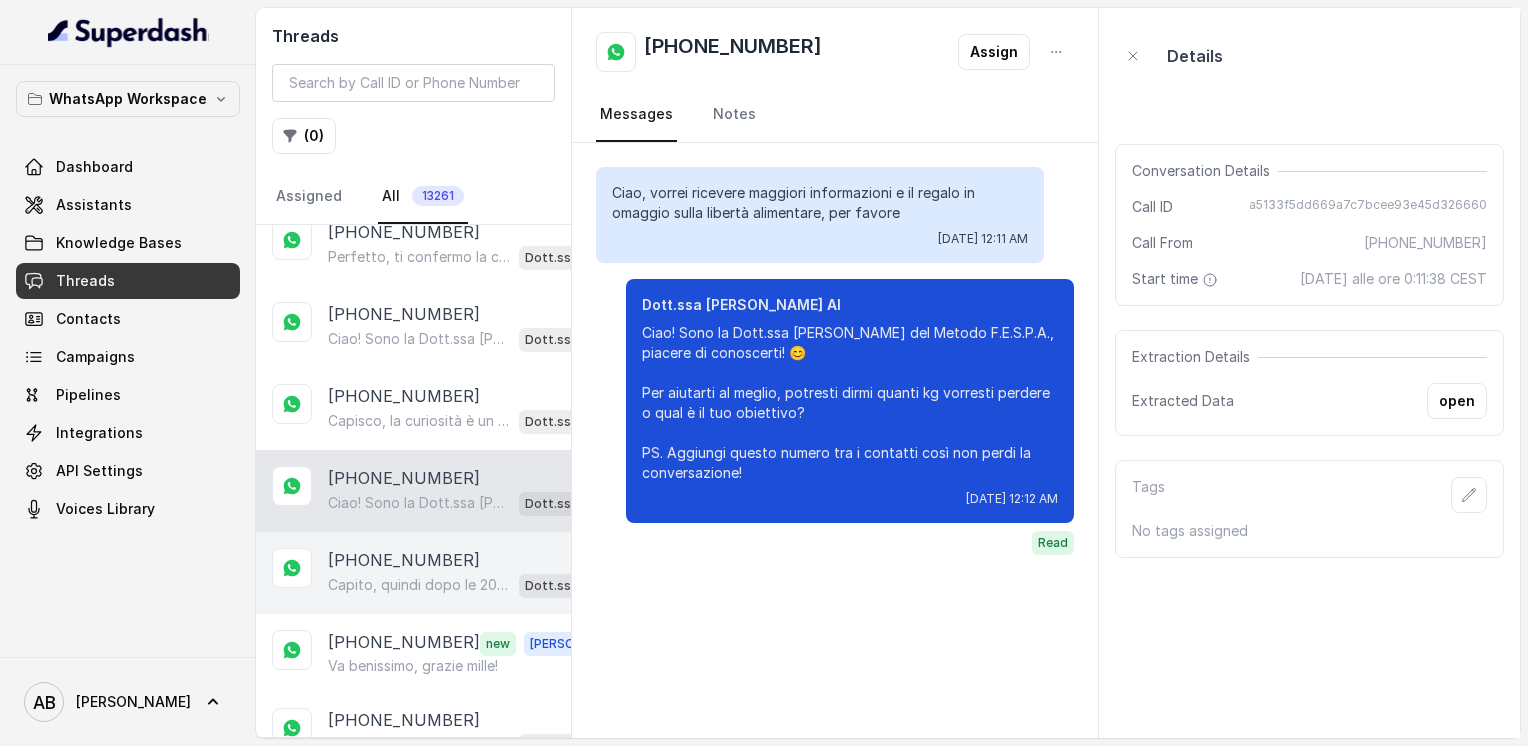 click on "[PHONE_NUMBER]" at bounding box center [404, 560] 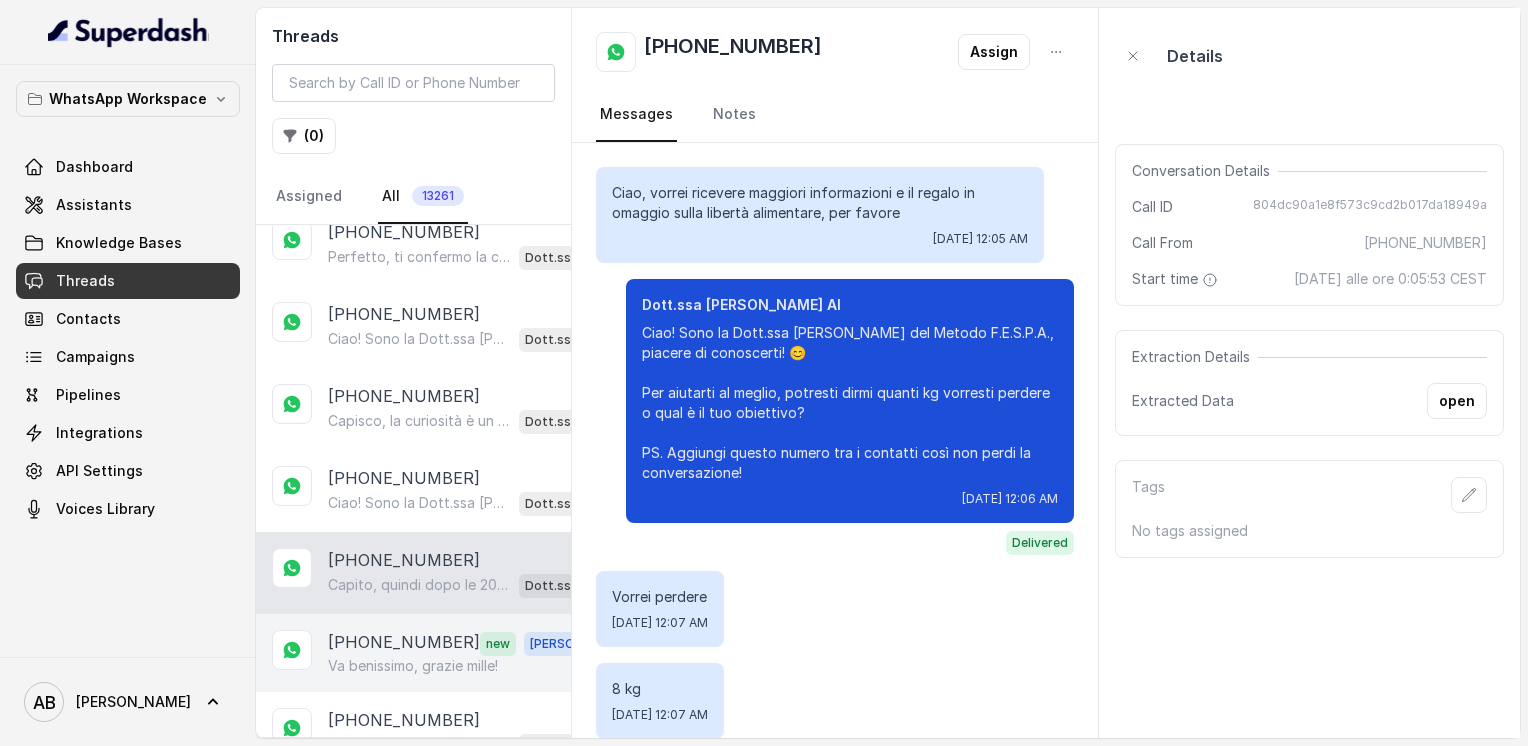 scroll, scrollTop: 2052, scrollLeft: 0, axis: vertical 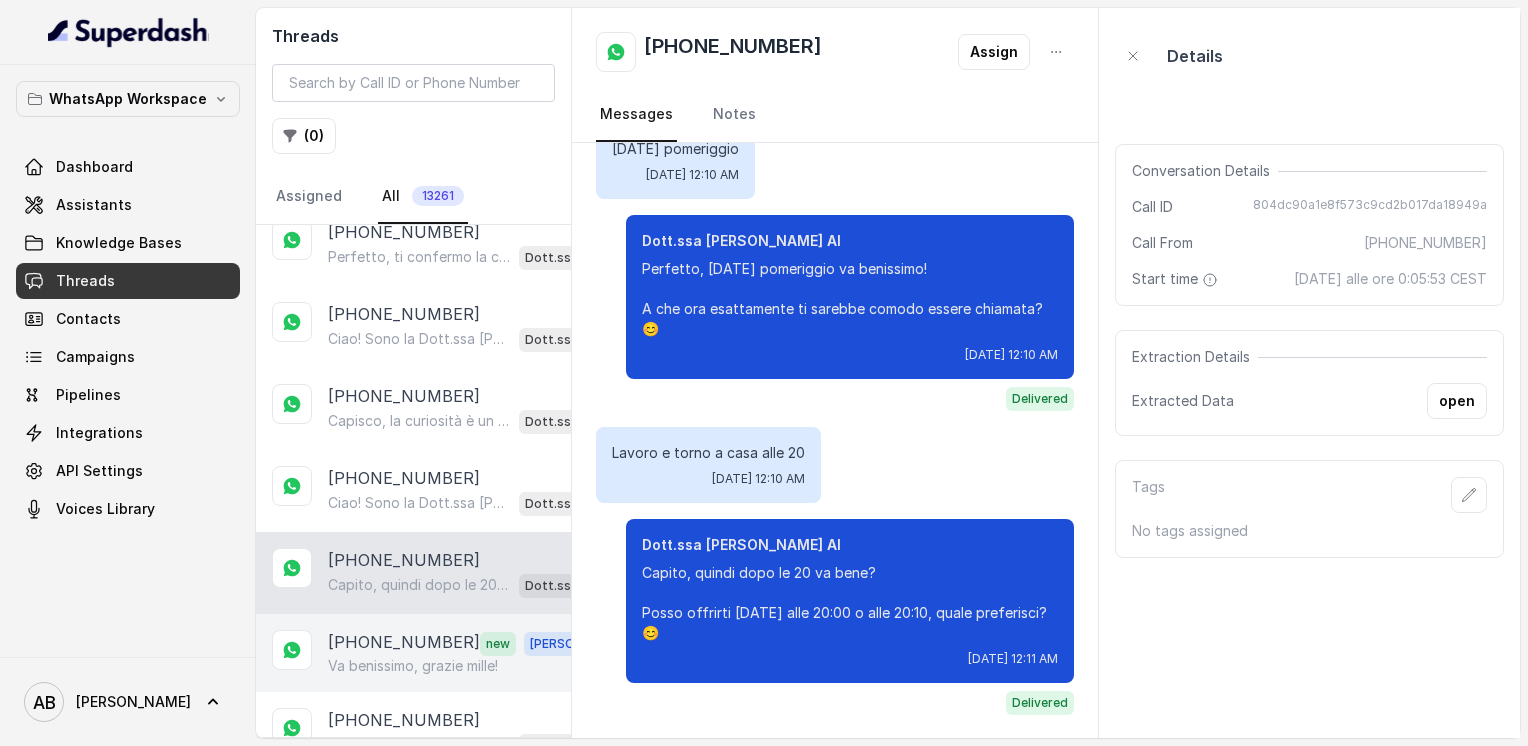click on "[PHONE_NUMBER]" at bounding box center [404, 643] 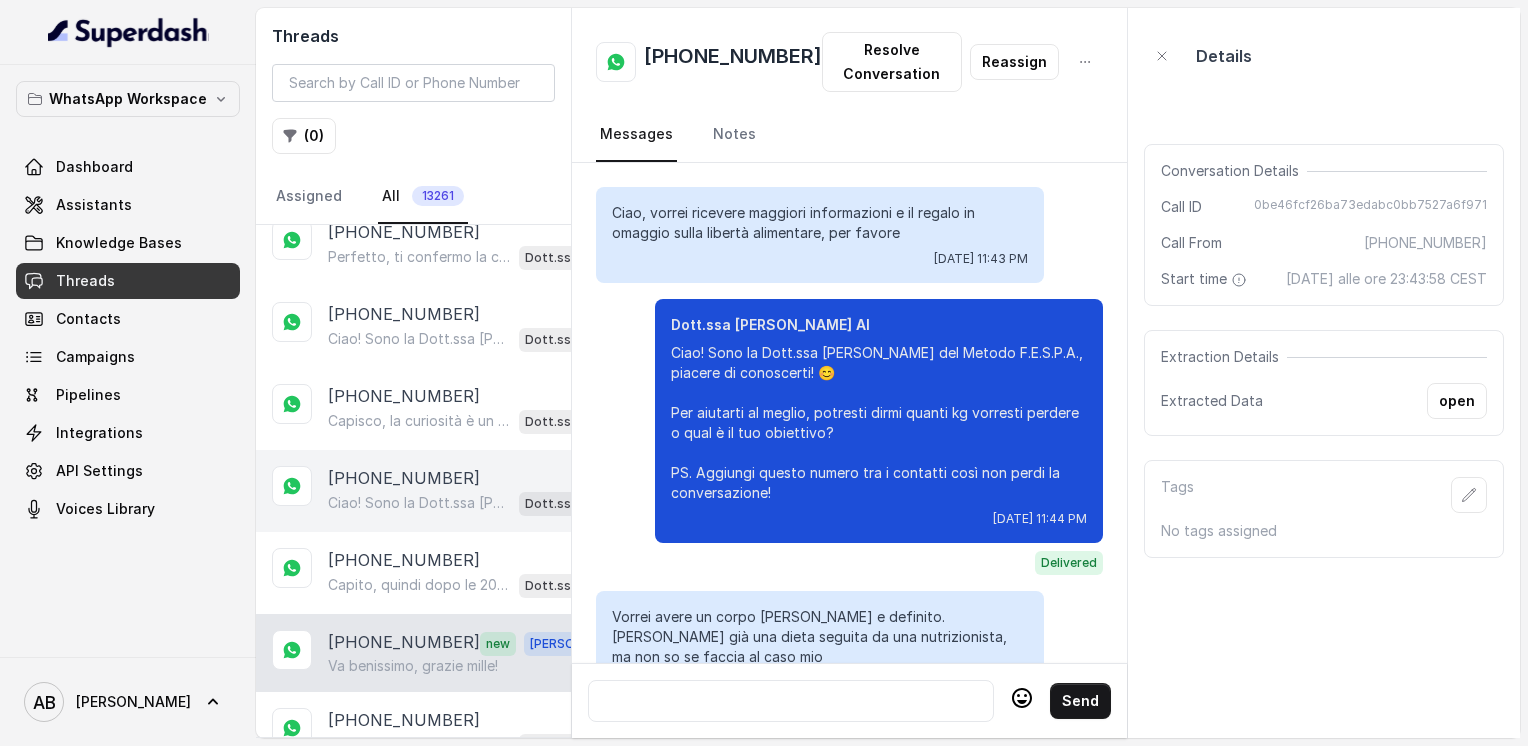 scroll, scrollTop: 2364, scrollLeft: 0, axis: vertical 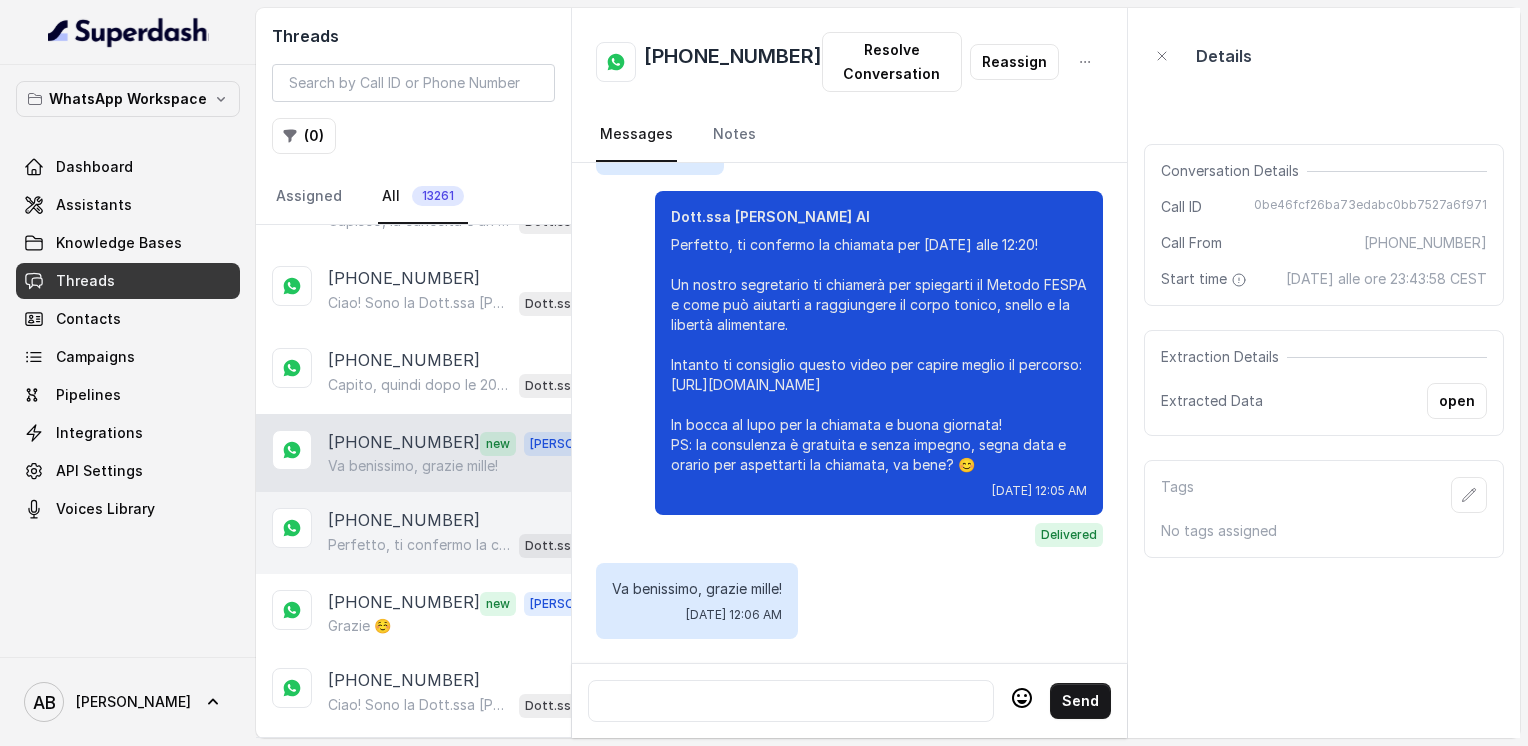 click on "[PHONE_NUMBER]" at bounding box center (404, 520) 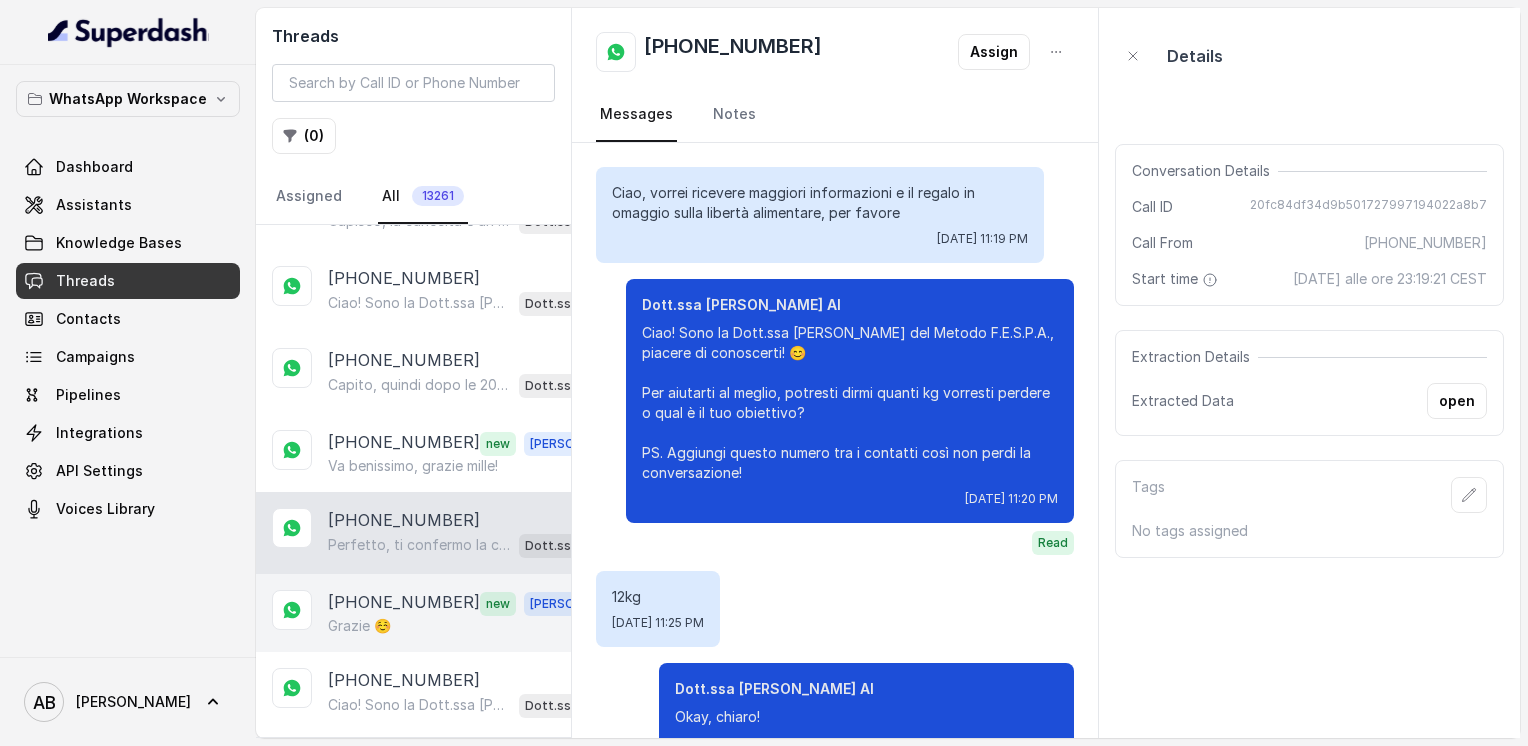 scroll, scrollTop: 2348, scrollLeft: 0, axis: vertical 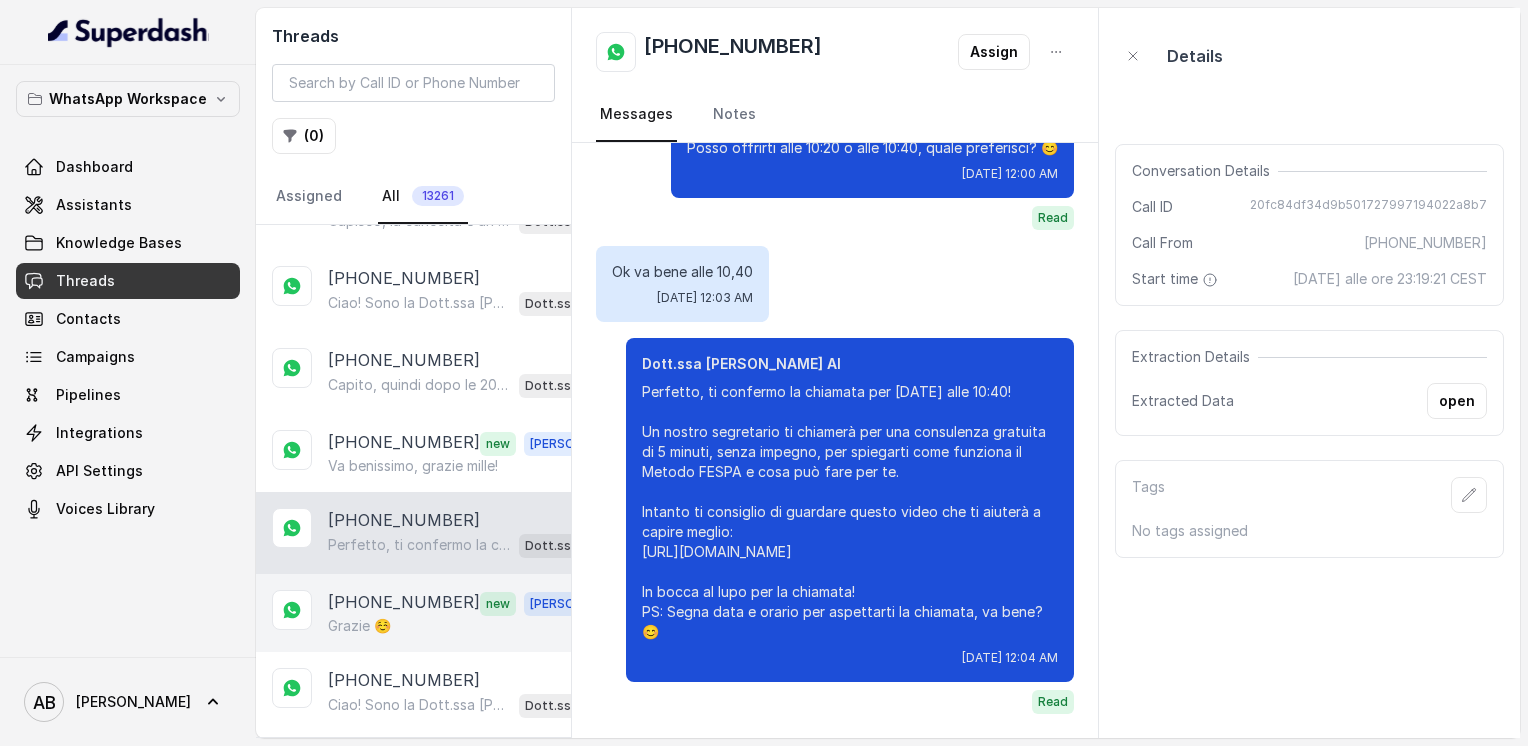click on "Grazie ☺️" at bounding box center [359, 626] 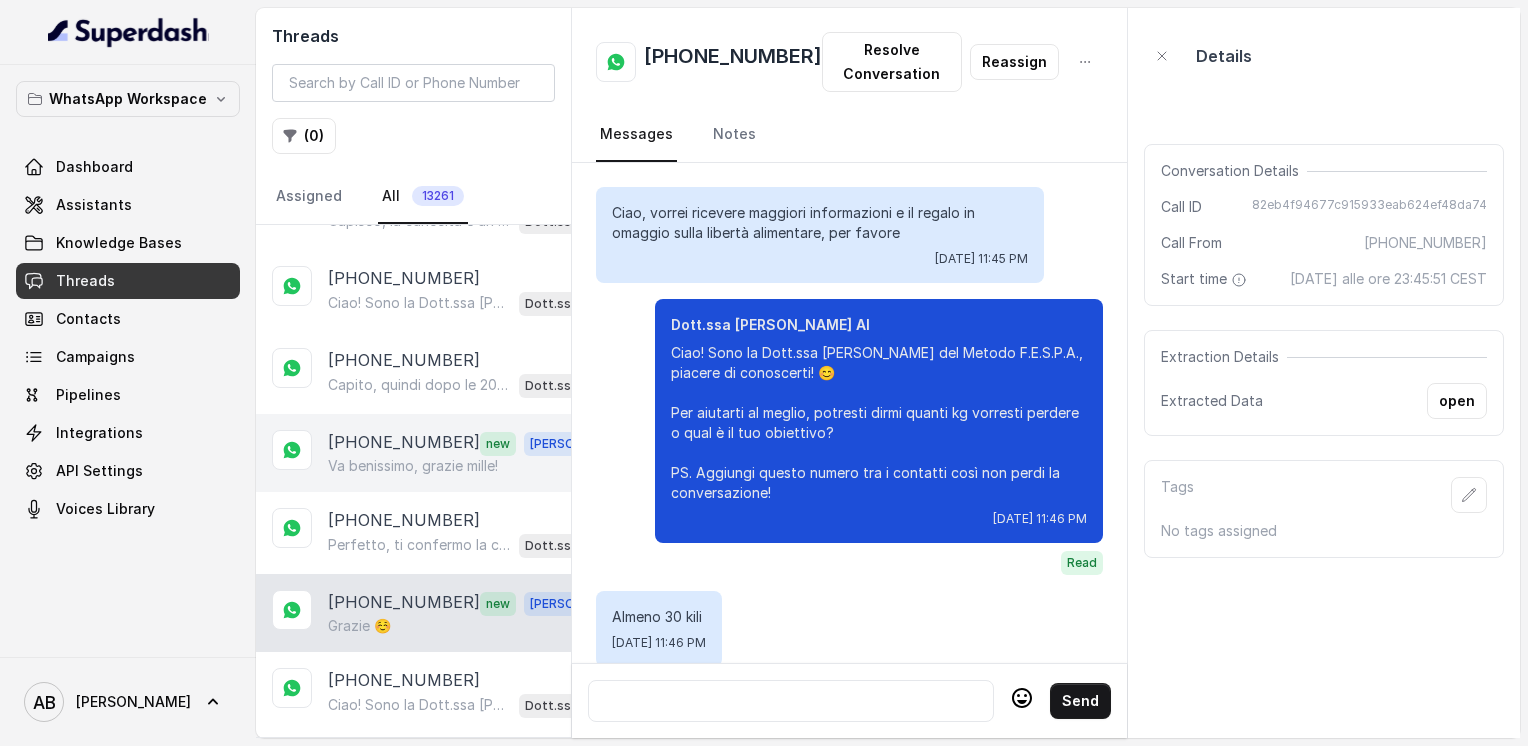 scroll, scrollTop: 2480, scrollLeft: 0, axis: vertical 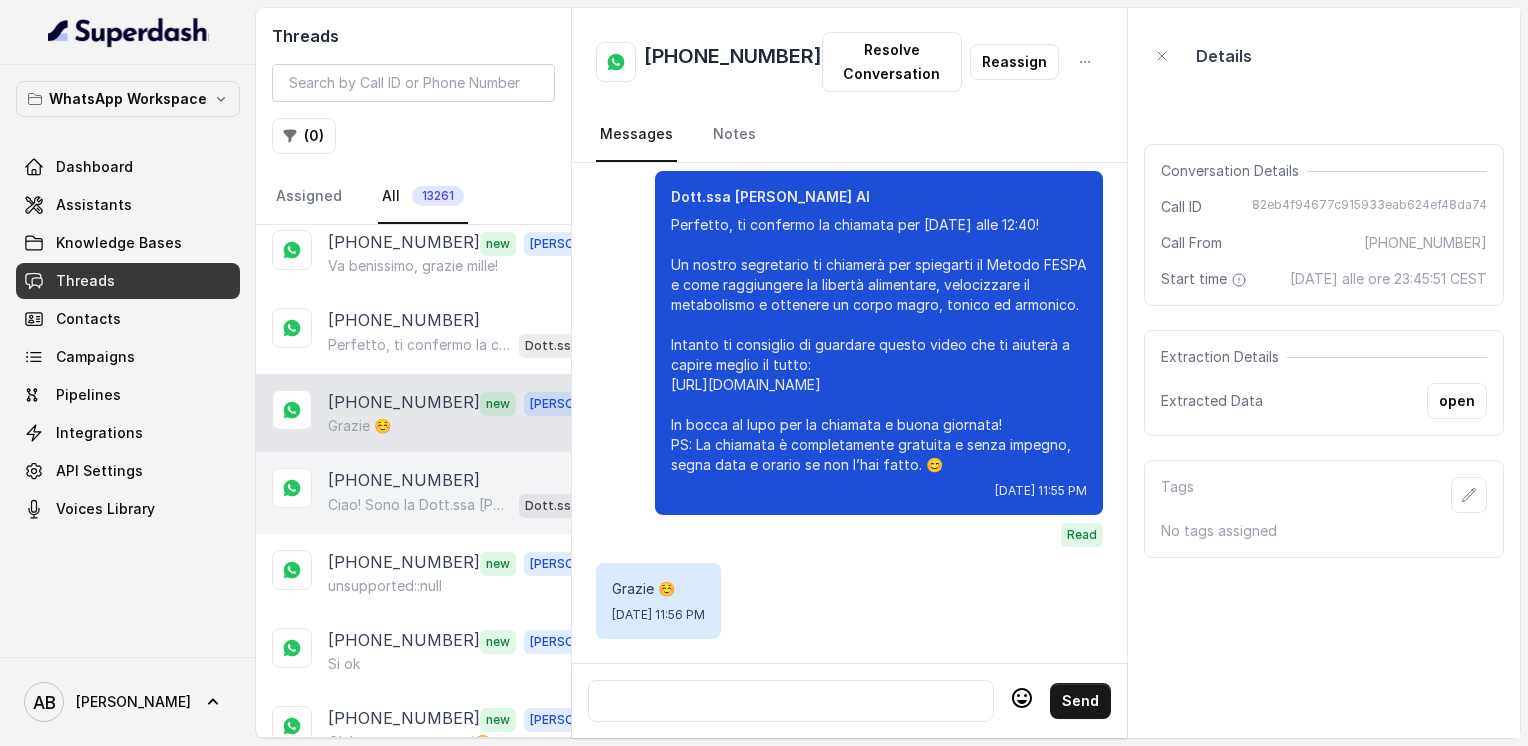 click on "Ciao! Sono la Dott.ssa [PERSON_NAME] del Metodo F.E.S.P.A., piacere di conoscerti! 😊
Per aiutarti al meglio, potresti dirmi quanti kg vorresti perdere o qual è il tuo obiettivo?
PS. Aggiungi questo numero tra i contatti così non perdi la conversazione! Dott.ssa [PERSON_NAME] AI" at bounding box center [469, 505] 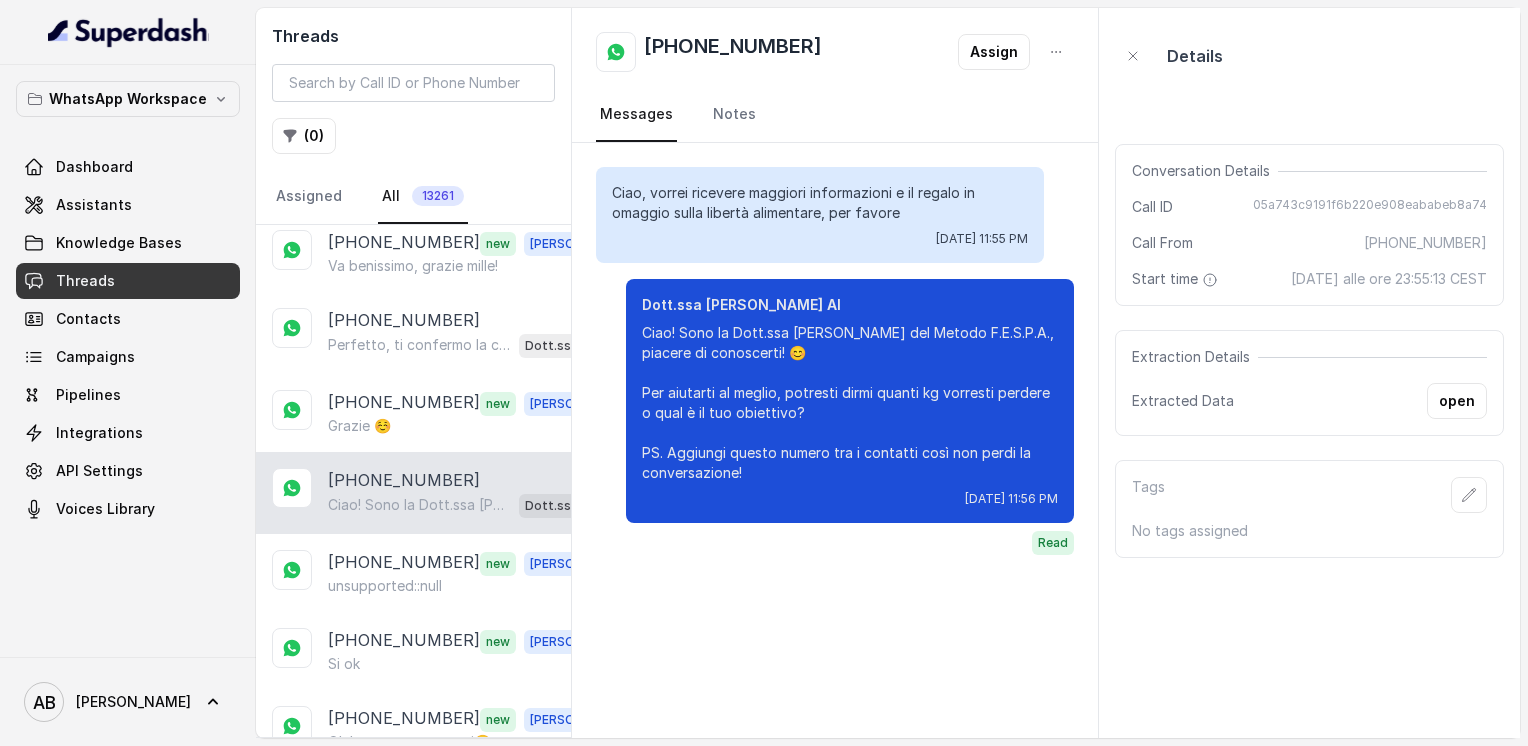 scroll, scrollTop: 7561, scrollLeft: 0, axis: vertical 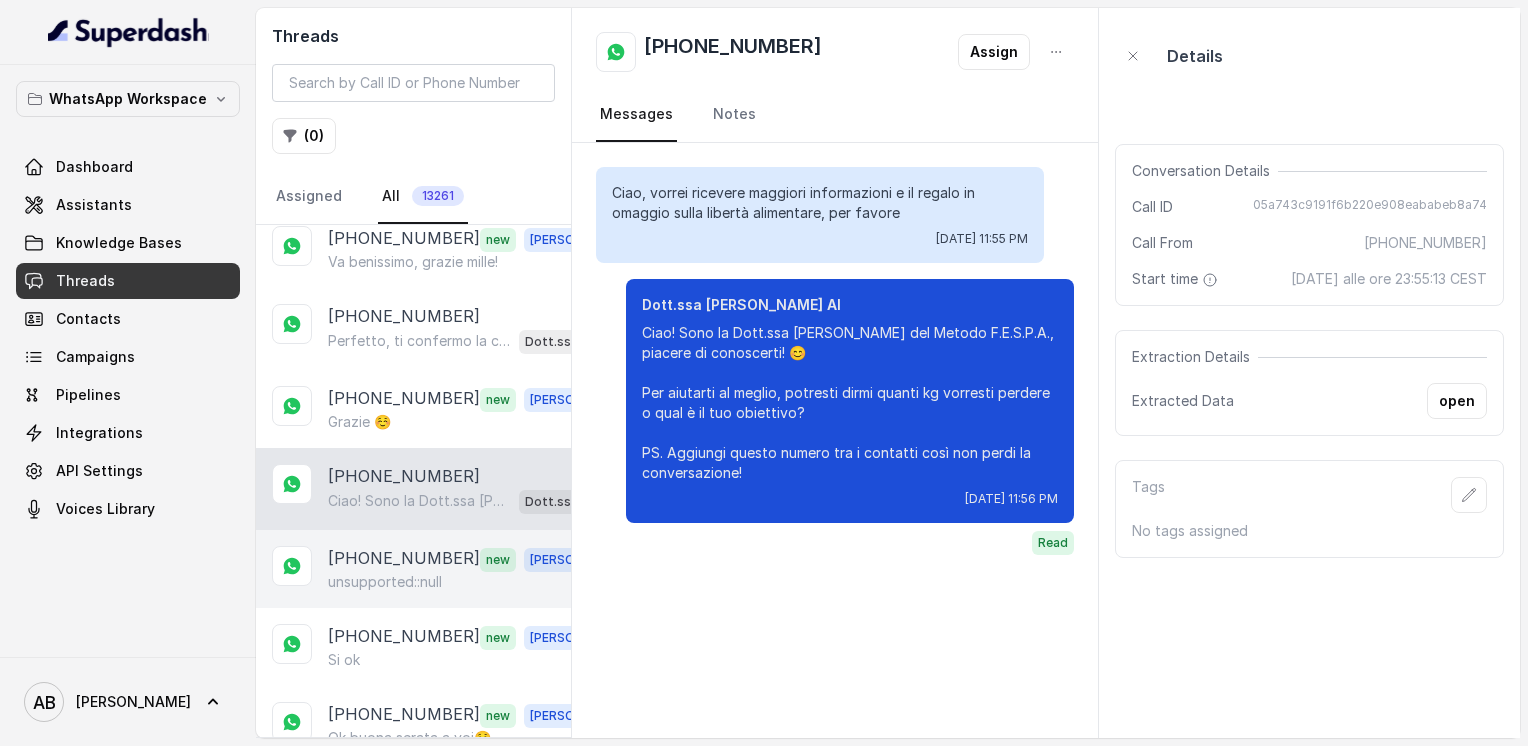 click on "unsupported::null" at bounding box center (385, 582) 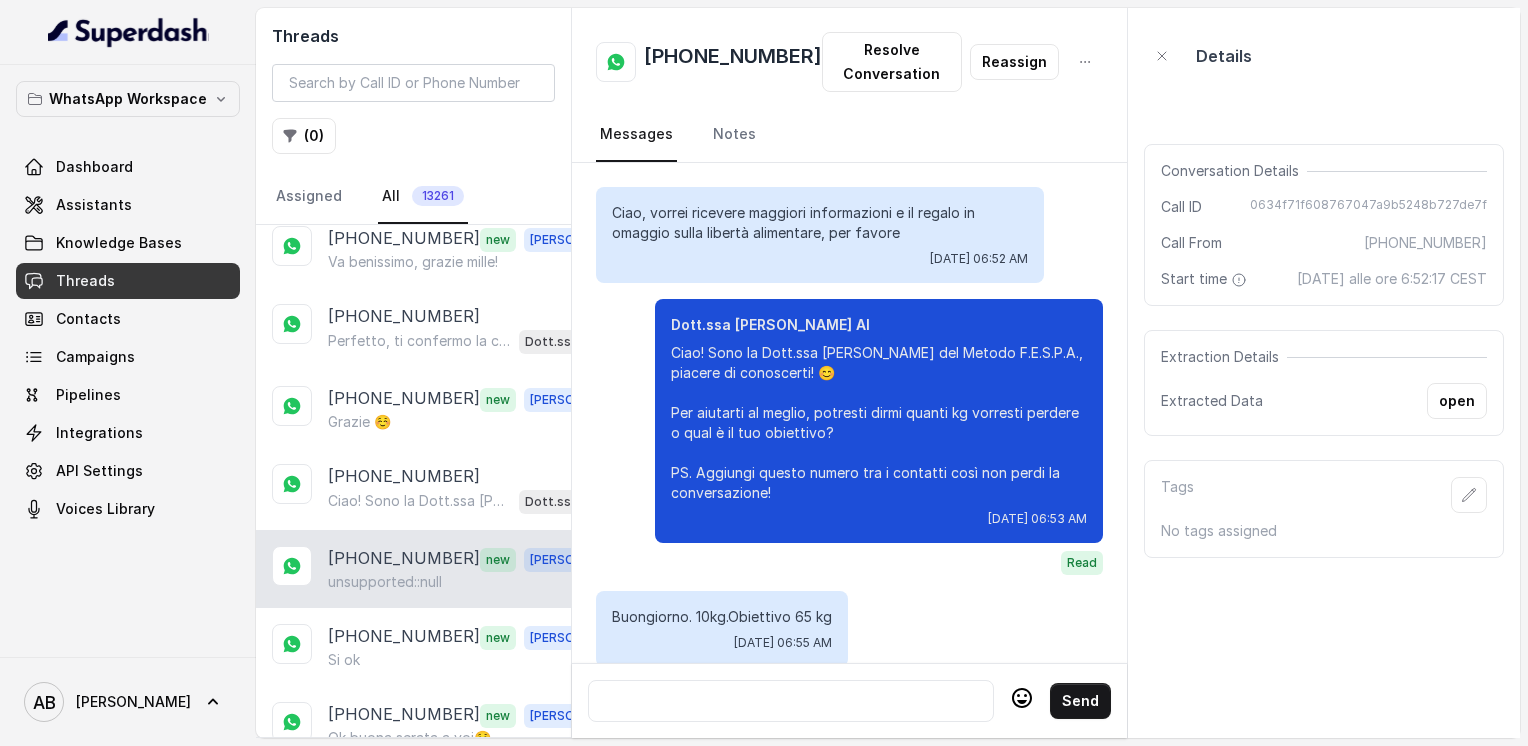 scroll, scrollTop: 3520, scrollLeft: 0, axis: vertical 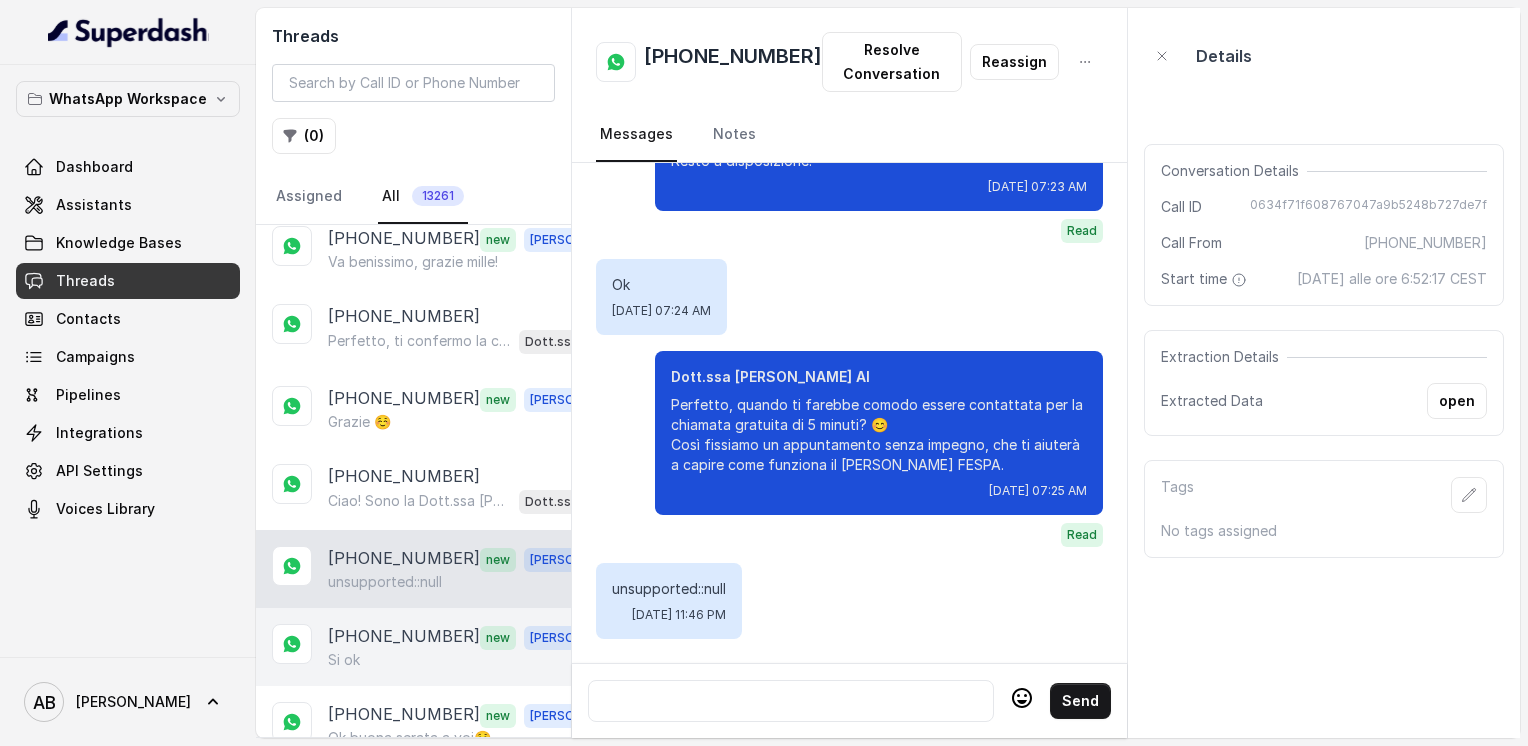 click on "[PHONE_NUMBER]   new [PERSON_NAME]" at bounding box center [413, 647] 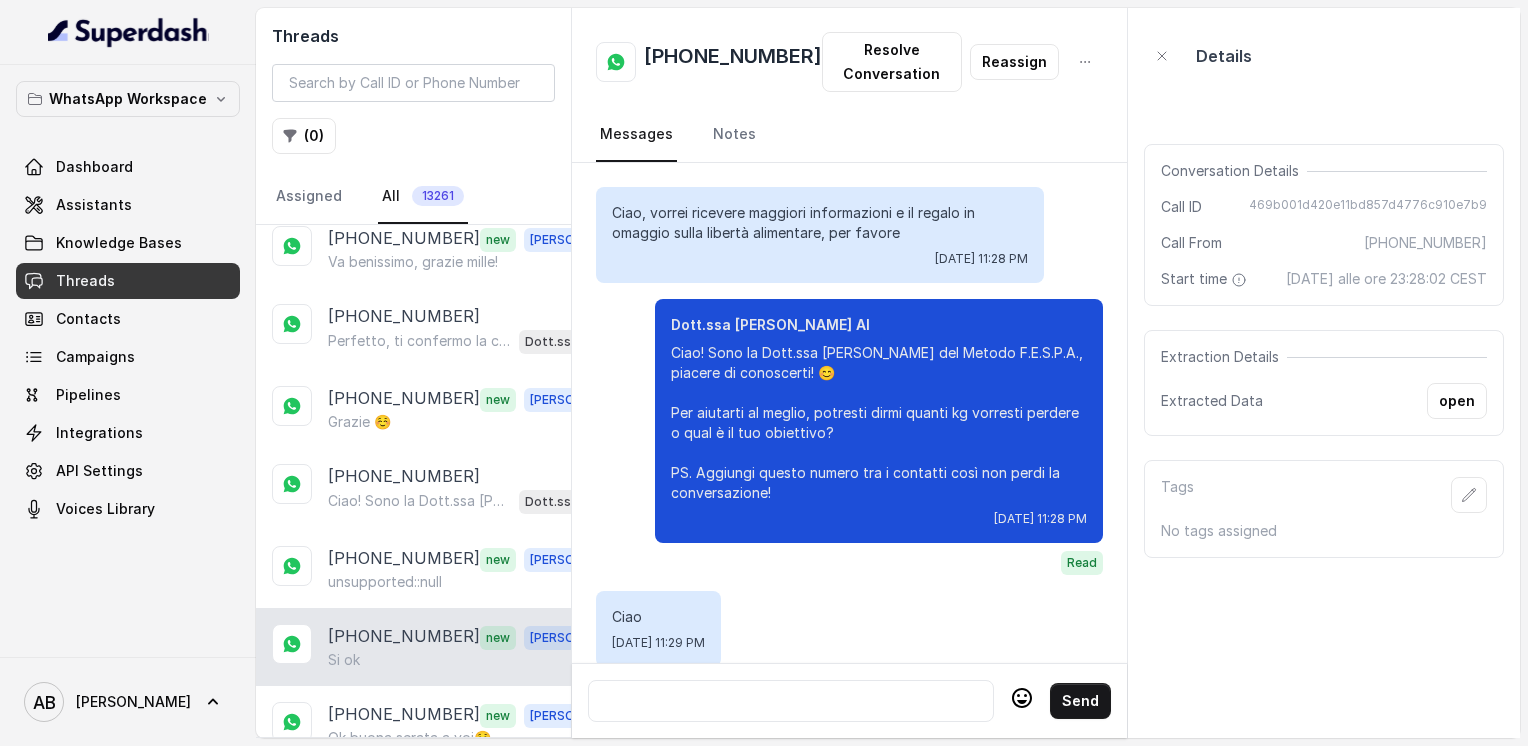 scroll, scrollTop: 3312, scrollLeft: 0, axis: vertical 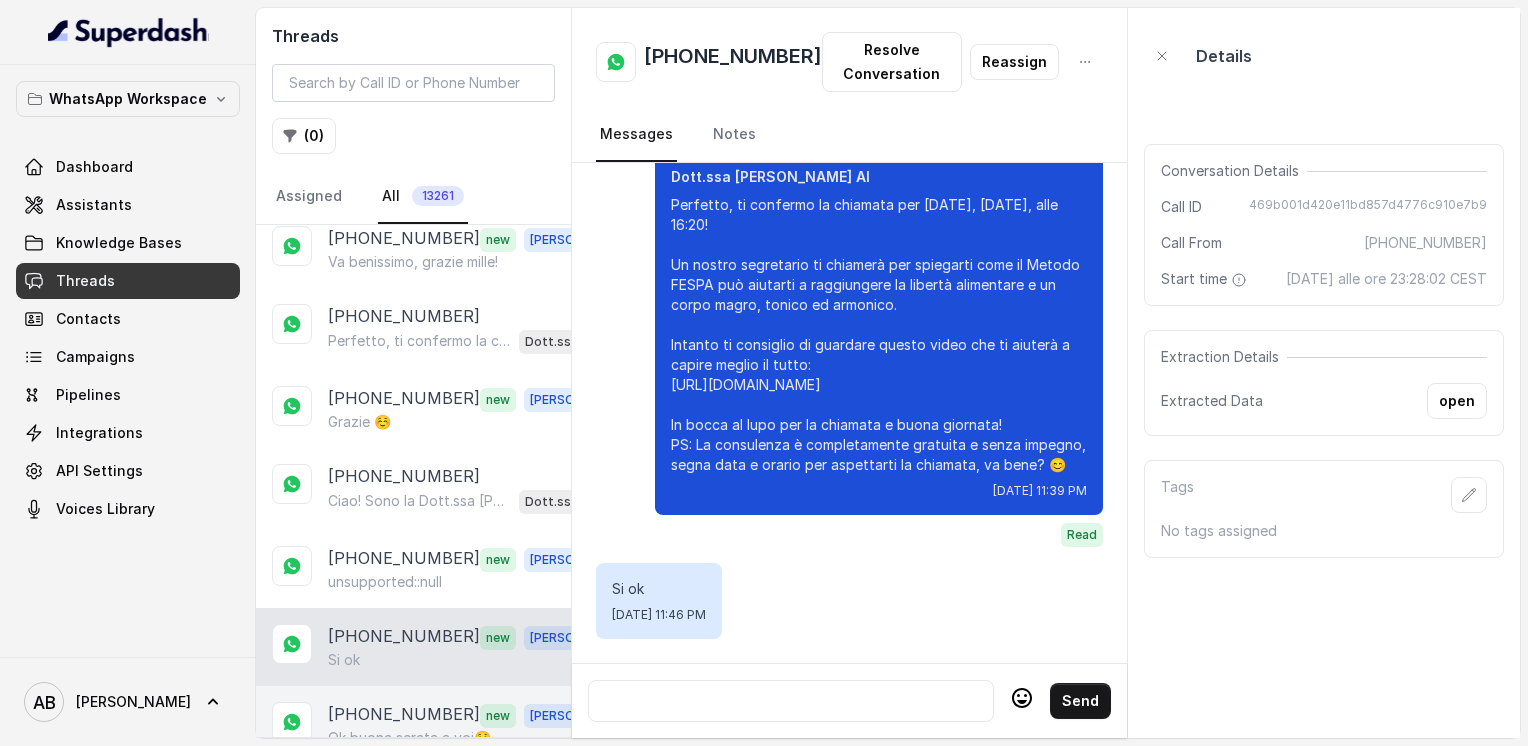 click on "[PHONE_NUMBER]   new [PERSON_NAME] buona serata a voi☺️" at bounding box center (413, 725) 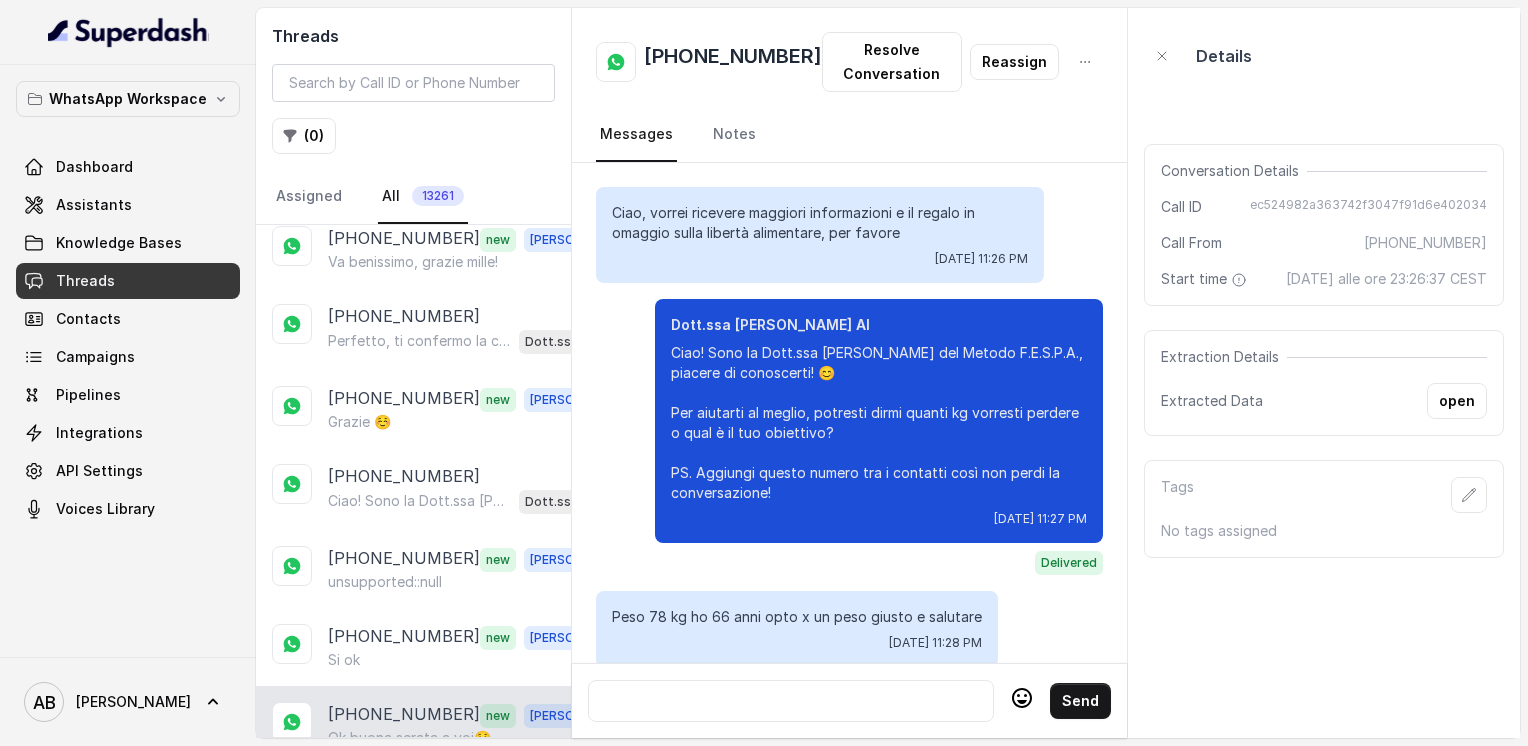 scroll, scrollTop: 3328, scrollLeft: 0, axis: vertical 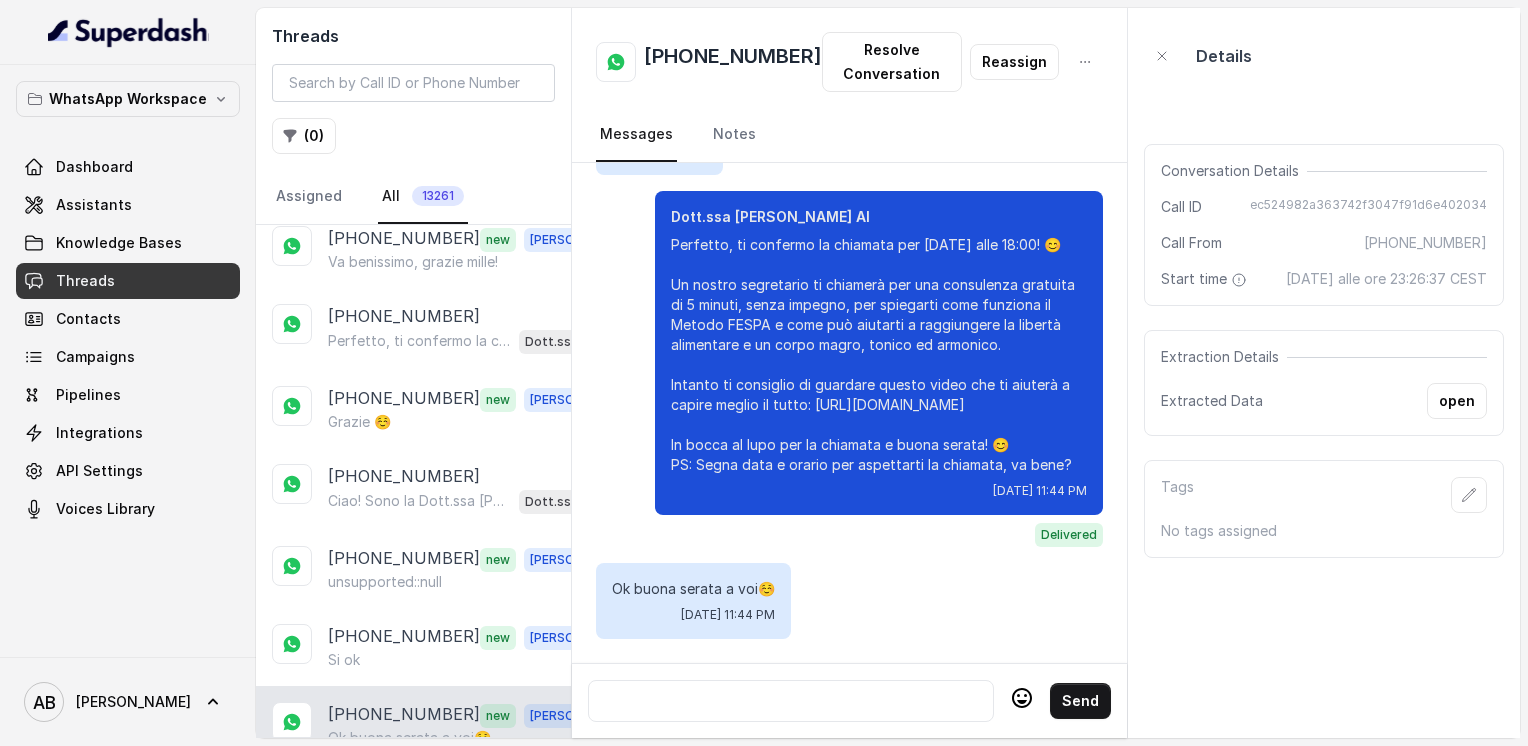 click on "Load more conversations" at bounding box center [414, 792] 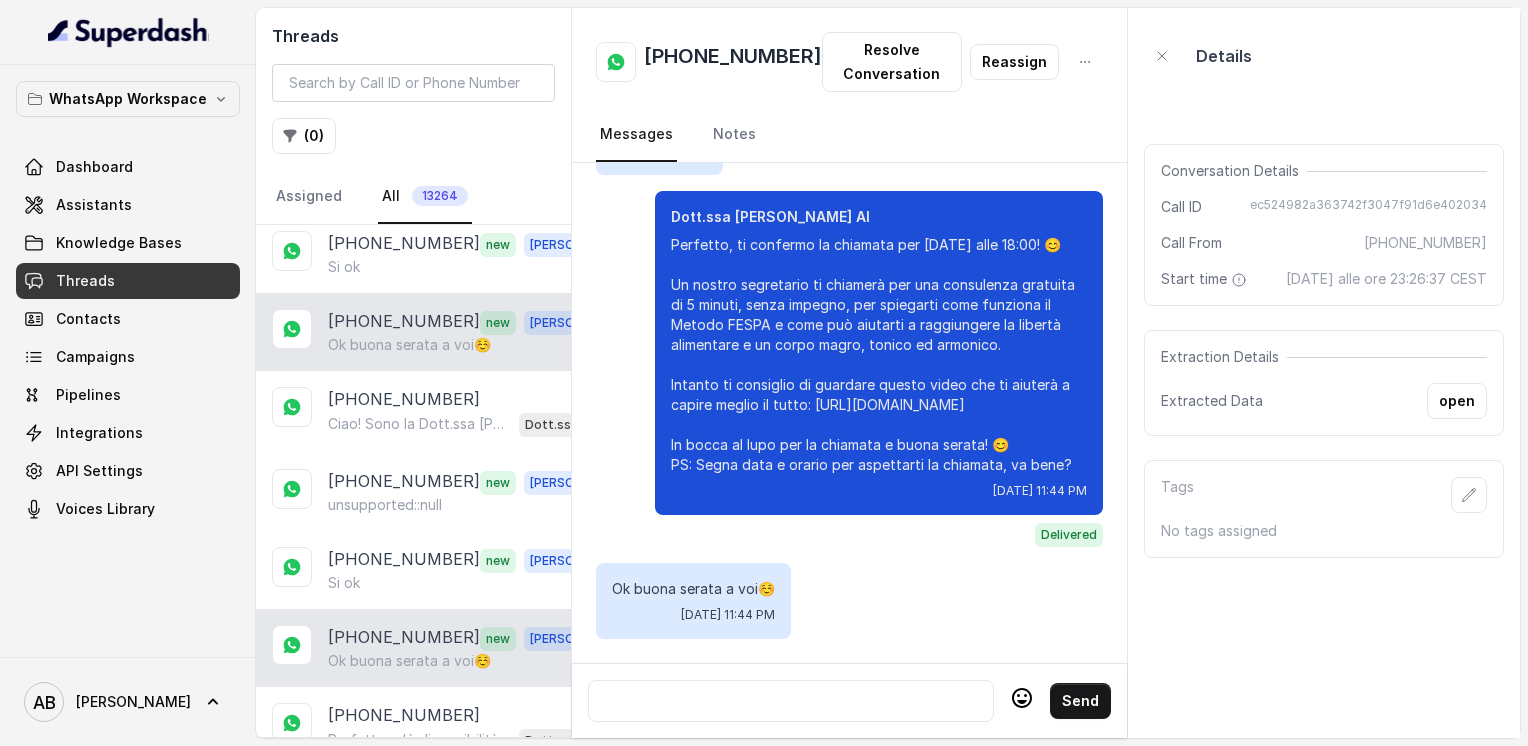scroll, scrollTop: 7961, scrollLeft: 0, axis: vertical 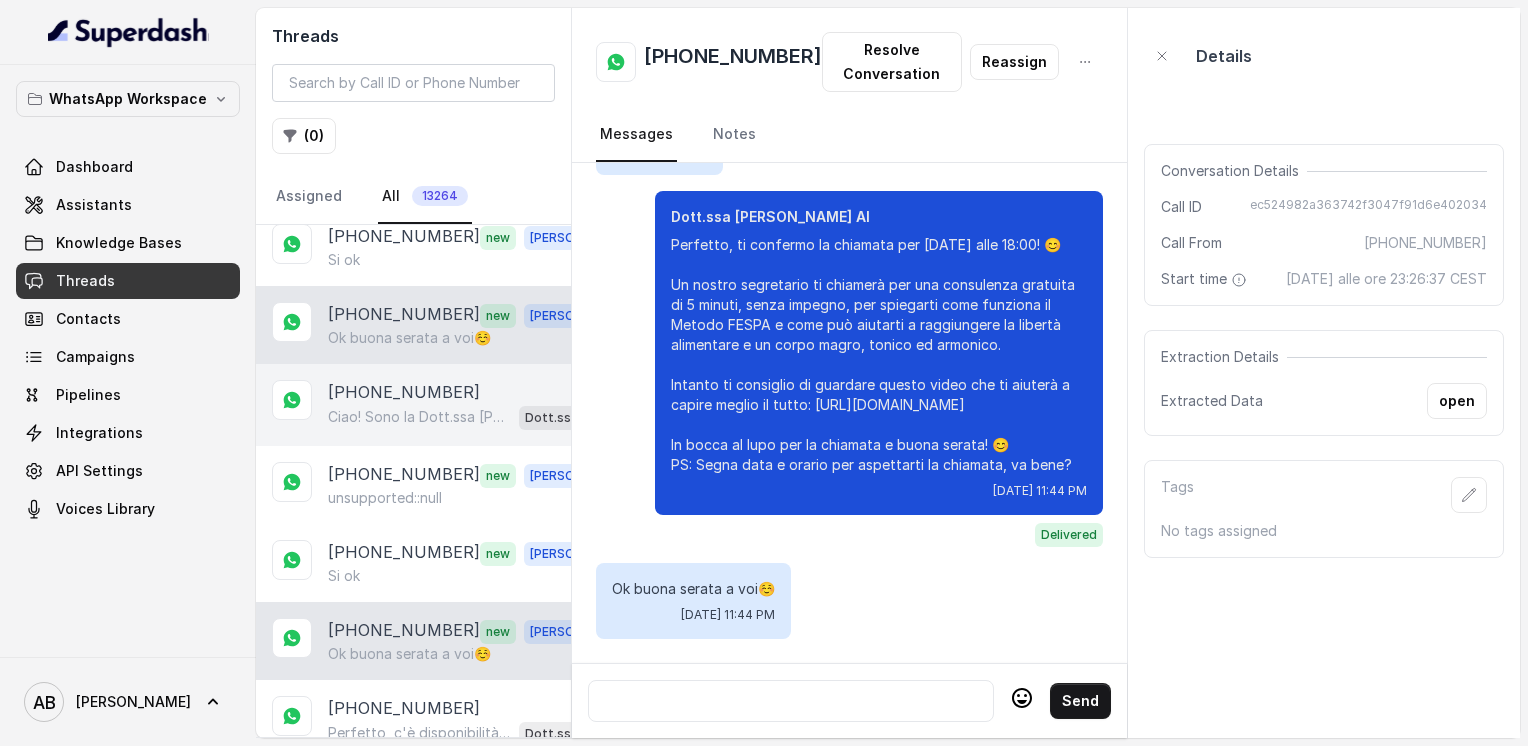 click on "Ciao! Sono la Dott.ssa [PERSON_NAME] del Metodo F.E.S.P.A., piacere di conoscerti! 😊
Per aiutarti al meglio, potresti dirmi quanti kg vorresti perdere o qual è il tuo obiettivo?
PS. Aggiungi questo numero tra i contatti così non perdi la conversazione! Dott.ssa [PERSON_NAME] AI" at bounding box center (469, 101) 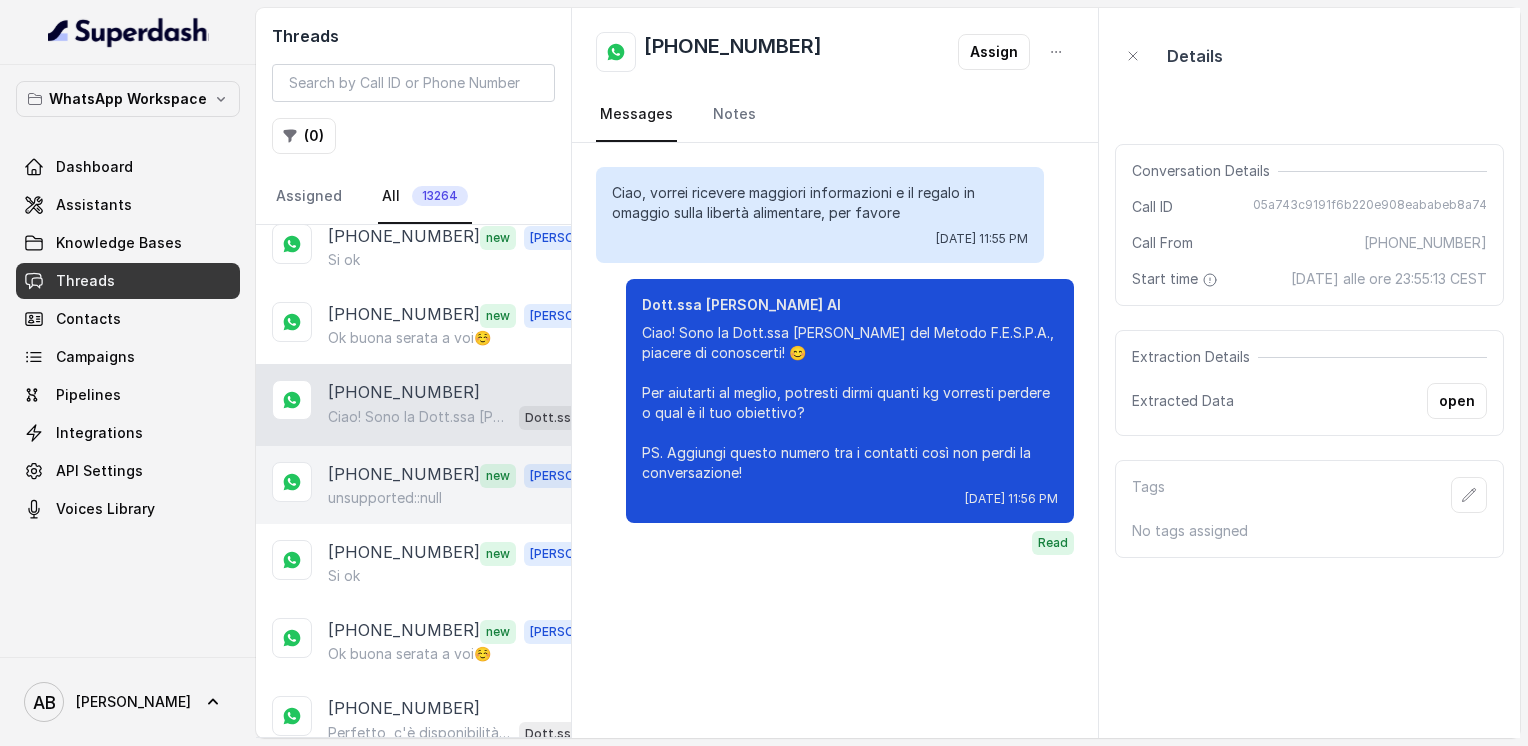 click on "[PHONE_NUMBER]   new [PERSON_NAME] unsupported::null" at bounding box center (413, 485) 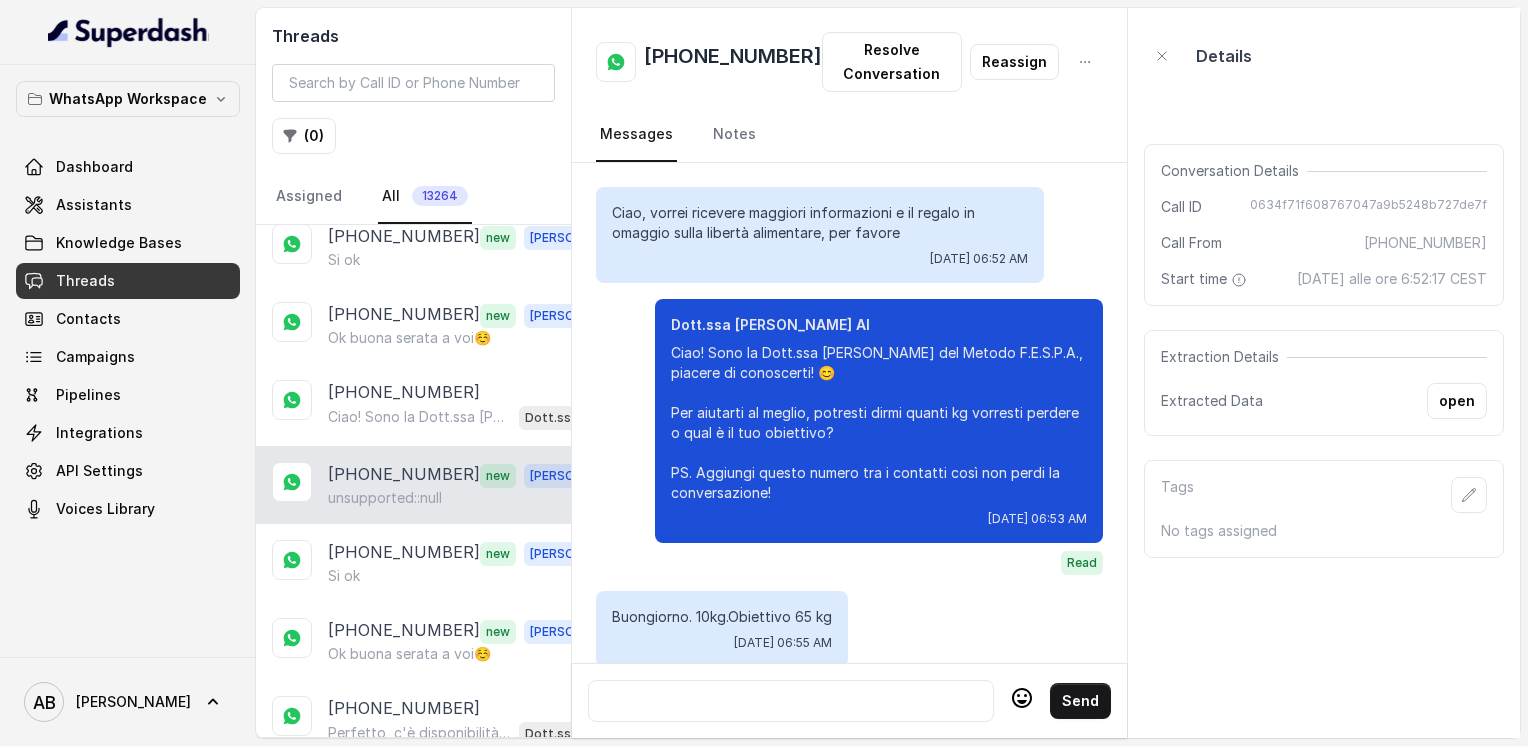 scroll, scrollTop: 3520, scrollLeft: 0, axis: vertical 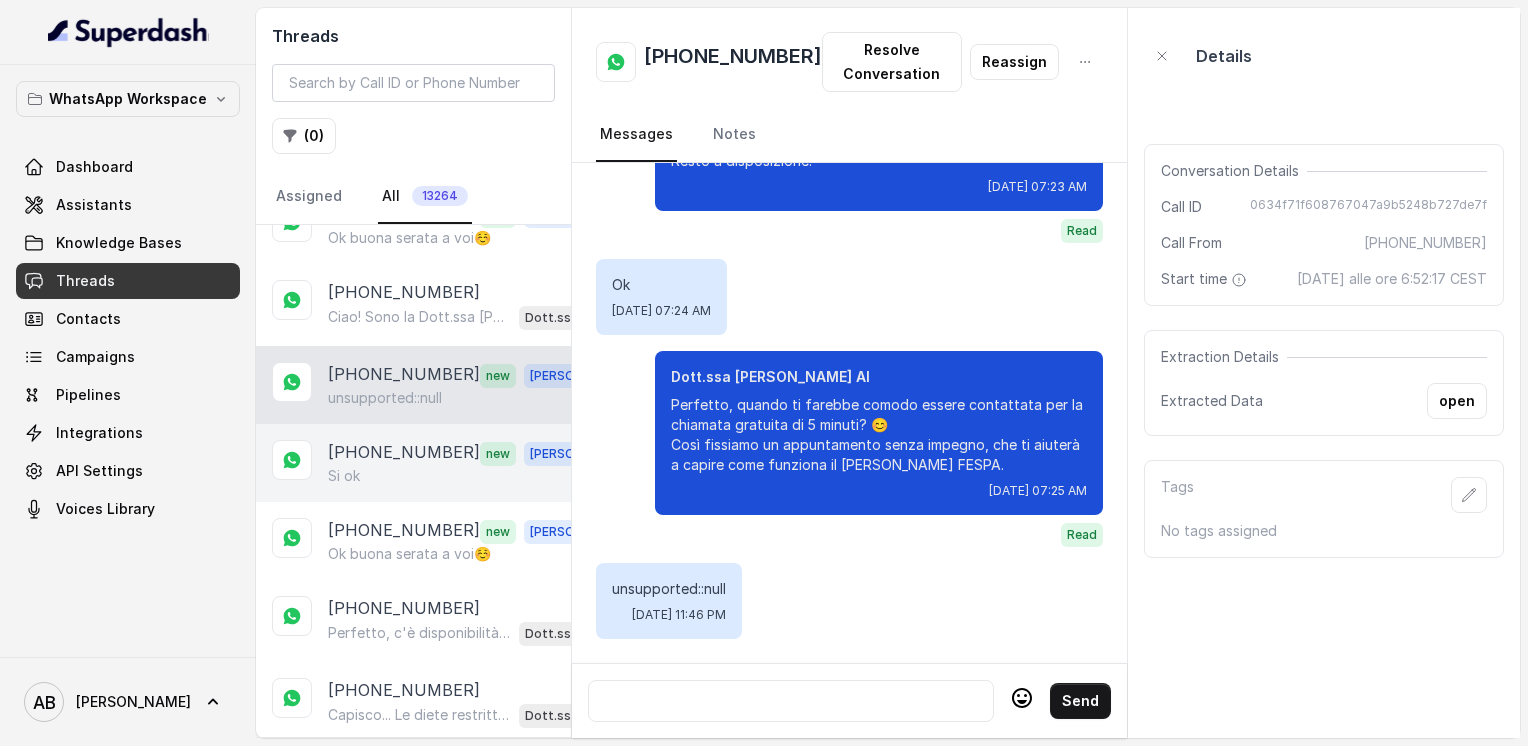 click on "Si ok" at bounding box center [469, 160] 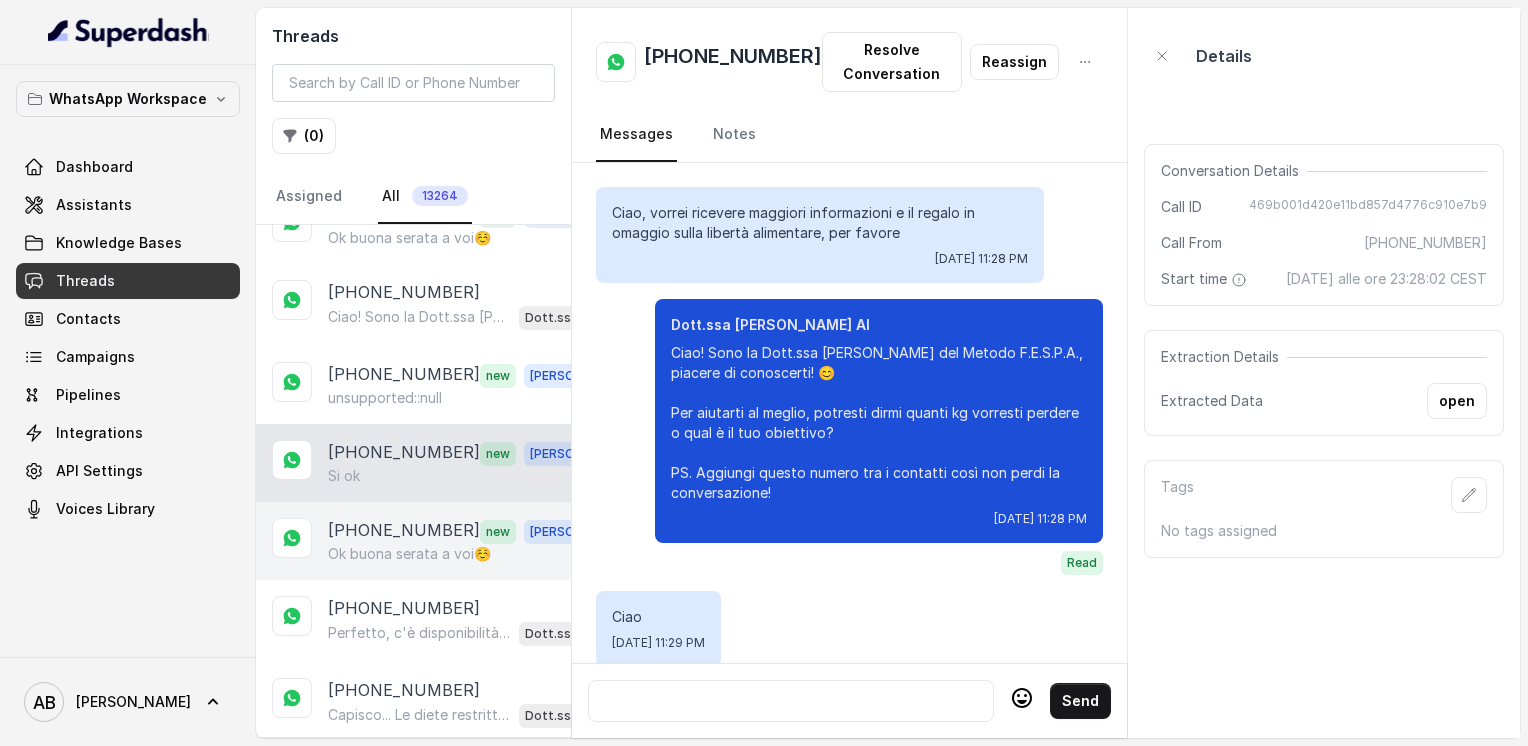 scroll, scrollTop: 3312, scrollLeft: 0, axis: vertical 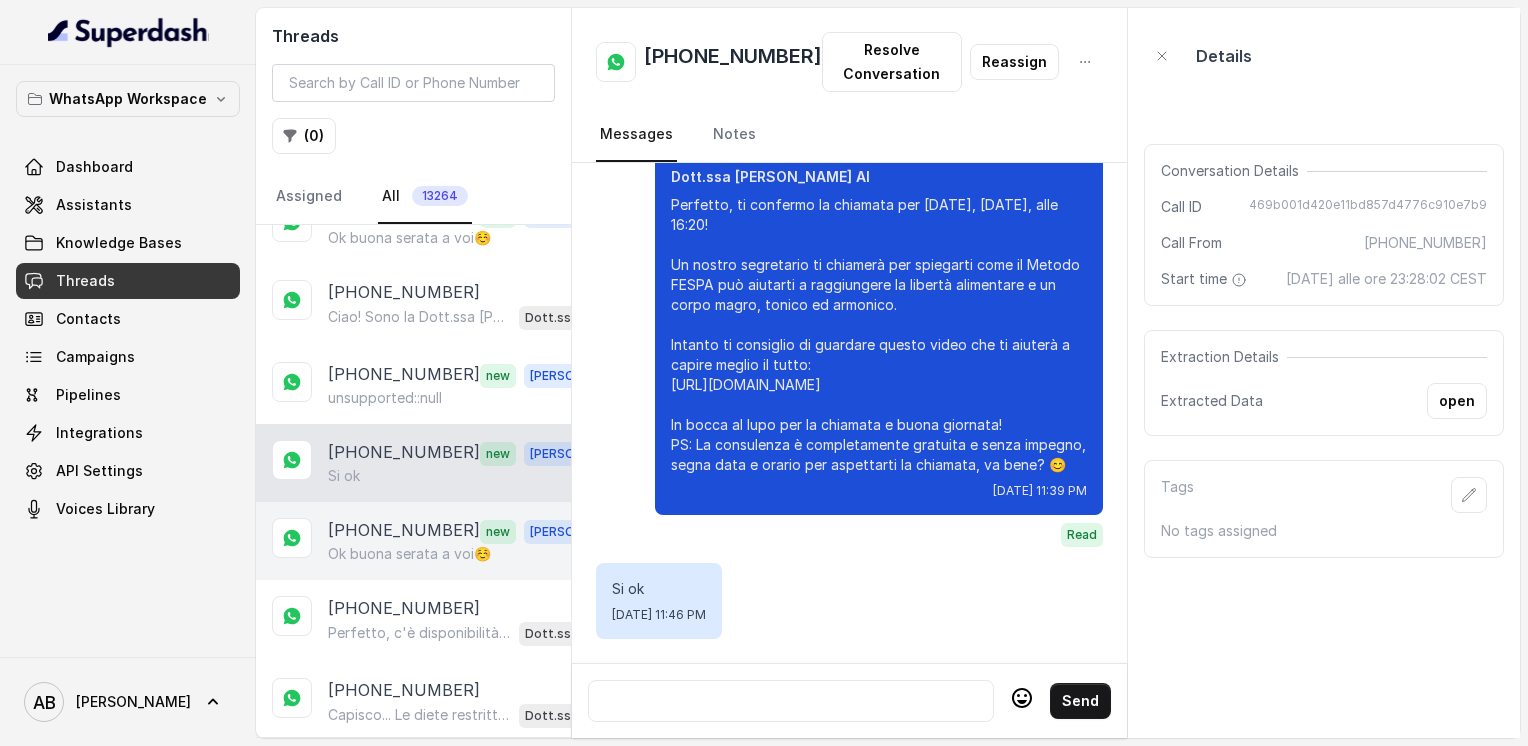 click on "Ok buona serata a voi☺️" at bounding box center (409, 238) 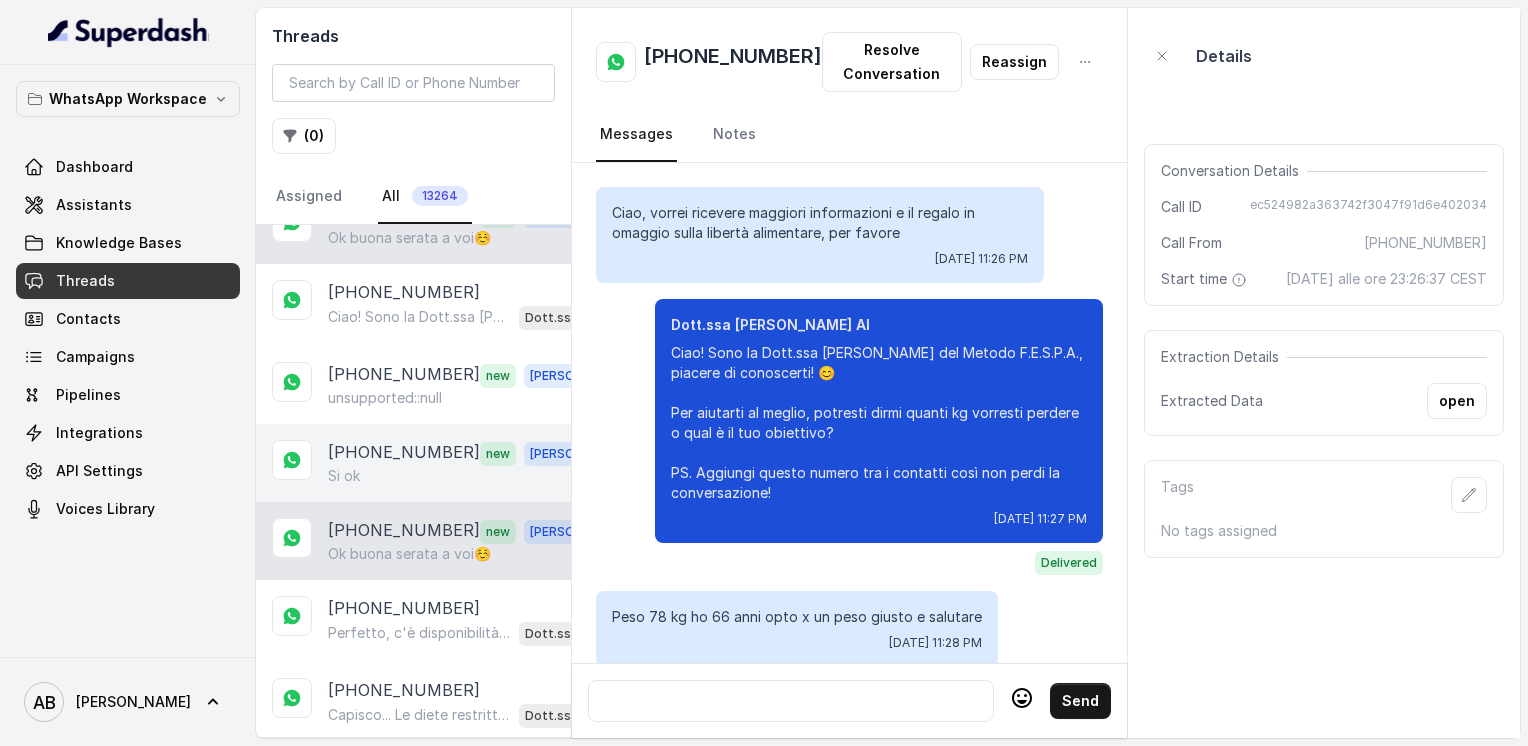 scroll, scrollTop: 3328, scrollLeft: 0, axis: vertical 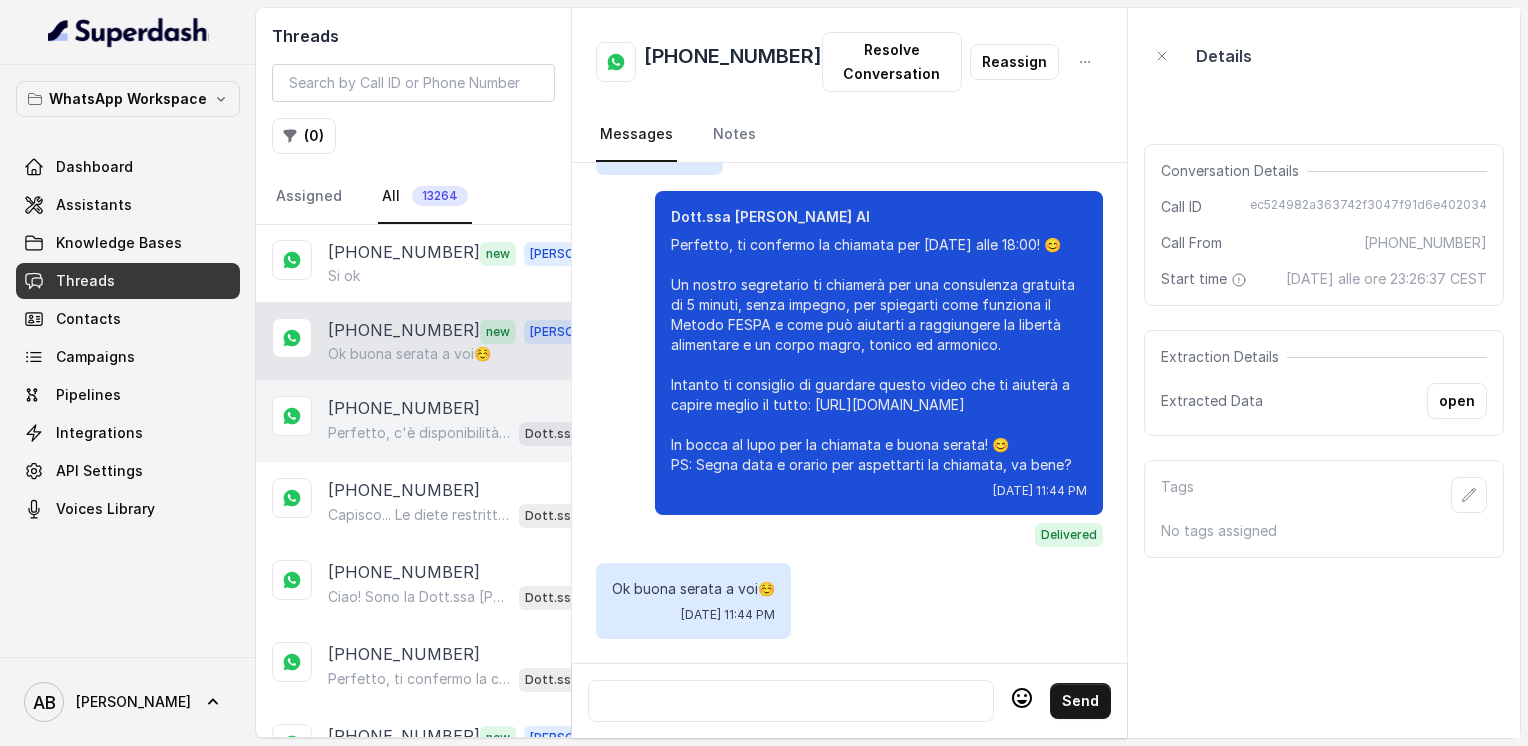 click on "[PHONE_NUMBER]" at bounding box center [404, 408] 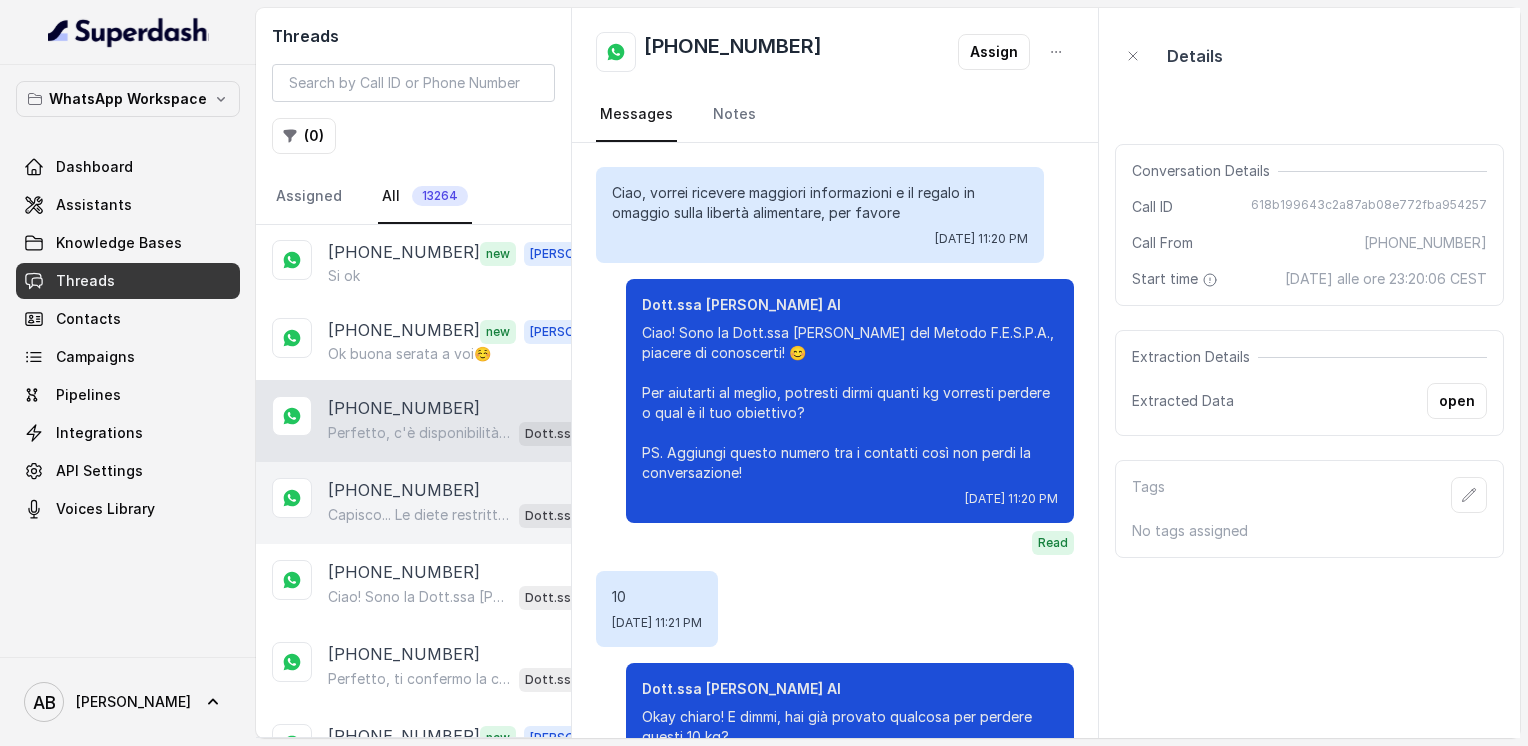 scroll, scrollTop: 1660, scrollLeft: 0, axis: vertical 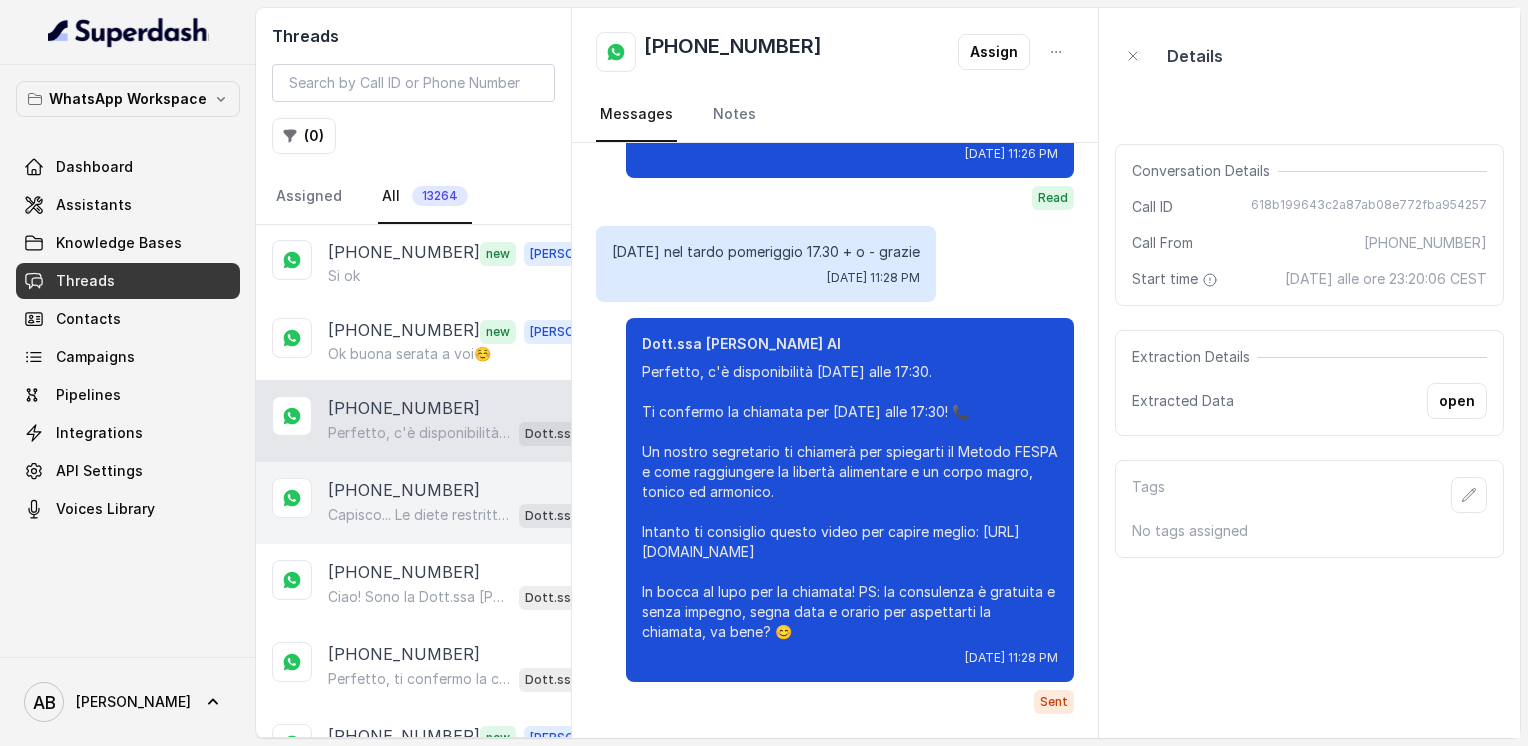 click on "Capisco... Le diete restrittive spesso creano solo più voglia di cibo e difficoltà a mantenerle nel tempo.
Il nostro Metodo FESPA punta proprio a darti libertà alimentare, senza privazioni, e a velocizzare il metabolismo per un corpo magro, tonico ed armonico.
Pensi possa essere utile scoprire di più? 😊" at bounding box center [419, 515] 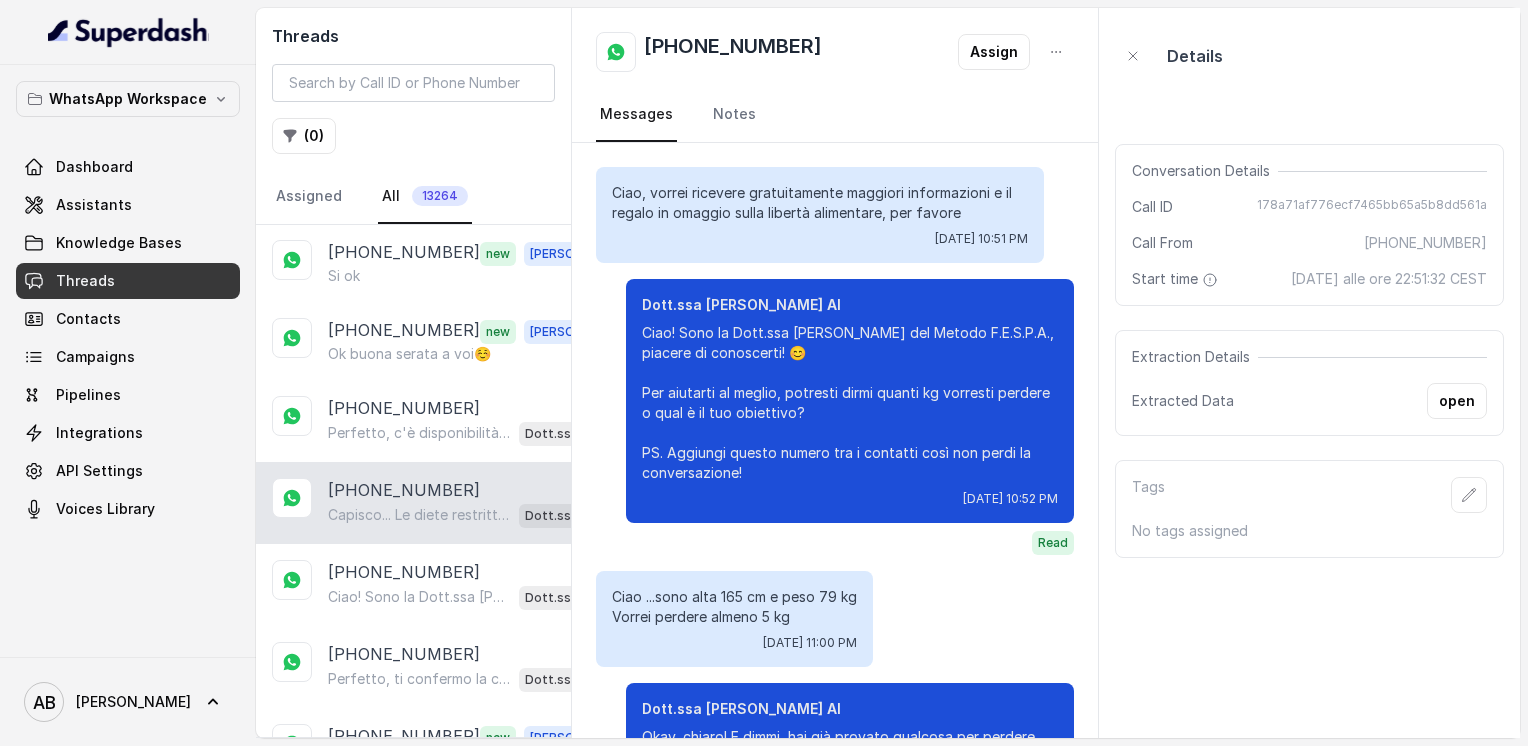 scroll, scrollTop: 852, scrollLeft: 0, axis: vertical 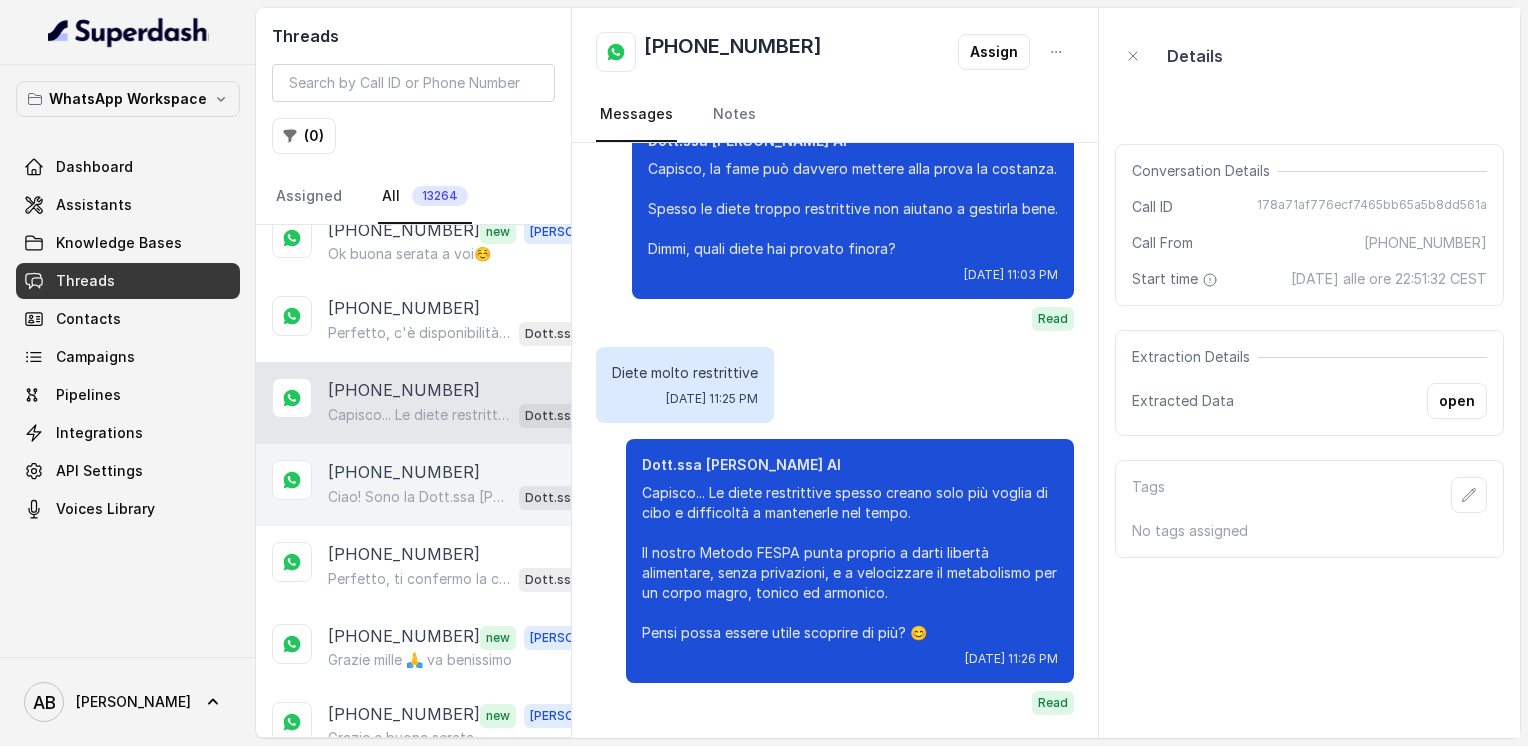click on "[PHONE_NUMBER]" at bounding box center [404, 472] 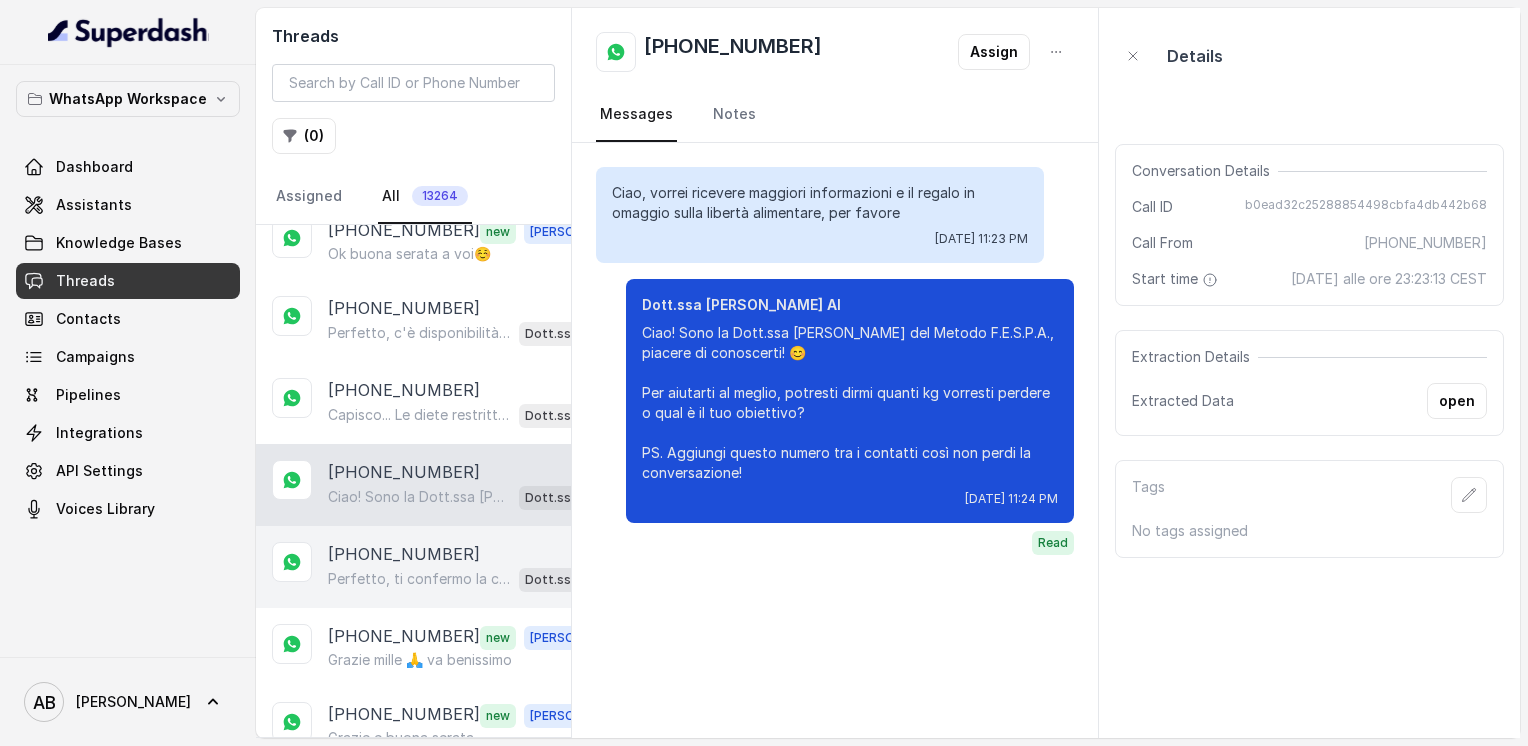 click on "[PHONE_NUMBER]   Perfetto, ti confermo la chiamata per [DATE] alle 10:20! 🥰
Un nostro segretario ti chiamerà per una consulenza gratuita di 5 minuti, senza impegno, per spiegarti come funziona il Metodo FESPA e cosa può fare per te.
Intanto ti consiglio di guardare questo video che ti aiuterà a capire meglio:
[URL][DOMAIN_NAME]
In bocca al lupo per la chiamata e buona serata!
PS: Segna data e orario per aspettarti la chiamata, va bene? 😊 Dott.ssa [PERSON_NAME] AI" at bounding box center (413, 567) 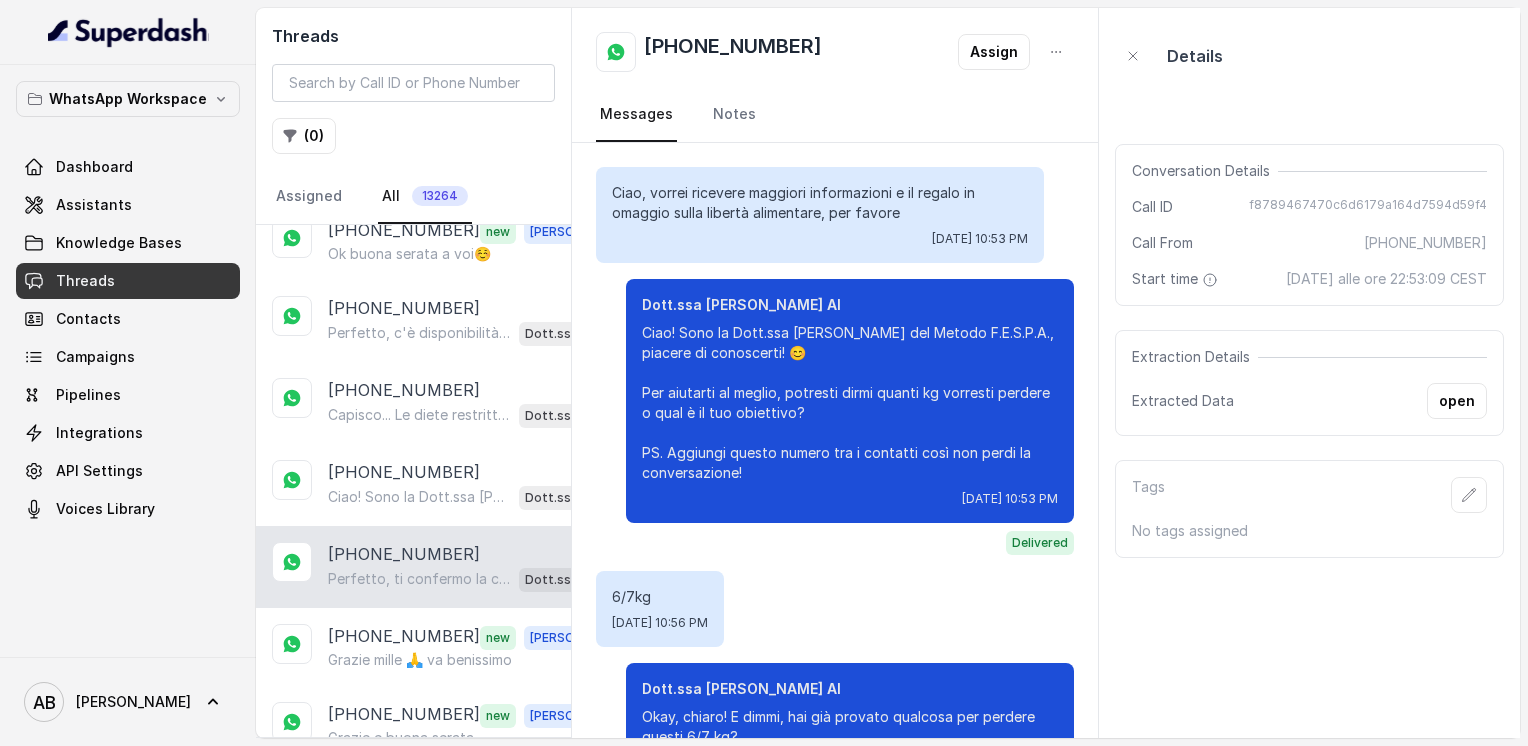 scroll, scrollTop: 2064, scrollLeft: 0, axis: vertical 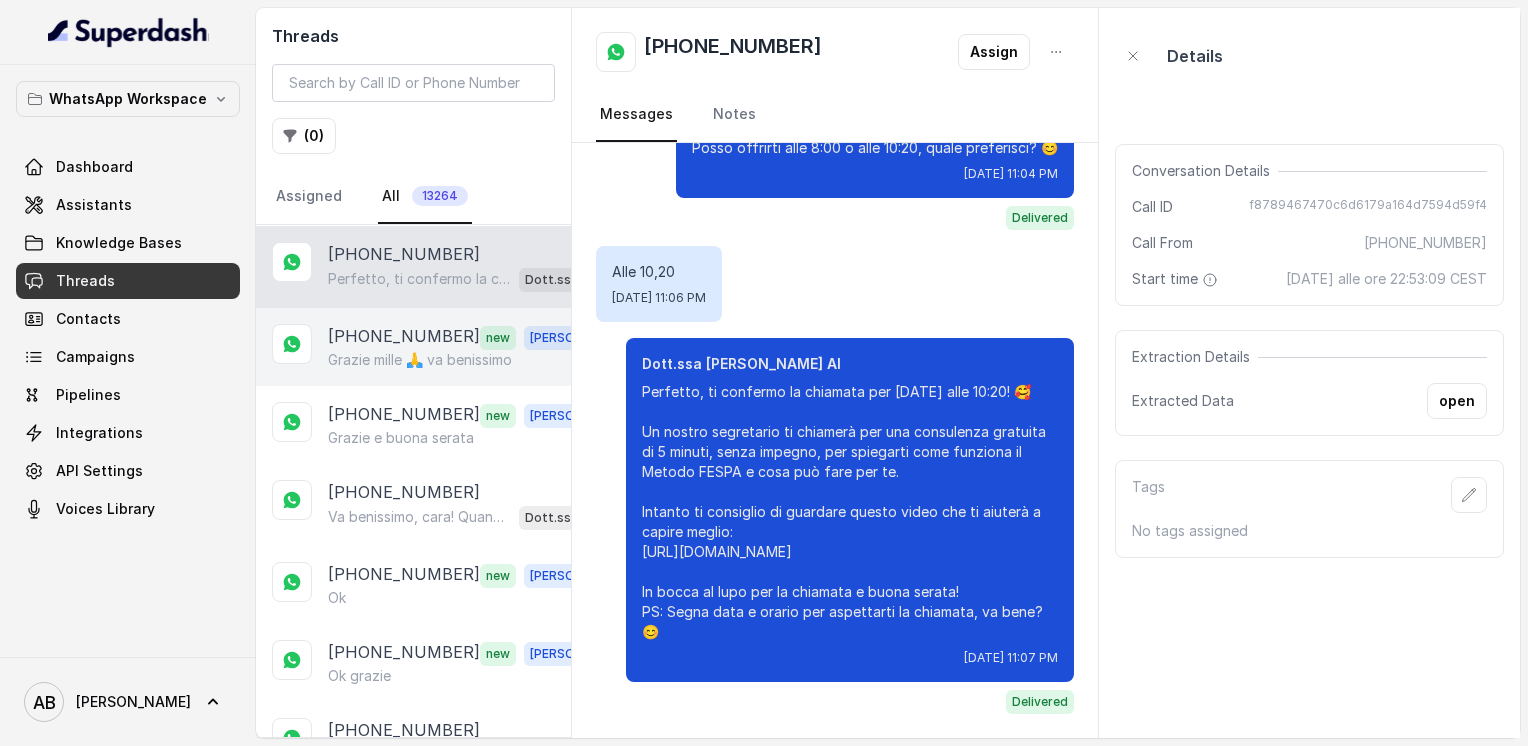 click on "Grazie mille 🙏 va benissimo" at bounding box center [420, 360] 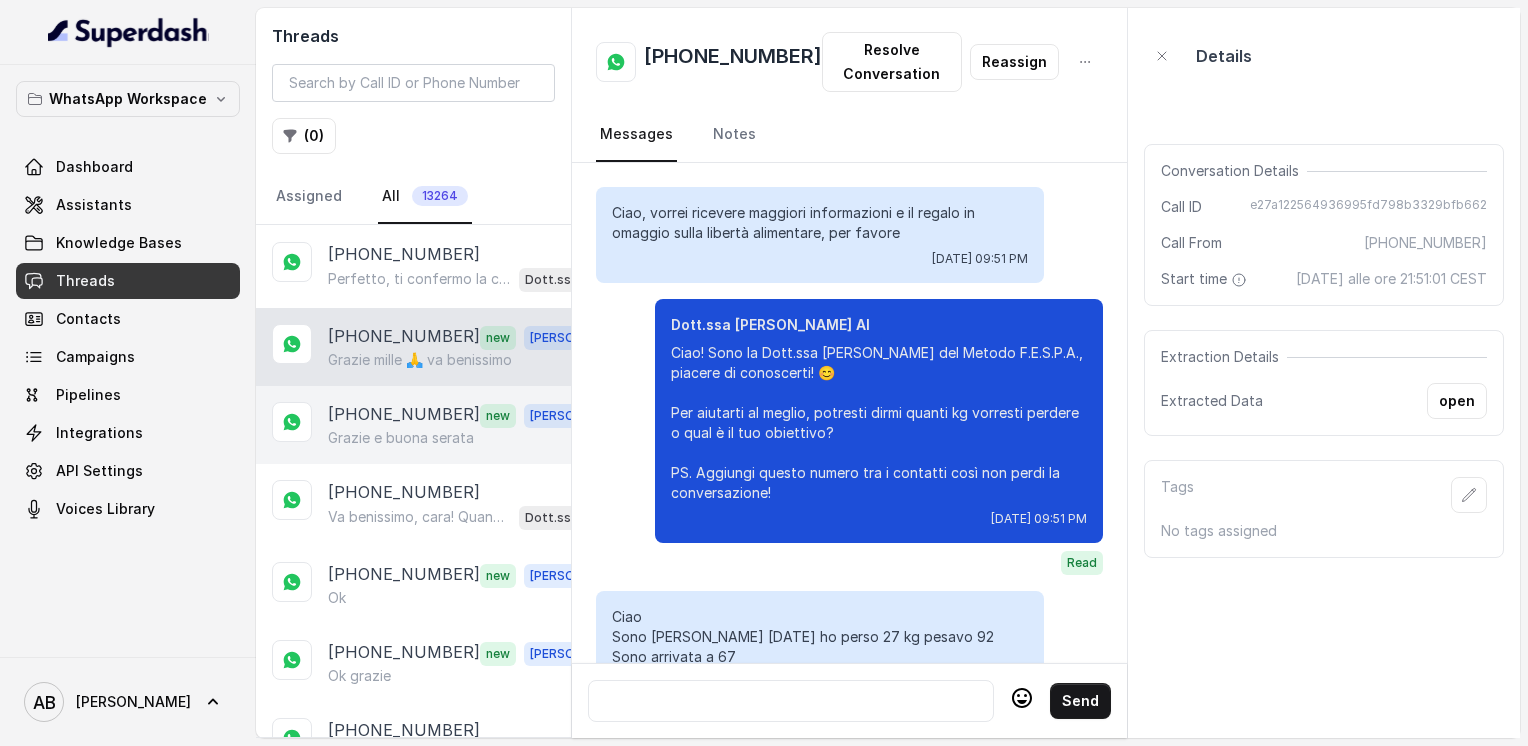 scroll, scrollTop: 2768, scrollLeft: 0, axis: vertical 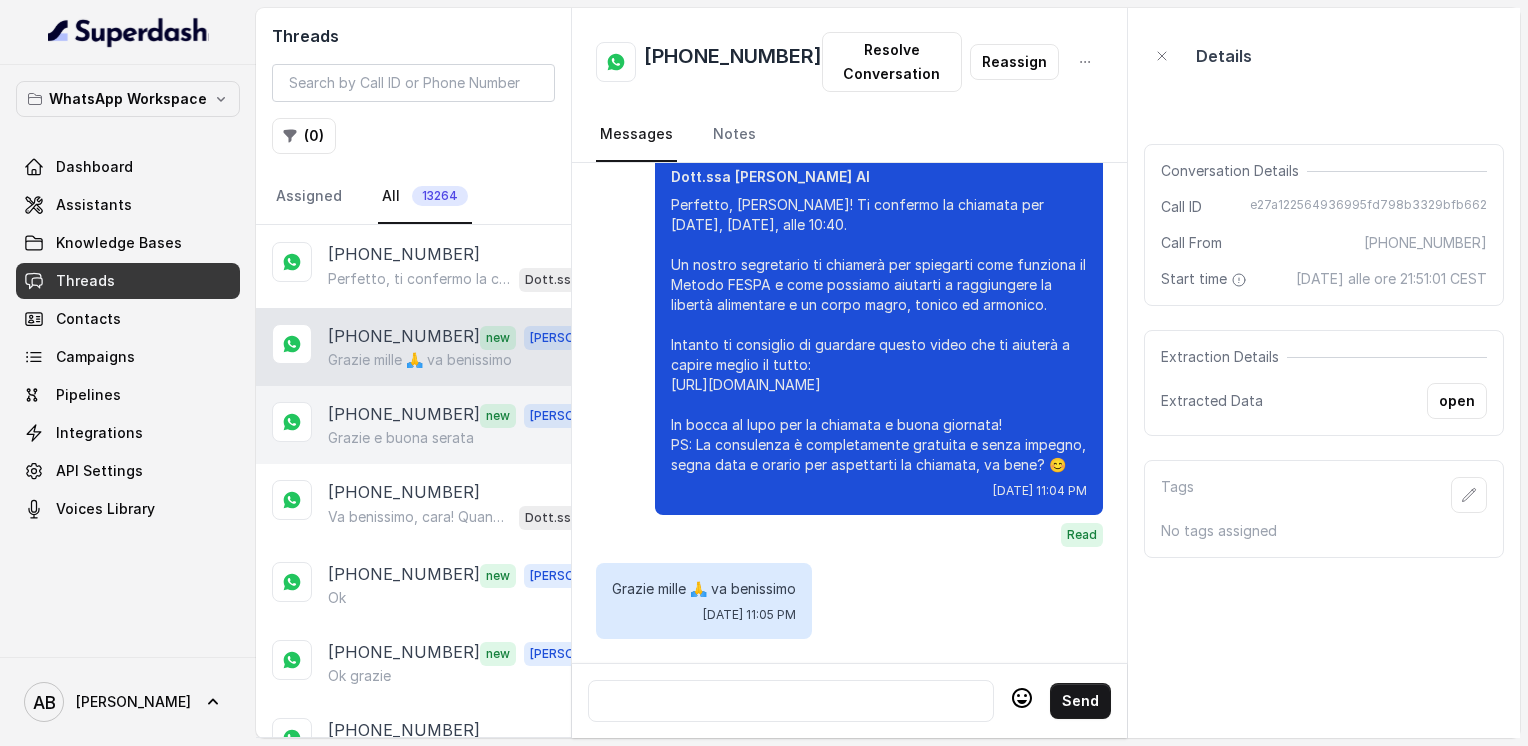 click on "Grazie e buona serata" at bounding box center (401, 438) 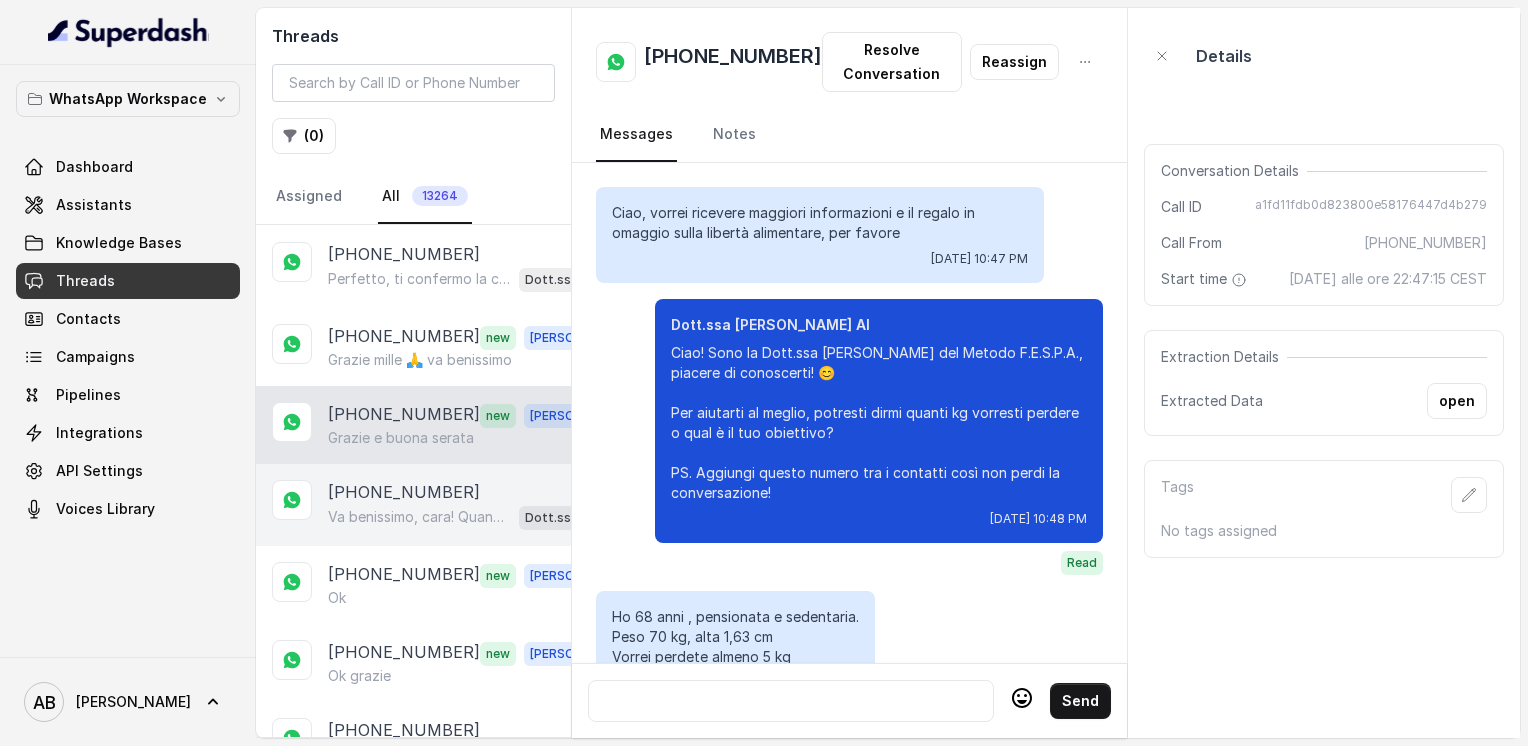 scroll 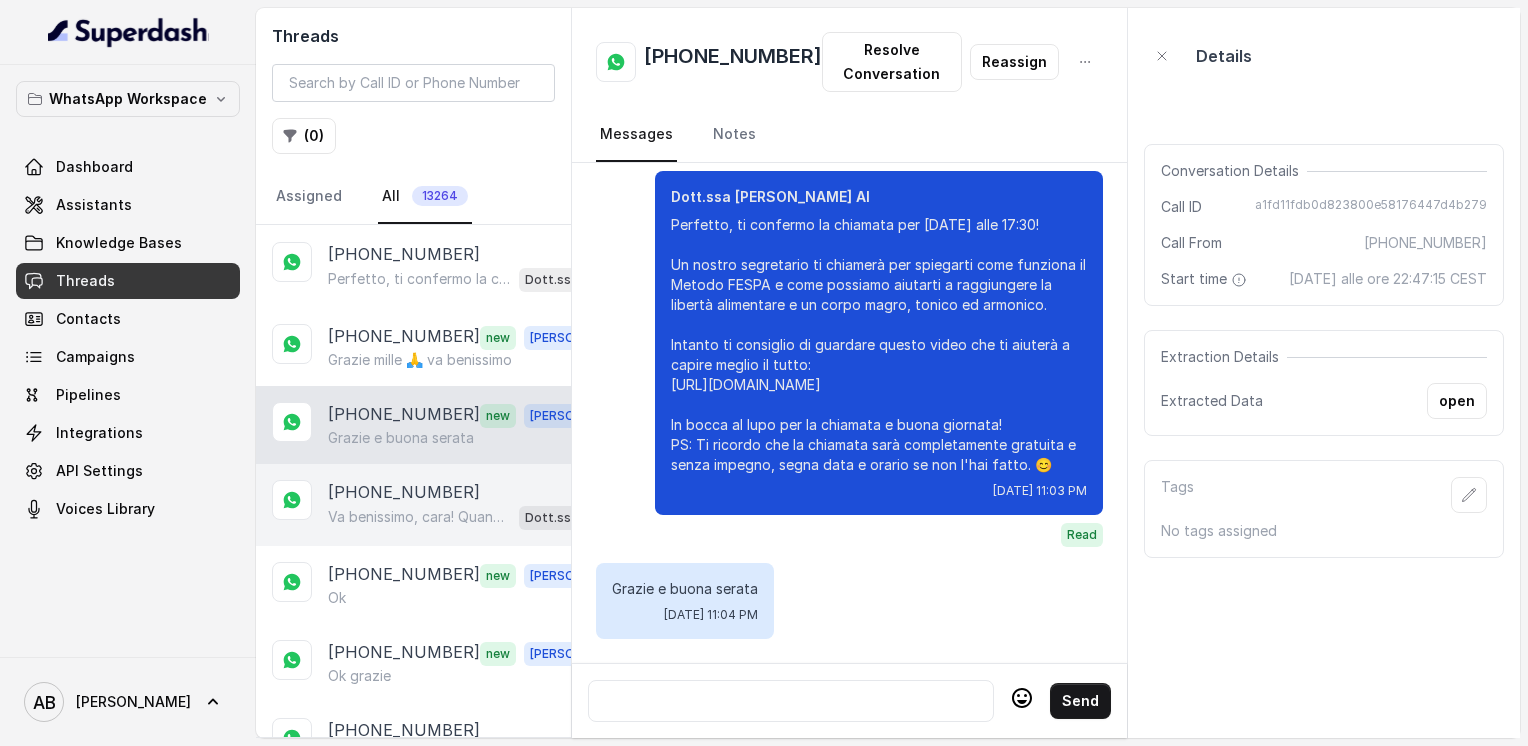 click on "Va benissimo, cara! Quando vuoi, sono qui per aiutarti a scoprire come raggiungere la libertà alimentare e un corpo magro, tonico ed armonico. 😊
Intanto ti lascio la guida in omaggio sulla libertà alimentare:
[URL][DOMAIN_NAME]
A presto!" at bounding box center [419, 517] 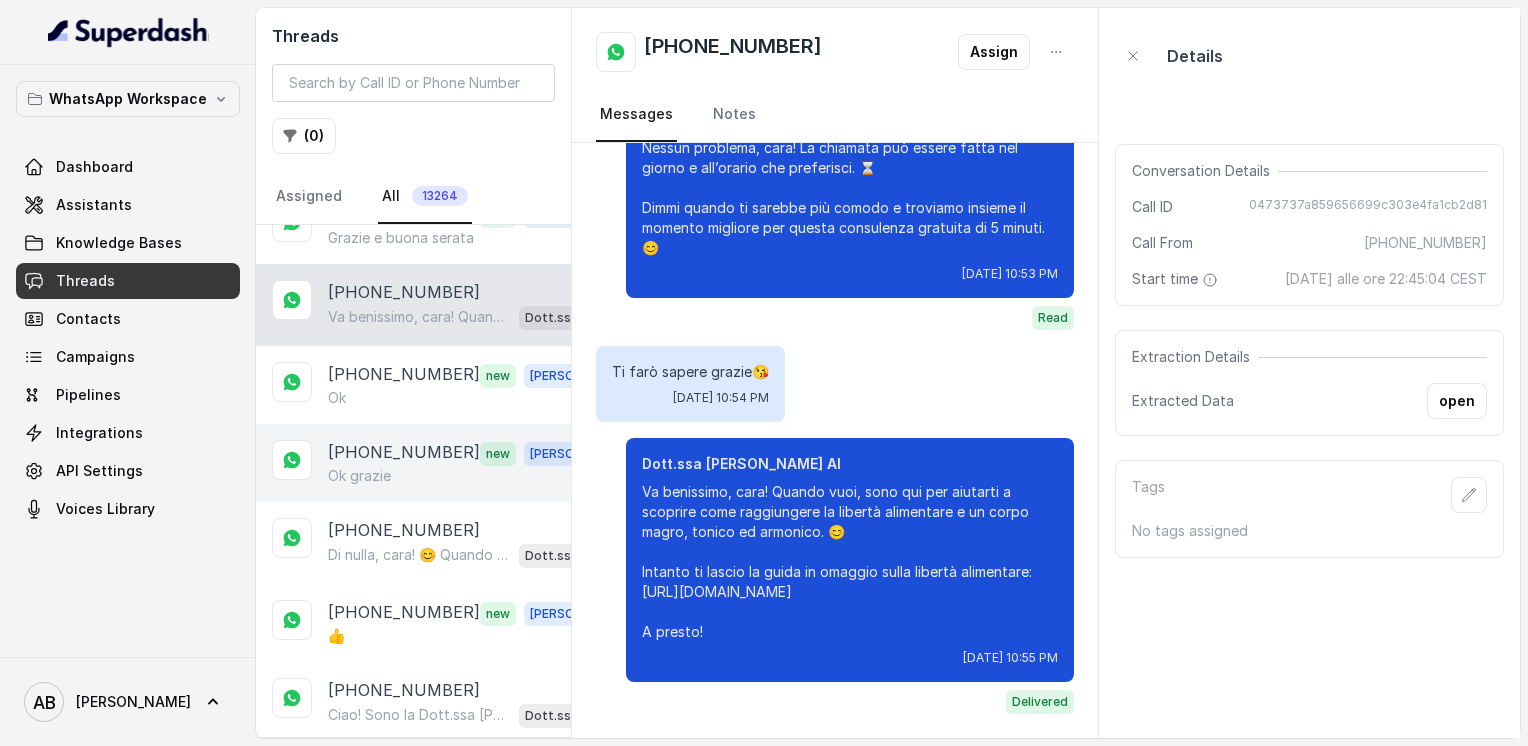 click on "[PHONE_NUMBER]" at bounding box center [404, 453] 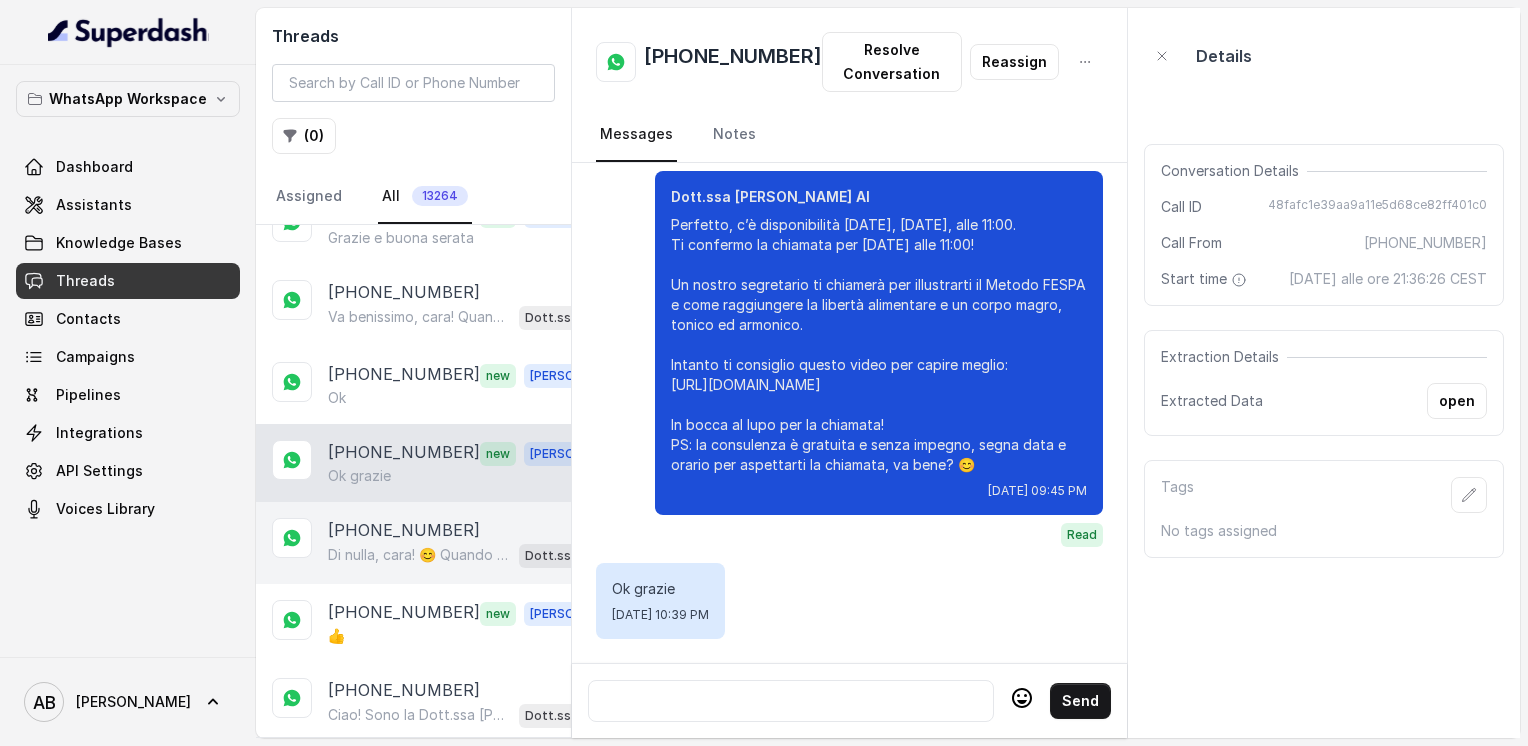 click on "Di nulla, cara! 😊 Quando ti sarà comodo, scrivimi pure per fissare la chiamata gratuita e senza impegno. Ti aspetto!" at bounding box center (419, 555) 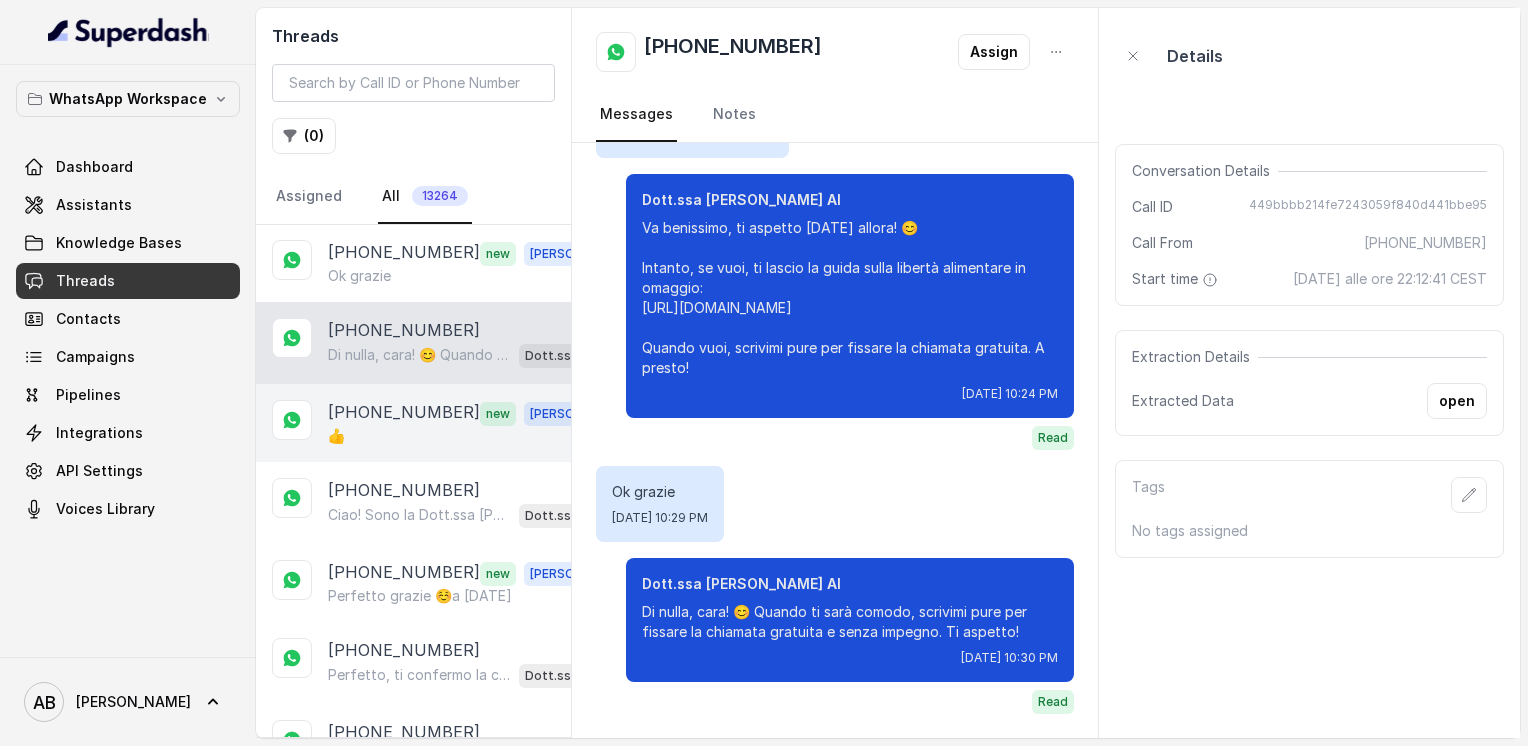 click on "[PHONE_NUMBER]" at bounding box center [404, 413] 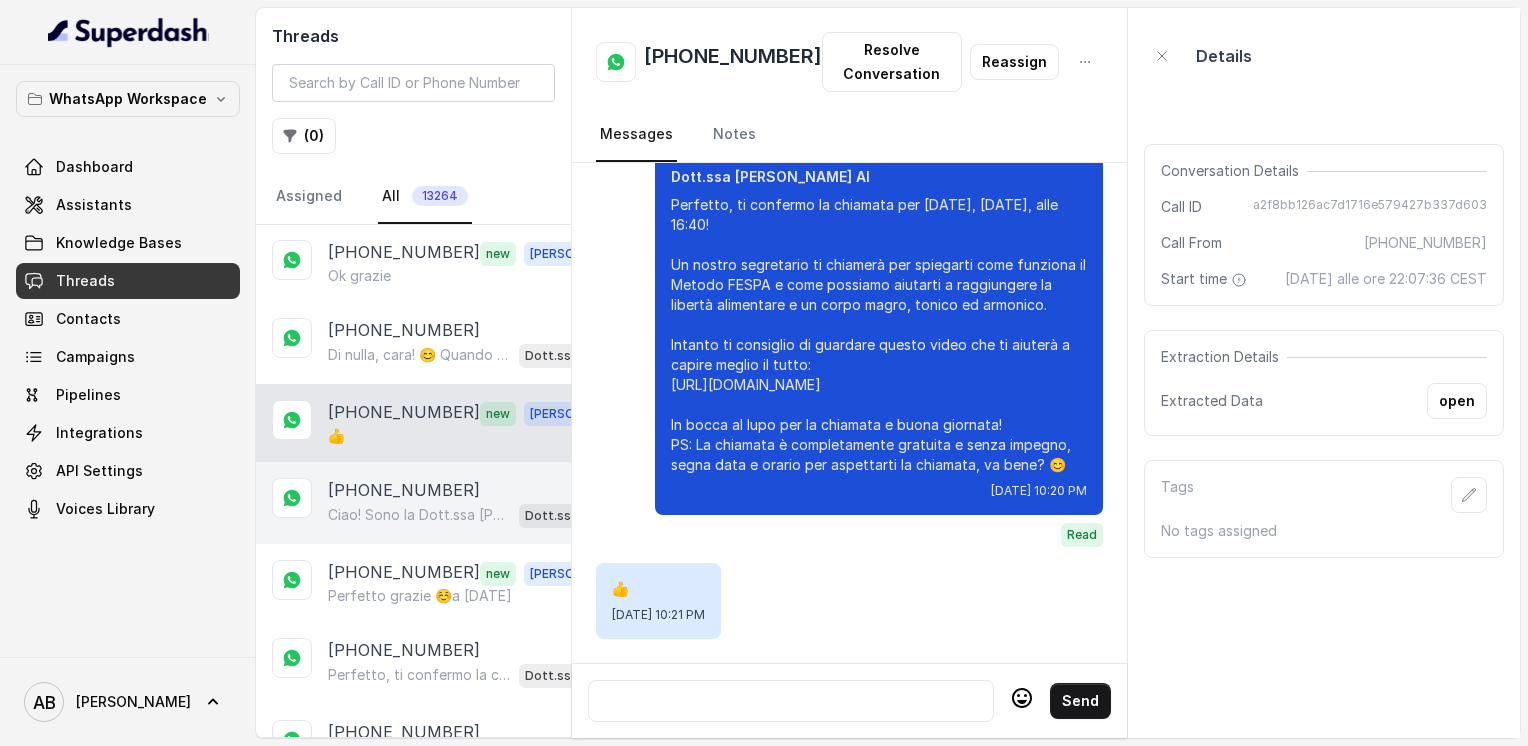 click on "Ciao! Sono la Dott.ssa [PERSON_NAME] del Metodo F.E.S.P.A., piacere di conoscerti! 😊
Per aiutarti al meglio, potresti dirmi quanti kg vorresti perdere o qual è il tuo obiettivo?
PS. Aggiungi questo numero tra i contatti così non perdi la conversazione!" at bounding box center [419, 515] 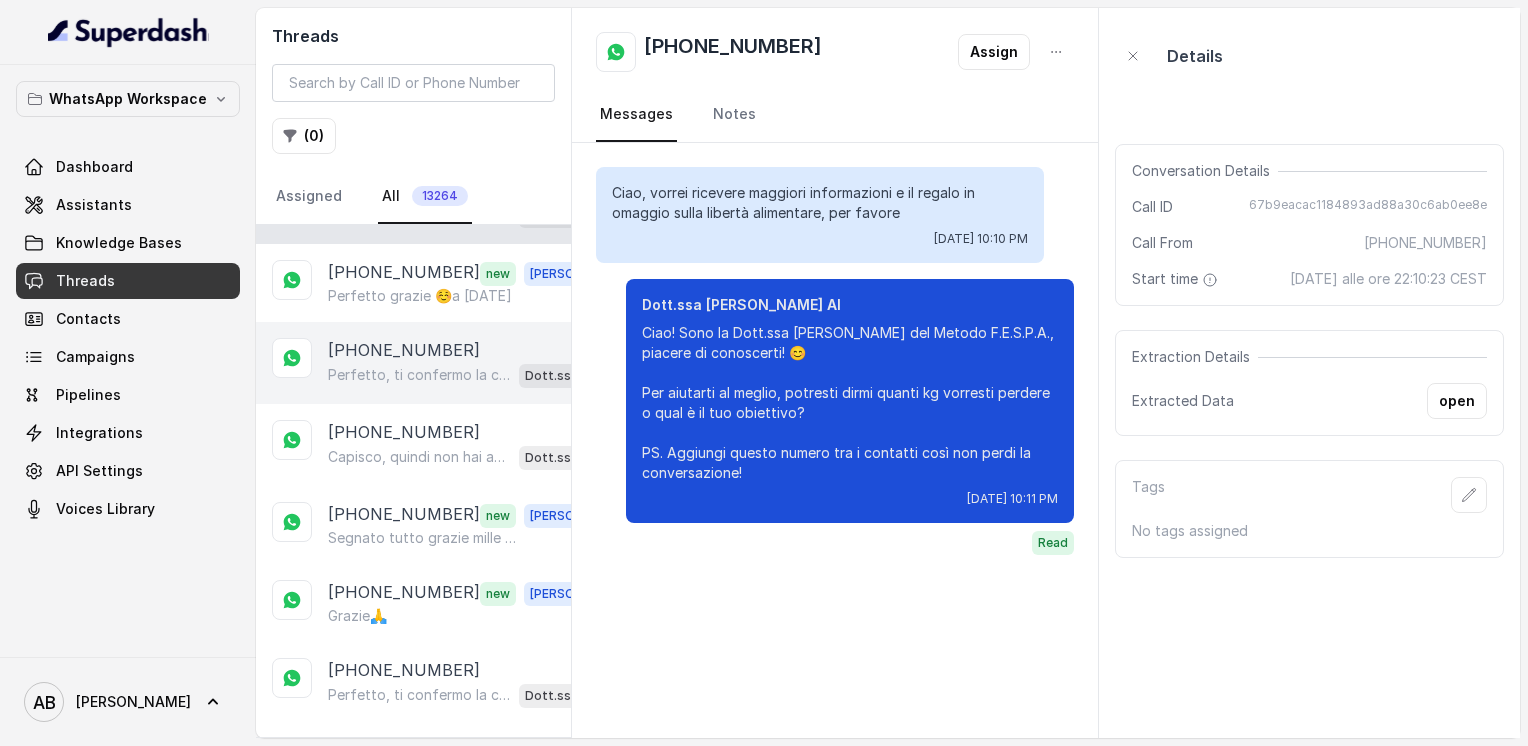 click on "[PHONE_NUMBER]" at bounding box center (404, 350) 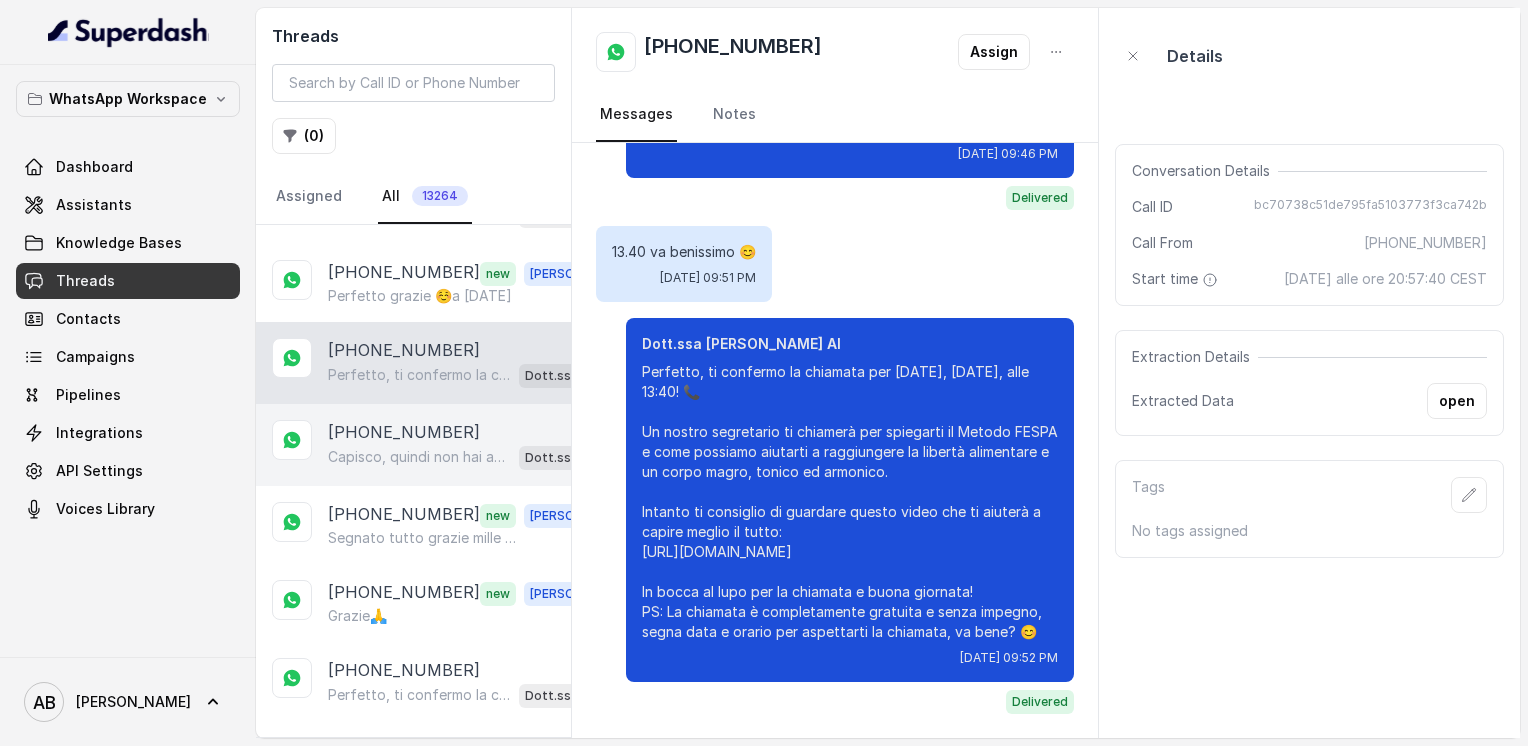 click on "Capisco, quindi non hai ancora iniziato nulla di specifico per perdere questi 8 kg.
Cosa ti ha spinto a cercare informazioni sul [PERSON_NAME] FESPA proprio ora? 😊 Dott.ssa [PERSON_NAME] AI" at bounding box center (469, 457) 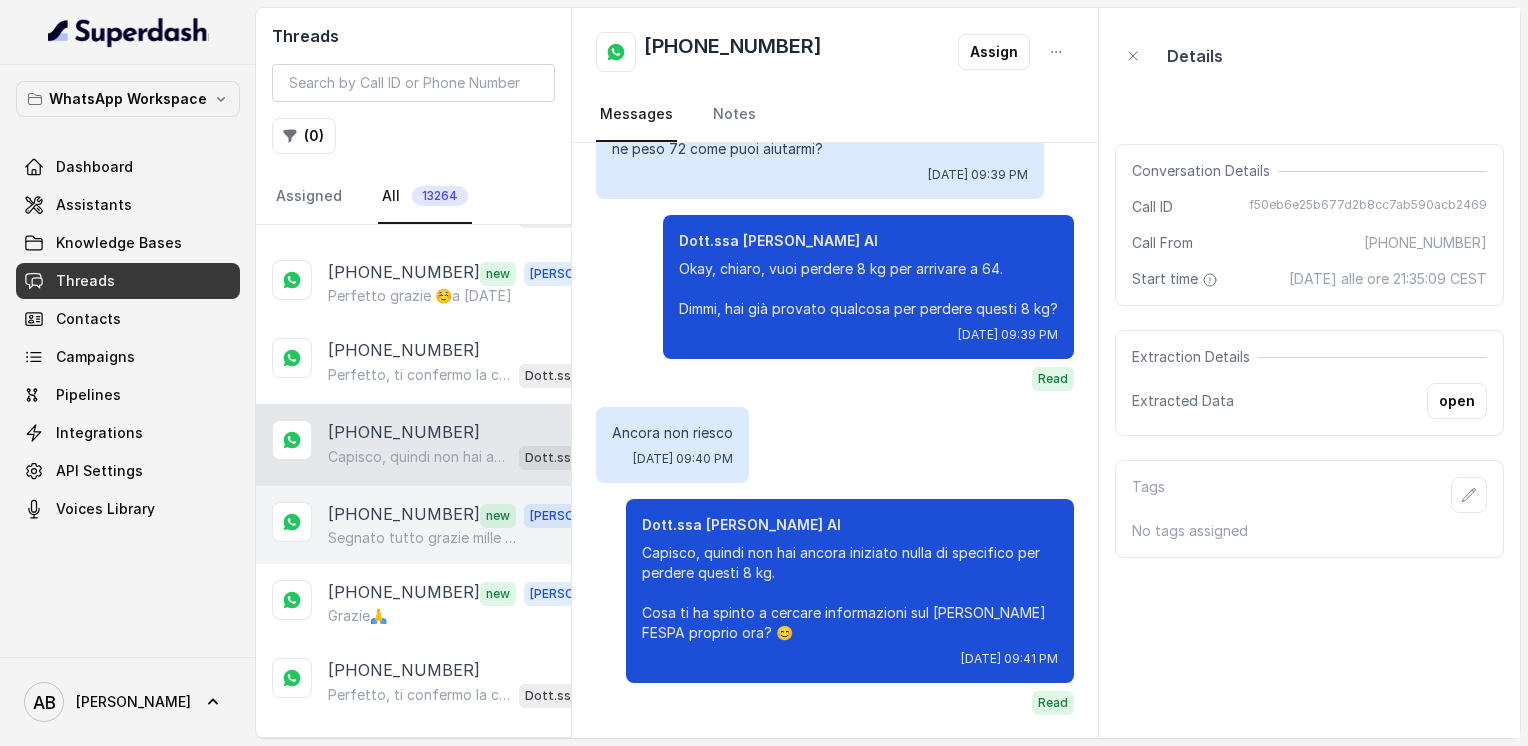 click on "[PHONE_NUMBER]   new [PERSON_NAME] tutto grazie mille 😊" at bounding box center [413, 525] 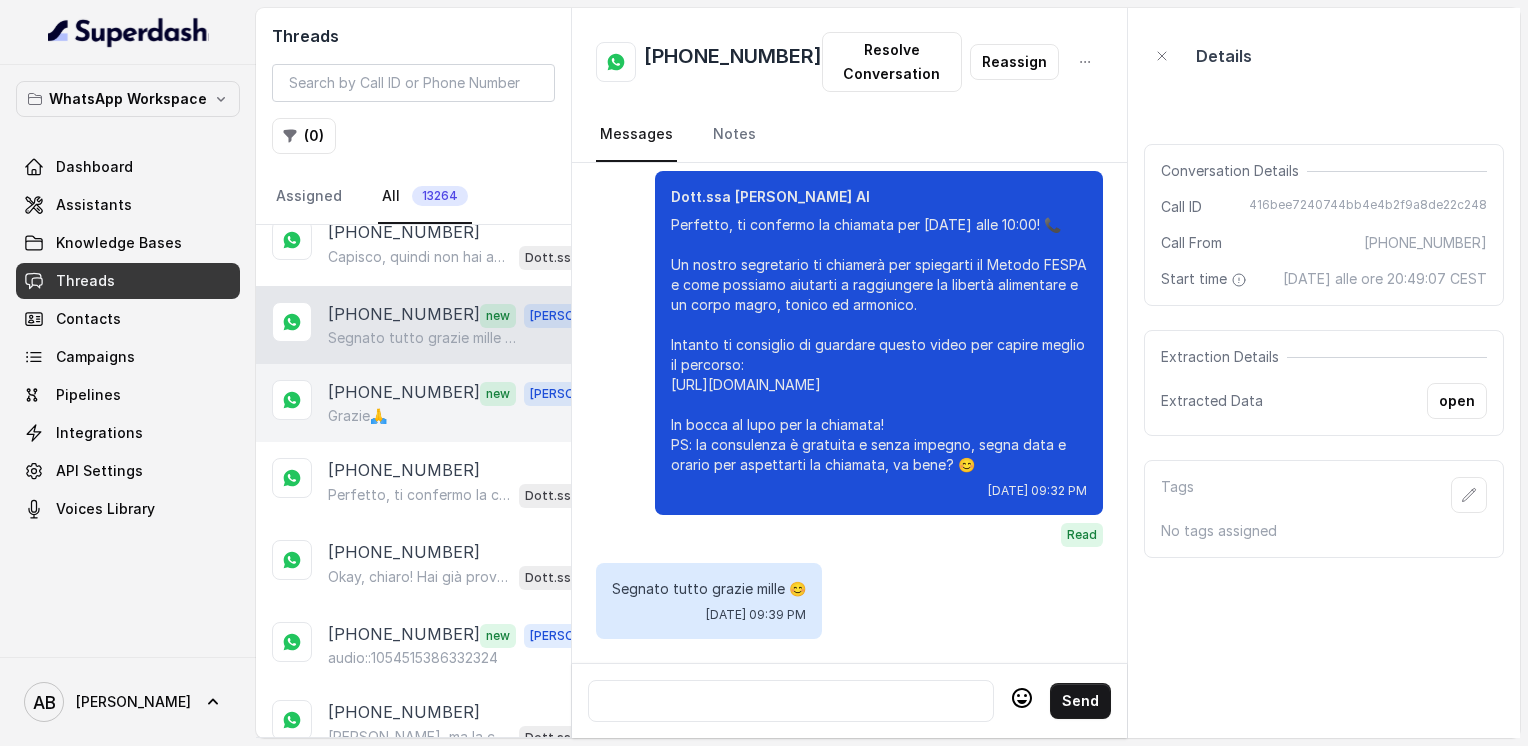 click on "[PHONE_NUMBER]" at bounding box center (404, 393) 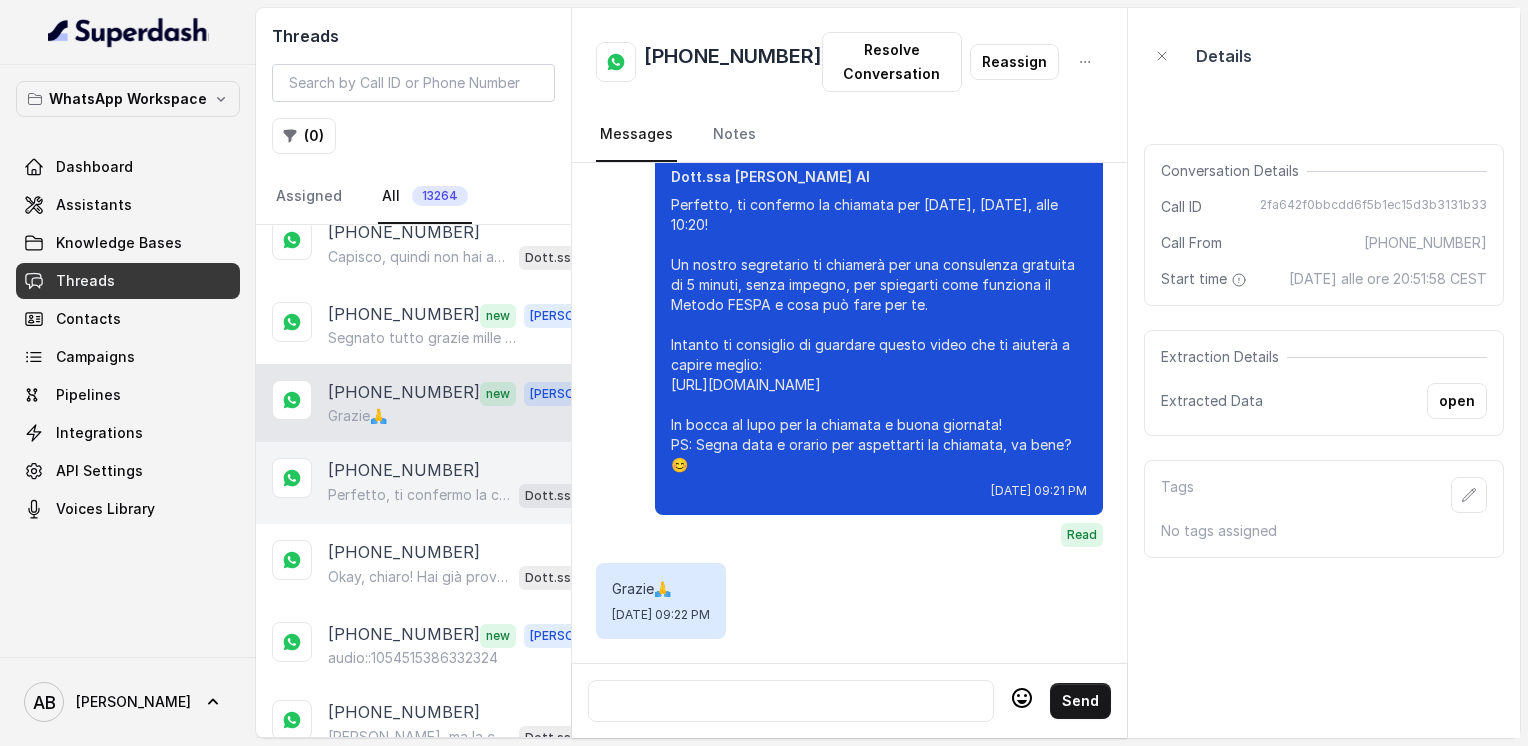 click on "[PHONE_NUMBER]" at bounding box center (404, 470) 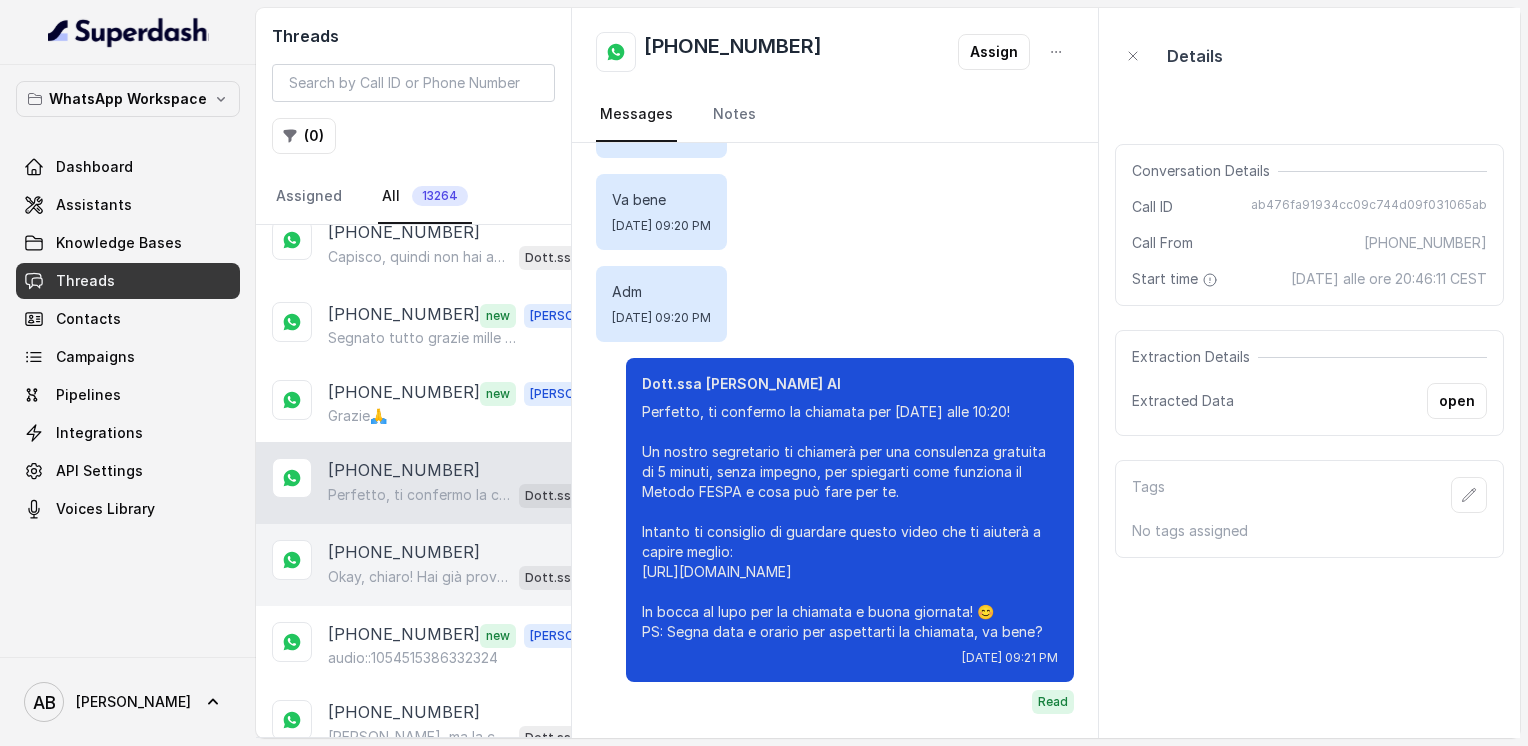 click on "[PHONE_NUMBER]" at bounding box center [404, 552] 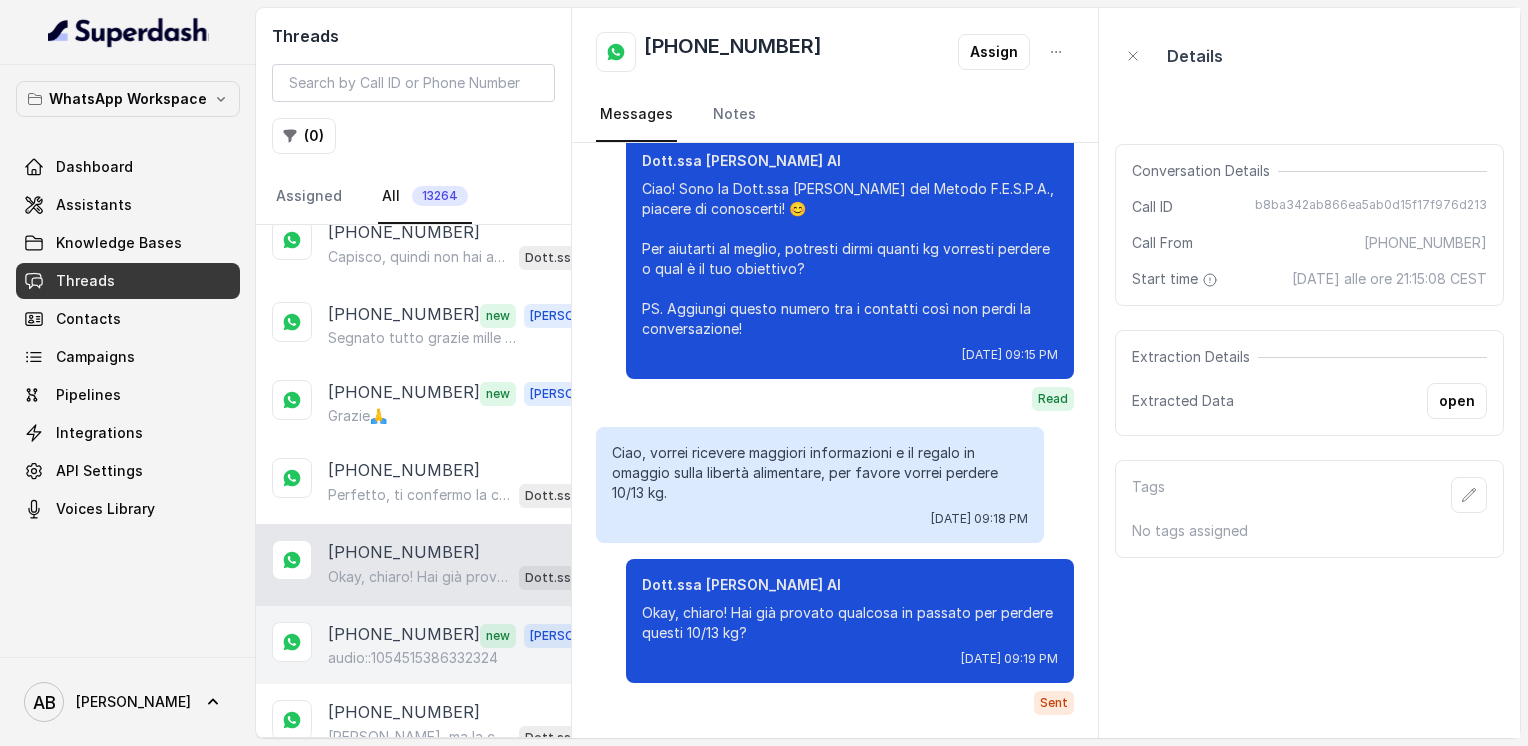 click on "[PHONE_NUMBER]   new [PERSON_NAME] audio::1054515386332324" at bounding box center (413, 645) 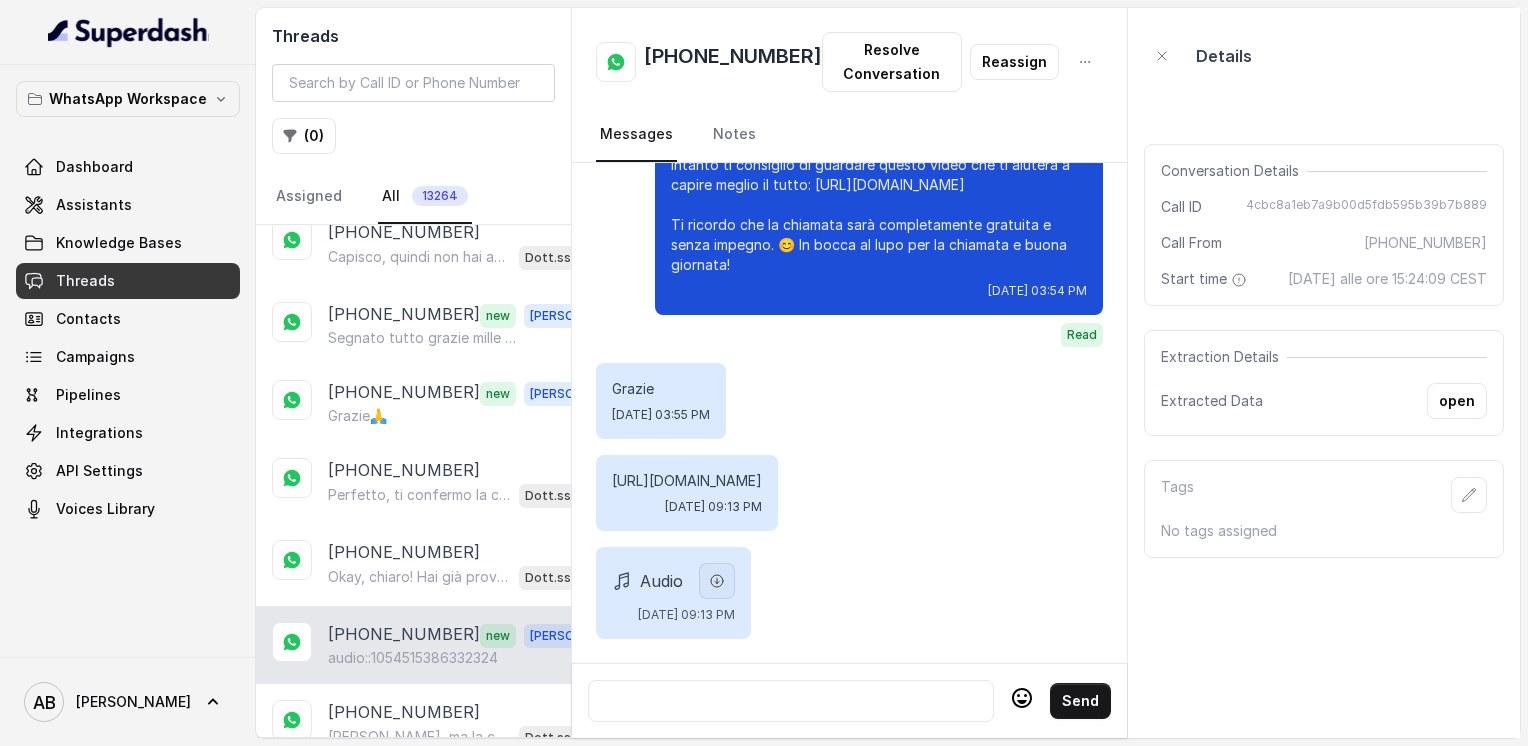 click 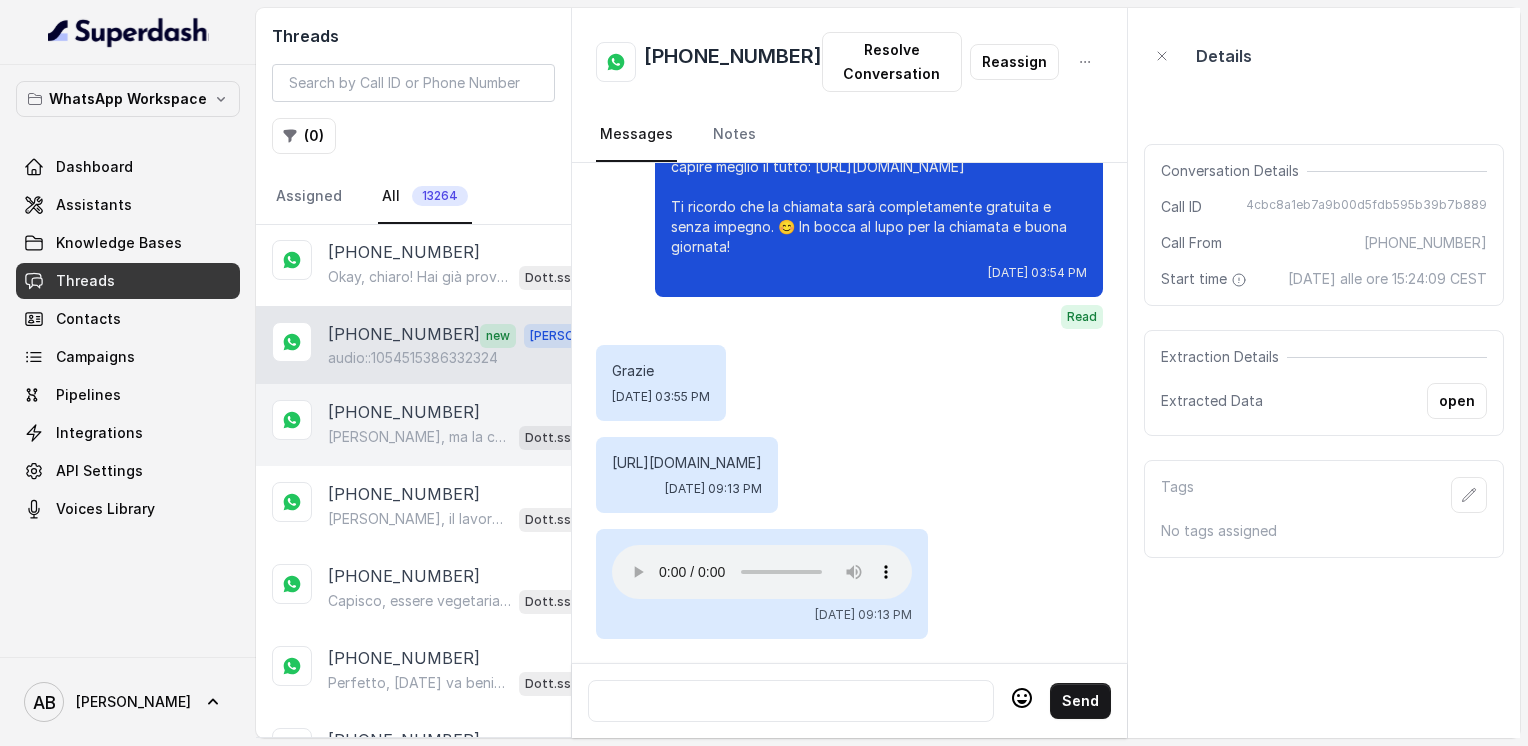 click on "[PHONE_NUMBER]" at bounding box center [404, 412] 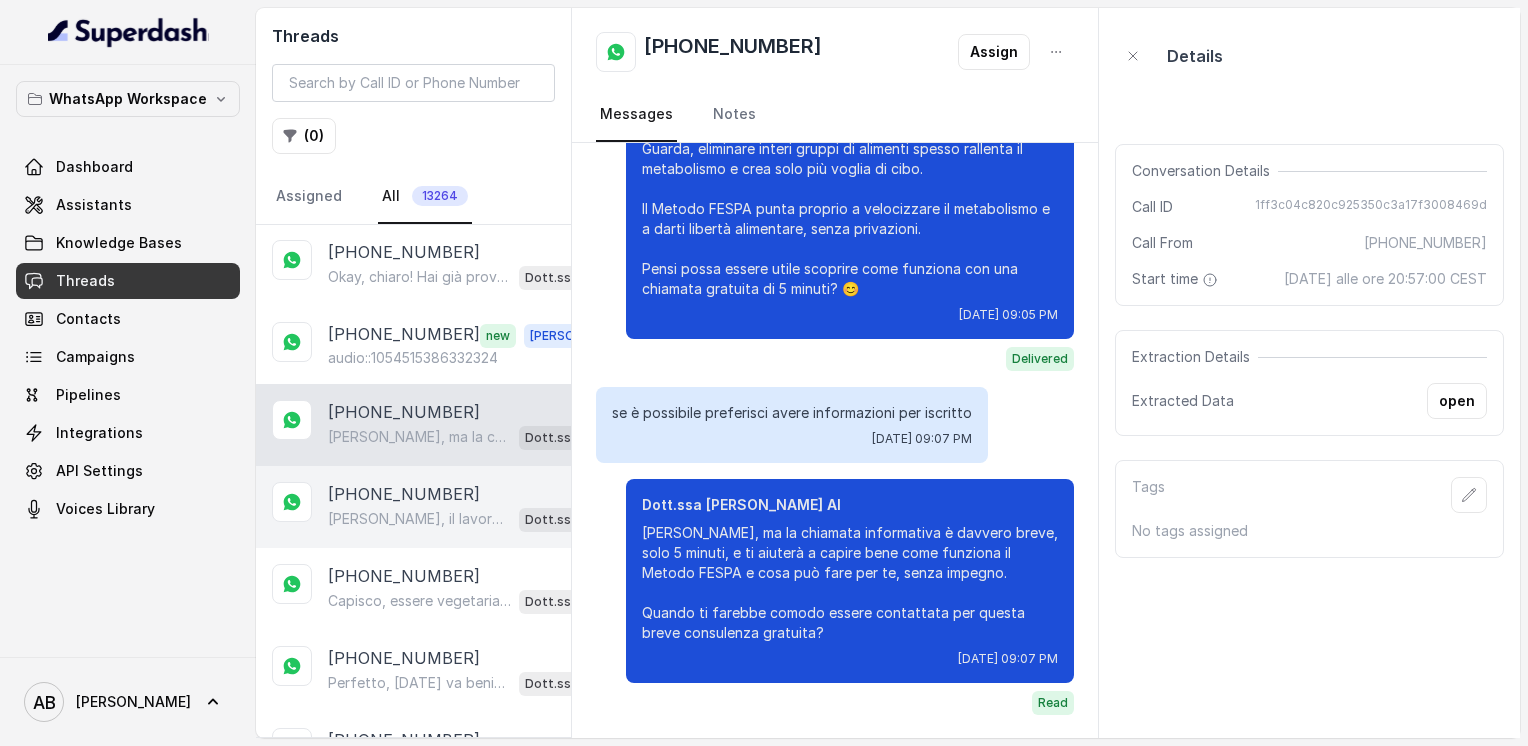 click on "[PERSON_NAME], il lavoro fino a tardi rende tutto più complicato.
La chiamata è davvero breve, solo 5 minuti, e ti aiuterà a capire bene come funziona il Metodo FESPA, personalizzato per te.
Se vuoi, possiamo fissare un orario comodo per te, anche molto tardi o in pausa, così ti chiamiamo solo quando puoi.
Quale giorno e orario preferisci? 😊 Dott.ssa [PERSON_NAME] AI" at bounding box center (469, 519) 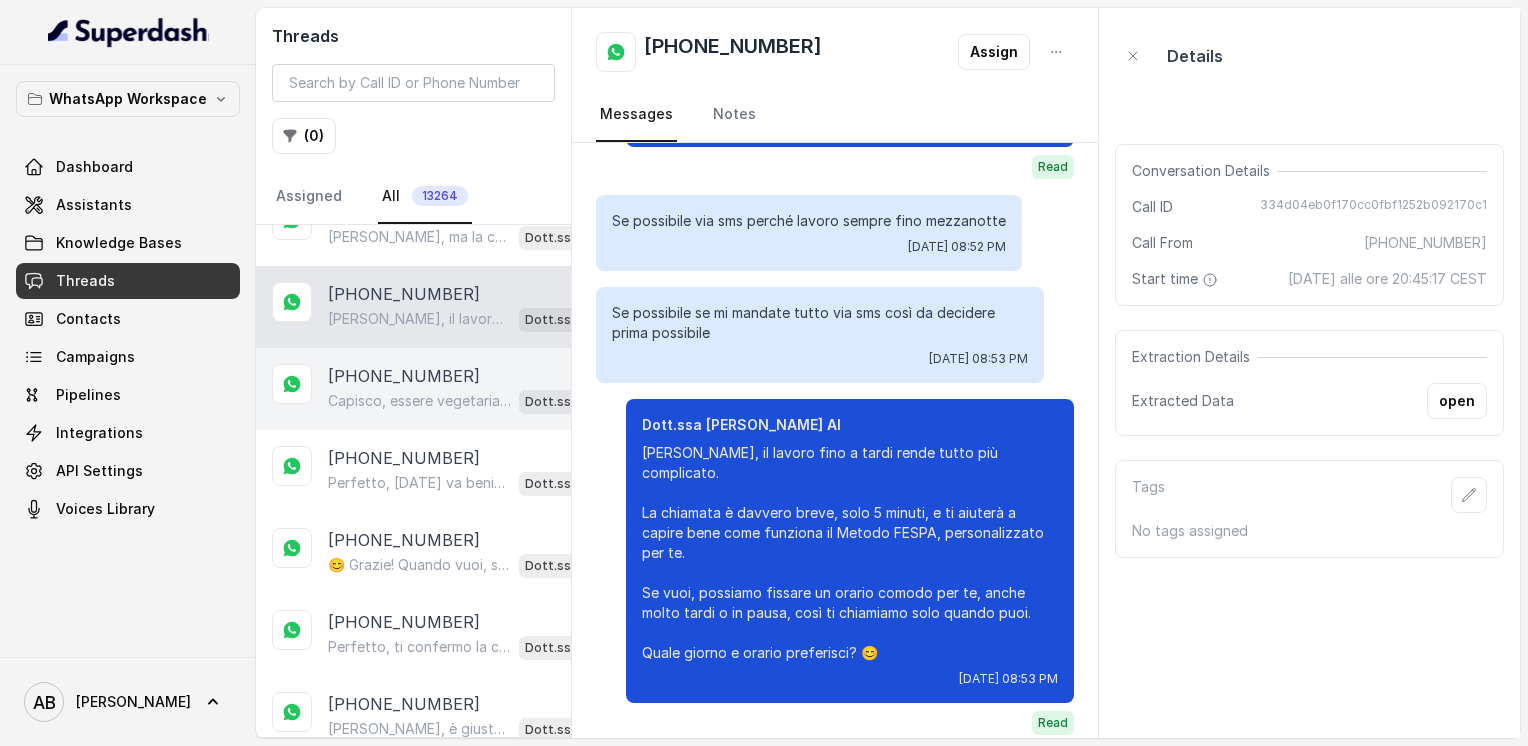 click on "Capisco, essere vegetariana e limitare i legumi può sembrare una sfida, ma non è un problema per il Metodo FESPA.
Il percorso si adatta alle tue esigenze alimentari, per aiutarti a raggiungere libertà alimentare e un corpo magro, tonico ed armonico.
Ti va di fare una chiamata gratuita di 5 minuti per approfondire? 😊 Dott.ssa [PERSON_NAME] AI" at bounding box center (469, 401) 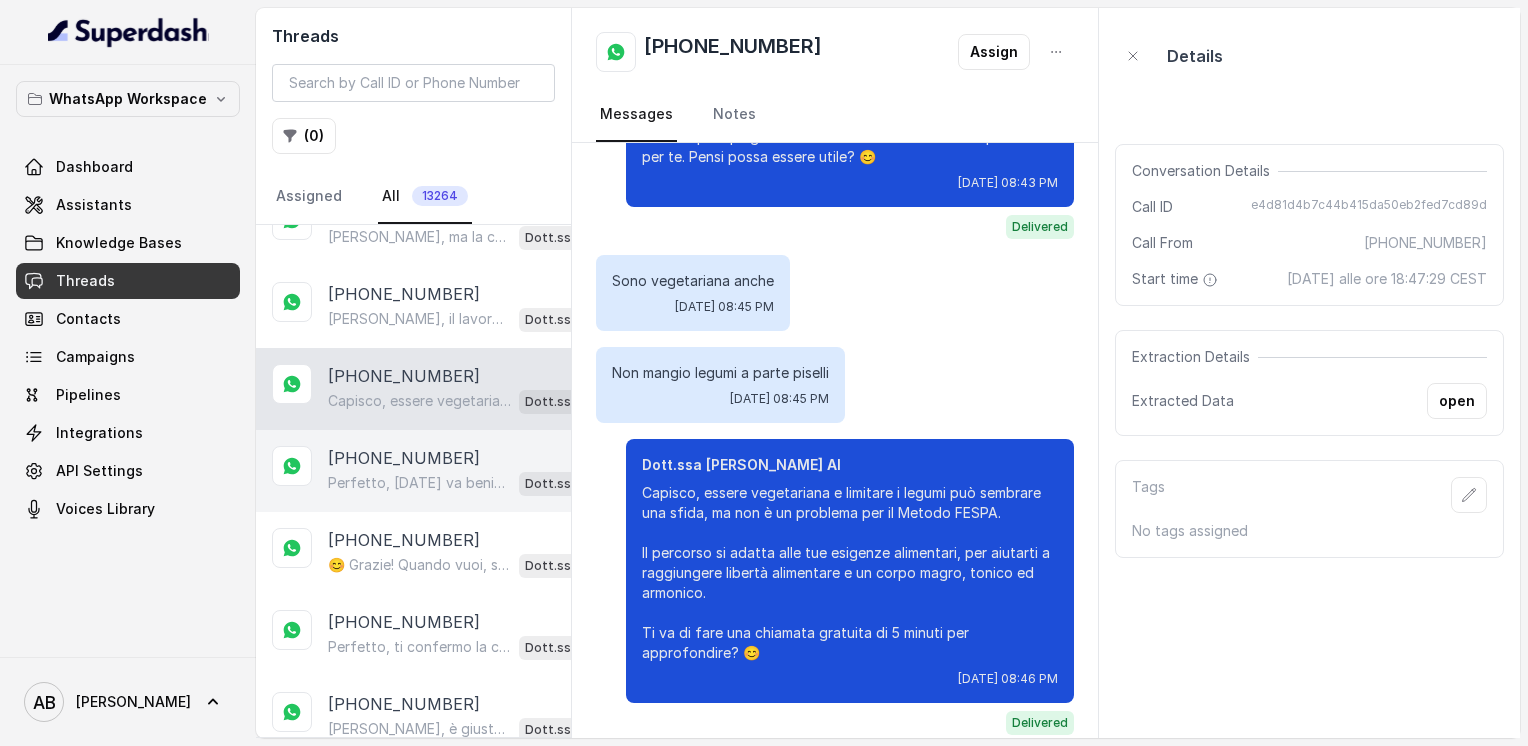 click on "Perfetto, [DATE] va benissimo!
Quale giorno e orario preferisci per essere contattata? 😊" at bounding box center [419, 483] 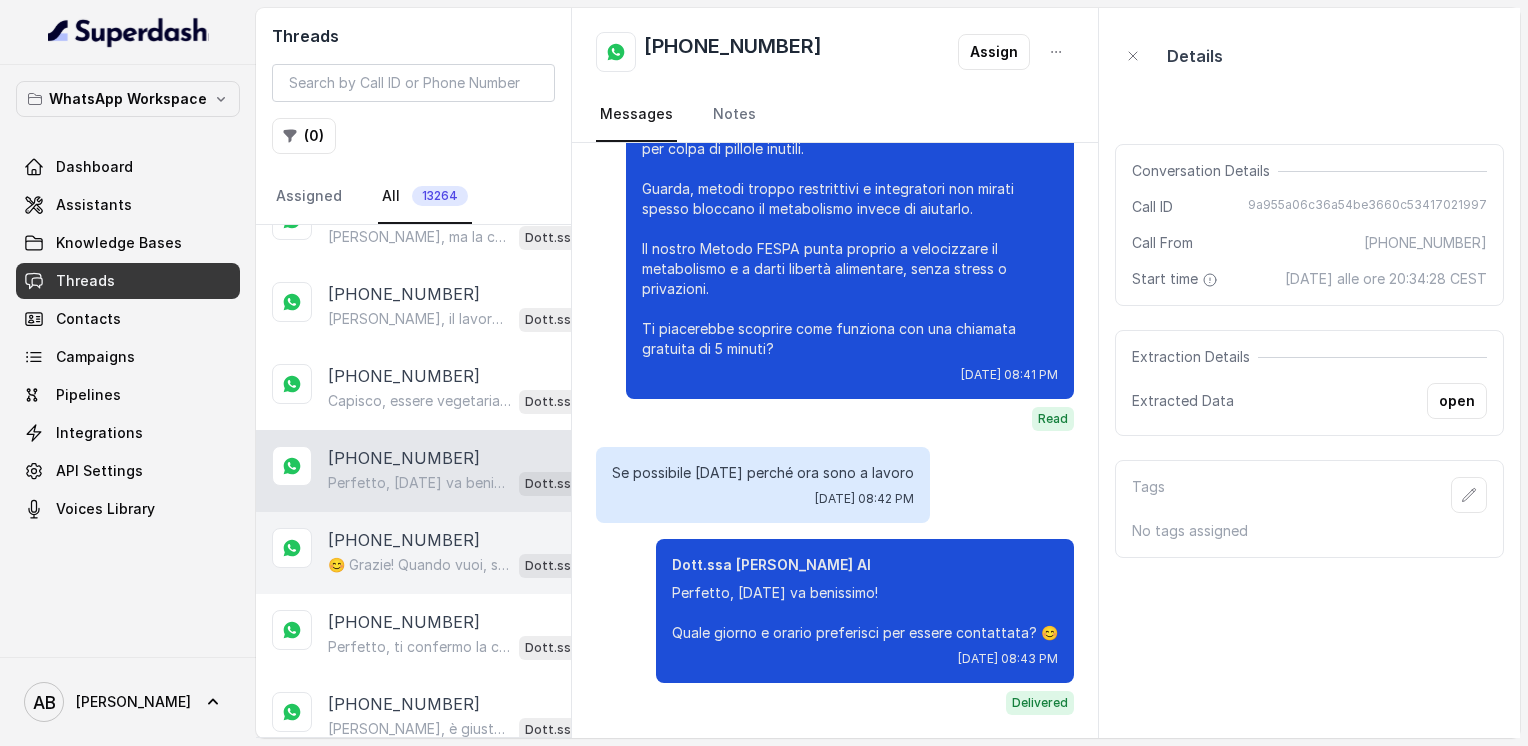 click on "[PHONE_NUMBER]   😊 Grazie! Quando vuoi, sono qui per aiutarti a trovare il momento migliore per la chiamata. A presto! Dott.ssa [PERSON_NAME] AI" at bounding box center (413, 553) 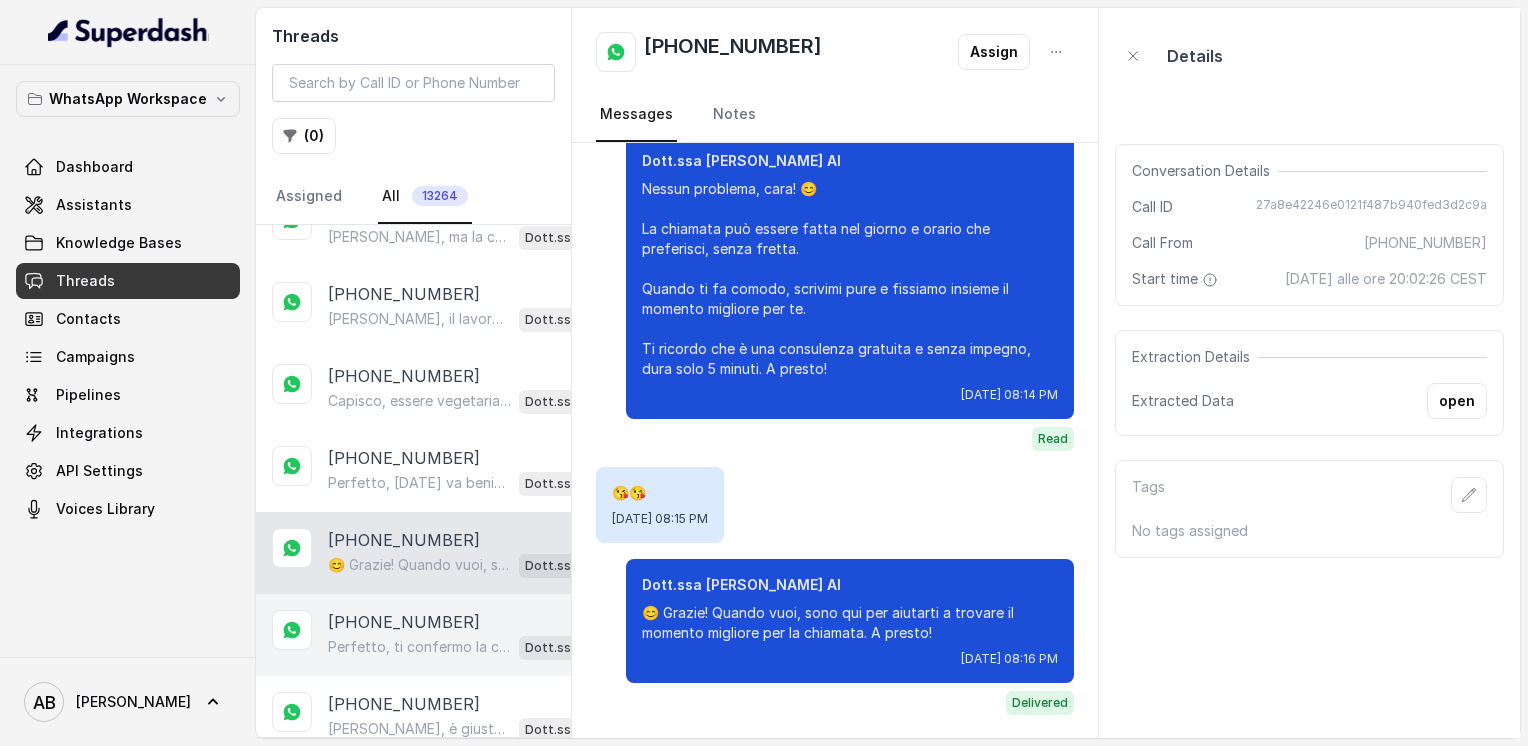 click on "[PHONE_NUMBER]" at bounding box center [404, 622] 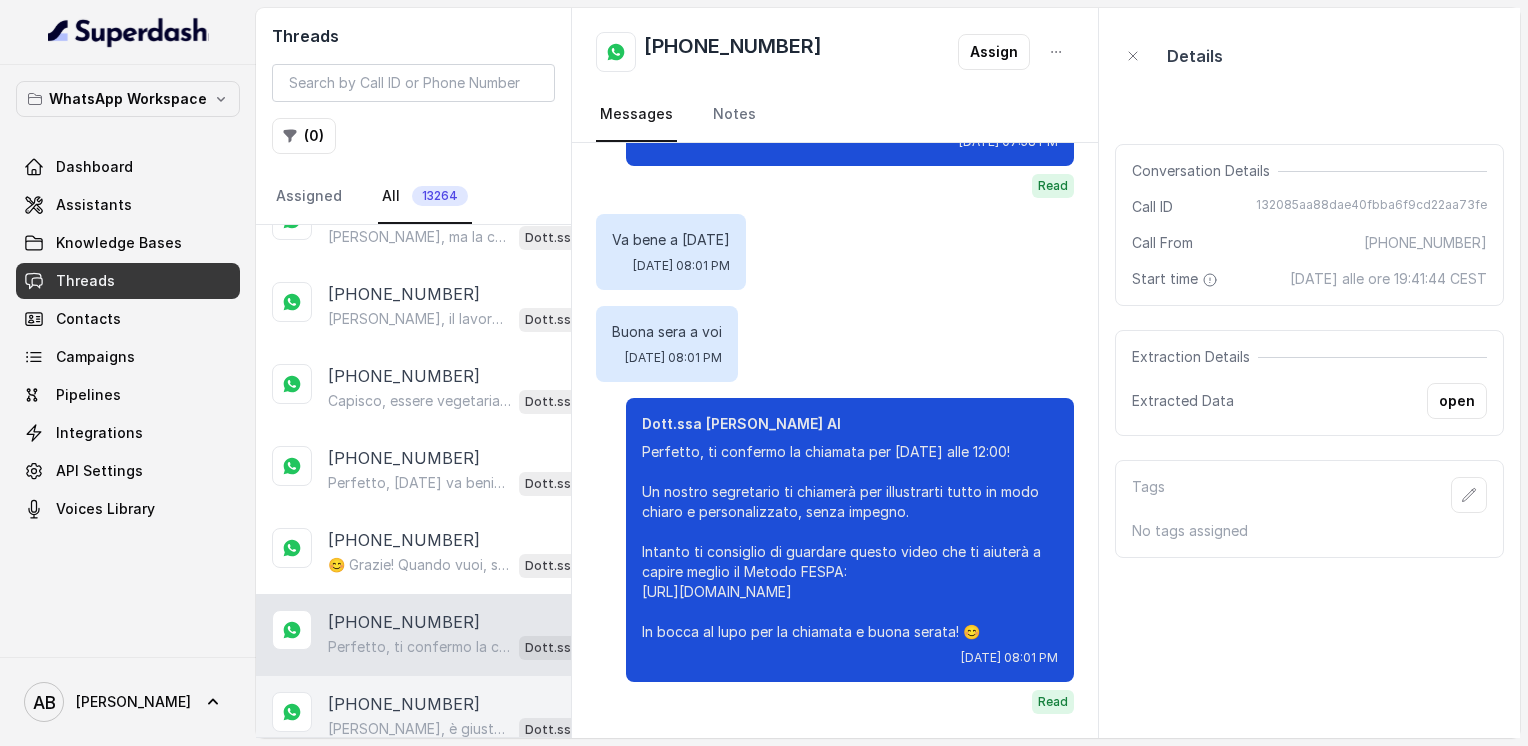 click on "[PHONE_NUMBER]" at bounding box center [404, 704] 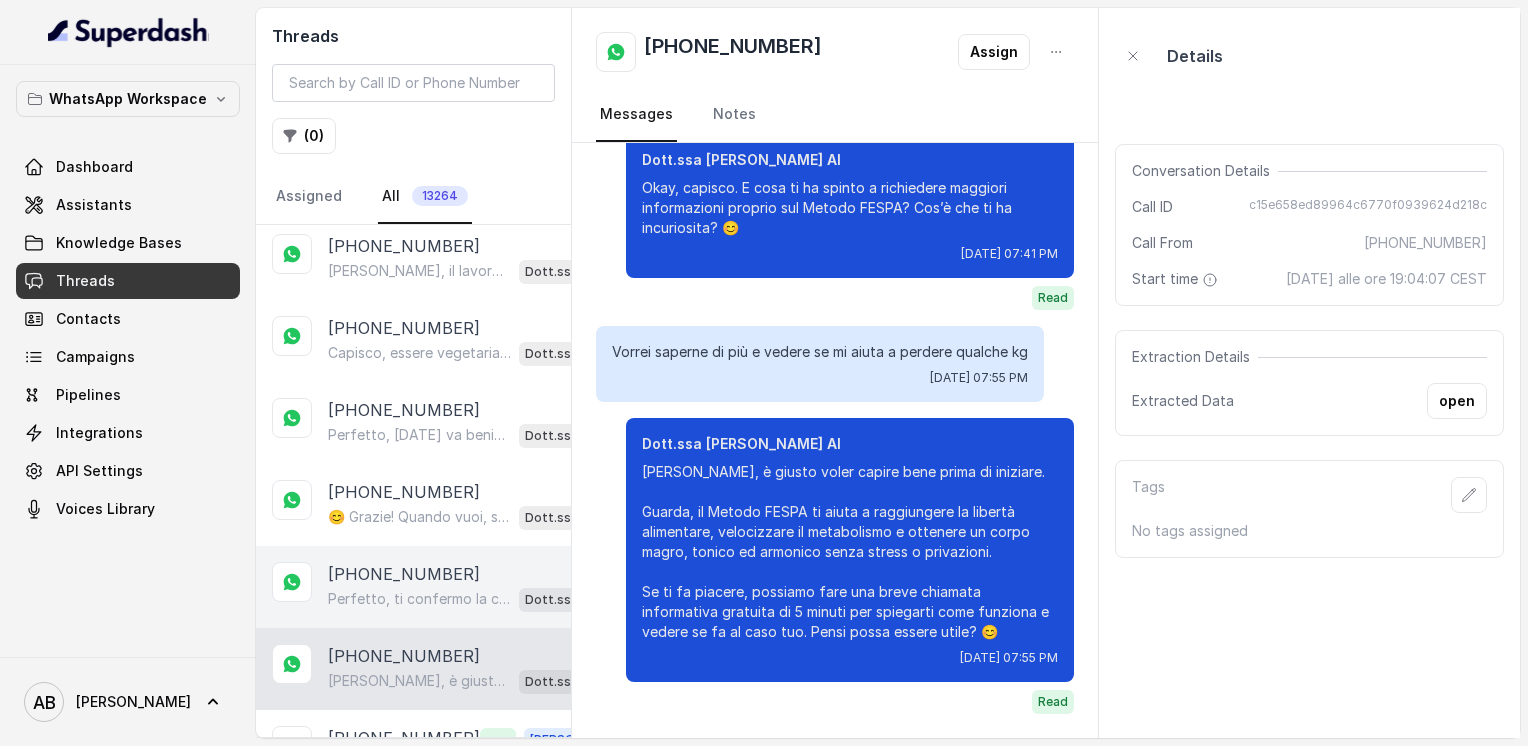 scroll, scrollTop: 10361, scrollLeft: 0, axis: vertical 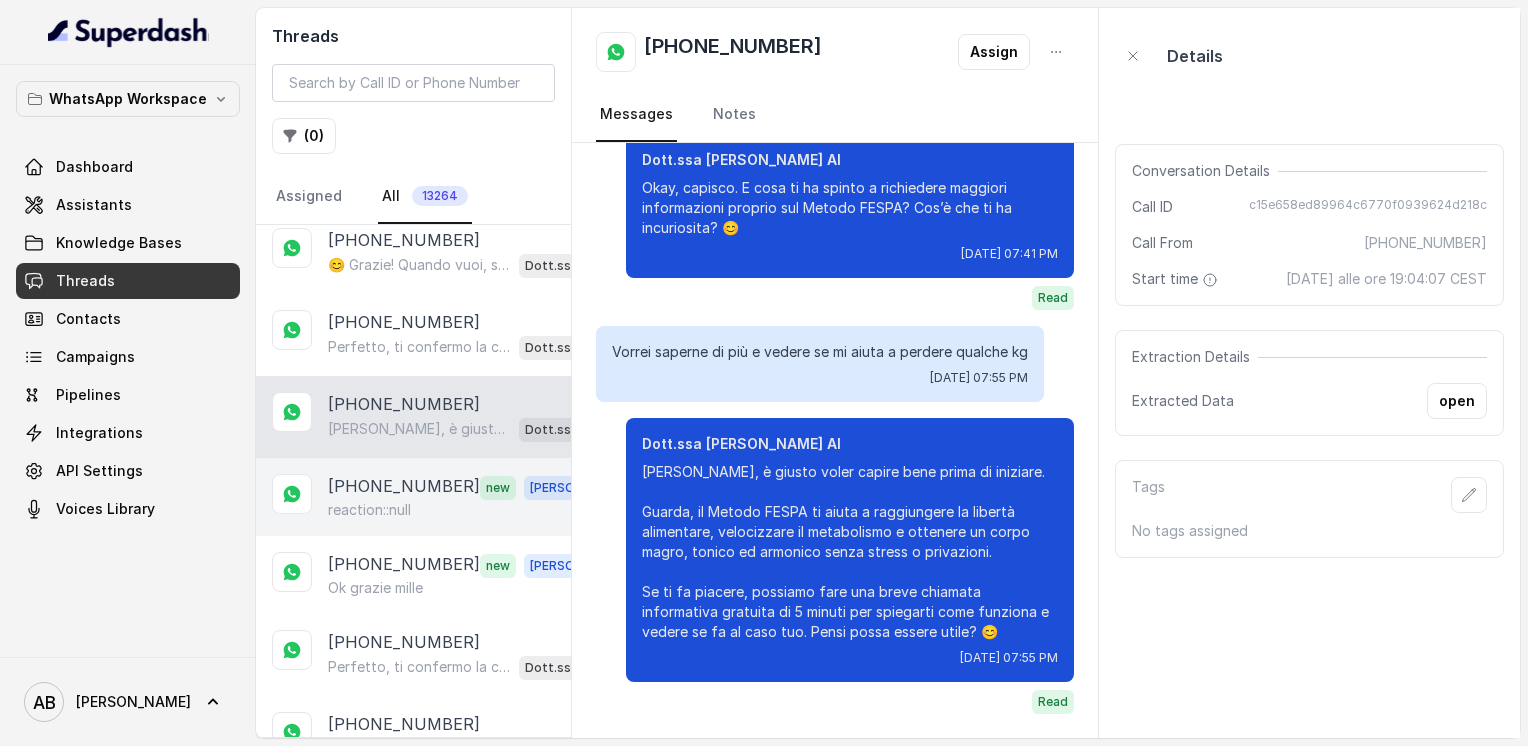 click on "[PHONE_NUMBER]" at bounding box center [404, 487] 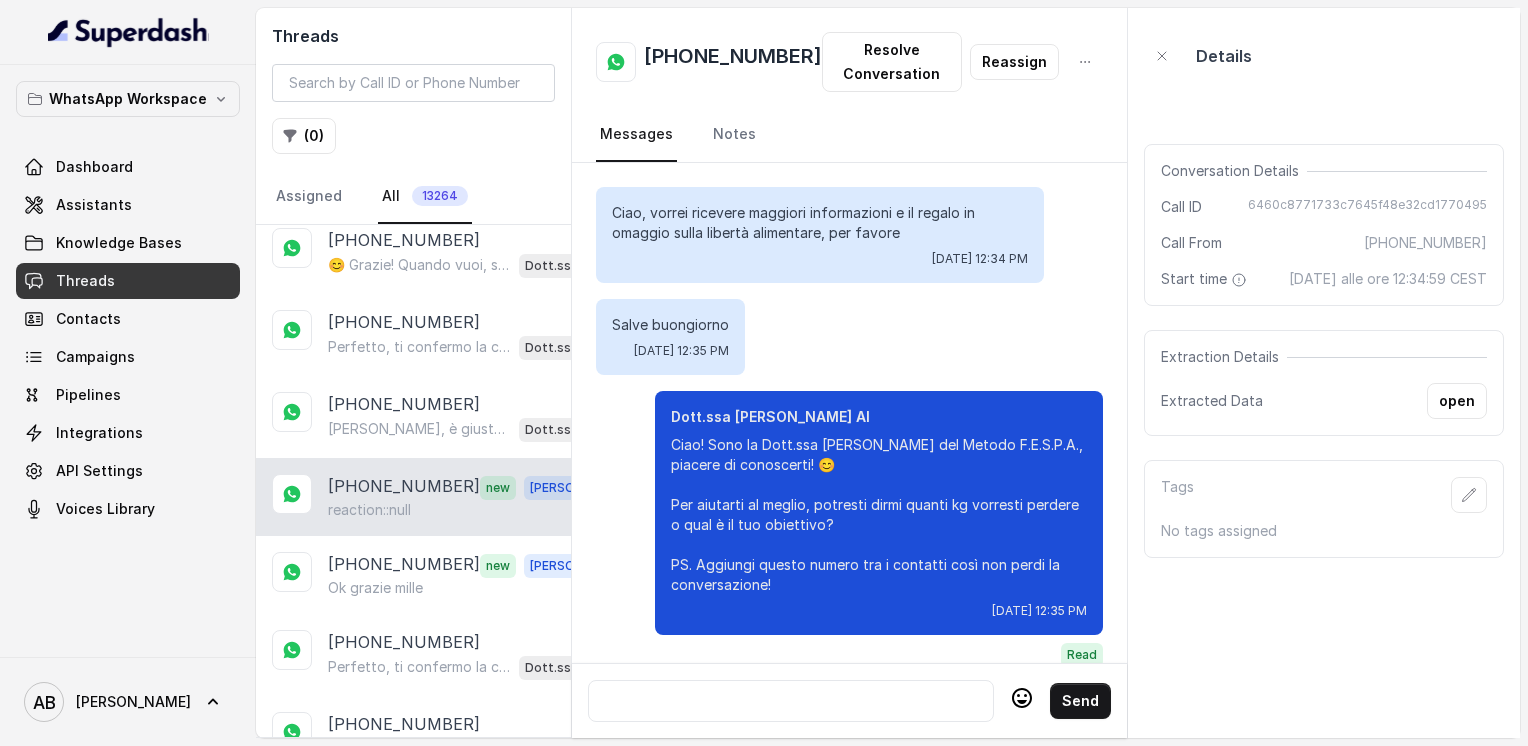 scroll, scrollTop: 4184, scrollLeft: 0, axis: vertical 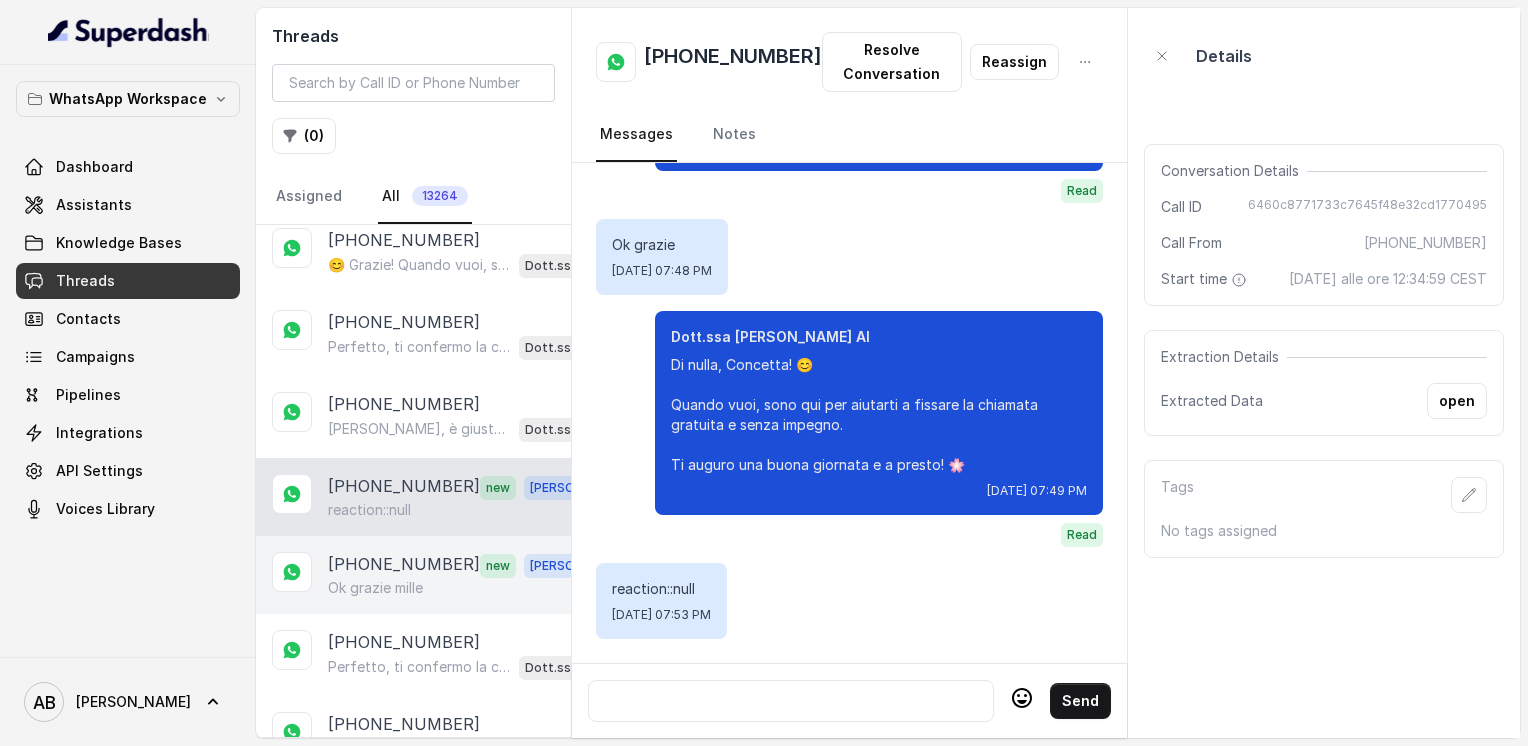 click on "[PHONE_NUMBER]" at bounding box center (404, 565) 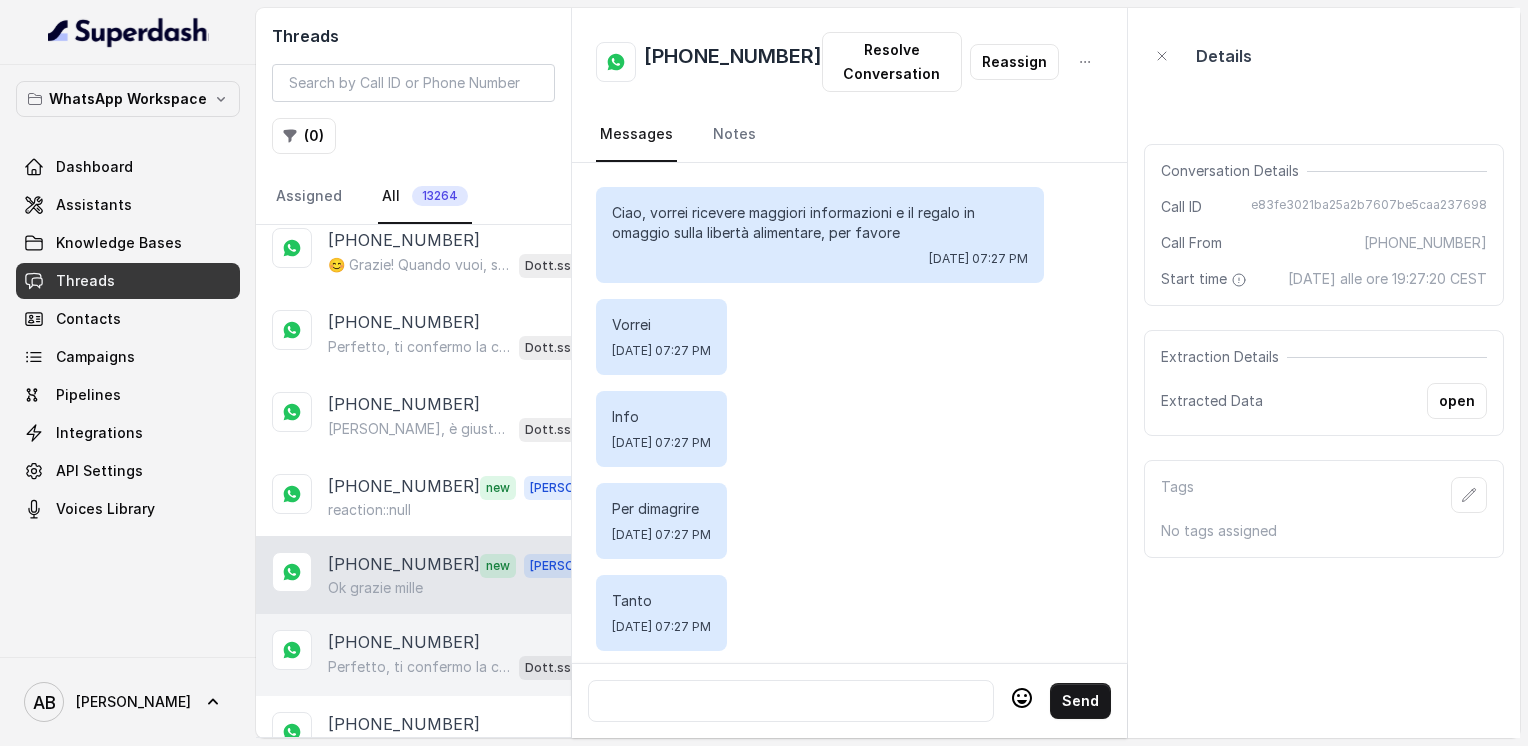 scroll, scrollTop: 3692, scrollLeft: 0, axis: vertical 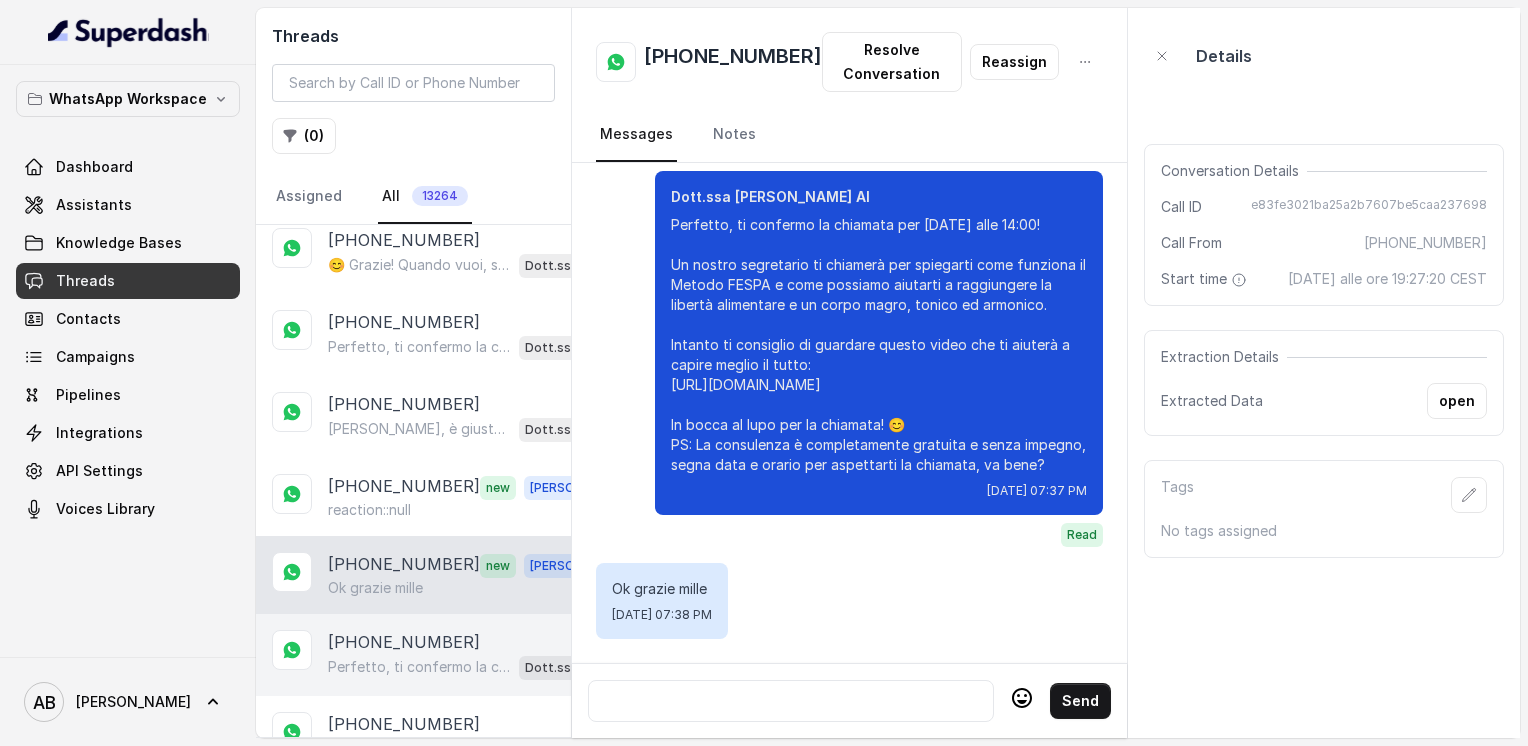 click on "[PHONE_NUMBER]   Perfetto, ti confermo la chiamata per [DATE] alle 10:20!
Un nostro segretario ti chiamerà per illustrarti tutto sulla libertà alimentare, velocizzare il metabolismo e ottenere un corpo magro, tonico ed armonico.
Intanto ti consiglio di guardare questo video che ti aiuterà a capire meglio il Metodo FESPA:
[URL][DOMAIN_NAME]
In bocca al lupo per la chiamata e buona giornata!
PS: La consulenza è completamente gratuita e senza impegno, segna data e orario per aspettarti la chiamata, va bene? 😊 Dott.ssa [PERSON_NAME] AI" at bounding box center [413, 655] 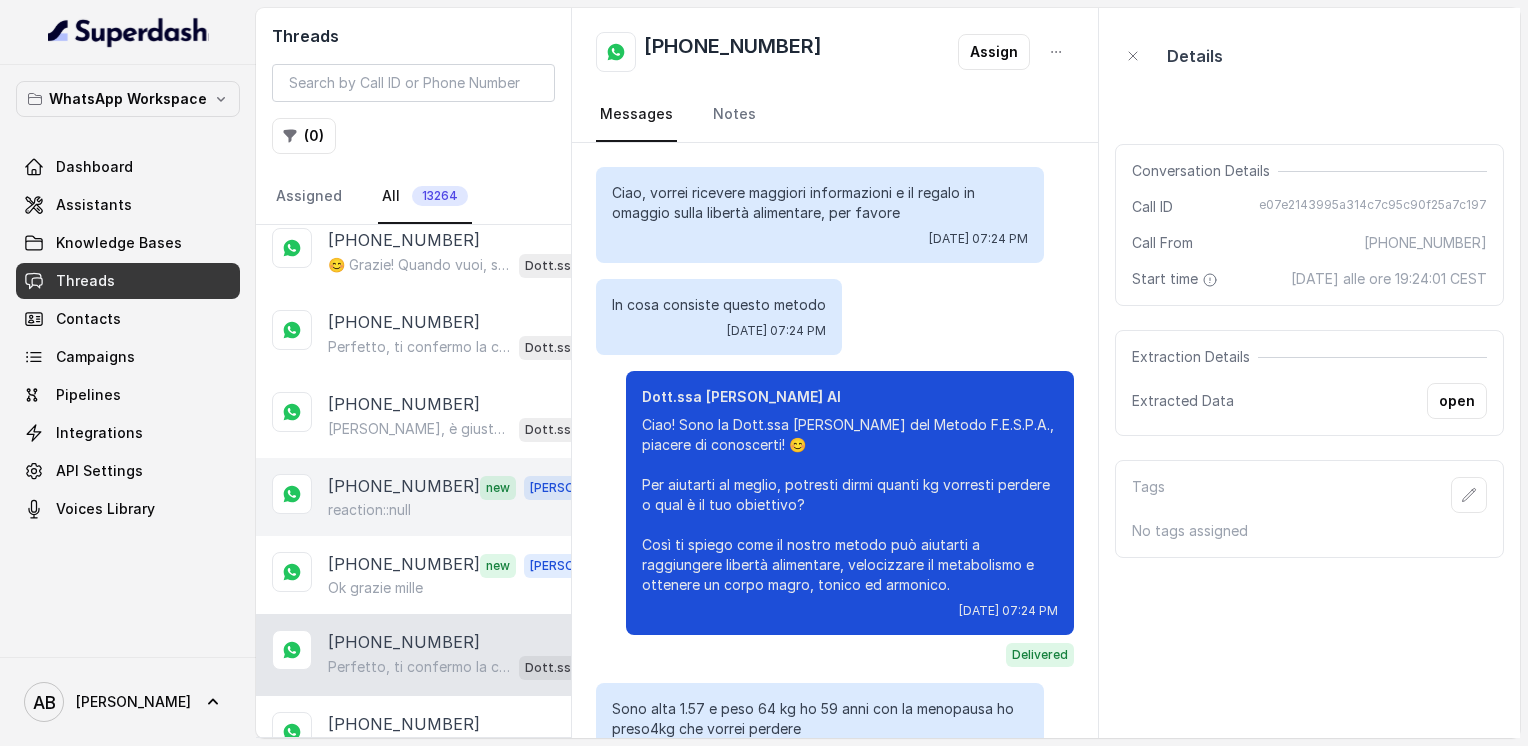 scroll, scrollTop: 2976, scrollLeft: 0, axis: vertical 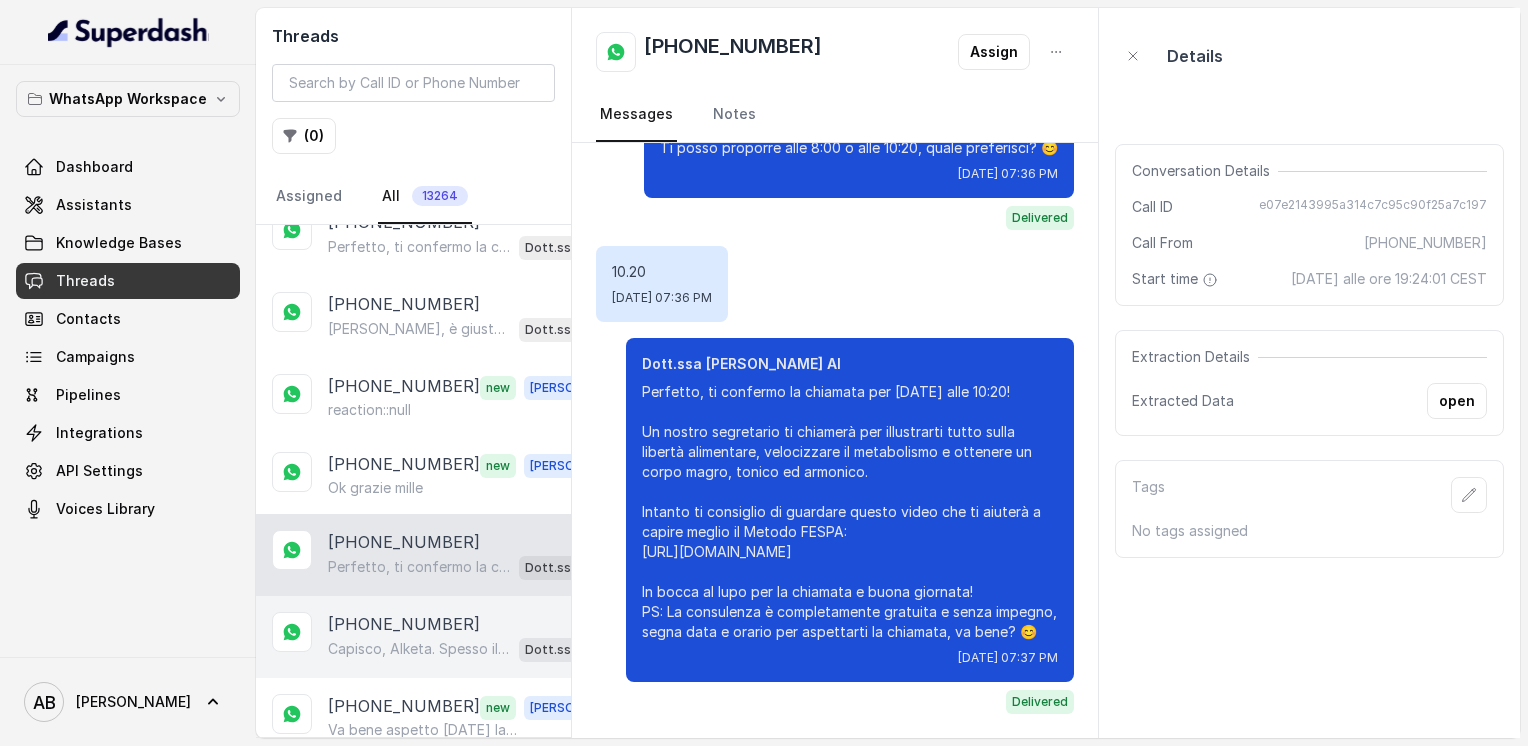 click on "Capisco, Alketa. Spesso il passaparola è il modo migliore per scoprire qualcosa di valido.
Guarda, il Metodo FESPA si basa sulla libertà alimentare e sul velocizzare il metabolismo, senza stress o privazioni. Ti piacerebbe fare una breve chiamata gratuita di 5 minuti per capire se fa al caso tuo? 😊" at bounding box center (419, 649) 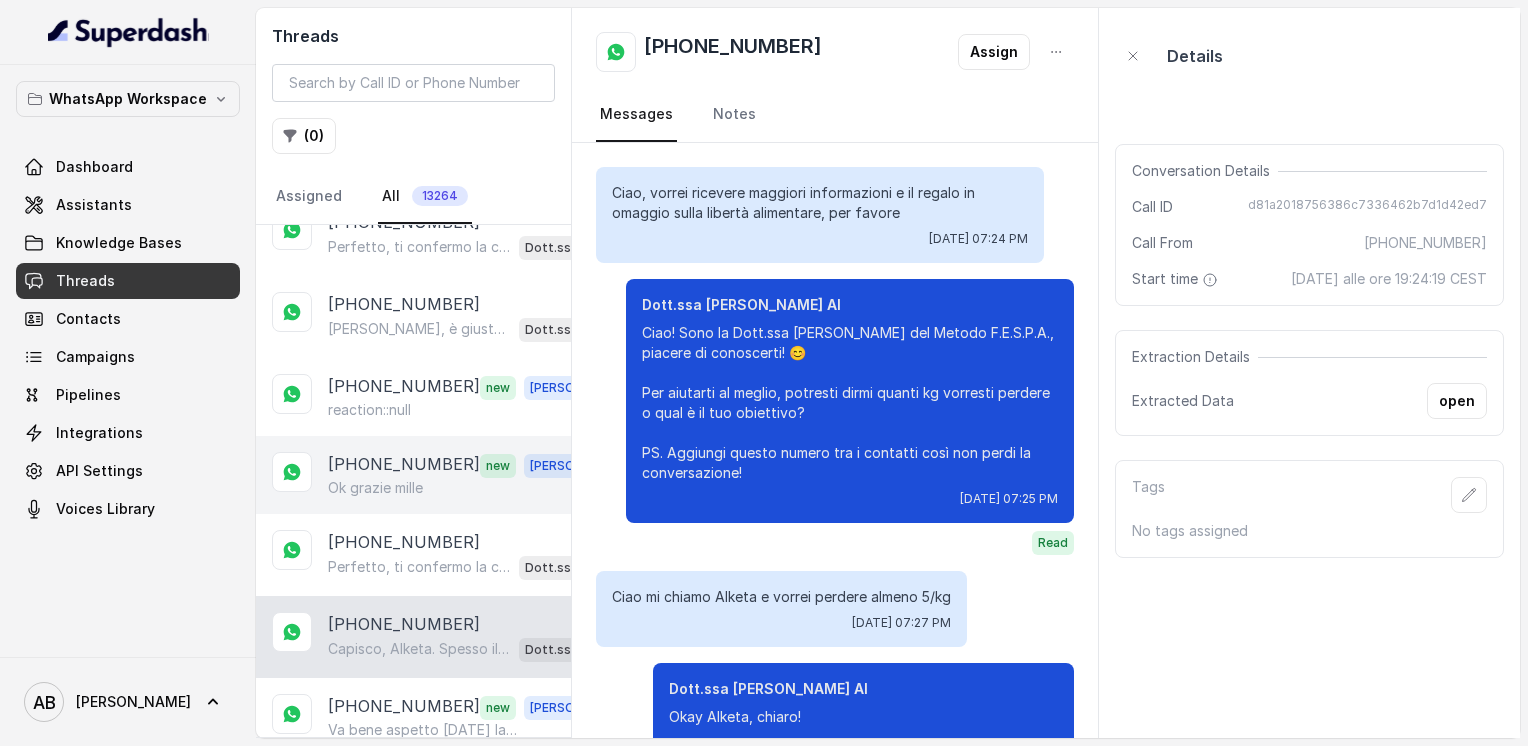 scroll, scrollTop: 772, scrollLeft: 0, axis: vertical 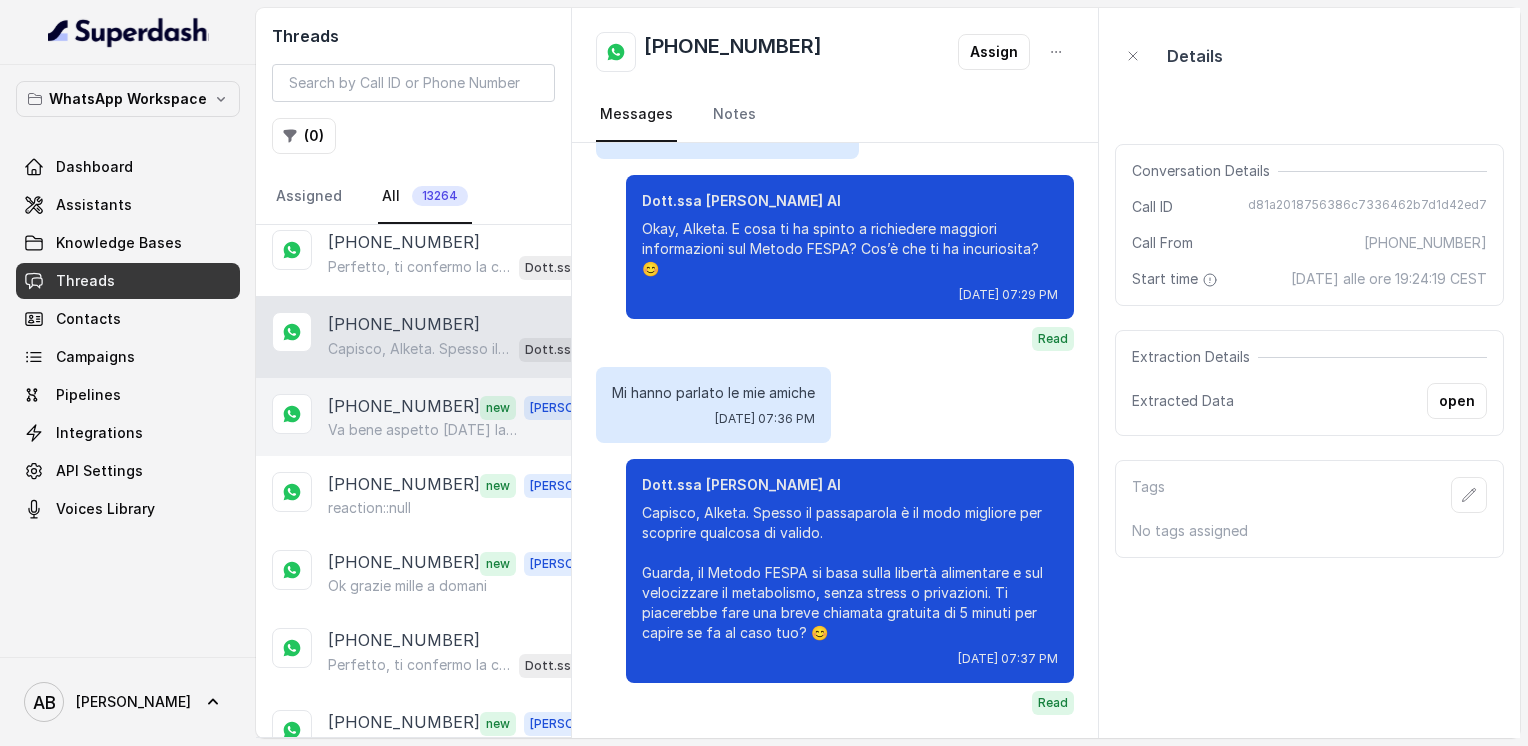 click on "[PHONE_NUMBER]" at bounding box center [404, 407] 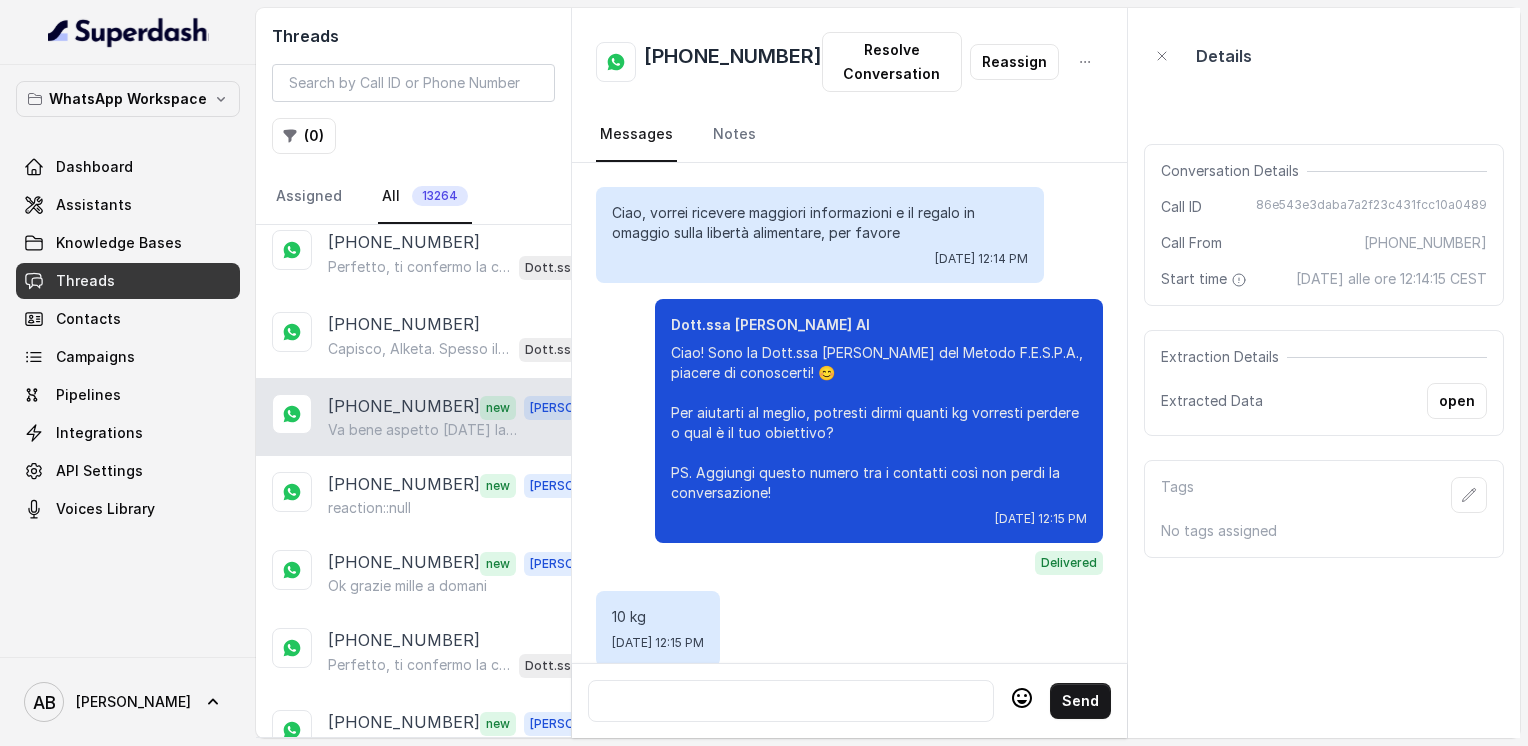 scroll, scrollTop: 1952, scrollLeft: 0, axis: vertical 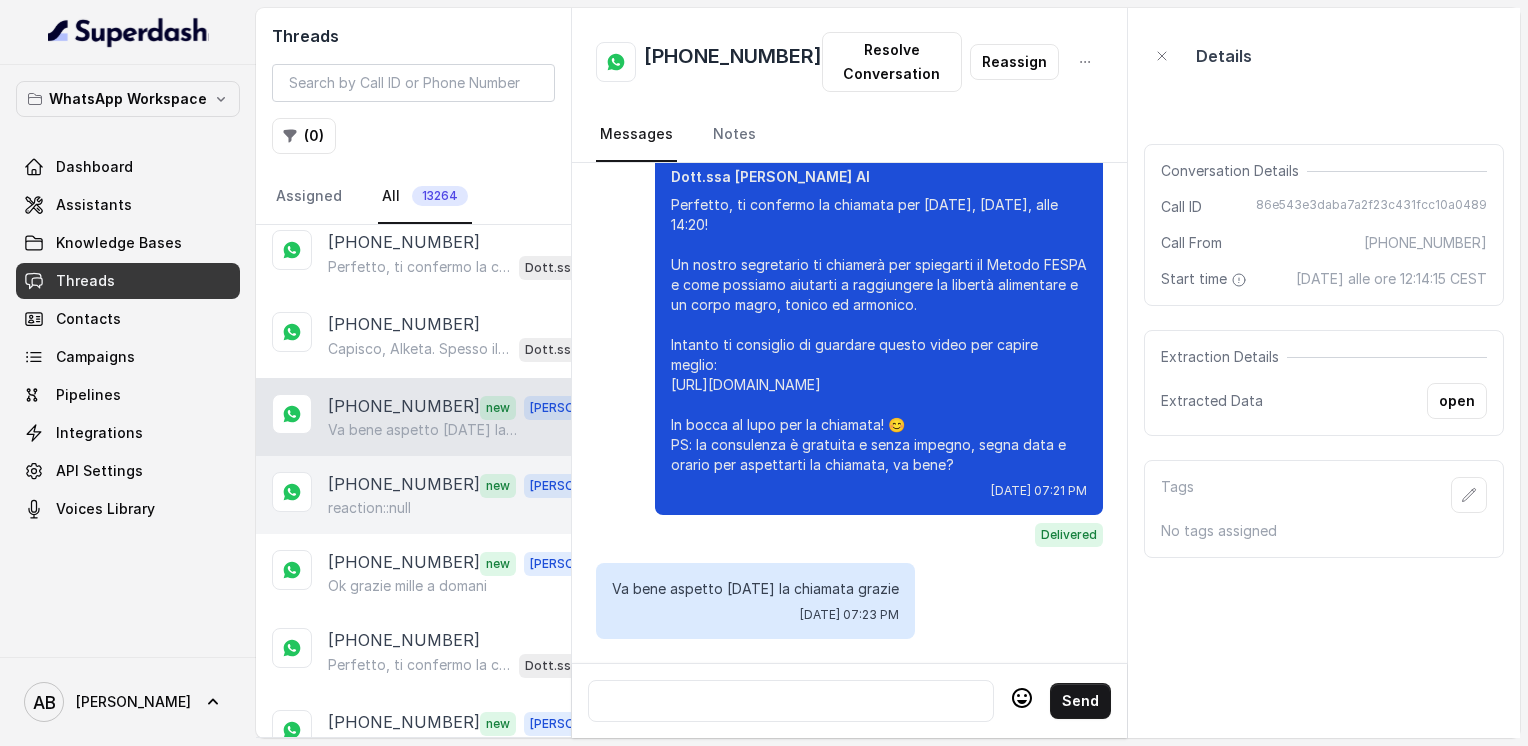 click on "[PHONE_NUMBER]" at bounding box center (404, 485) 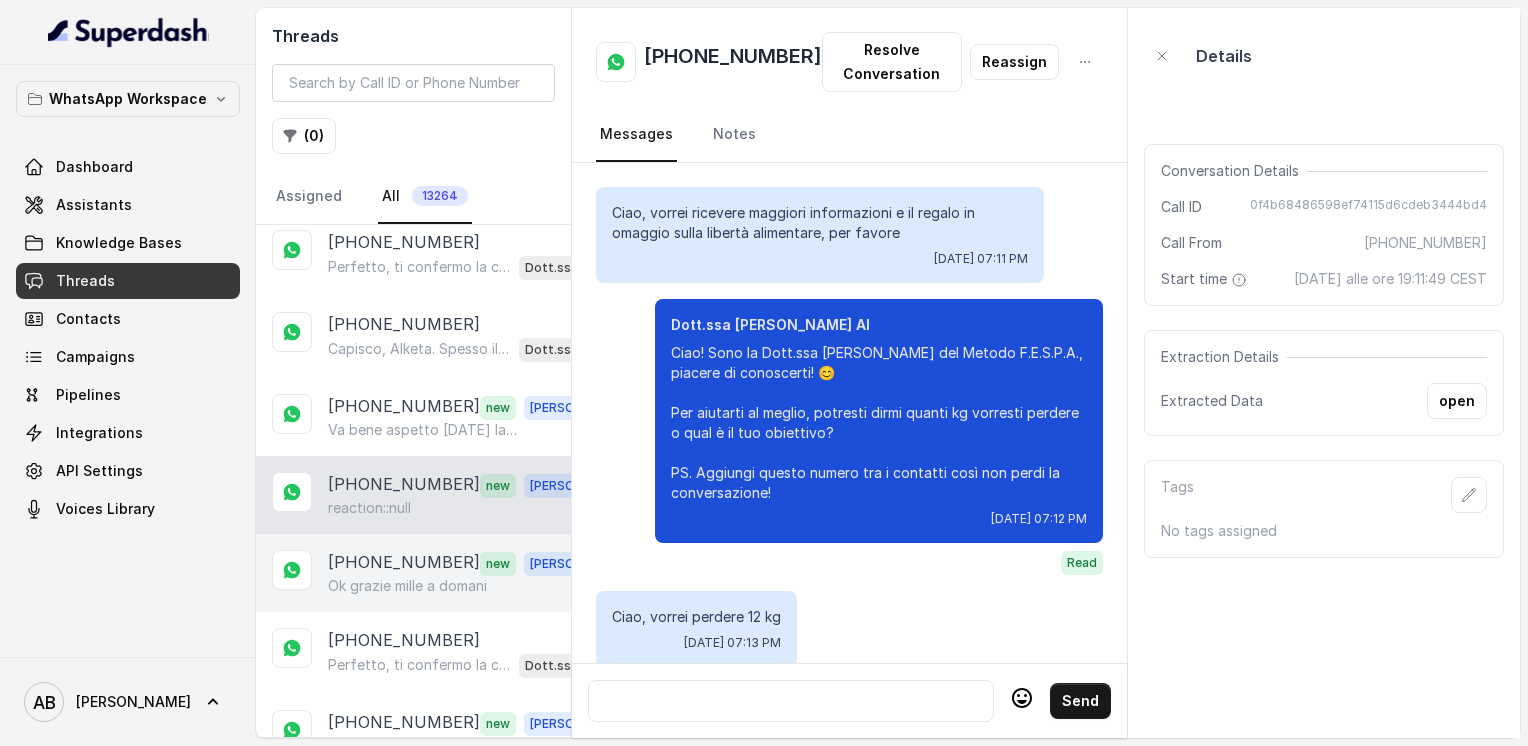 scroll, scrollTop: 2480, scrollLeft: 0, axis: vertical 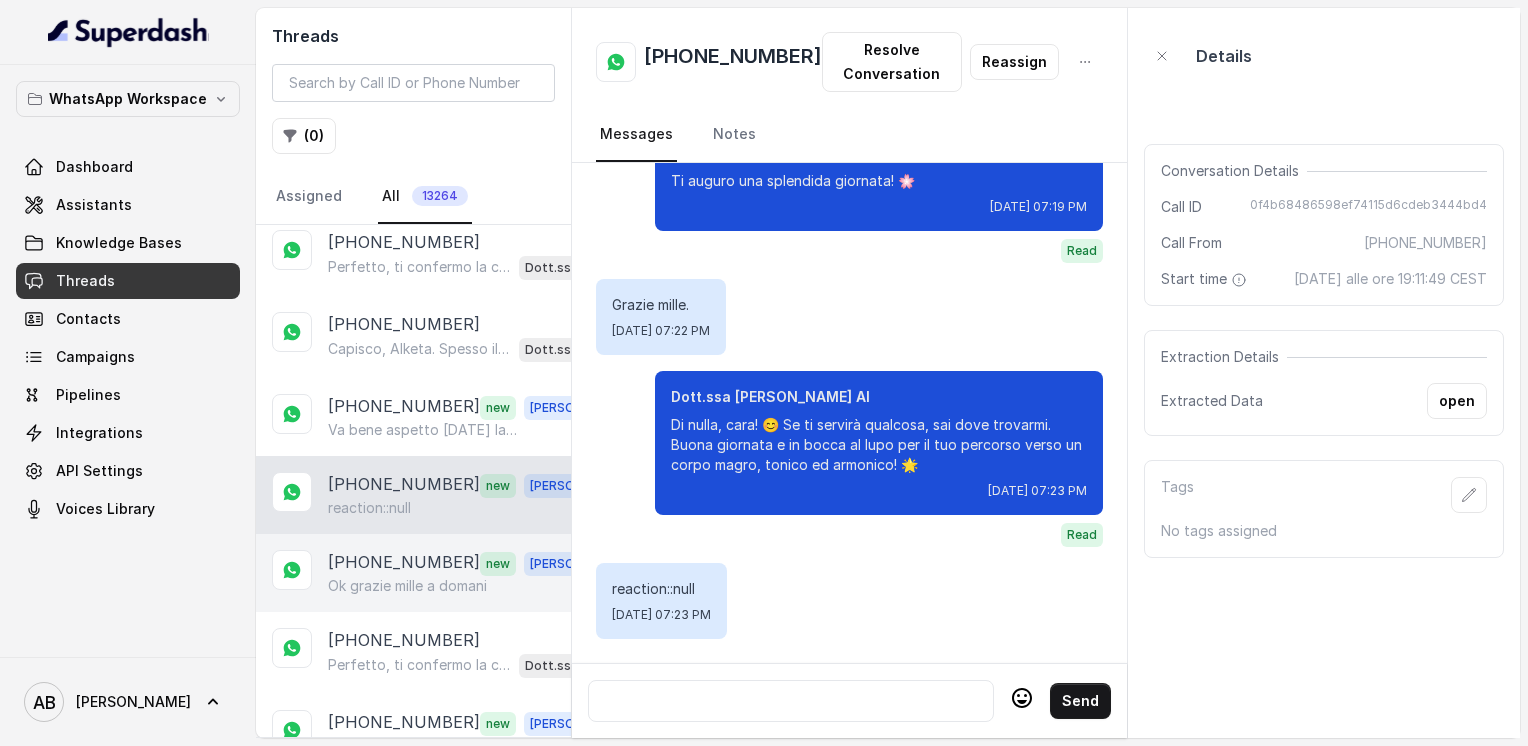 click on "Ok grazie mille a domani" at bounding box center [407, 586] 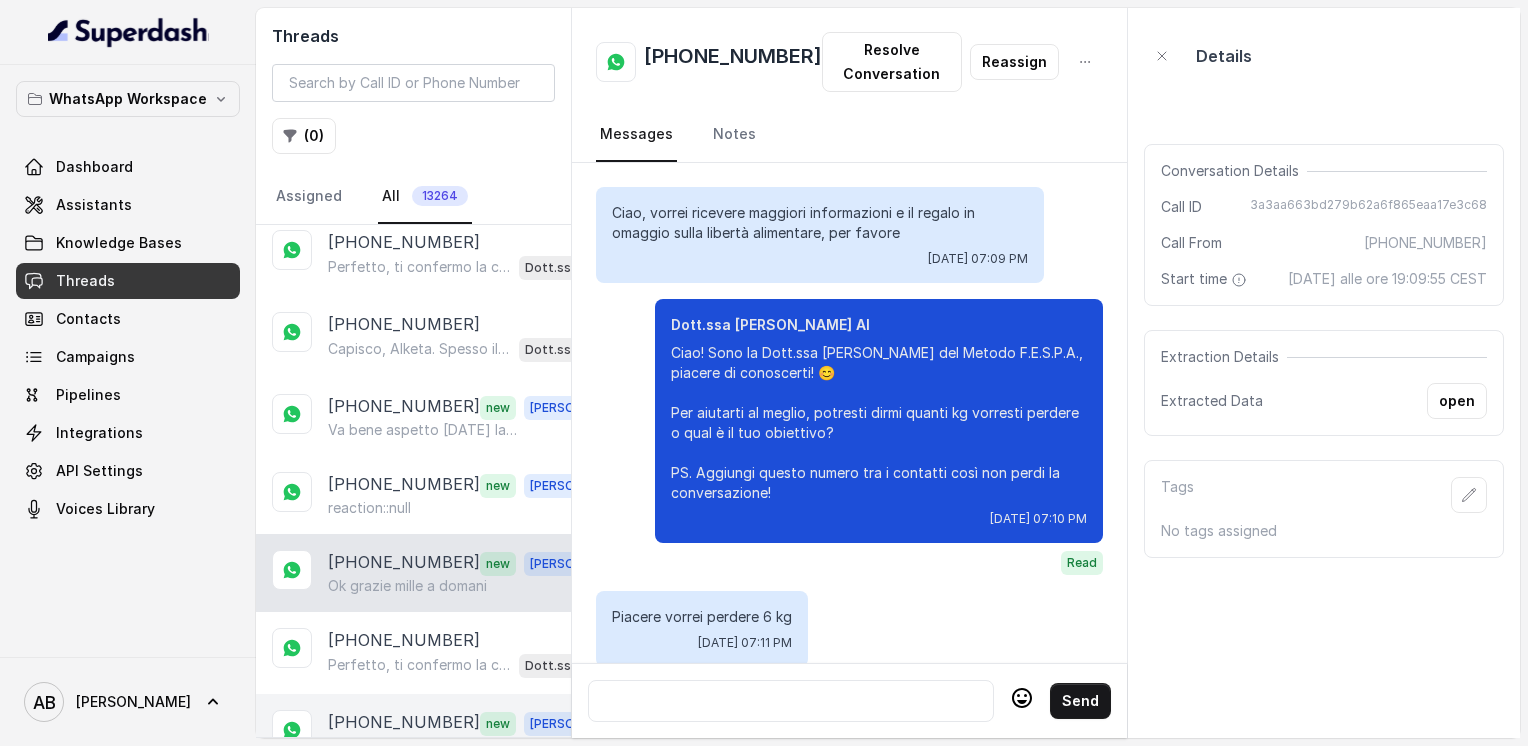 scroll, scrollTop: 1860, scrollLeft: 0, axis: vertical 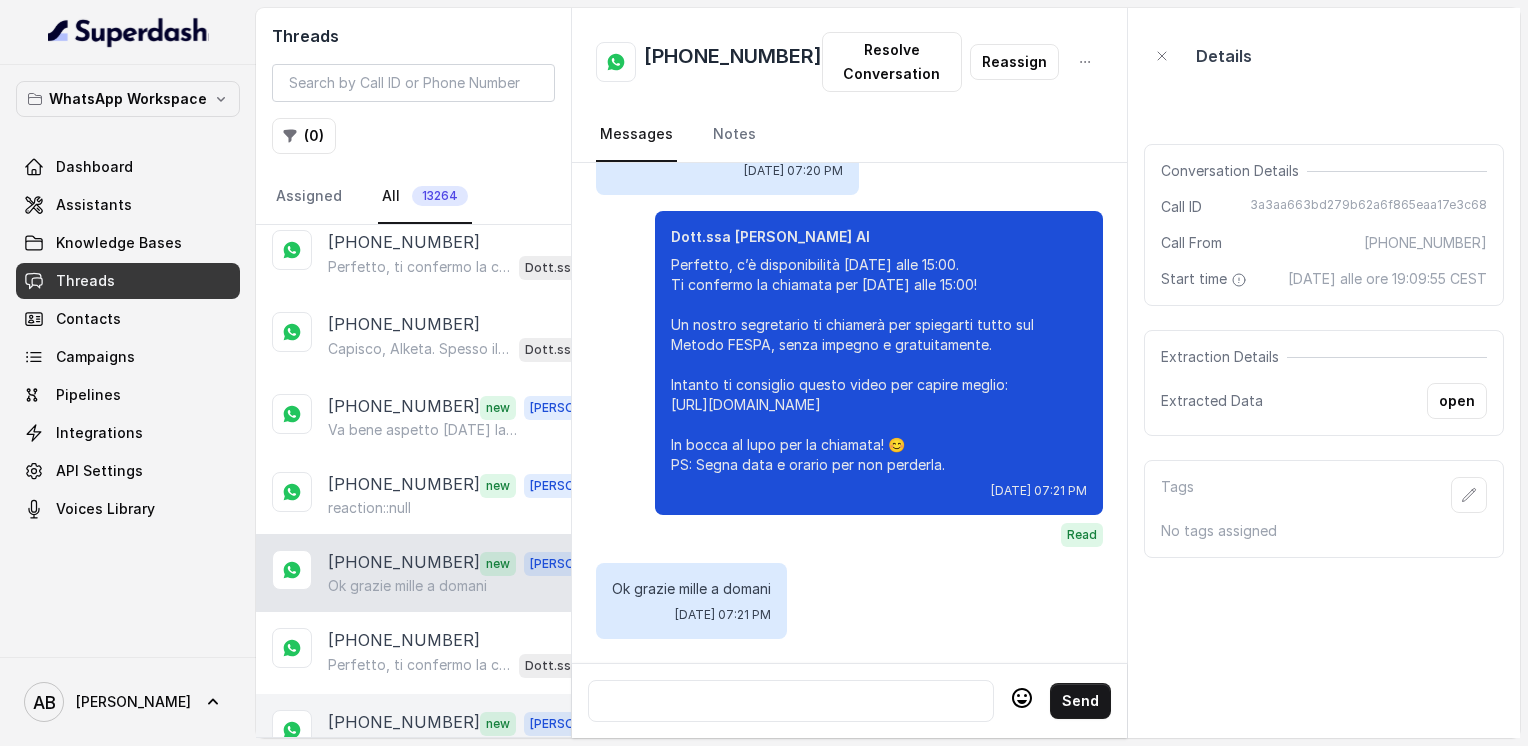 click on "[PHONE_NUMBER]" at bounding box center (404, 723) 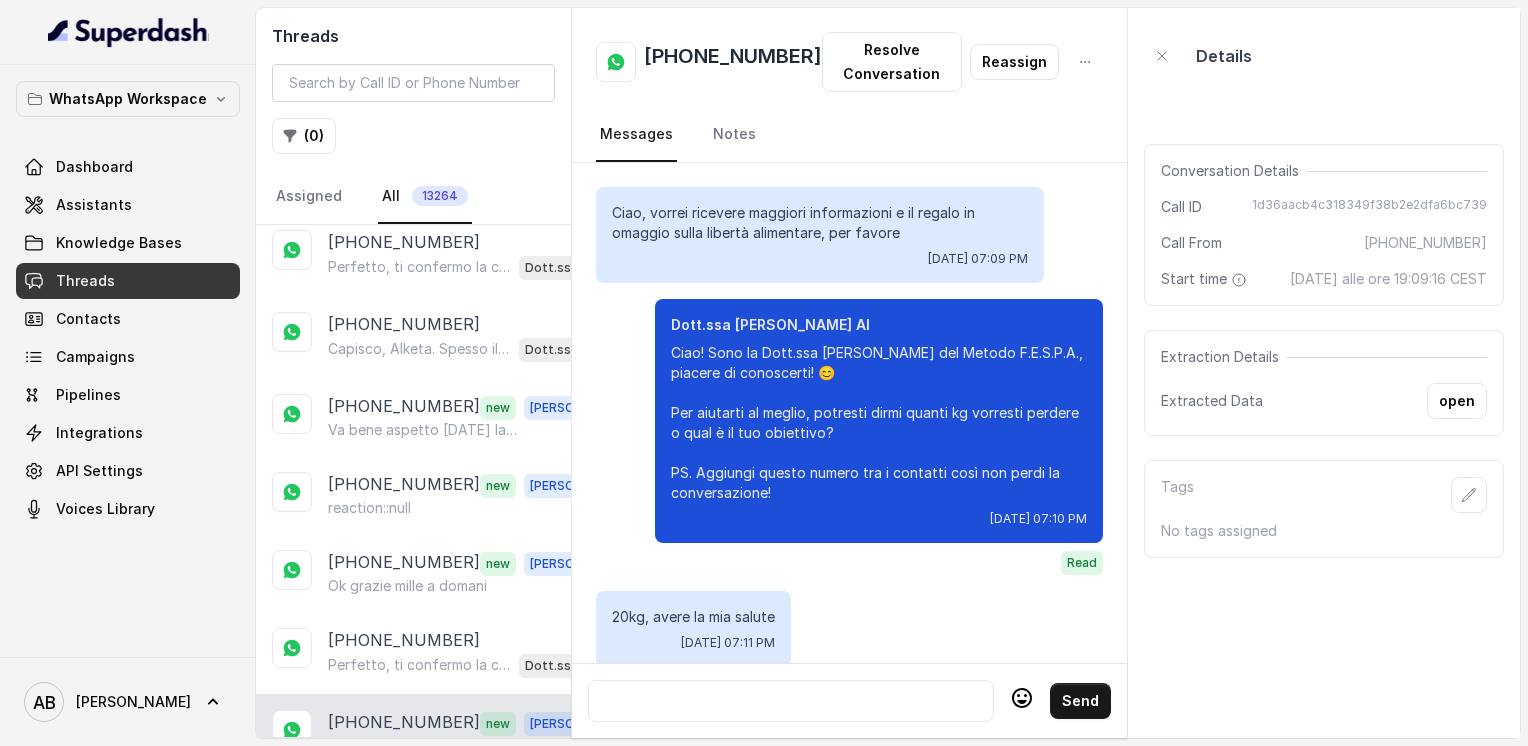 scroll, scrollTop: 1616, scrollLeft: 0, axis: vertical 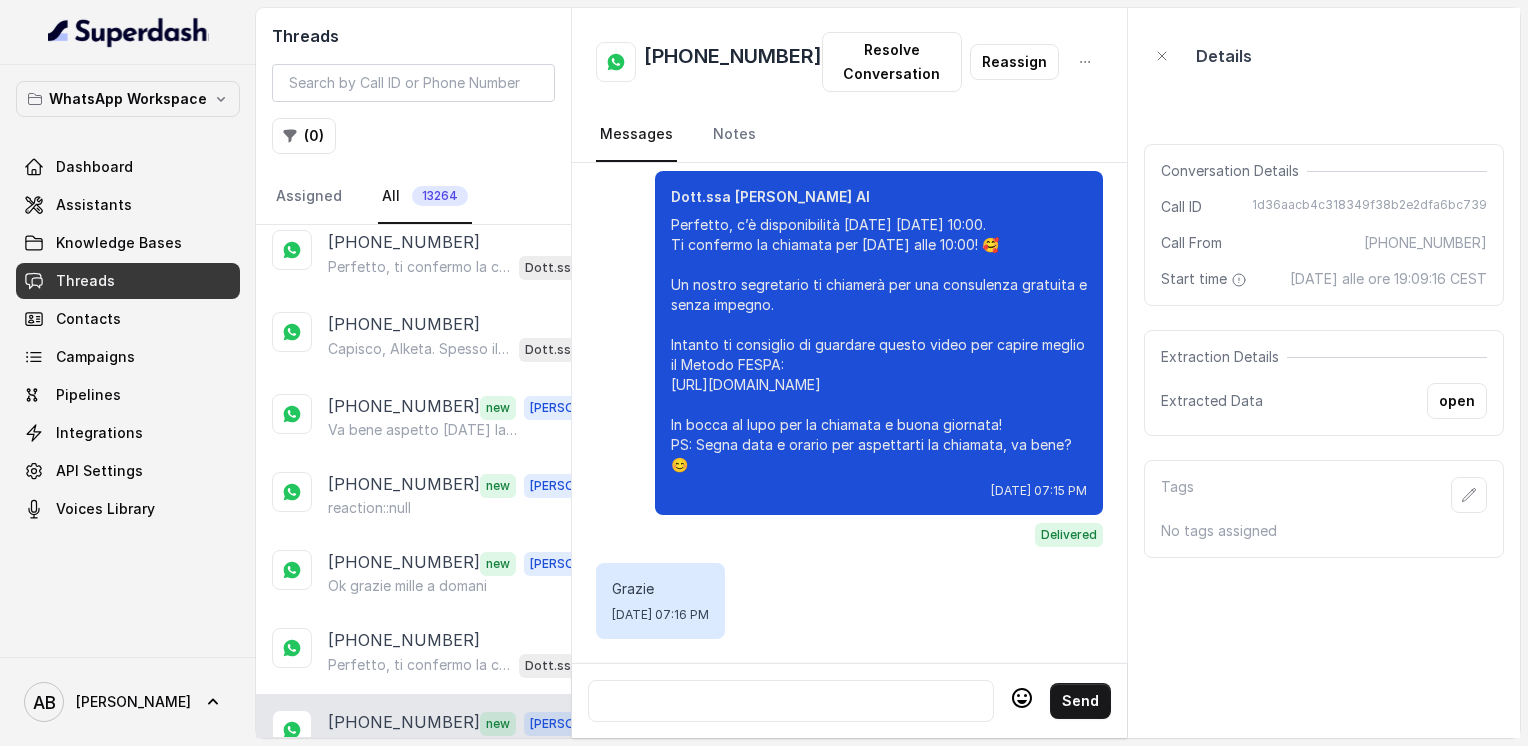 click on "[PHONE_NUMBER]" at bounding box center [404, 800] 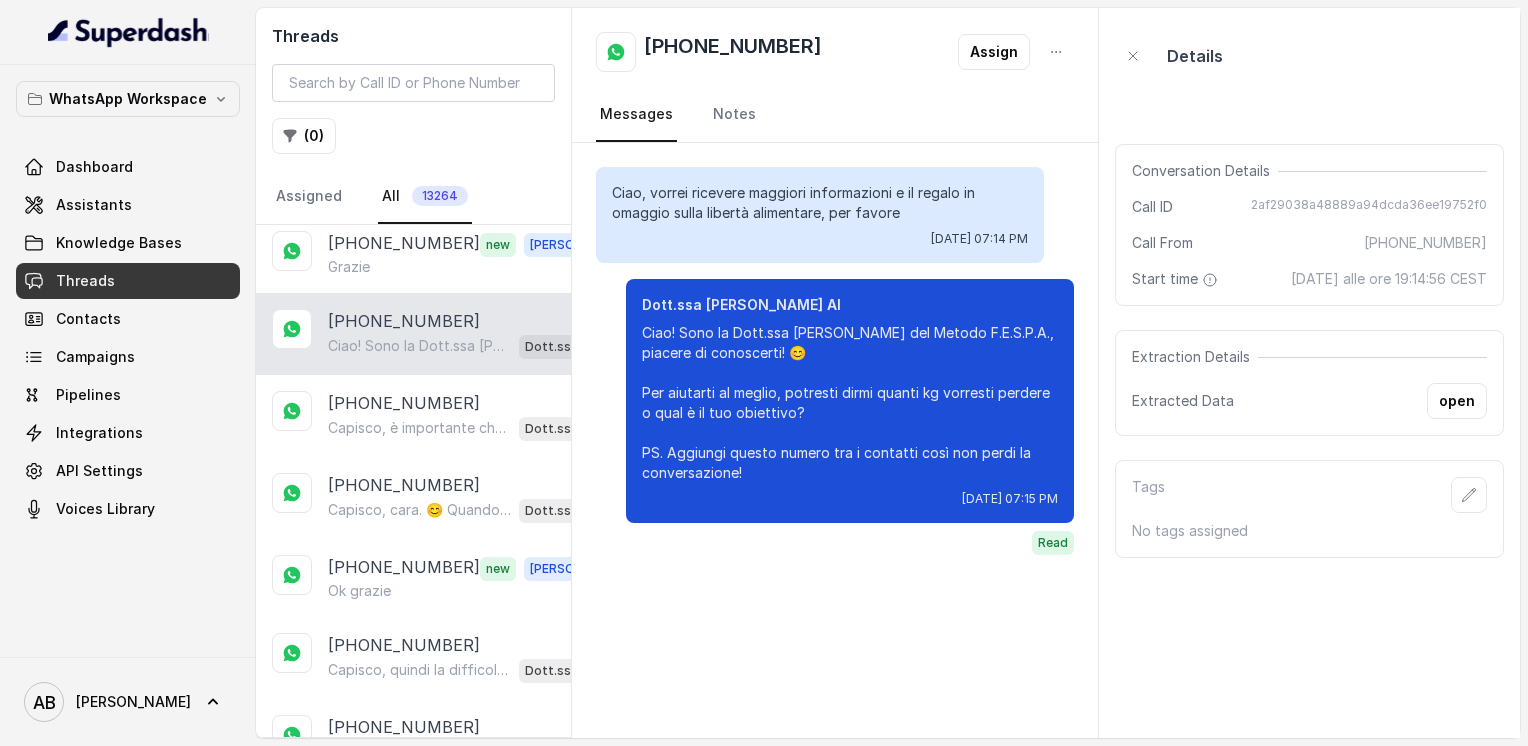 scroll, scrollTop: 11261, scrollLeft: 0, axis: vertical 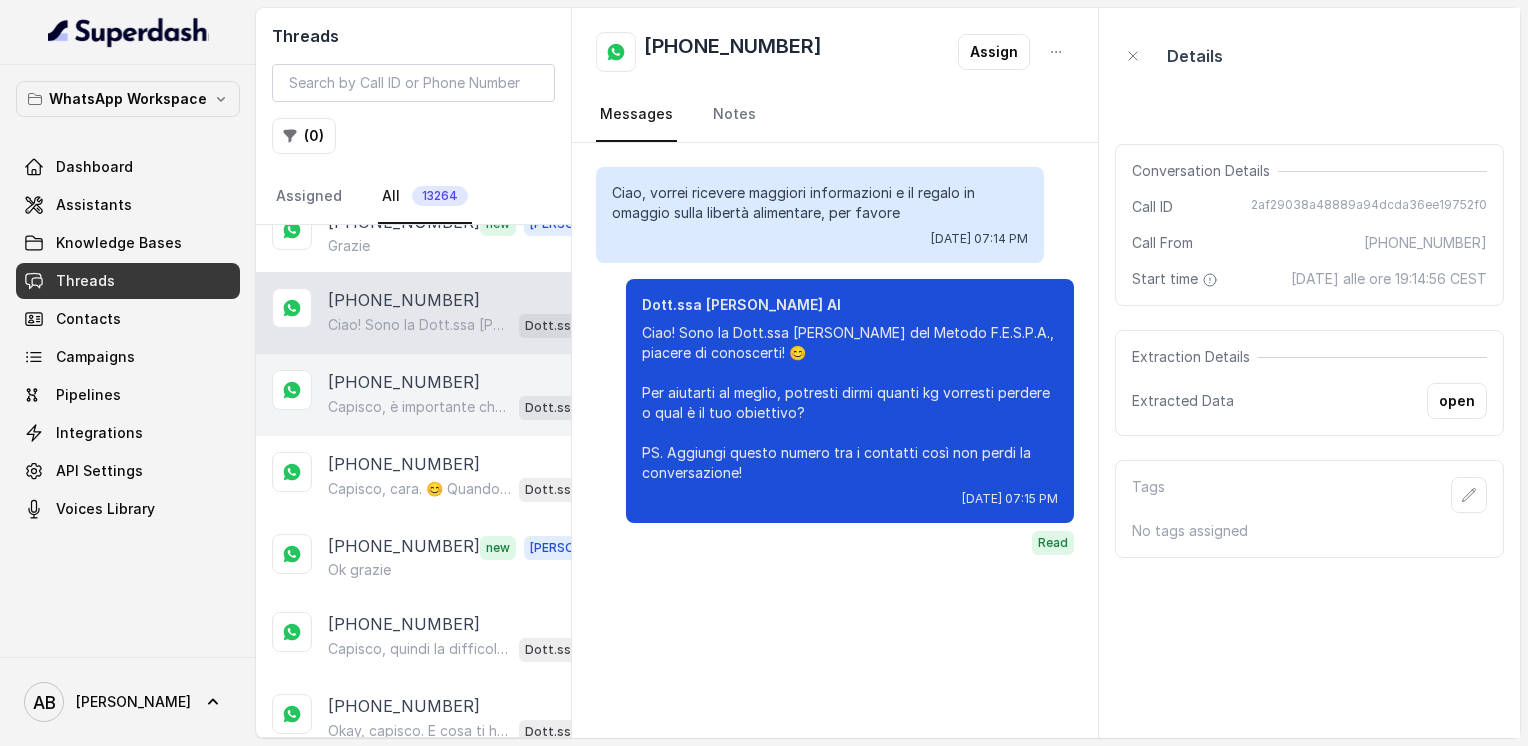 click on "Capisco, è importante che parli direttamente con lei.
Se vuoi, possiamo fissare una chiamata gratuita di 5 minuti quando tua figlia è disponibile, così potrà capire meglio il [PERSON_NAME] FESPA e come può aiutarla.
Quale giorno e orario le andrebbero bene?" at bounding box center [419, 407] 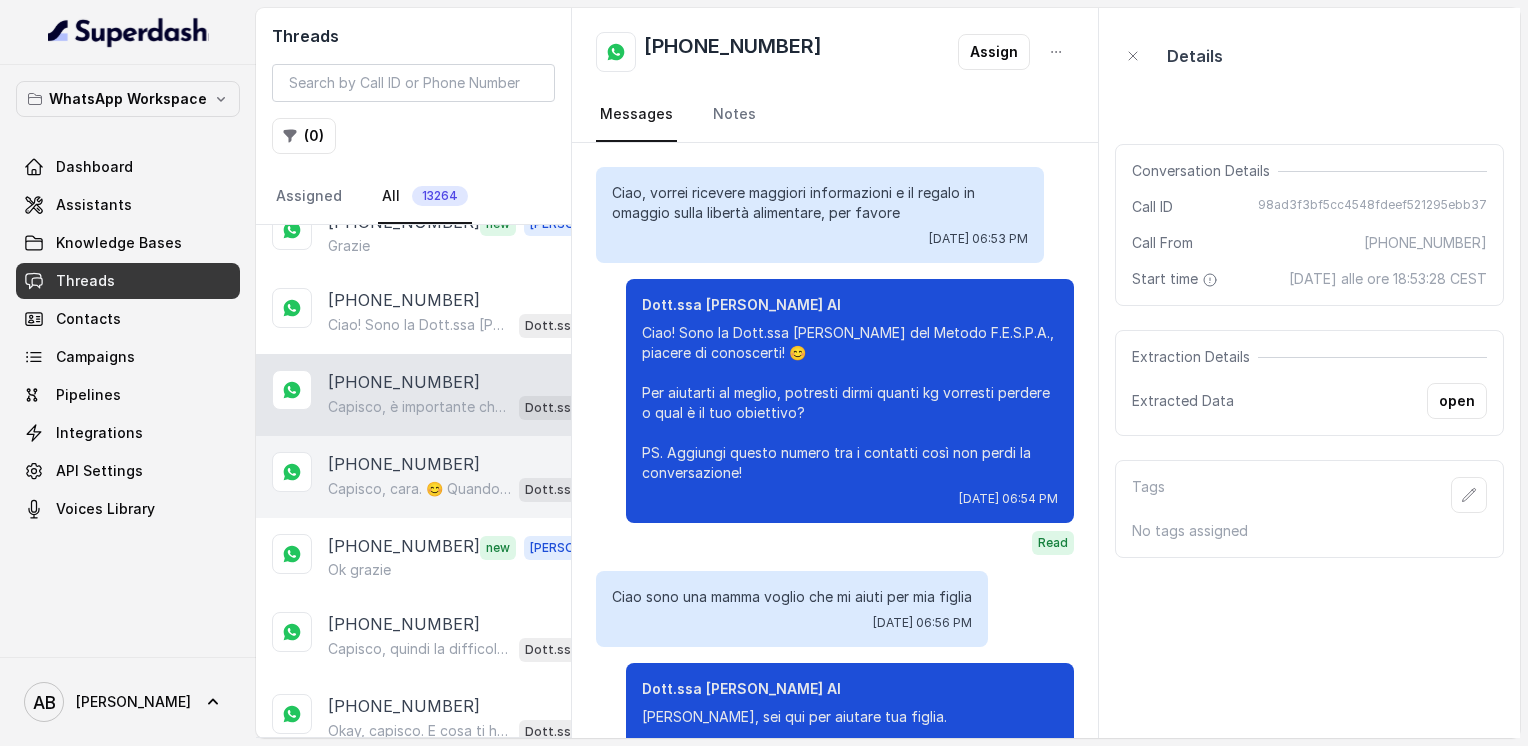 scroll, scrollTop: 2452, scrollLeft: 0, axis: vertical 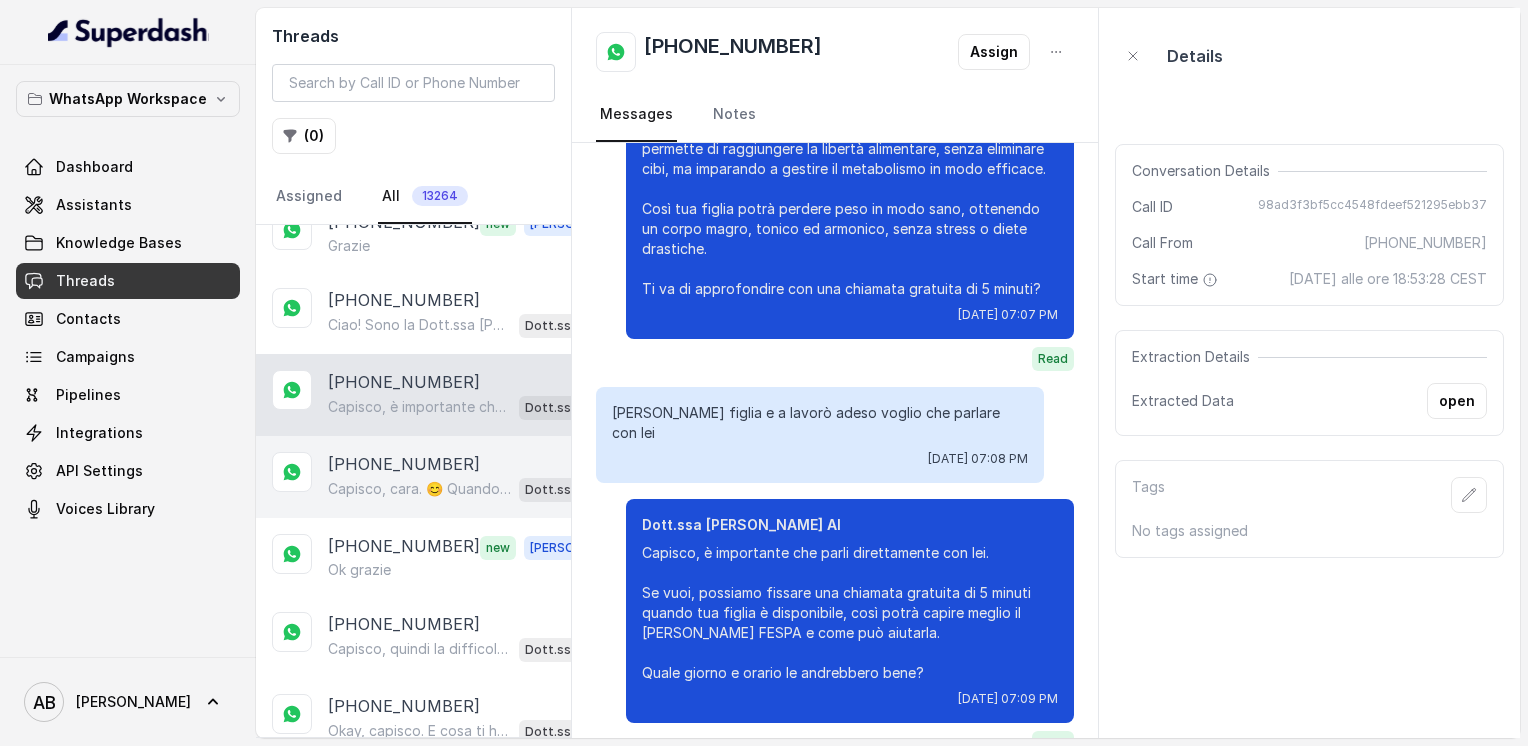 click on "Capisco, cara. 😊 Quando ti sarà più comodo, sarò qui per aiutarti a scoprire come raggiungere la libertà alimentare e un corpo magro, tonico ed armonico.
Intanto ti lascio questo video che spiega il Metodo FESPA, così puoi farti un’idea più chiara:
[URL][DOMAIN_NAME]
E in più, la guida in omaggio sulla libertà alimentare:
[URL][DOMAIN_NAME]
Buona serata e a presto! 🌸" at bounding box center (419, 489) 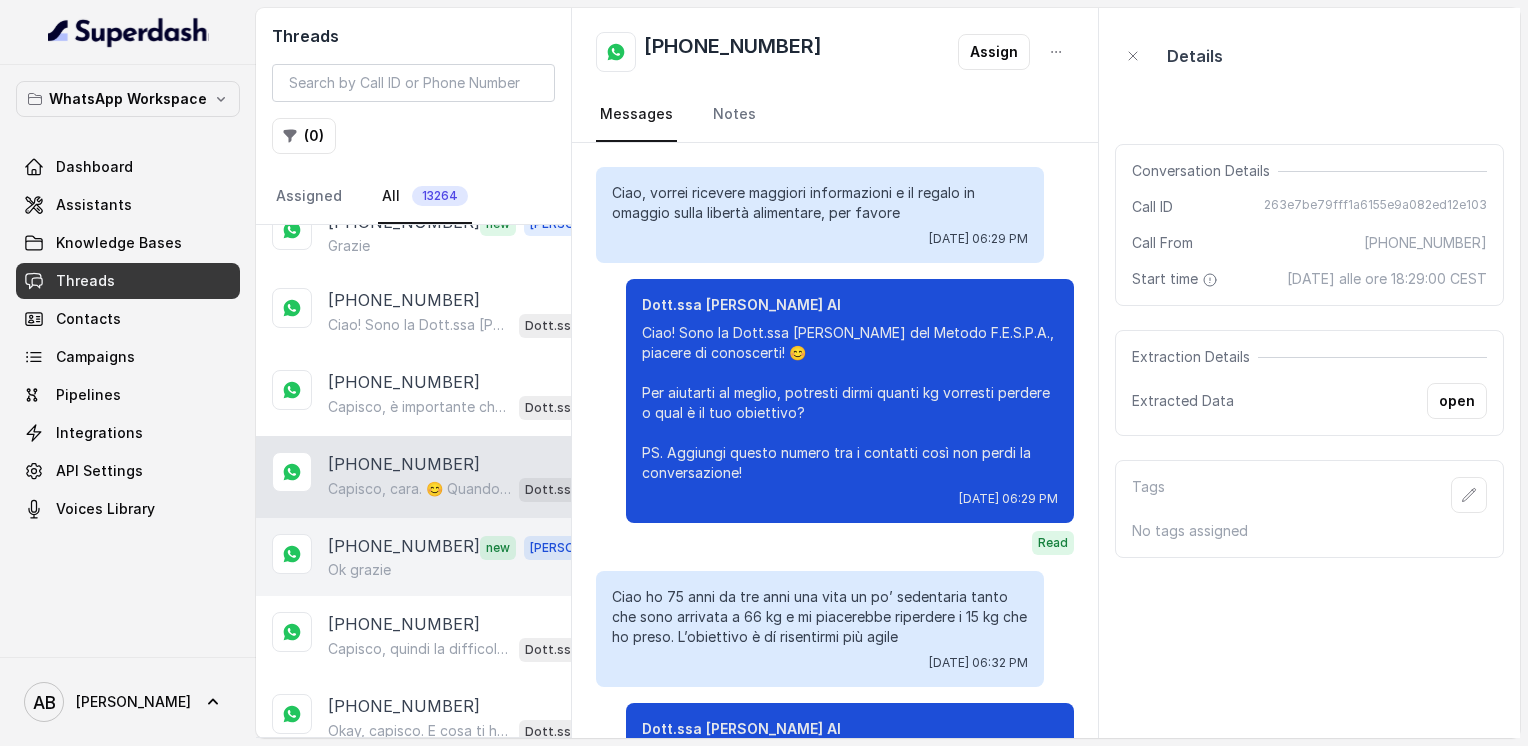scroll, scrollTop: 2724, scrollLeft: 0, axis: vertical 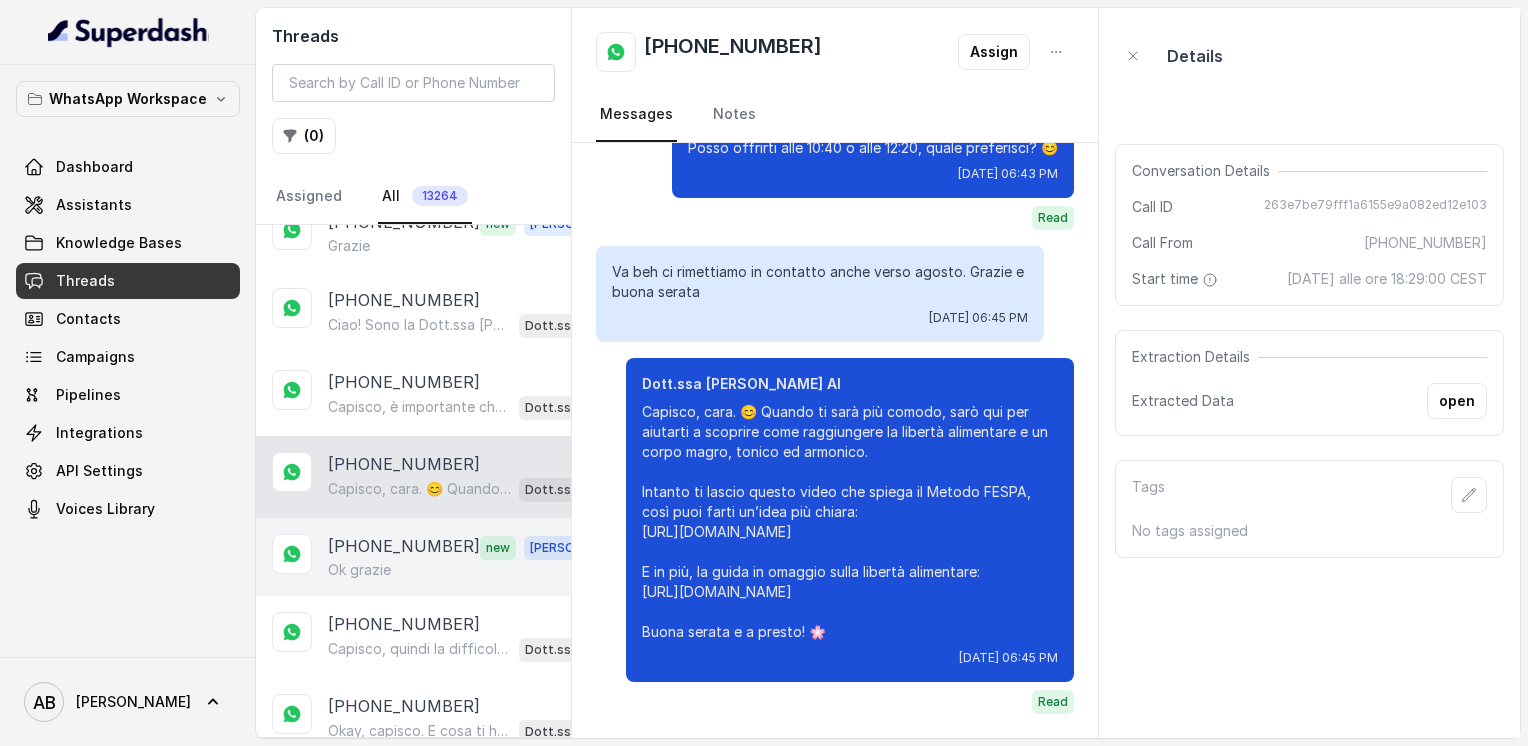 click on "Ok grazie" at bounding box center [359, 570] 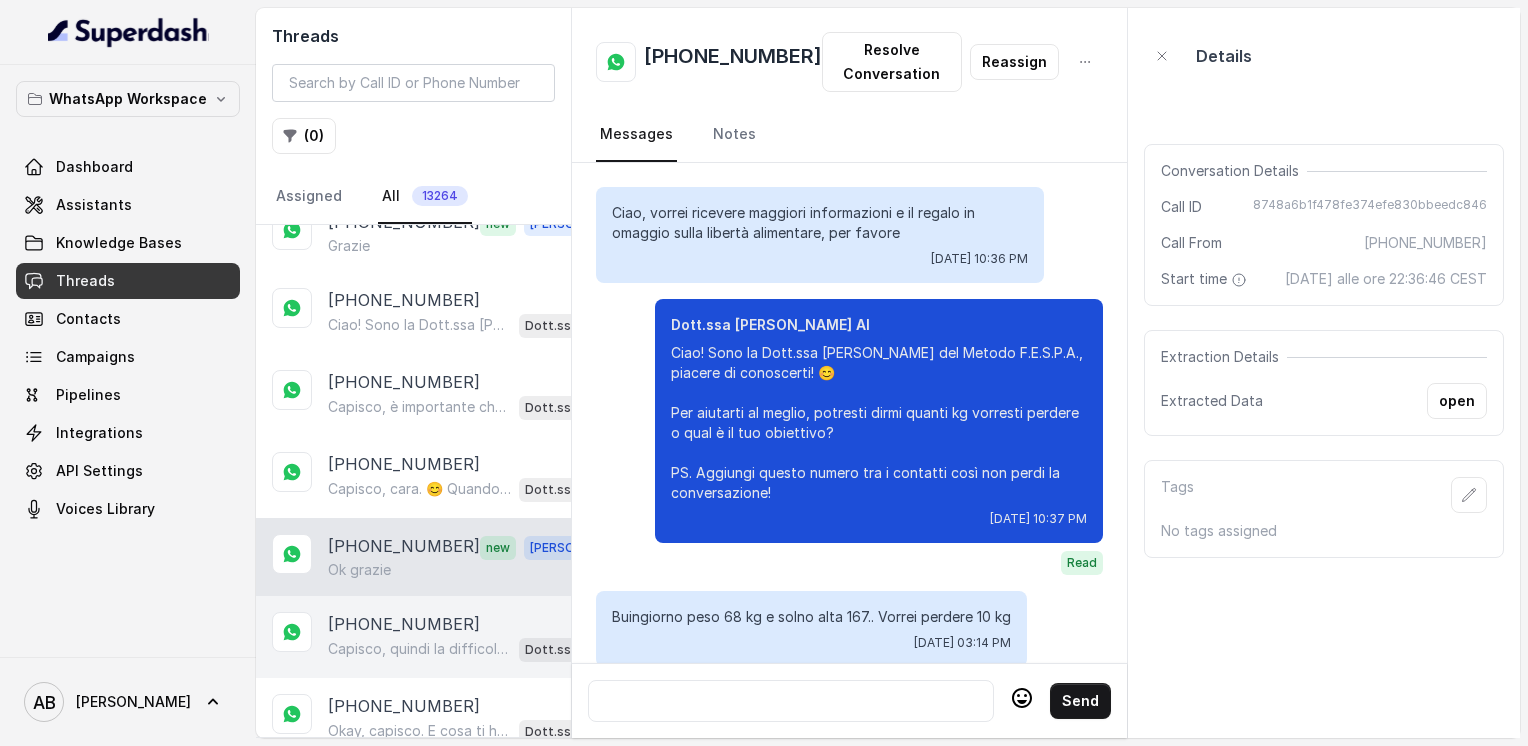 scroll, scrollTop: 1516, scrollLeft: 0, axis: vertical 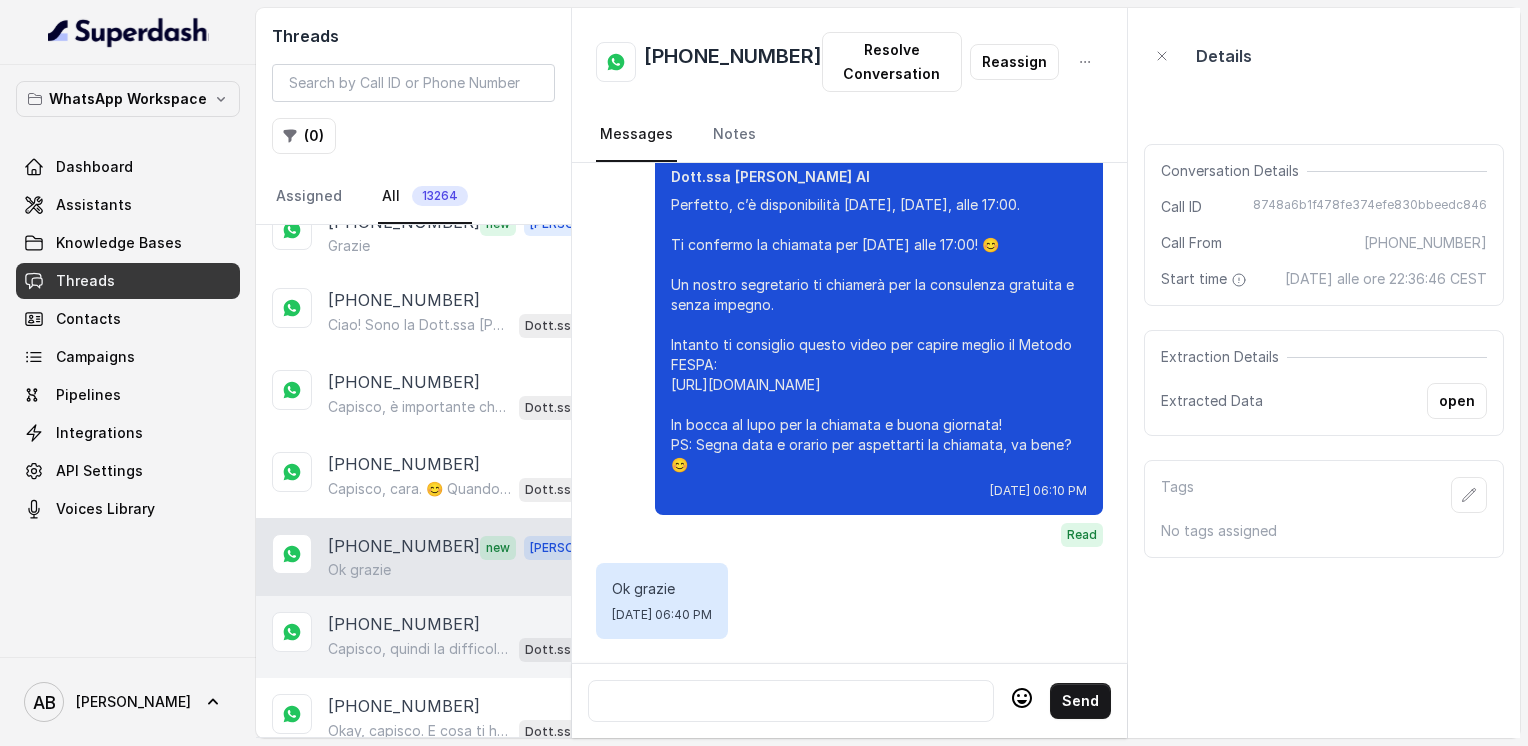 click on "[PHONE_NUMBER]" at bounding box center [404, 624] 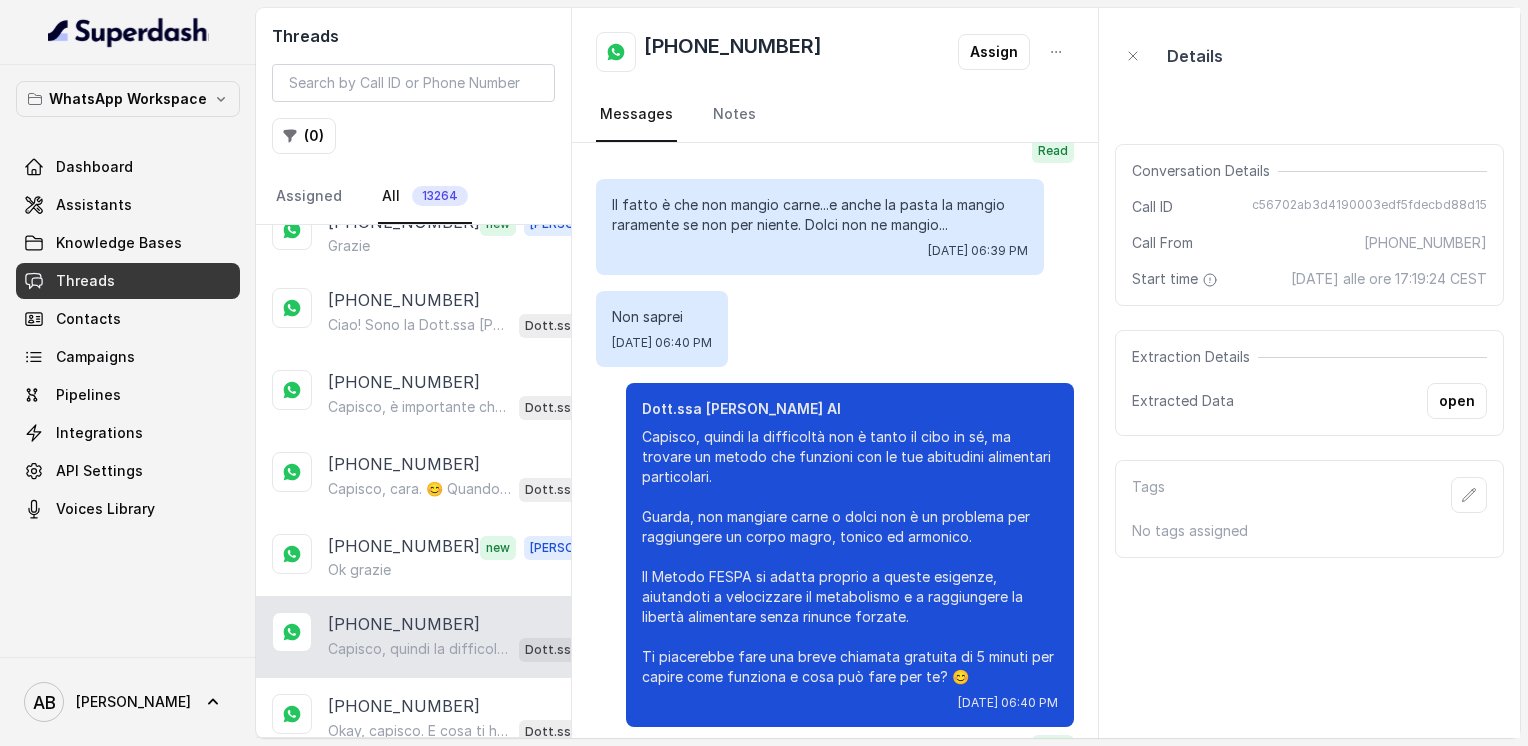 scroll, scrollTop: 1792, scrollLeft: 0, axis: vertical 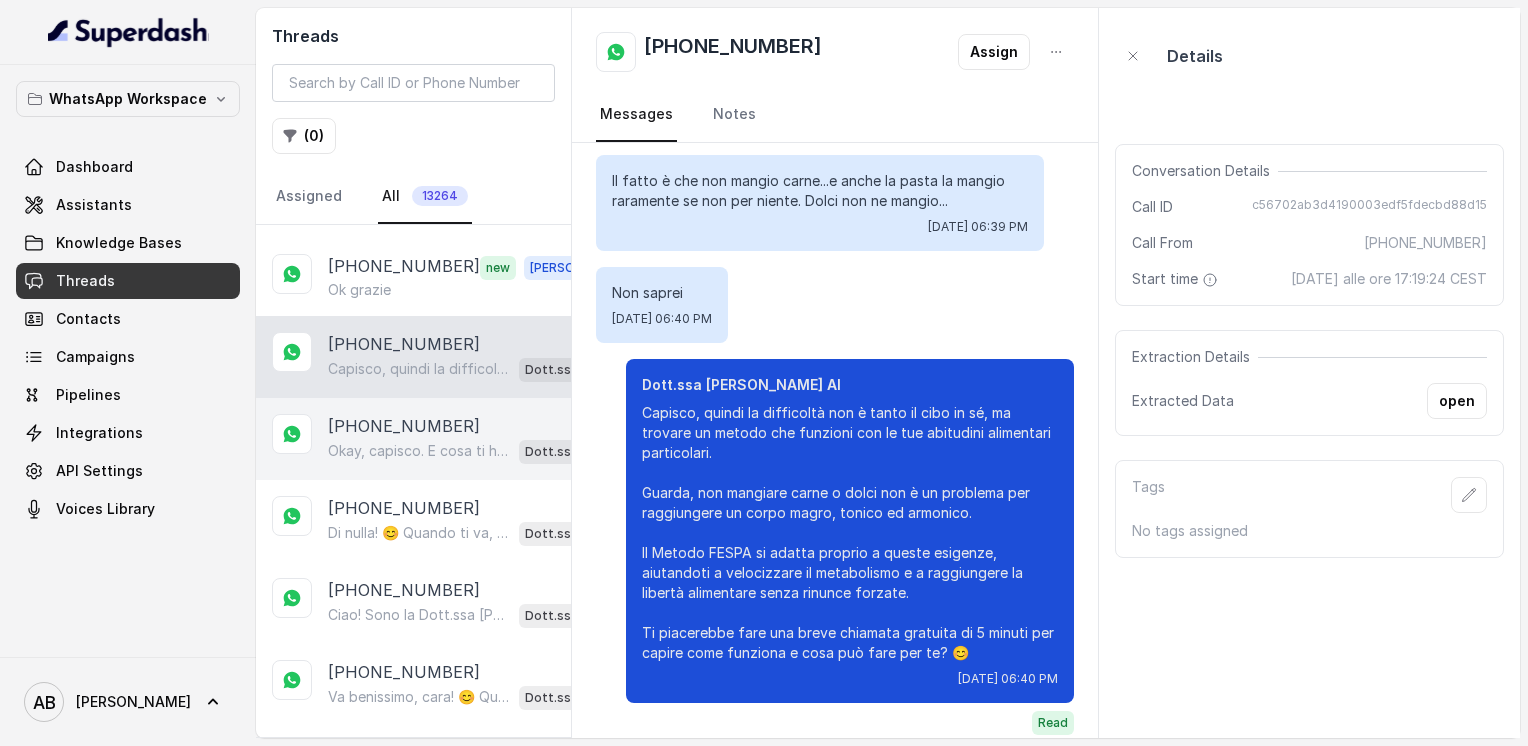 click on "Okay, capisco. E cosa ti ha spinto a richiedere maggiori informazioni sul Metodo FESPA? Cos’è che ti ha incuriosita? 😊" at bounding box center (419, 451) 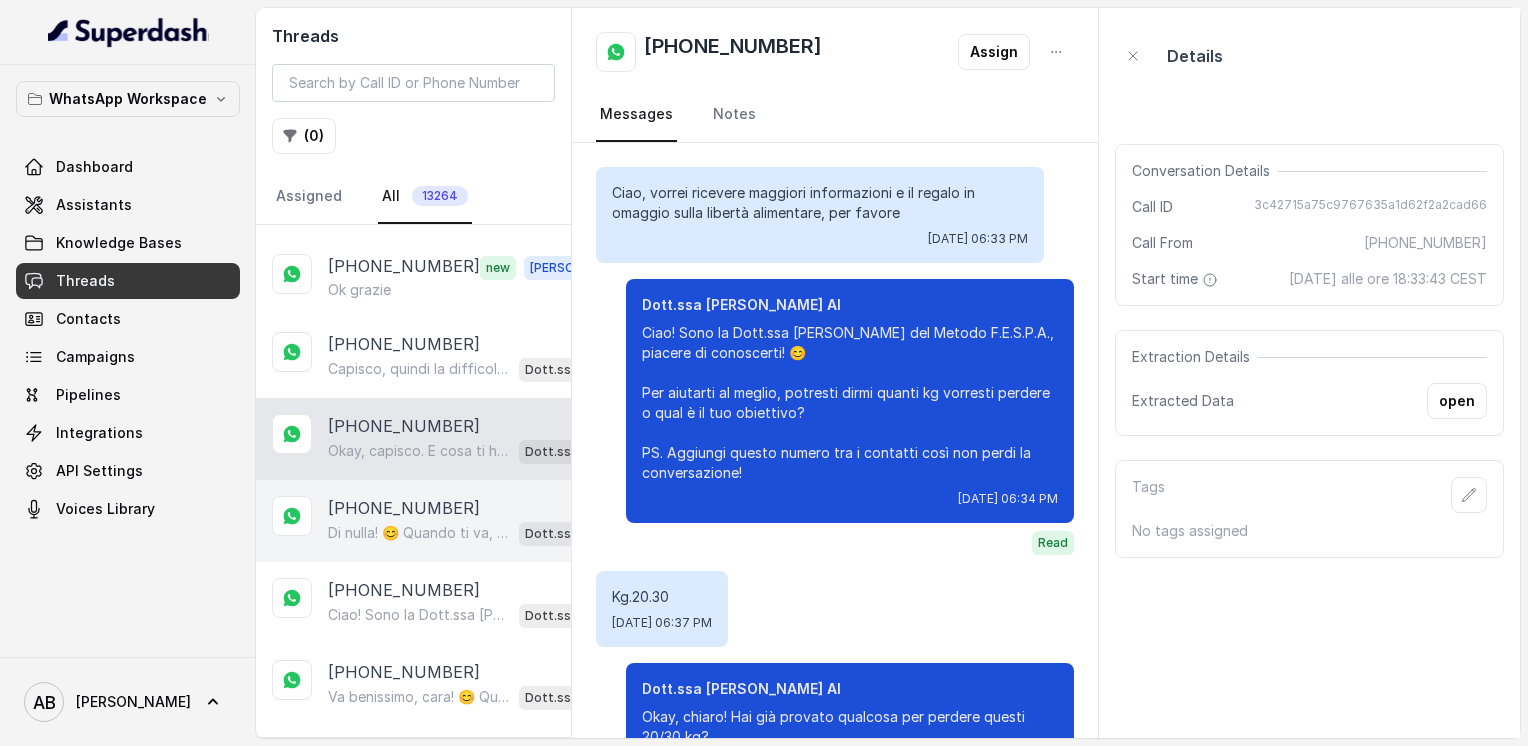 scroll, scrollTop: 388, scrollLeft: 0, axis: vertical 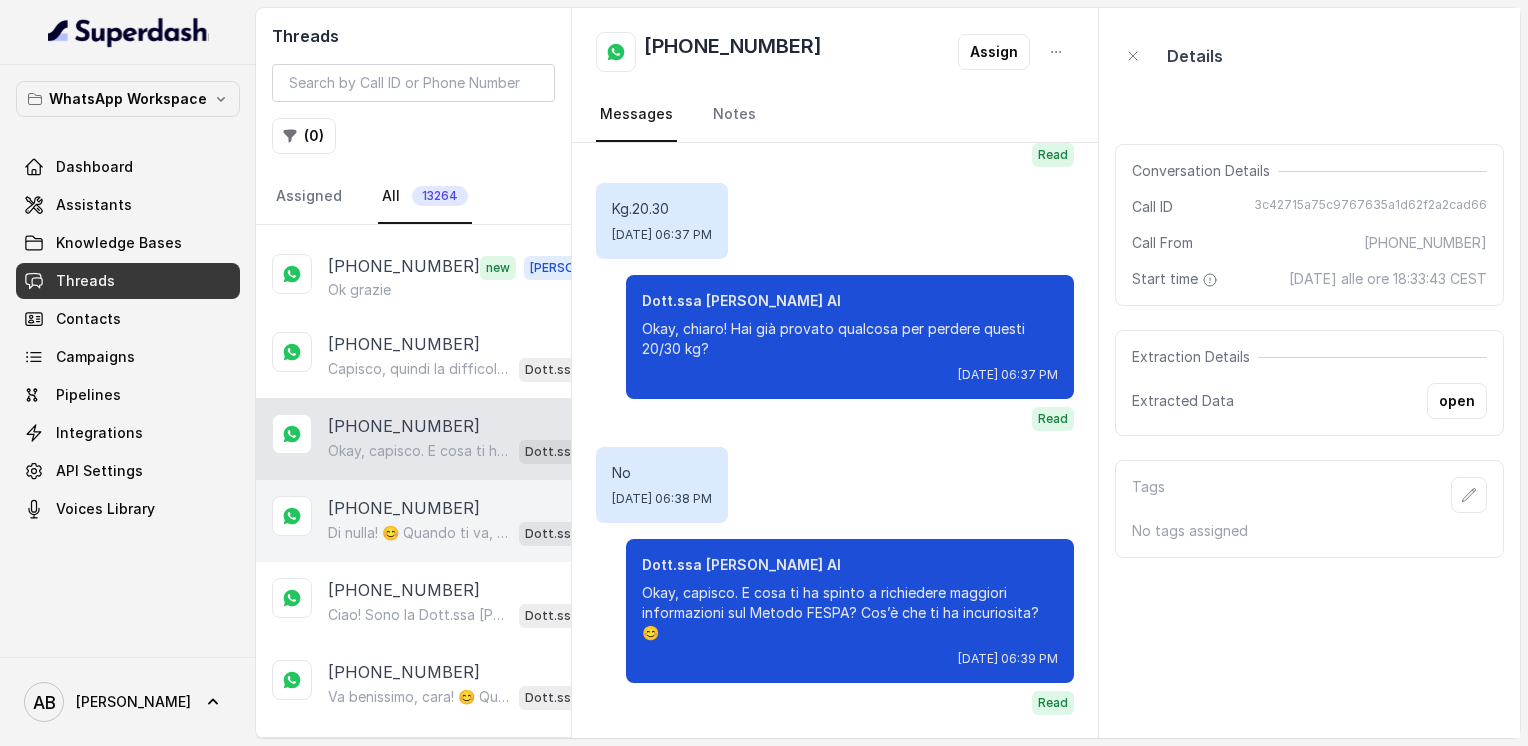 click on "[PHONE_NUMBER]   Di nulla! 😊 Quando ti va, scrivimi pure un giorno e un orario per la chiamata gratuita, così ti spieghiamo tutto nel dettaglio e senza impegno. Ti aspetto! Dott.ssa [PERSON_NAME] AI" at bounding box center (413, 521) 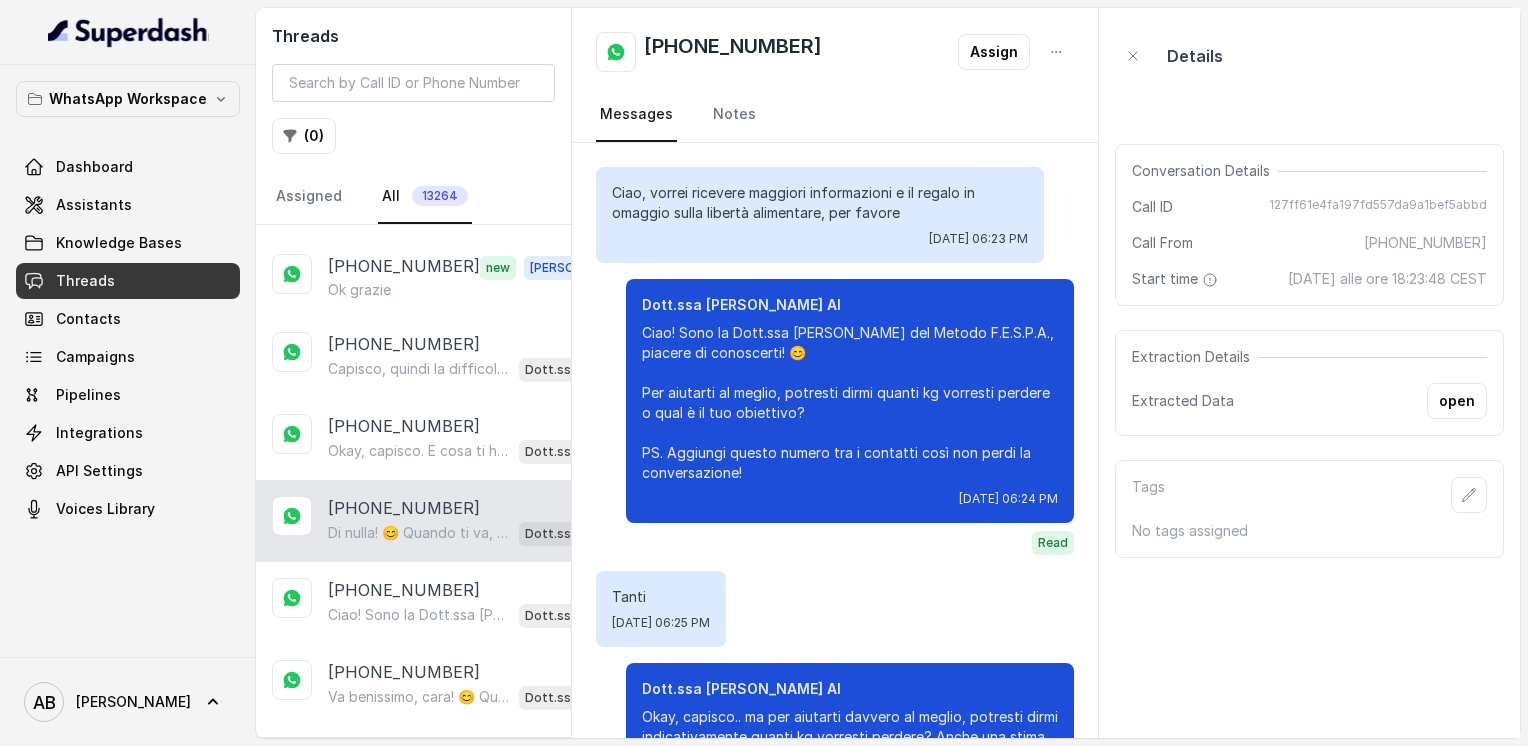 scroll, scrollTop: 2736, scrollLeft: 0, axis: vertical 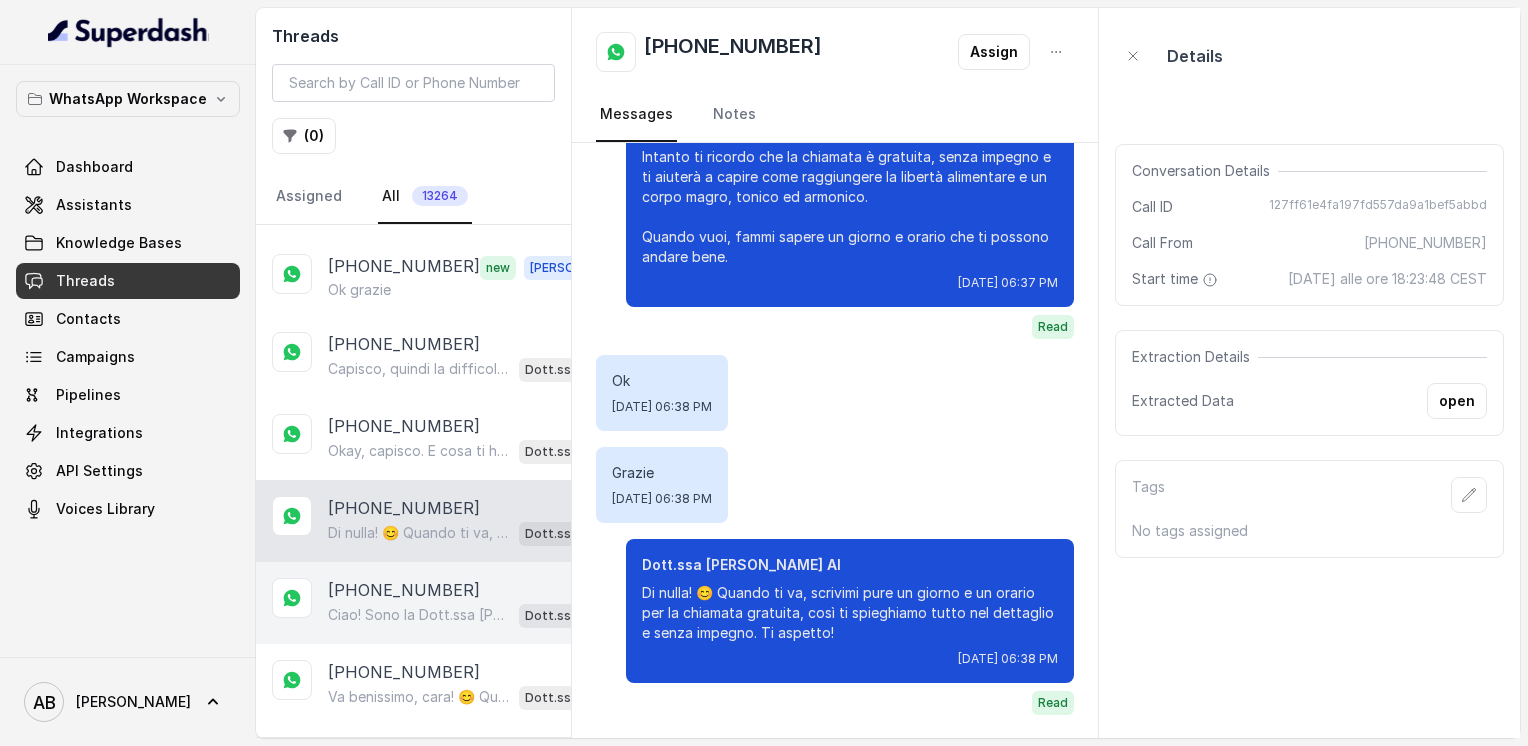 click on "Ciao! Sono la Dott.ssa [PERSON_NAME] del Metodo F.E.S.P.A., piacere di conoscerti! 😊
Per aiutarti al meglio, potresti dirmi quanti kg vorresti perdere o qual è il tuo obiettivo?
PS. Aggiungi questo numero tra i contatti così non perdi la conversazione!" at bounding box center (419, 615) 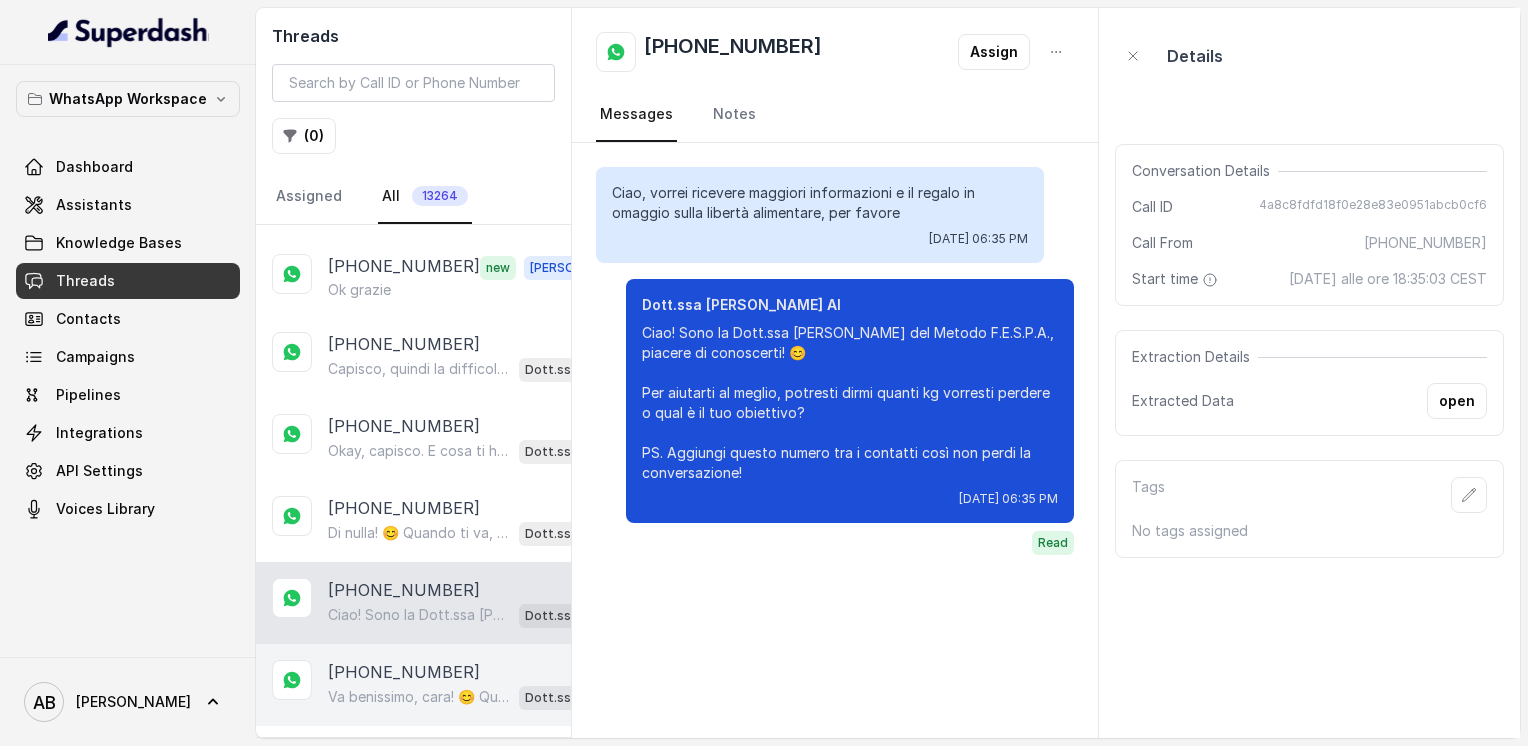 click on "Va benissimo, cara! 😊 Quando vuoi scrivici pure, saremo qui per te.
Intanto ti lascio il link della guida sulla libertà alimentare in omaggio, così puoi iniziare a scoprire qualcosa:
[URL][DOMAIN_NAME]
A presto!" at bounding box center (419, 697) 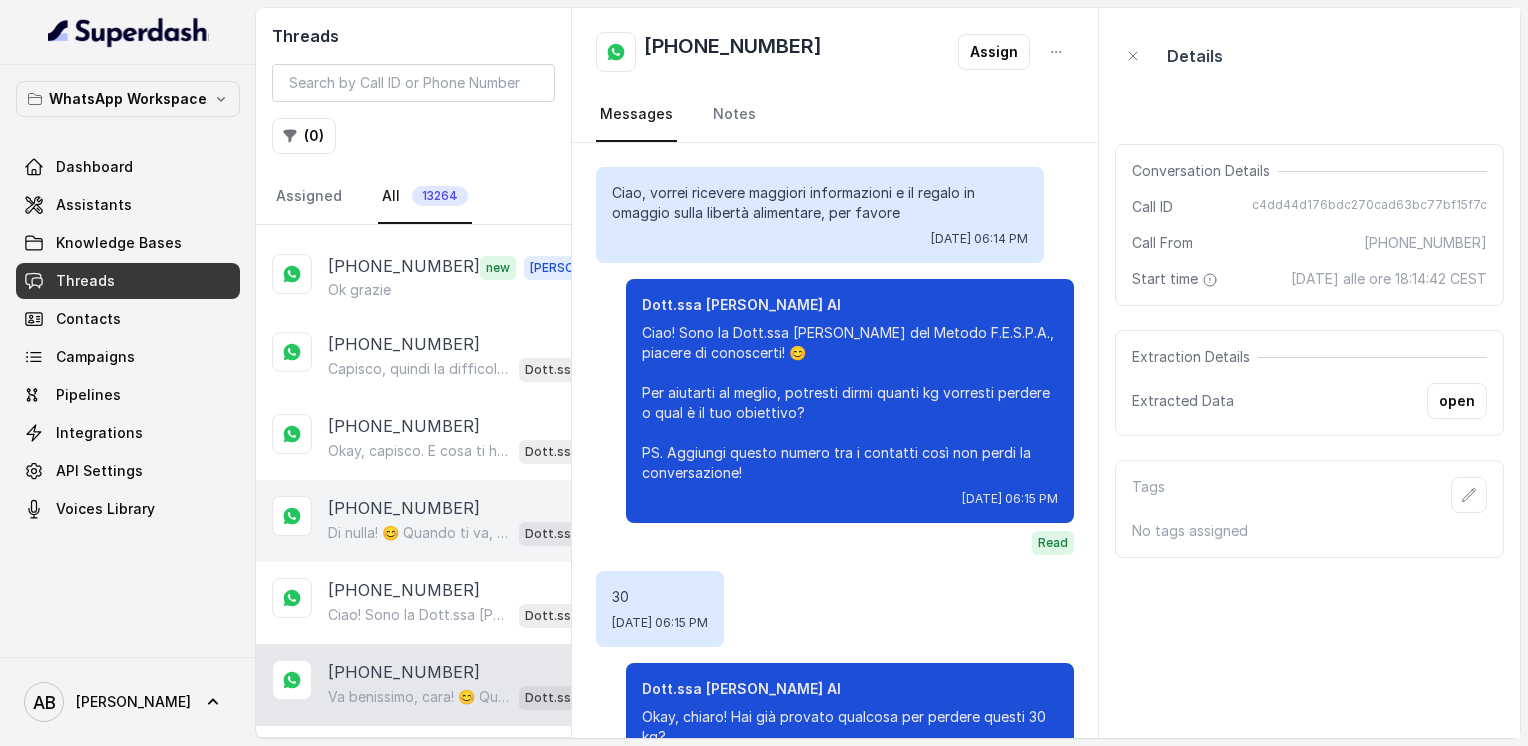 scroll, scrollTop: 2928, scrollLeft: 0, axis: vertical 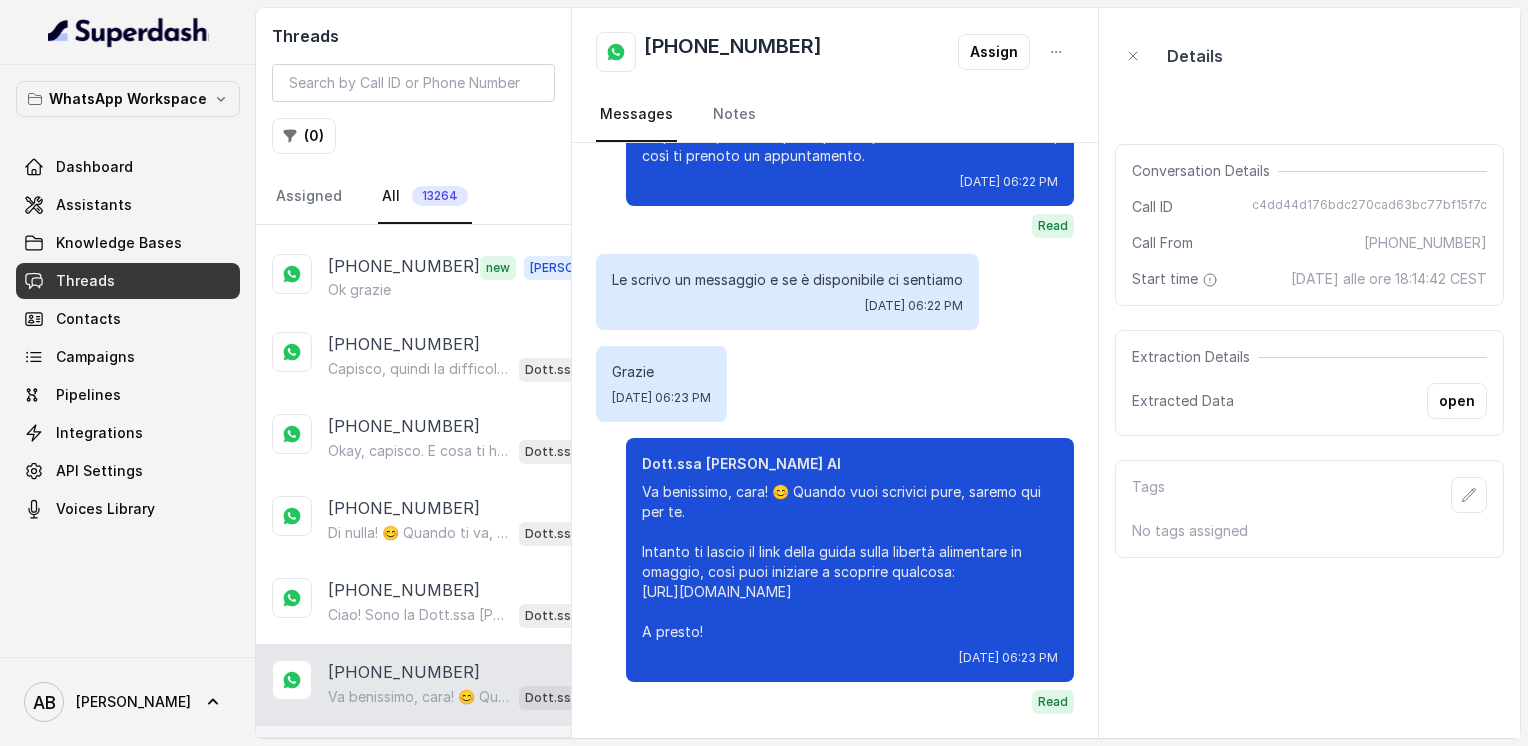 click on "Ok grazie. A [DATE]" at bounding box center [394, 778] 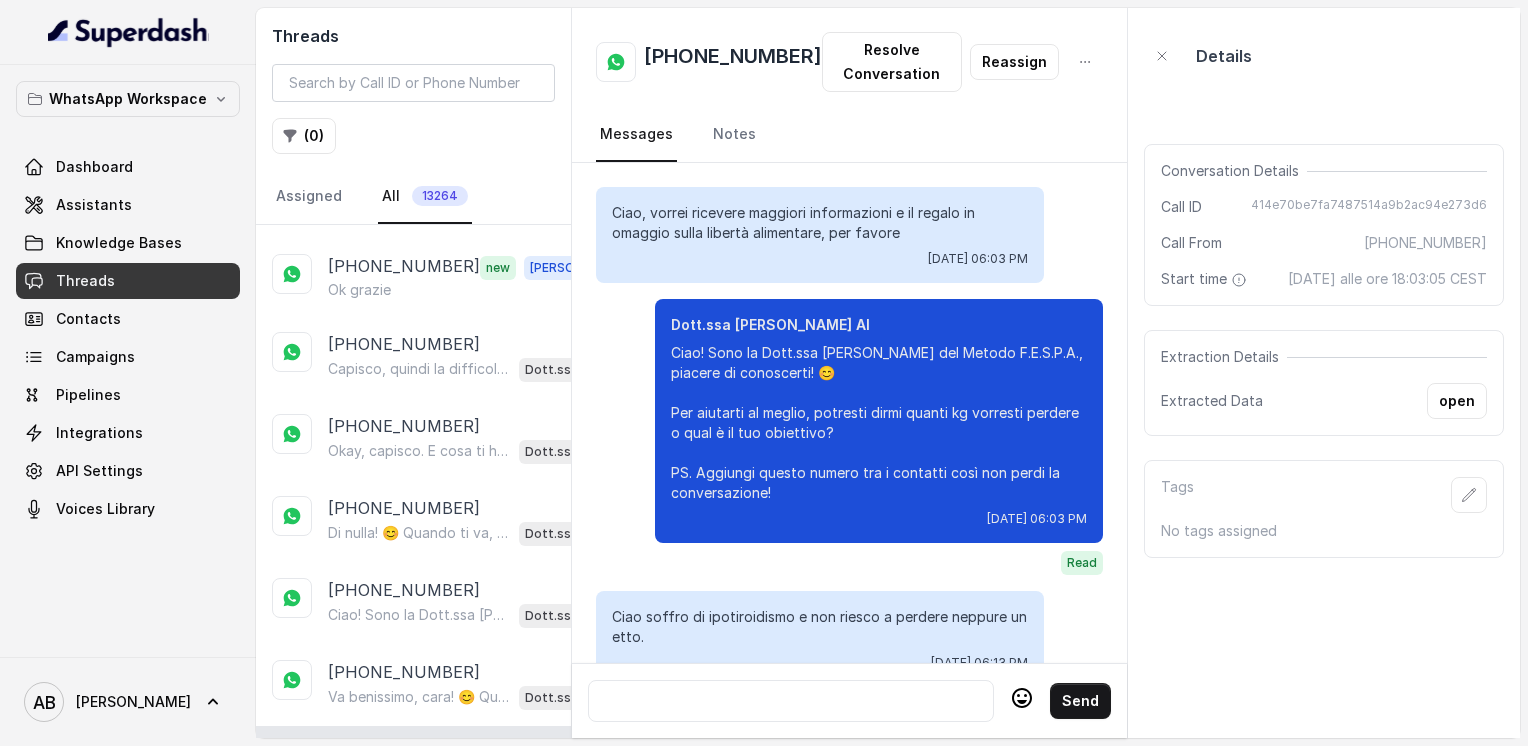 scroll, scrollTop: 2336, scrollLeft: 0, axis: vertical 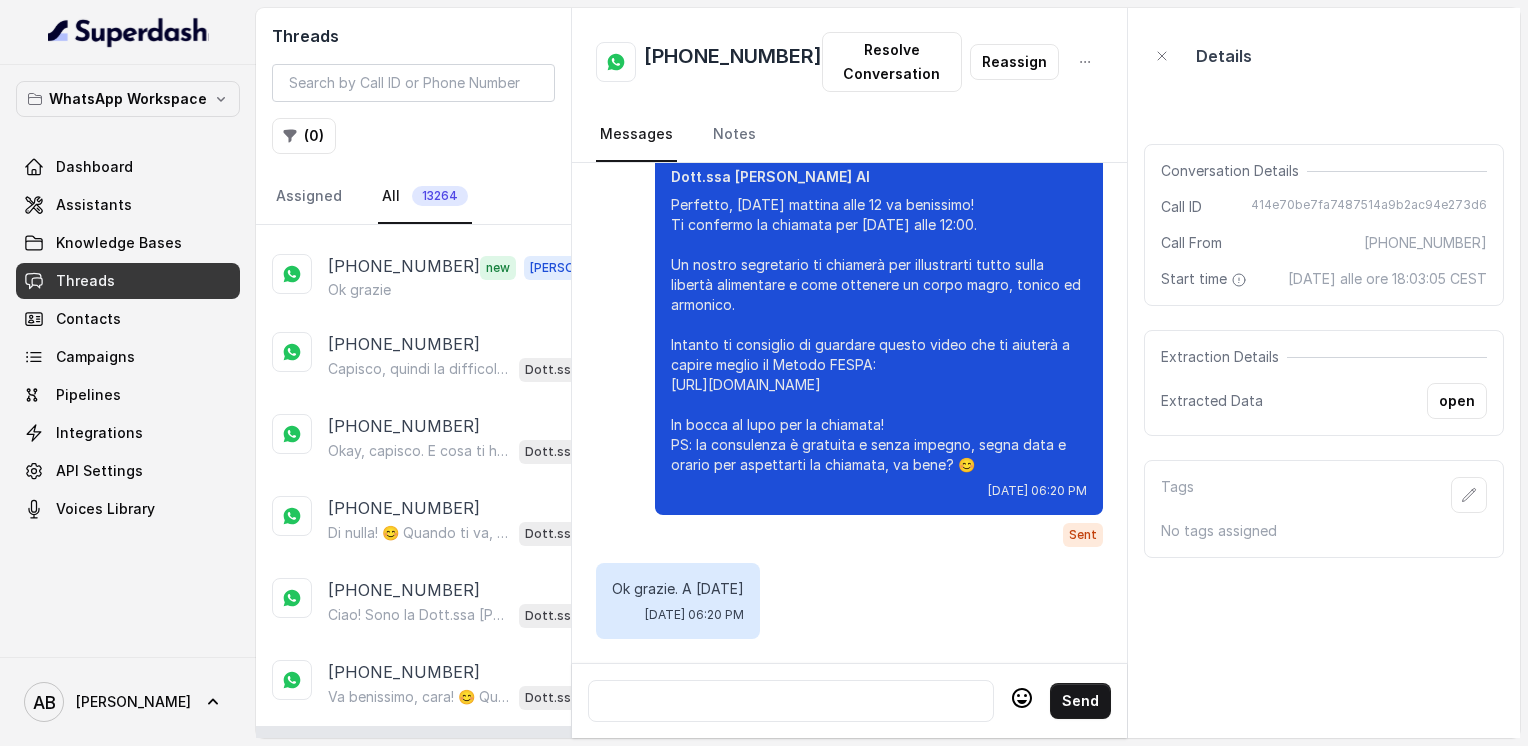click on "Load more conversations" at bounding box center [414, 832] 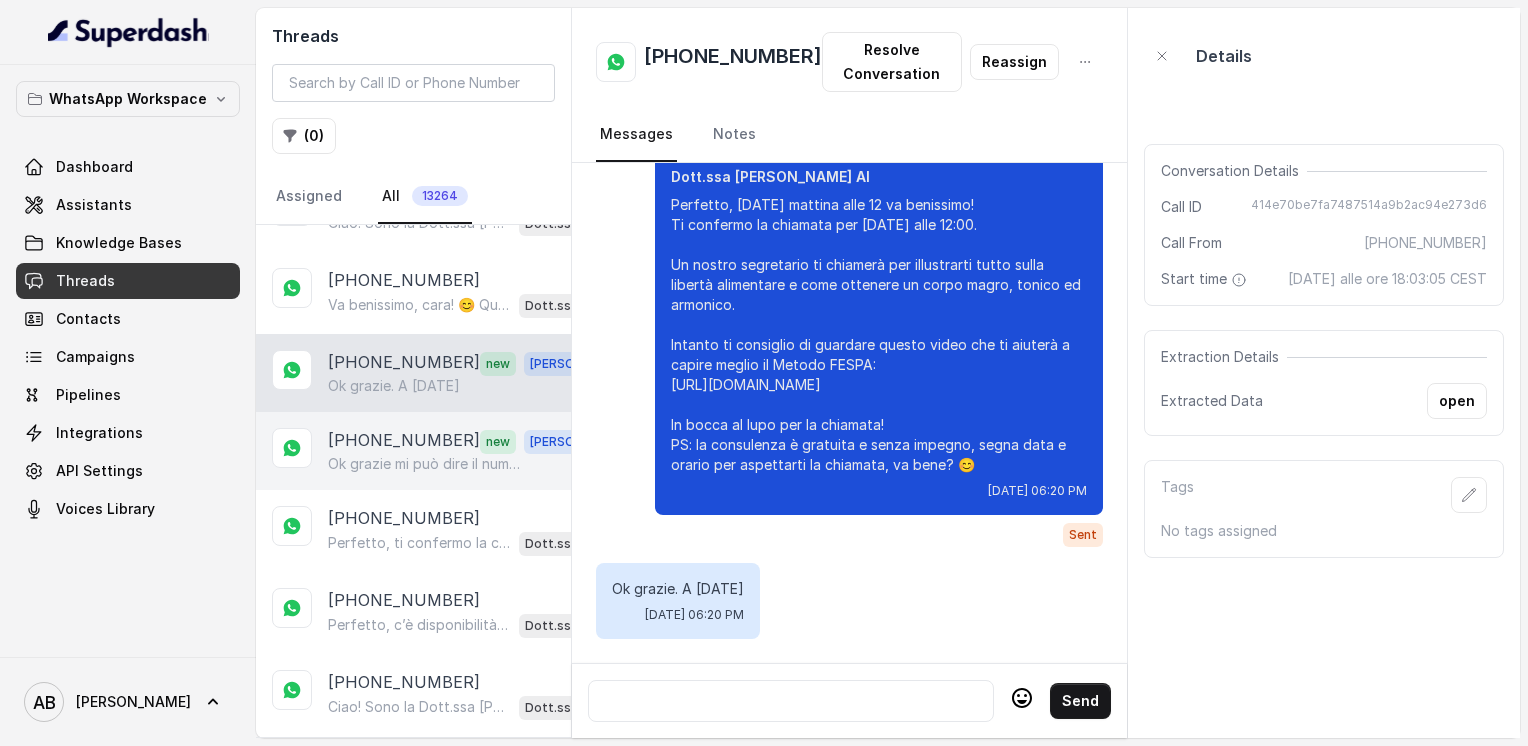 scroll, scrollTop: 11941, scrollLeft: 0, axis: vertical 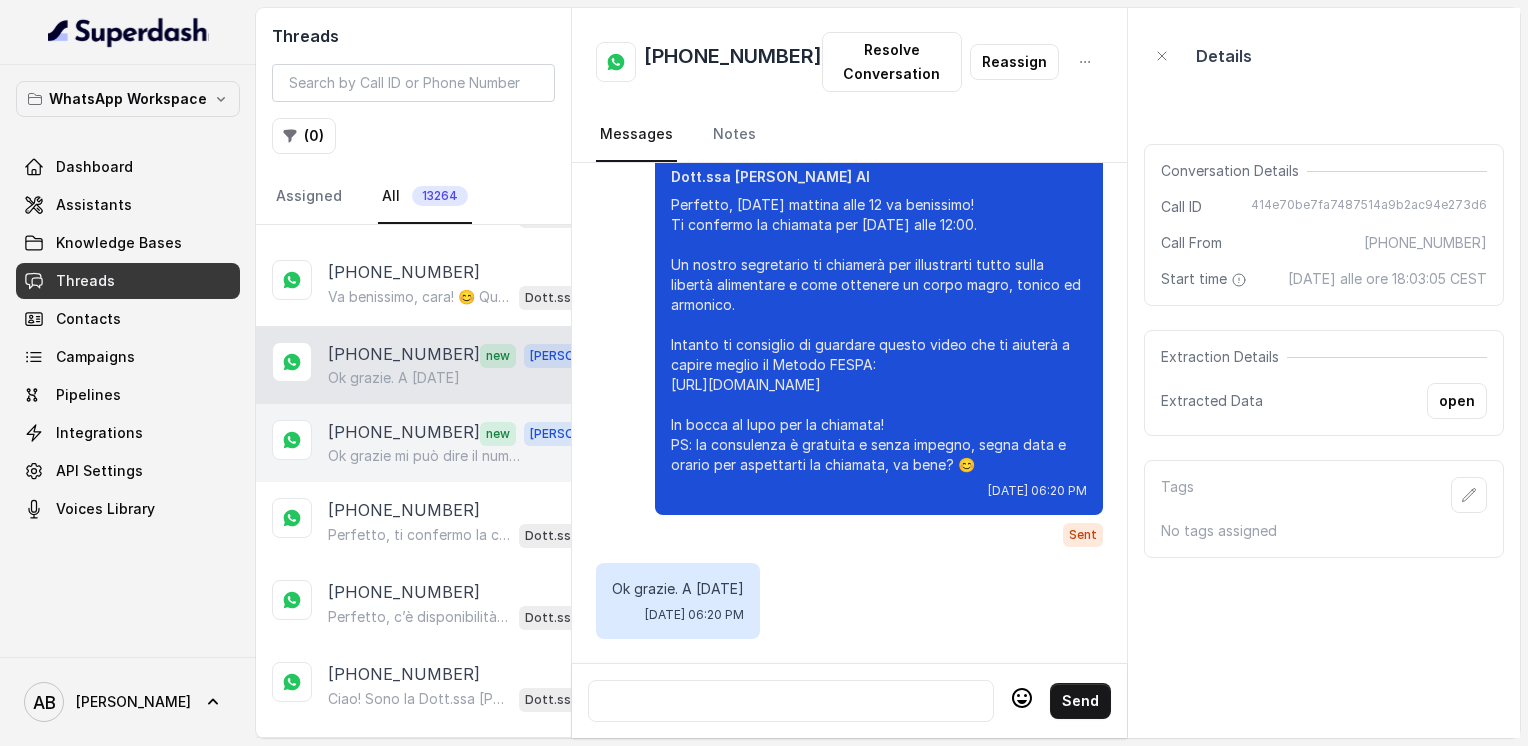 click on "Ok grazie mi può dire il numero che mi chiama perché pultroppo con la scusa del colsenter ho bloccato tutti numeri sconosciuti" at bounding box center [424, 456] 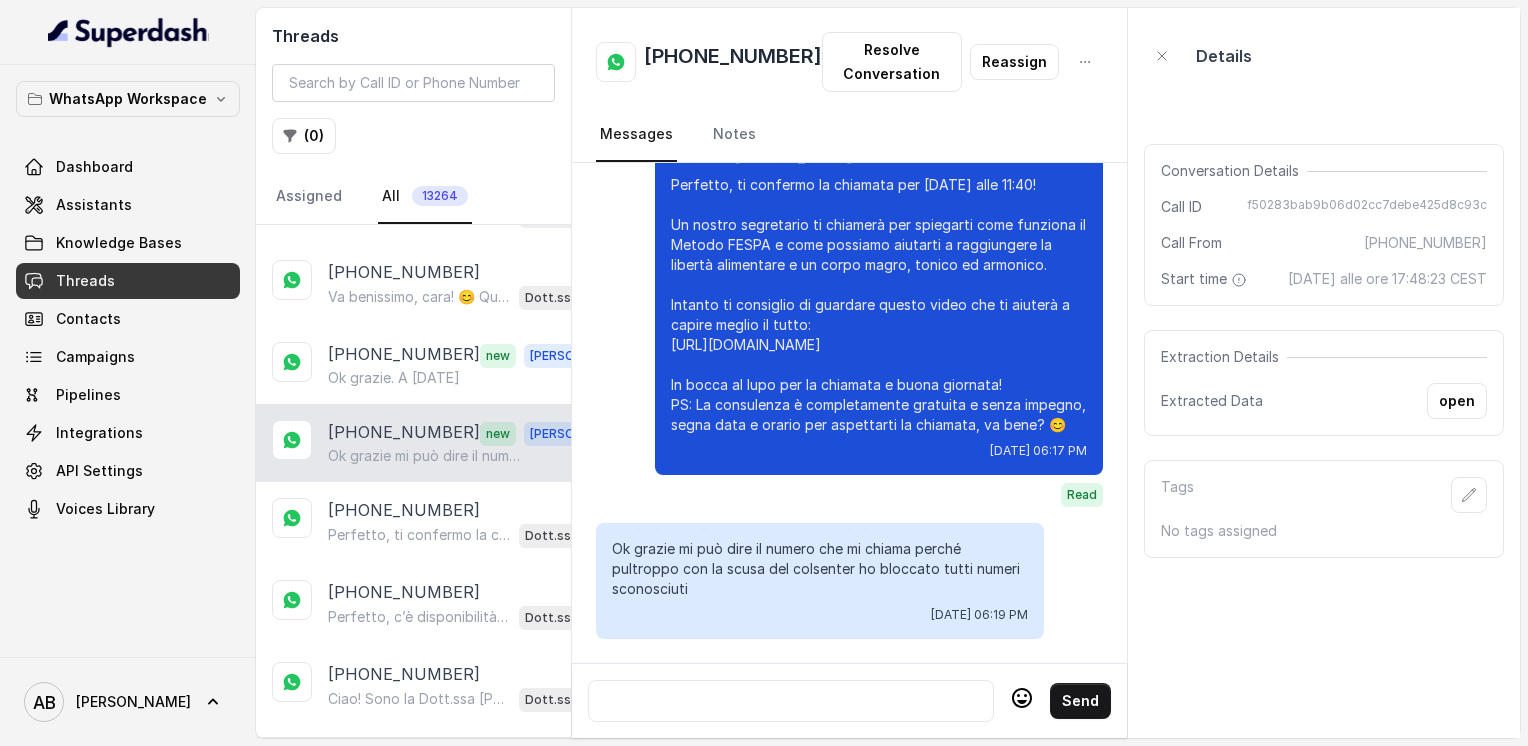 scroll, scrollTop: 2356, scrollLeft: 0, axis: vertical 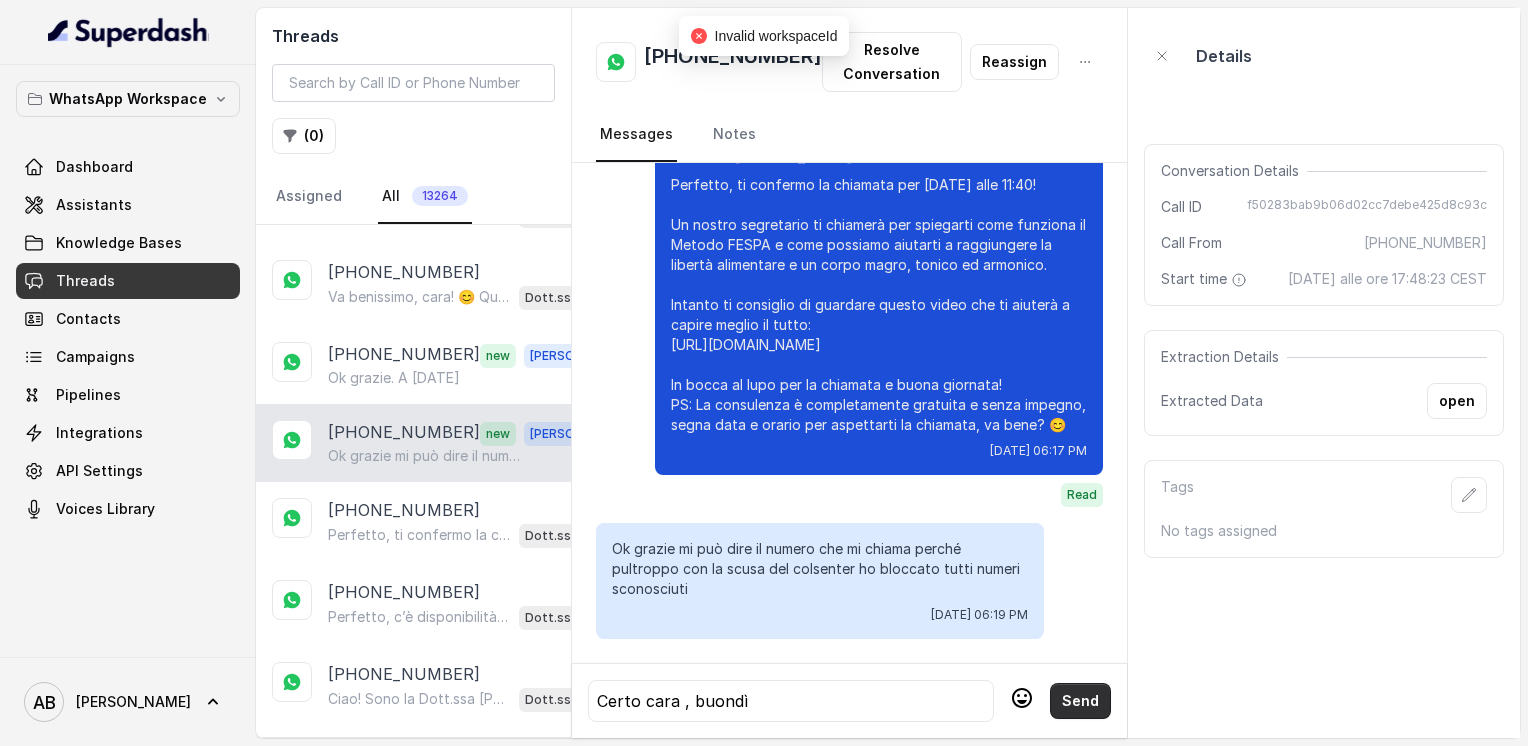 click on "Send" at bounding box center [1080, 701] 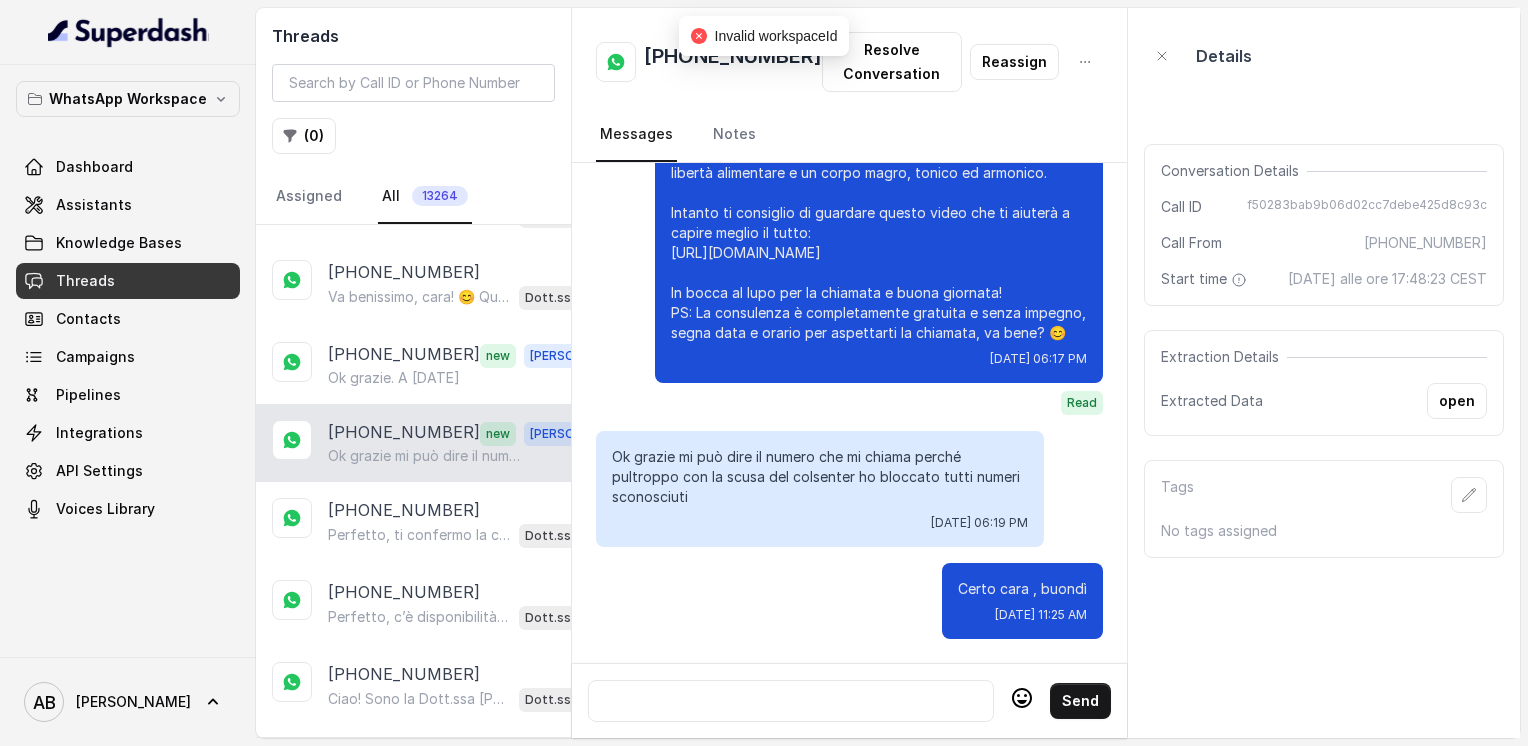 scroll, scrollTop: 2448, scrollLeft: 0, axis: vertical 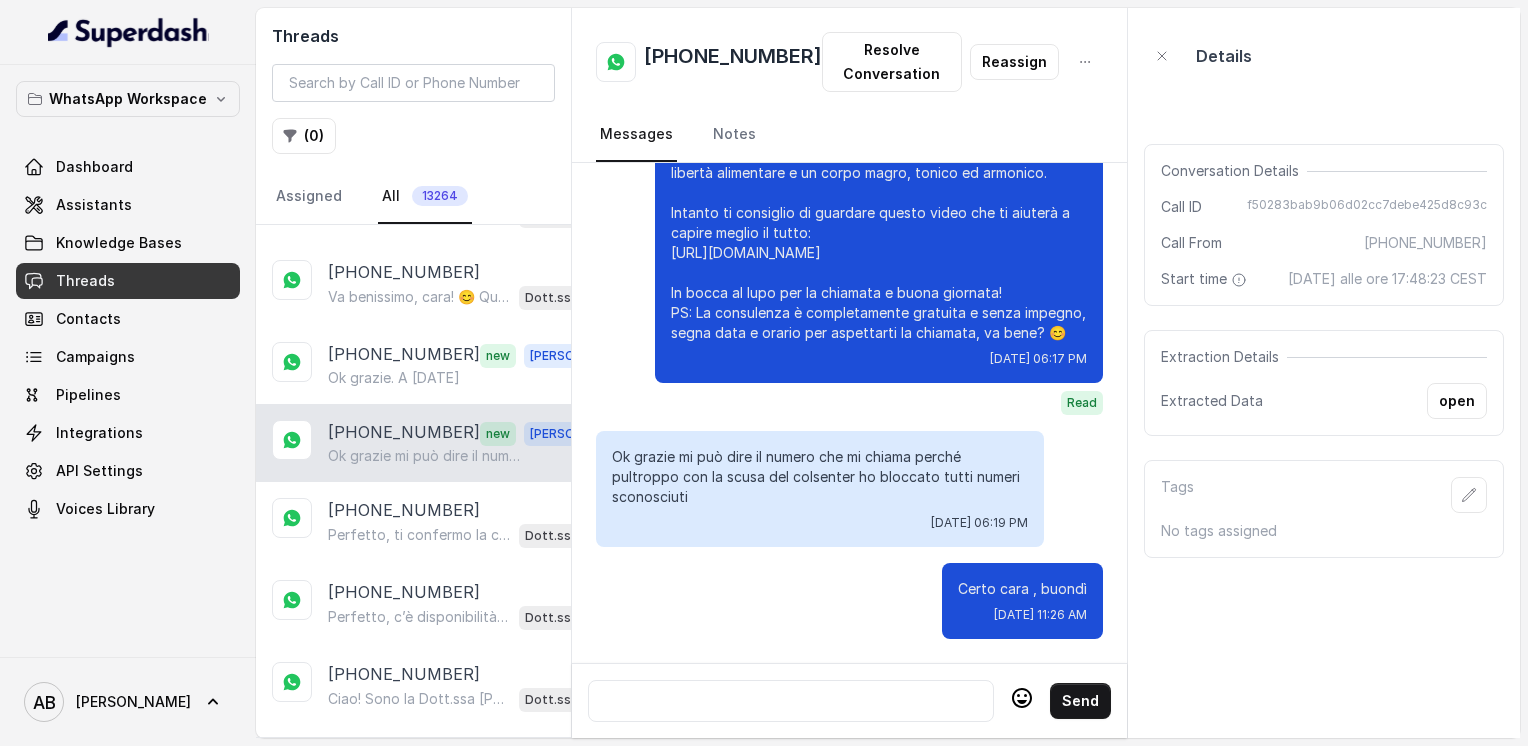 click on "[PHONE_NUMBER]" at bounding box center [733, 62] 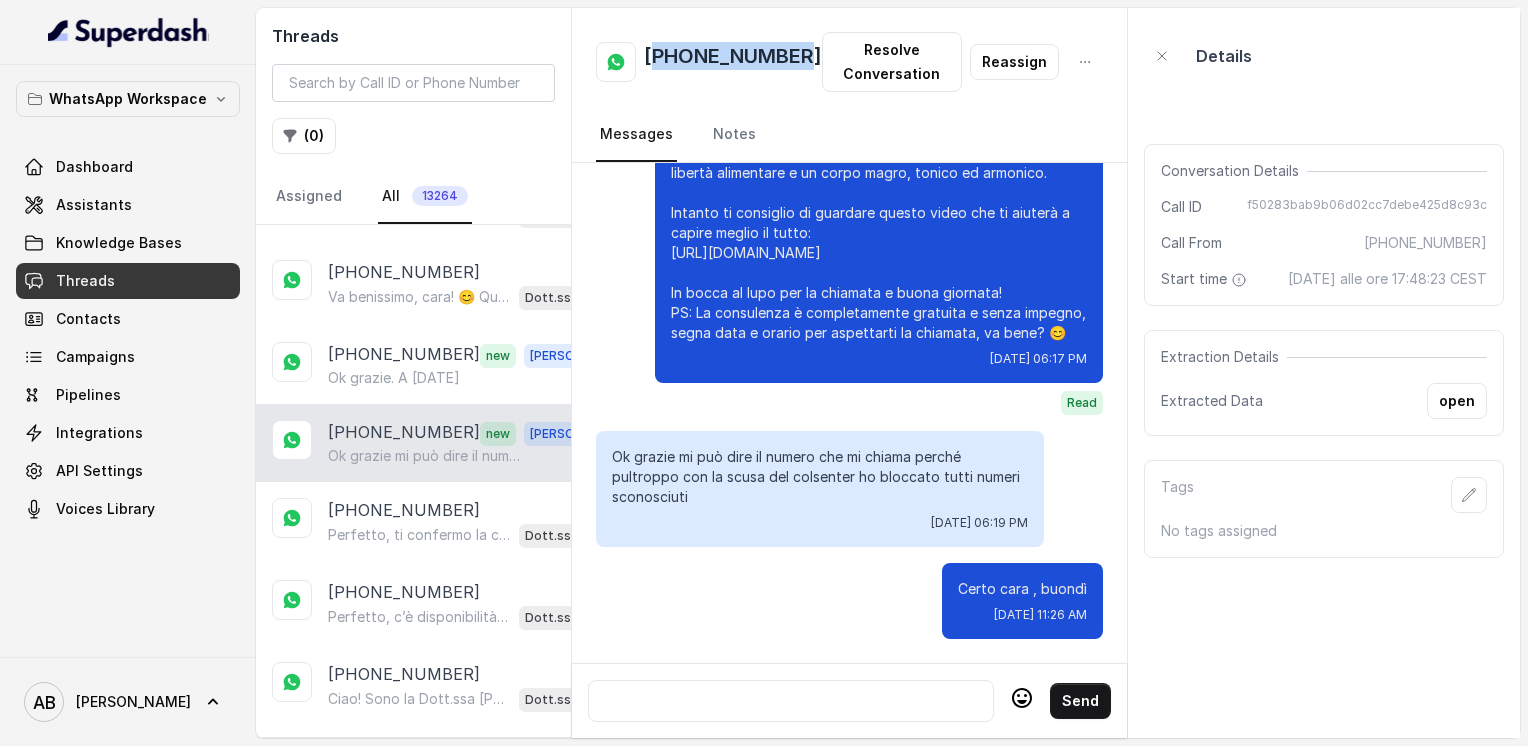 click on "[PHONE_NUMBER]" at bounding box center [733, 62] 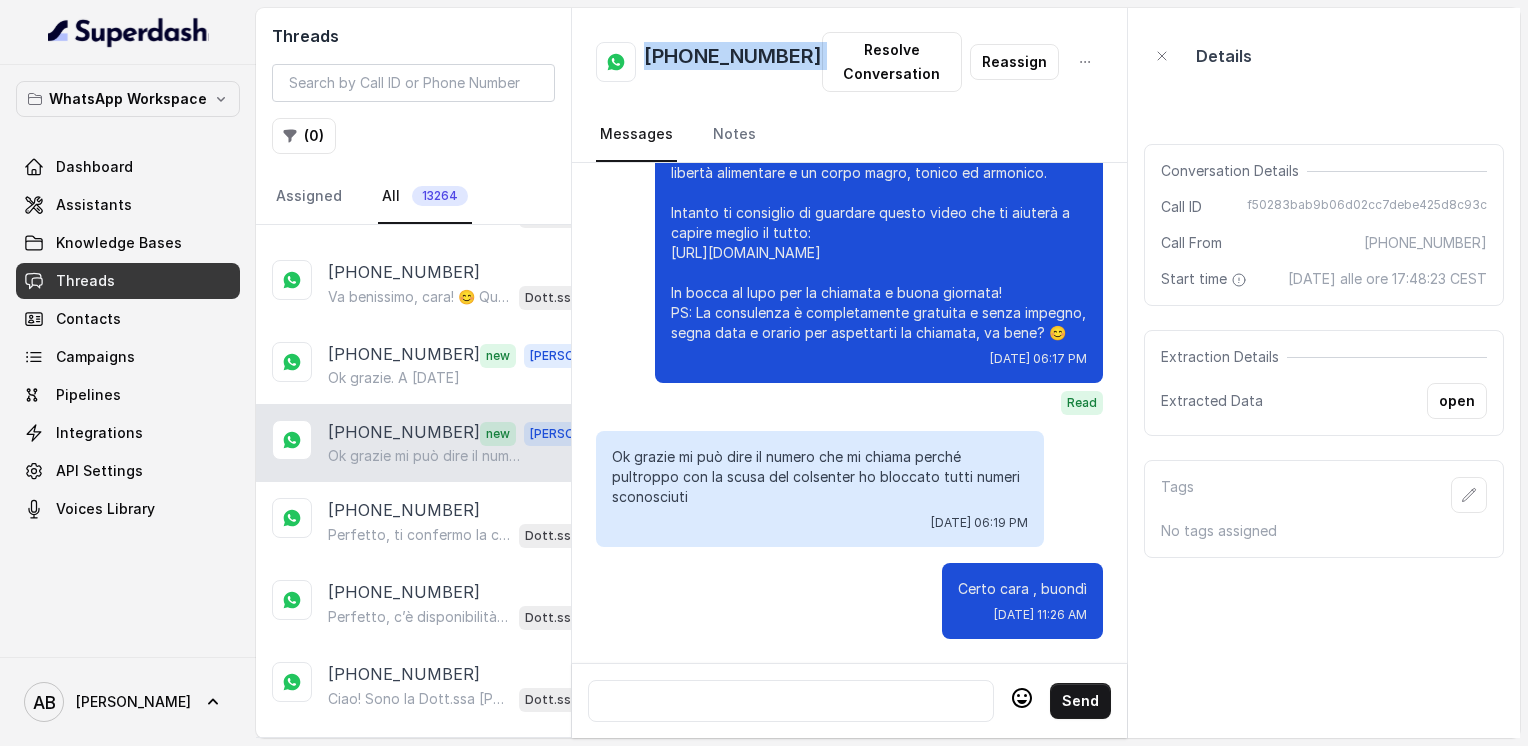 click on "[PHONE_NUMBER]" at bounding box center (733, 62) 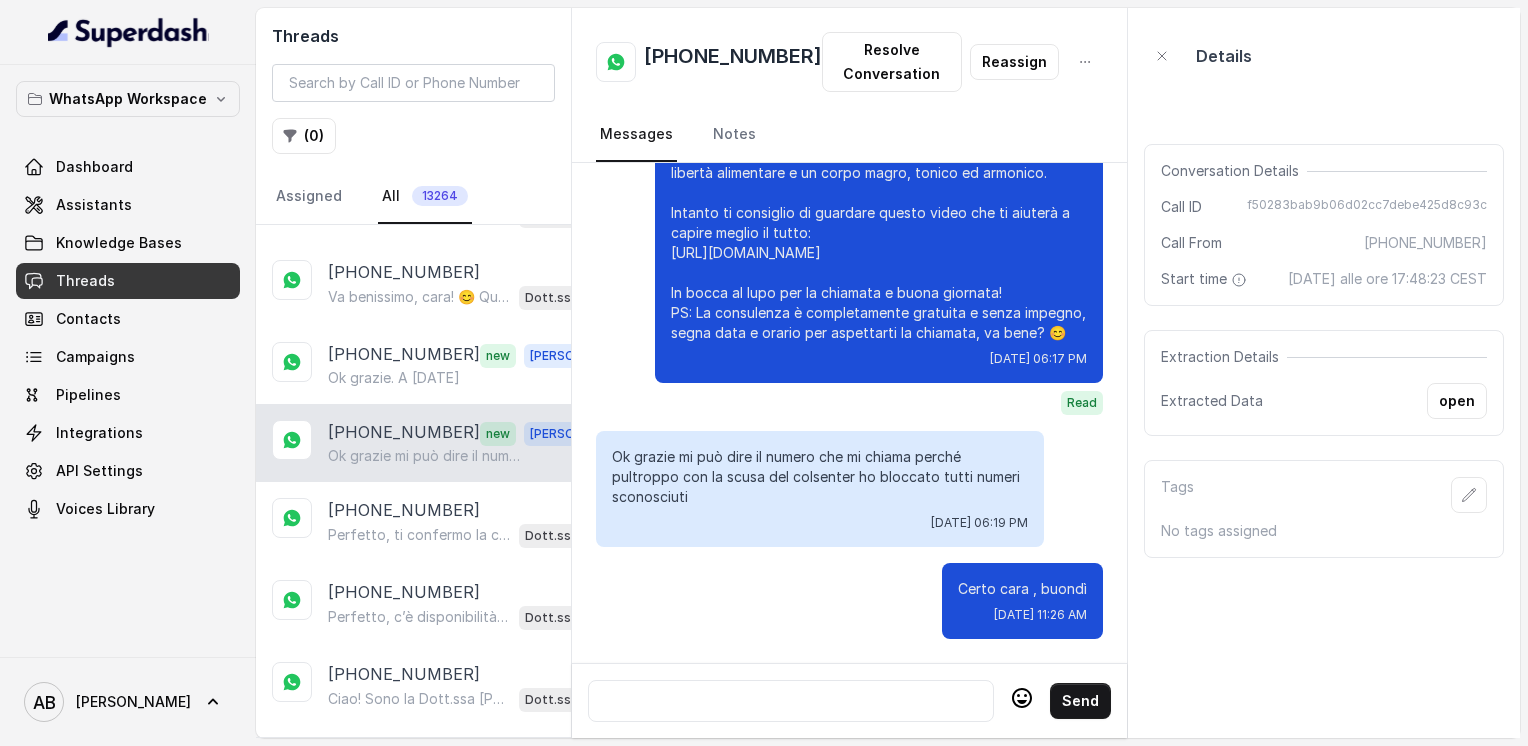 click at bounding box center [791, 701] 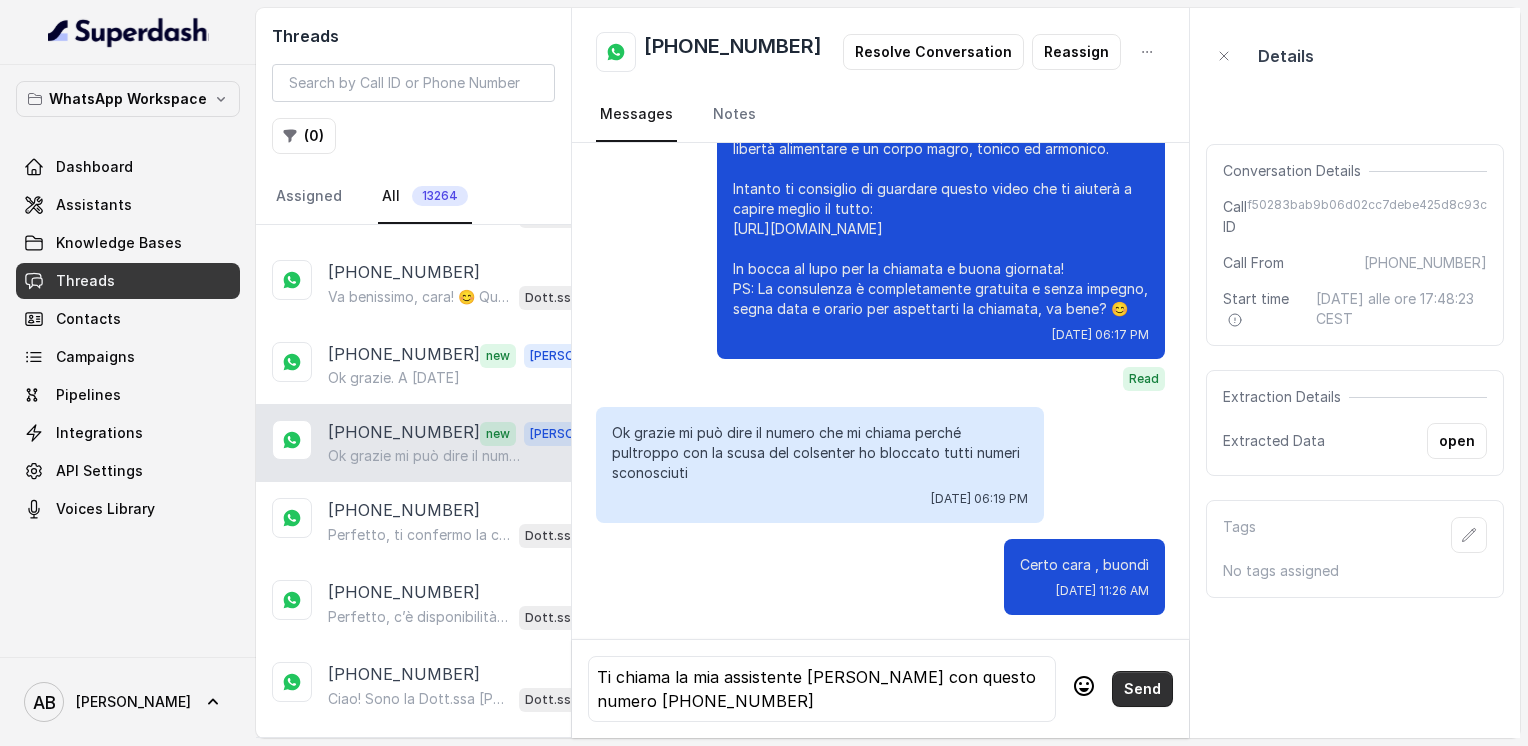click on "Send" at bounding box center (1142, 689) 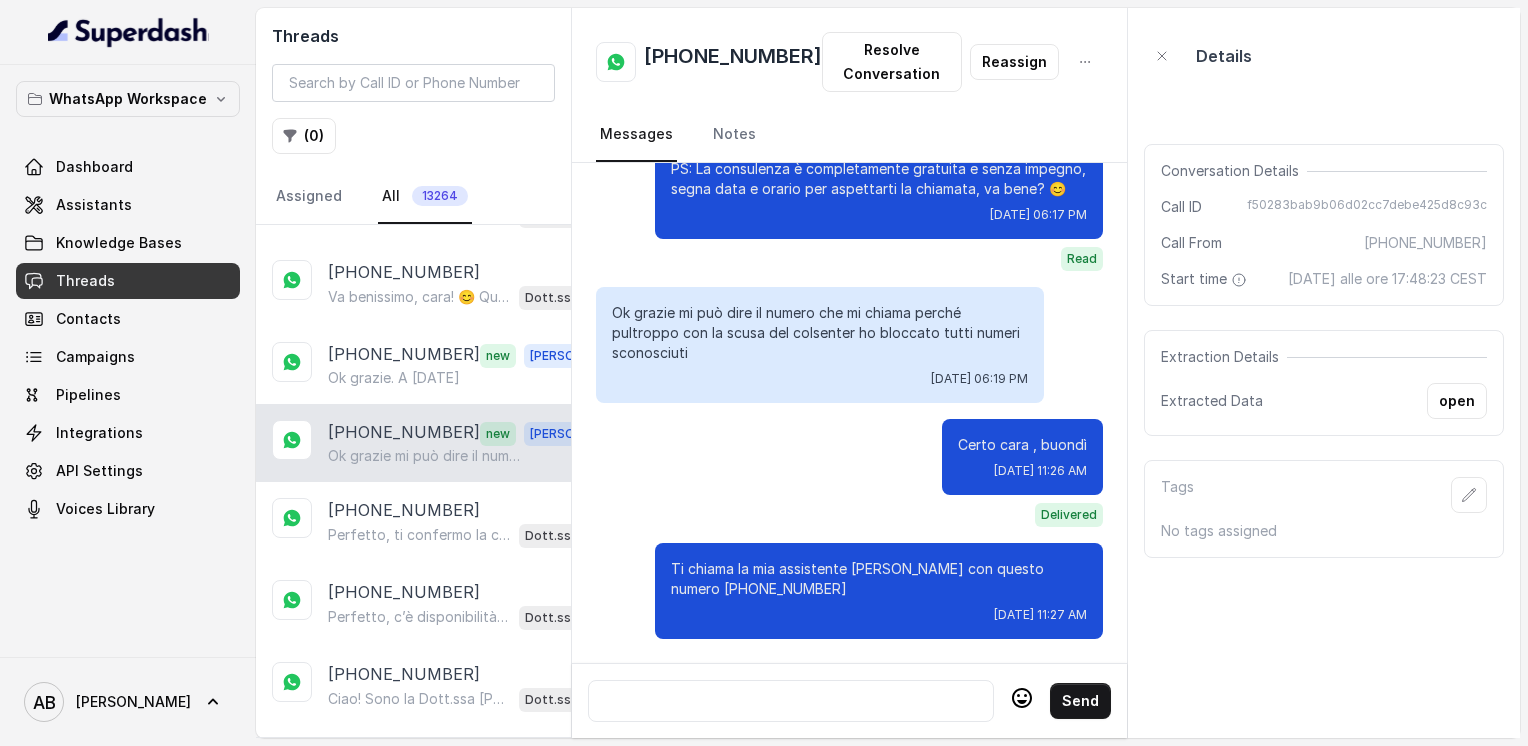 scroll, scrollTop: 2592, scrollLeft: 0, axis: vertical 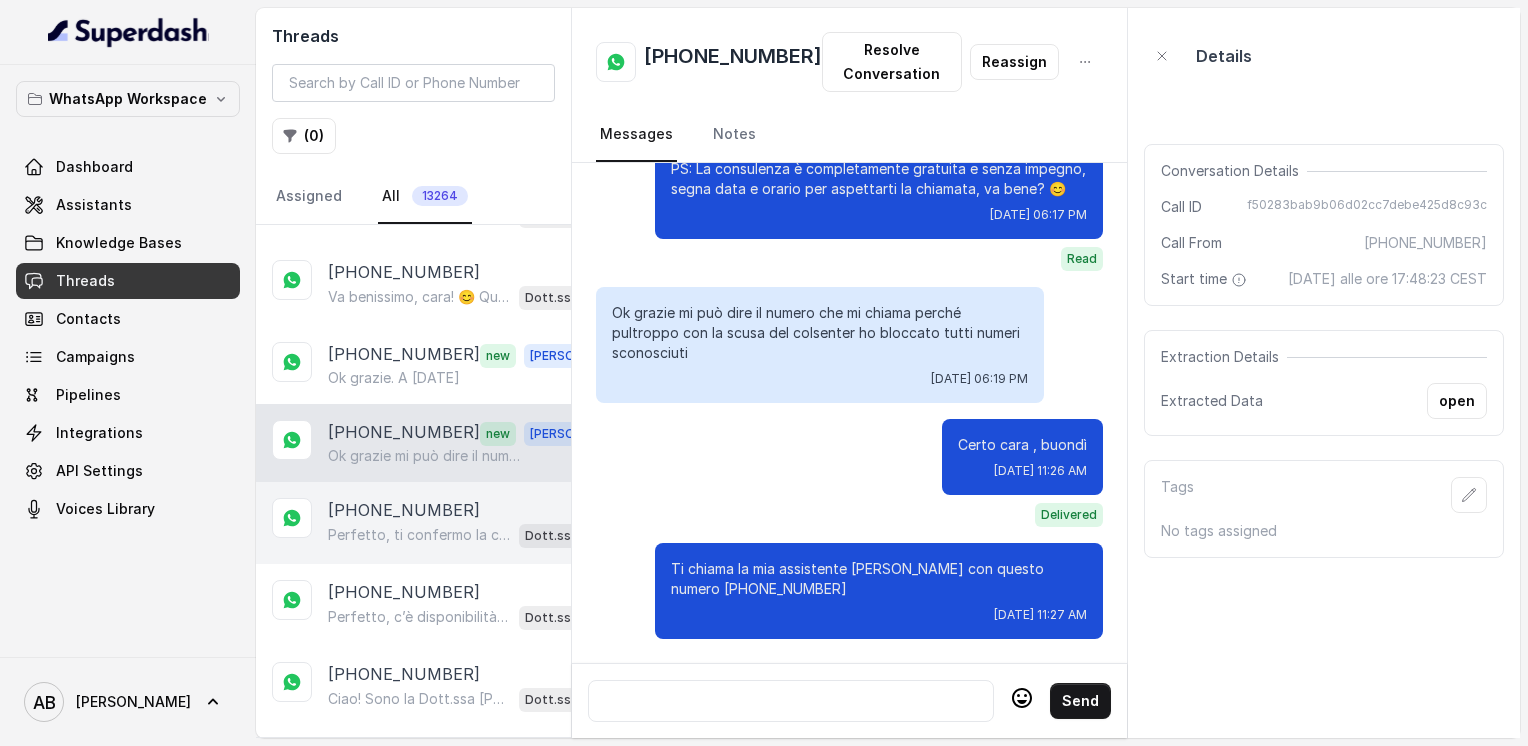 click on "Perfetto, ti confermo la chiamata per [DATE] mattina alle 11:00! 📞
Un nostro segretario ti chiamerà per spiegarti il Metodo FESPA e come raggiungere la libertà alimentare e un corpo magro, tonico ed armonico.
Intanto ti consiglio questo video per capire meglio: [URL][DOMAIN_NAME]
In bocca al lupo per la chiamata e buona vacanza! 😊
PS: la consulenza è gratuita e senza impegno, segna data e orario per aspettarti la chiamata." at bounding box center [419, 535] 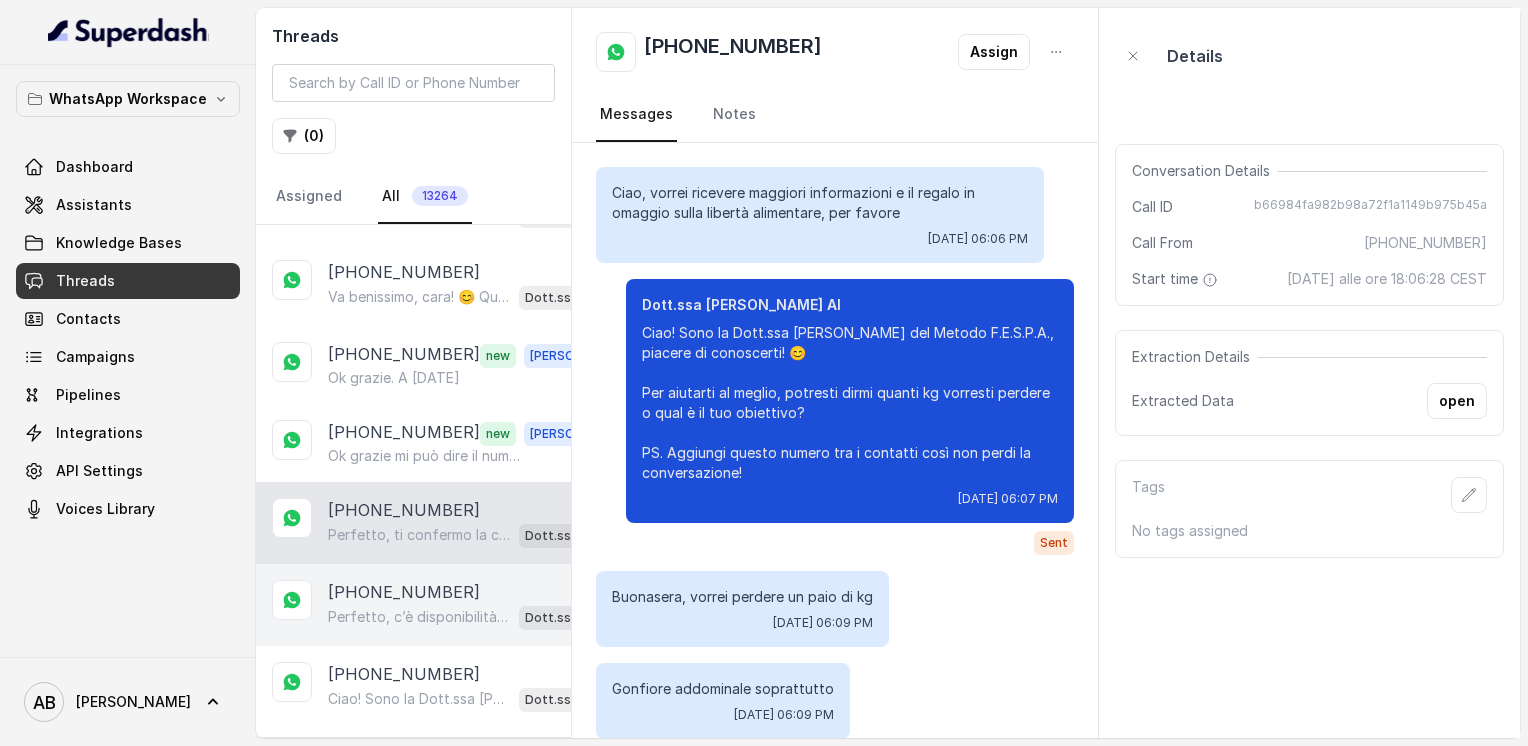 scroll, scrollTop: 1872, scrollLeft: 0, axis: vertical 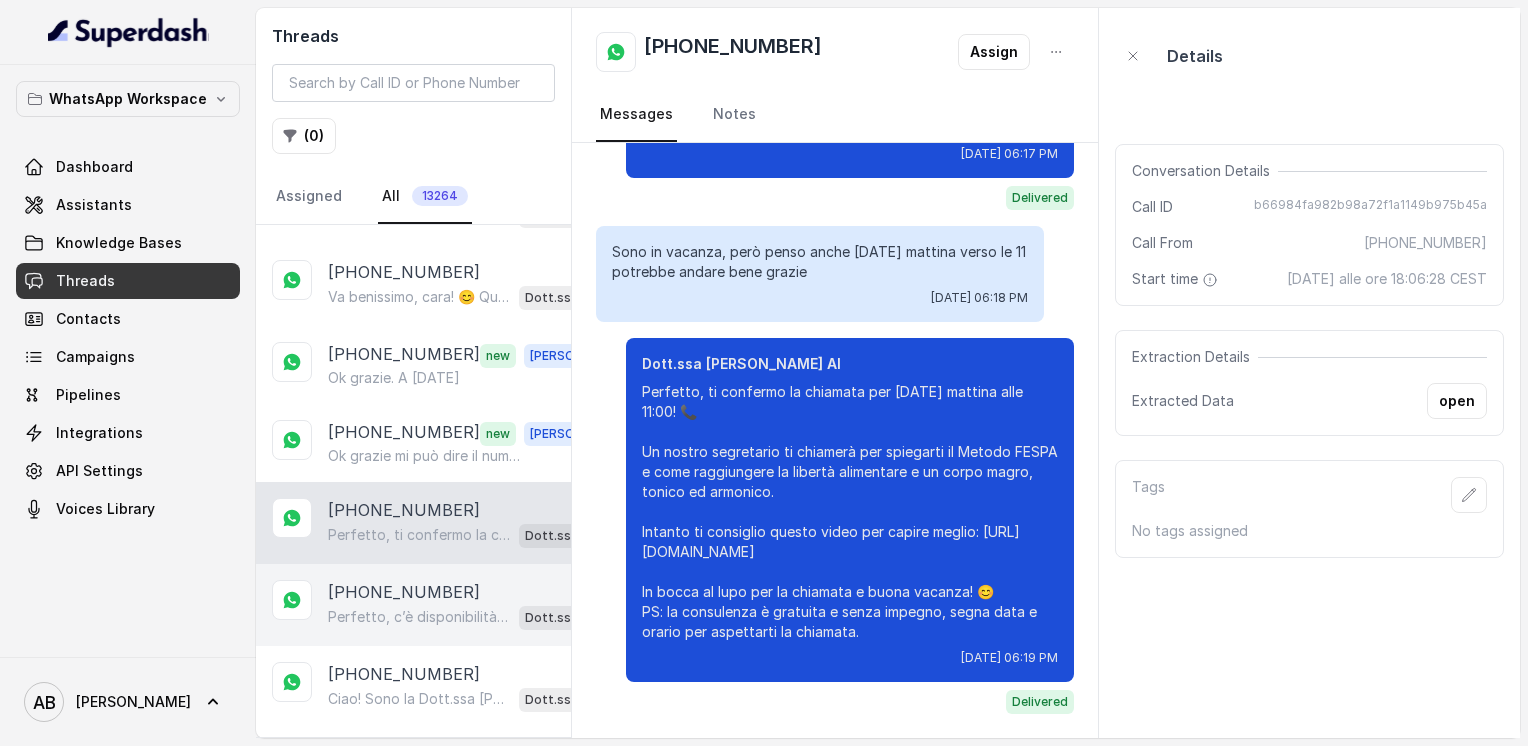 click on "[PHONE_NUMBER]   Perfetto, c’è disponibilità [DATE] alle 11:00.
Ti confermo la chiamata per [DATE] mattina alle 11:00! 📞
Un nostro segretario ti chiamerà per spiegarti il Metodo FESPA e come raggiungere libertà alimentare, metabolismo veloce e un corpo magro, tonico ed armonico.
Intanto ti consiglio questo video per capire meglio: [URL][DOMAIN_NAME]
In bocca al lupo per la chiamata! 😊
PS: la consulenza è gratuita e senza impegno, segna data e orario per aspettarti la chiamata. Dott.ssa [PERSON_NAME] AI" at bounding box center (413, 605) 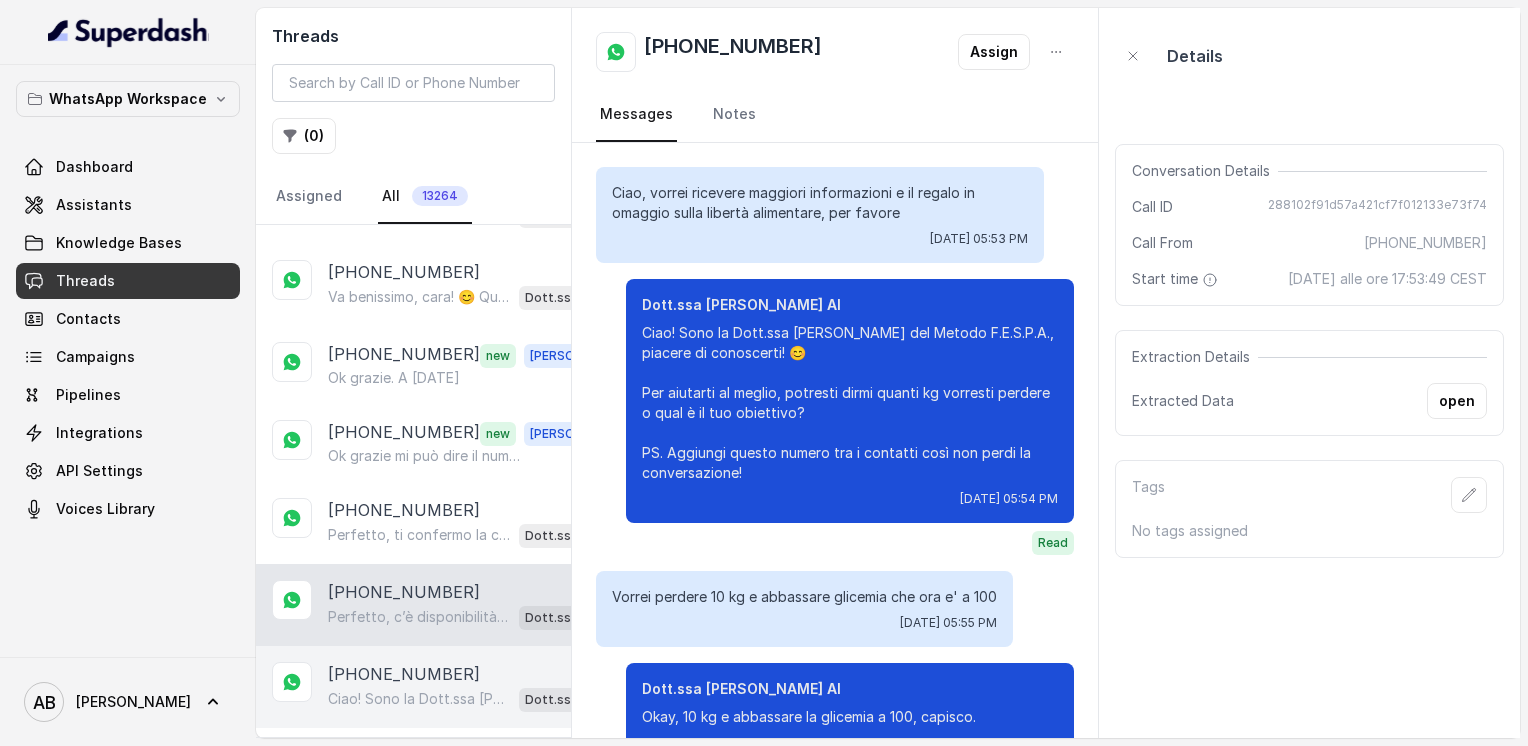 scroll, scrollTop: 1984, scrollLeft: 0, axis: vertical 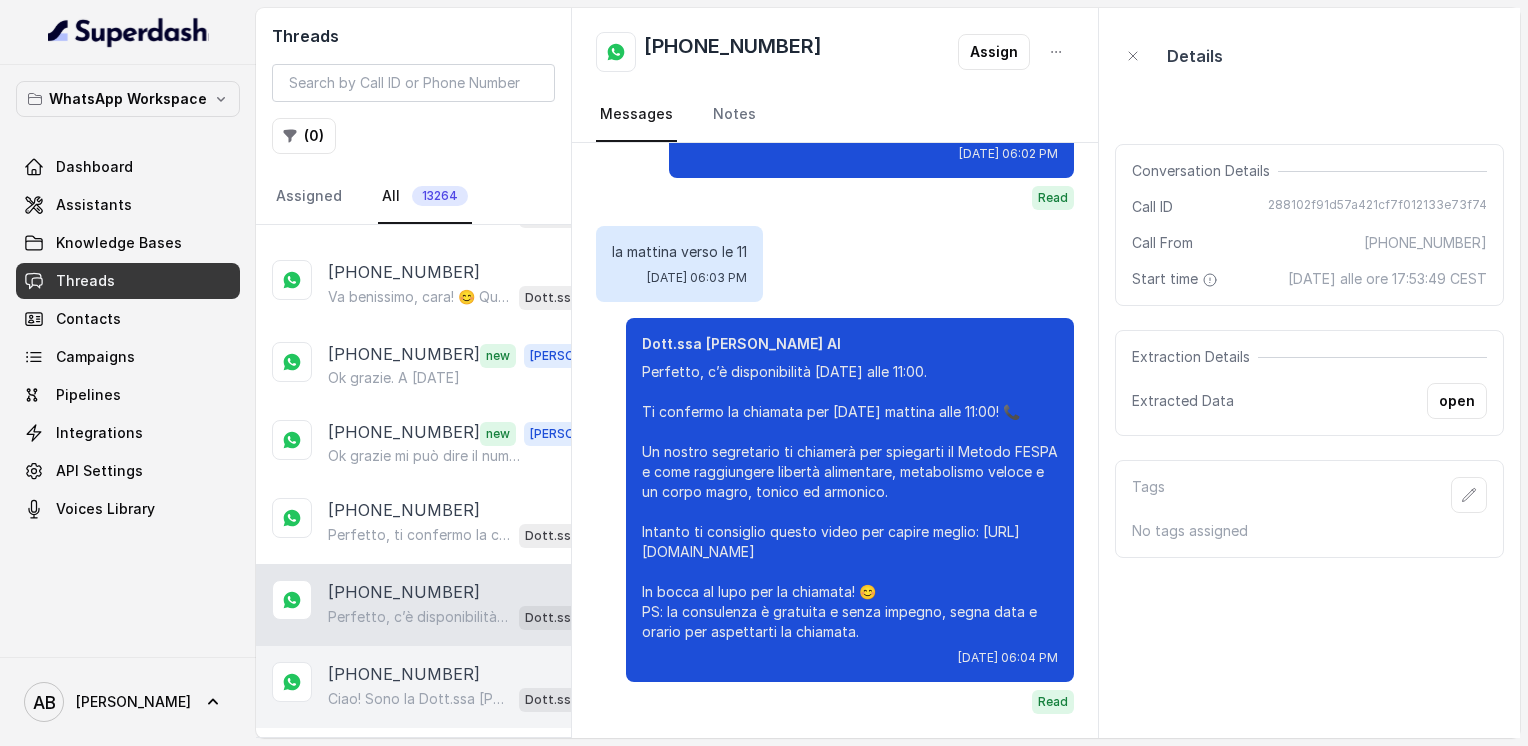 click on "Ciao! Sono la Dott.ssa [PERSON_NAME] del Metodo F.E.S.P.A., piacere di conoscerti! 😊
Per aiutarti al meglio, potresti dirmi quanti kg vorresti perdere o qual è il tuo obiettivo?
PS. Aggiungi questo numero tra i contatti così non perdi la conversazione!" at bounding box center (419, 699) 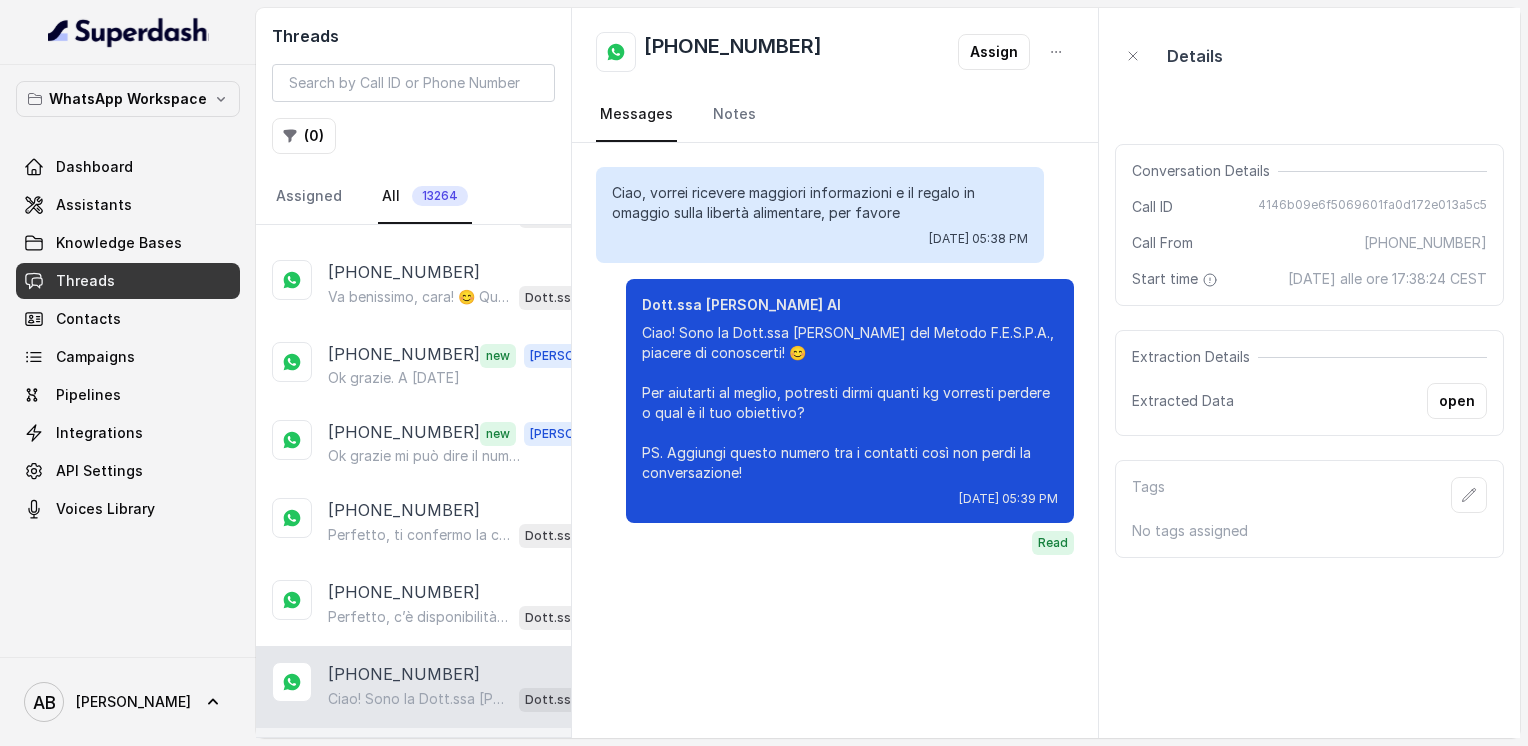 click on "Mi dispiace, ora non è possibile.
Ti confermo la chiamata per [DATE] alle 10:00!
Un nostro segretario ti chiamerà per una consulenza gratuita di 5 minuti, senza impegno.
Intanto ti consiglio questo video per capire meglio il Metodo FESPA:
[URL][DOMAIN_NAME]
In bocca al lupo per la chiamata! 😊
PS: Ricordati di segnare data e orario." at bounding box center (419, 781) 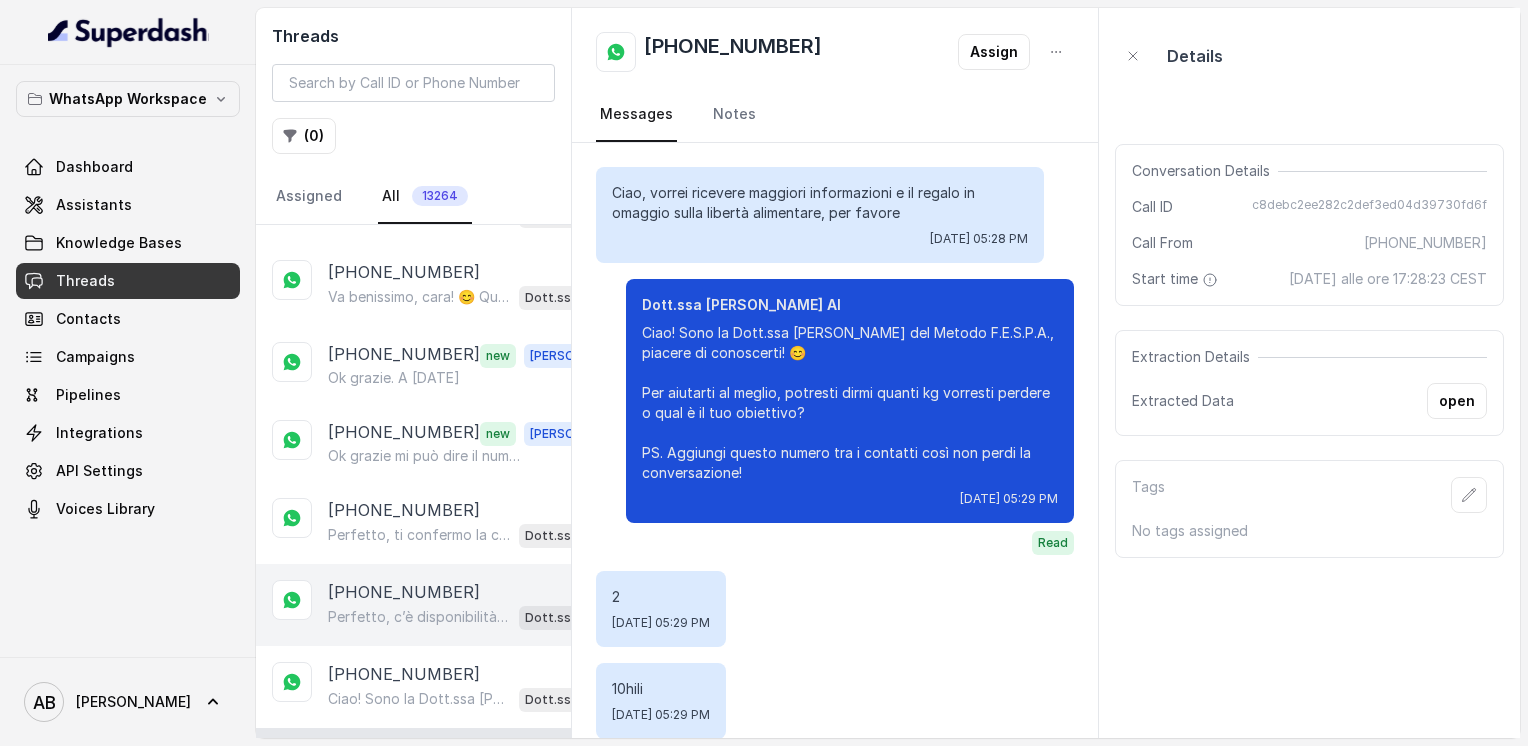 scroll, scrollTop: 1956, scrollLeft: 0, axis: vertical 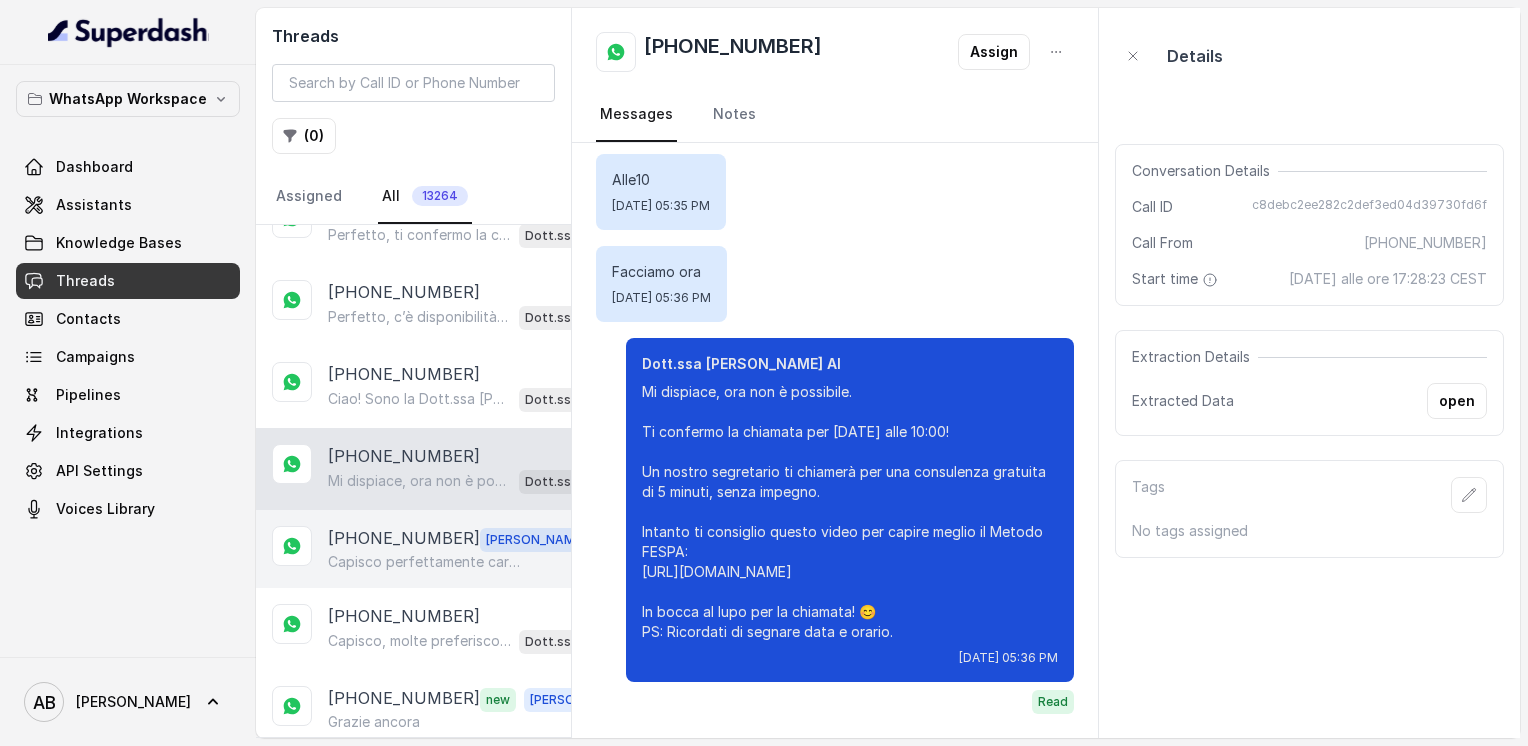click on "[PHONE_NUMBER]   [PERSON_NAME] perfettamente cara , forse ci sarà stato un errore nella registrazione , mi scuso ... [PERSON_NAME] a farla contattare 🌺" at bounding box center (413, 549) 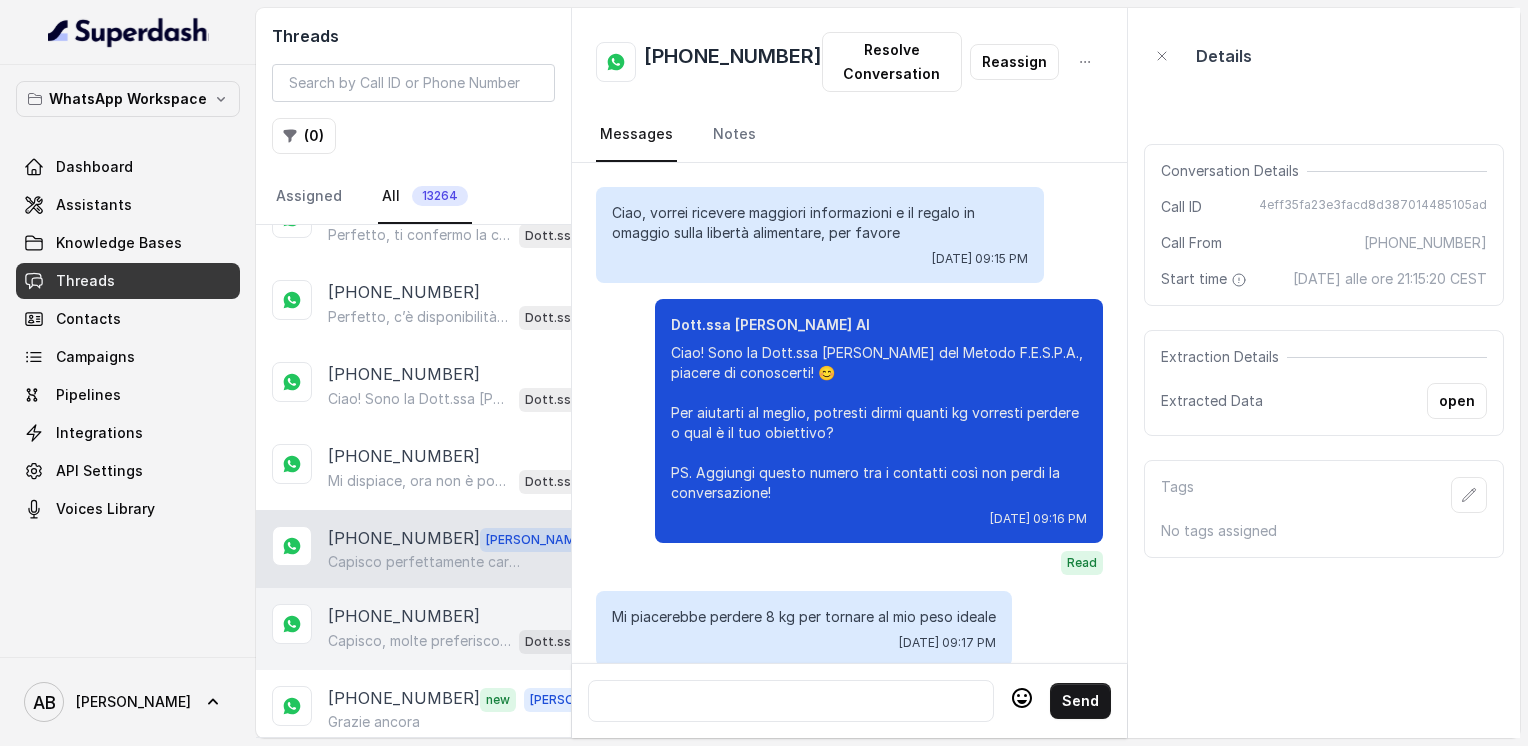scroll, scrollTop: 3848, scrollLeft: 0, axis: vertical 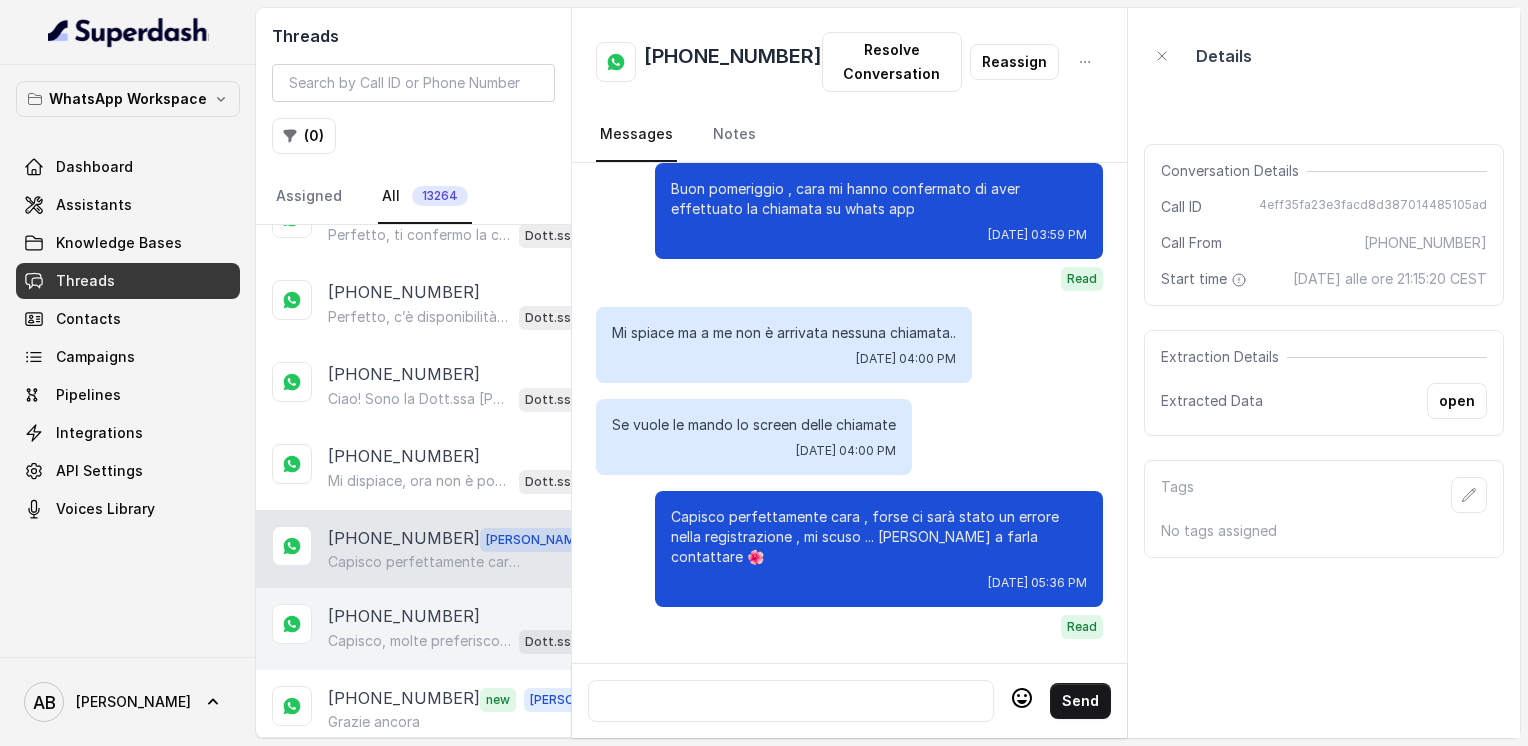click on "Capisco, molte preferiscono evitare la chiamata, ma la consulenza informativa è solo telefonica e dura 5 minuti, così possiamo spiegarti tutto nel dettaglio e rispondere a ogni tua domanda.
Ti va di dirmi un giorno e orario comodi per te? 😊 Dott.ssa [PERSON_NAME] AI" at bounding box center (469, 641) 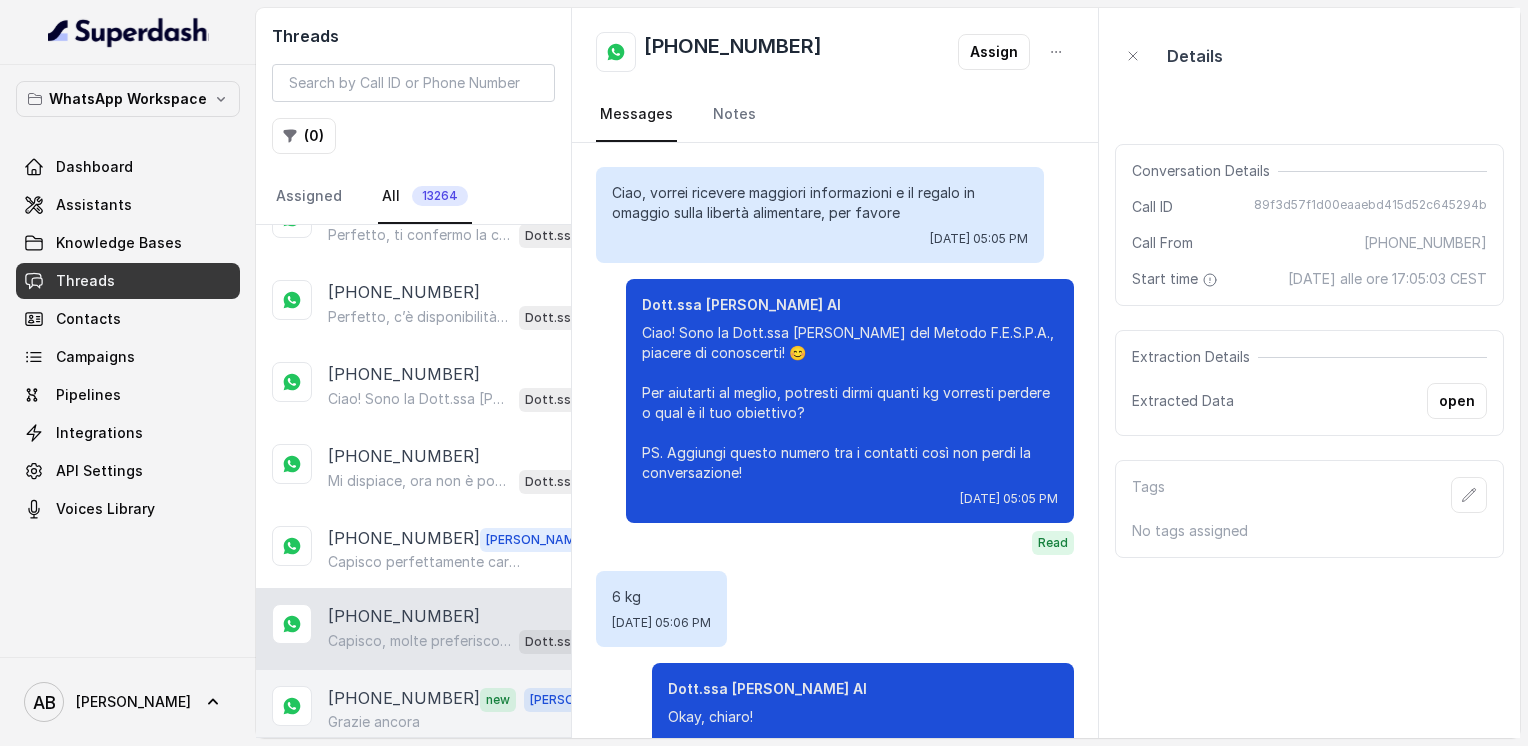 scroll, scrollTop: 1560, scrollLeft: 0, axis: vertical 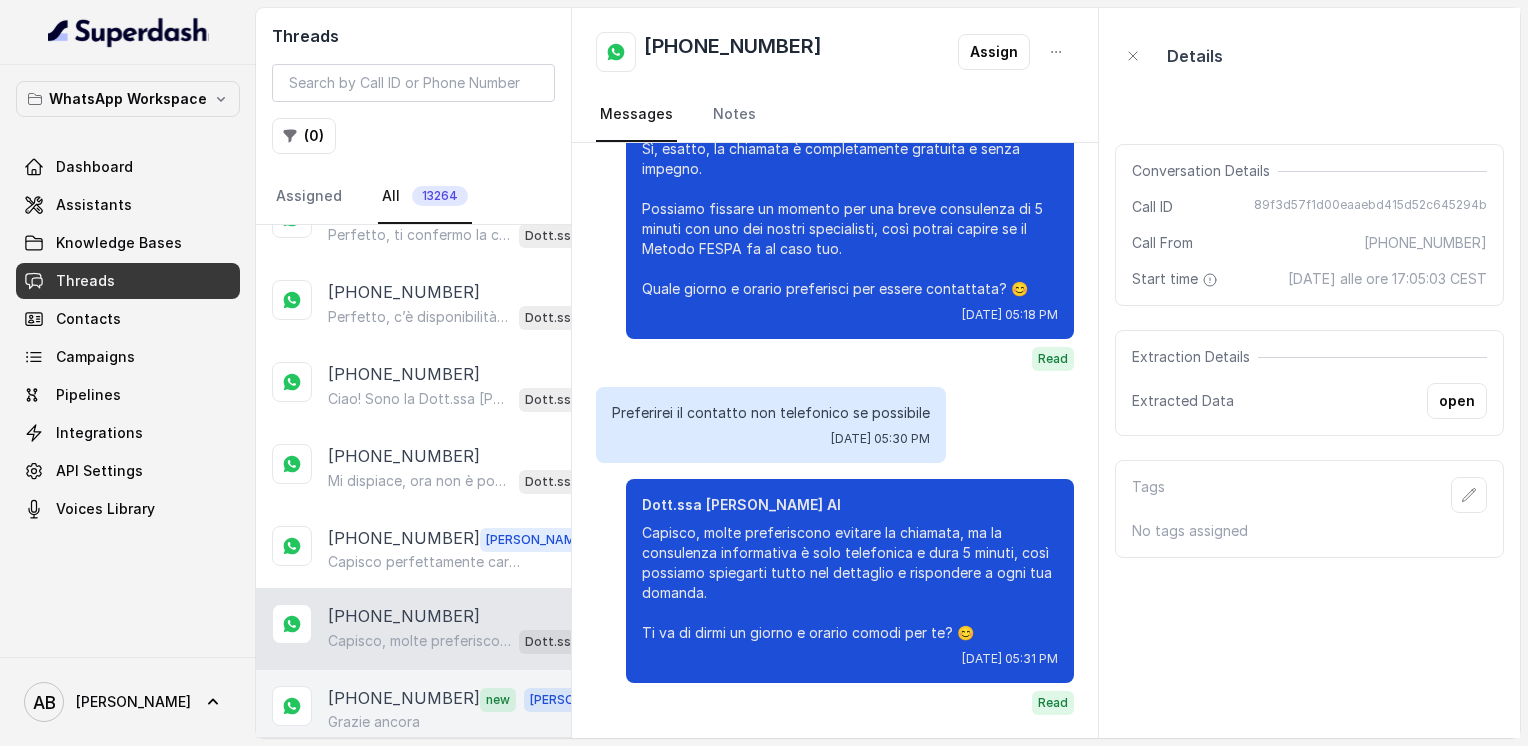 click on "Grazie ancora" at bounding box center (374, 722) 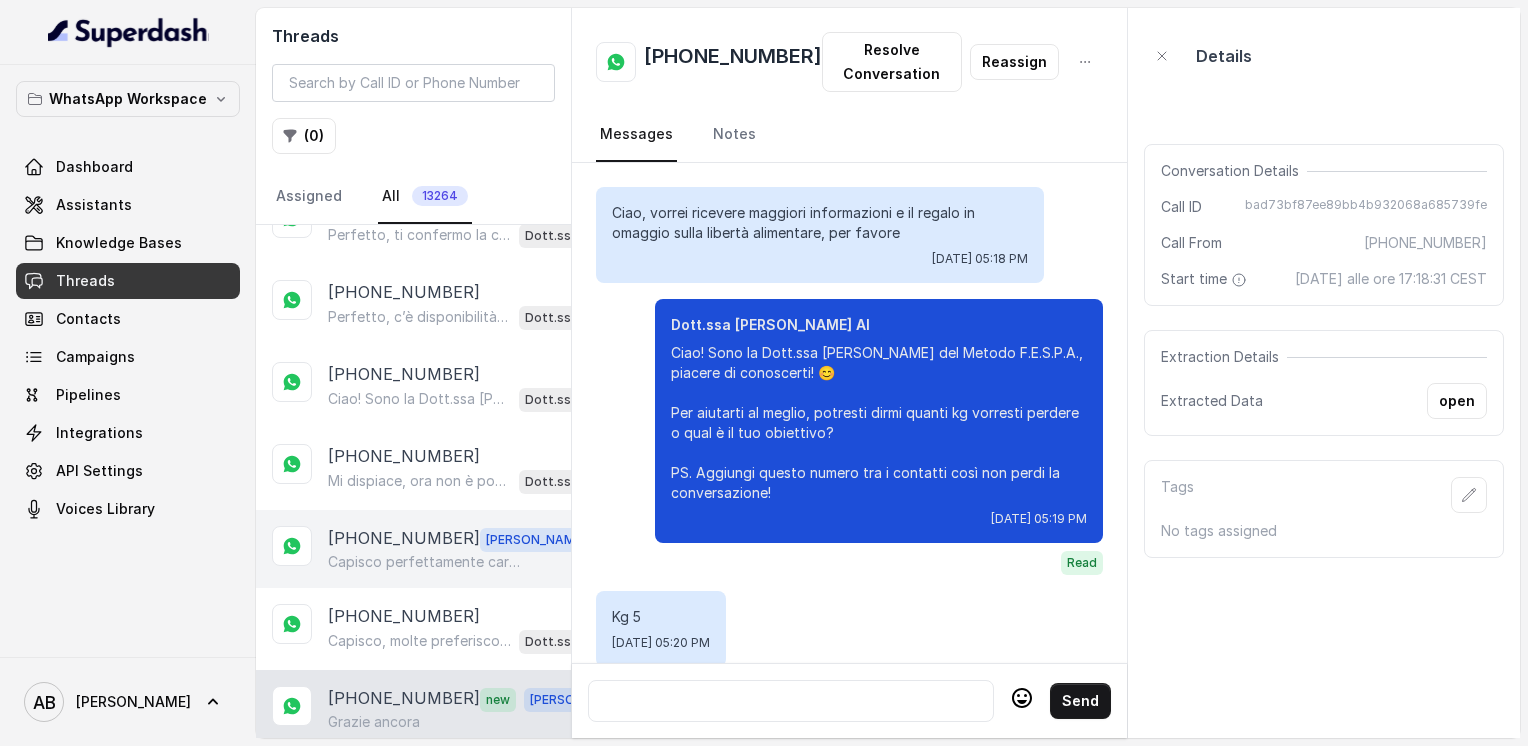 scroll, scrollTop: 1912, scrollLeft: 0, axis: vertical 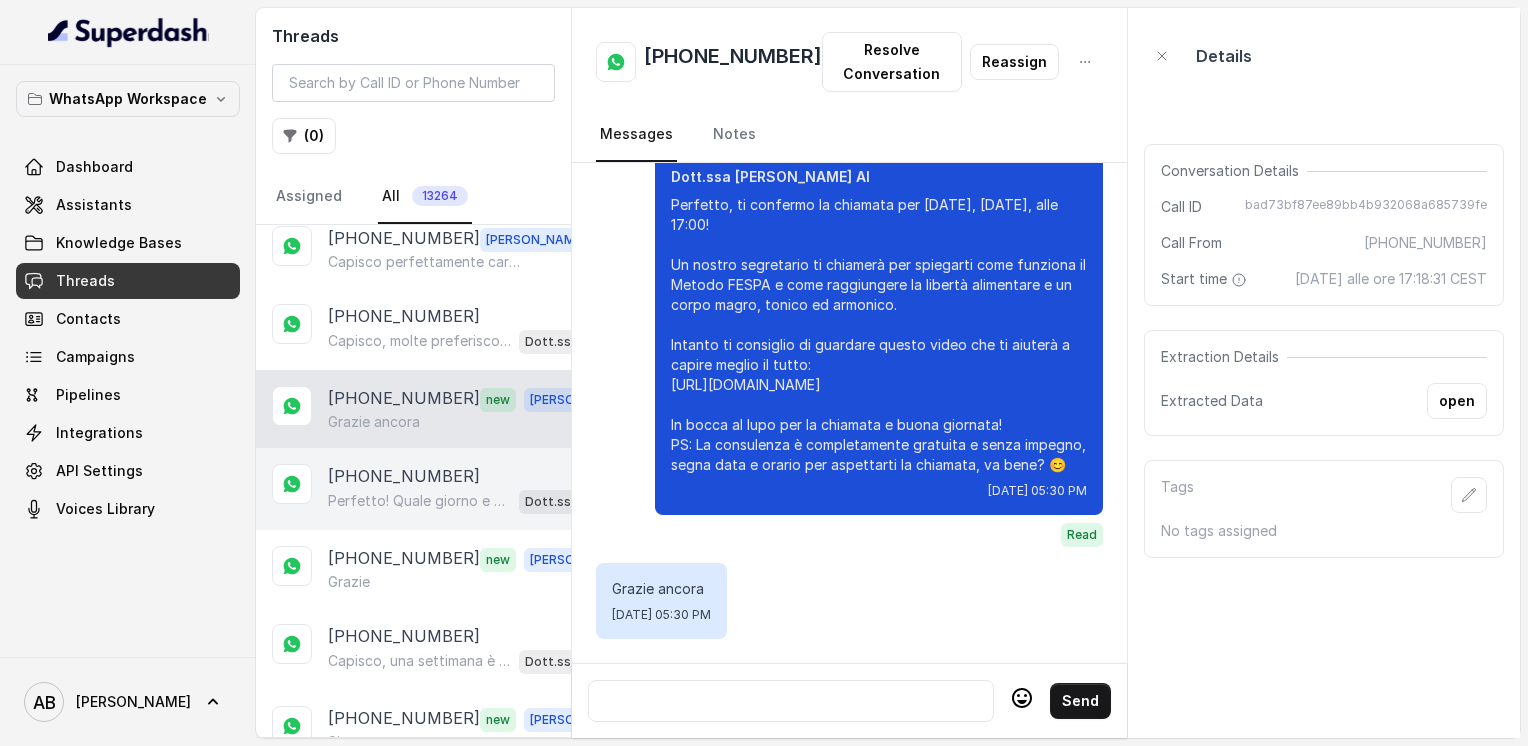 click on "Perfetto!
Quale giorno e orario preferisci per una breve chiamata informativa di 5 minuti, completamente gratuita e senza impegno?
Così potremo spiegarti come il Metodo FESPA può aiutarti a raggiungere un corpo magro, tonico ed armonico. 😊 Dott.ssa [PERSON_NAME] AI" at bounding box center [469, 501] 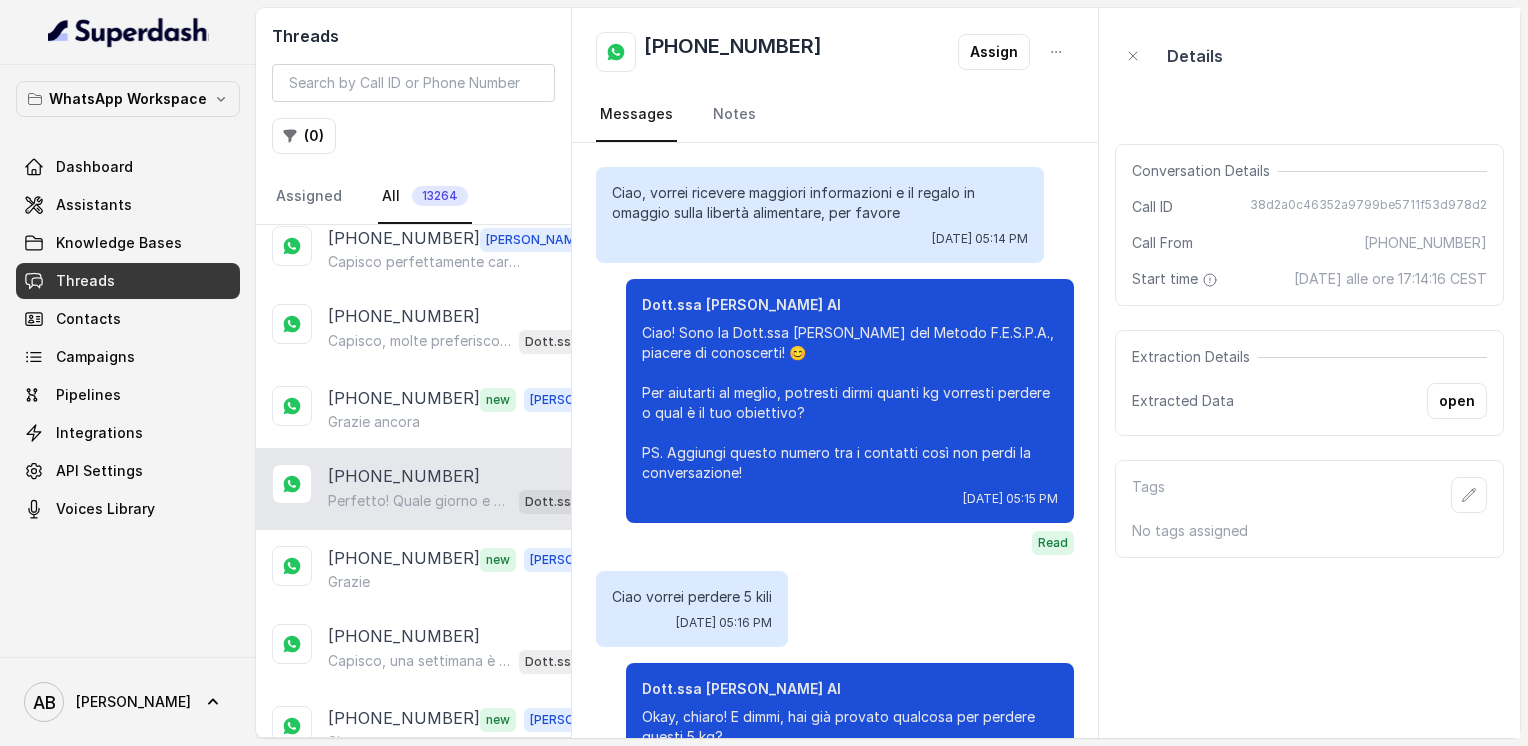 scroll, scrollTop: 872, scrollLeft: 0, axis: vertical 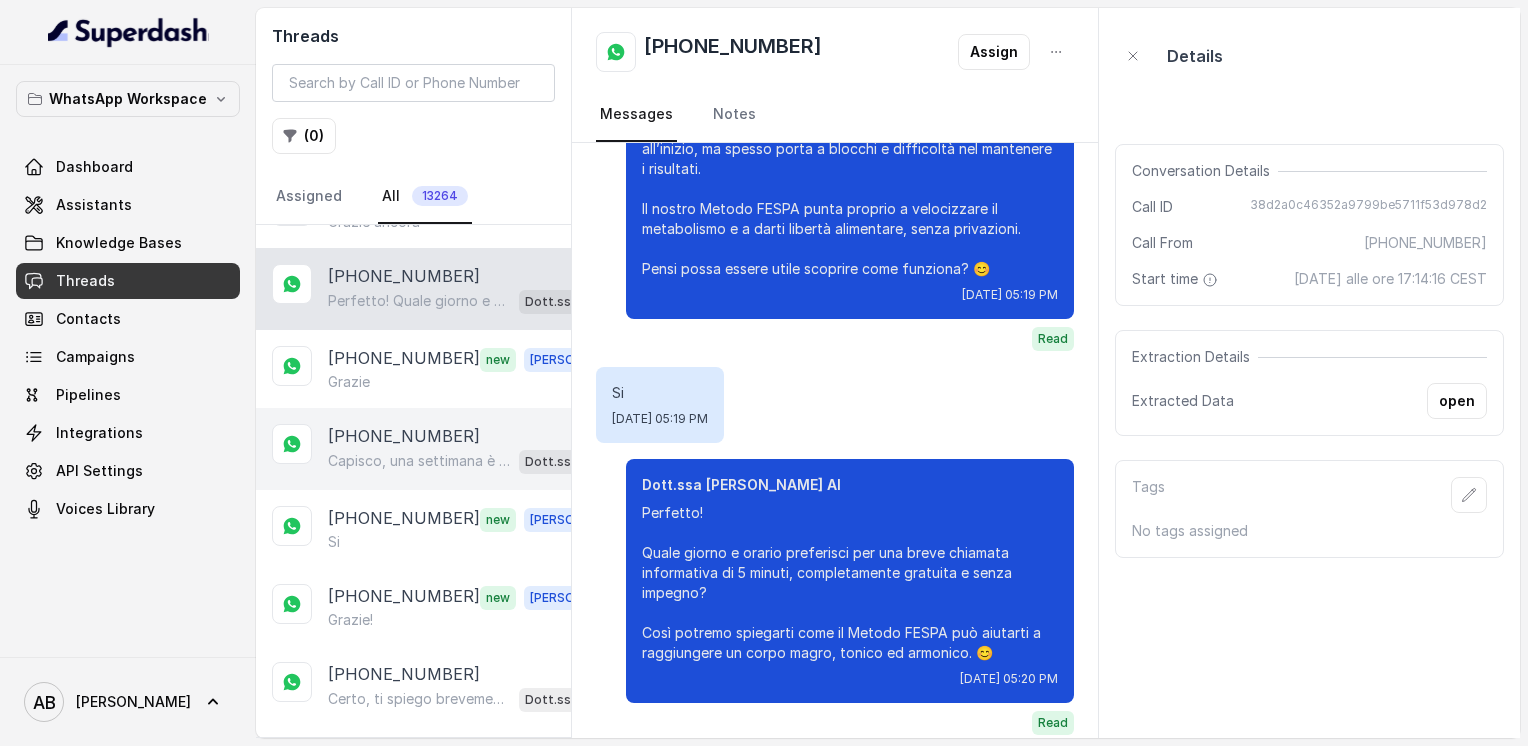 click on "[PHONE_NUMBER]   Capisco, una settimana è poco per vedere grandi cambiamenti, ma la monotonia può davvero pesare e la quantità giusta è fondamentale per velocizzare il metabolismo.
Guarda, il Metodo FESPA aiuta proprio a creare varietà e a trovare le giuste porzioni per perdere peso senza stress e senza rinunce.
Ti piacerebbe scoprire come funziona con una chiamata gratuita di 5 minuti? Così vediamo cosa può essere adatto a lui. Dott.ssa [PERSON_NAME] AI" at bounding box center [413, 449] 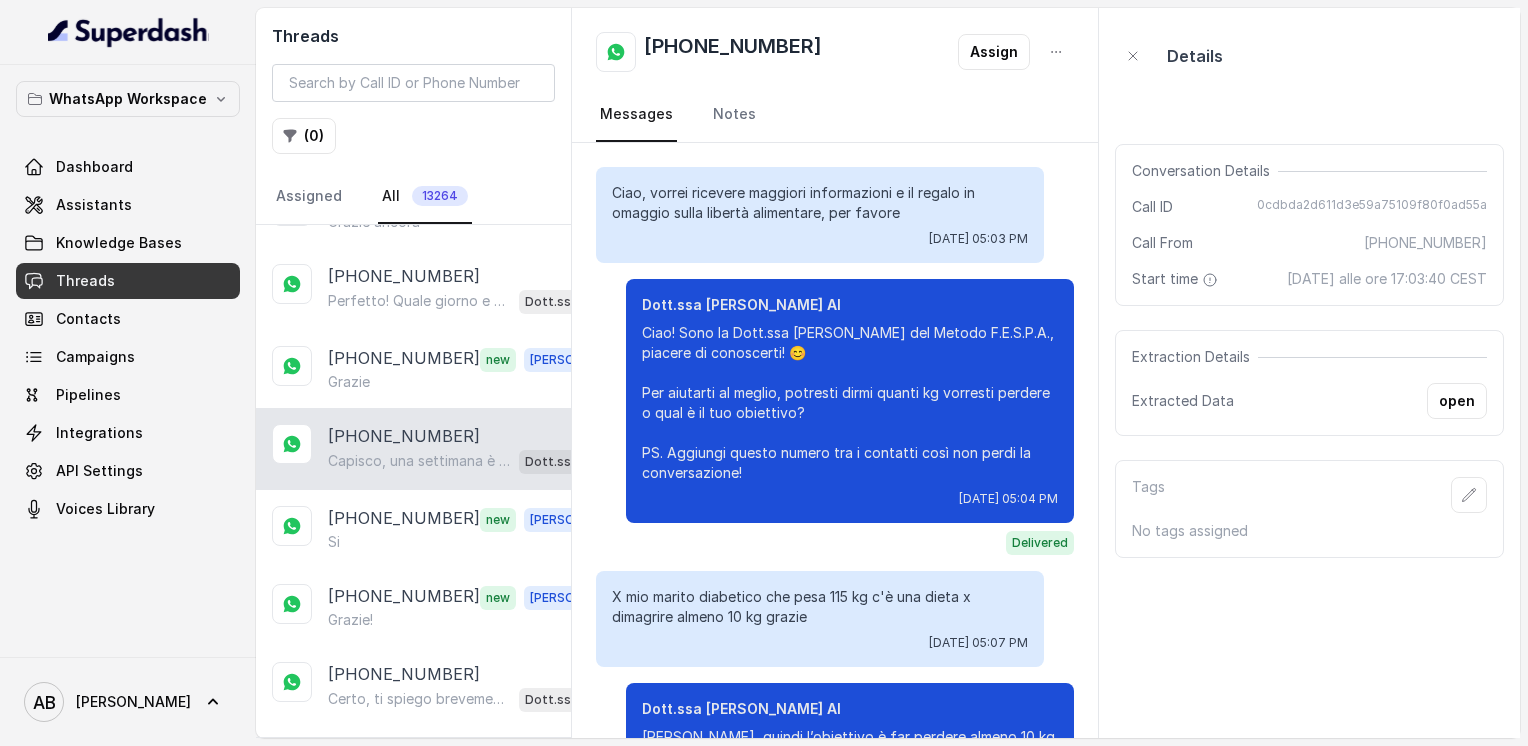 scroll, scrollTop: 1052, scrollLeft: 0, axis: vertical 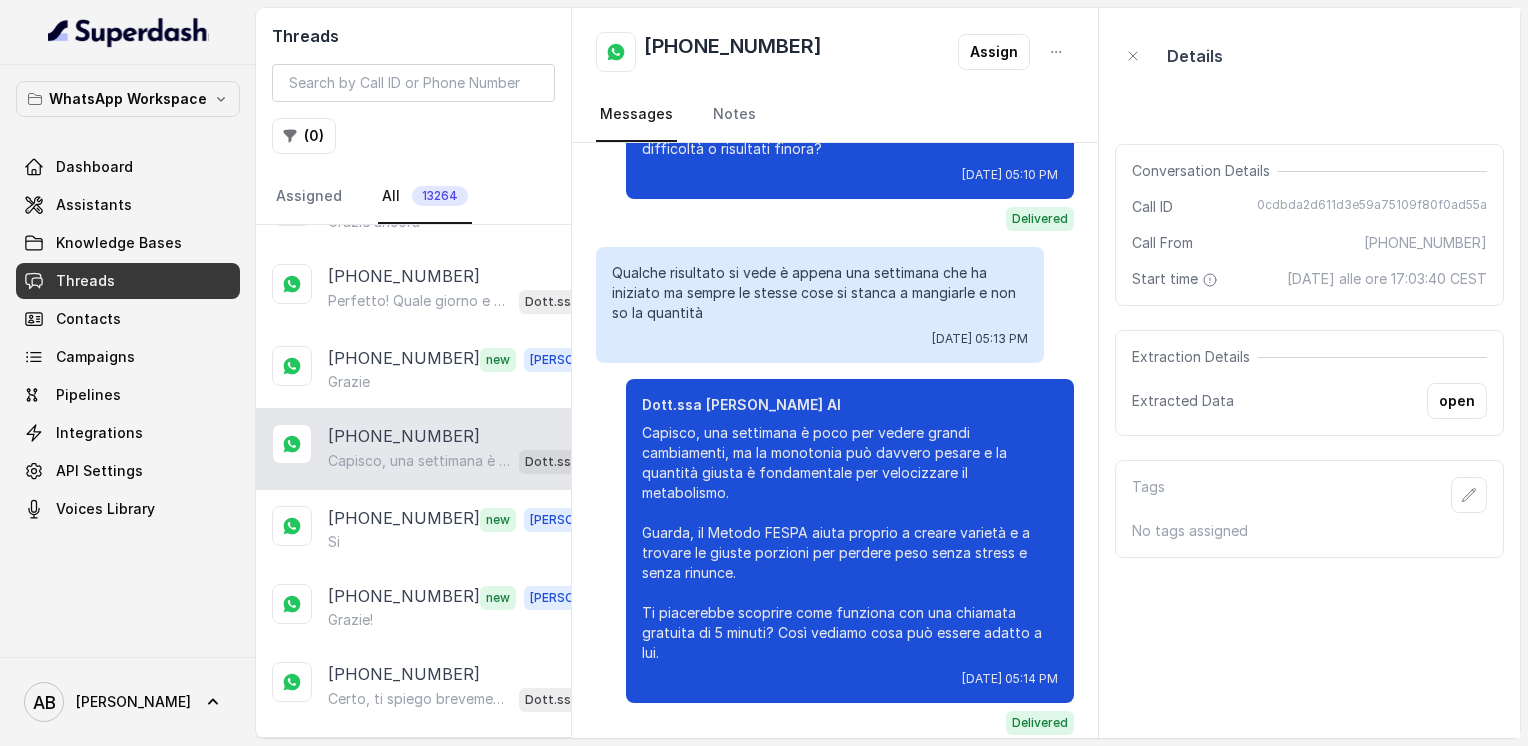 click on "Capisco, una settimana è poco per vedere grandi cambiamenti, ma la monotonia può davvero pesare e la quantità giusta è fondamentale per velocizzare il metabolismo.
Guarda, il Metodo FESPA aiuta proprio a creare varietà e a trovare le giuste porzioni per perdere peso senza stress e senza rinunce.
Ti piacerebbe scoprire come funziona con una chiamata gratuita di 5 minuti? Così vediamo cosa può essere adatto a lui." at bounding box center (419, 461) 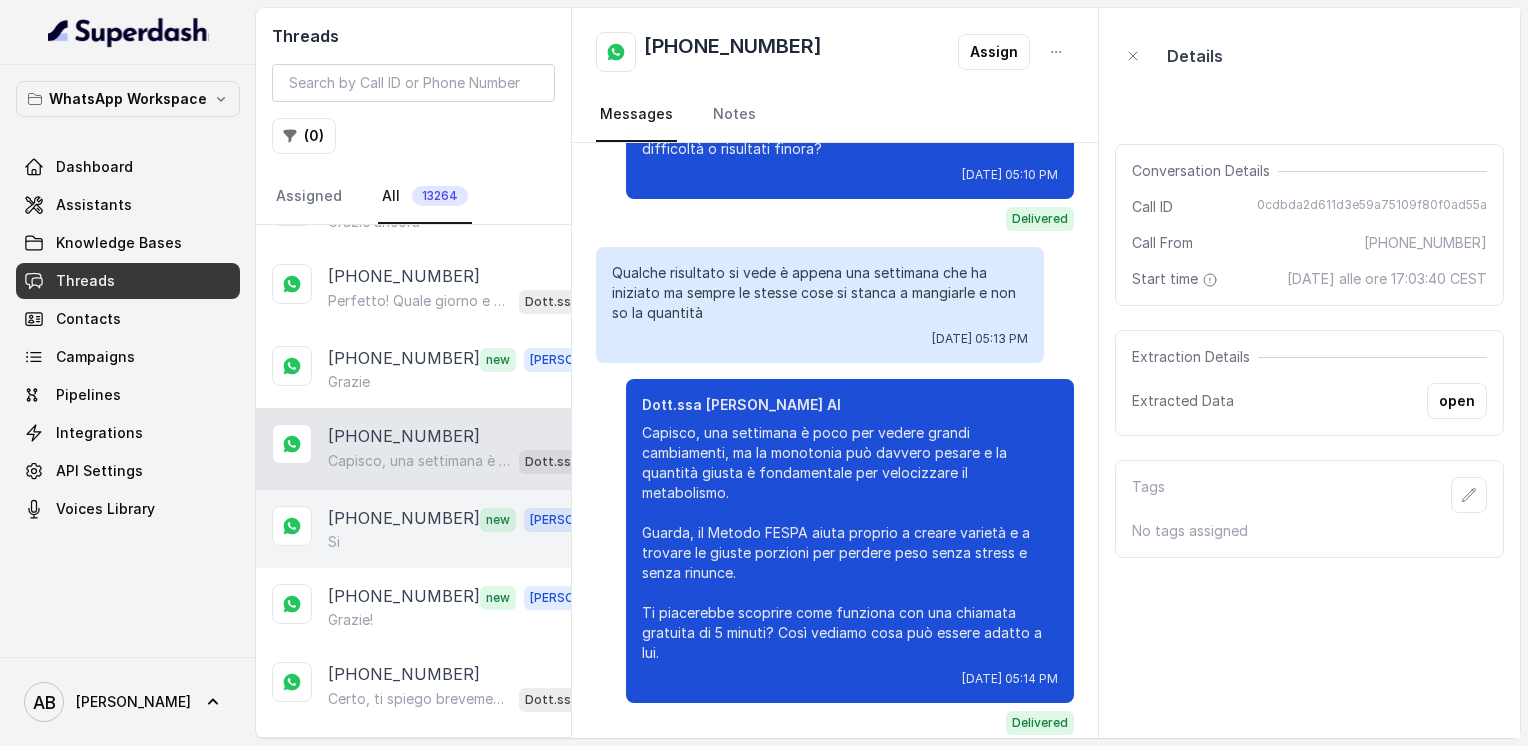 click on "[PHONE_NUMBER]" at bounding box center (404, 519) 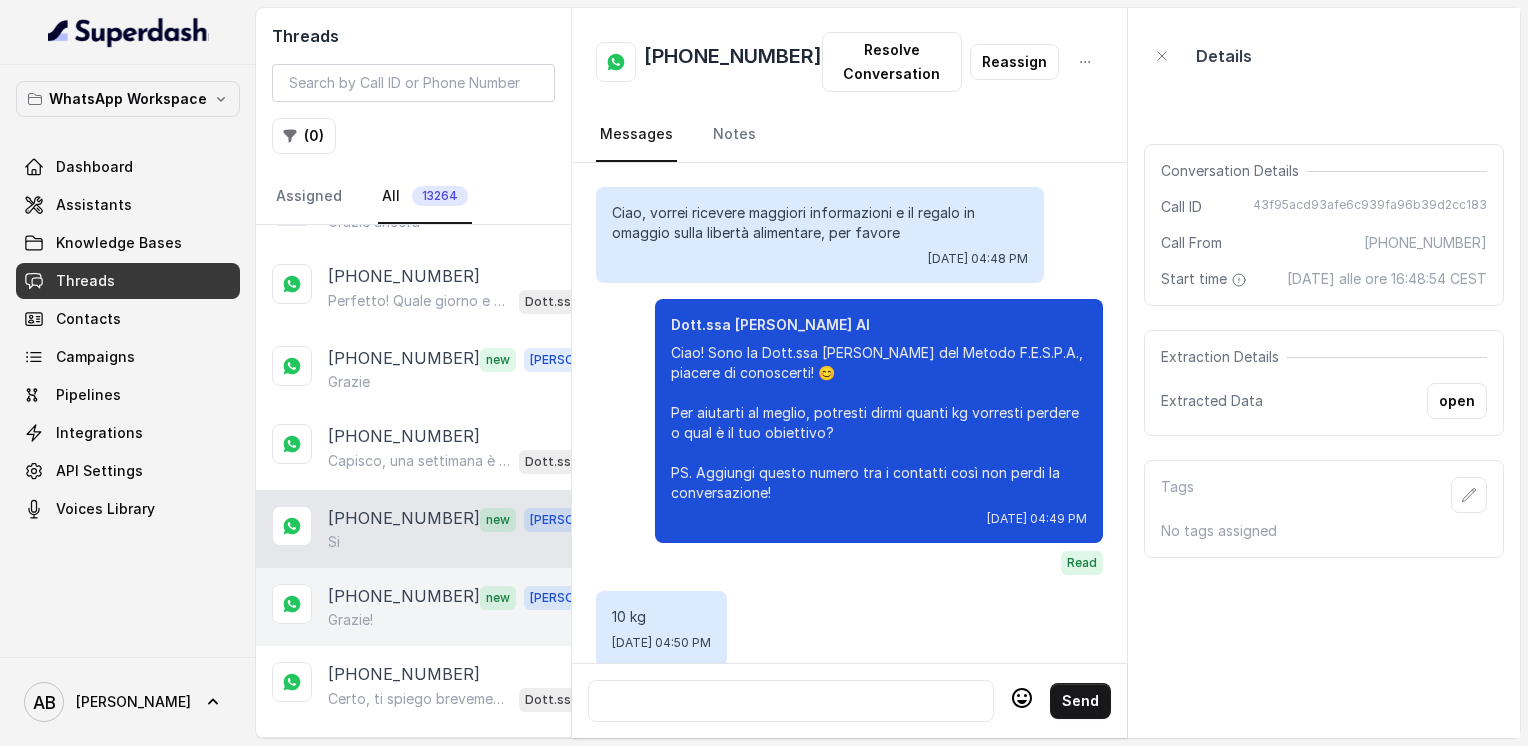 click on "[PHONE_NUMBER]" at bounding box center [404, 597] 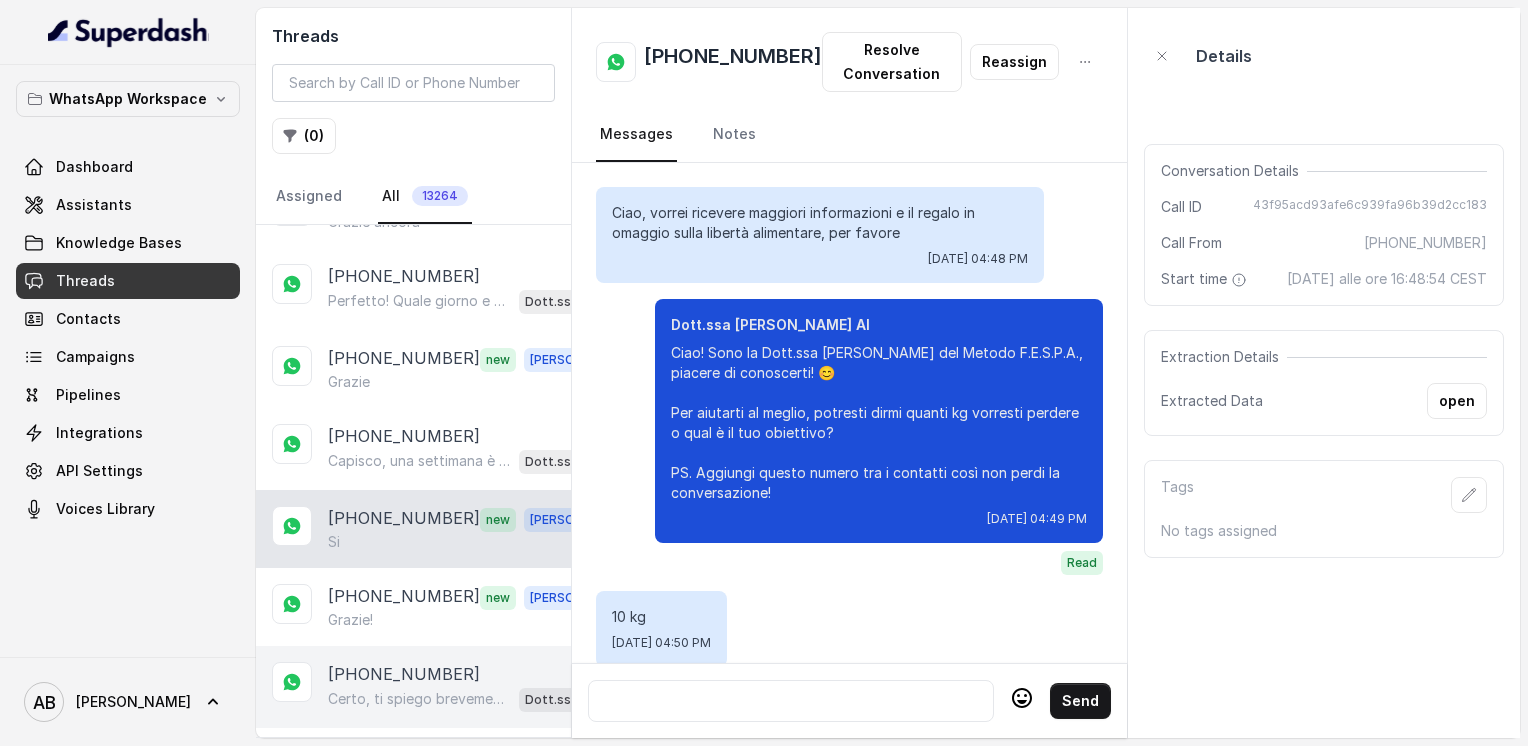scroll, scrollTop: 0, scrollLeft: 0, axis: both 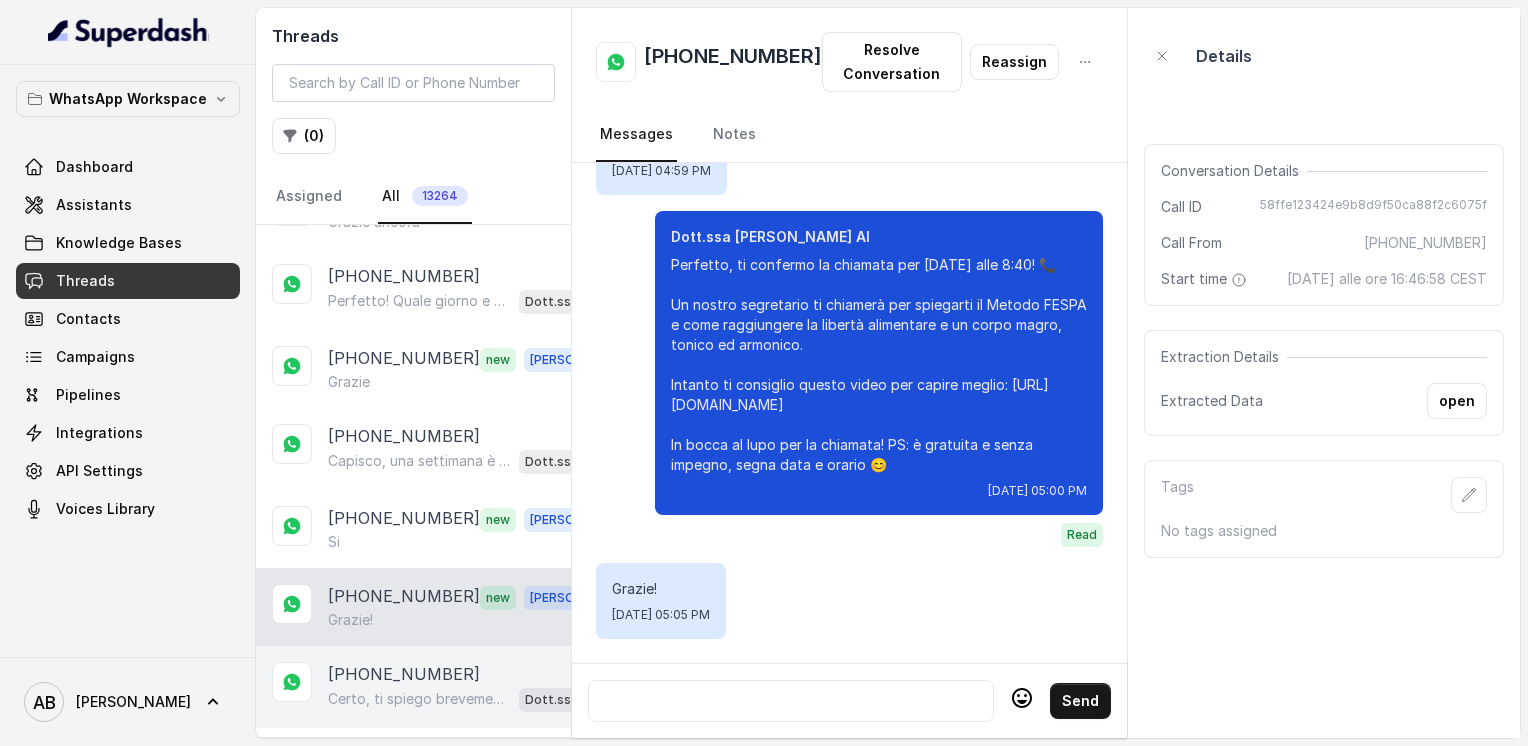 click on "[PHONE_NUMBER]" at bounding box center (404, 674) 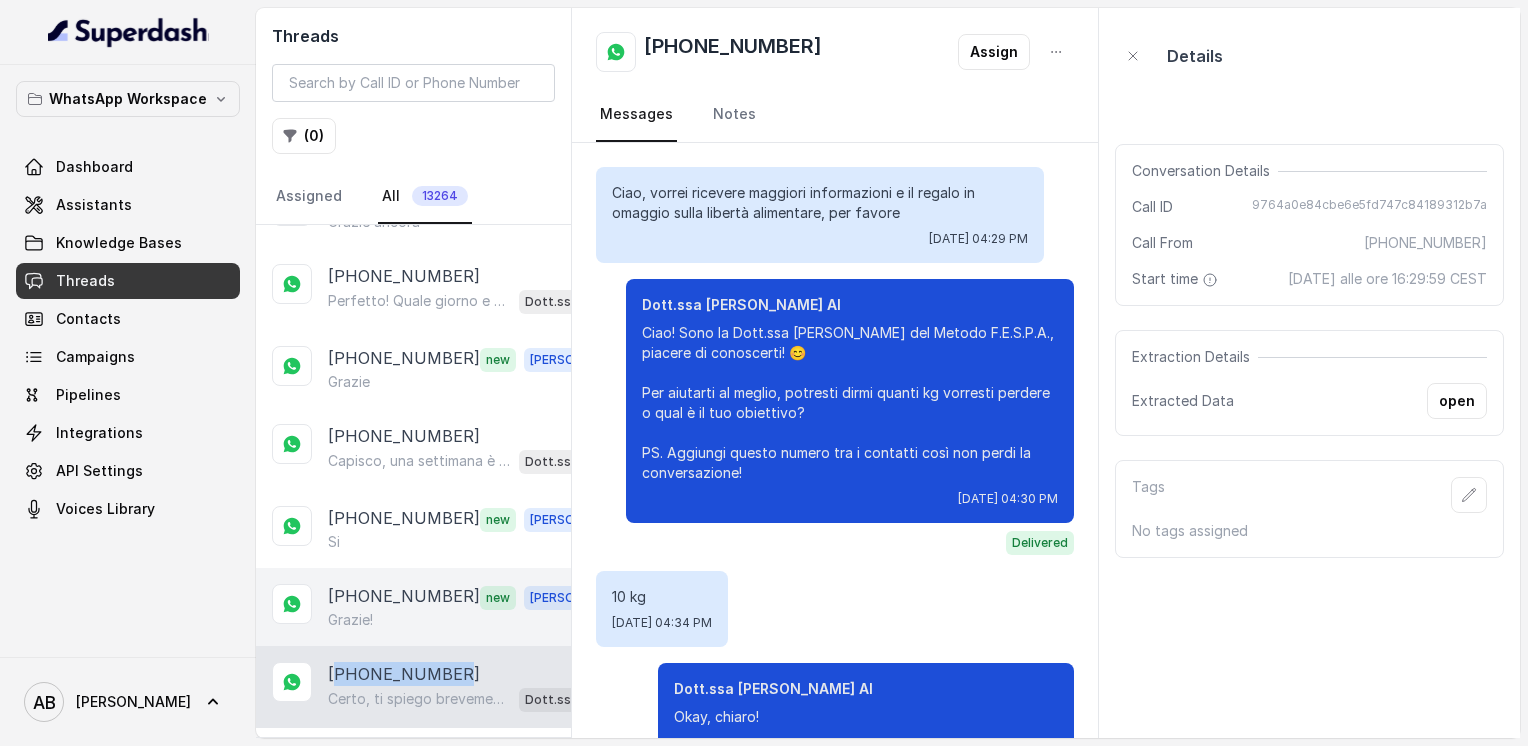 scroll, scrollTop: 1640, scrollLeft: 0, axis: vertical 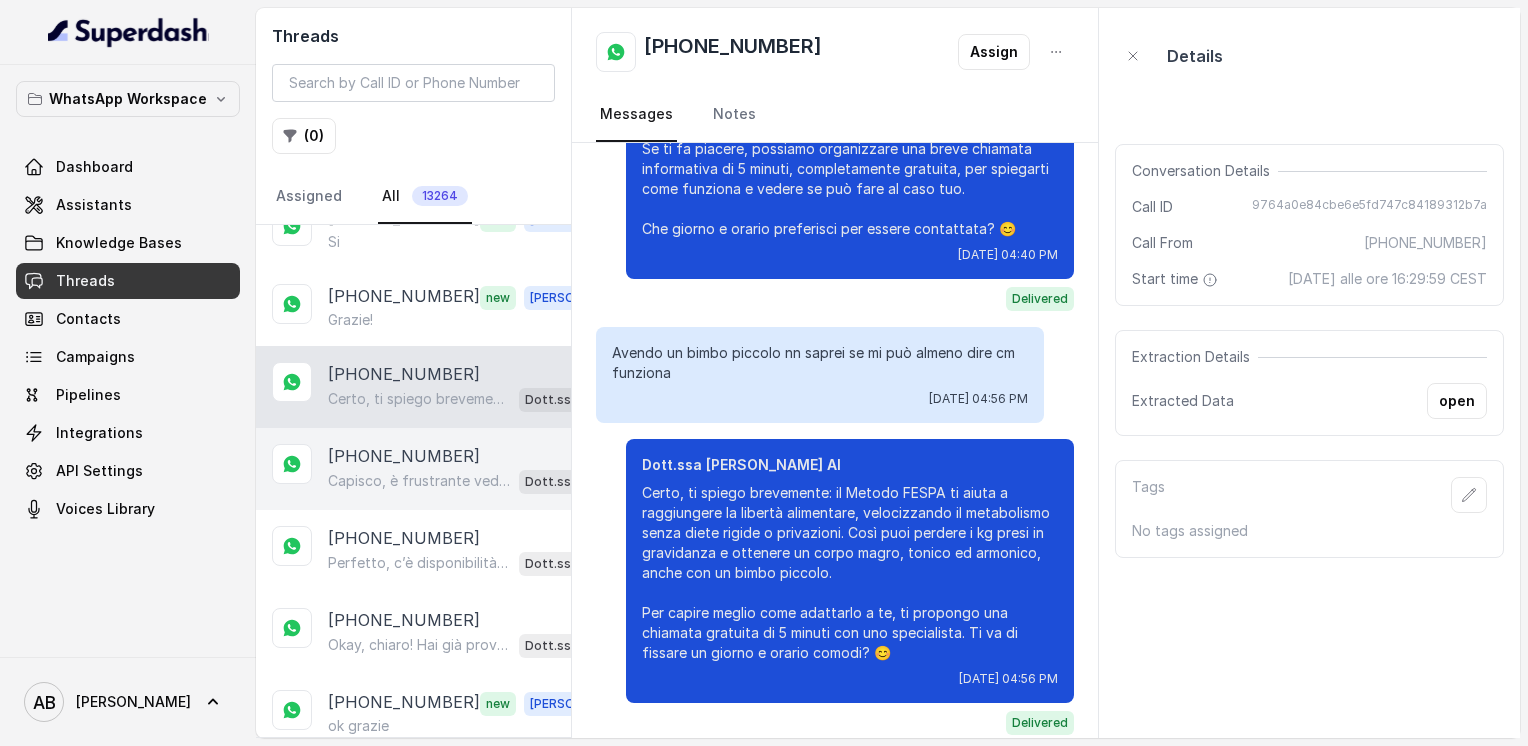 click on "Capisco, è frustrante vedere che nonostante gli sforzi il peso resta fermo.
Guarda, il nostro Metodo FESPA si concentra proprio su questo: velocizzare il metabolismo e raggiungere la libertà alimentare, senza stress o privazioni.
Ti piacerebbe scoprire come funziona con una chiamata gratuita di 5 minuti? 😊" at bounding box center (419, 481) 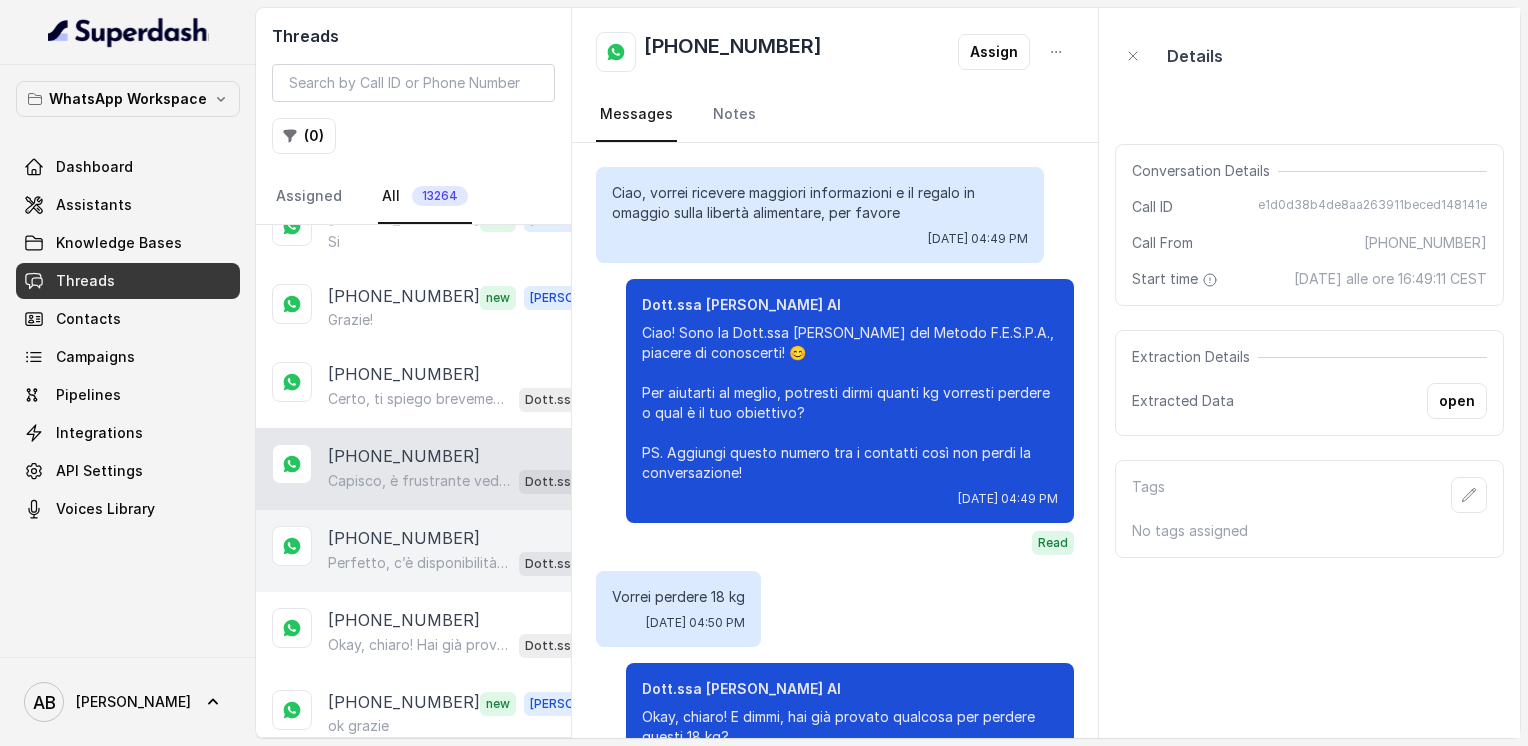 scroll, scrollTop: 892, scrollLeft: 0, axis: vertical 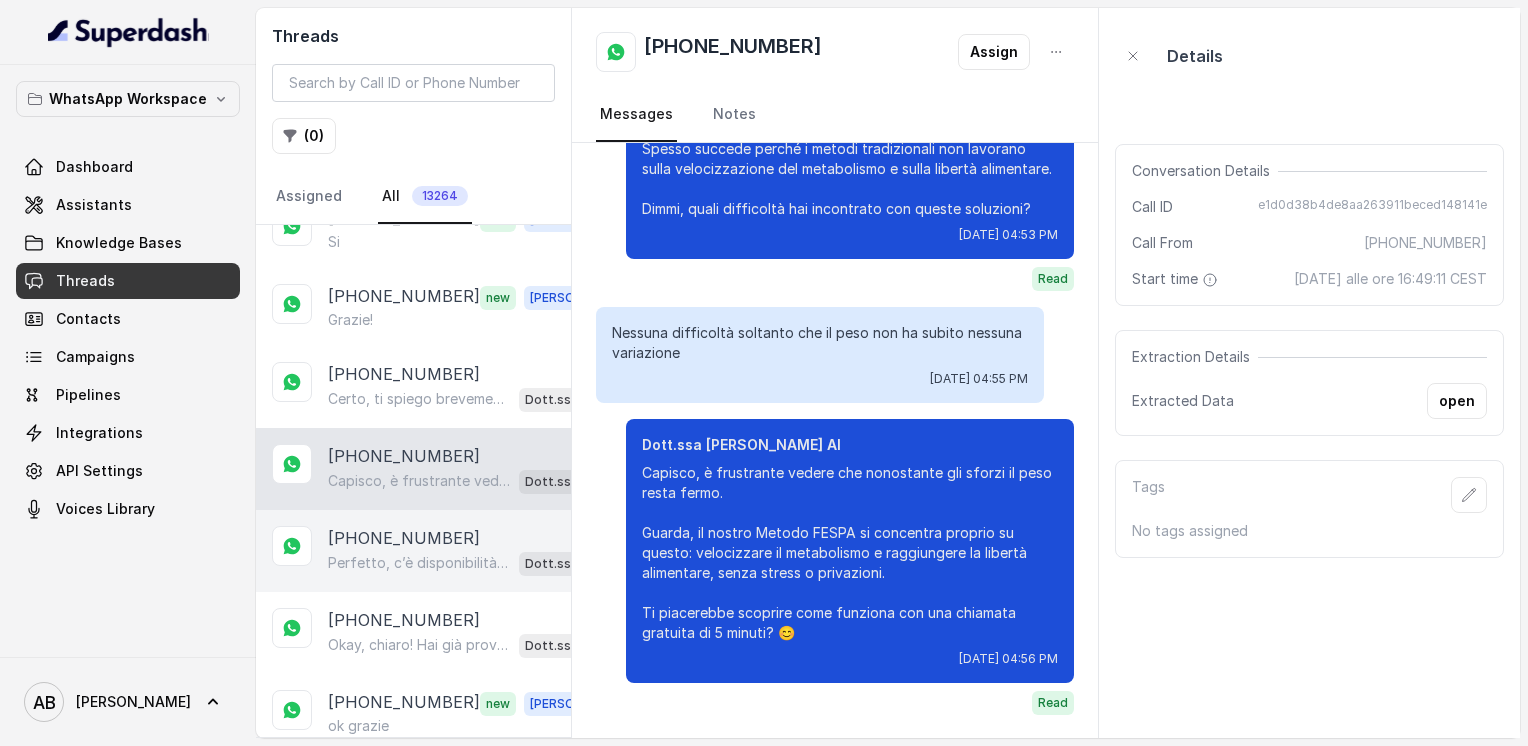 click on "Perfetto, c’è disponibilità [DATE] alle 16:00.
Ti confermo la chiamata per [DATE] alle 16:00!
Un nostro segretario ti chiamerà per spiegarti come funziona il Metodo FESPA e come raggiungere libertà alimentare e un corpo magro, tonico ed armonico.
Intanto ti consiglio questo video per capire meglio:
[URL][DOMAIN_NAME]
In bocca al lupo per la chiamata!
PS: la consulenza è gratuita e senza impegno, segna data e orario per aspettarti la chiamata, va bene? 😊" at bounding box center (419, 563) 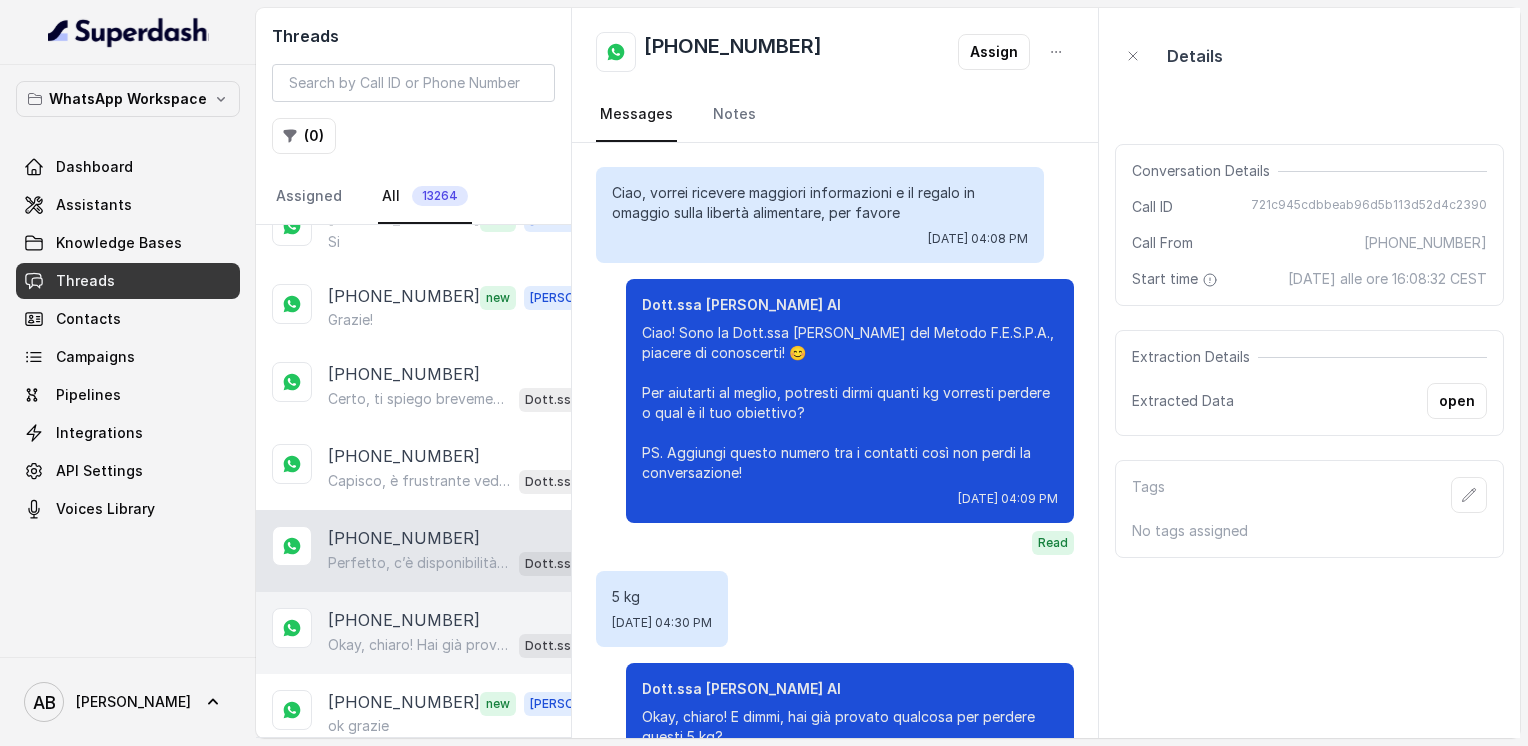 scroll, scrollTop: 2208, scrollLeft: 0, axis: vertical 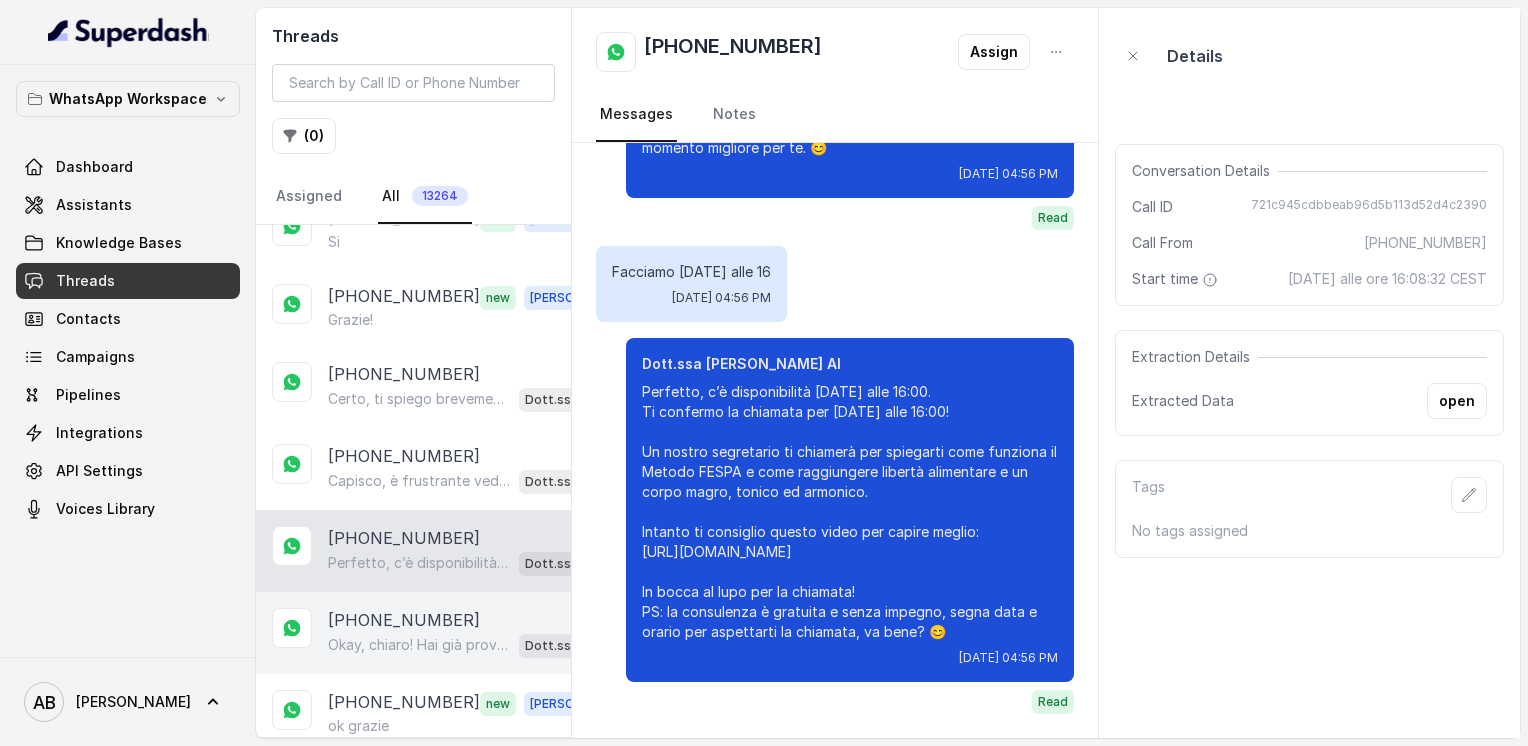 click on "[PHONE_NUMBER]" at bounding box center (404, 620) 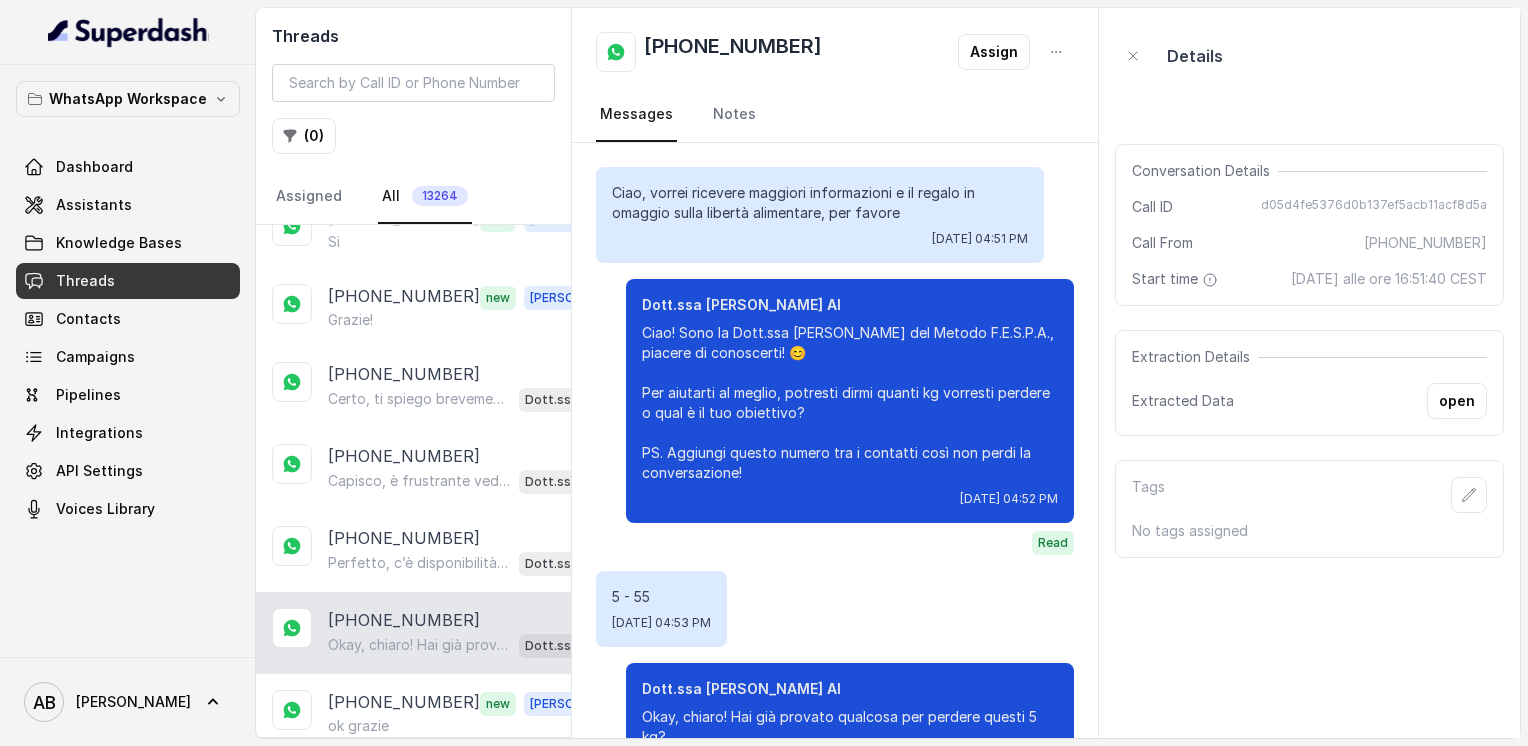 scroll, scrollTop: 104, scrollLeft: 0, axis: vertical 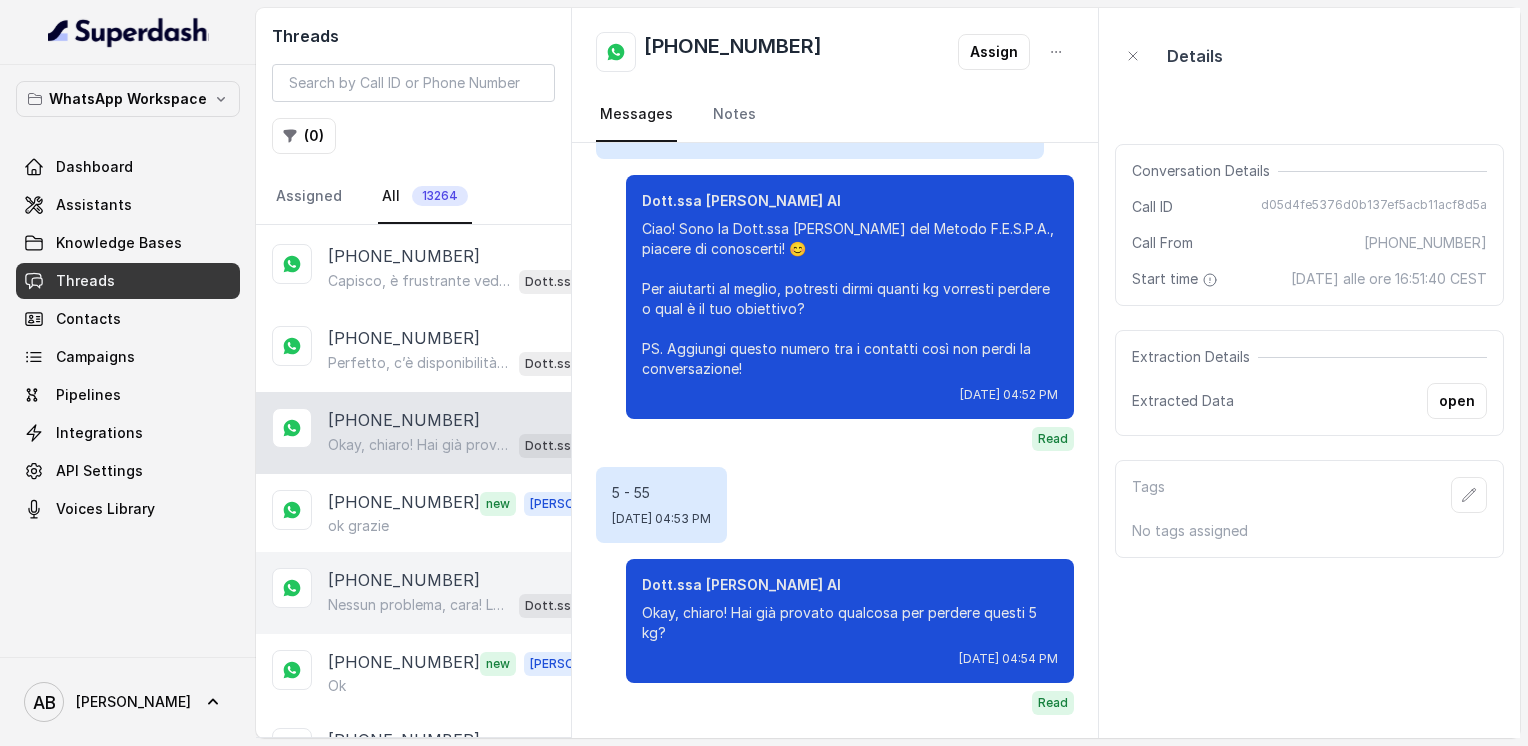 click on "[PHONE_NUMBER]   Nessun problema, cara! La chiamata può essere fatta nel giorno e all’orario che preferisci. ⏳
Si tratta di una semplice consulenza informativa di soli 5 minuti e senza impegno.
Dimmi quando ti sarebbe più comodo e troviamo insieme il momento migliore. 😊 Dott.ssa [PERSON_NAME] AI" at bounding box center (413, 593) 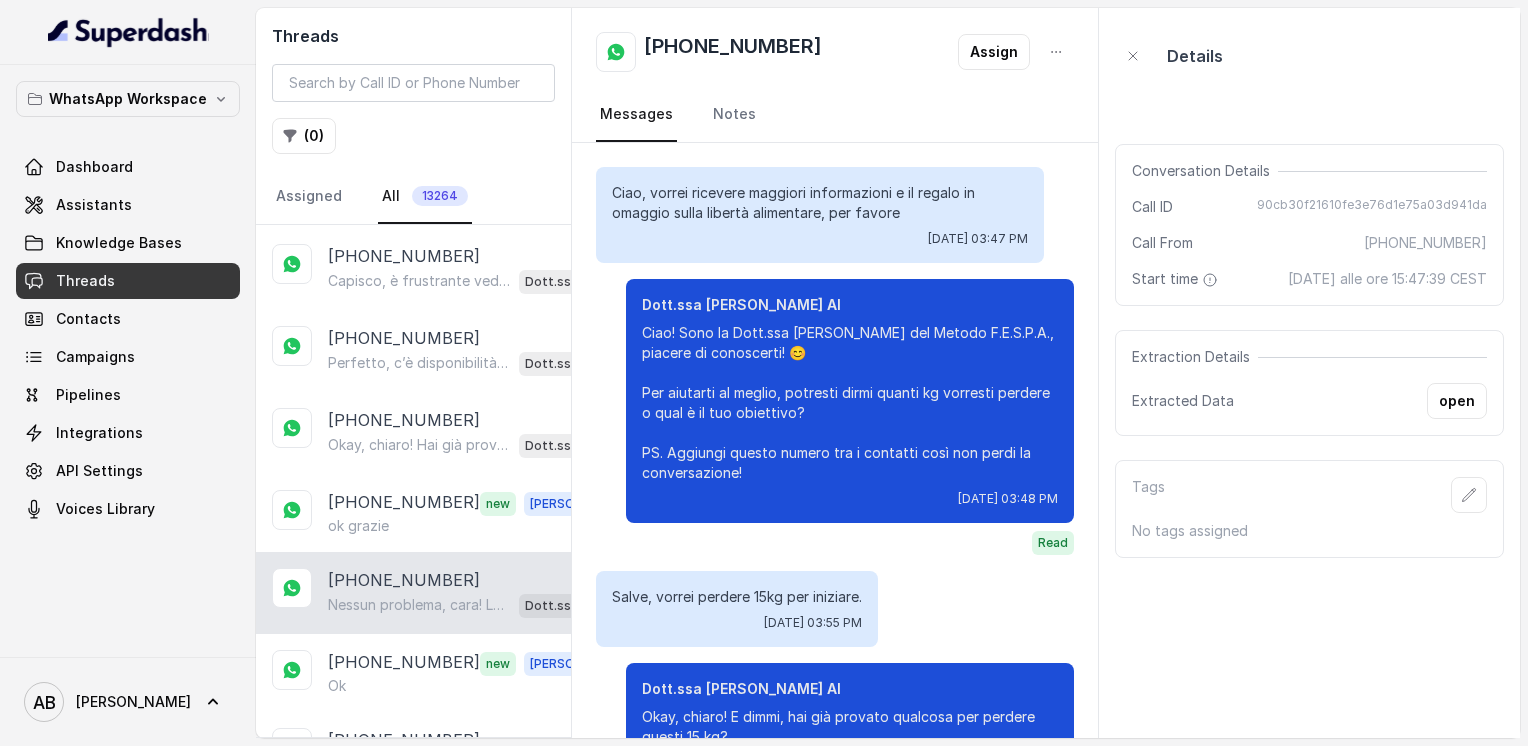 scroll, scrollTop: 2184, scrollLeft: 0, axis: vertical 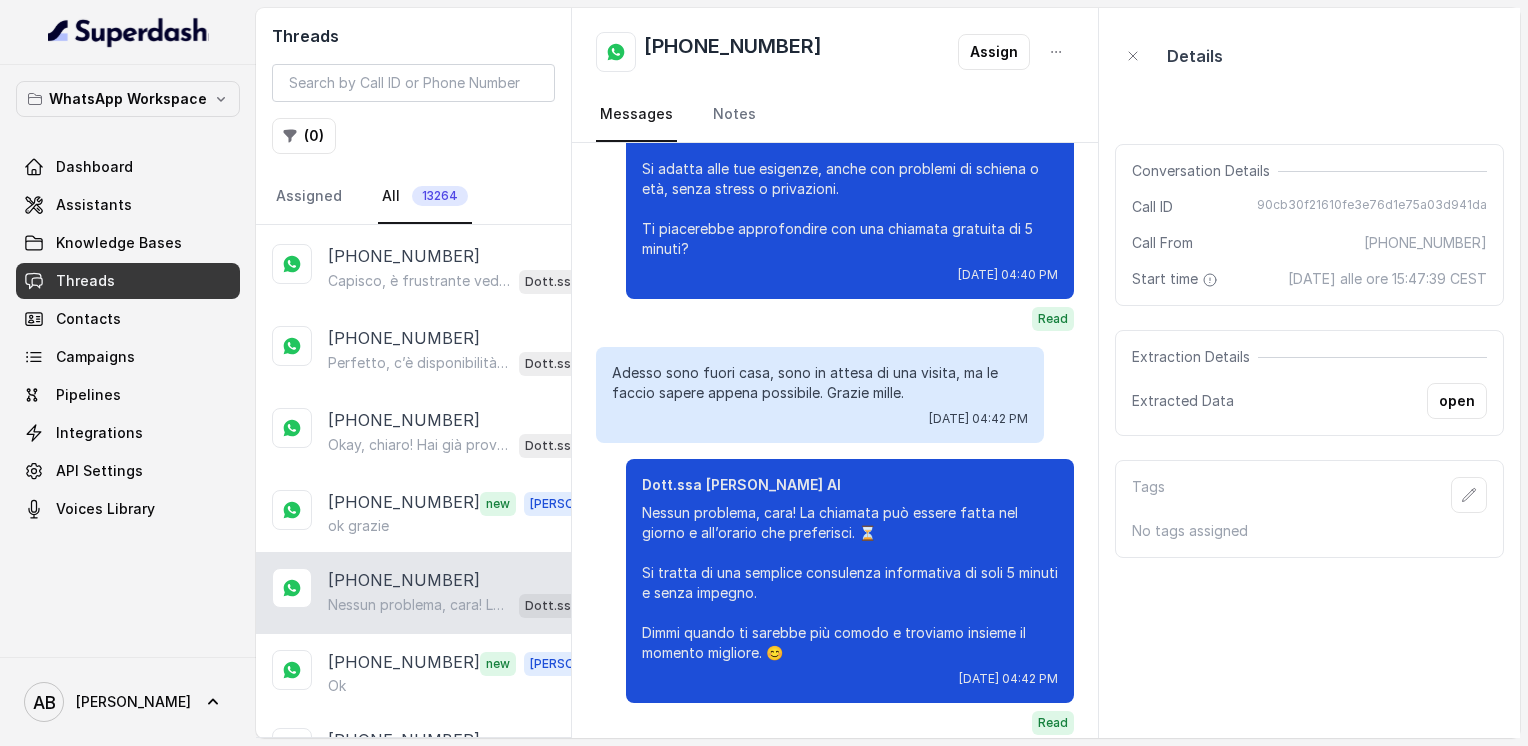 click on "Nessun problema, cara! La chiamata può essere fatta nel giorno e all’orario che preferisci. ⏳
Si tratta di una semplice consulenza informativa di soli 5 minuti e senza impegno.
Dimmi quando ti sarebbe più comodo e troviamo insieme il momento migliore. 😊" at bounding box center (419, 605) 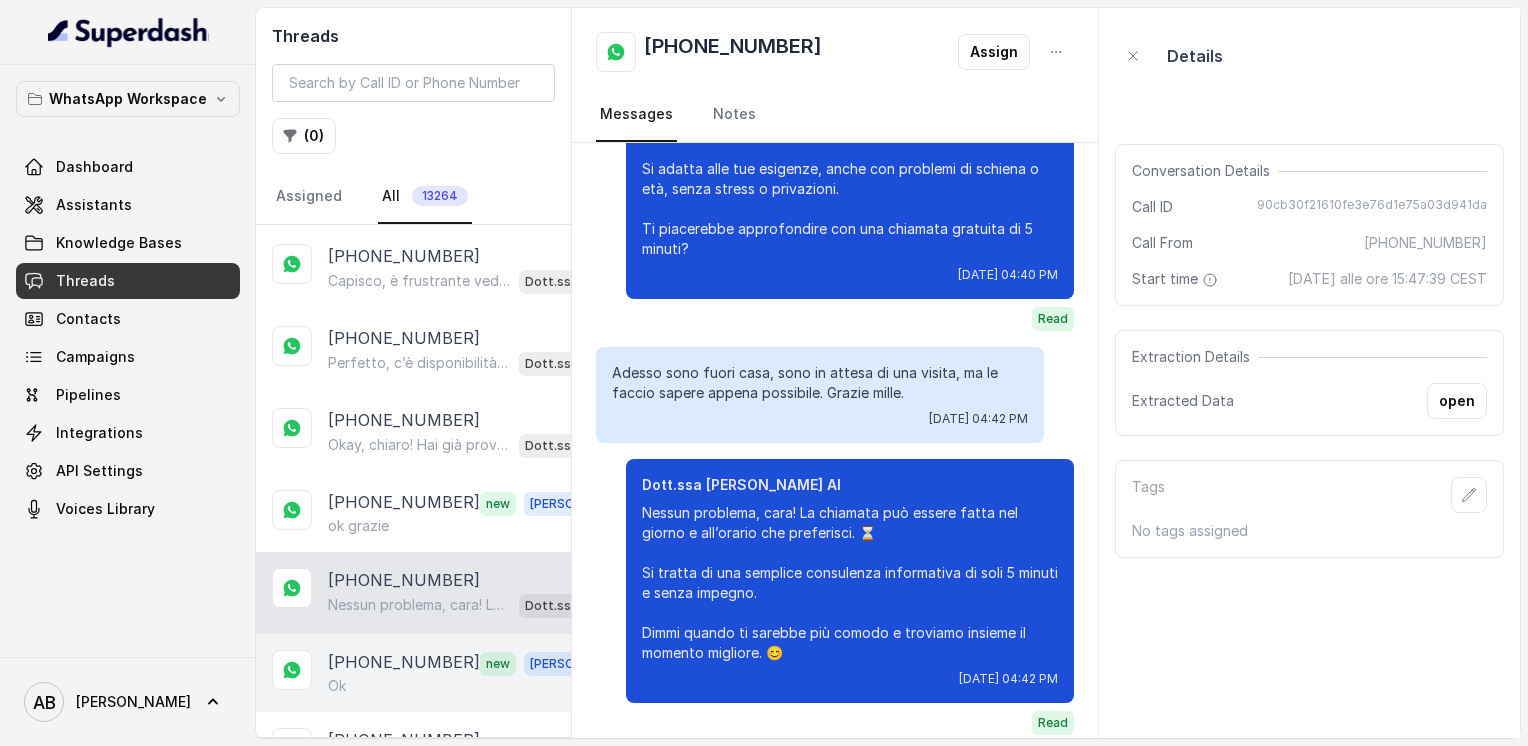 click on "[PHONE_NUMBER]   new [PERSON_NAME]" at bounding box center (413, 673) 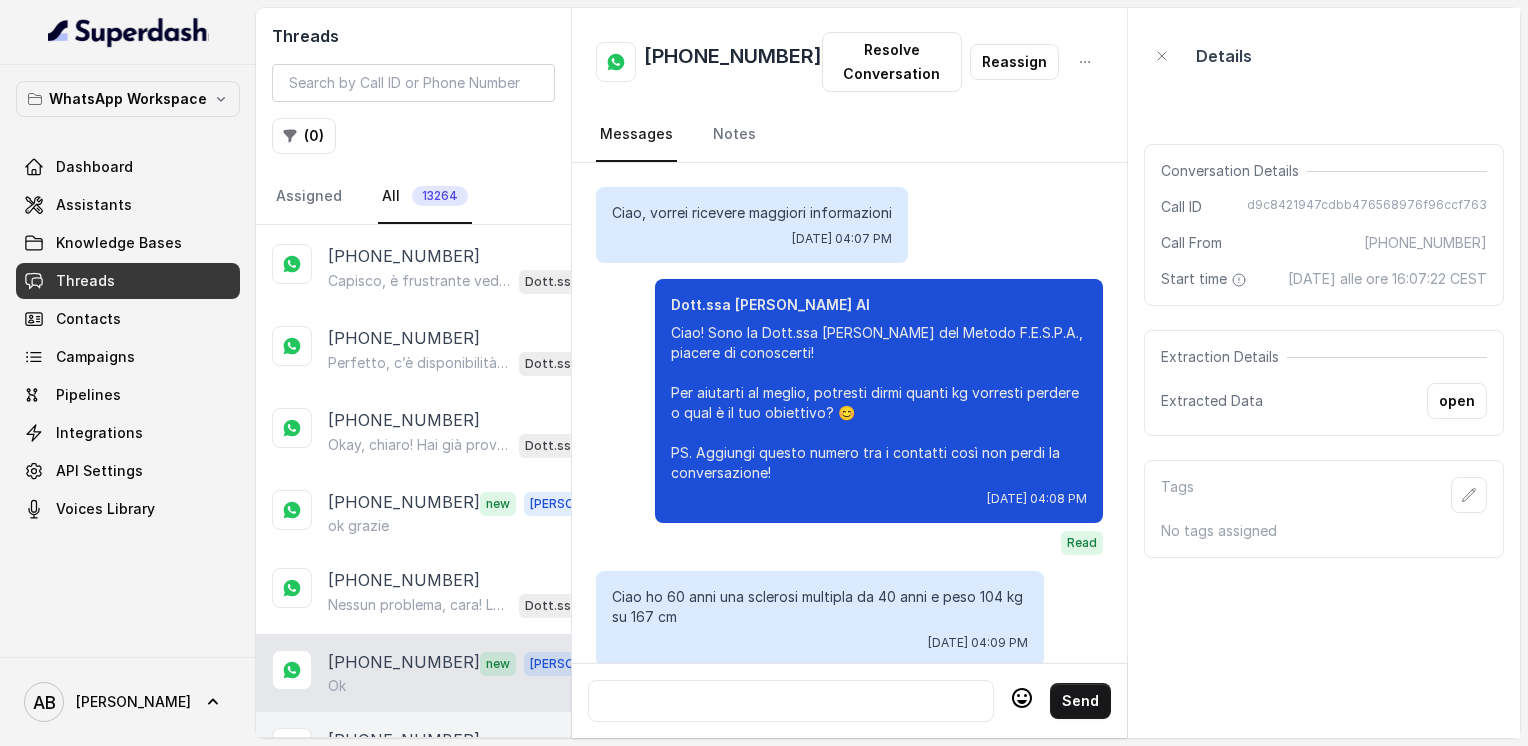 scroll, scrollTop: 2964, scrollLeft: 0, axis: vertical 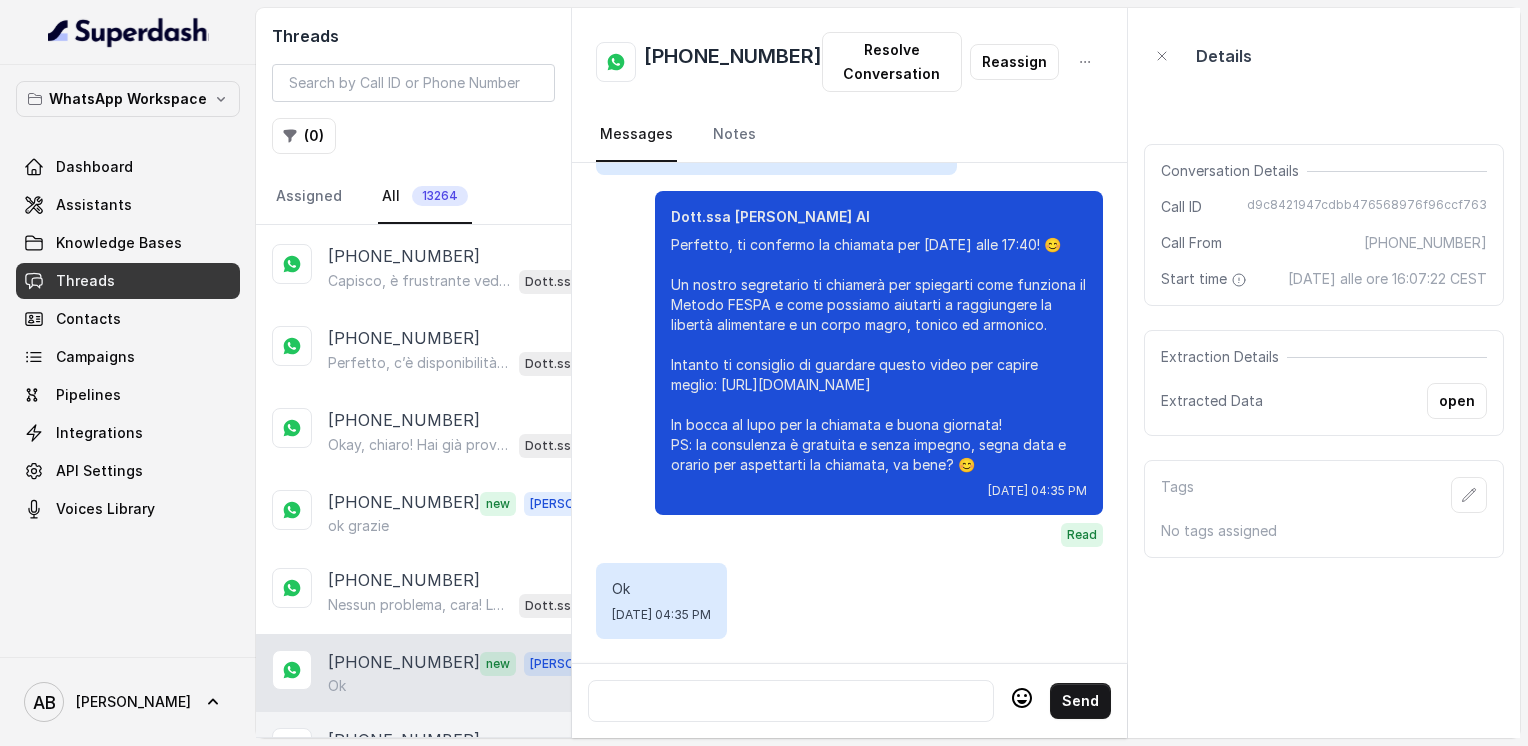 click on "[PHONE_NUMBER]   Perfetto, [DATE] mattina tra le 10 e le 13 ci sono diverse disponibilità.
A che ora esatta ti andrebbe bene essere chiamata? 😊 Dott.ssa [PERSON_NAME] AI" at bounding box center [413, 753] 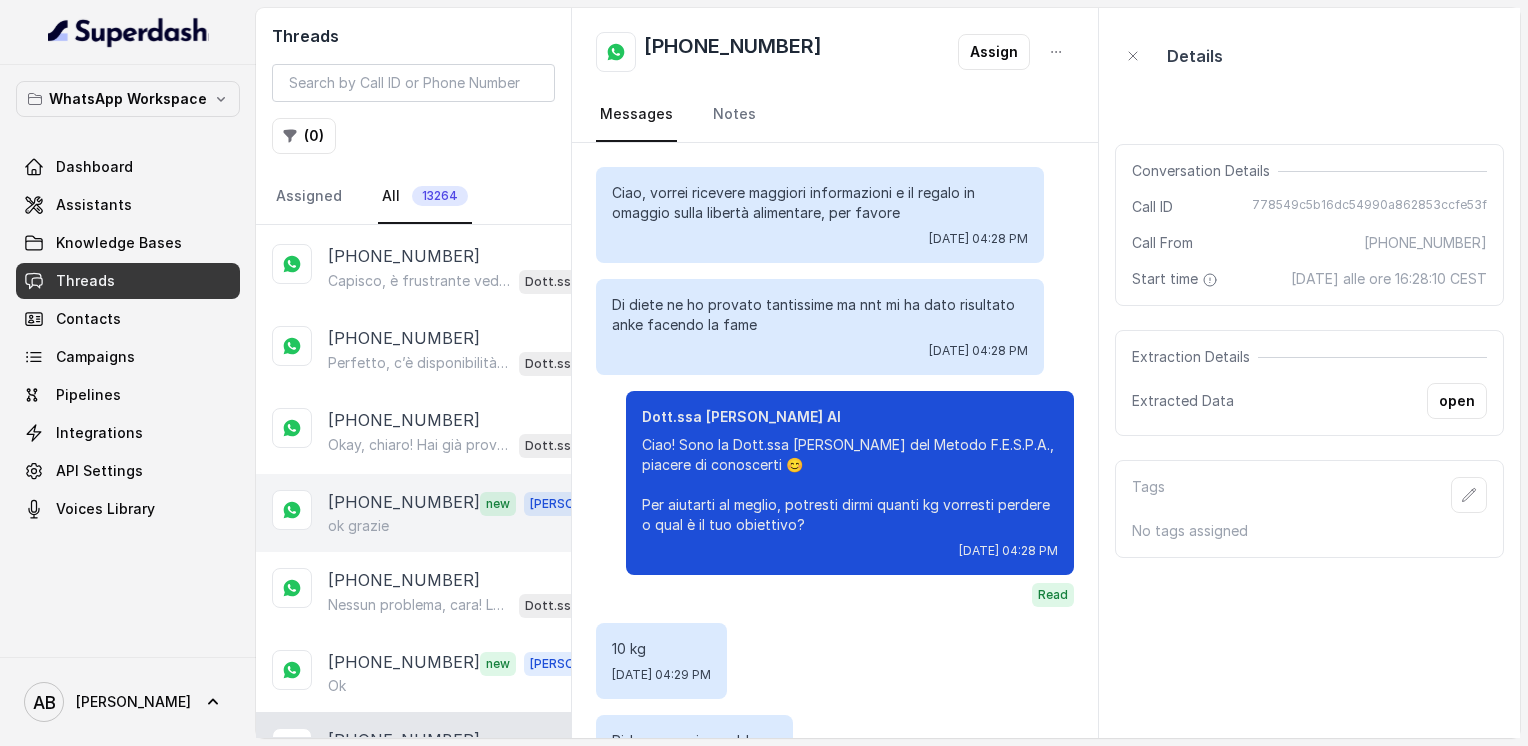scroll, scrollTop: 1616, scrollLeft: 0, axis: vertical 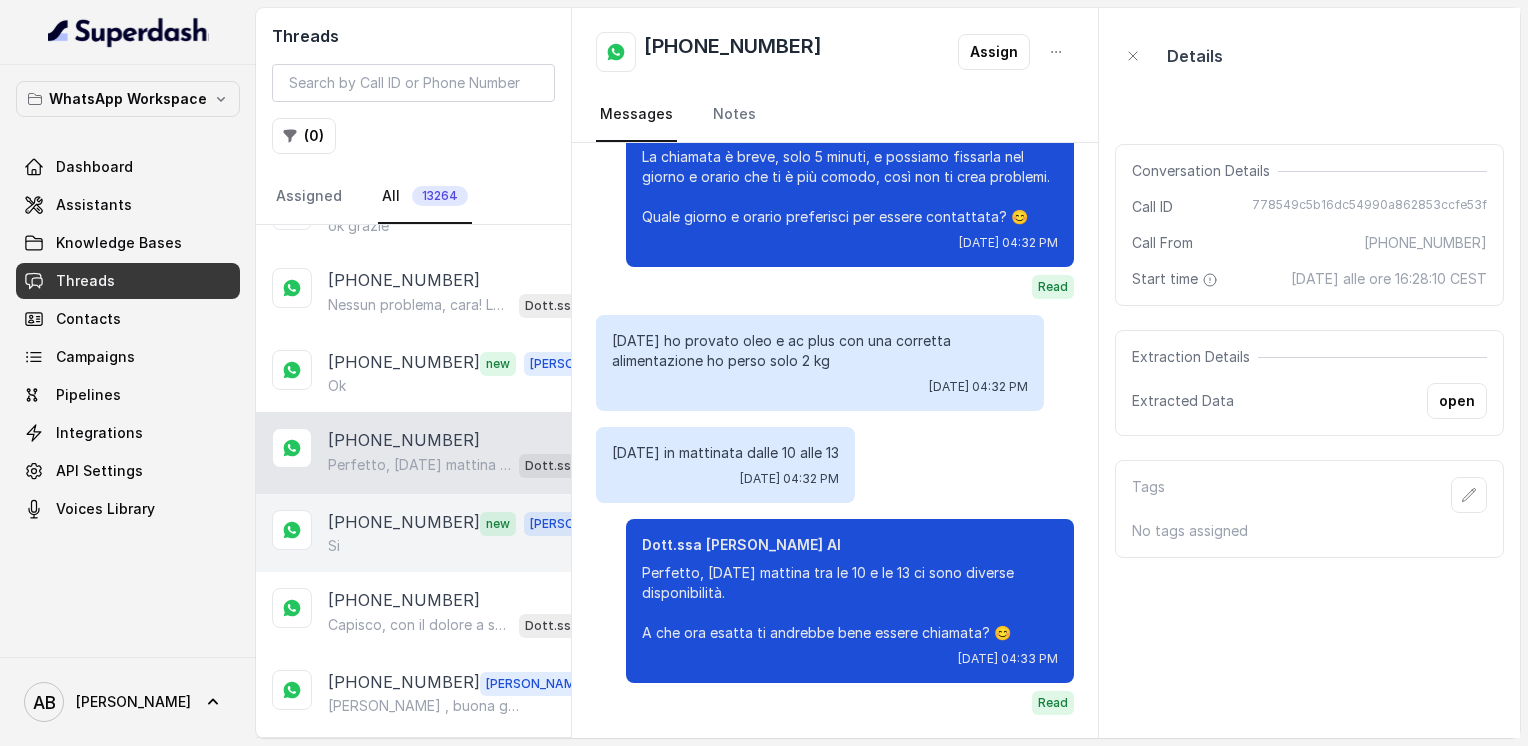click on "Si" at bounding box center (469, 546) 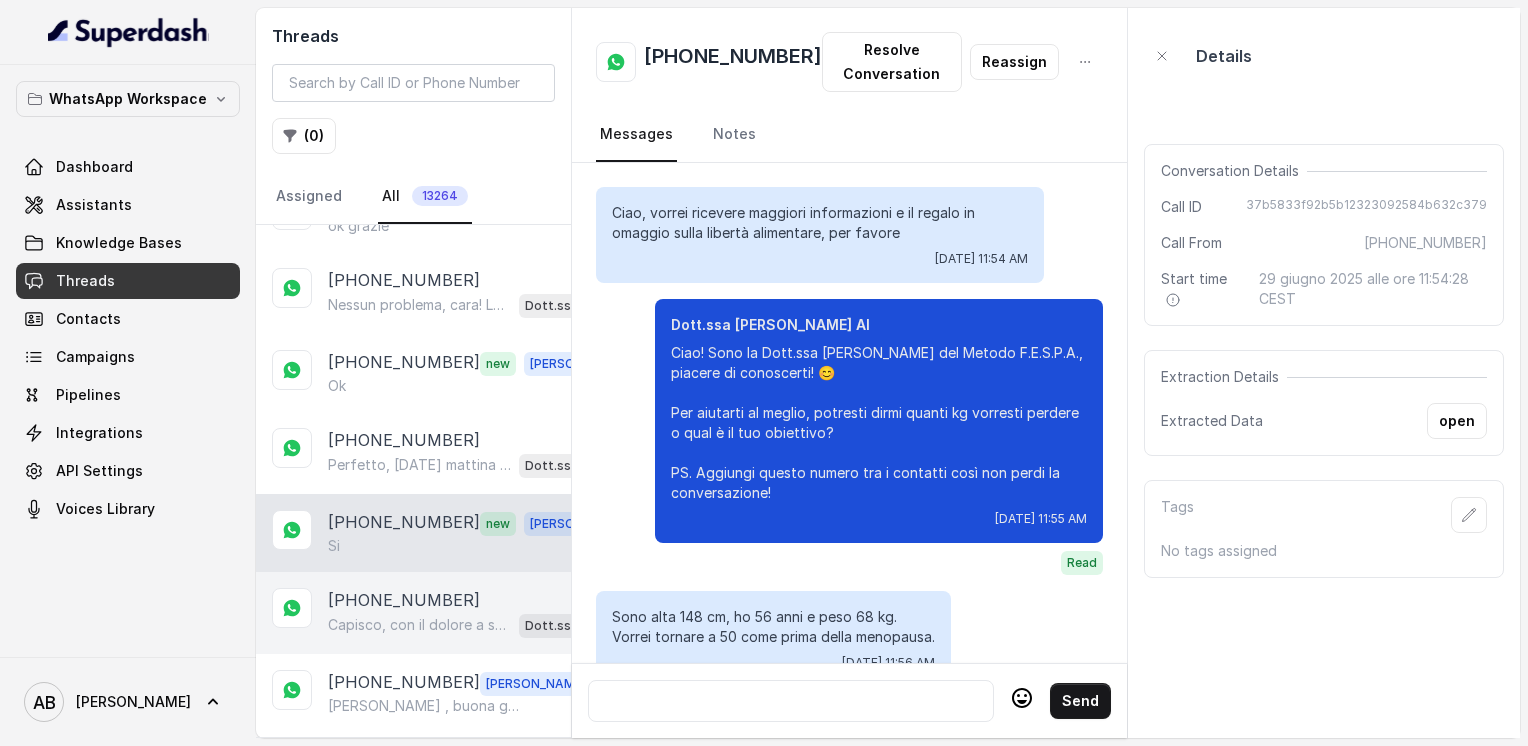 scroll, scrollTop: 4092, scrollLeft: 0, axis: vertical 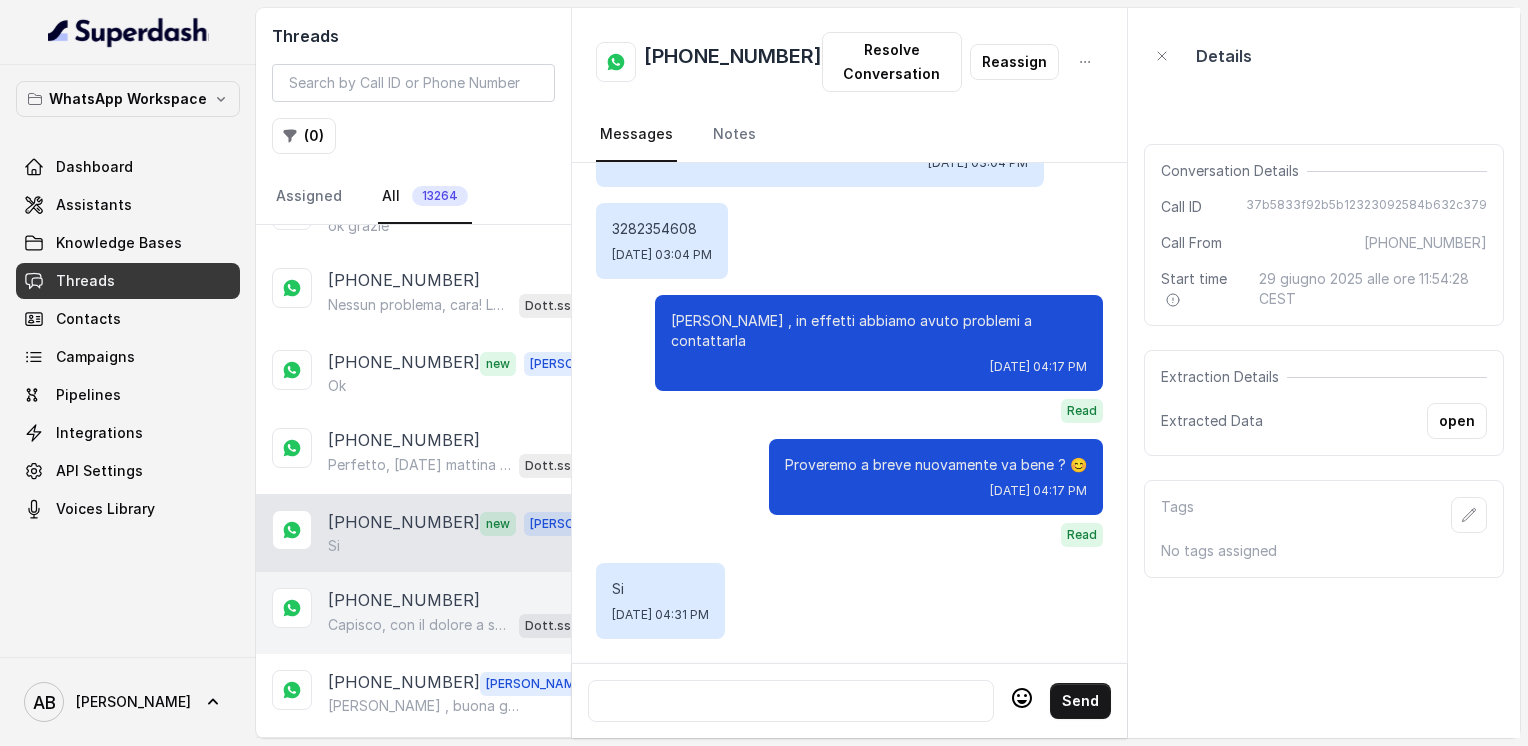 click on "[PHONE_NUMBER]" at bounding box center (404, 600) 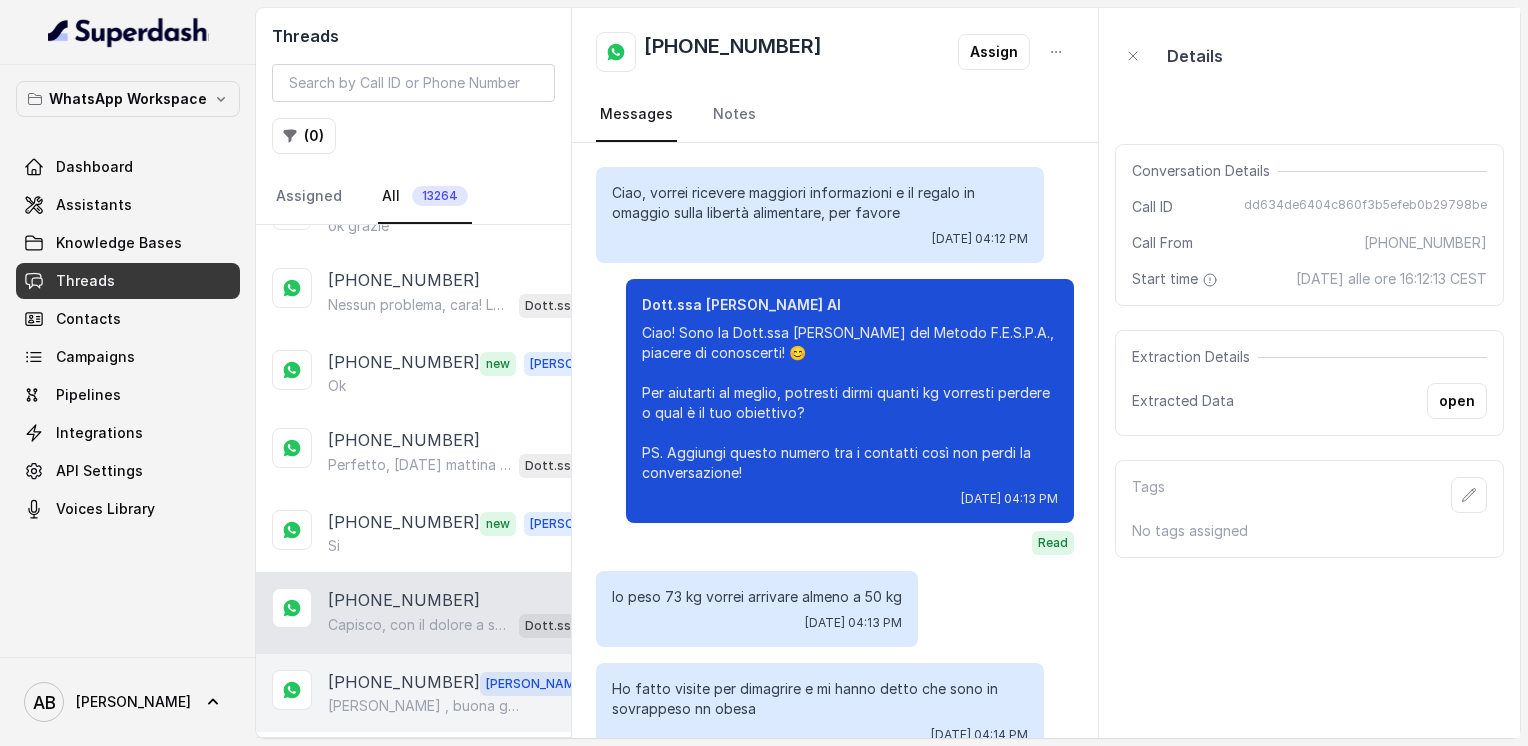 scroll, scrollTop: 5676, scrollLeft: 0, axis: vertical 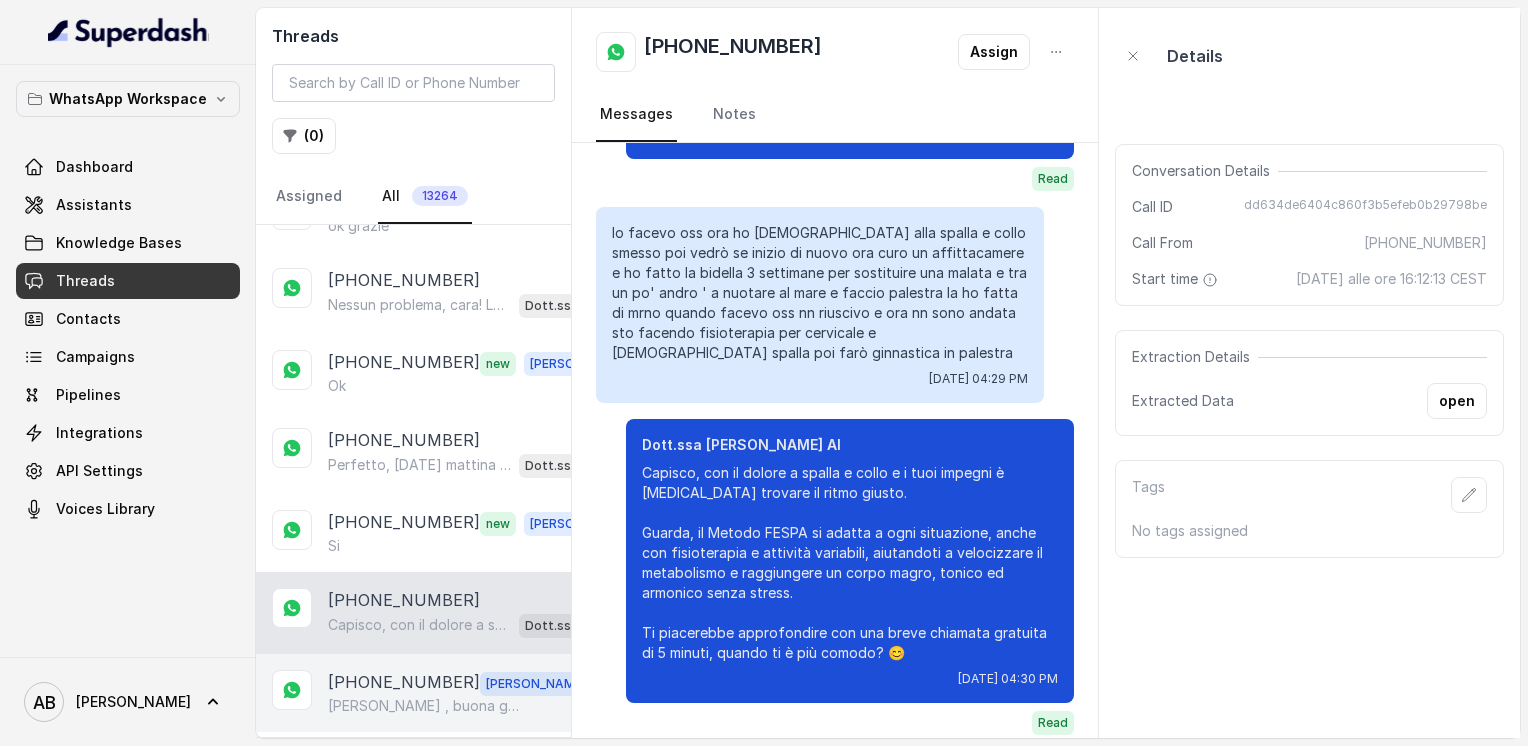 click on "[PHONE_NUMBER]" at bounding box center (404, 683) 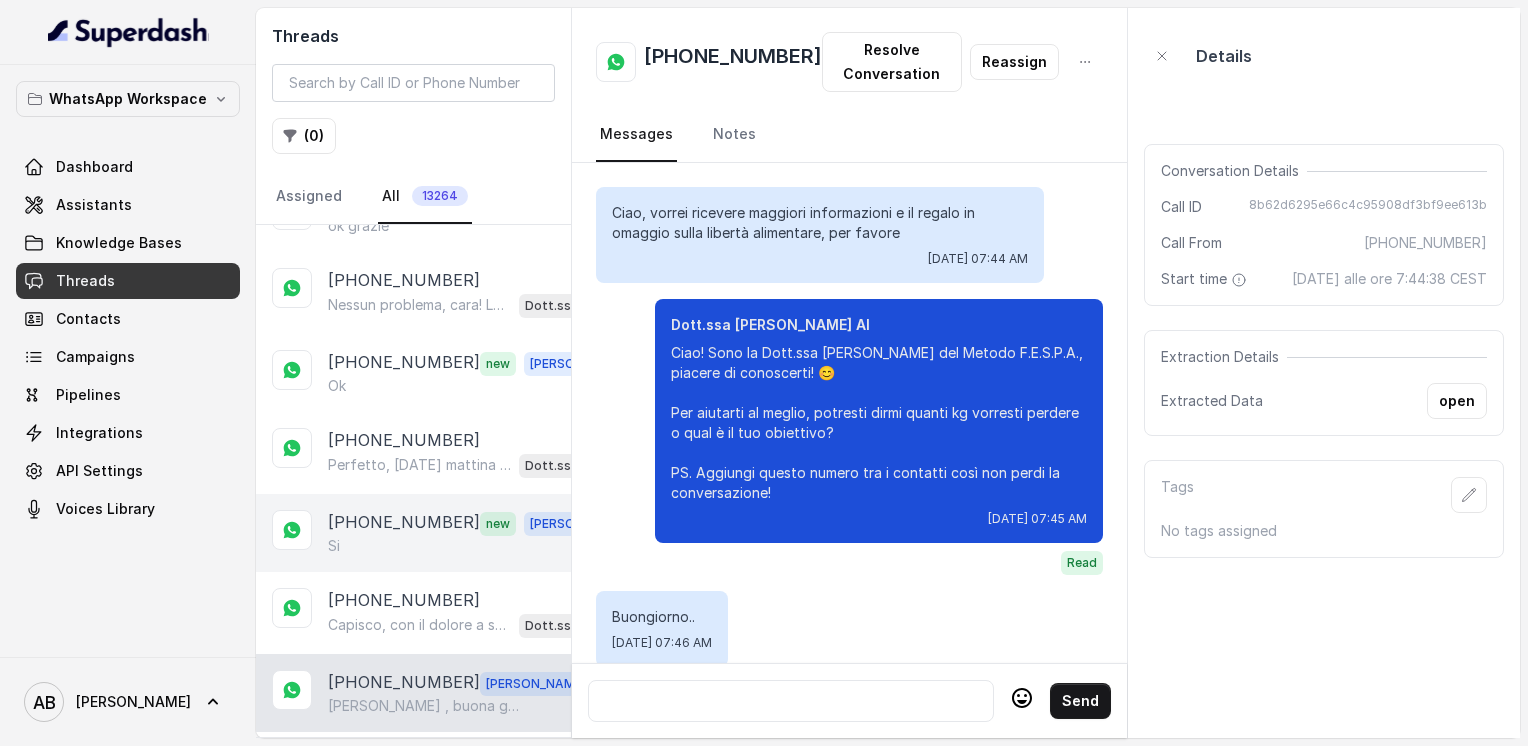scroll, scrollTop: 2908, scrollLeft: 0, axis: vertical 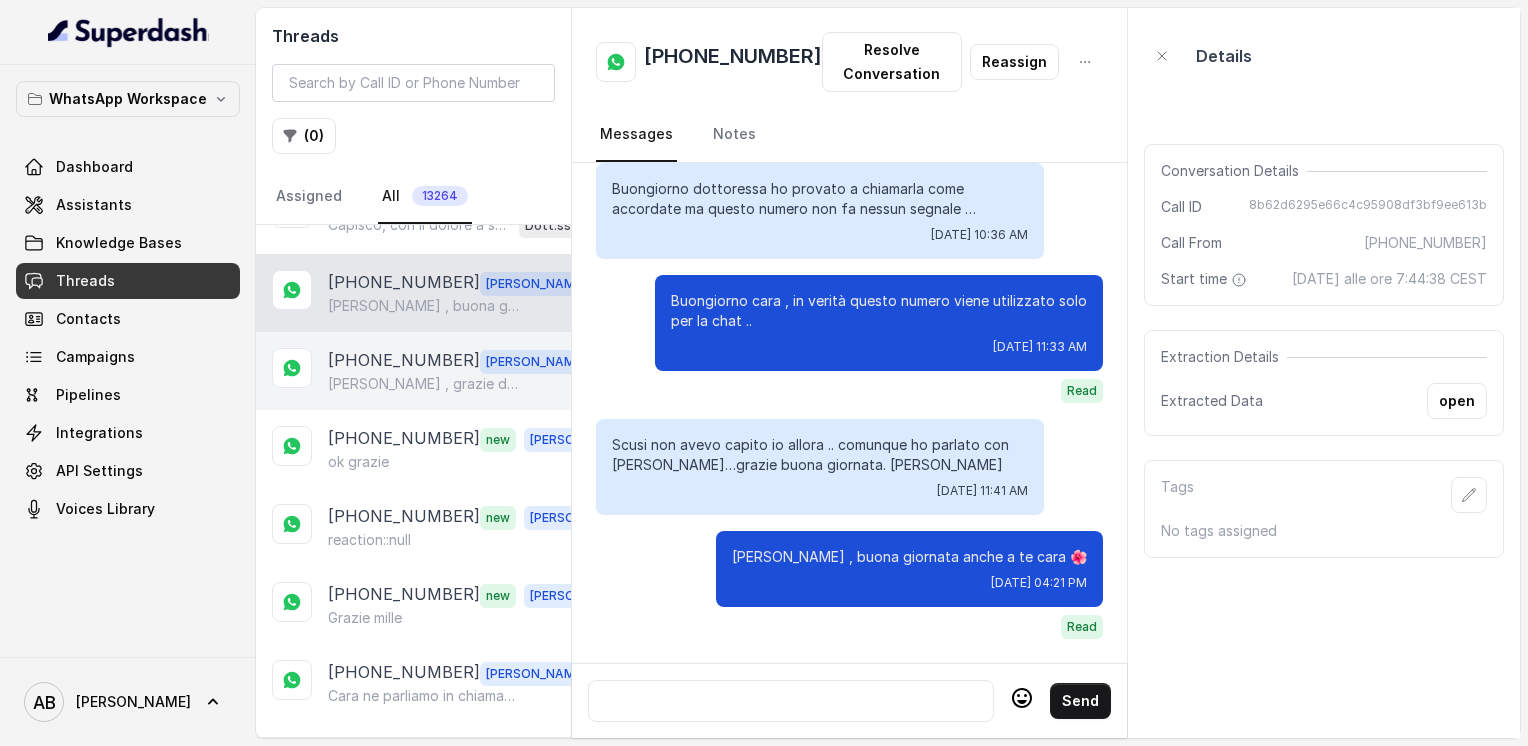 click on "[PHONE_NUMBER]   [PERSON_NAME] , grazie di aver avvertito nessun problema , ti faccio lasciare un messaggio dalla mia assistente [PERSON_NAME] su whats app 🌺" at bounding box center [413, 371] 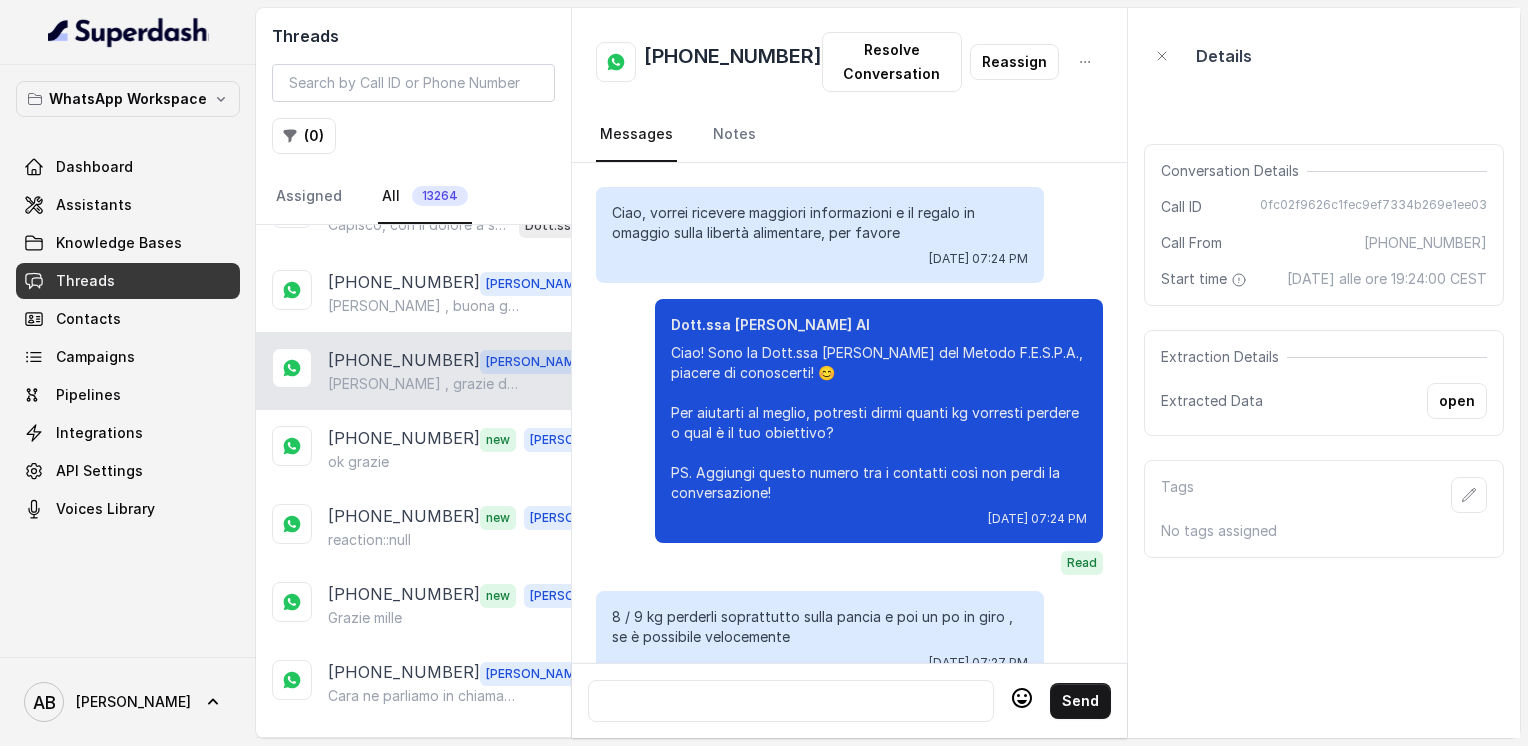 scroll, scrollTop: 2236, scrollLeft: 0, axis: vertical 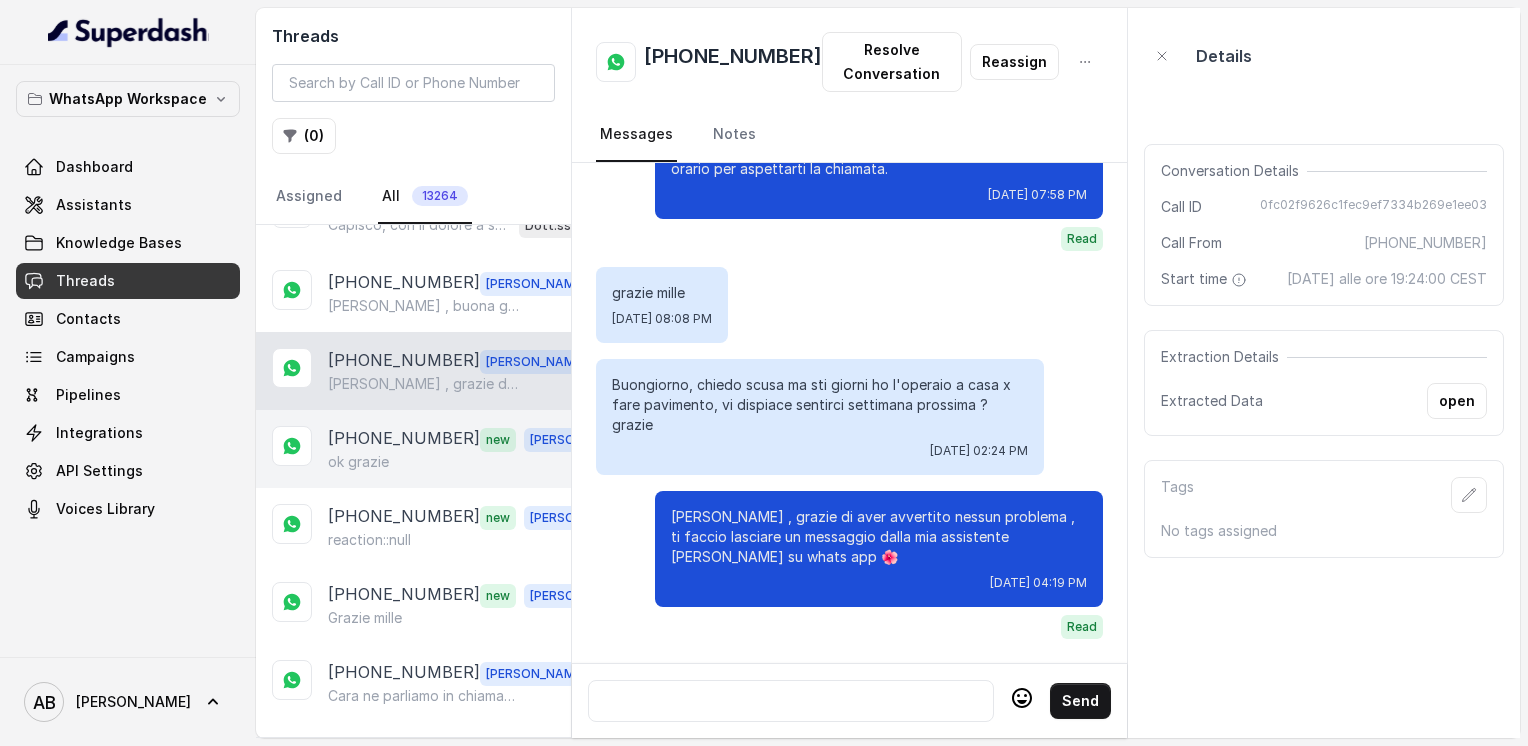 click on "ok grazie" at bounding box center (469, 462) 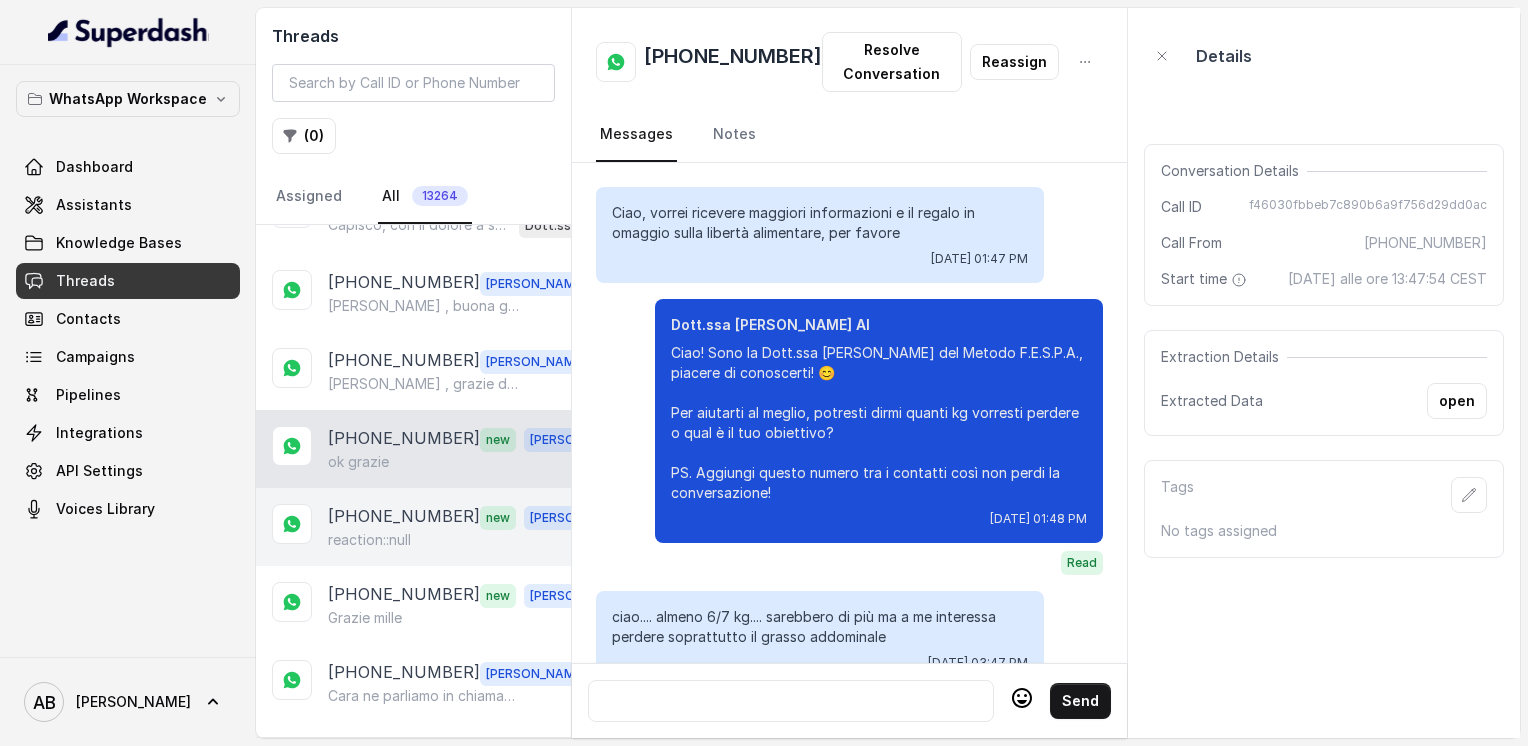 scroll, scrollTop: 2844, scrollLeft: 0, axis: vertical 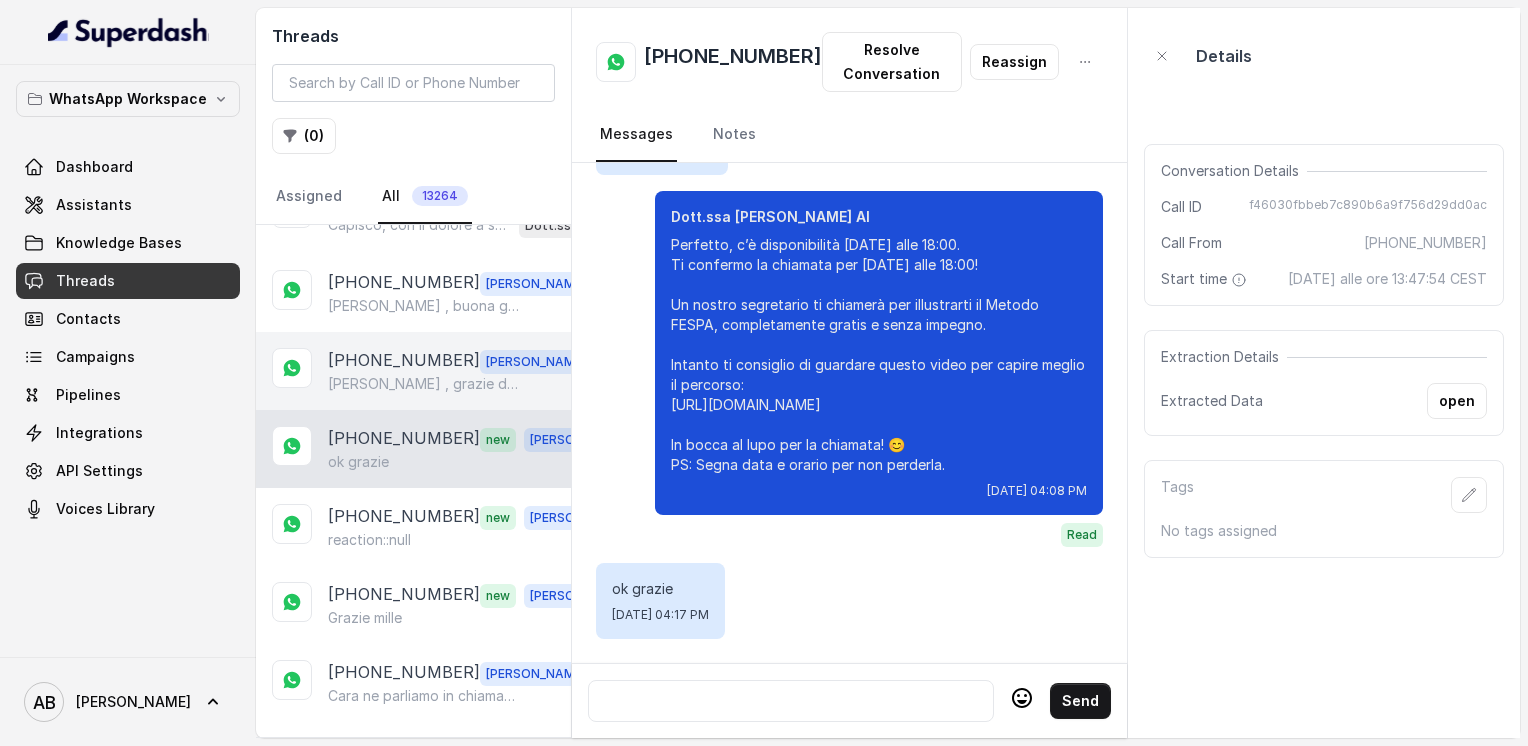 click on "[PHONE_NUMBER]   [PERSON_NAME] , grazie di aver avvertito nessun problema , ti faccio lasciare un messaggio dalla mia assistente [PERSON_NAME] su whats app 🌺" at bounding box center (413, 371) 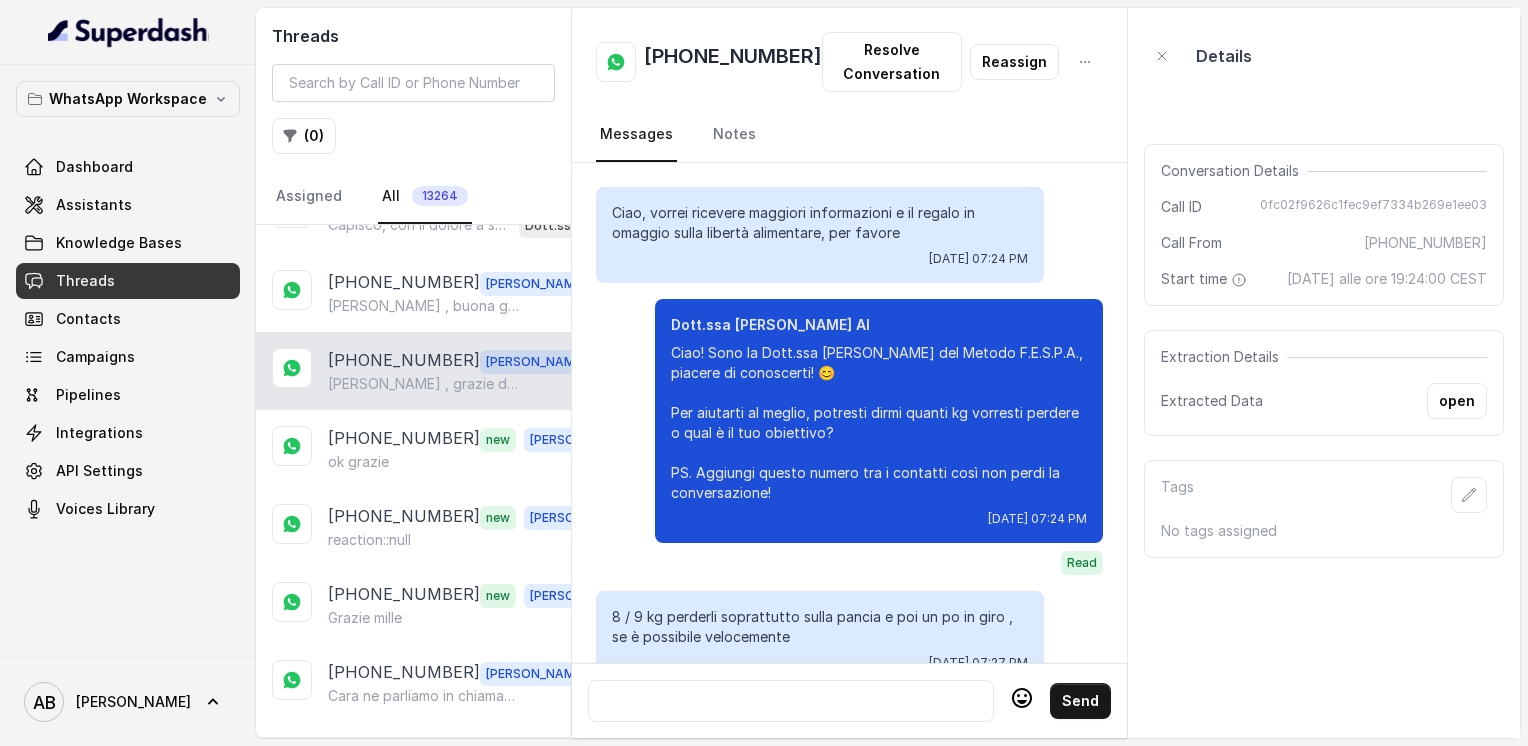 scroll, scrollTop: 2236, scrollLeft: 0, axis: vertical 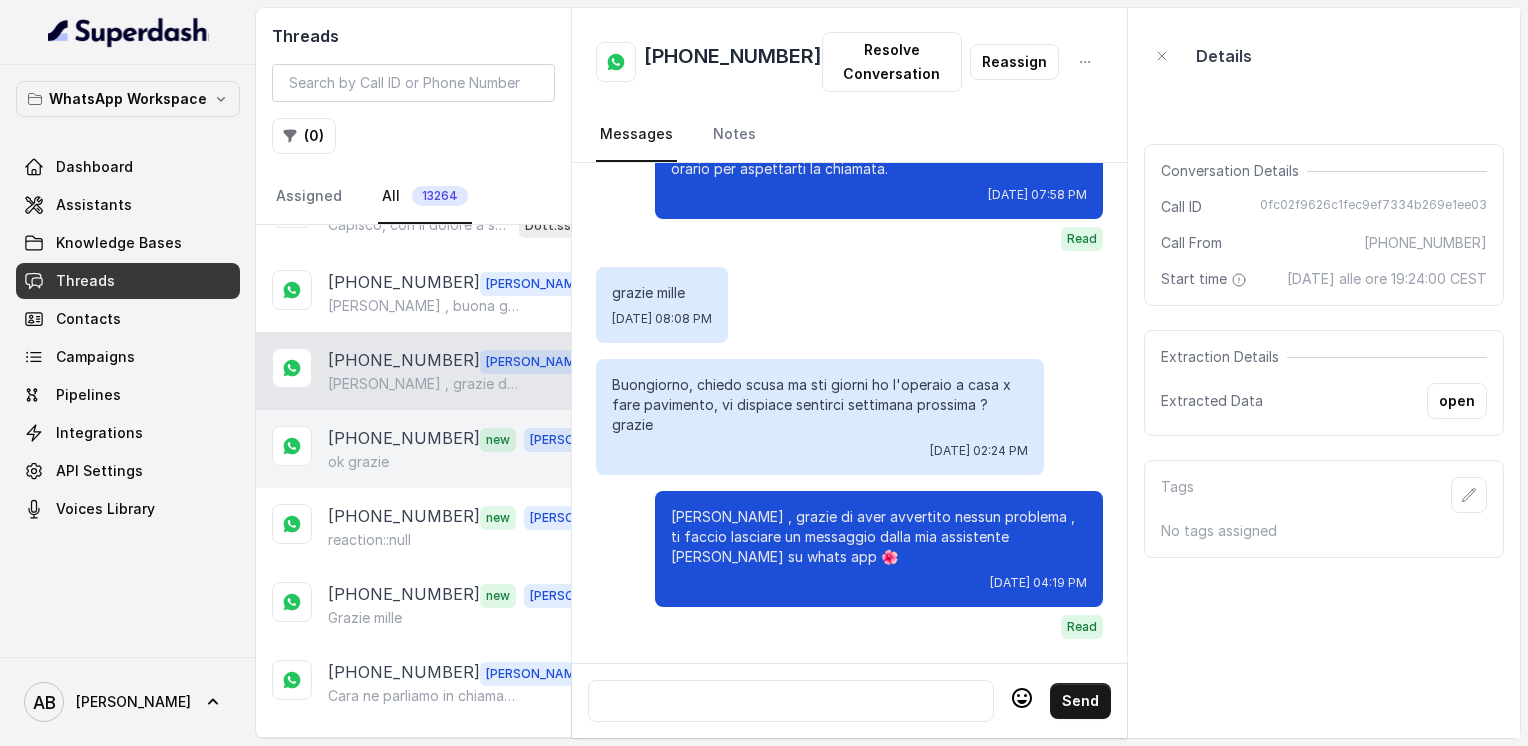 drag, startPoint x: 354, startPoint y: 322, endPoint x: 356, endPoint y: 333, distance: 11.18034 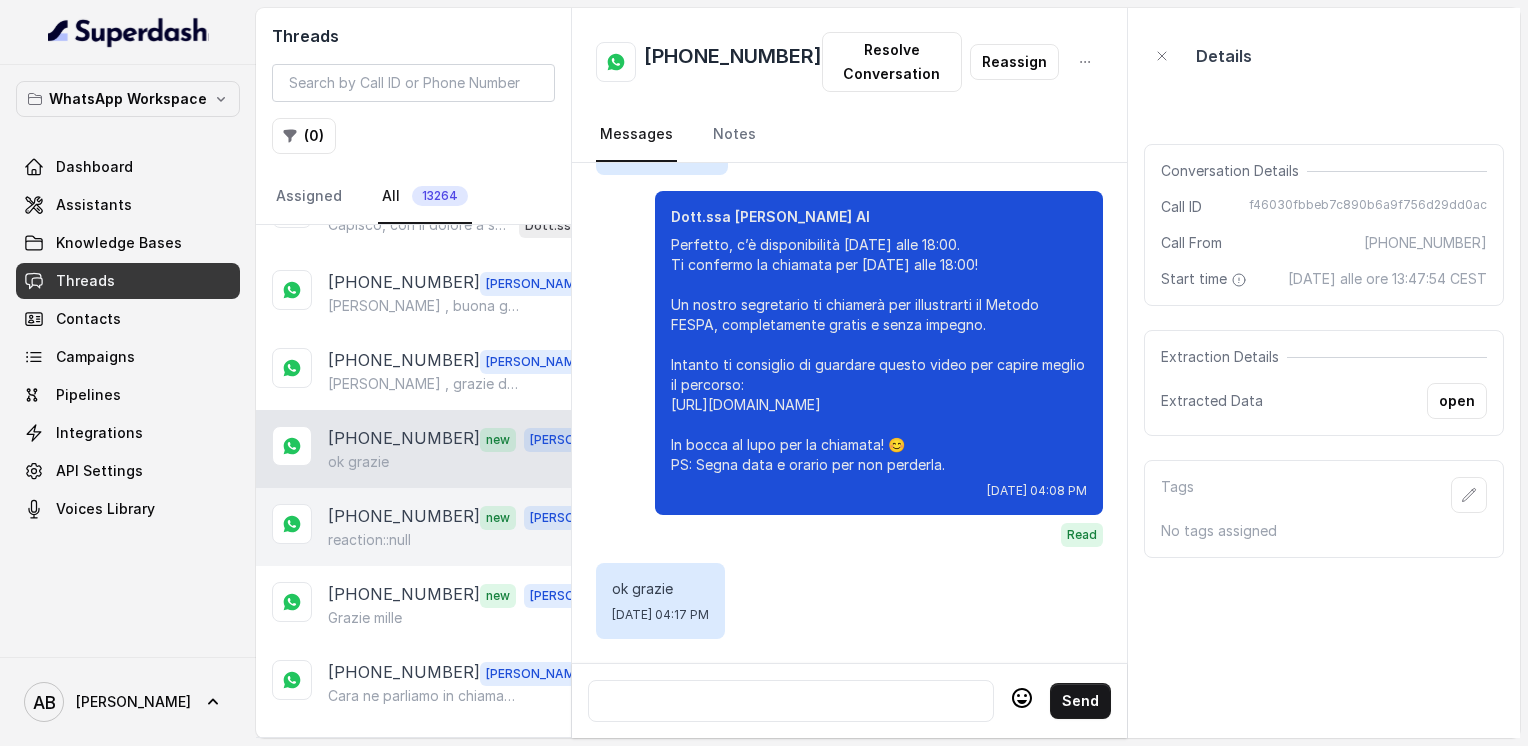 click on "[PHONE_NUMBER]   new [PERSON_NAME] reaction::null" at bounding box center (469, 527) 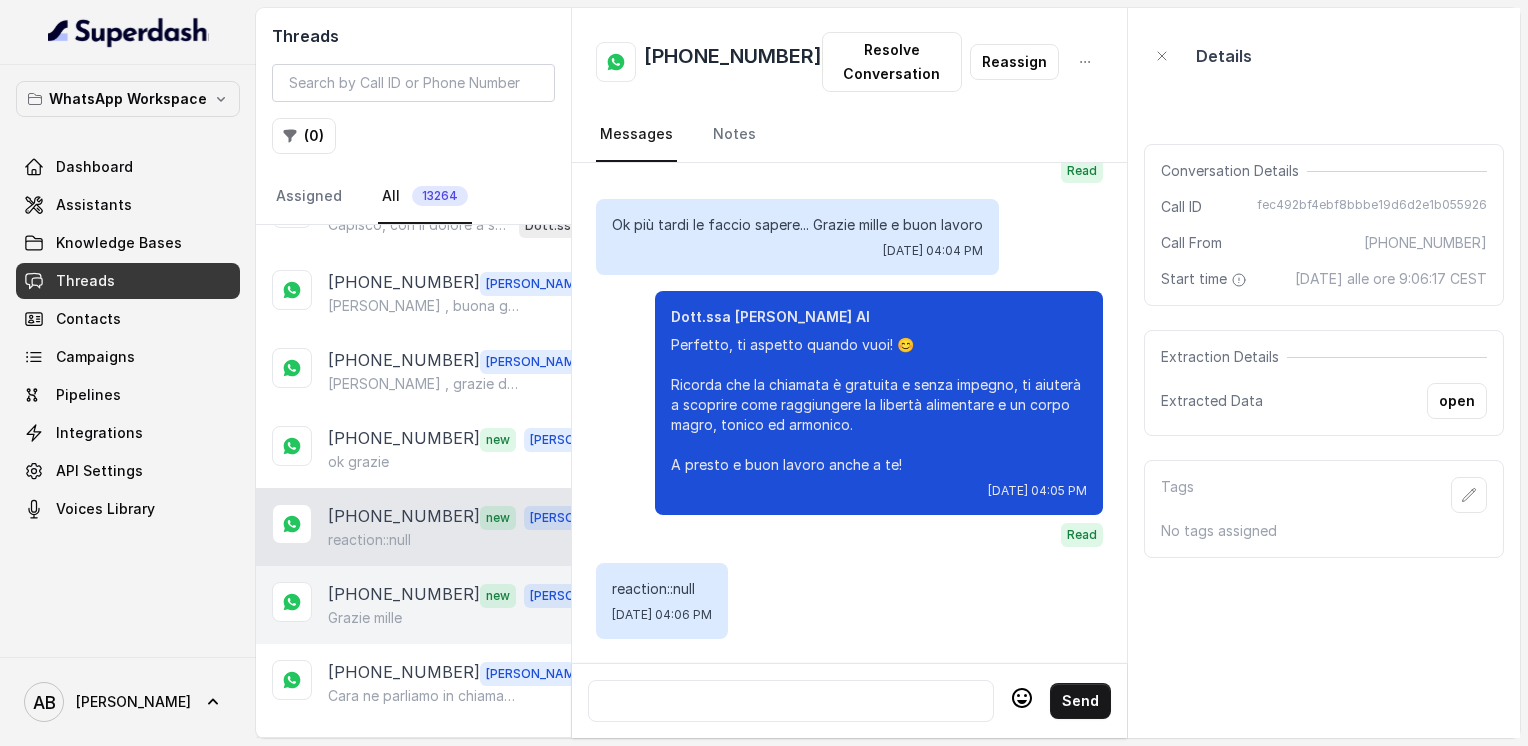 click on "[PHONE_NUMBER]   new [PERSON_NAME]" at bounding box center [413, 605] 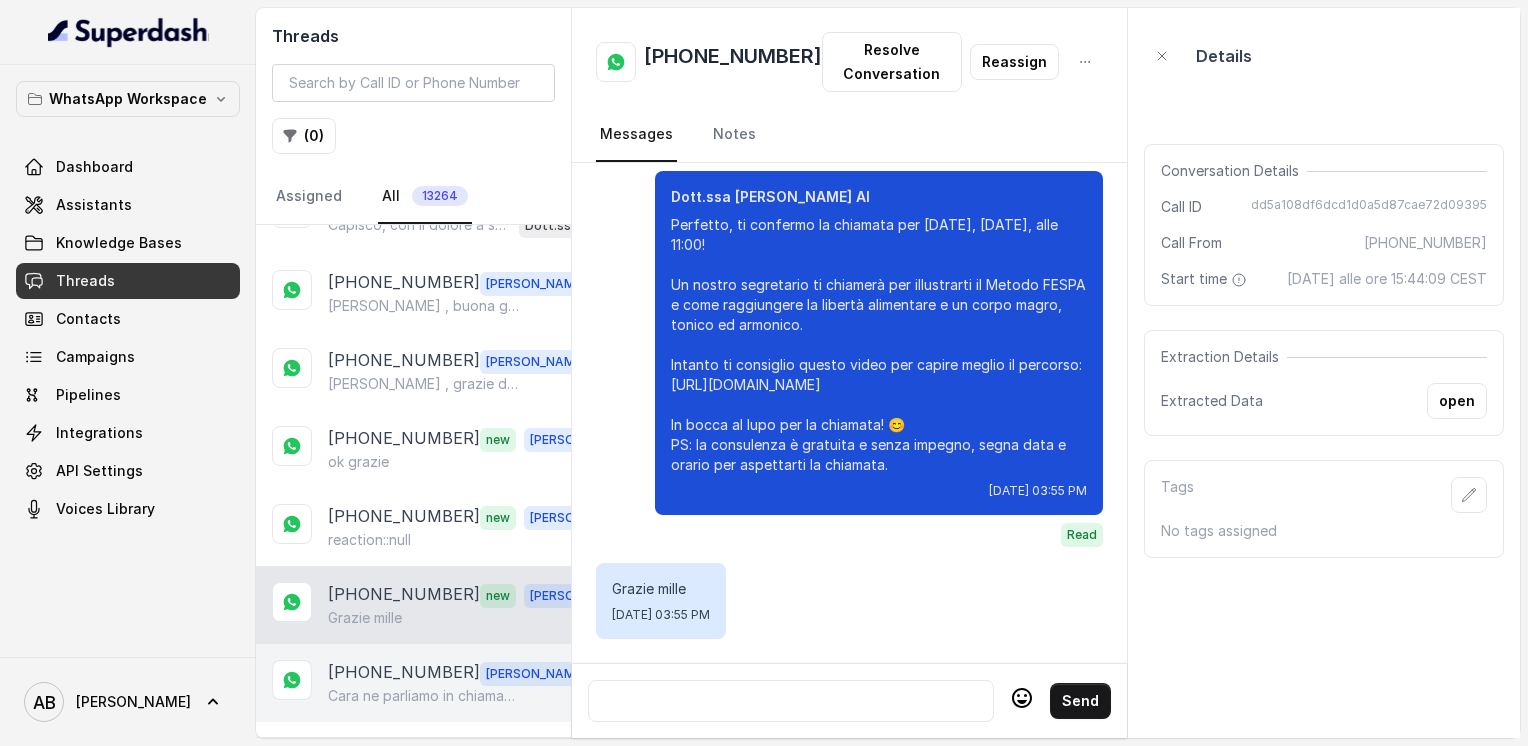click on "Cara ne parliamo in chiamata di questi aspetti .." at bounding box center [424, 696] 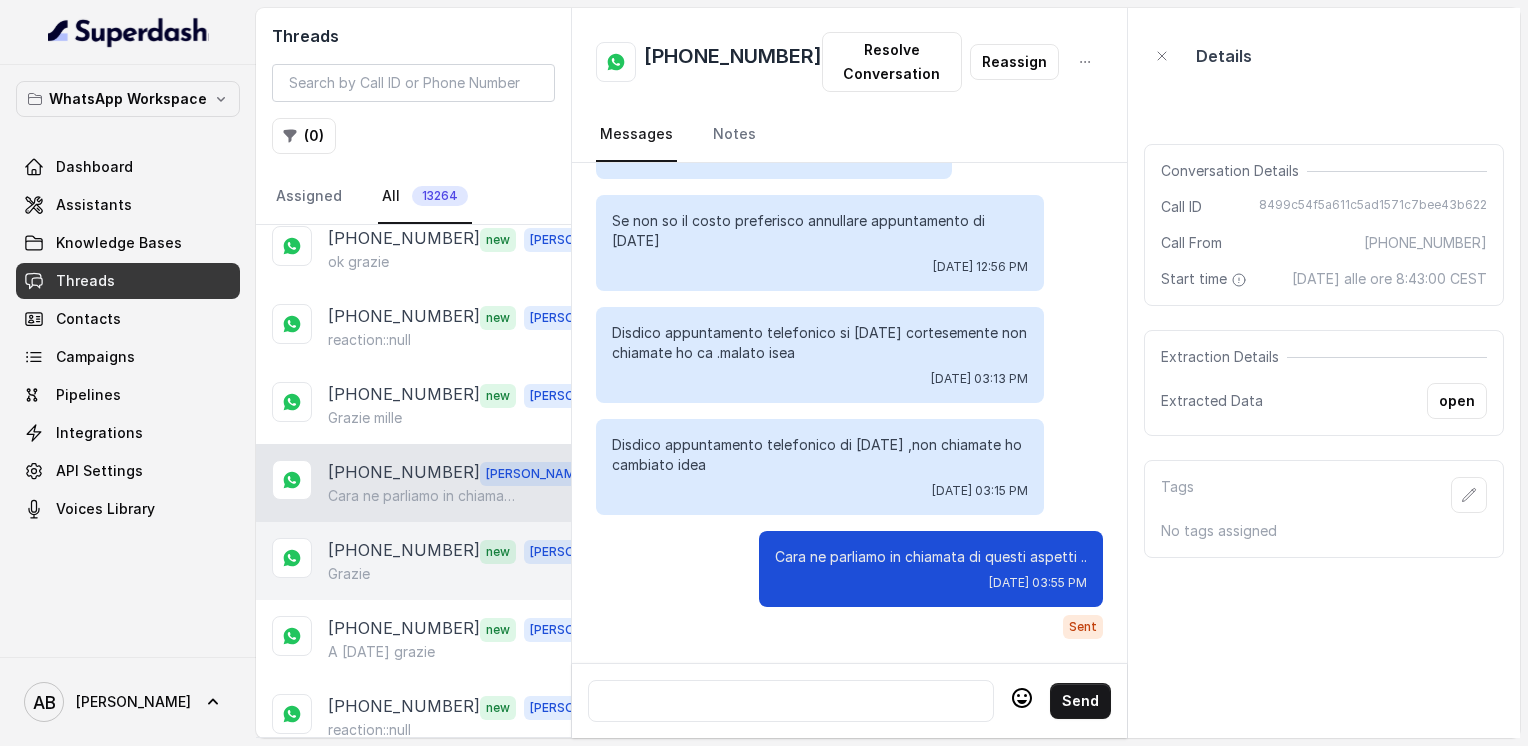click on "Grazie" at bounding box center [469, 574] 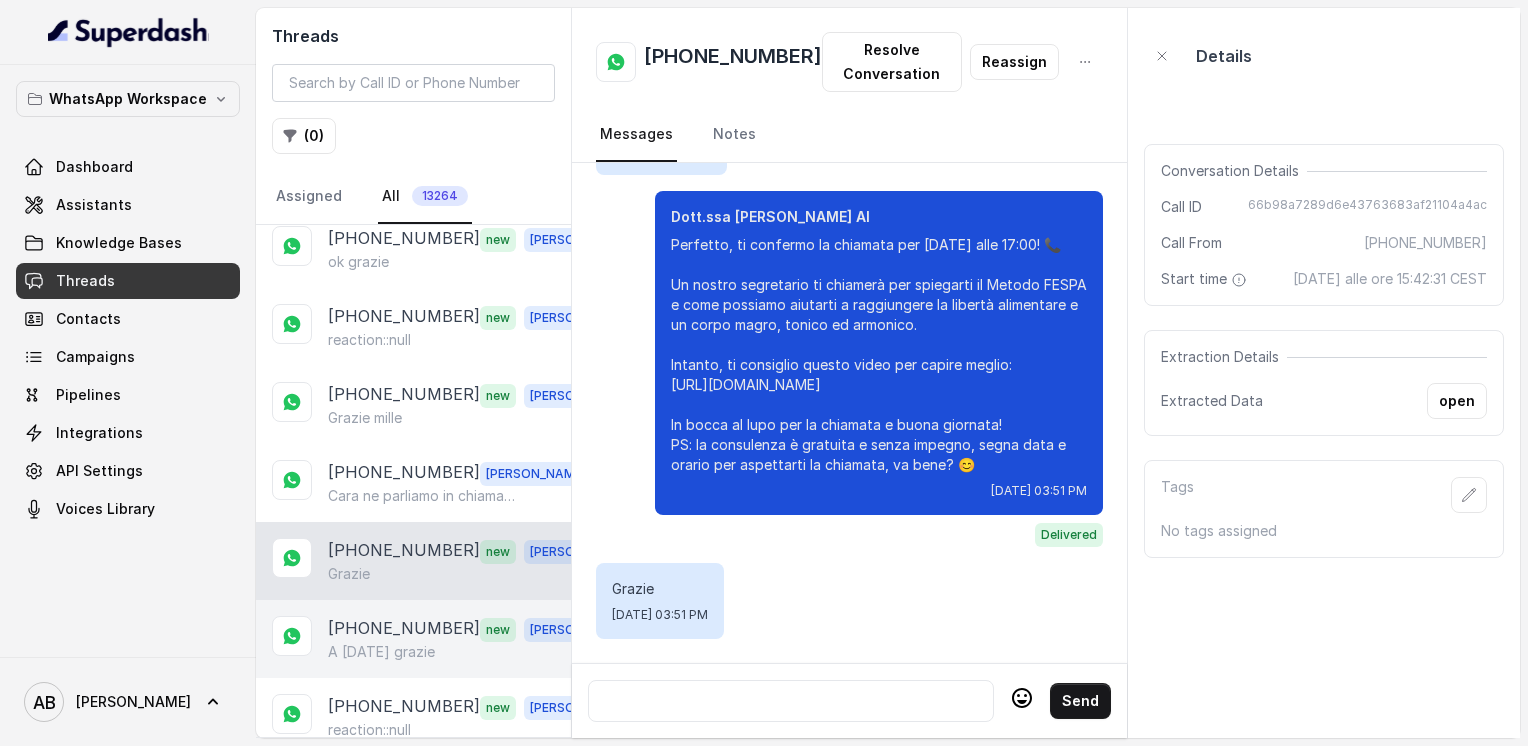 click on "A [DATE] grazie" at bounding box center (381, 652) 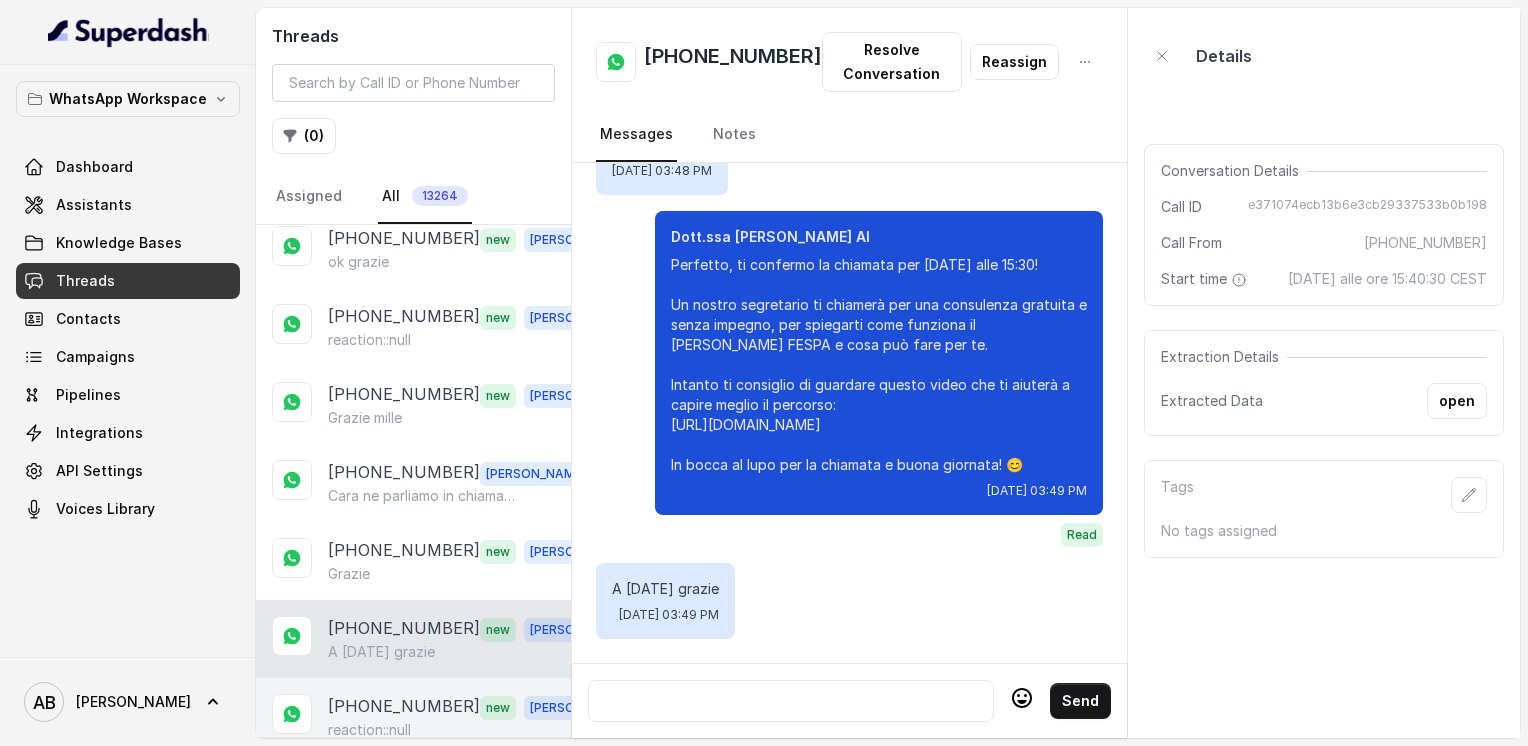 click on "[PHONE_NUMBER]" at bounding box center (404, 707) 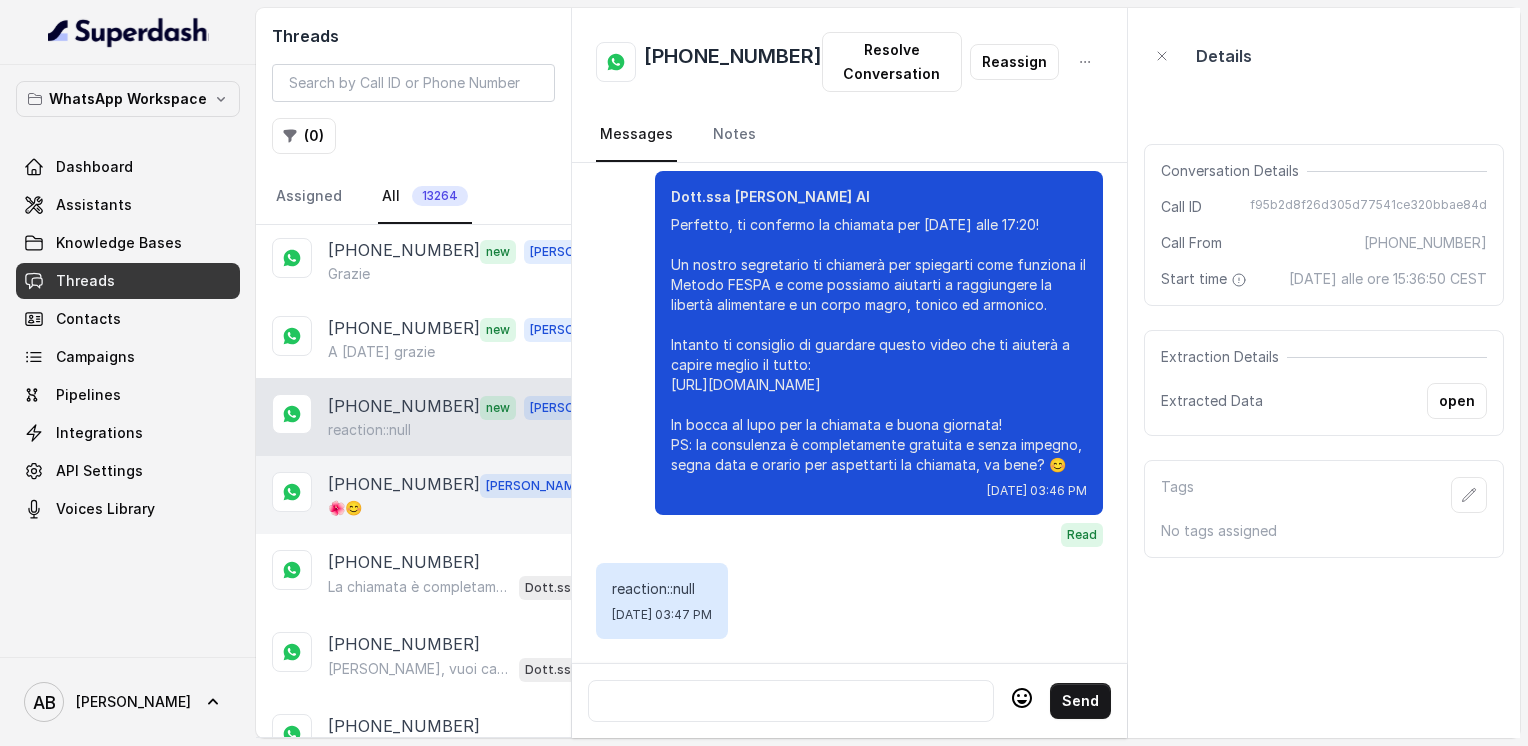 click on "[PHONE_NUMBER]" at bounding box center [404, 485] 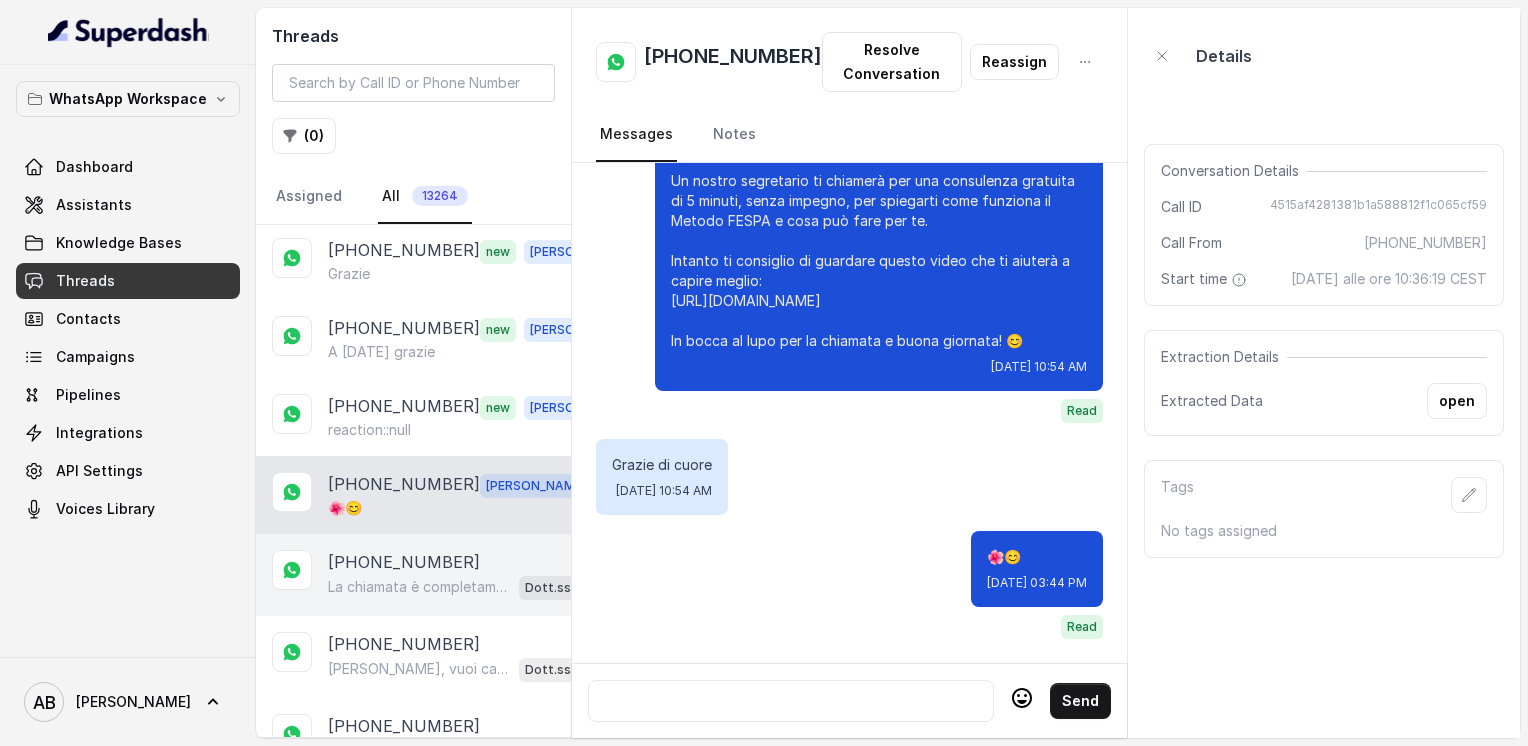 click on "La chiamata è completamente gratuita e senza impegno, serve solo a farti capire come funziona il Metodo FESPA e cosa è più adatto a te.
Se poi vorrai, potrai valutare con calma il percorso, senza obblighi.
Quale giorno e orario preferisci per la chiamata? 😊" at bounding box center [419, 587] 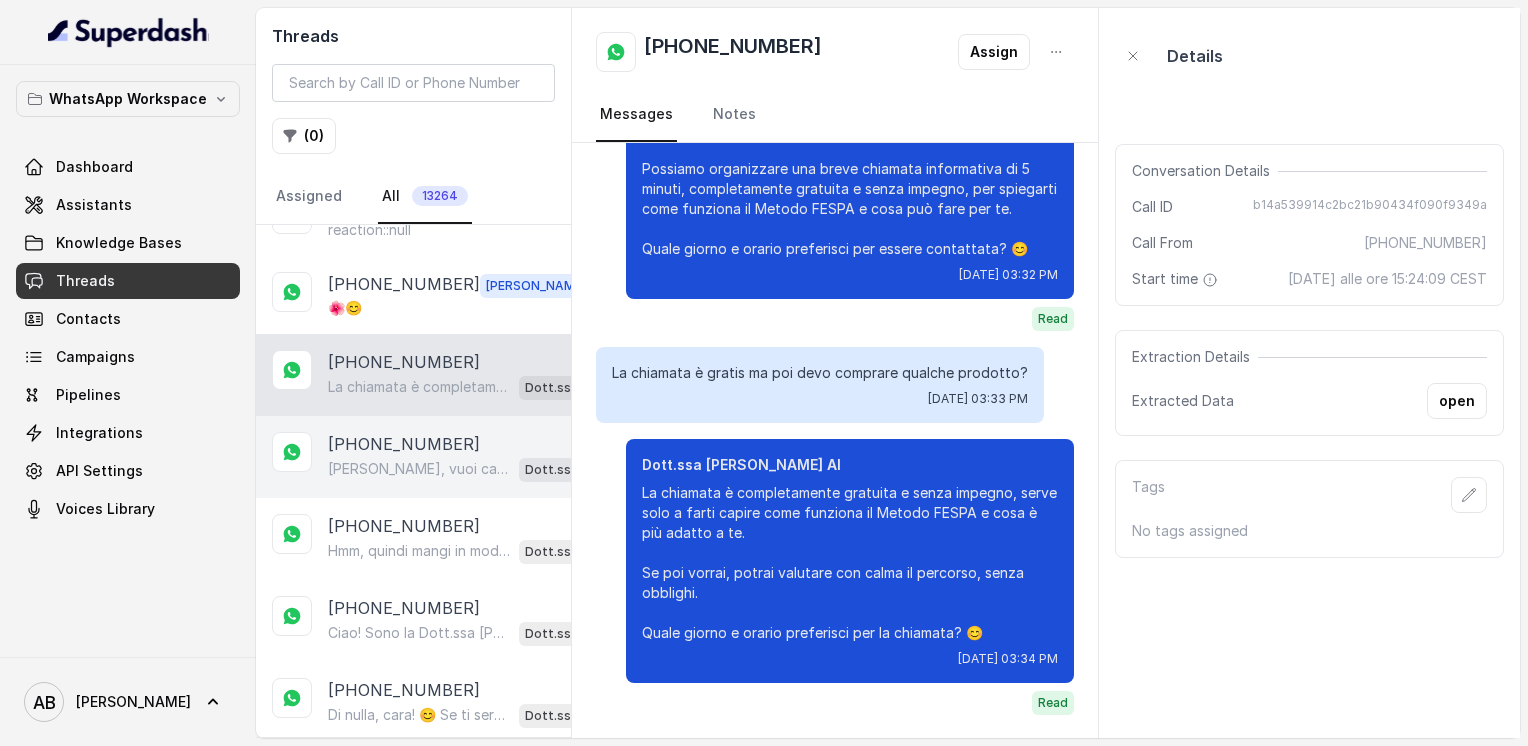 click on "[PERSON_NAME], vuoi capire meglio come funziona il Metodo FESPA e cosa può fare per te.
Guarda, perdere 5 kg e raggiungere un corpo magro, tonico ed armonico è assolutamente possibile, soprattutto con un approccio che ti dà libertà alimentare e velocizza il metabolismo.
Se ti fa piacere, possiamo organizzare una breve chiamata informativa di 5 minuti, completamente gratuita e senza impegno, per spiegarti tutto nel dettaglio.
Pensi possa essere utile? 😊" at bounding box center [419, 469] 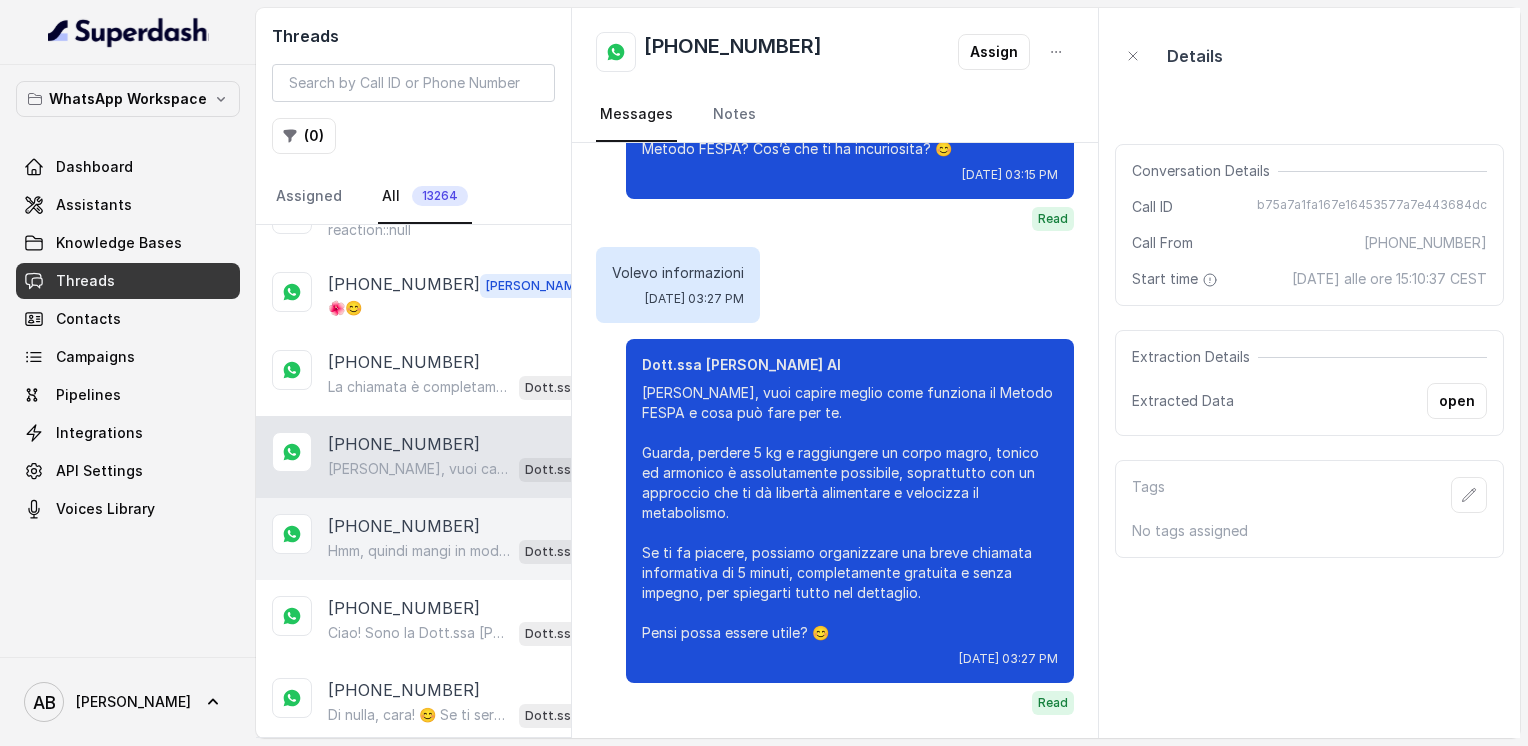 click on "Hmm, quindi mangi in modo controllato ma il peso non scende. Capisco, spesso con diete low carb il metabolismo rallenta e questo blocca la perdita.
Guarda, questo non è un problema: il Metodo FESPA è pensato proprio per velocizzare il metabolismo e farti raggiungere la libertà alimentare, senza rinunce estreme.
Ti piacerebbe scoprire come funziona con una chiamata gratuita di 5 minuti? 😊" at bounding box center [419, 551] 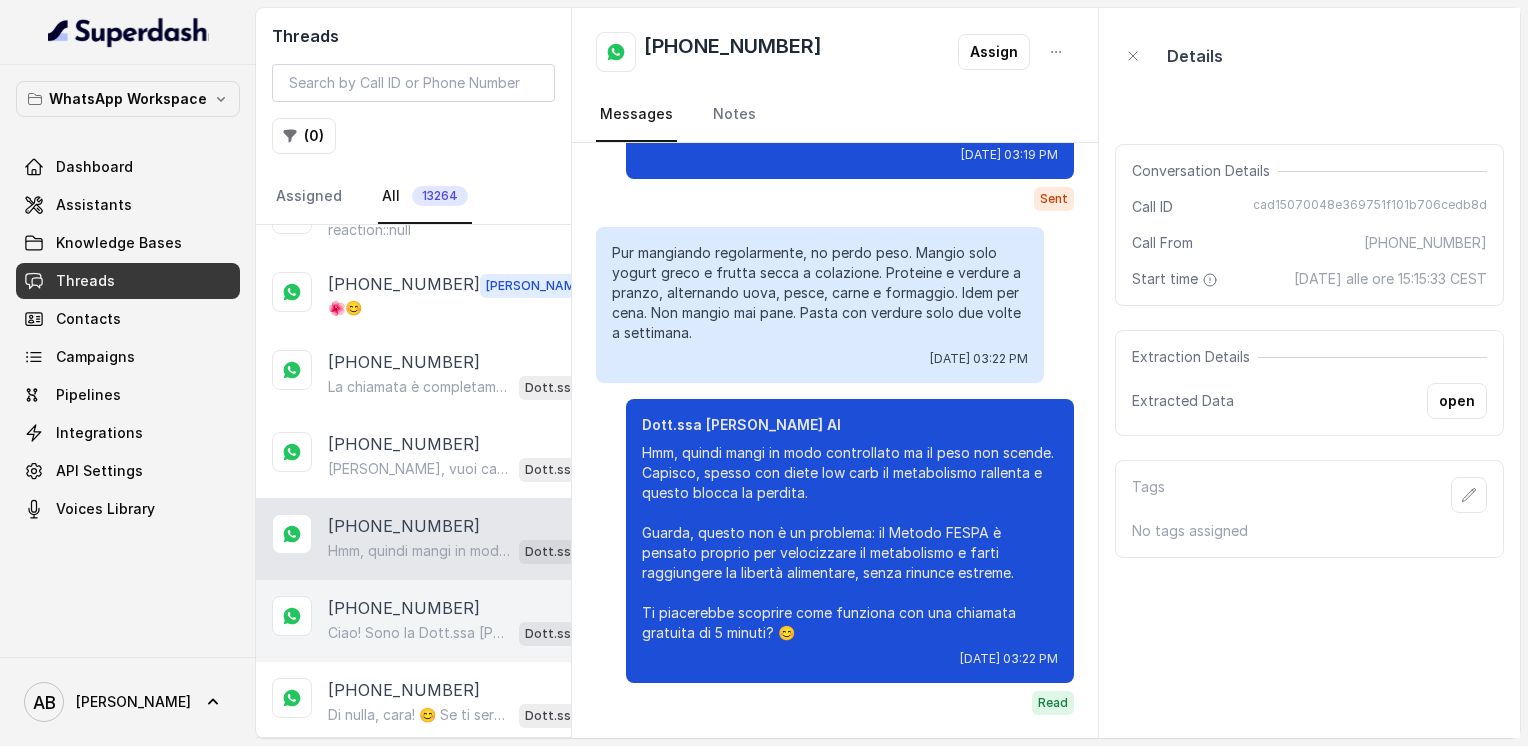 click on "[PHONE_NUMBER]" at bounding box center [404, 608] 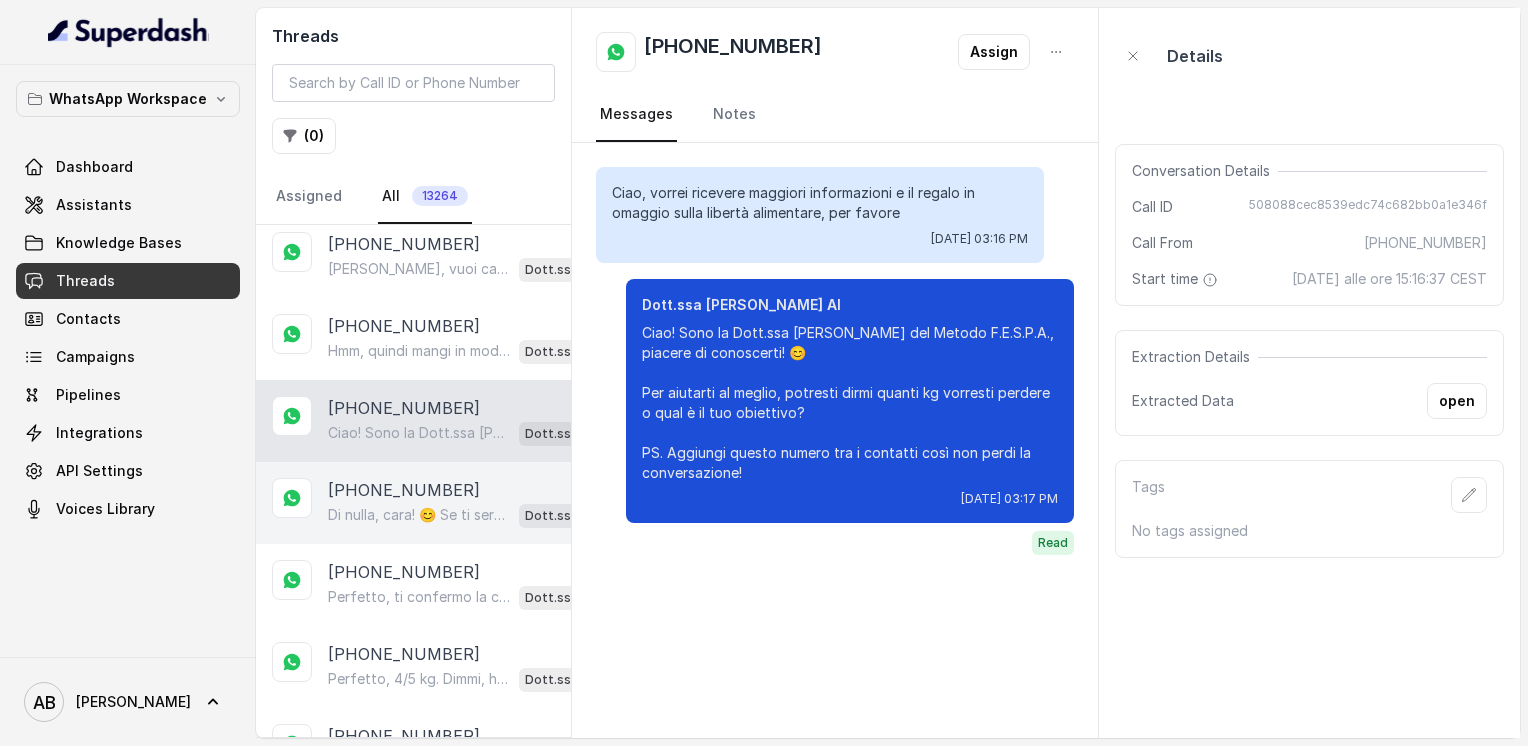 click on "[PHONE_NUMBER]" at bounding box center (404, 490) 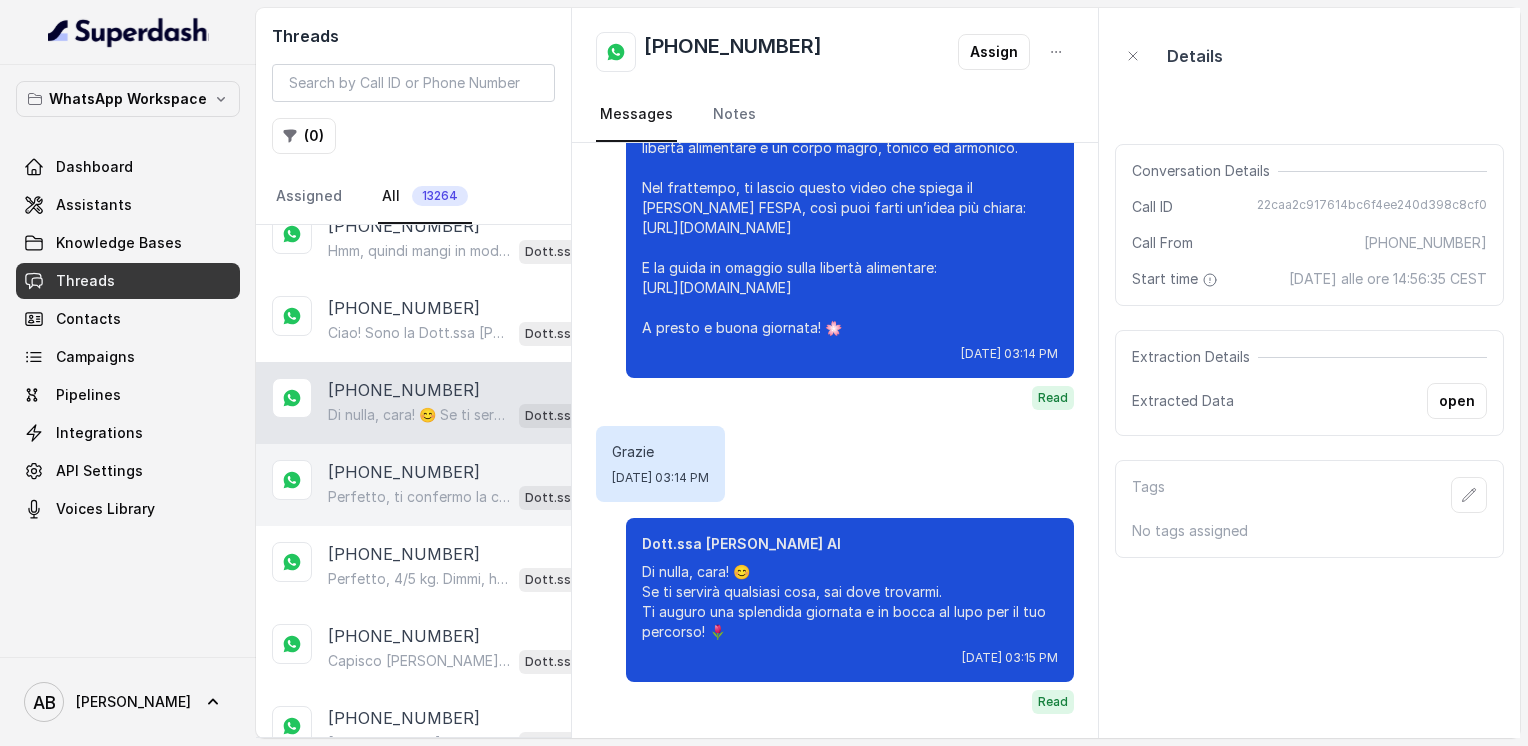 click on "Perfetto, ti confermo la chiamata per [DATE] alle 17:00! 📞
Un nostro segretario ti chiamerà per spiegarti come funziona il Metodo FESPA e come possiamo aiutarti a perdere i 15 kg, ottenendo libertà alimentare e un corpo magro, tonico ed armonico.
Intanto ti consiglio di guardare questo video per capire meglio:
[URL][DOMAIN_NAME]
In bocca al lupo per la chiamata e buona giornata!
PS: la consulenza è gratuita e senza impegno, tieni a portata di mano data e orario. 😊" at bounding box center [419, 497] 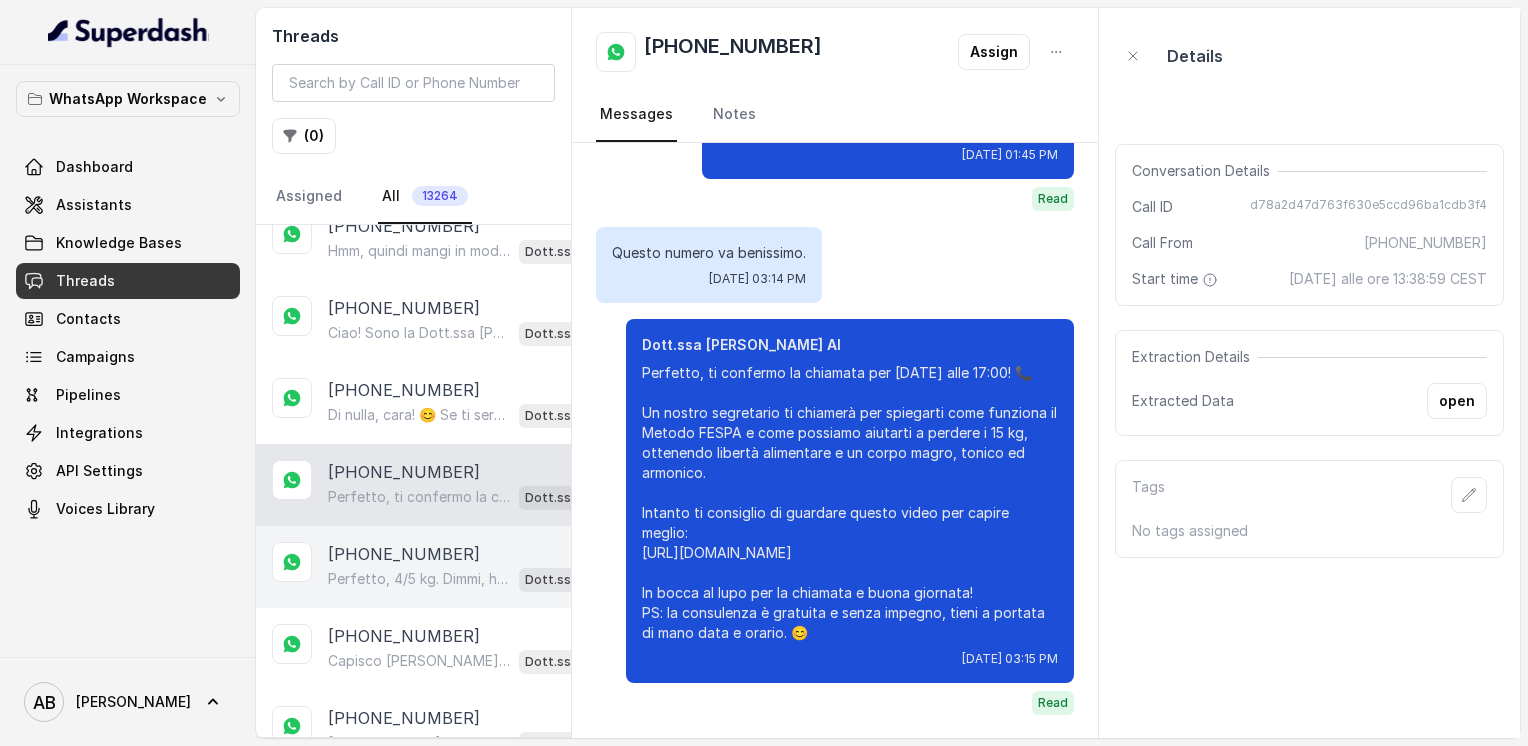 click on "Perfetto, 4/5 kg.
Dimmi, hai già provato qualcosa in passato per perderli? Che tipo di percorso o dieta hai seguito?" at bounding box center [419, 579] 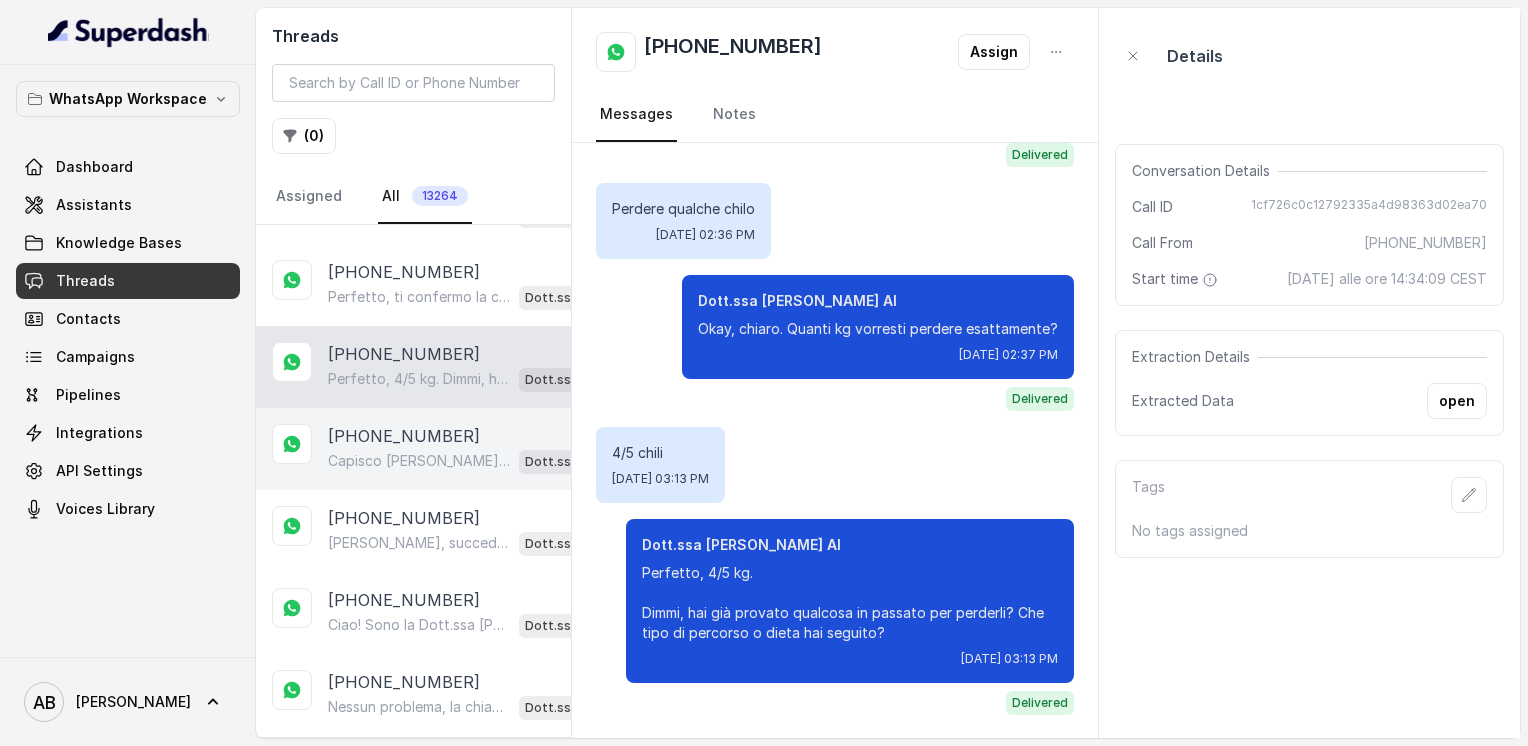 click on "Capisco [PERSON_NAME], lo stress e la monotonia alimentare sono davvero ostacoli comuni.
Guarda, proprio per questo il Metodo FESPA punta a darti la libertà alimentare, senza rinunce e senza mangiare sempre le stesse cose, aiutandoti a velocizzare il metabolismo e ottenere un corpo magro, tonico ed armonico.
Ti piacerebbe scoprire come funziona con una breve chiamata gratuita di 5 minuti? 😊" at bounding box center [419, 461] 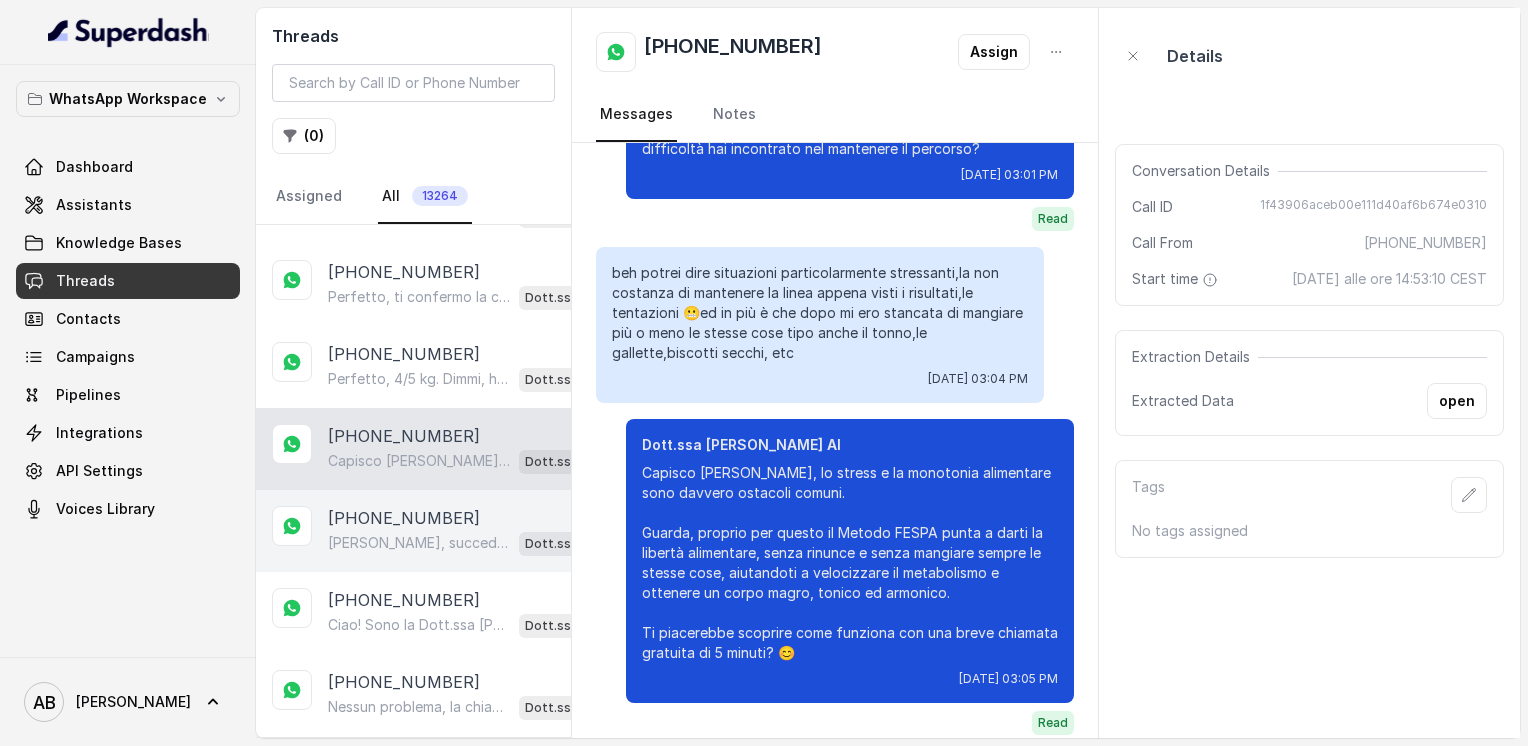 click on "[PERSON_NAME], succede spesso con le diete restrittive che portano a risultati temporanei e poi al recupero dei kg.
Il nostro Metodo FESPA punta proprio a evitare questo, aiutandoti a velocizzare il metabolismo e raggiungere la libertà alimentare senza stress o privazioni.
Ti piacerebbe scoprire come funziona con una chiamata gratuita di 5 minuti? 😊" at bounding box center [419, 543] 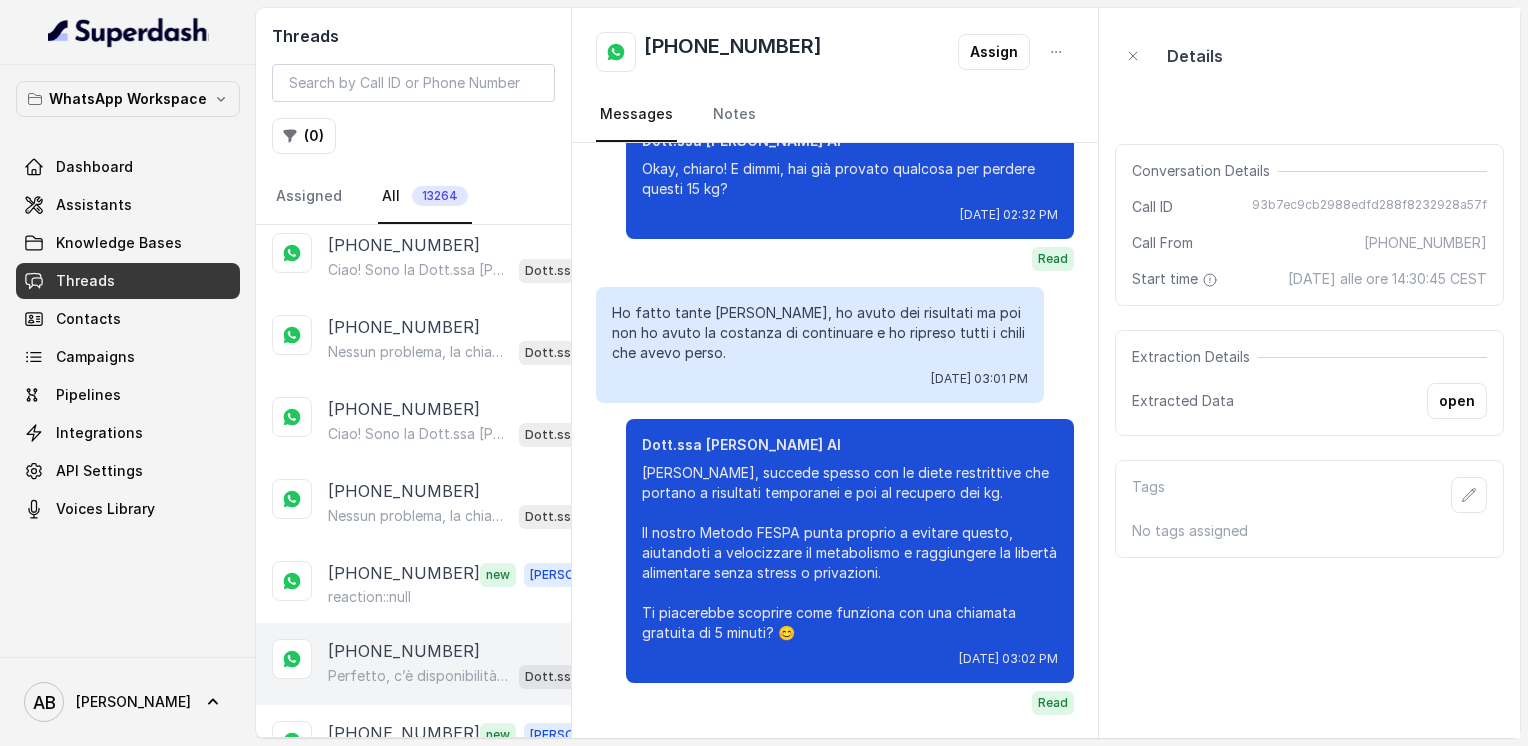 scroll, scrollTop: 15517, scrollLeft: 0, axis: vertical 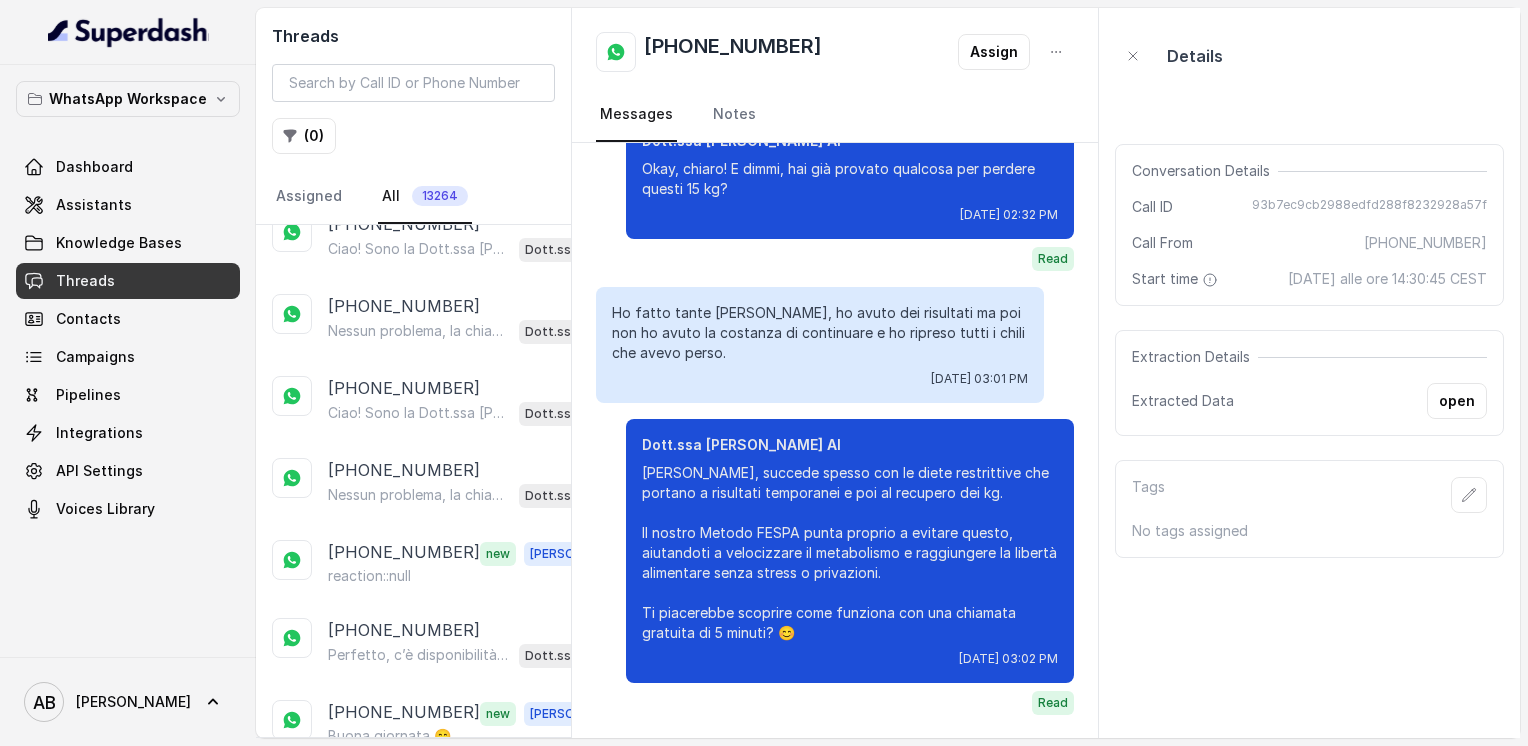 click on "Load more conversations" at bounding box center [414, 872] 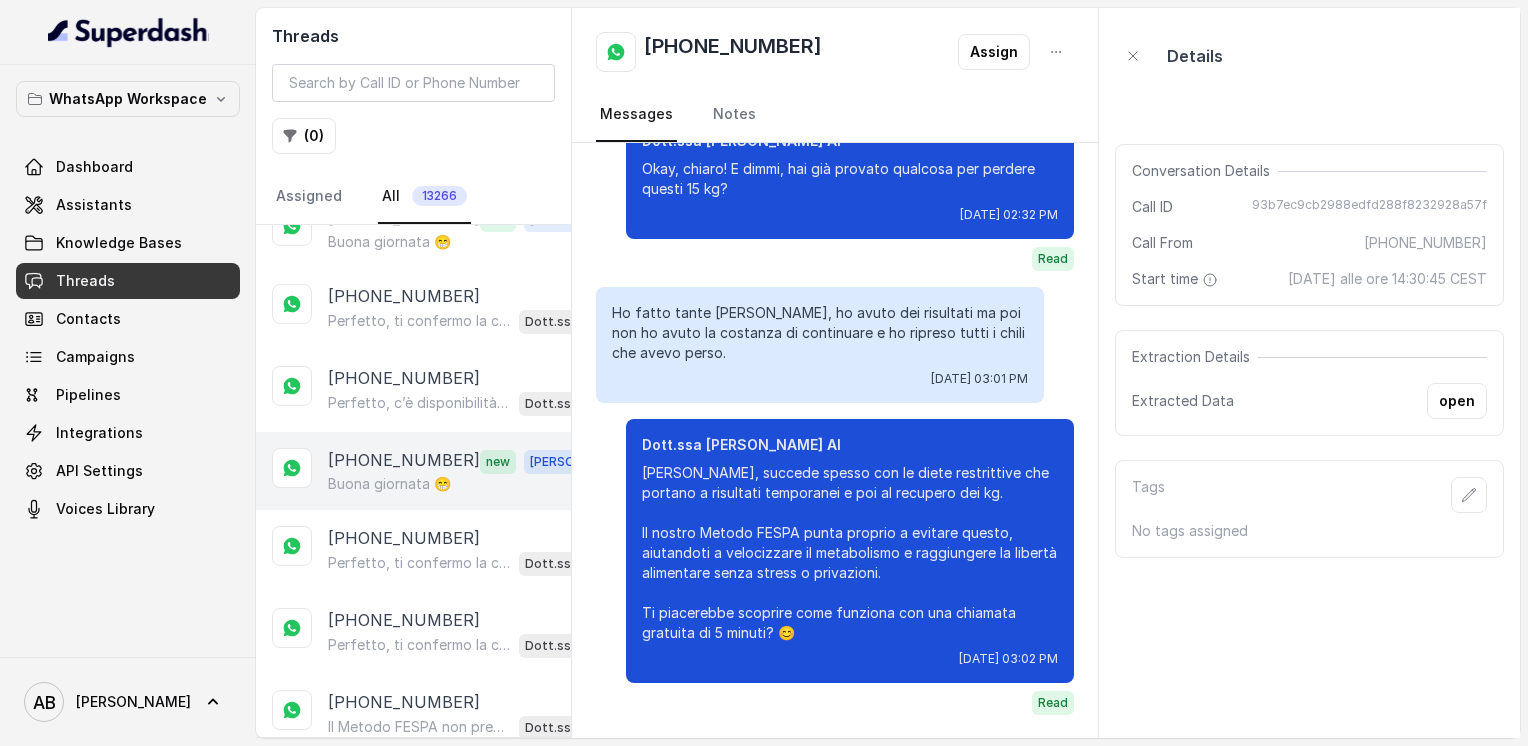 scroll, scrollTop: 16017, scrollLeft: 0, axis: vertical 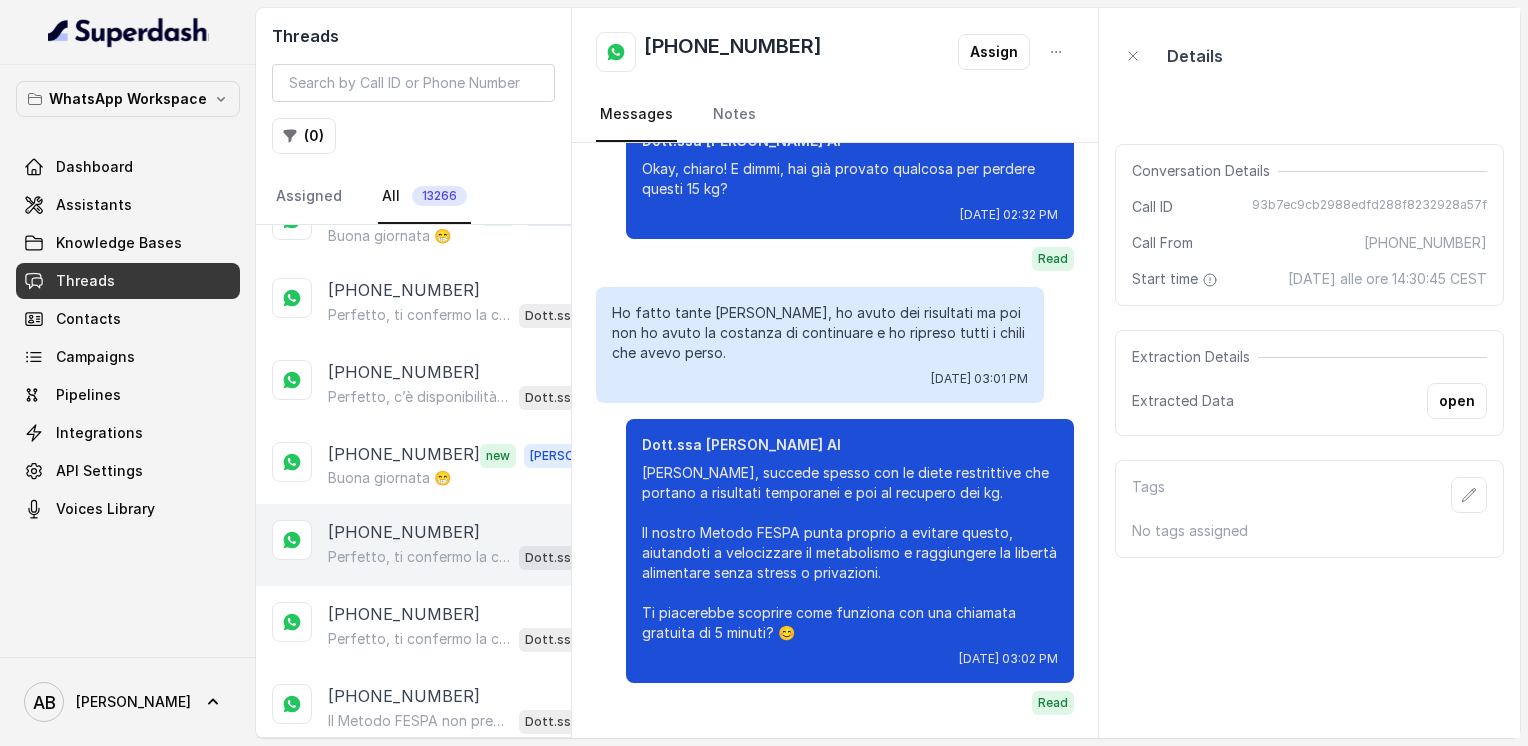 click on "[PHONE_NUMBER]" at bounding box center (404, 290) 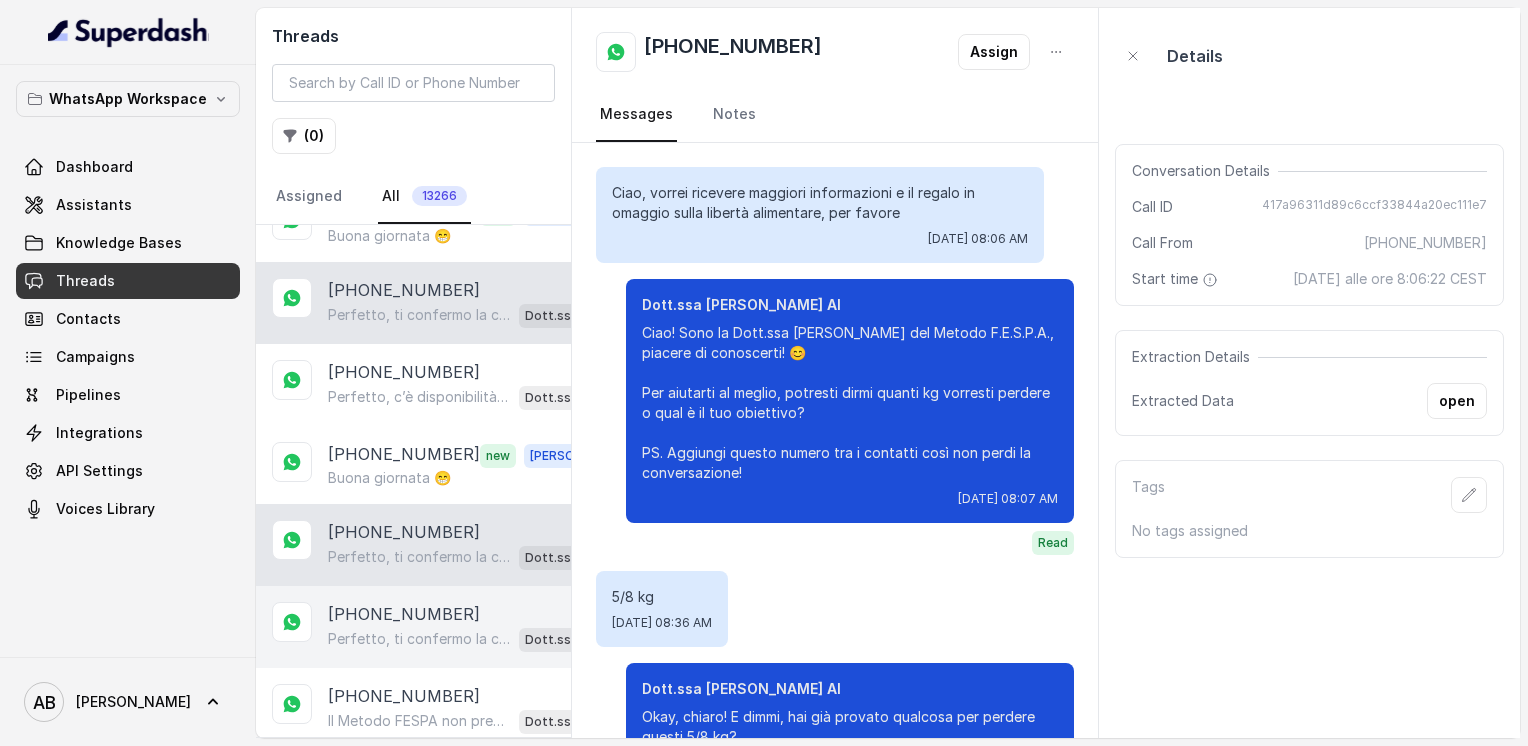 scroll, scrollTop: 1680, scrollLeft: 0, axis: vertical 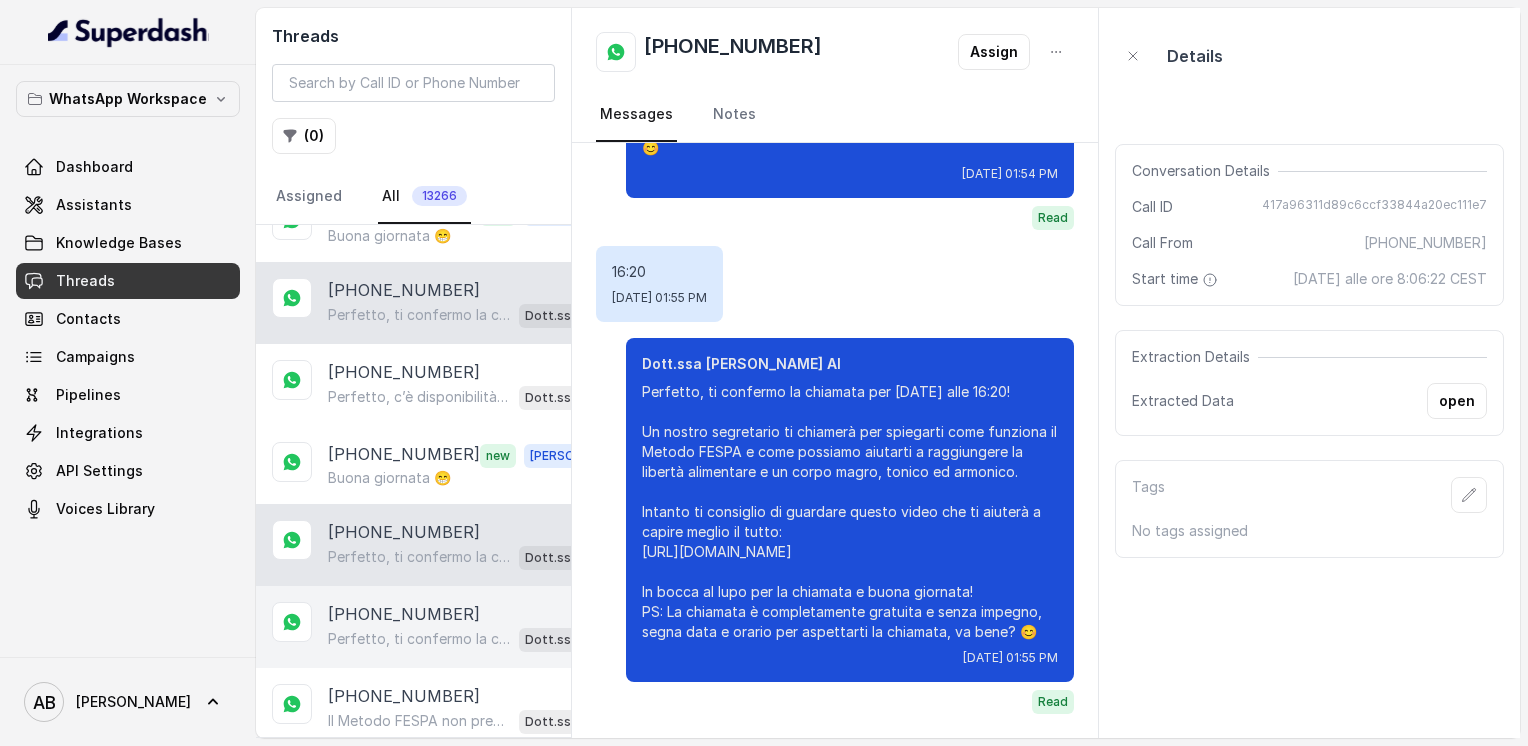 click on "[PHONE_NUMBER]" at bounding box center [404, 614] 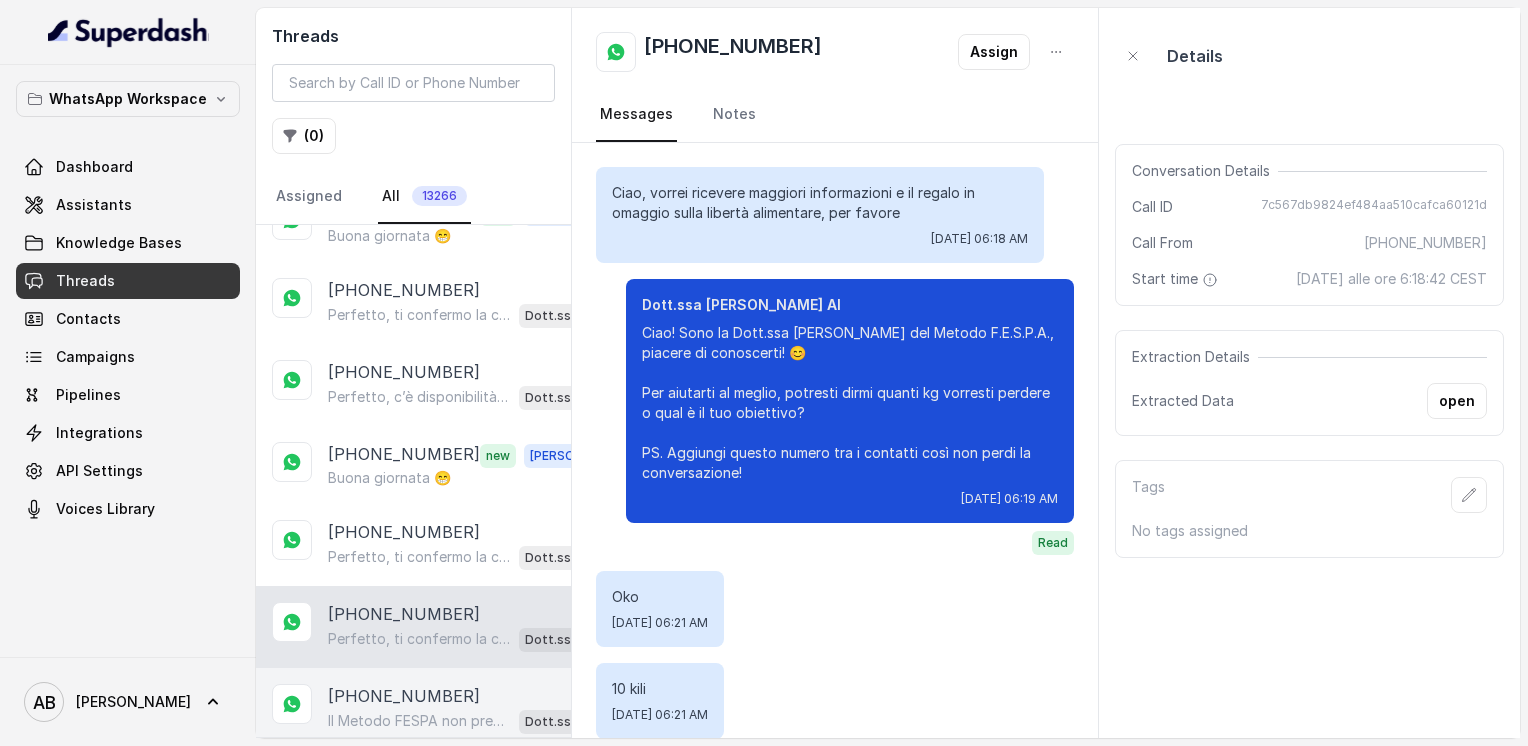 scroll, scrollTop: 3020, scrollLeft: 0, axis: vertical 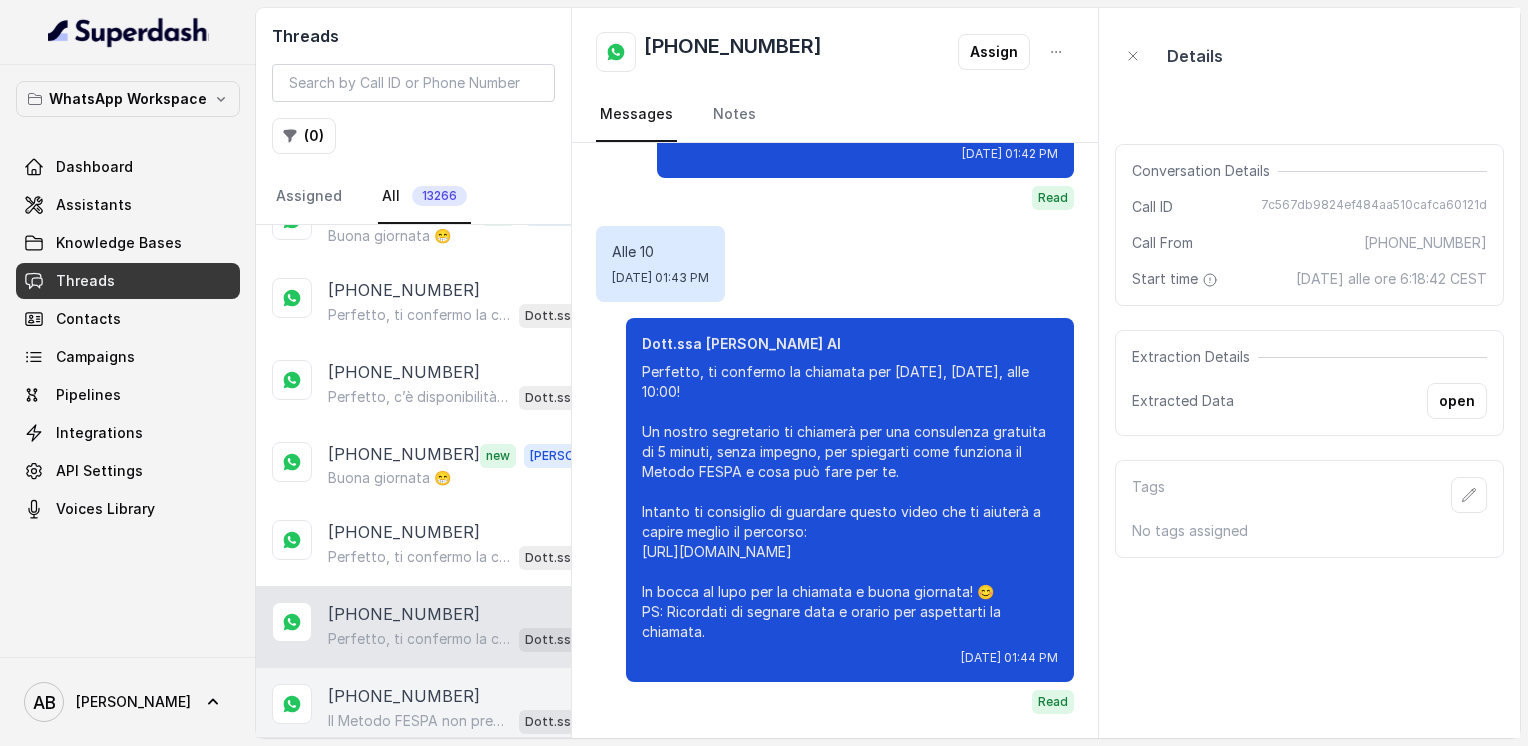 click on "[PHONE_NUMBER]" at bounding box center (404, 696) 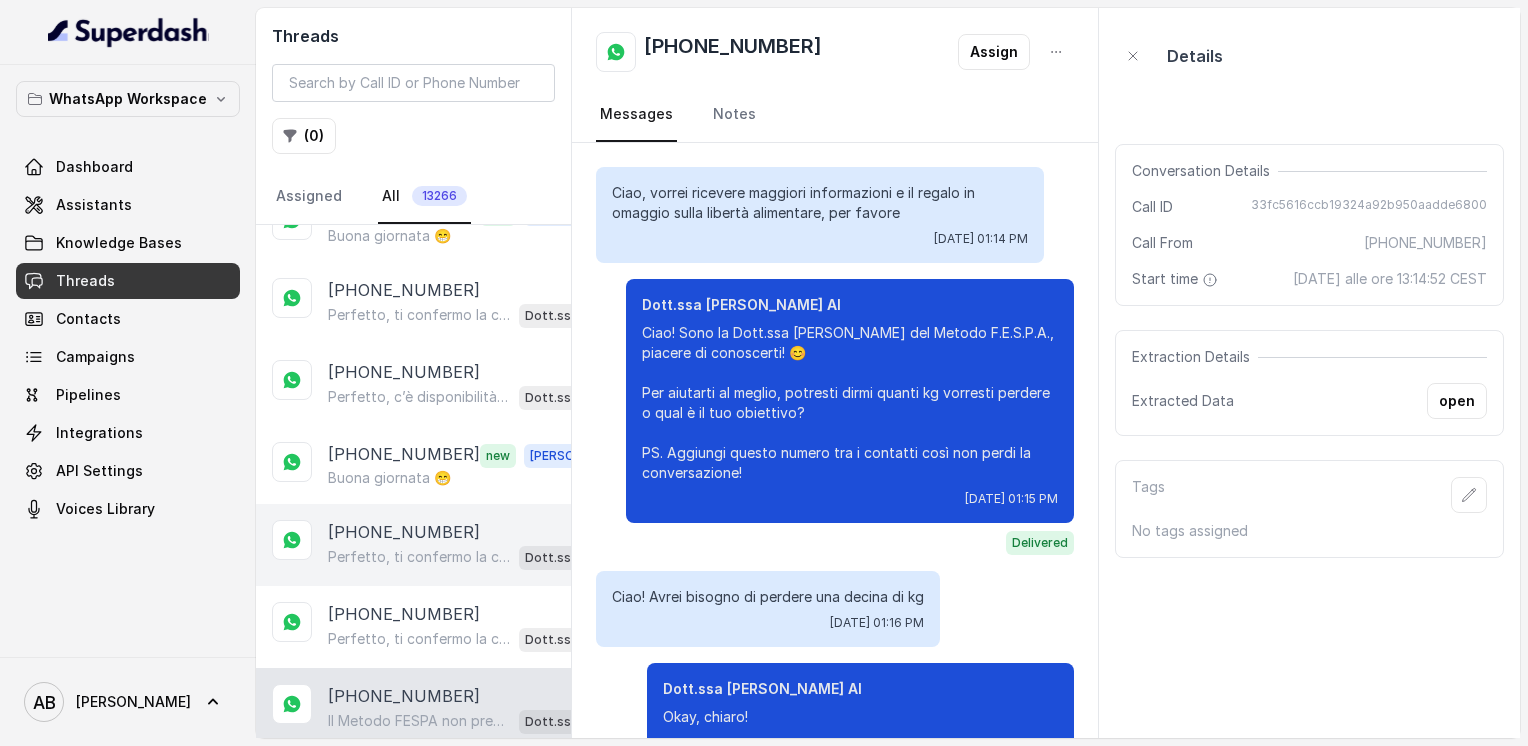 scroll, scrollTop: 2832, scrollLeft: 0, axis: vertical 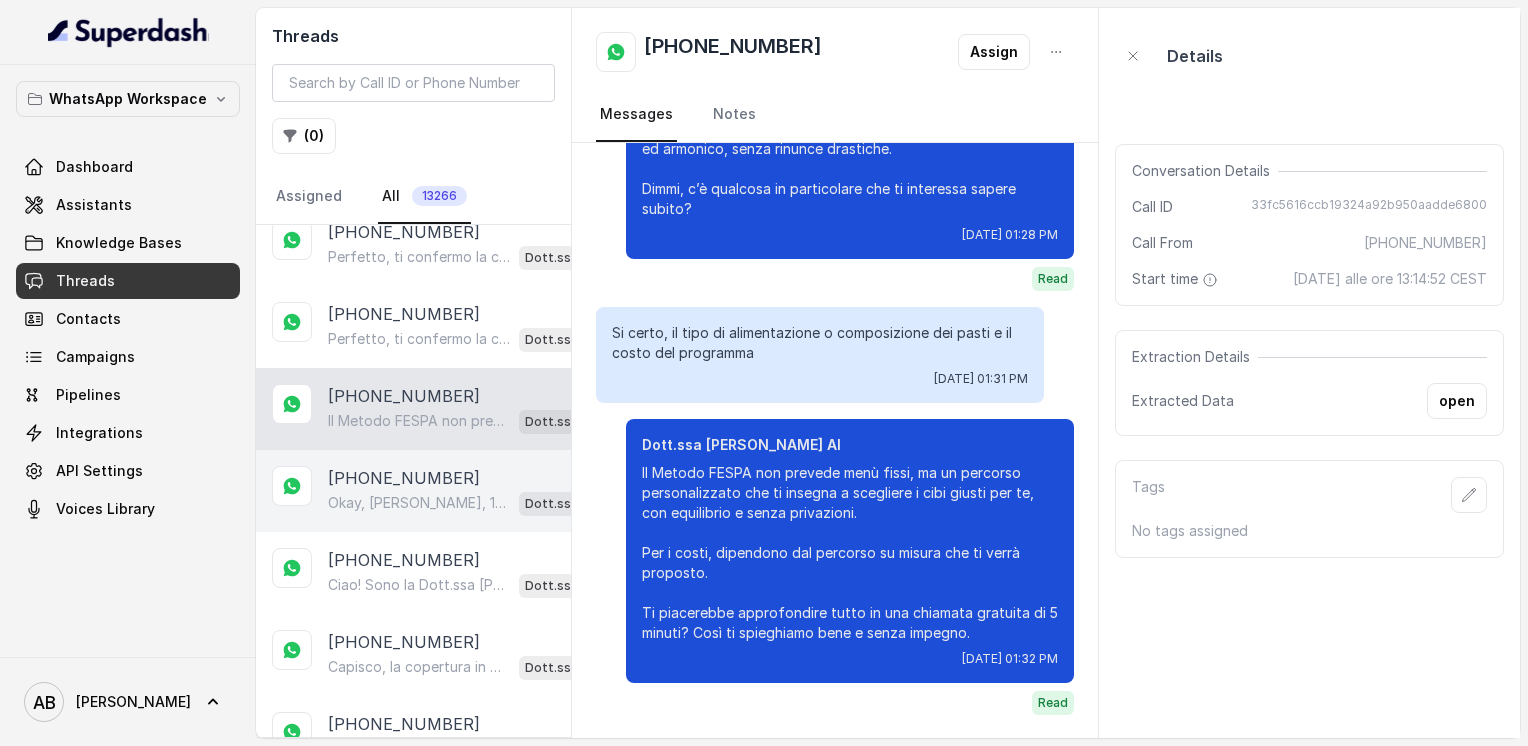 click on "Okay, [PERSON_NAME], 10 kg sono un obiettivo chiaro.
Dimmi, hai già provato qualcosa in passato per affrontare questo peso o migliorare il rapporto con il cibo?" at bounding box center [419, 503] 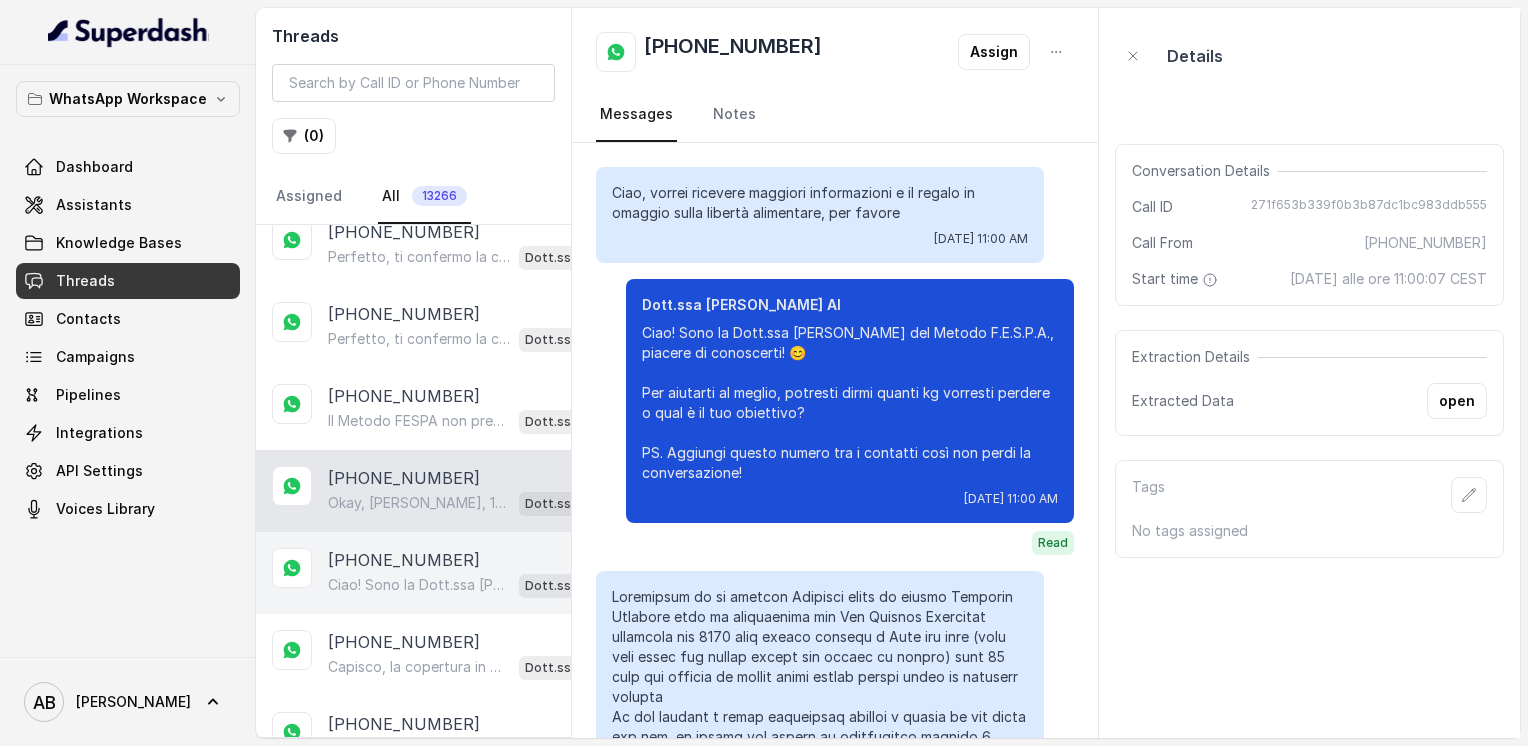 scroll, scrollTop: 1088, scrollLeft: 0, axis: vertical 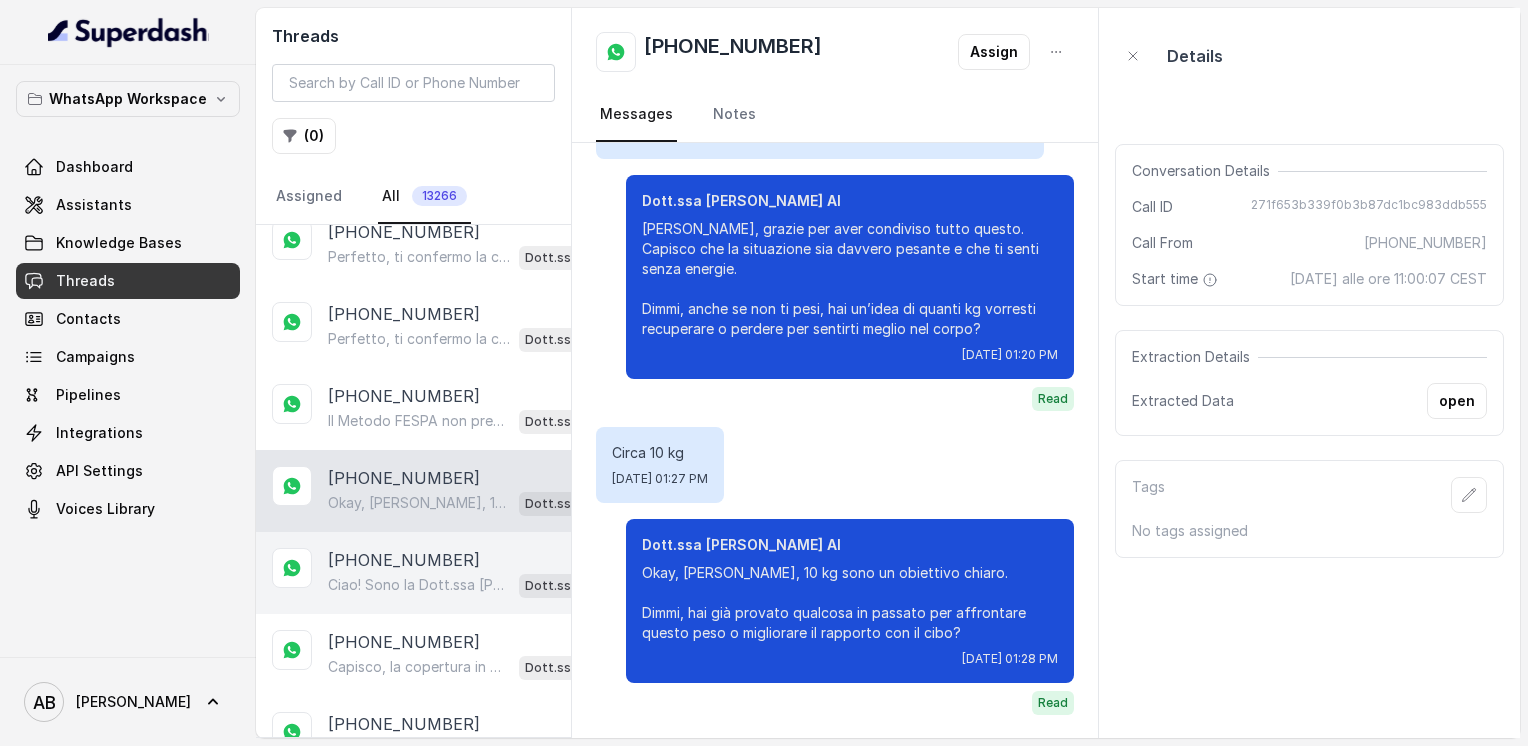 click on "Ciao! Sono la Dott.ssa [PERSON_NAME] del Metodo F.E.S.P.A., piacere di conoscerti! 😊
Per aiutarti al meglio, potresti dirmi quanti kg vorresti perdere o qual è il tuo obiettivo?
PS. Aggiungi questo numero tra i contatti così non perdi la conversazione!" at bounding box center (419, 585) 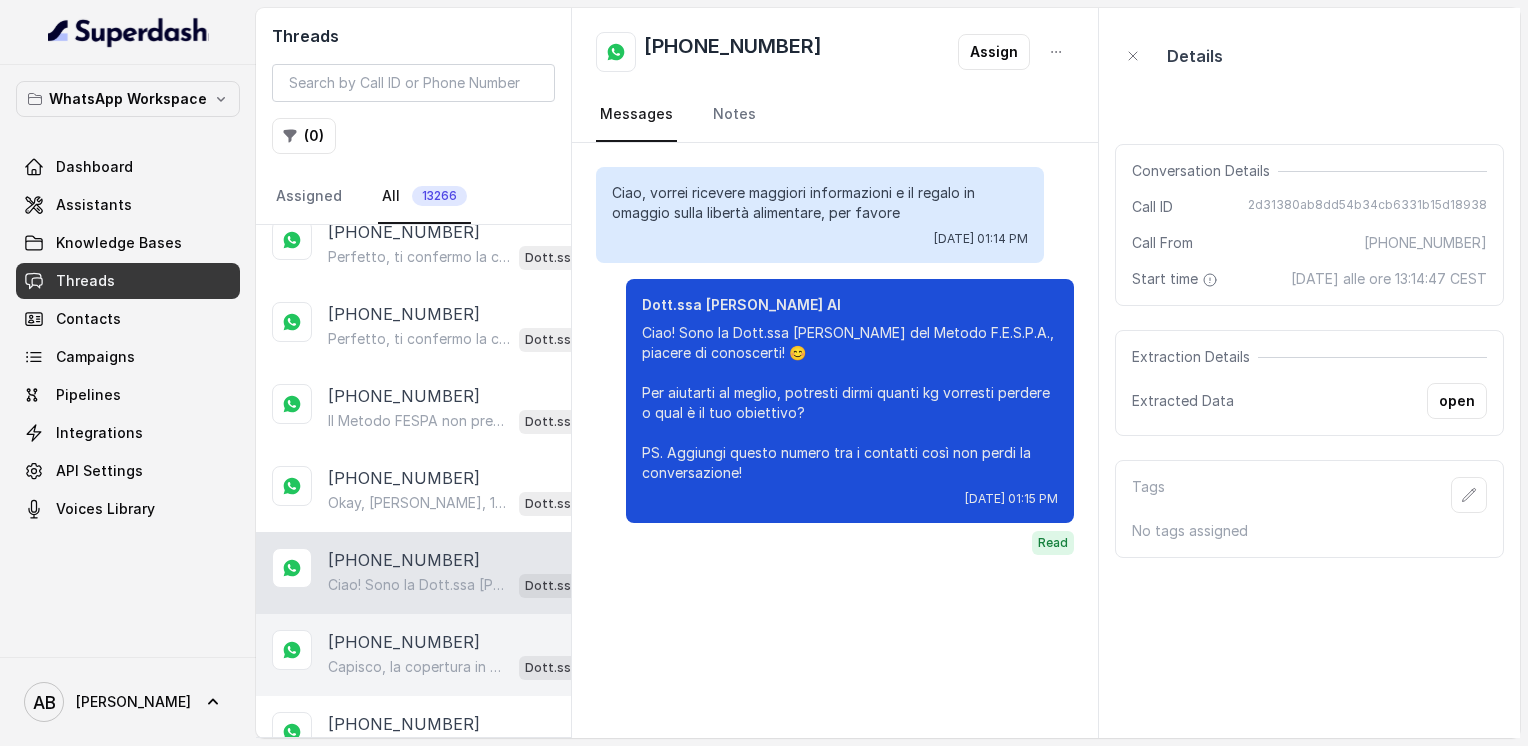 click on "Capisco, la copertura in montagna può essere un problema.
La chiamata è breve e gratuita, possiamo fissare un orario in cui sei sicura di avere campo.
Dimmi quando ti sarebbe più comodo essere contattata, così organizziamo al meglio. 😊" at bounding box center [419, 667] 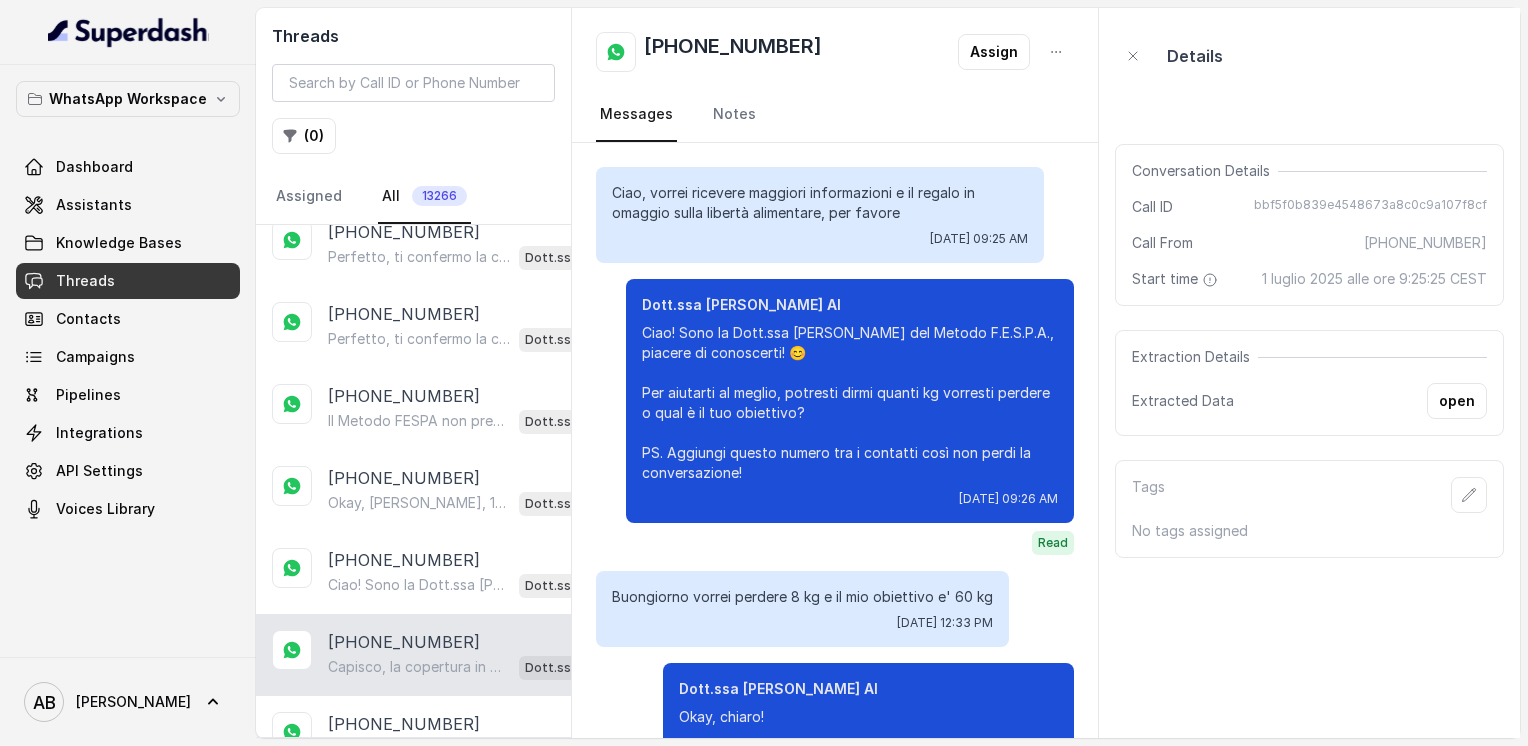 scroll, scrollTop: 1276, scrollLeft: 0, axis: vertical 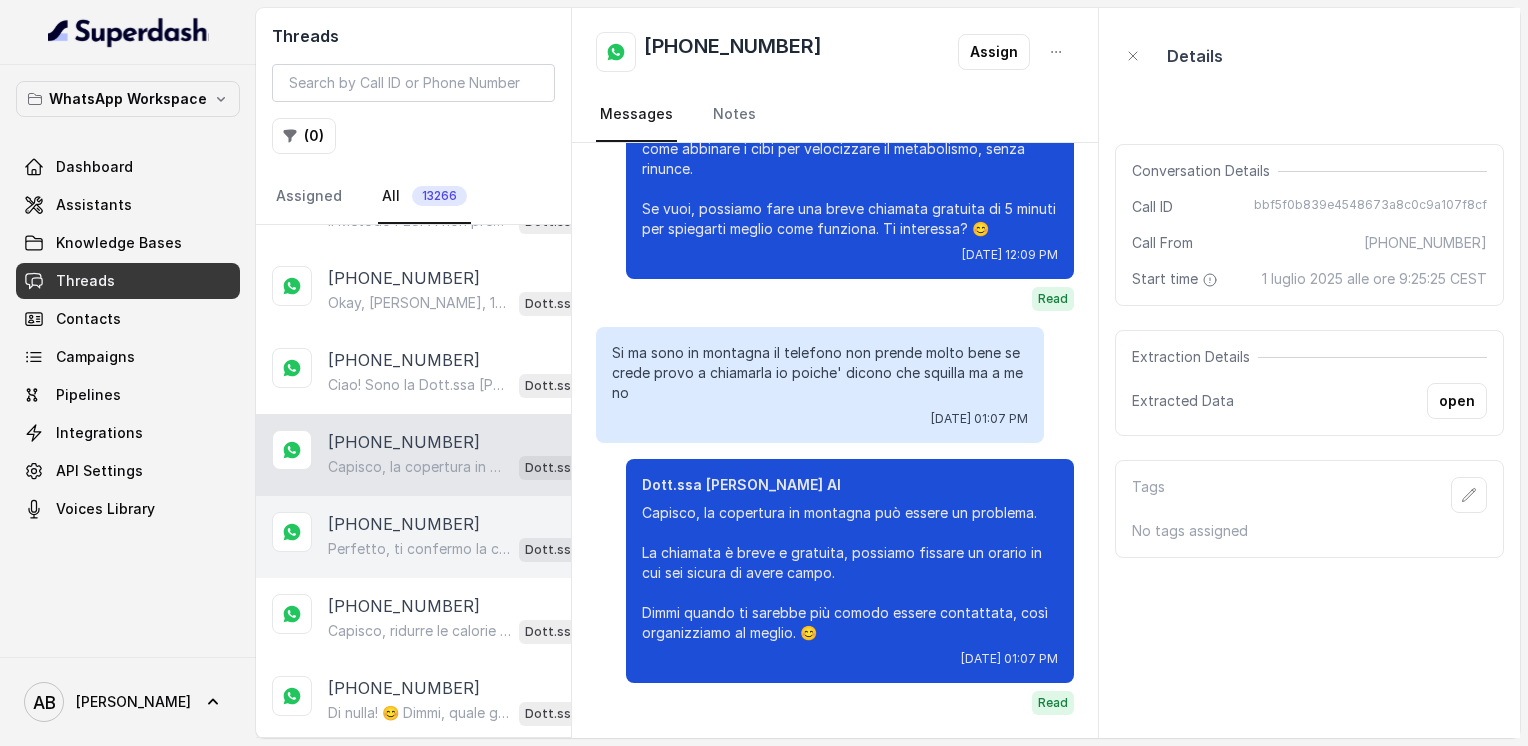 click on "Perfetto, ti confermo la chiamata per [DATE] alle 16:20! 📞
Un nostro segretario ti chiamerà per illustrarti il Metodo FESPA e come raggiungere la libertà alimentare e un corpo magro, tonico ed armonico.
Intanto, ti consiglio questo video per capire meglio:
[URL][DOMAIN_NAME]
In bocca al lupo per la chiamata! 😊
PS: la consulenza è gratuita e senza impegno, segna data e orario per aspettarti la chiamata." at bounding box center (419, 549) 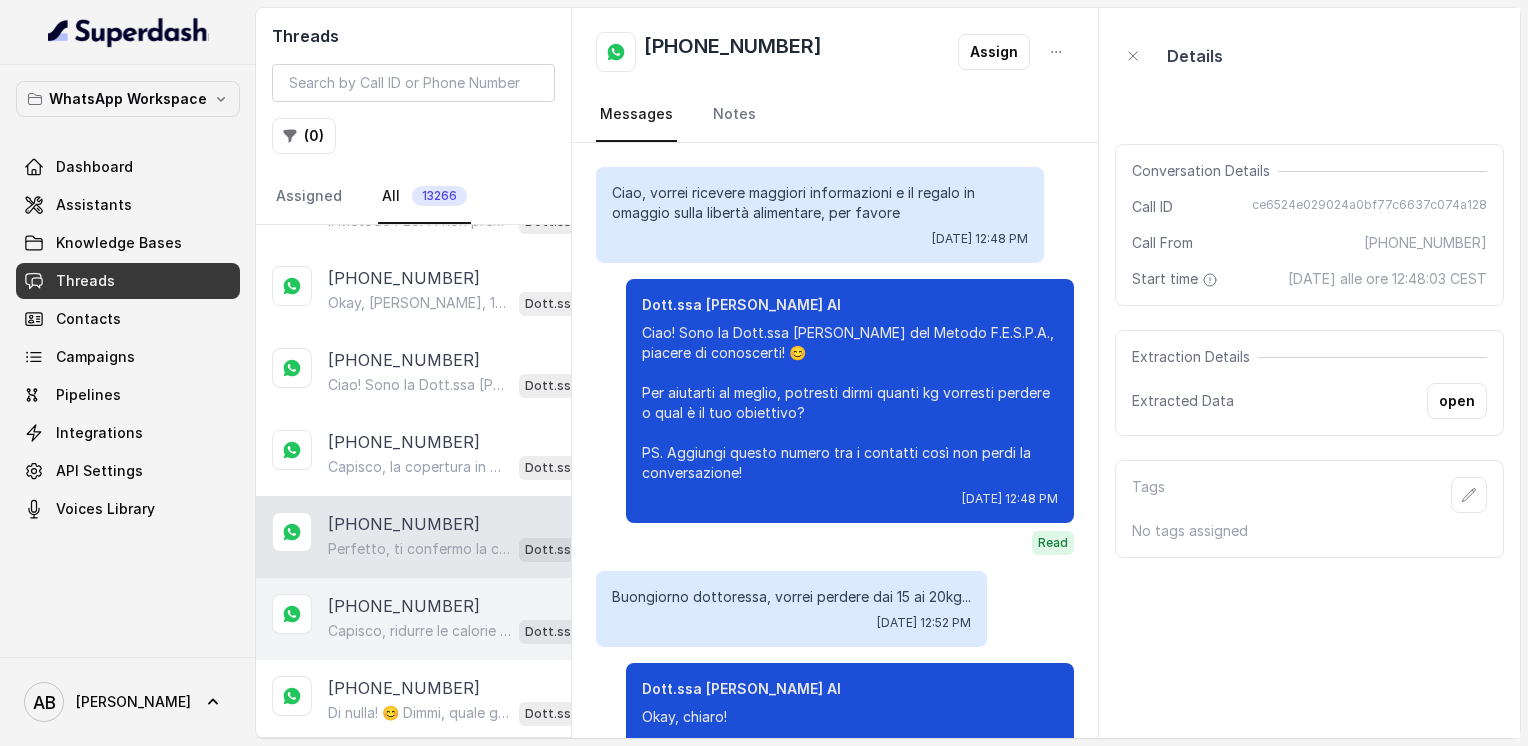 scroll, scrollTop: 2236, scrollLeft: 0, axis: vertical 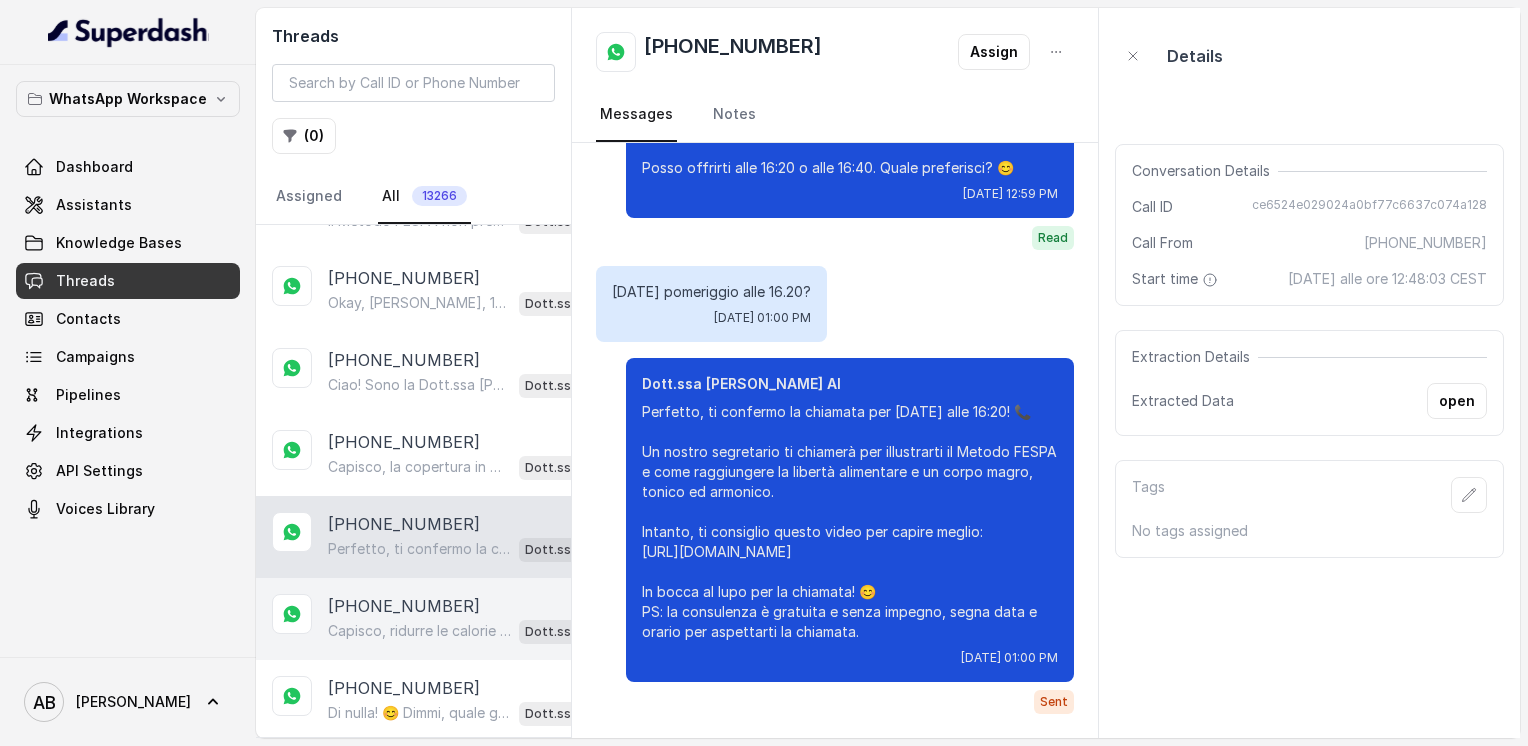 click on "[PHONE_NUMBER]" at bounding box center [404, 606] 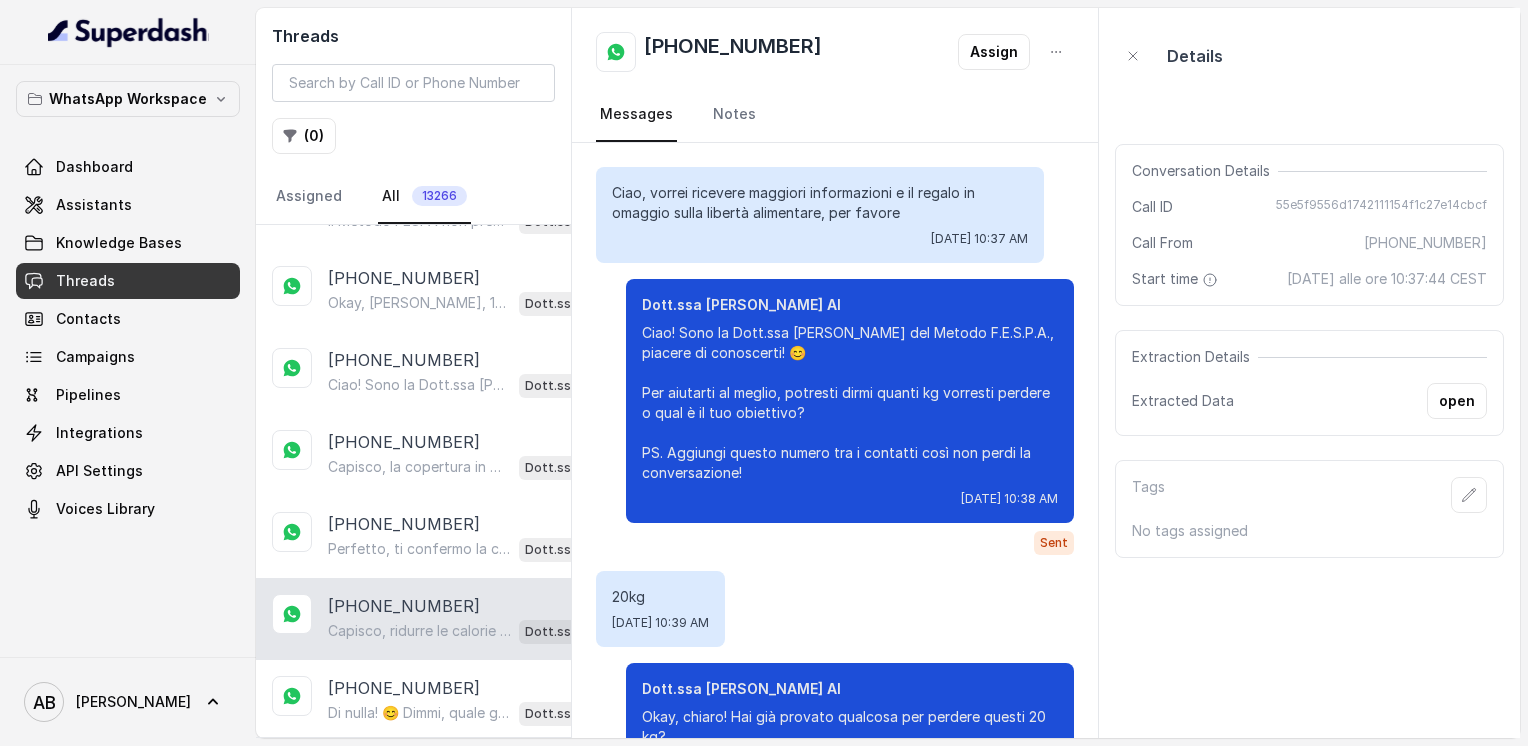 scroll, scrollTop: 792, scrollLeft: 0, axis: vertical 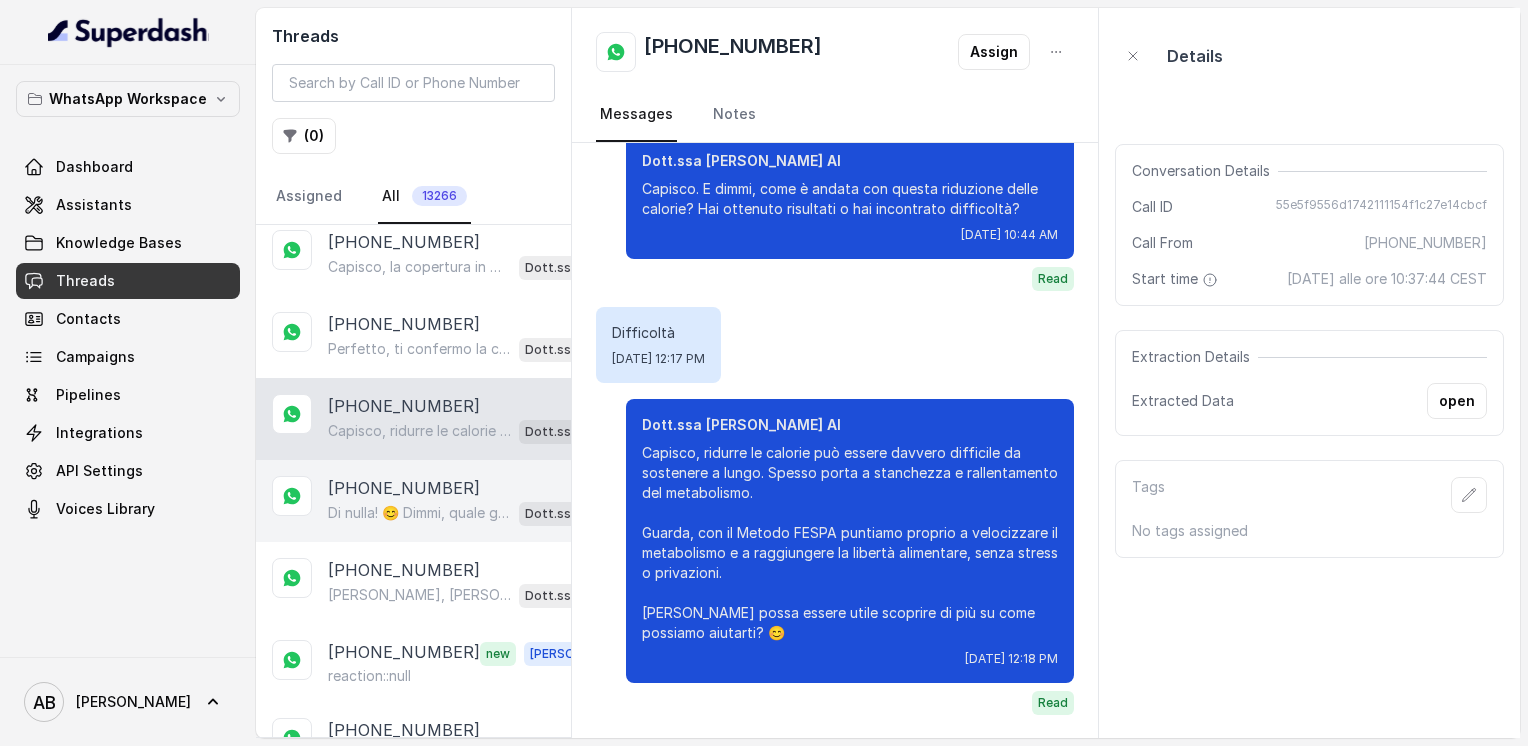 click on "Di nulla! 😊
Dimmi, quale giorno e orario ti sarebbe più comodo per la chiamata informativa gratuita di 5 minuti?
Così organizziamo tutto senza impegno." at bounding box center [419, 513] 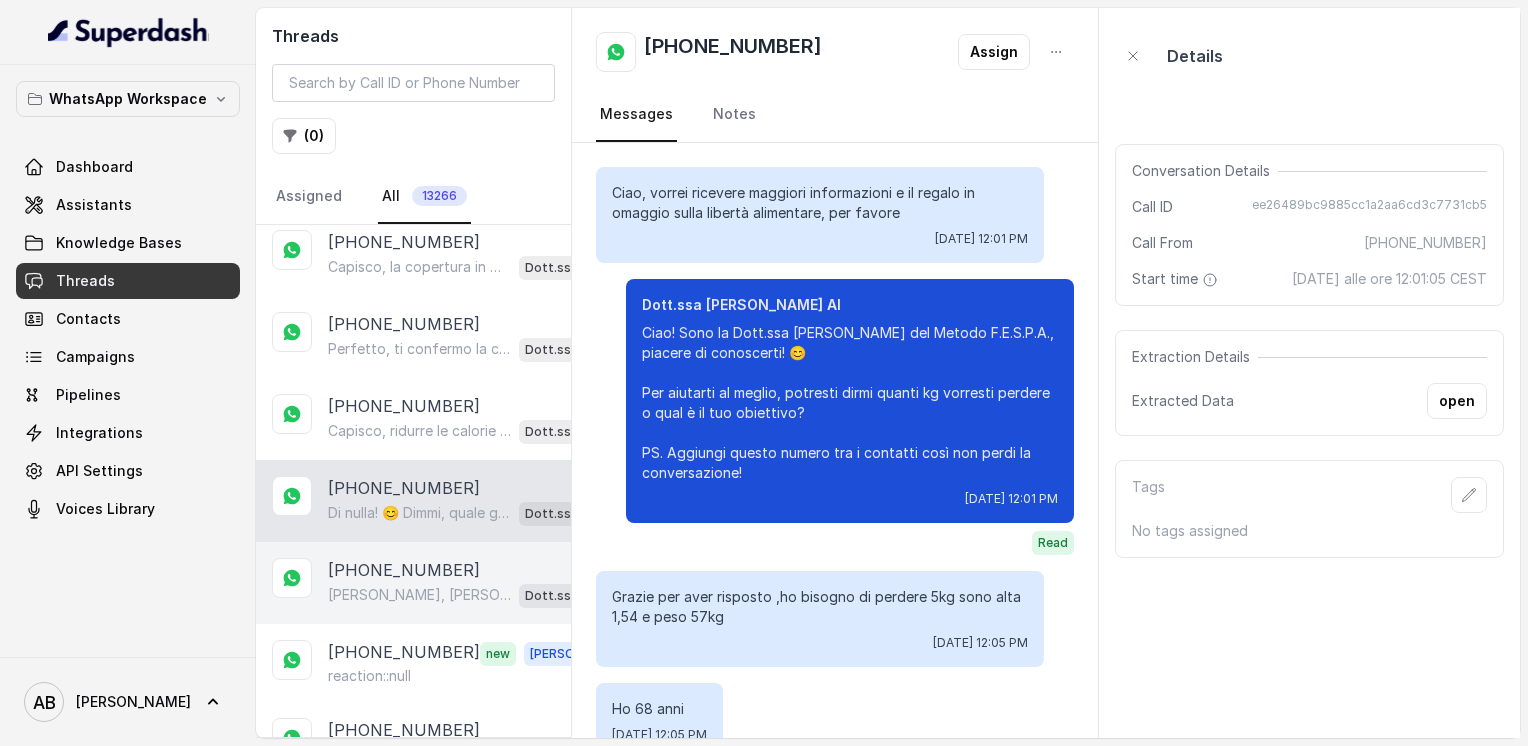scroll, scrollTop: 1792, scrollLeft: 0, axis: vertical 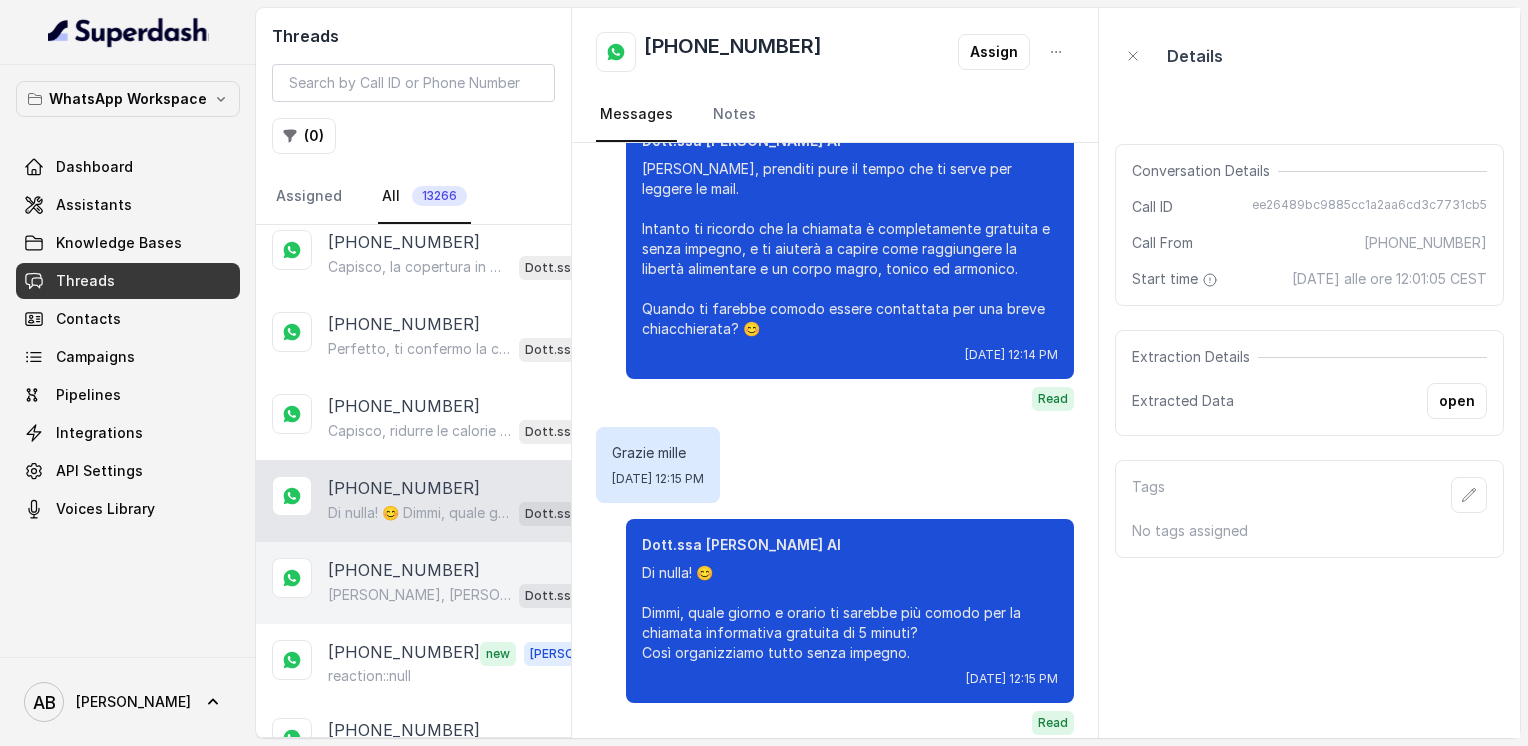 click on "[PERSON_NAME], [PERSON_NAME] scriverti qui tutte le info principali, ma la chiamata gratuita di 5 minuti ti aiuterà a capire meglio come funziona il Metodo FESPA e cosa è più adatto a te.
Intanto, ti mando la guida sulla libertà alimentare in omaggio:
[URL][DOMAIN_NAME]
Quando vuoi, dimmi un giorno e orario per la chiamata, così ti spiego tutto senza impegno. 😊" at bounding box center [419, 595] 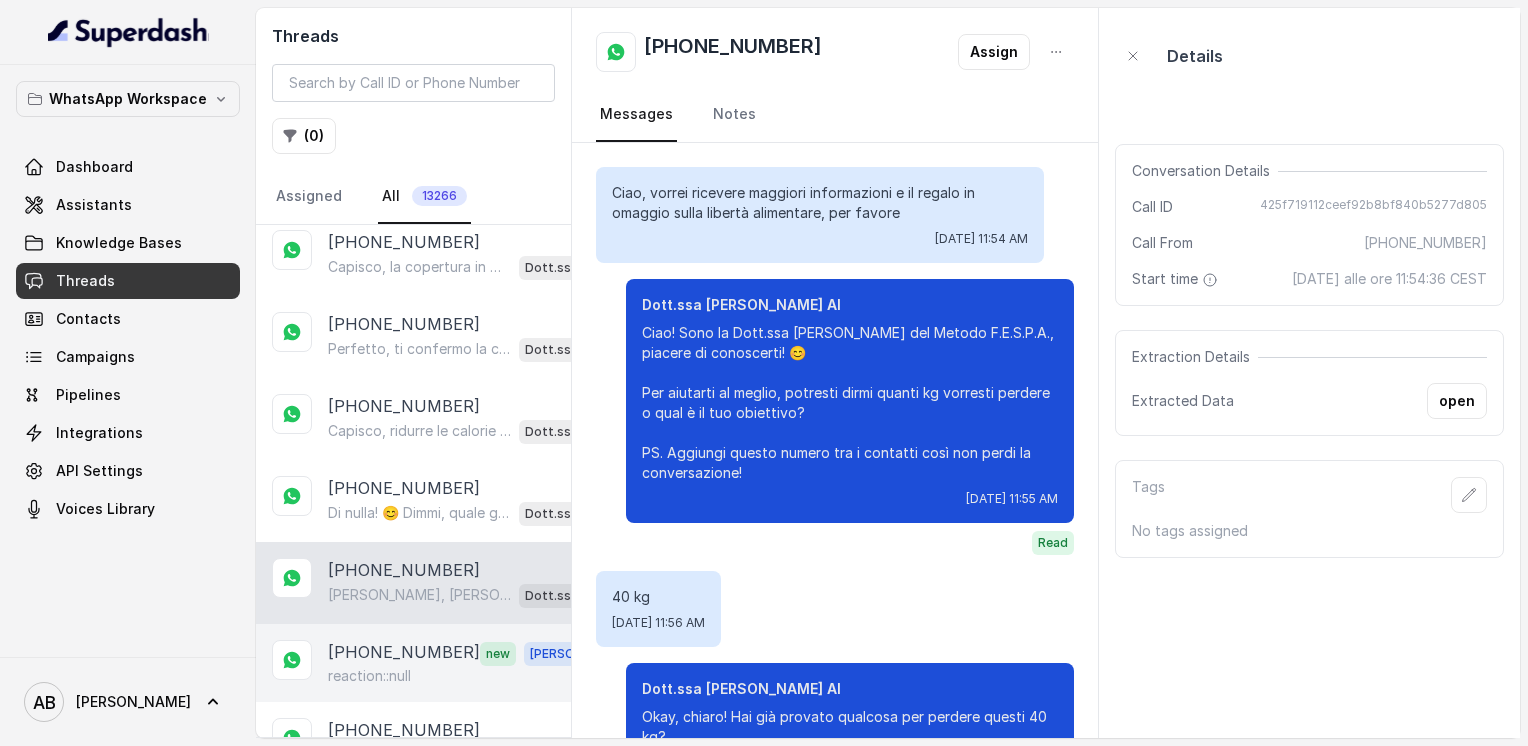 scroll, scrollTop: 1600, scrollLeft: 0, axis: vertical 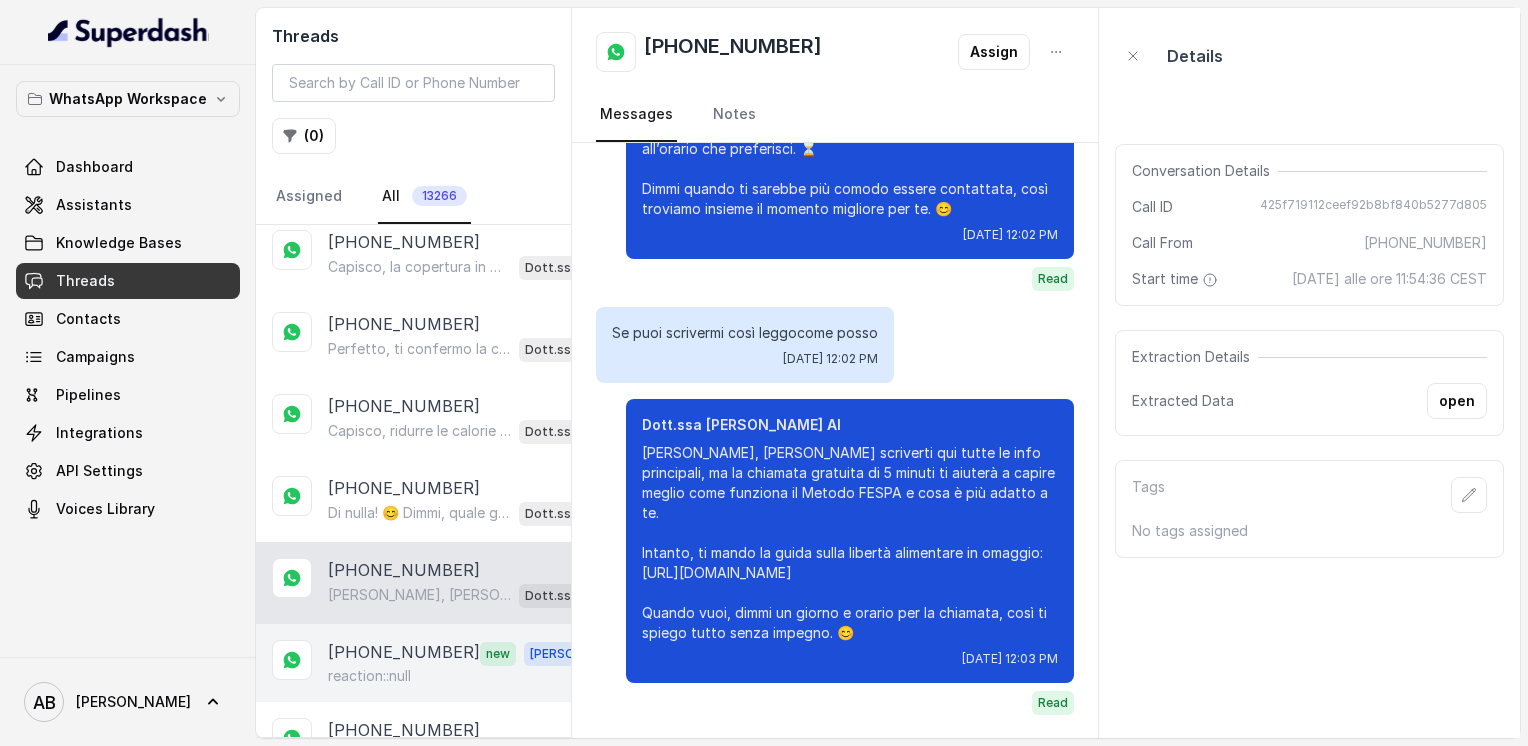 click on "[PHONE_NUMBER]   new [PERSON_NAME] reaction::null" at bounding box center (413, 663) 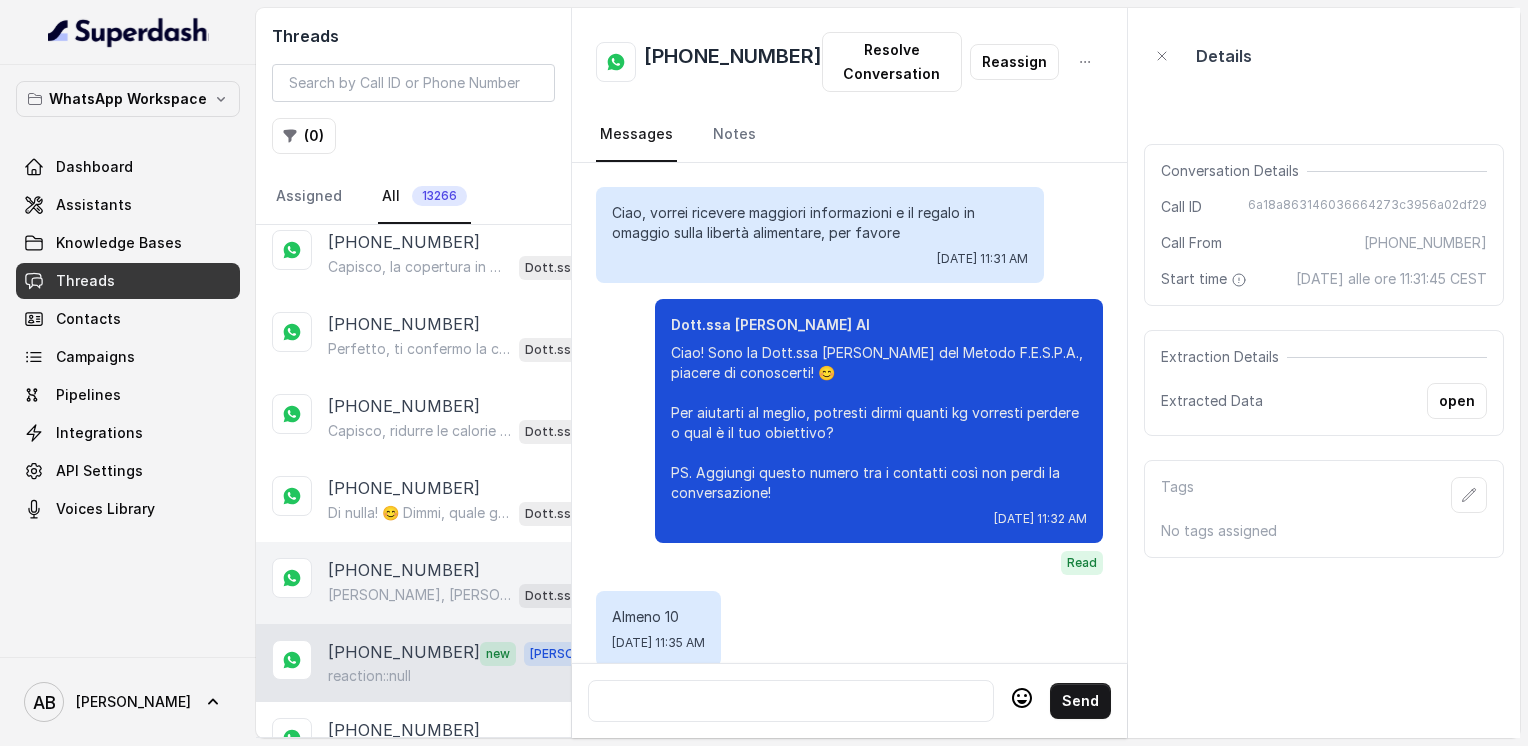 scroll, scrollTop: 5676, scrollLeft: 0, axis: vertical 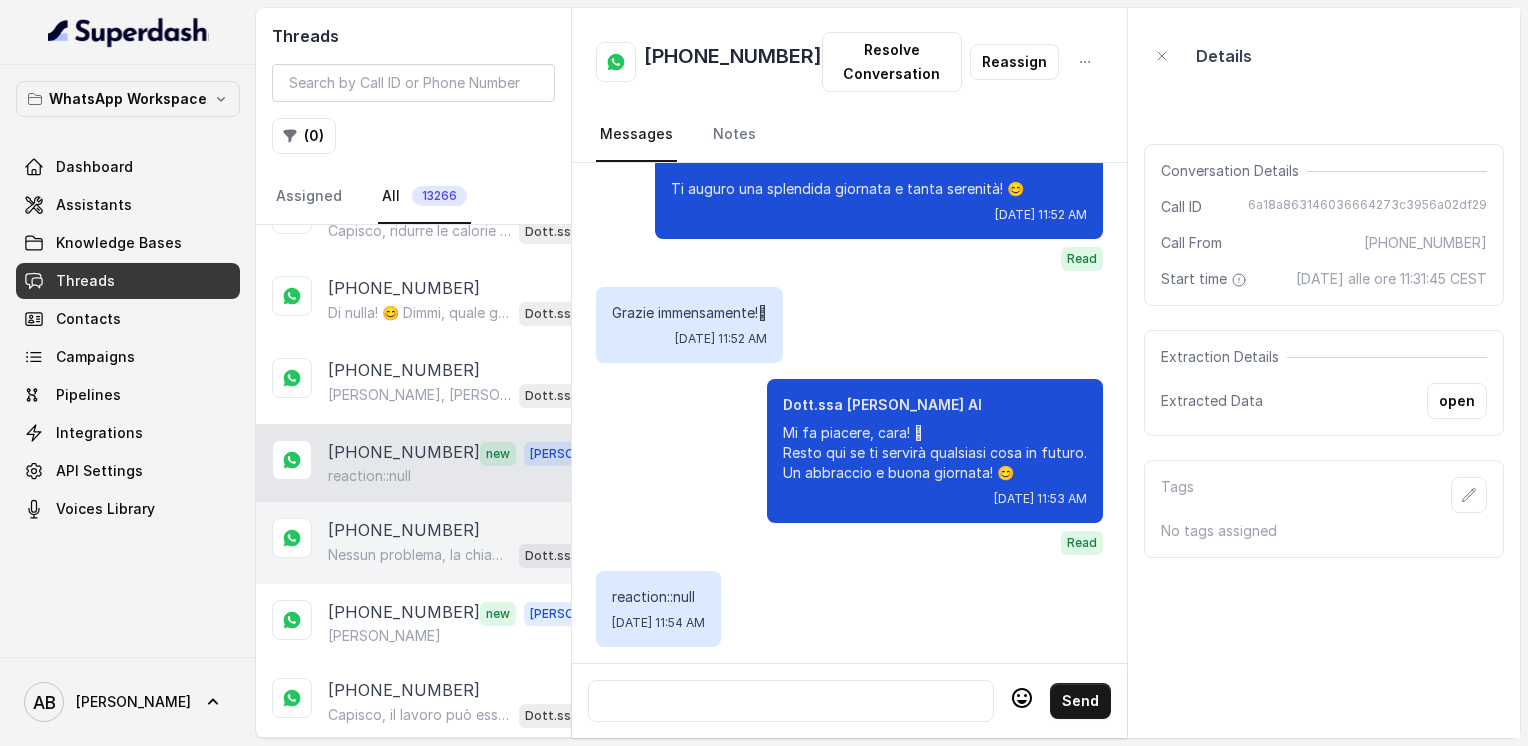 click on "Nessun problema, la chiamata può essere fatta nel giorno e orario che ti è più comodo. ⏳
Dimmi quando ti sarebbe più facile riceverla, così la organizziamo senza impegno. 😊" at bounding box center (419, 555) 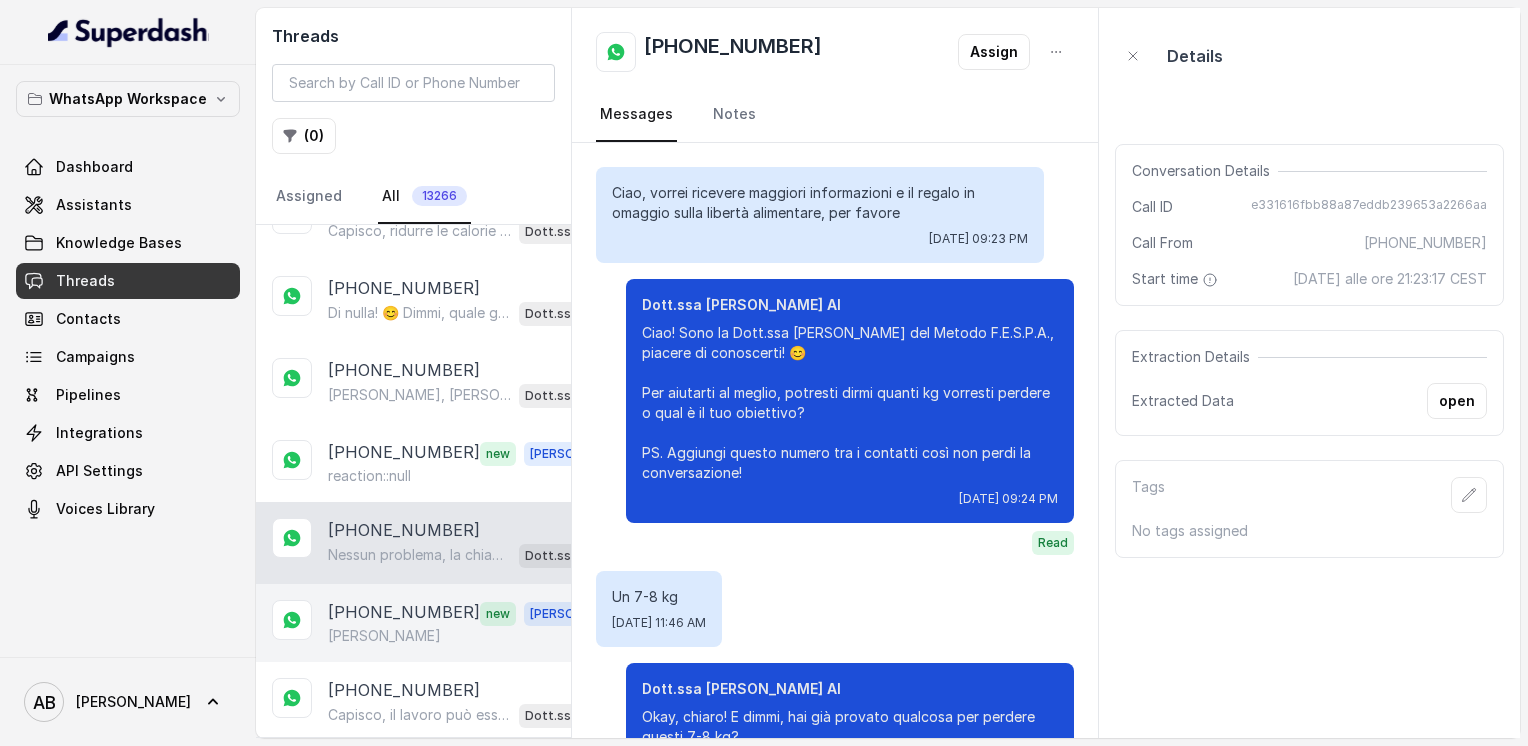 scroll, scrollTop: 1228, scrollLeft: 0, axis: vertical 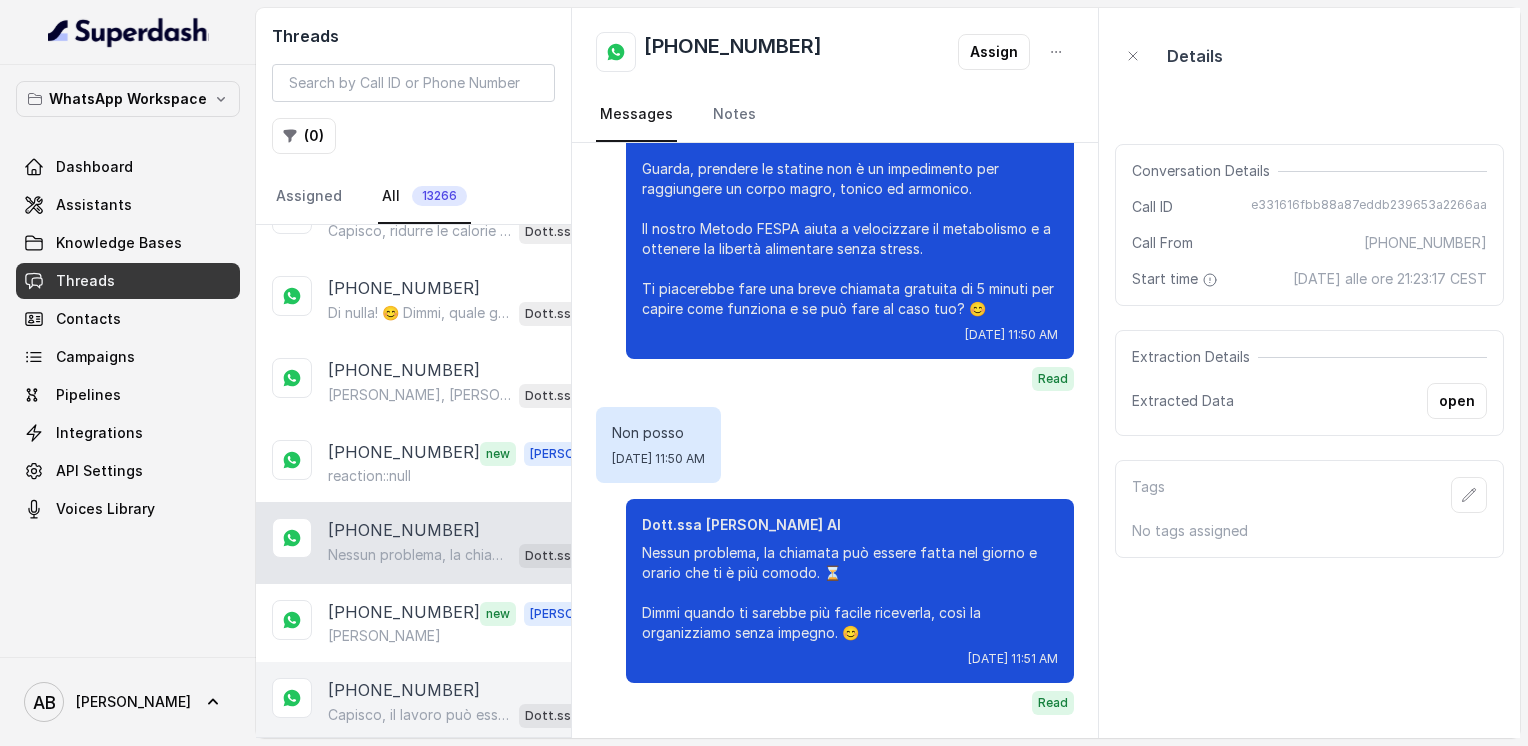 click on "[PHONE_NUMBER]   Capisco, il lavoro può essere impegnativo.
Ti assicuro che la chiamata è molto breve, solo 5 minuti, e completamente gratuita, senza impegno.
Così potrai capire bene come funziona il Metodo FESPA e valutare se fa per te.
Dimmi, quanti kg vorresti perdere in totale? (So che mi hai detto 15, ma voglio essere sicura) Dott.ssa [PERSON_NAME] AI" at bounding box center (413, 703) 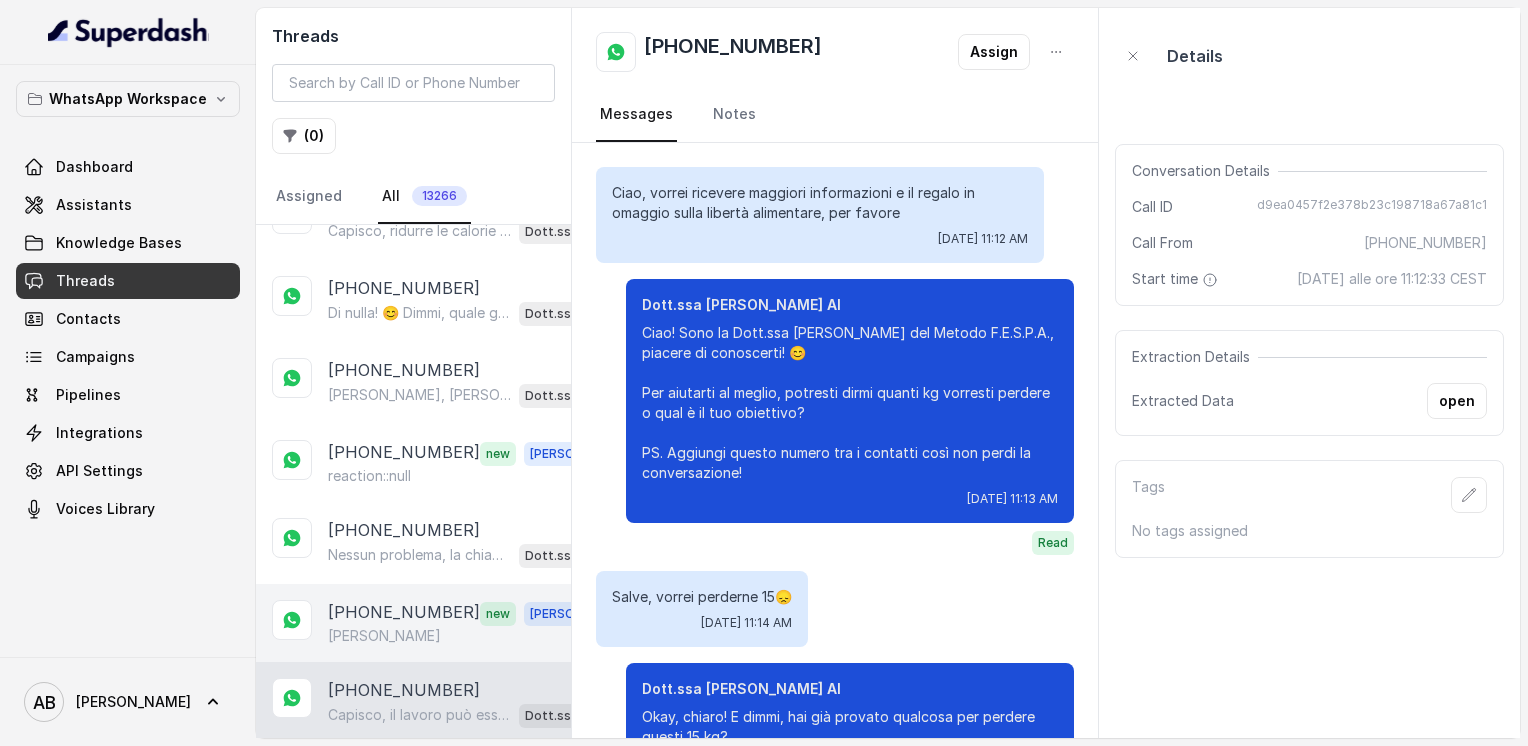 scroll, scrollTop: 1436, scrollLeft: 0, axis: vertical 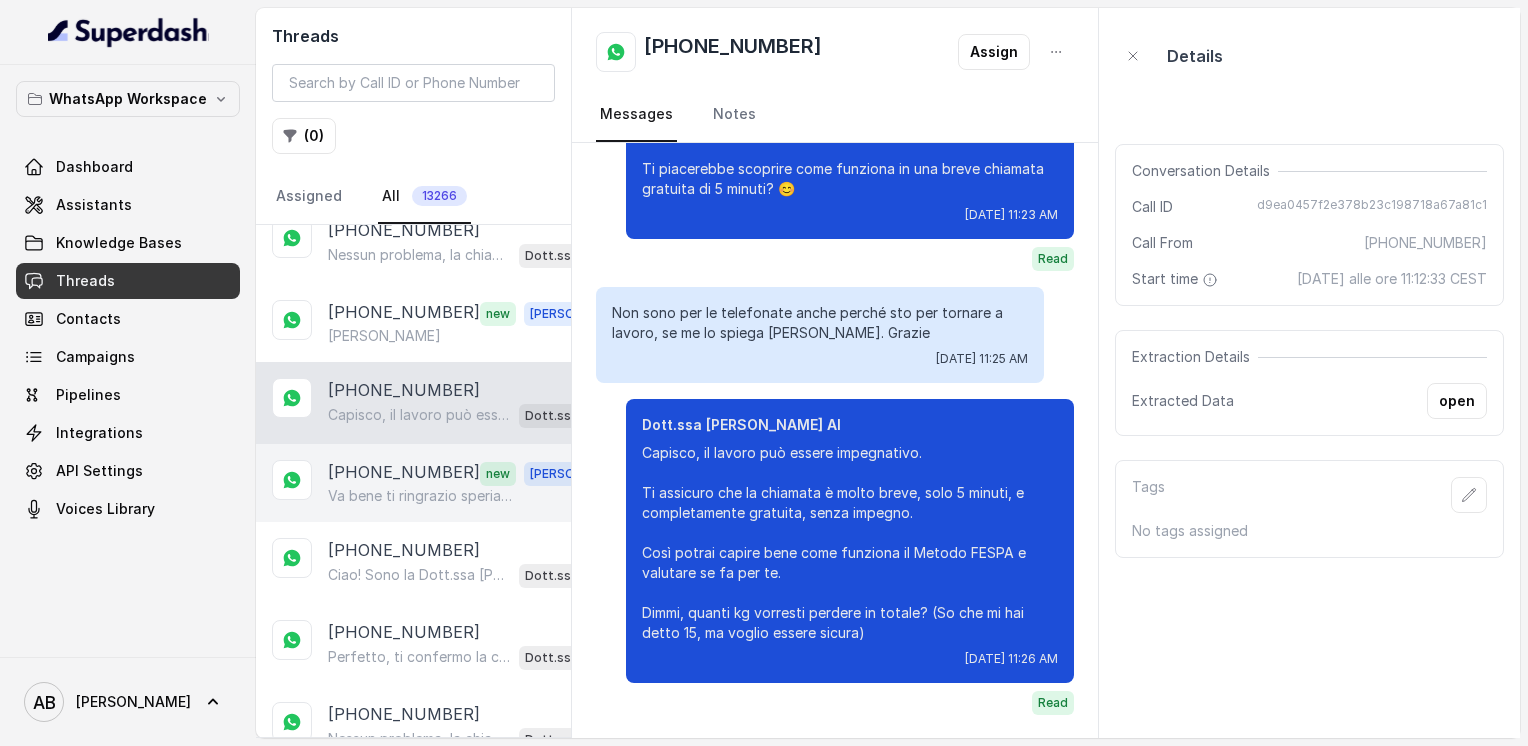 click on "[PHONE_NUMBER]   new [PERSON_NAME] bene ti ringrazio speriamo sia la volta buona 🥰" at bounding box center [413, 483] 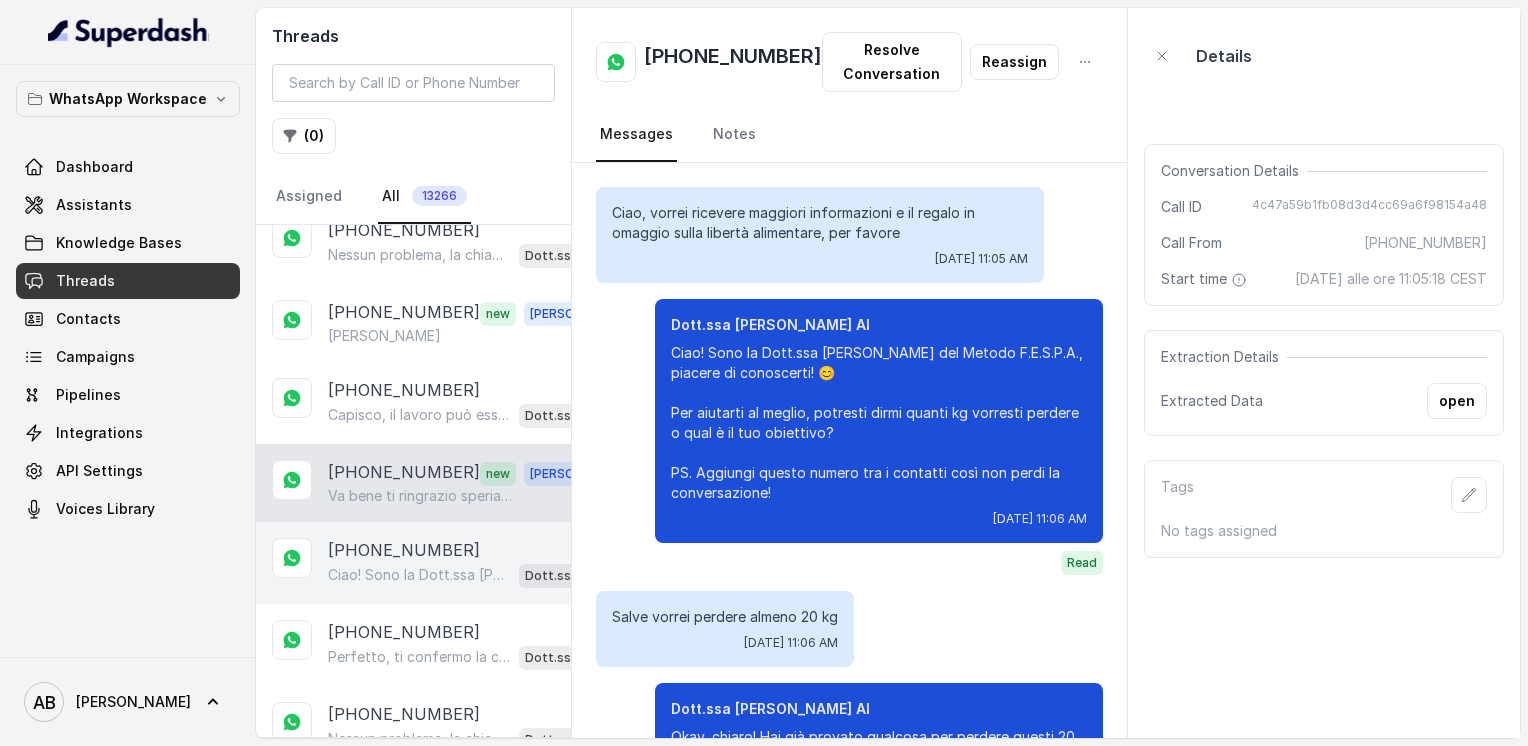 scroll, scrollTop: 2327, scrollLeft: 0, axis: vertical 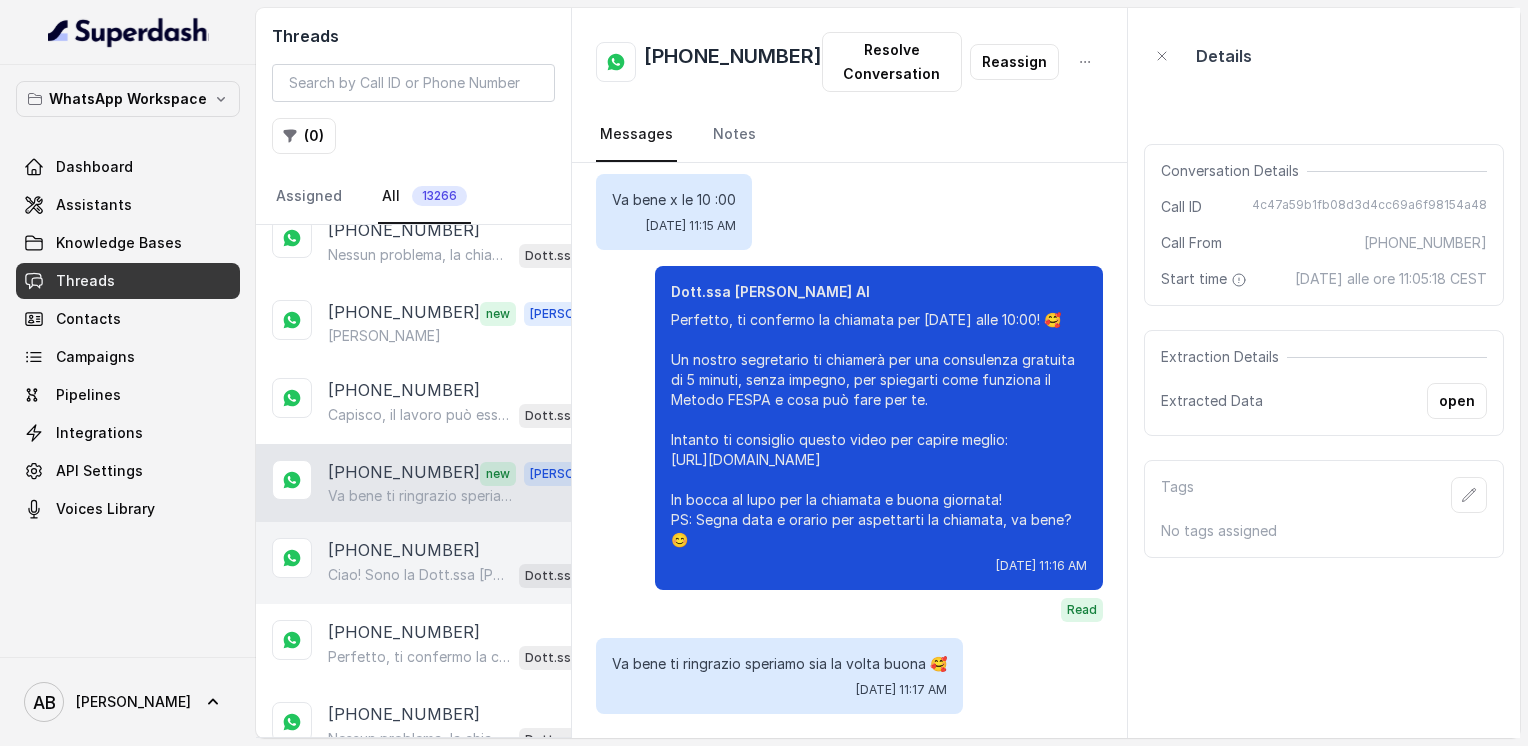 click on "Ciao! Sono la Dott.ssa [PERSON_NAME] del Metodo F.E.S.P.A., piacere di conoscerti! 😊
Per aiutarti al meglio, potresti dirmi quanti kg vorresti perdere o qual è il tuo obiettivo?
PS. Aggiungi questo numero tra i contatti così non perdi la conversazione!" at bounding box center [419, 575] 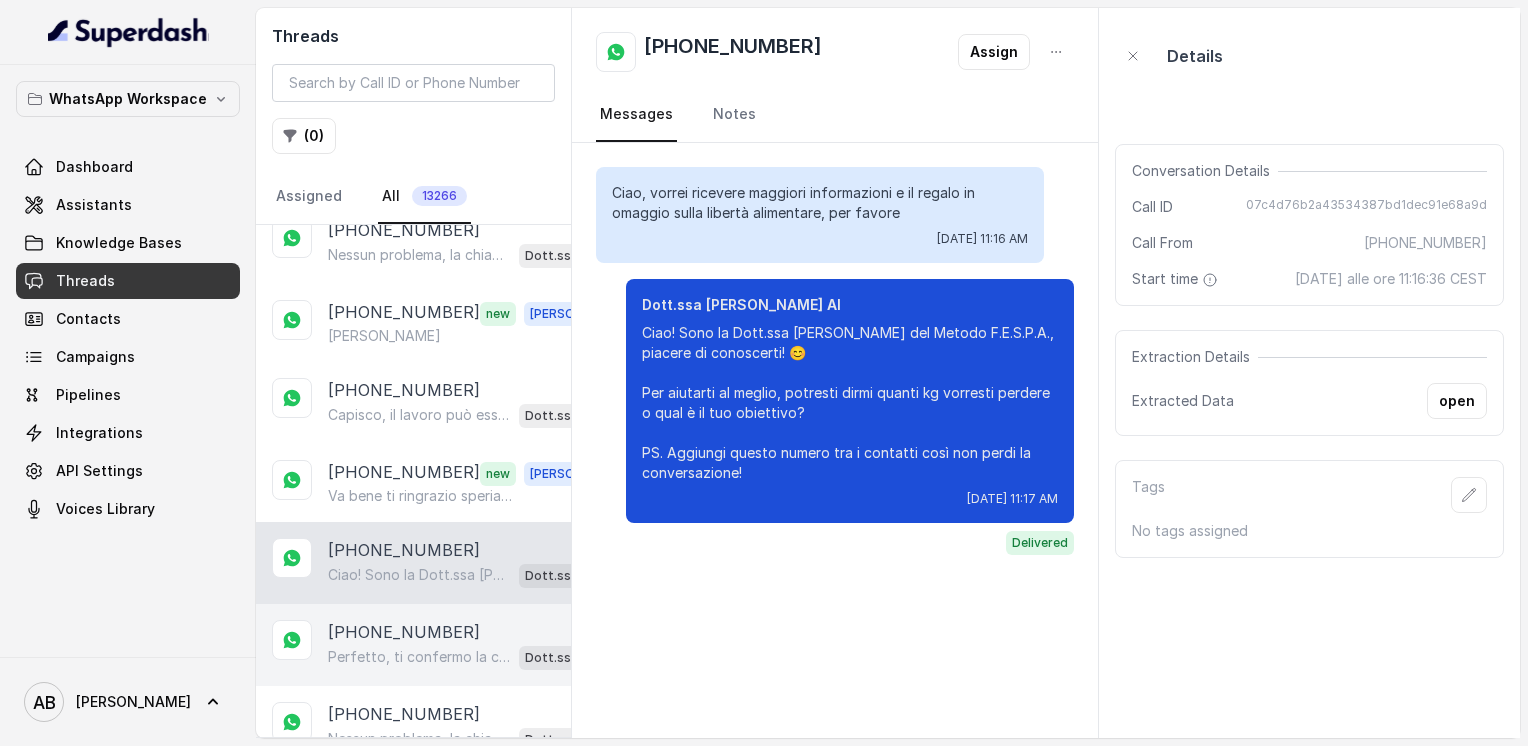 click on "[PHONE_NUMBER]" at bounding box center (404, 632) 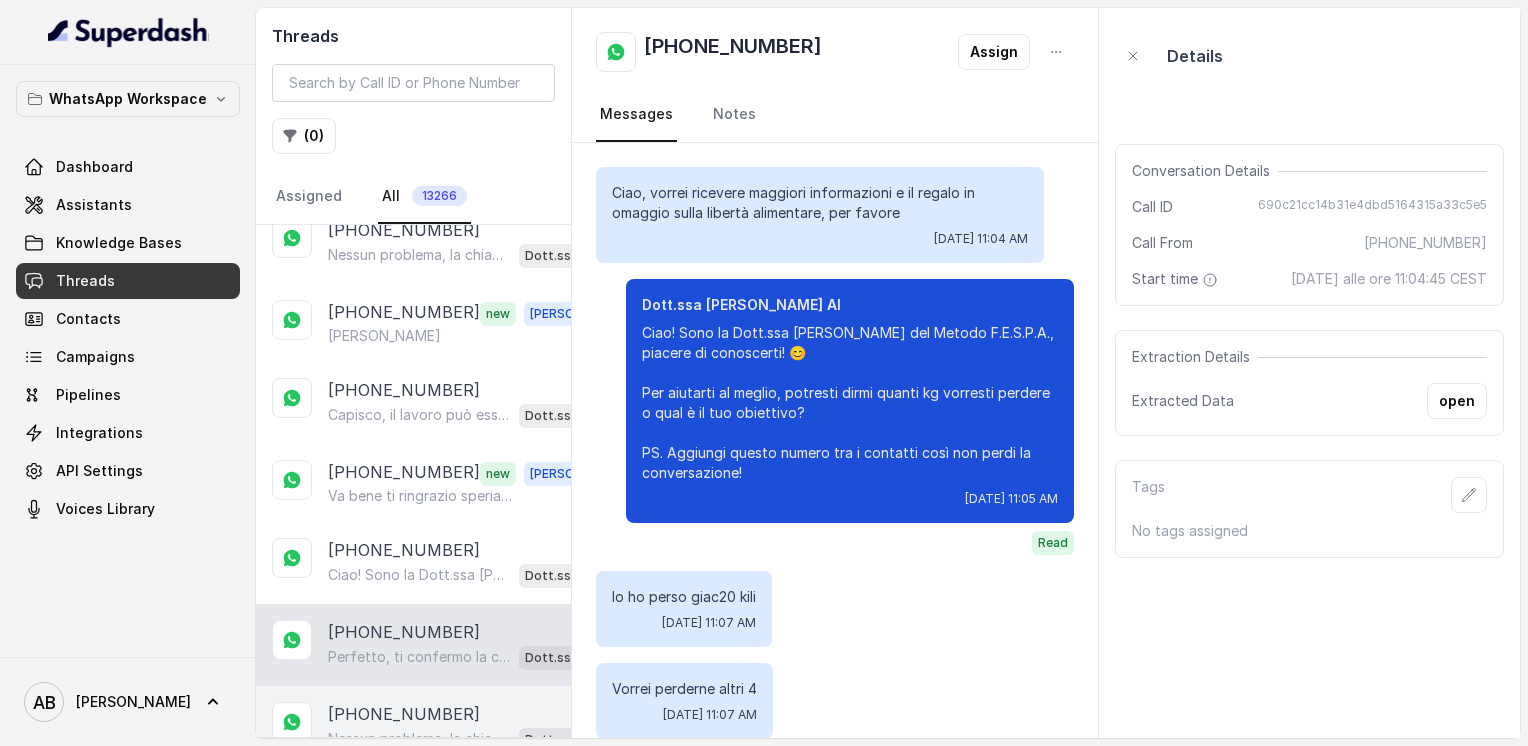 scroll, scrollTop: 2028, scrollLeft: 0, axis: vertical 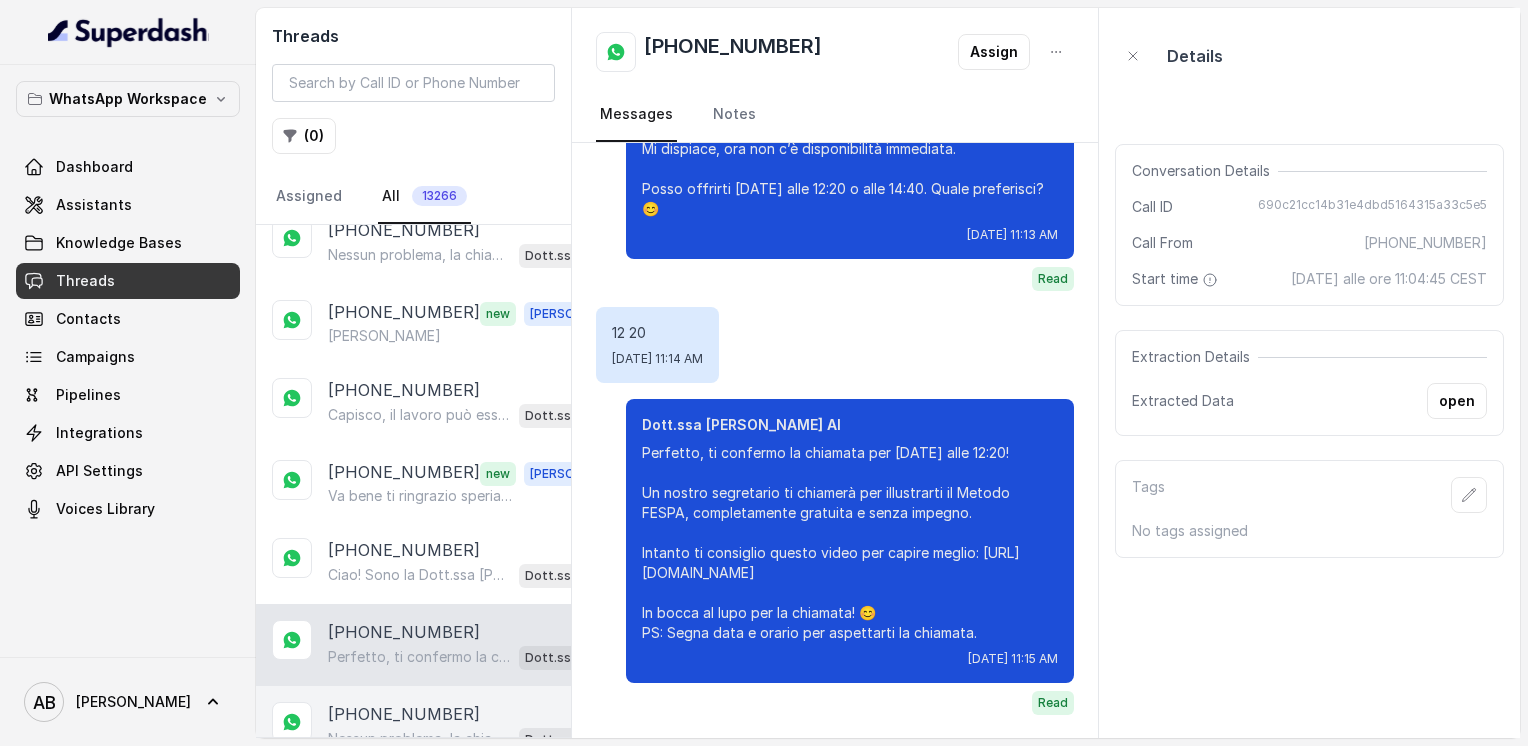 click on "Nessun problema, la chiamata può essere fatta nel giorno e orario che preferisci. ⏳
Dimmi quando ti sarebbe più comodo essere contattata per questa consulenza gratuita di 5 minuti, così la organizziamo senza impegno. 😊 Dott.ssa [PERSON_NAME] AI" at bounding box center [469, 739] 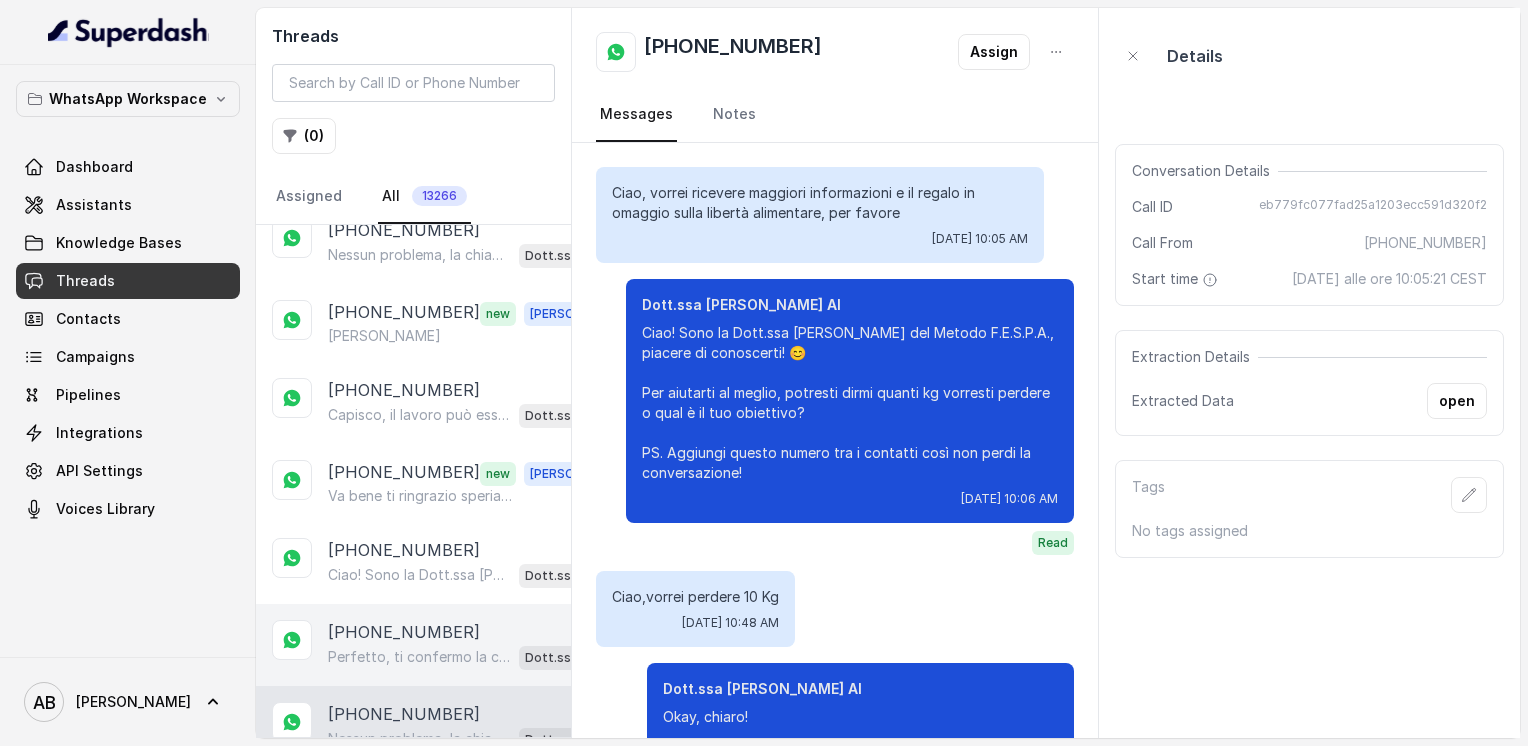 scroll, scrollTop: 1256, scrollLeft: 0, axis: vertical 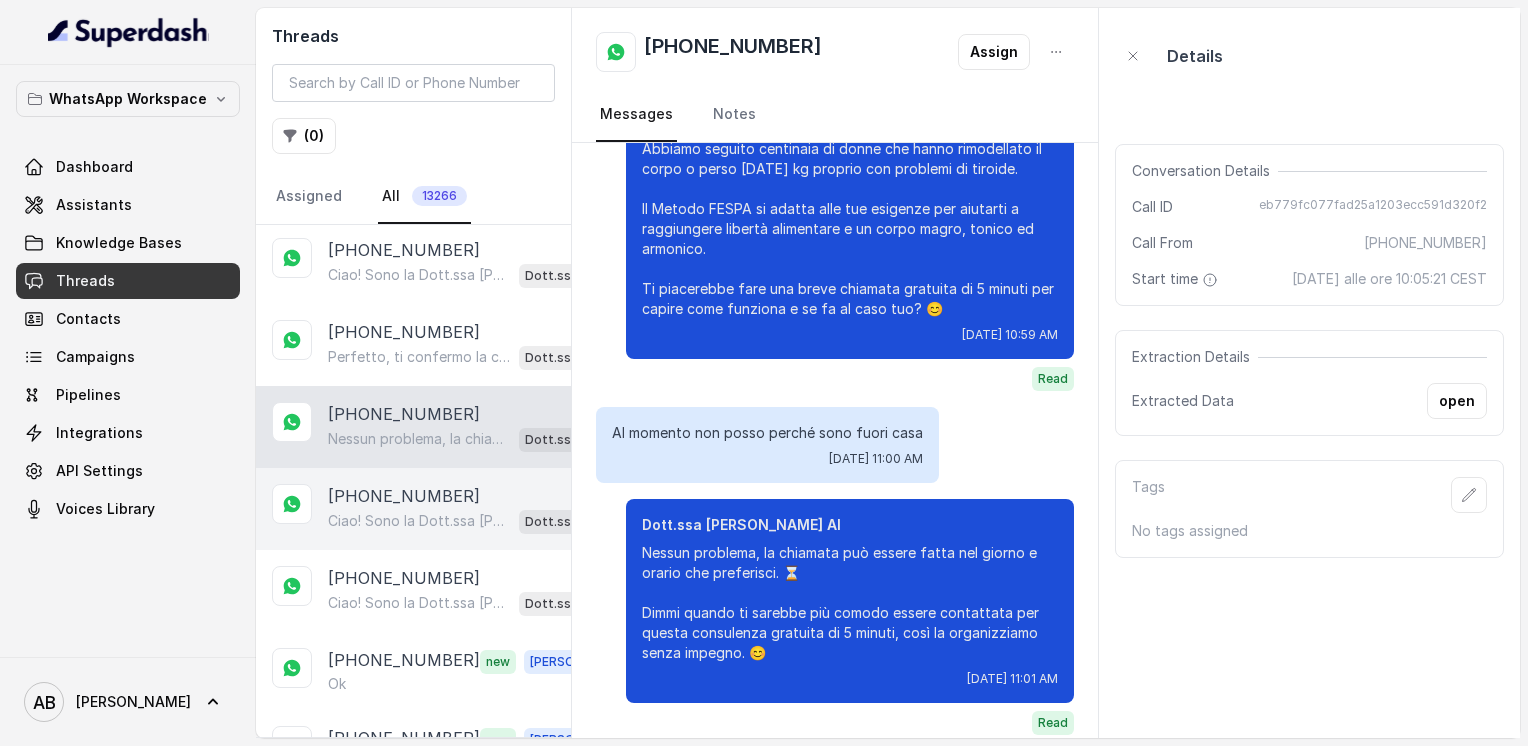 click on "[PHONE_NUMBER]" at bounding box center (404, 496) 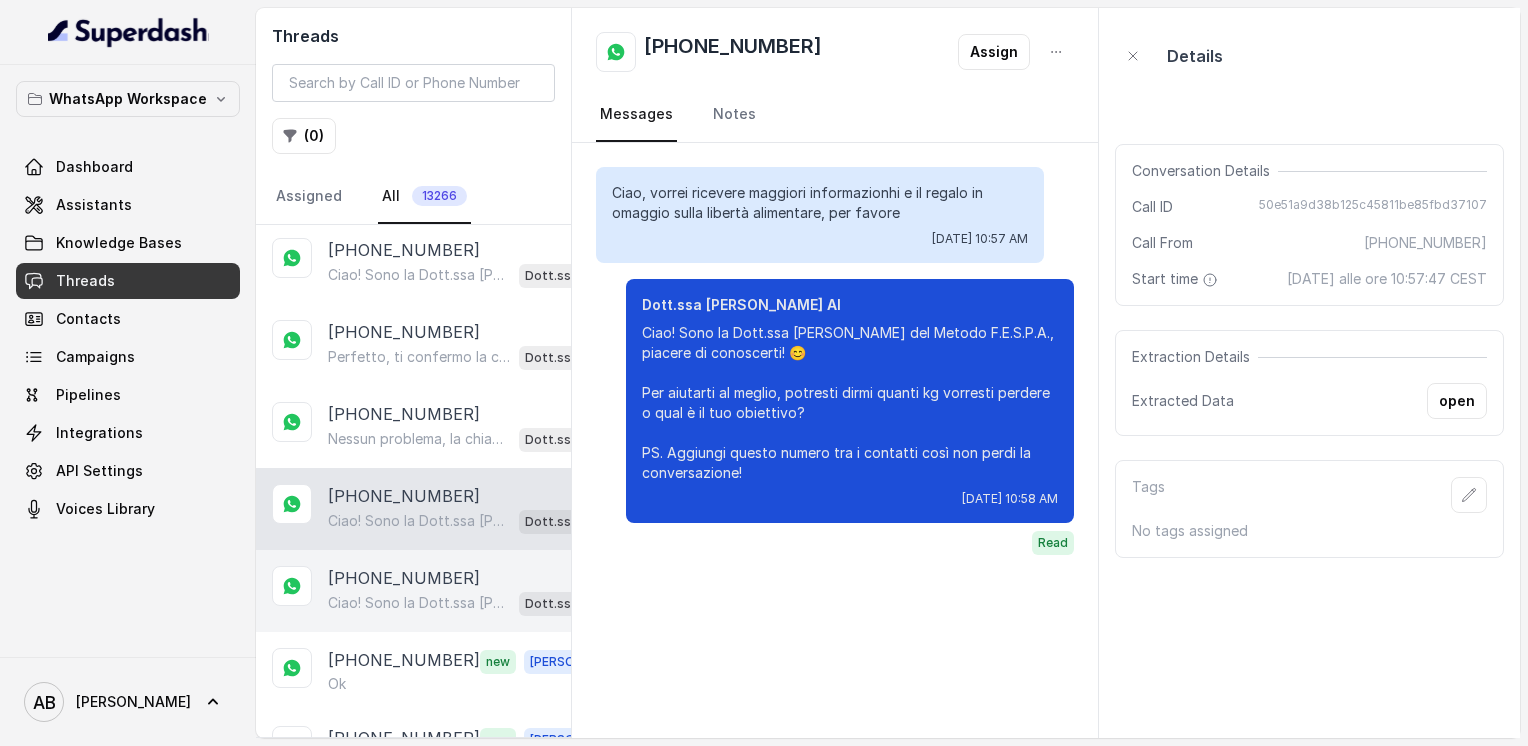 click on "[PHONE_NUMBER]   Ciao! Sono la Dott.ssa [PERSON_NAME] del Metodo F.E.S.P.A., piacere di conoscerti! 😊
Per aiutarti al meglio, potresti dirmi quanti kg vorresti perdere o qual è il tuo obiettivo?
PS. Aggiungi questo numero tra i contatti così non perdi la conversazione! Dott.ssa [PERSON_NAME] AI" at bounding box center [413, 591] 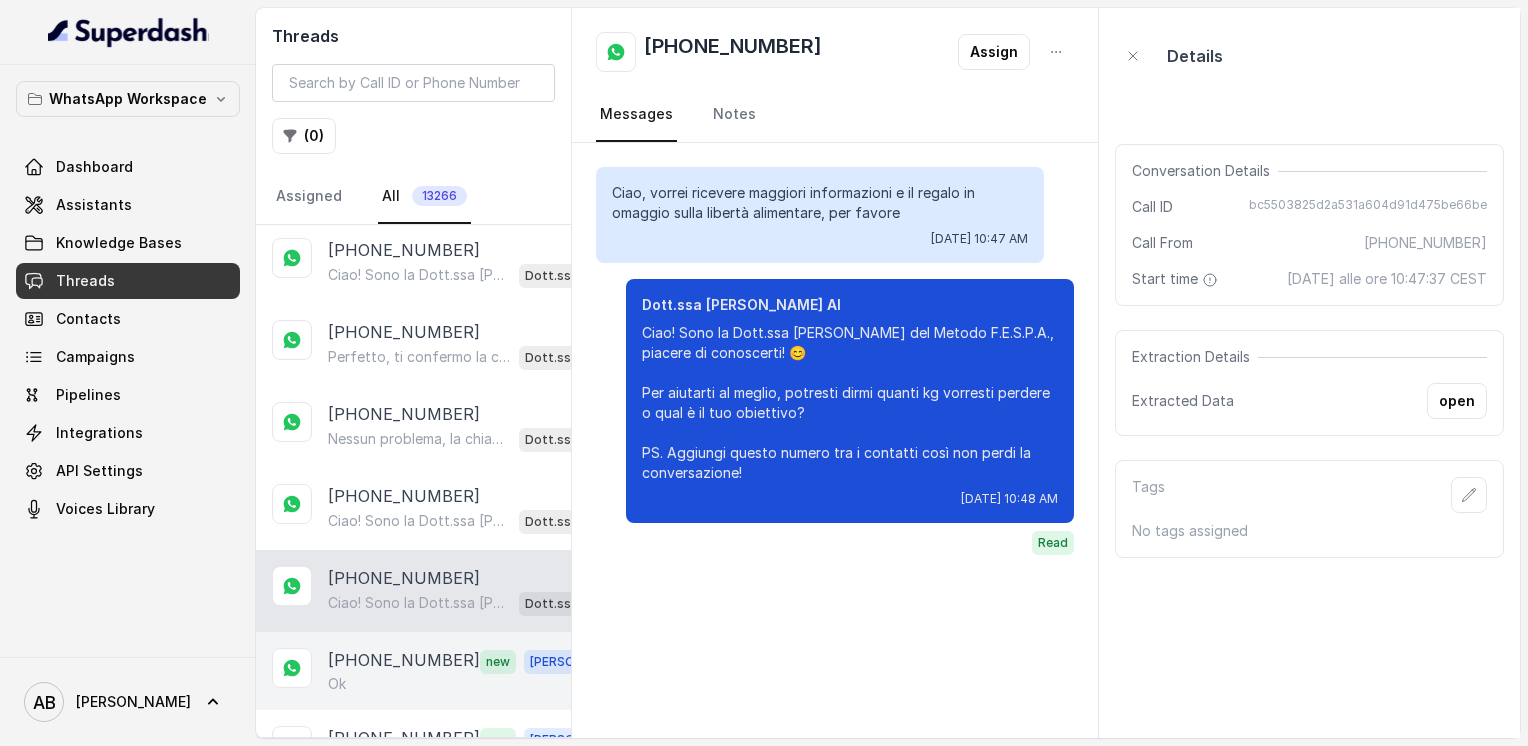 click on "[PHONE_NUMBER]" at bounding box center (404, 661) 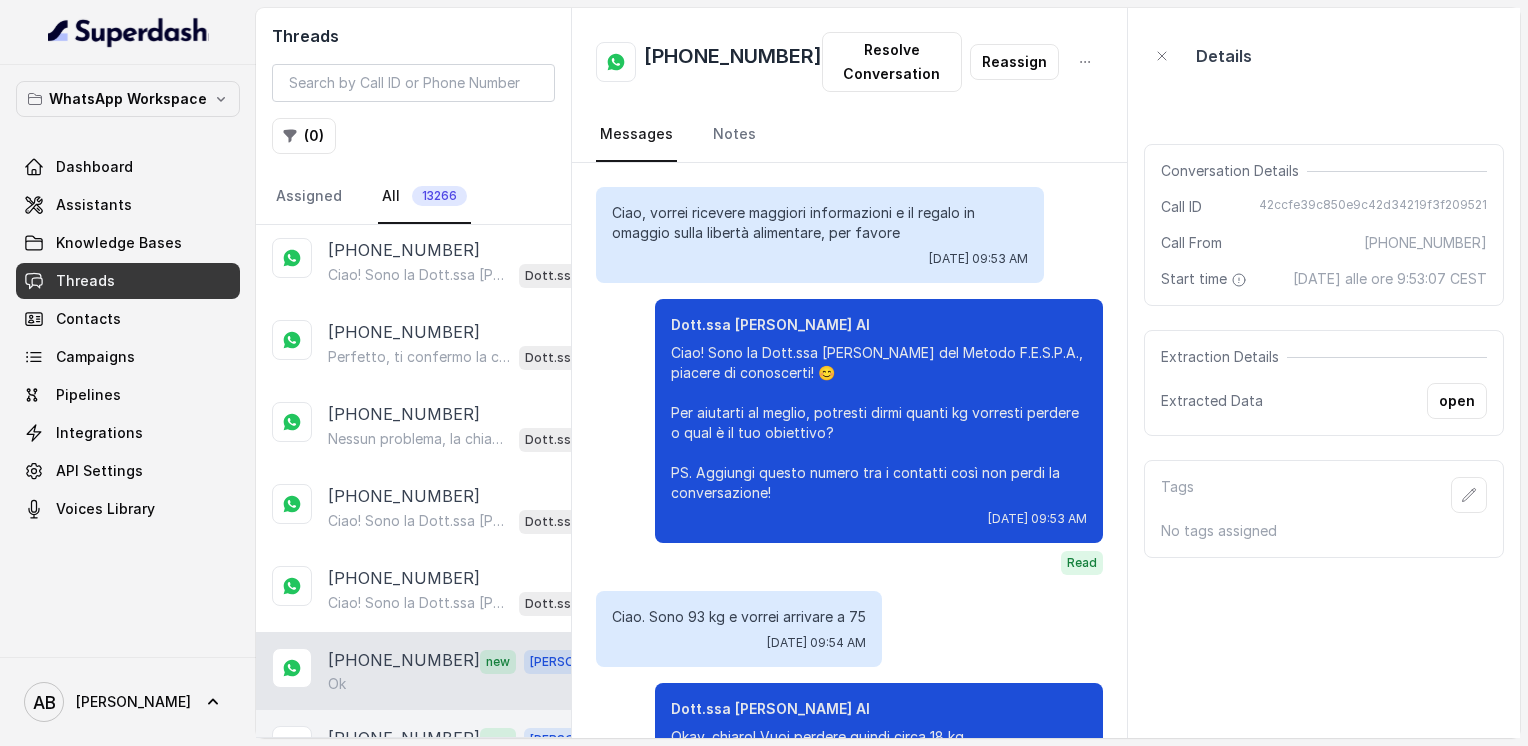 scroll, scrollTop: 2035, scrollLeft: 0, axis: vertical 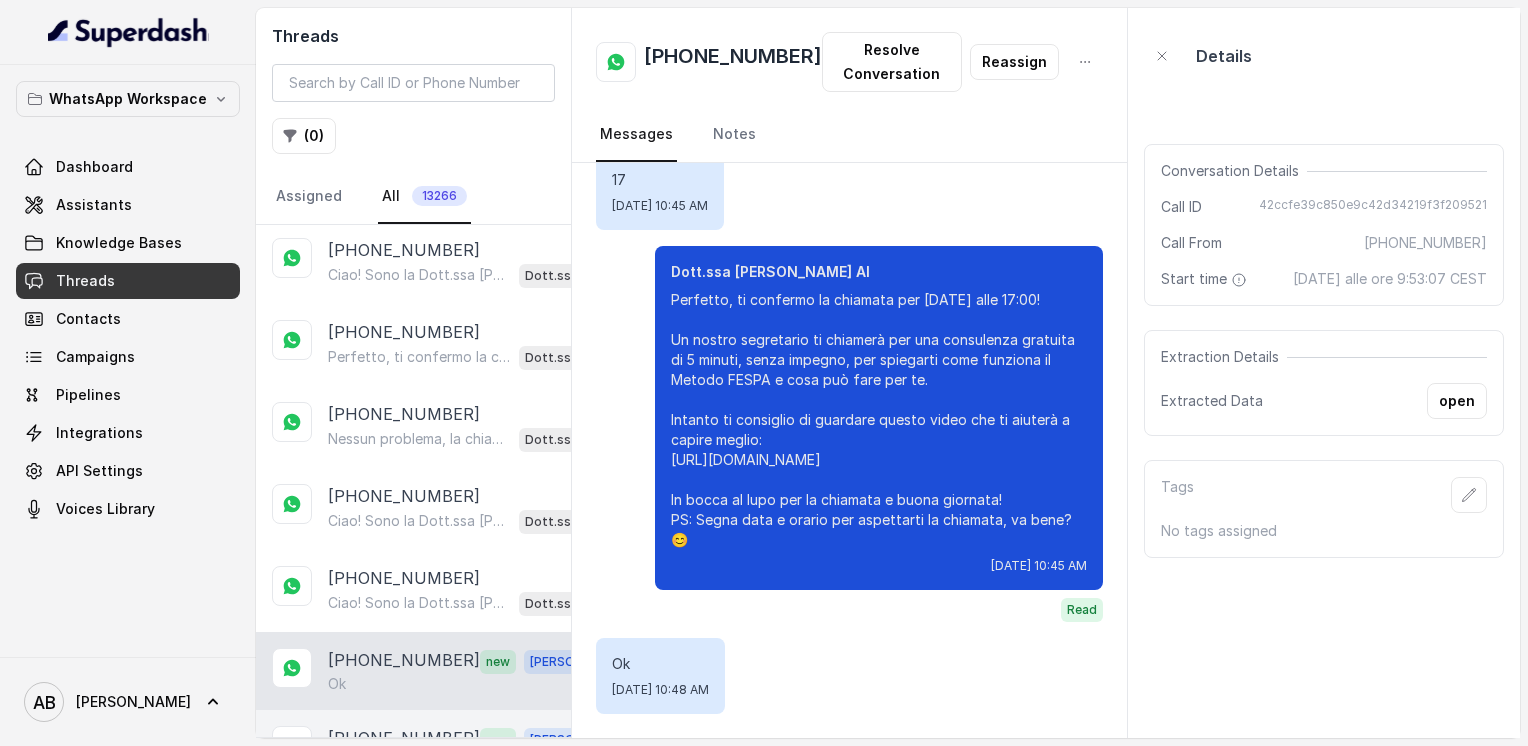 click on "[PHONE_NUMBER]" at bounding box center (404, 739) 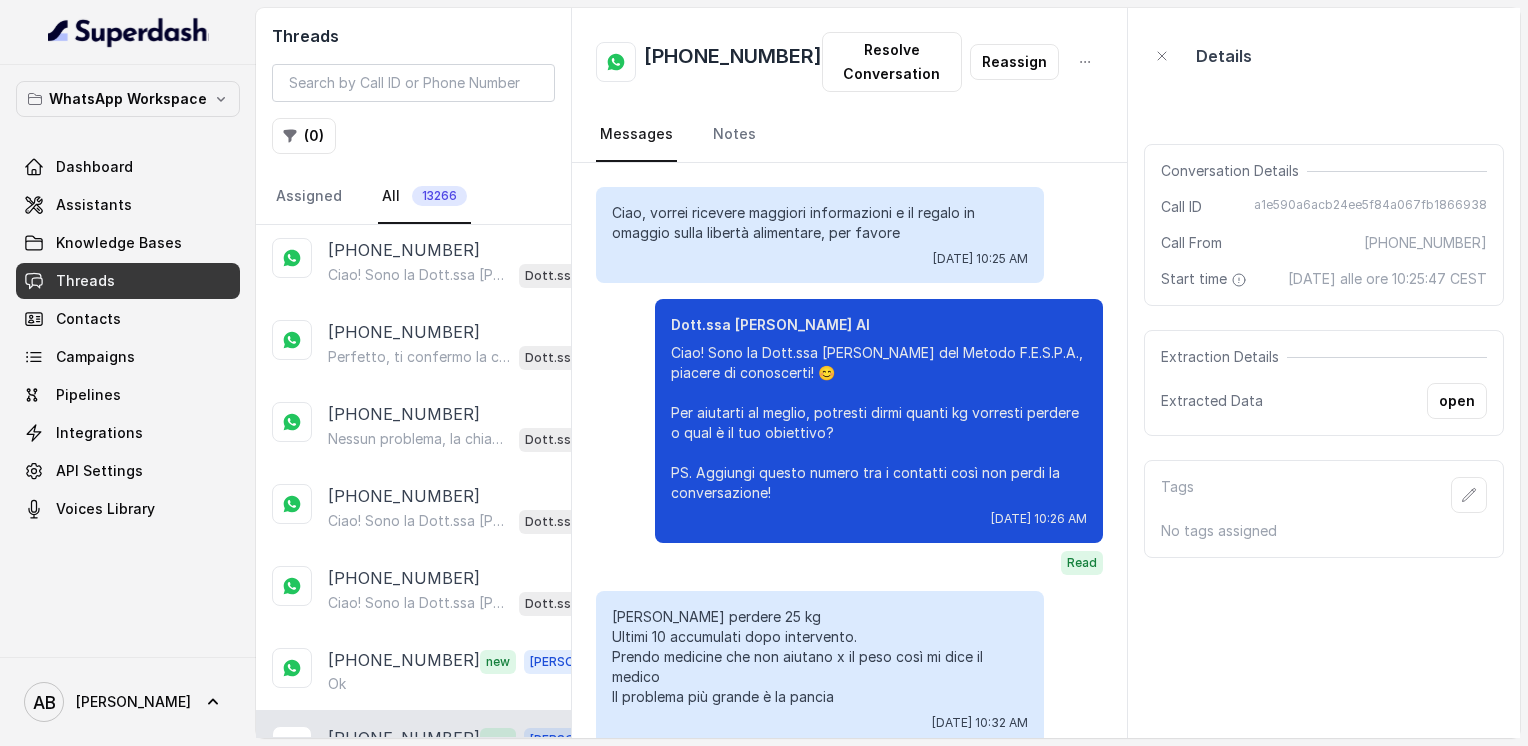scroll, scrollTop: 2779, scrollLeft: 0, axis: vertical 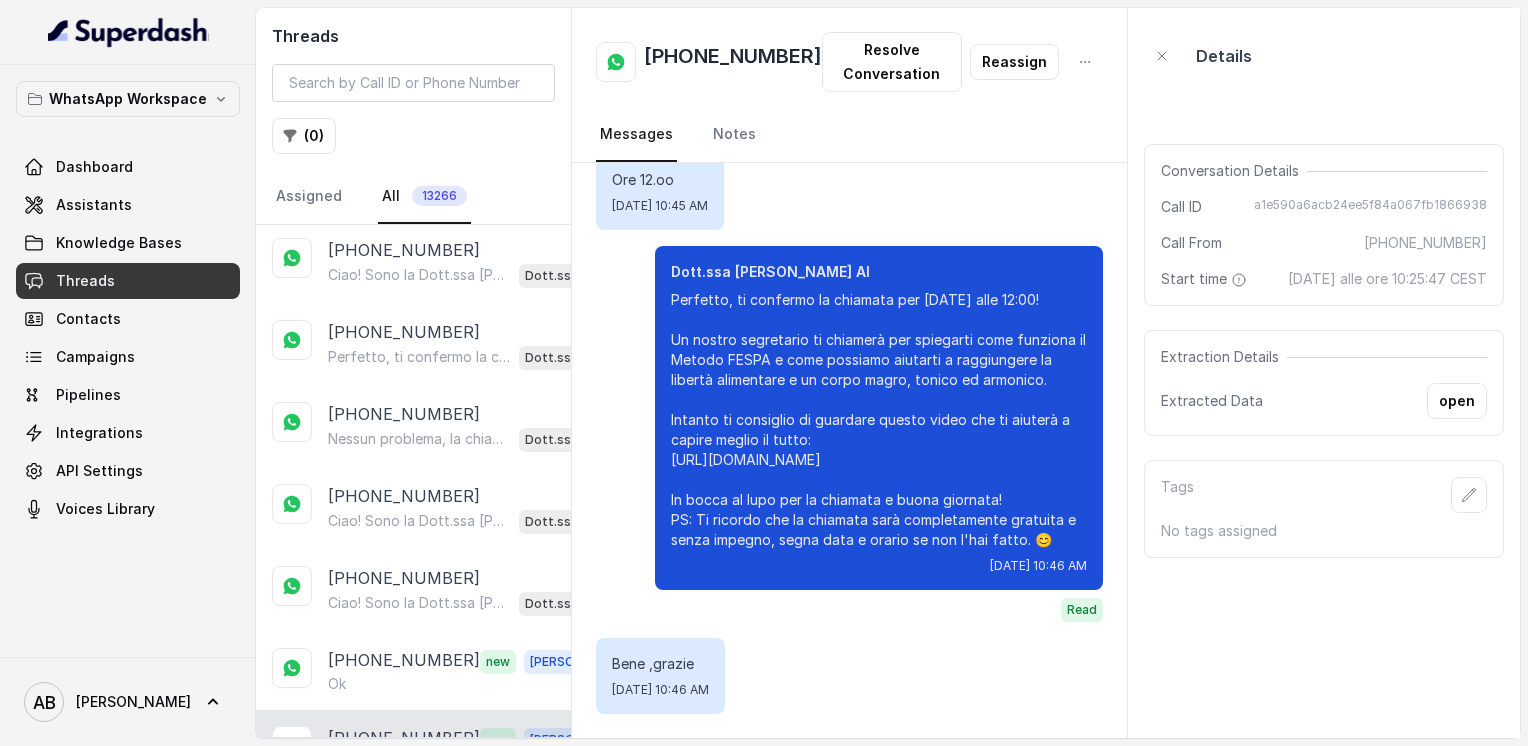 click on "[PHONE_NUMBER]   Nessun problema, la chiamata può essere fatta nel giorno e all’orario che preferisci. ⏳
Dimmi quando ti sarebbe più comodo essere contattata per questa consulenza gratuita di 5 minuti, così troviamo il momento migliore per te. 😊 Dott.ssa [PERSON_NAME] AI" at bounding box center (413, 829) 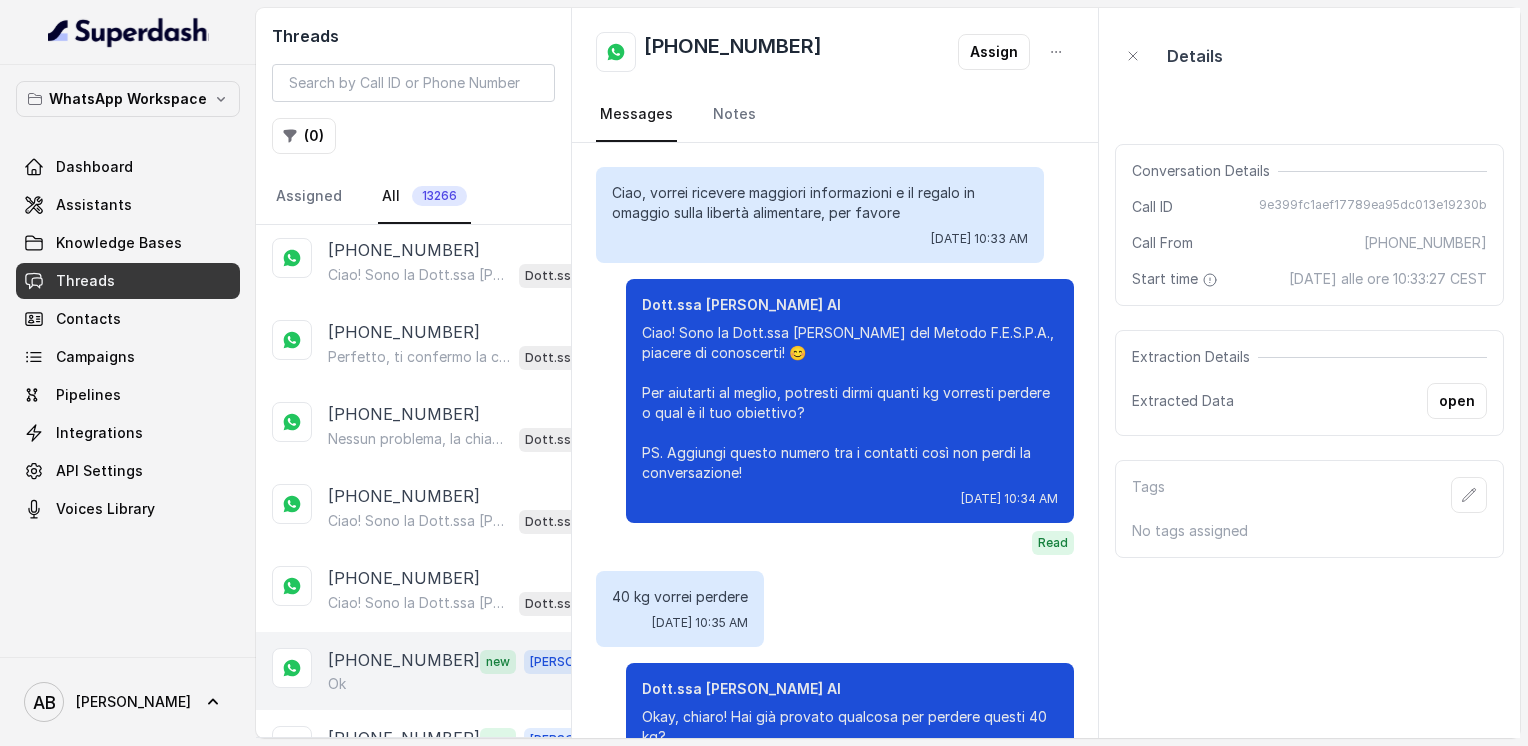 scroll, scrollTop: 1248, scrollLeft: 0, axis: vertical 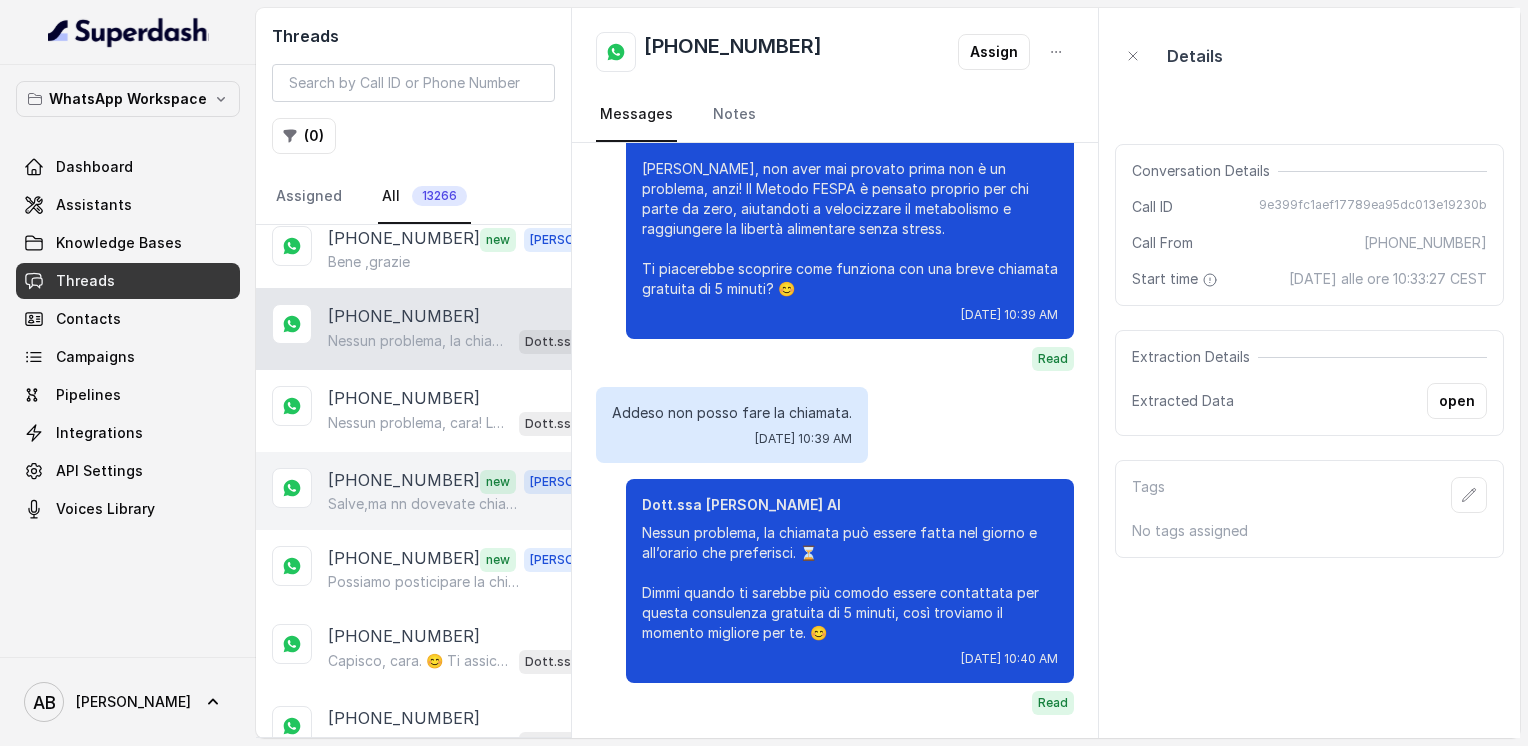 click on "[PHONE_NUMBER]   new [PERSON_NAME],ma nn dovevate chiamarmi alle 10:00???" at bounding box center [413, 491] 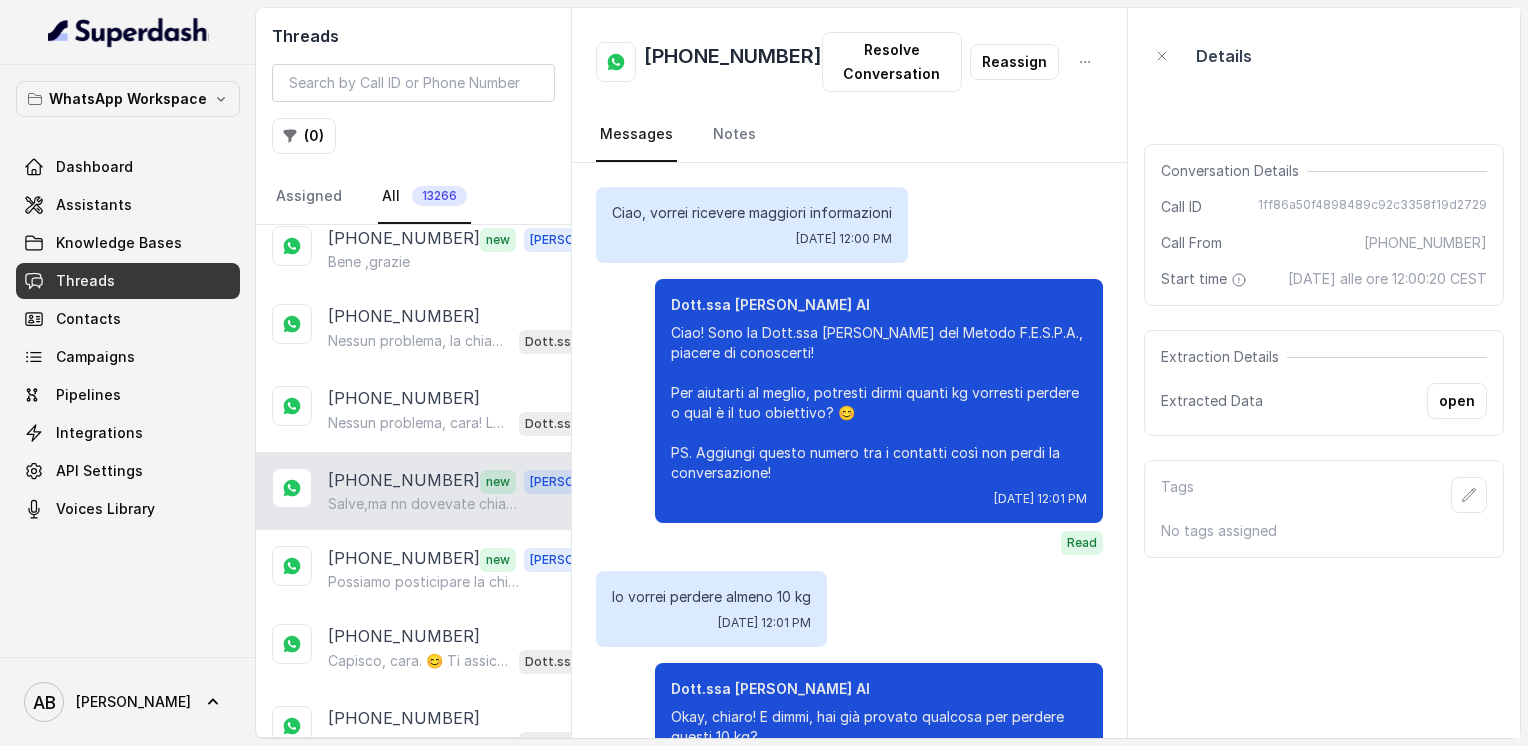 scroll, scrollTop: 3363, scrollLeft: 0, axis: vertical 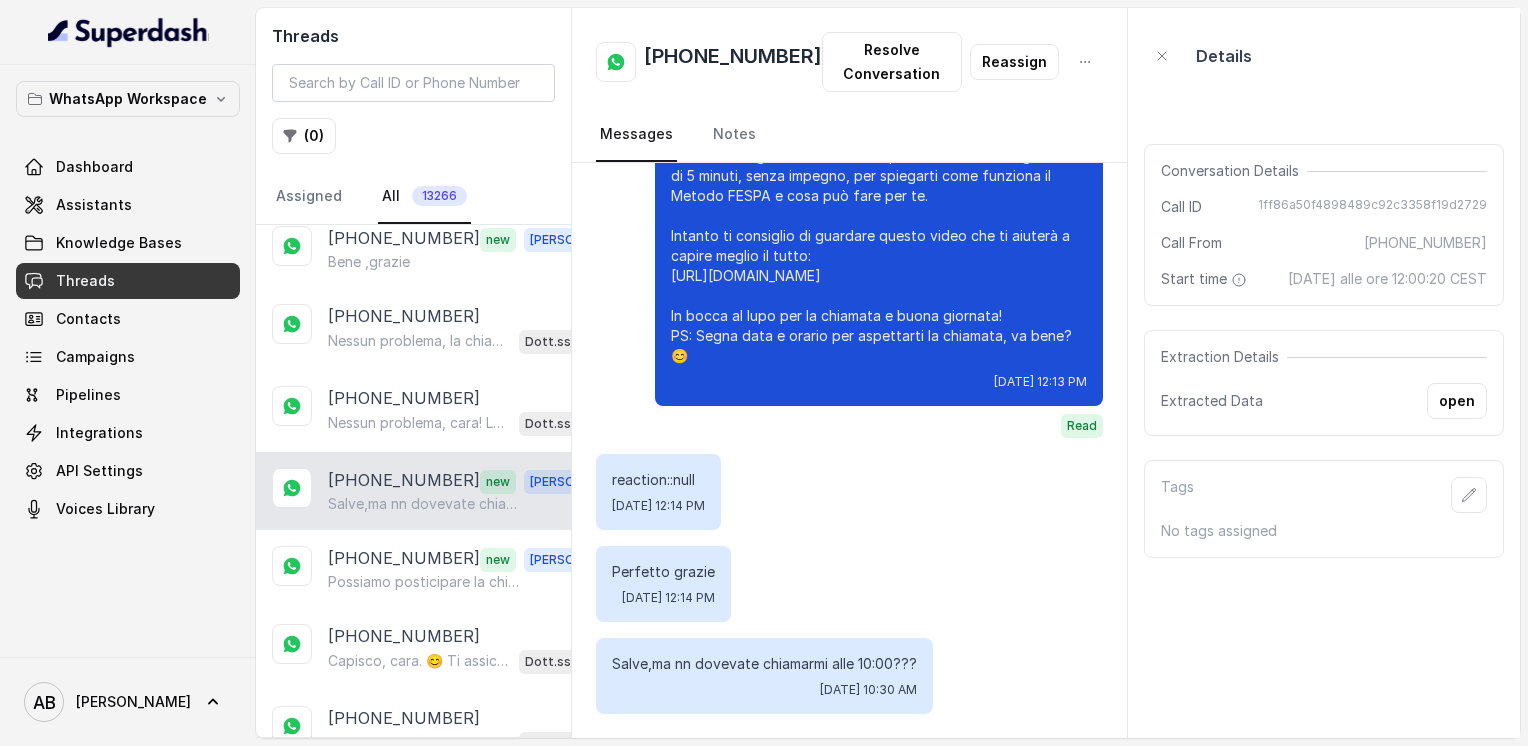 click on "[PHONE_NUMBER]" at bounding box center (733, 62) 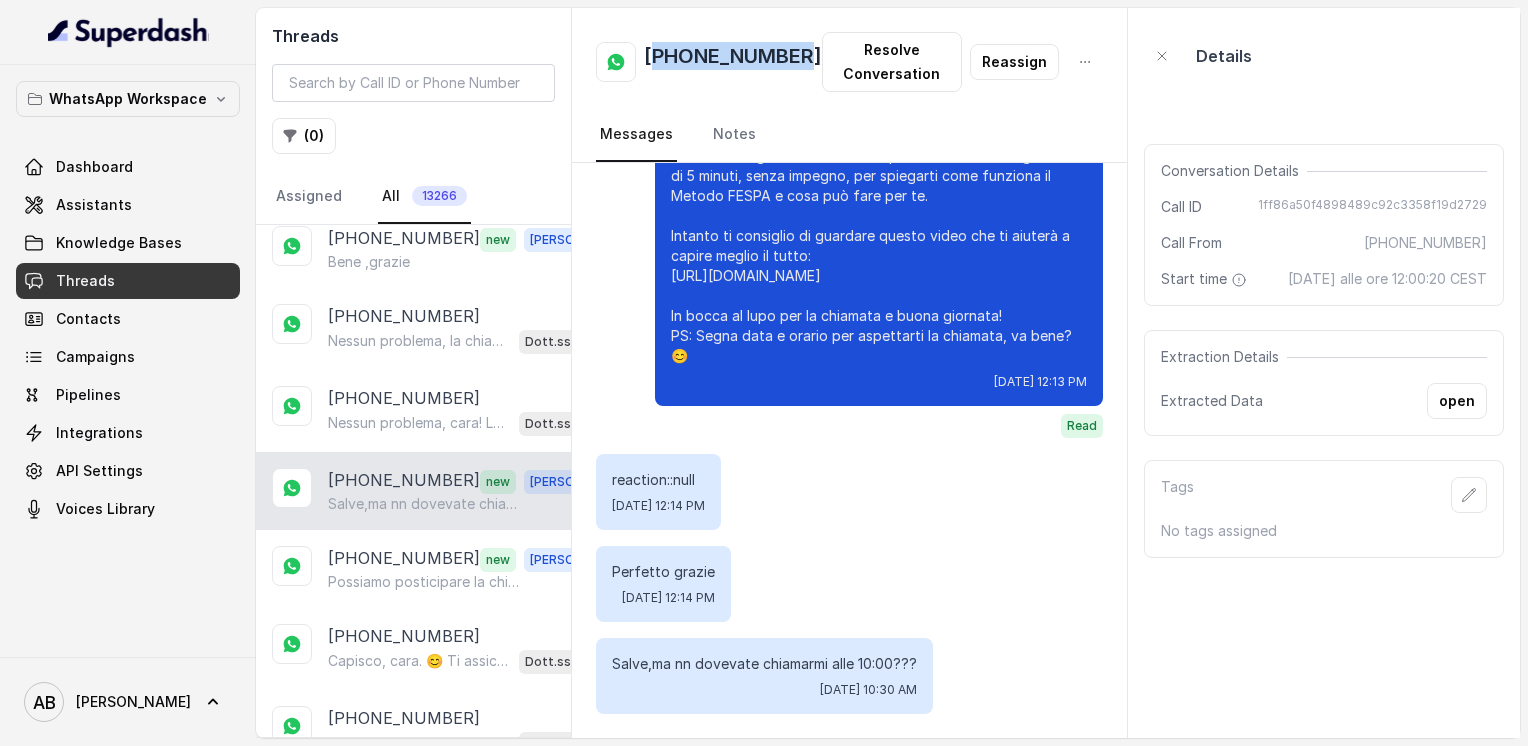 click on "[PHONE_NUMBER]" at bounding box center (733, 62) 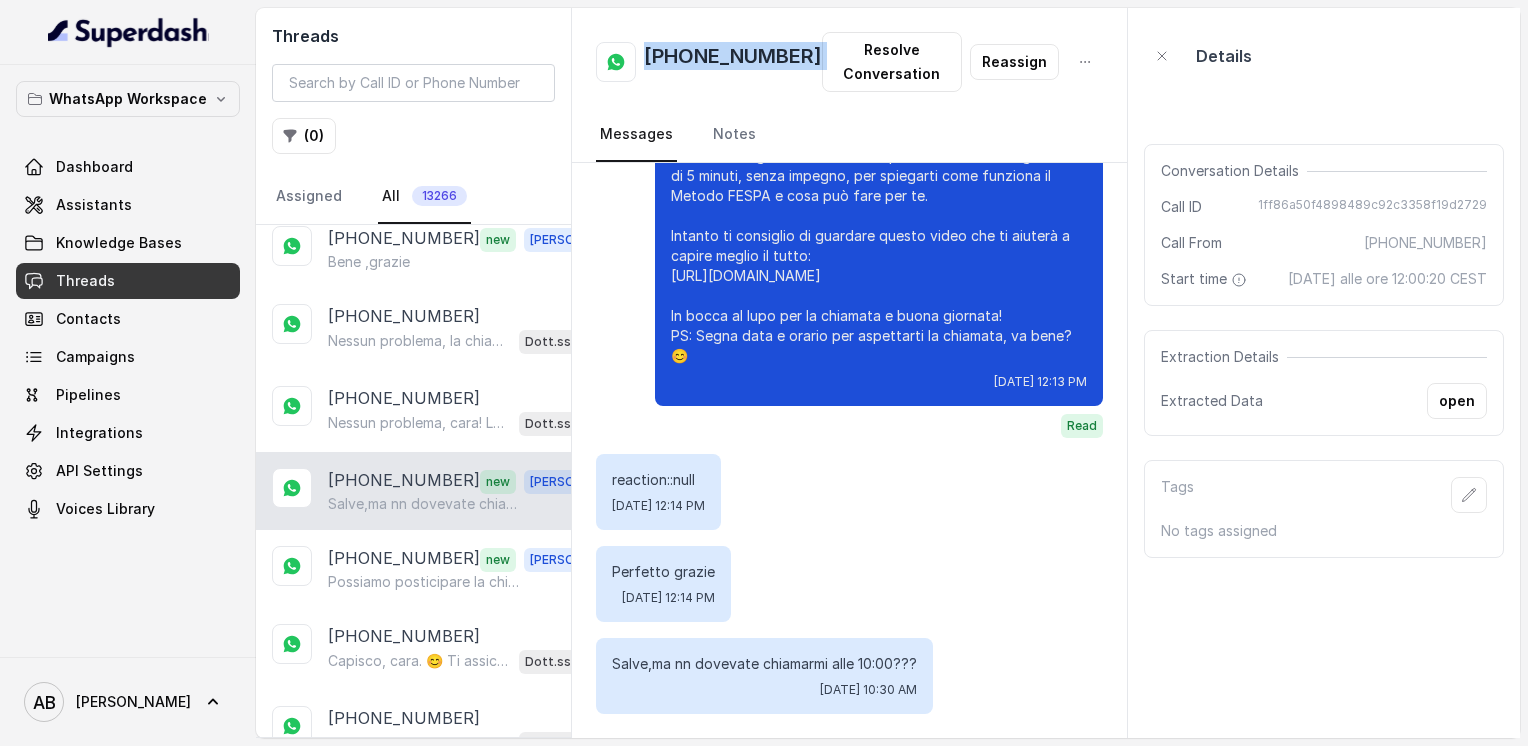 click on "[PHONE_NUMBER]" at bounding box center [733, 62] 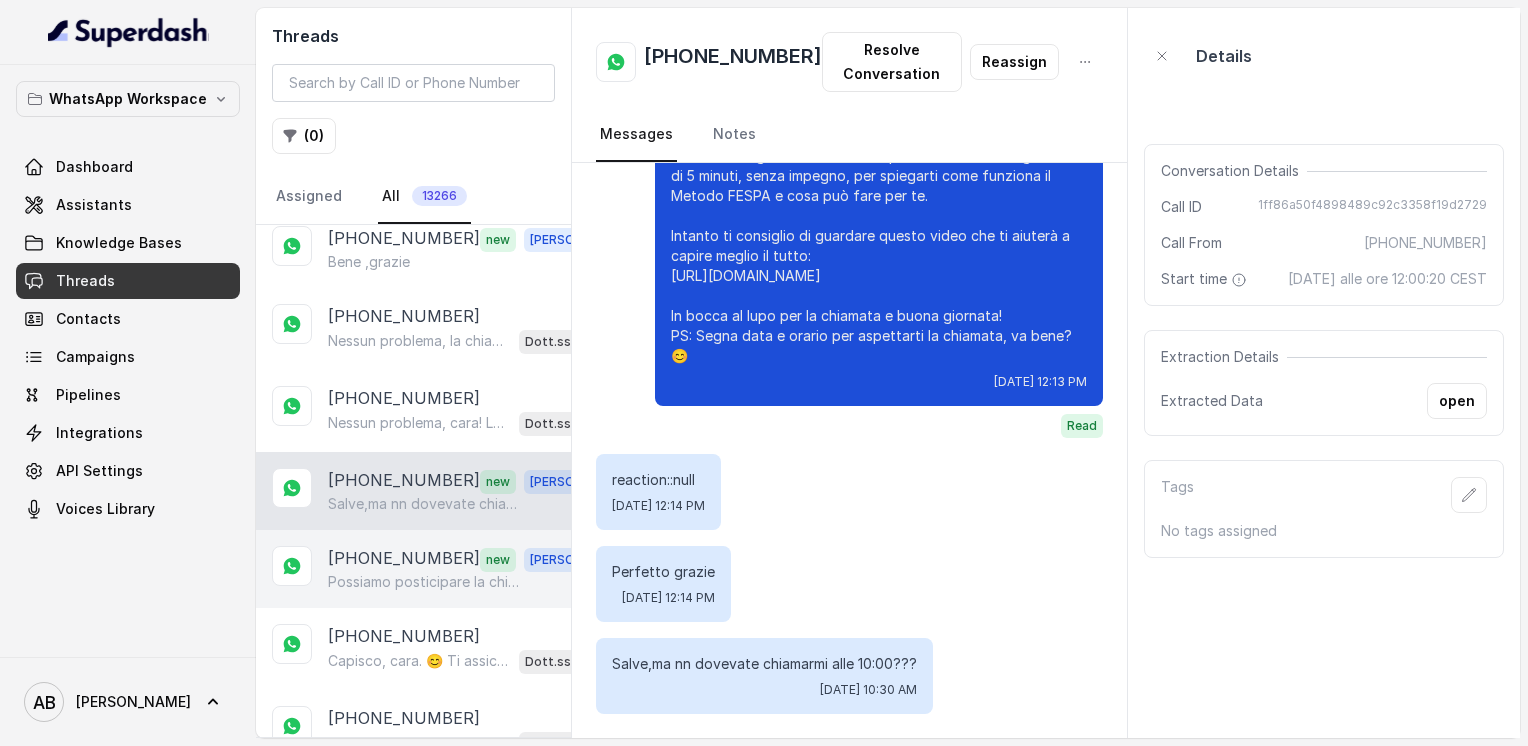 click on "Possiamo  posticipare  la chiamata ho appuntamento 10.30 sarò libera fra 2 ore??" at bounding box center [424, 582] 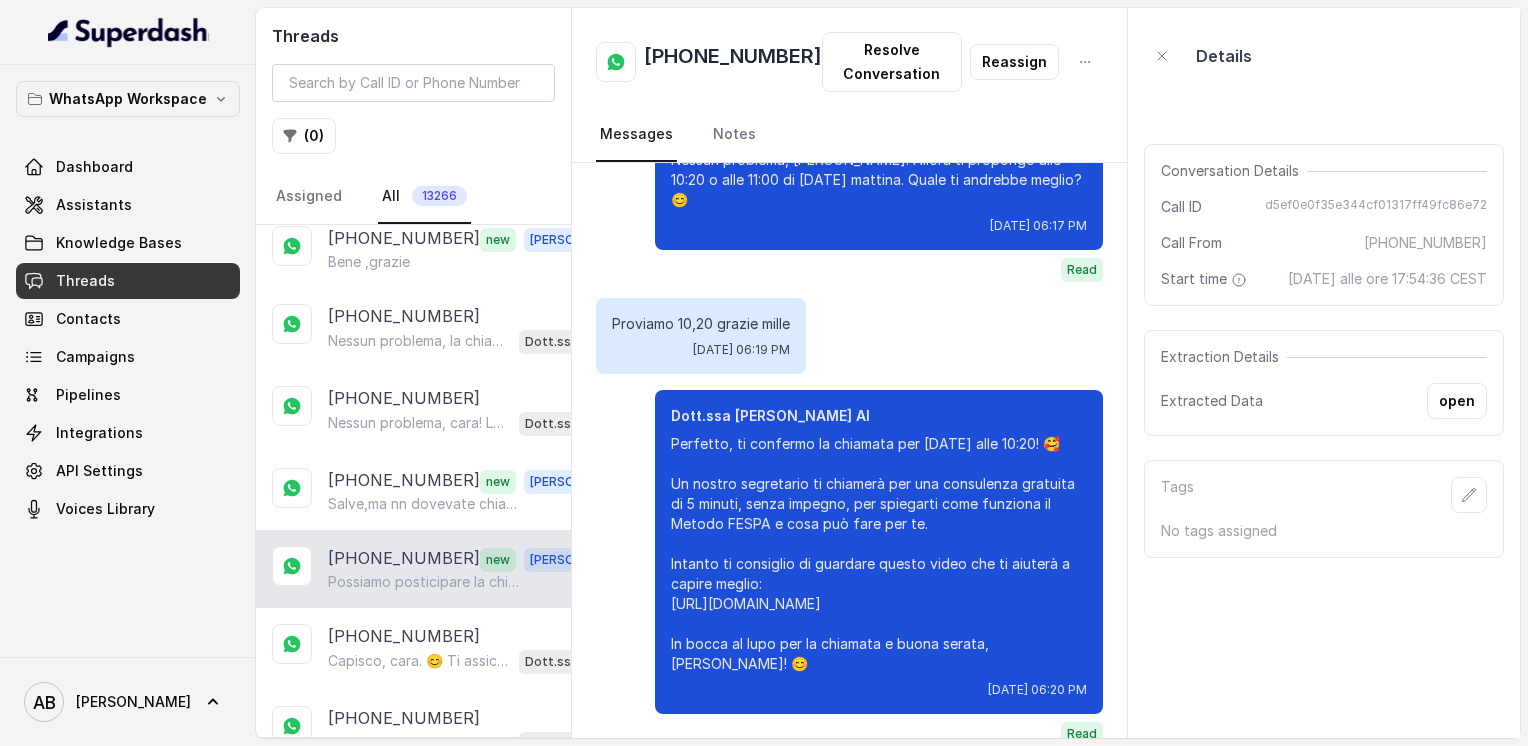 scroll, scrollTop: 2279, scrollLeft: 0, axis: vertical 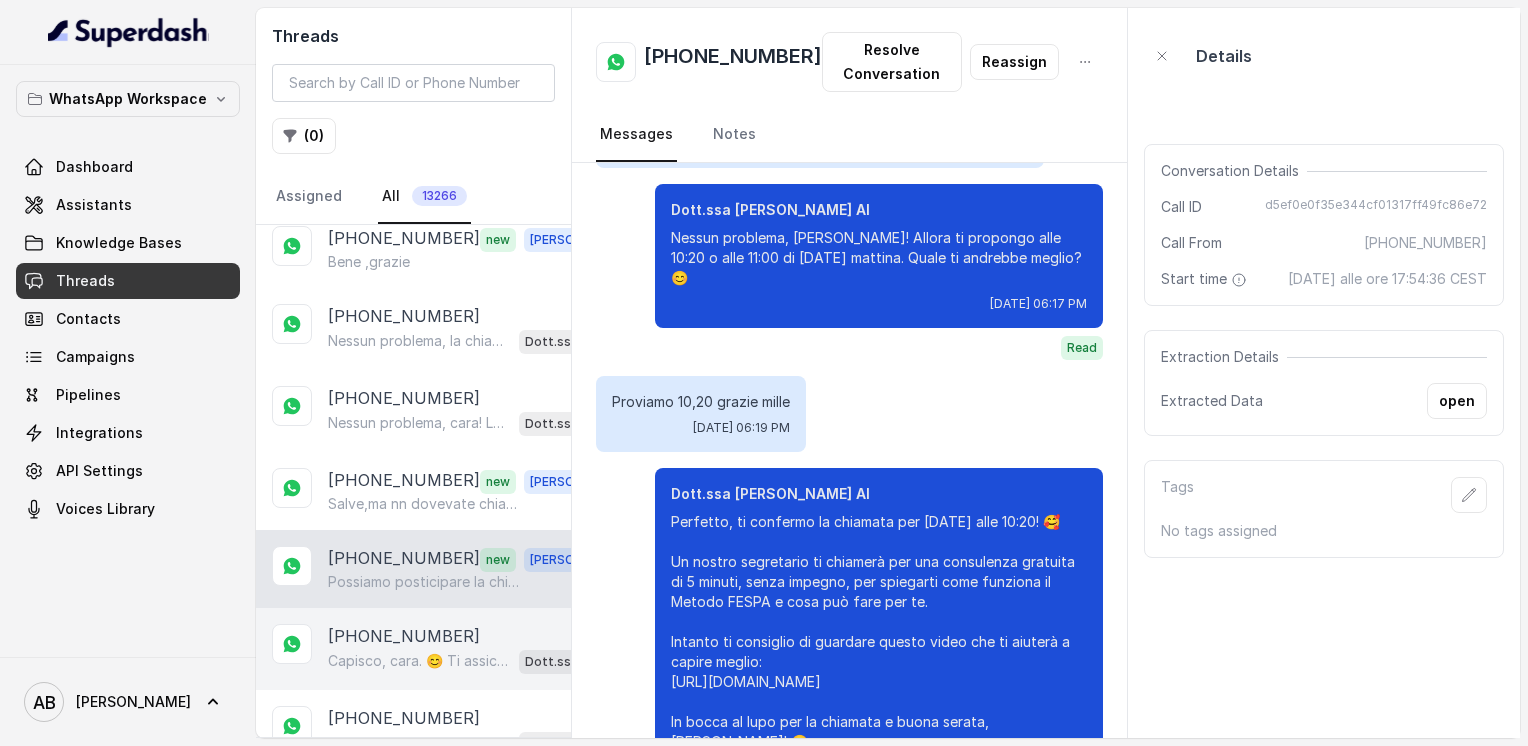 click on "Capisco, cara. 😊 Ti assicuro che la chiamata è solo informativa, senza alcuna pressione o vendita forzata. Serve solo a farti capire come raggiungere la libertà alimentare e un corpo magro, tonico ed armonico.
Se cambi idea, sono qui per aiutarti! Ti auguro una buona giornata." at bounding box center (419, 661) 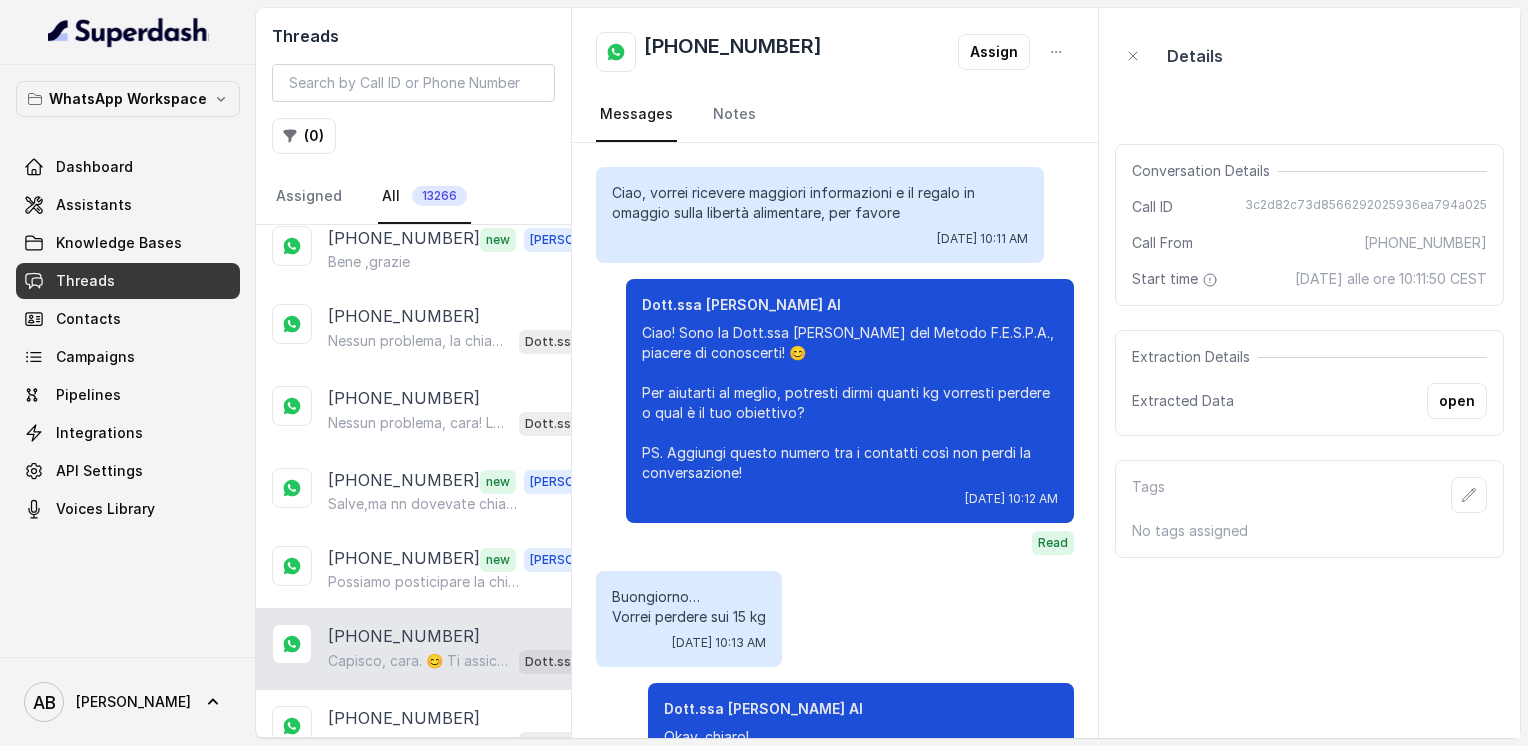 scroll, scrollTop: 1680, scrollLeft: 0, axis: vertical 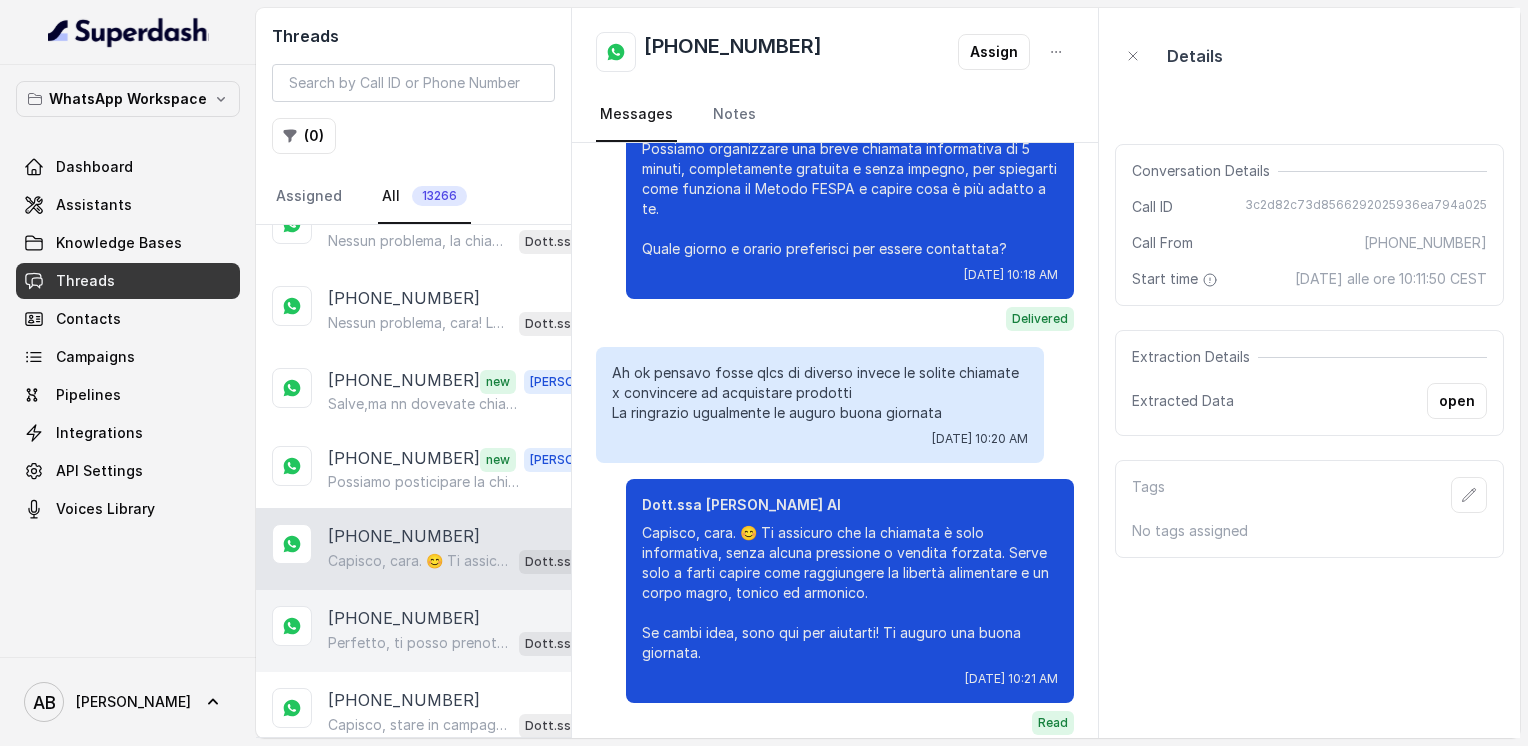 click on "[PHONE_NUMBER]" at bounding box center (404, 618) 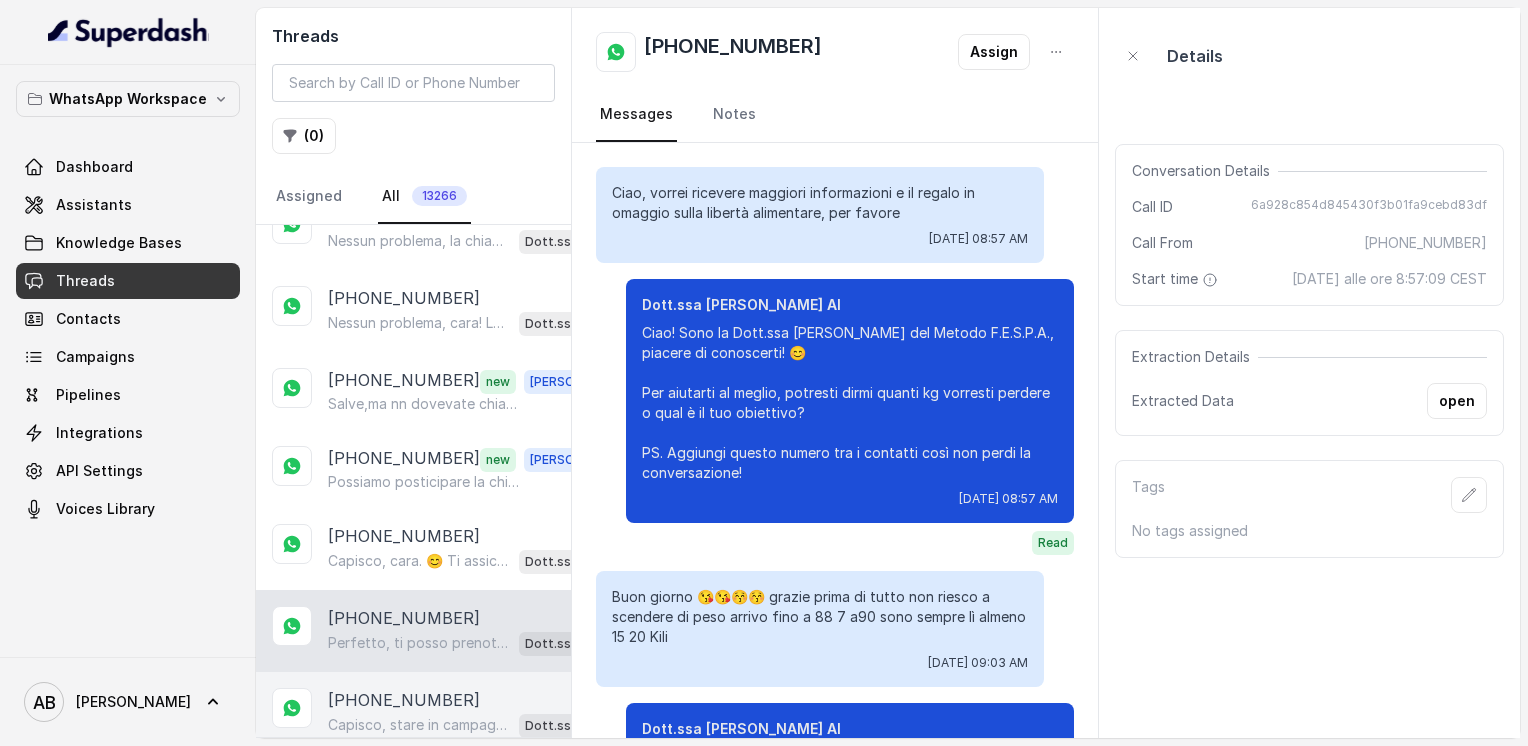 scroll, scrollTop: 1600, scrollLeft: 0, axis: vertical 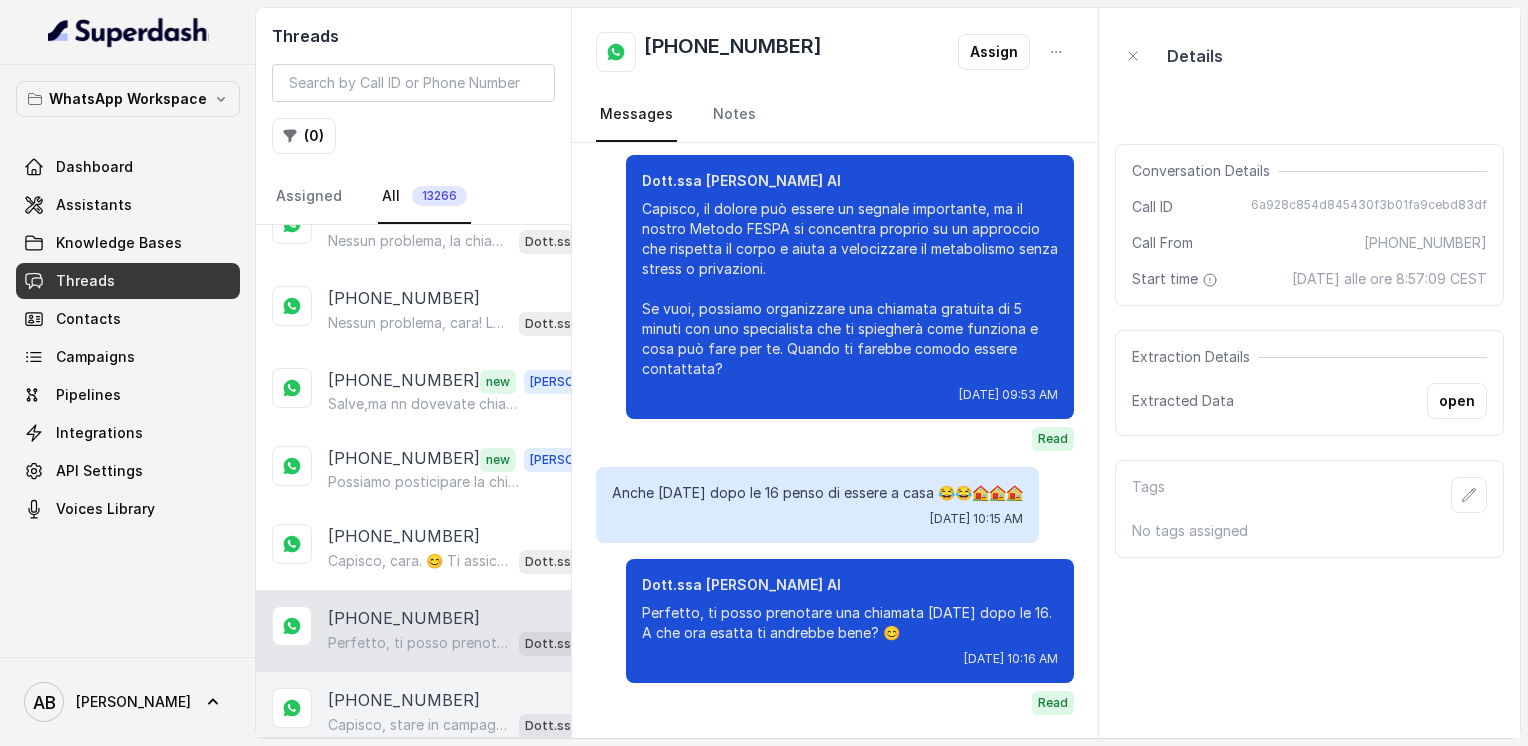 click on "[PHONE_NUMBER]   Capisco, stare in campagna può rendere tutto più complicato.
Però la chiamata è solo informativa, dura 5 minuti e ti spiega come funziona il Metodo FESPA, senza impegno.
Se vuoi, possiamo fissare un orario comodo per te, così ti chiama un nostro esperto. Ti andrebbe? 😊 Dott.ssa [PERSON_NAME] AI" at bounding box center (413, 713) 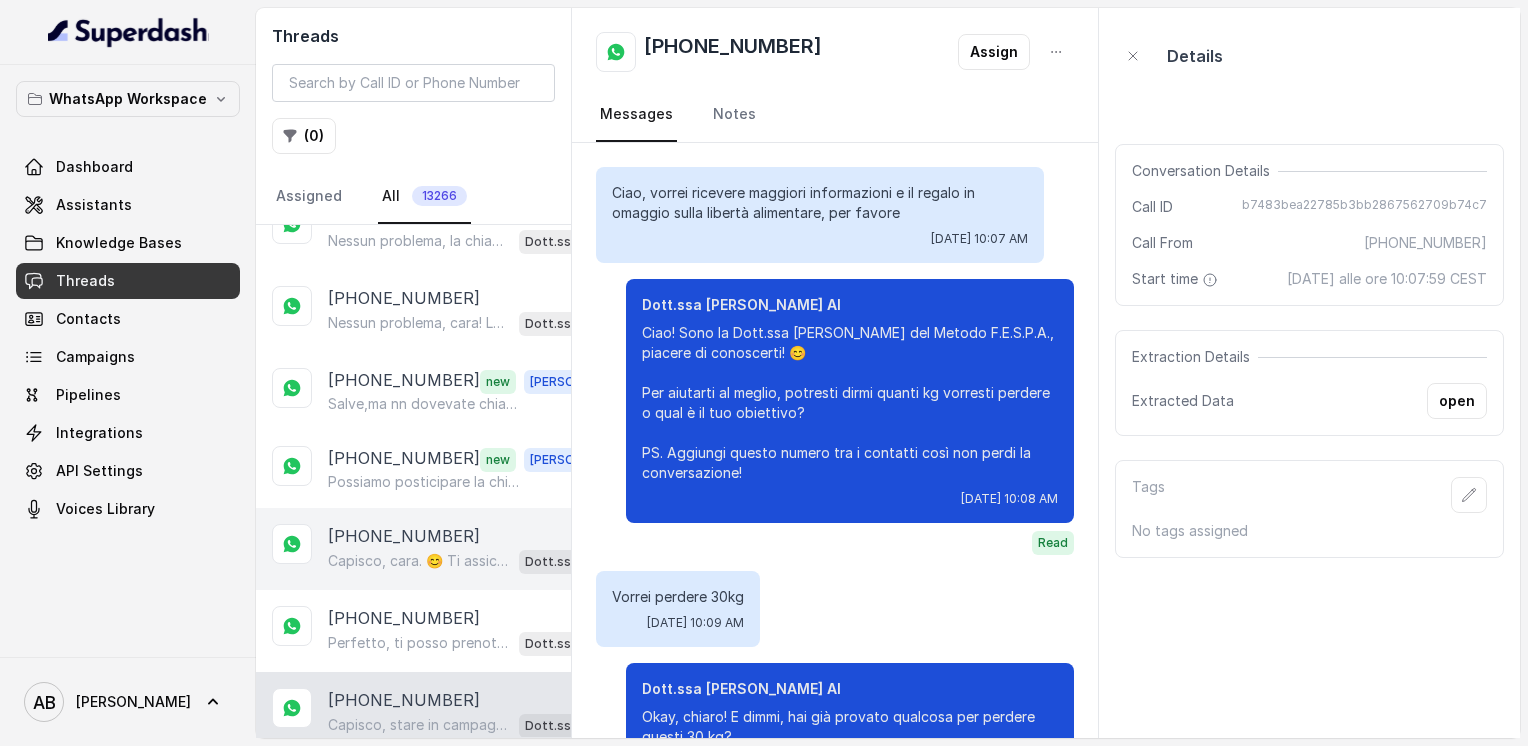 scroll, scrollTop: 1380, scrollLeft: 0, axis: vertical 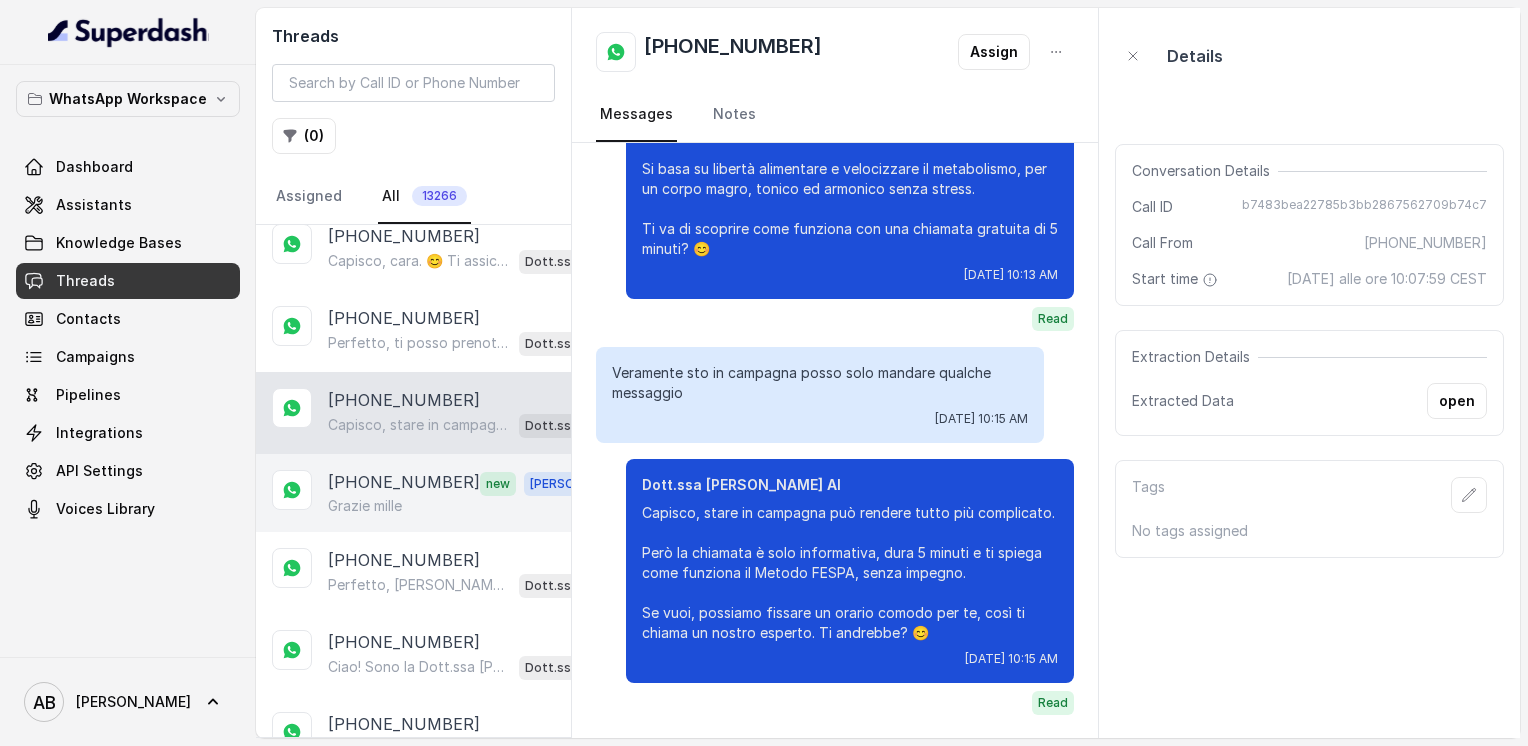click on "[PHONE_NUMBER]" at bounding box center (404, 483) 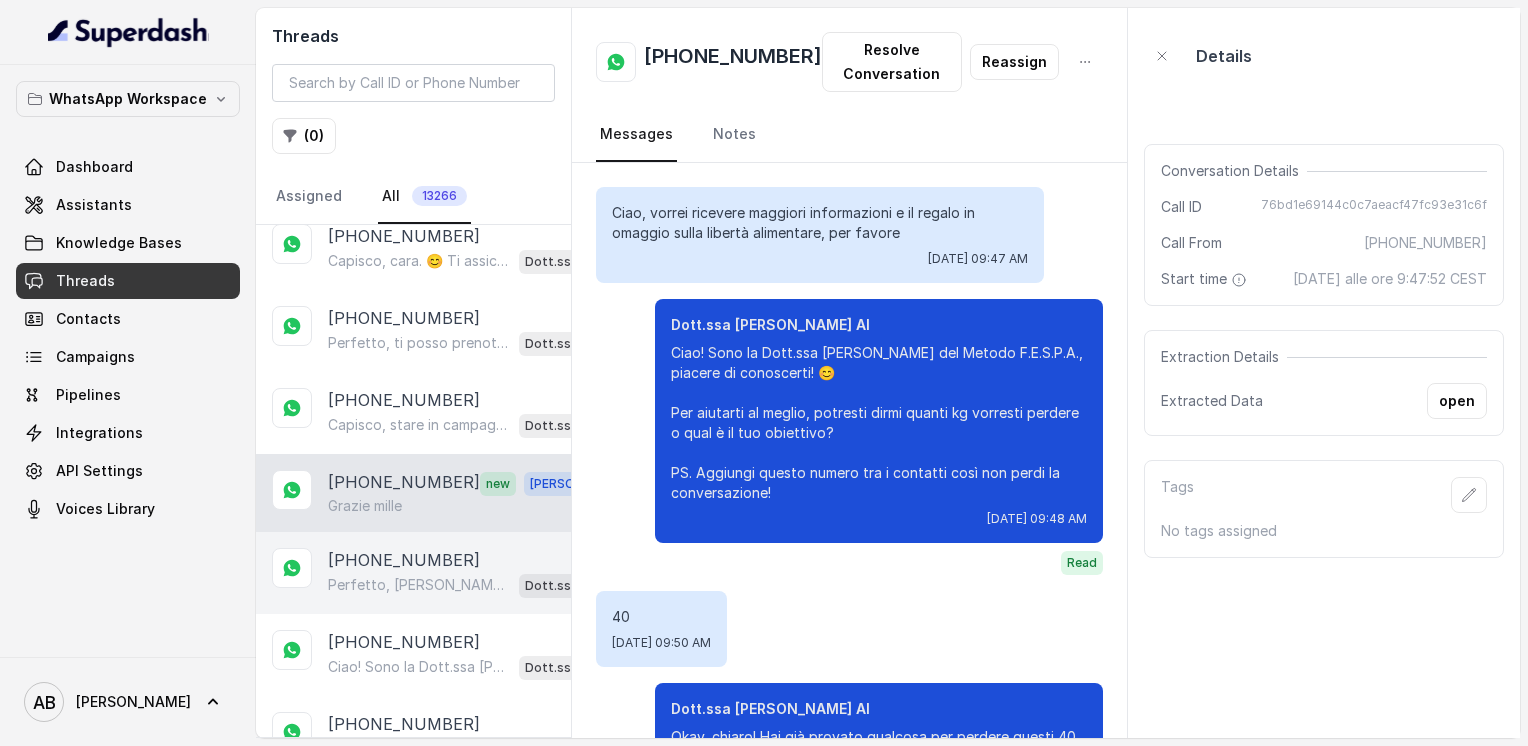 scroll, scrollTop: 2319, scrollLeft: 0, axis: vertical 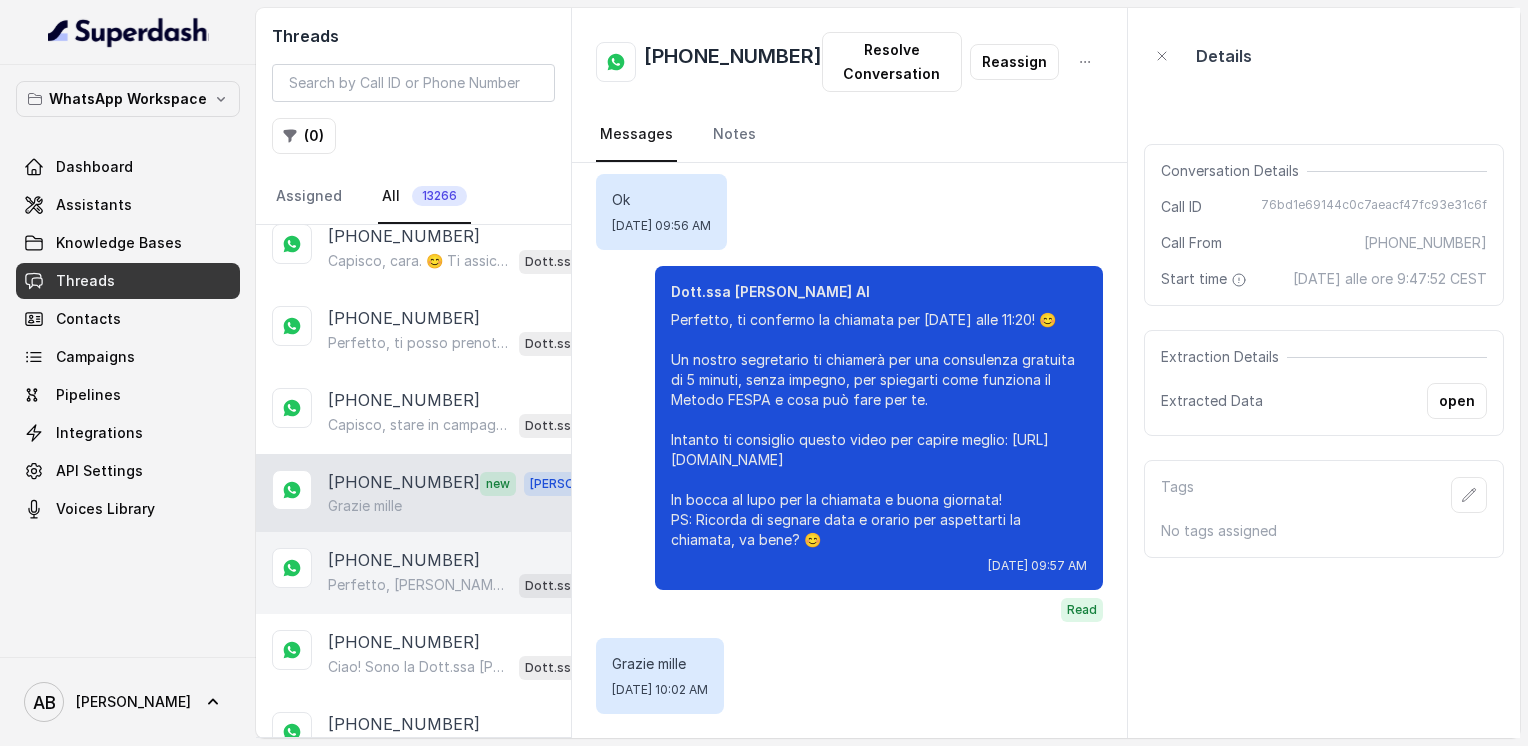 click on "Perfetto, [PERSON_NAME]!
Ti confermo la chiamata per [DATE] alle 15:40.
Un nostro segretario ti chiamerà per illustrarti tutto sulla libertà alimentare e come ottenere un corpo magro, tonico ed armonico.
Intanto ti consiglio di guardare questo video che ti aiuterà a capire meglio il Metodo FESPA:
[URL][DOMAIN_NAME]
In bocca al lupo per la chiamata!
PS: La consulenza è gratuita e senza impegno, segna data e orario per aspettarti la chiamata, va bene? 😊" at bounding box center [419, 585] 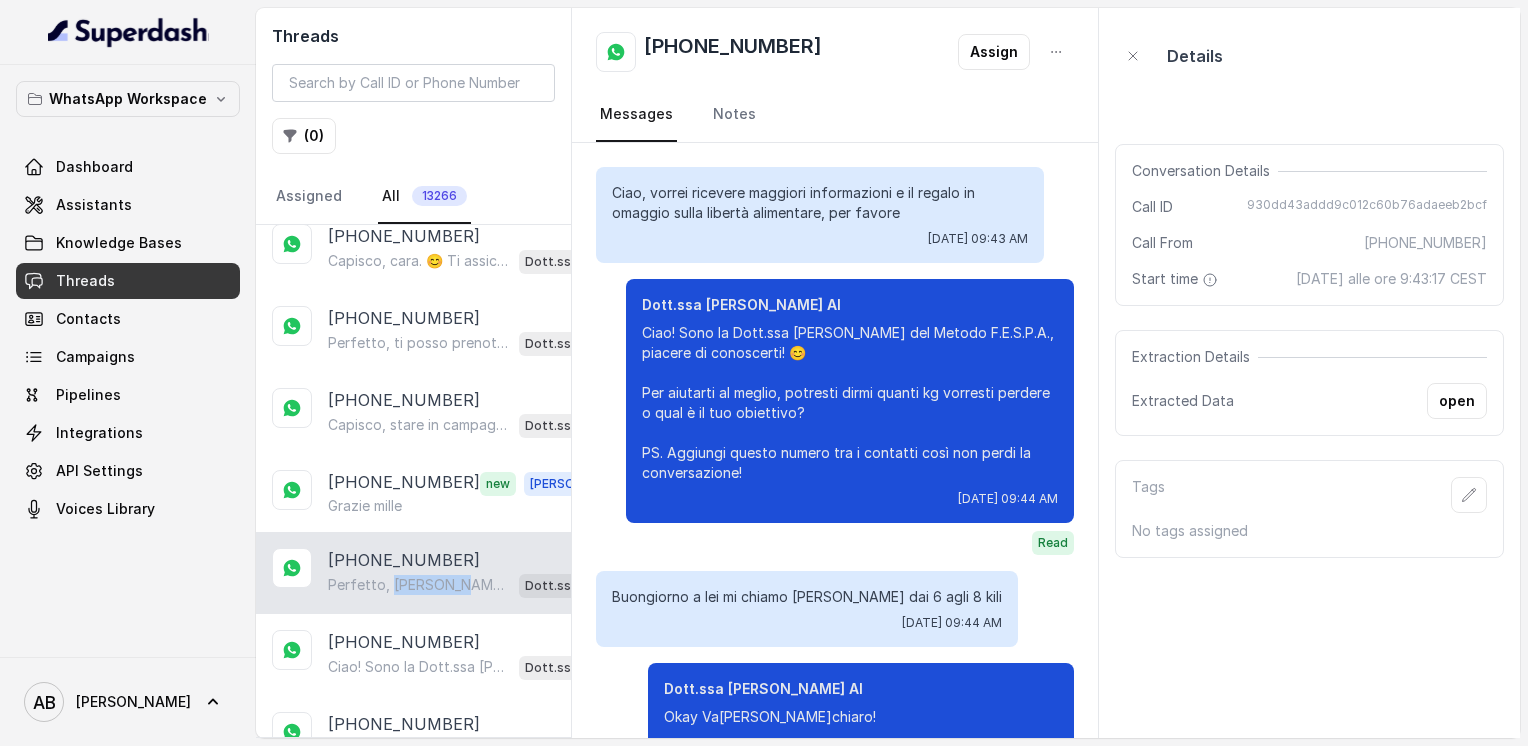 scroll, scrollTop: 2448, scrollLeft: 0, axis: vertical 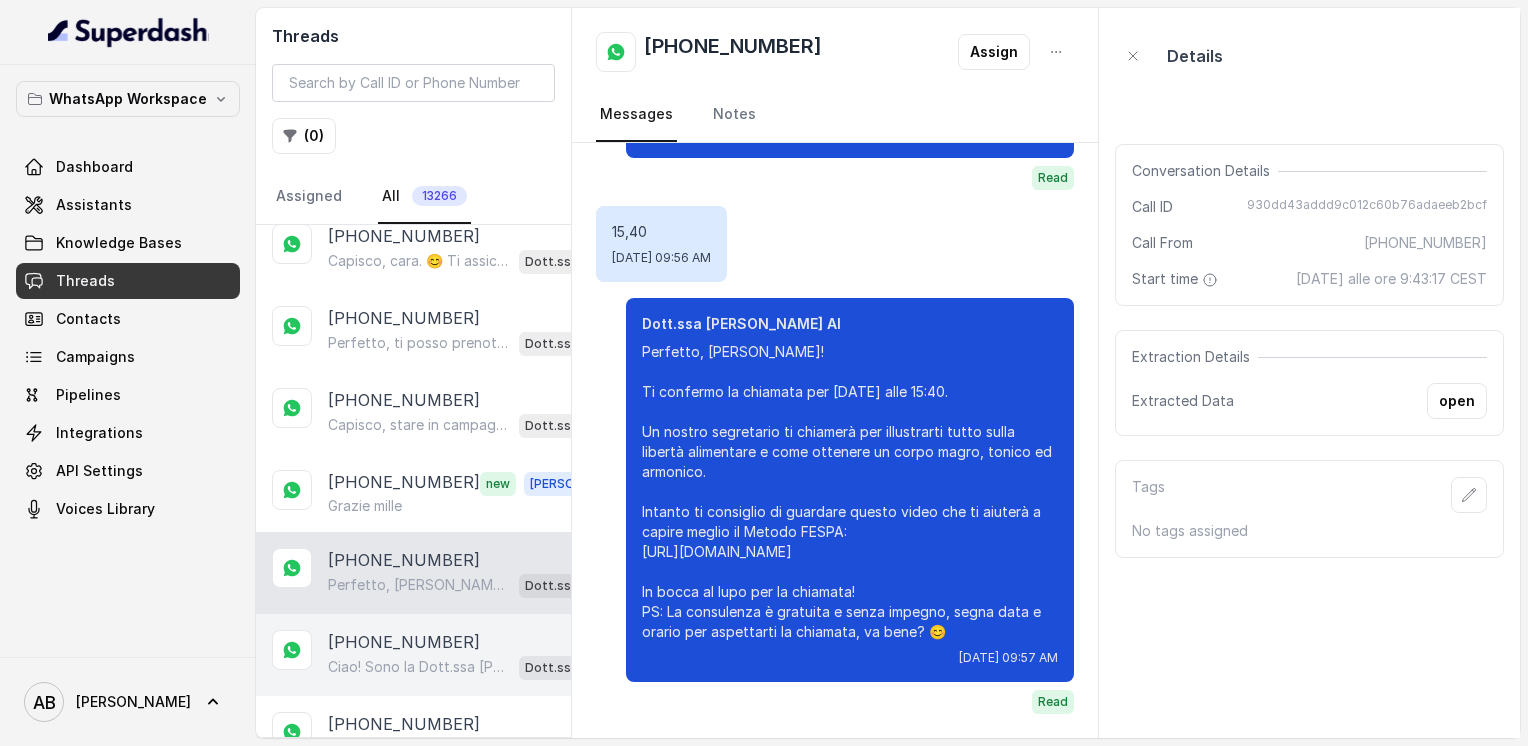 click on "[PHONE_NUMBER]" at bounding box center (404, 642) 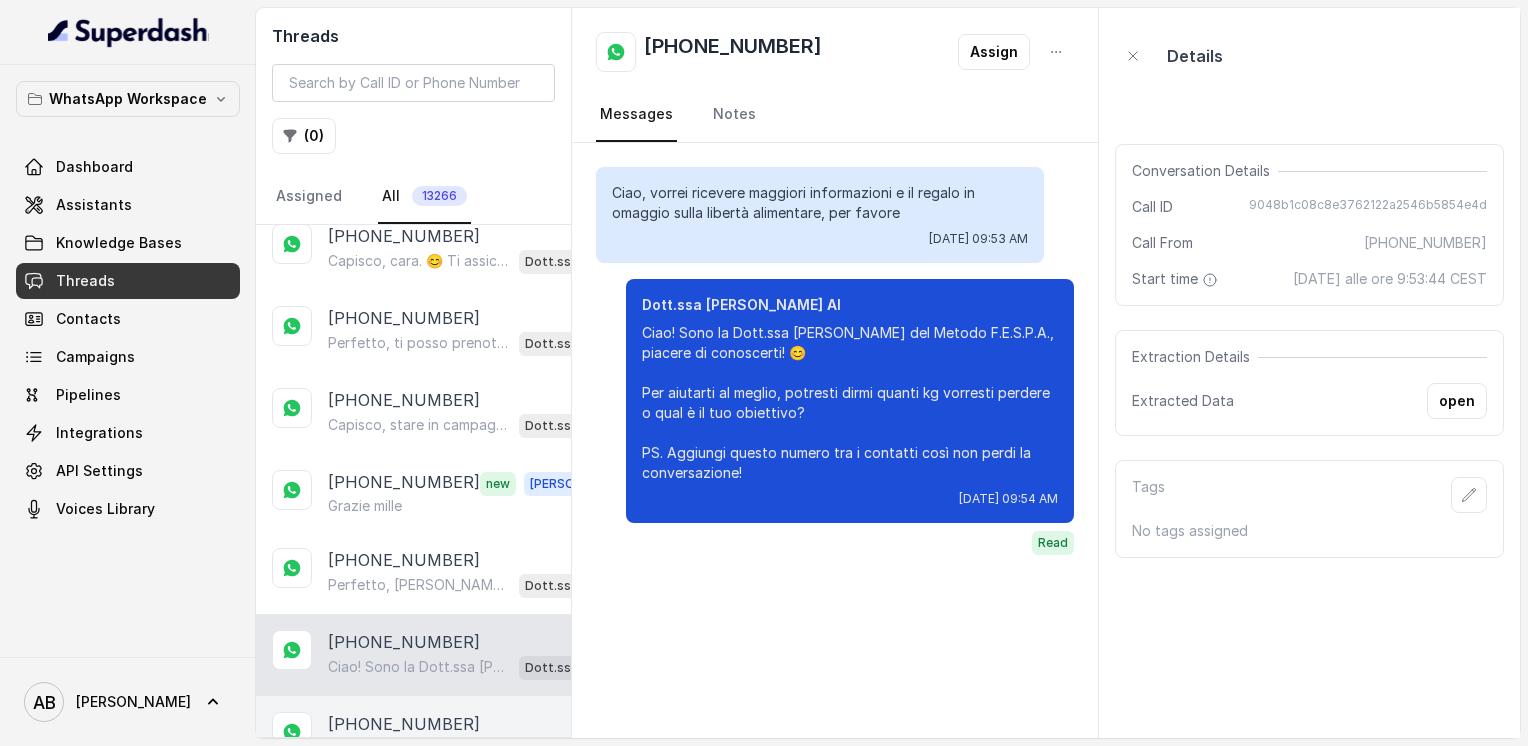 click on "Perfetto, ti confermo la chiamata per [DATE] alle 14:40!
Un nostro segretario ti chiamerà per illustrarti il Metodo FESPA, completamente gratis e senza impegno.
Intanto ti consiglio di guardare questo video per capire meglio:
[URL][DOMAIN_NAME]
In bocca al lupo per la chiamata e buona giornata! 😊" at bounding box center [419, 749] 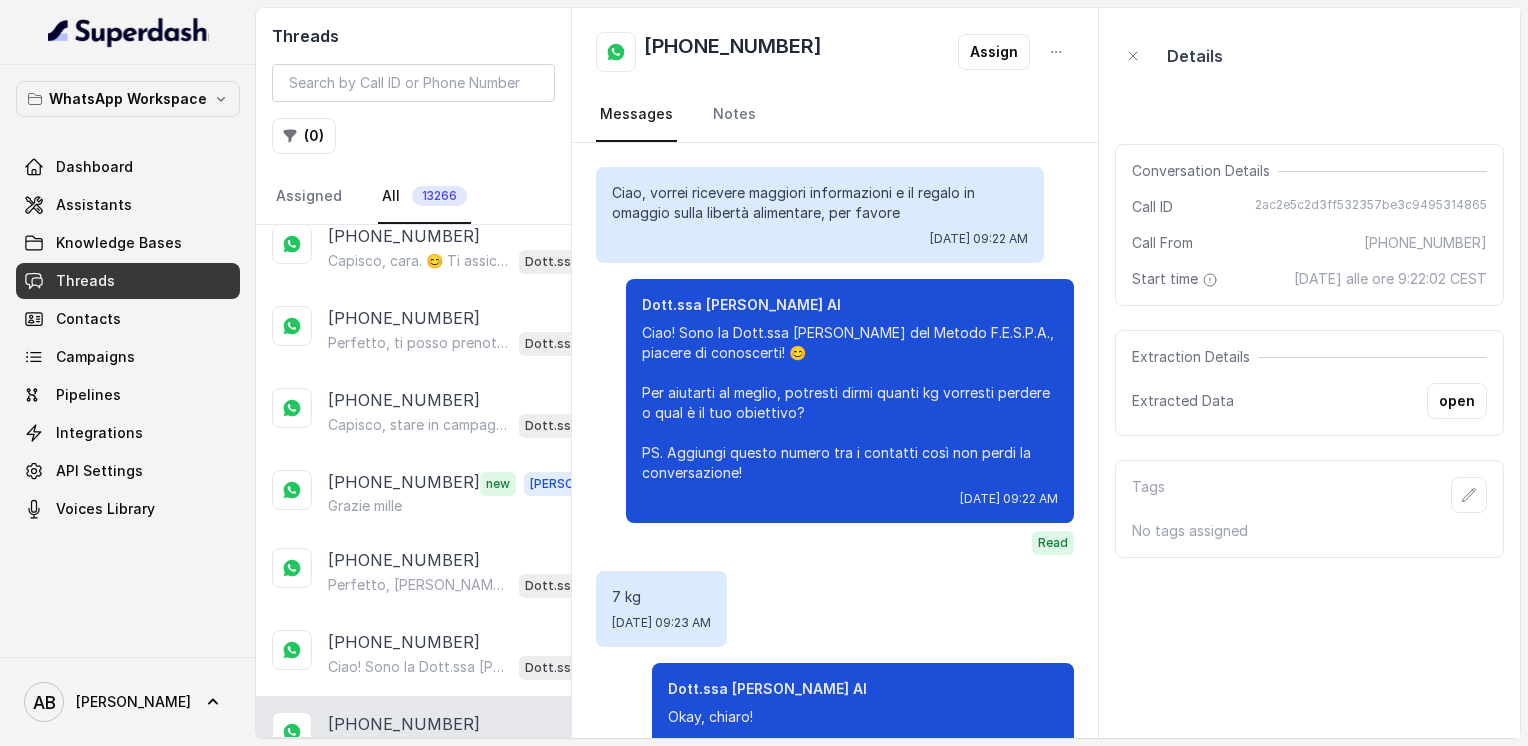 scroll, scrollTop: 1964, scrollLeft: 0, axis: vertical 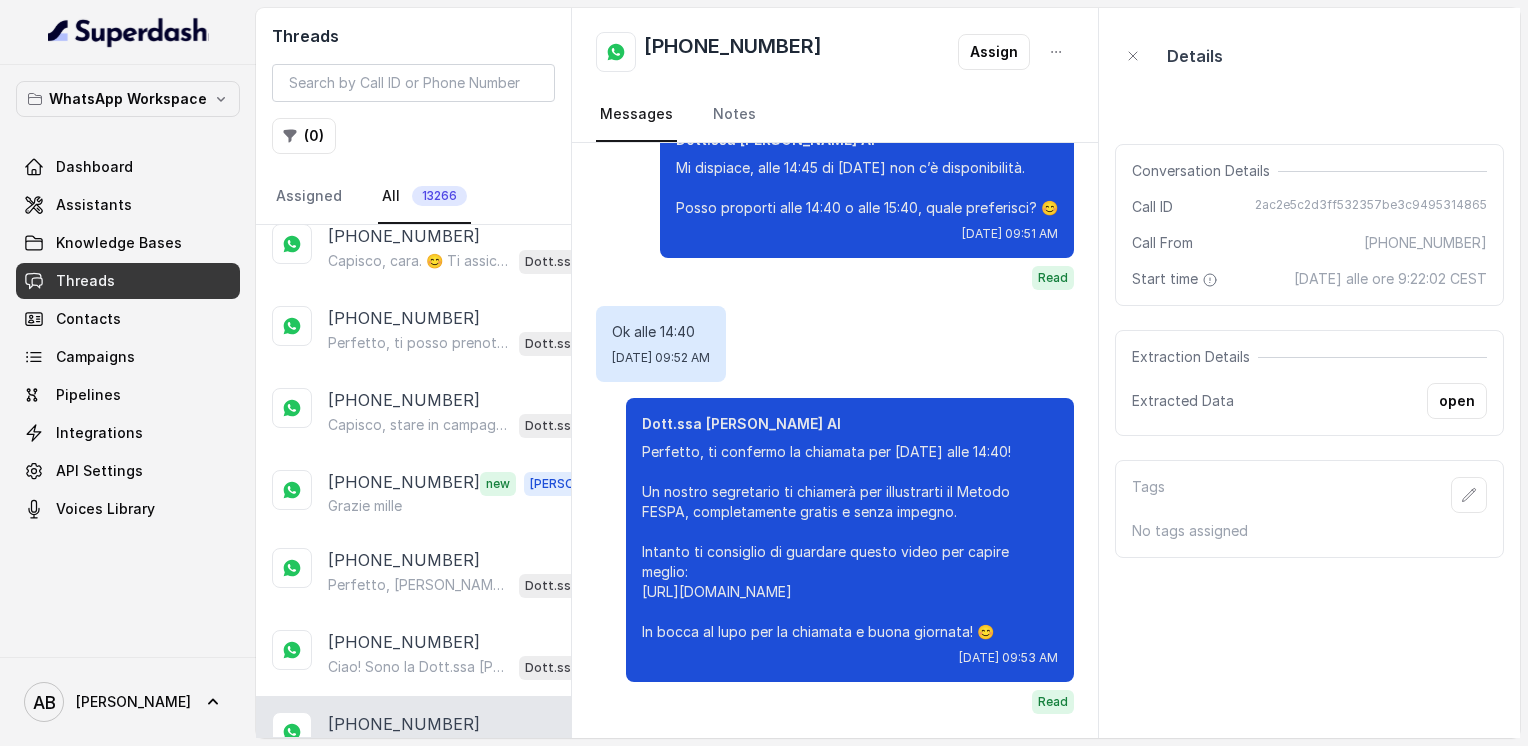 click on "Ciao! Sono la Dott.ssa [PERSON_NAME] del Metodo F.E.S.P.A., piacere di conoscerti! 😊
Per aiutarti al meglio, potresti dirmi quanti kg vorresti perdere o qual è il tuo obiettivo?
PS. Aggiungi questo numero tra i contatti così non perdi la conversazione!" at bounding box center [419, 831] 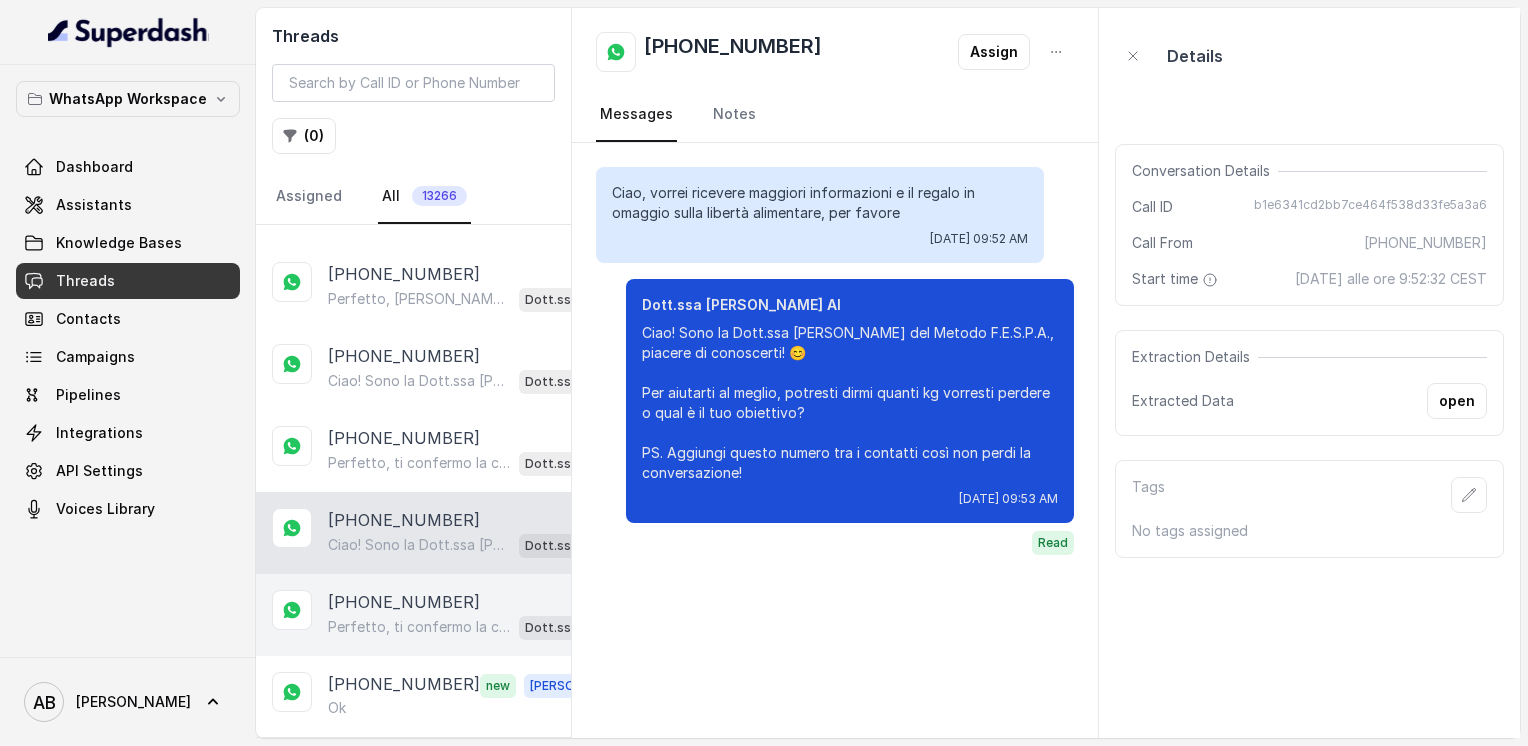 scroll, scrollTop: 18717, scrollLeft: 0, axis: vertical 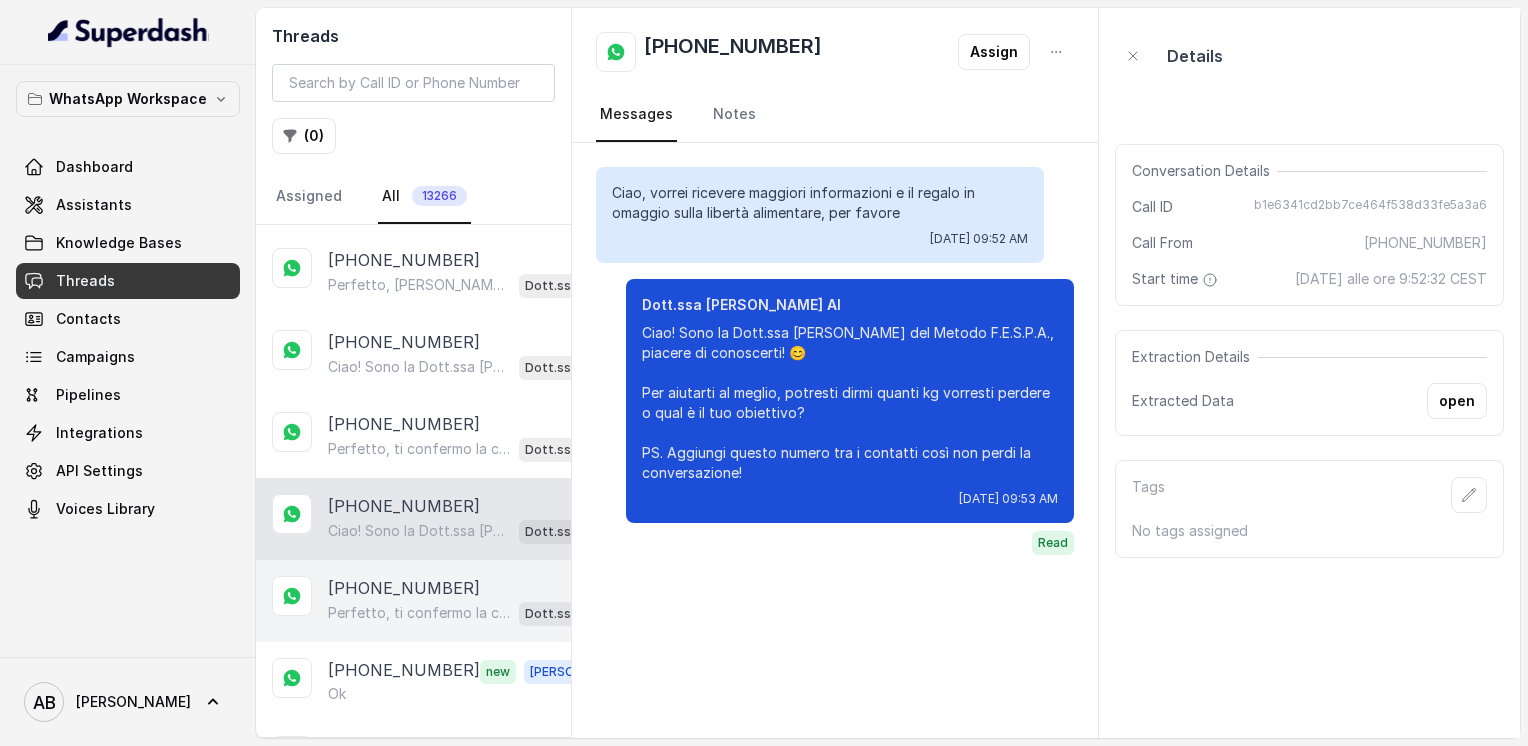 click on "[PHONE_NUMBER]   Perfetto, ti confermo la chiamata per [DATE] alle 13:40!
Un nostro segretario ti chiamerà per parlarti del Metodo FESPA e di come possiamo aiutarti a raggiungere la libertà alimentare e un corpo magro, tonico ed armonico.
Intanto ti consiglio di guardare questo video che ti aiuterà a capire meglio il tutto: [URL][DOMAIN_NAME]
In bocca al lupo per la chiamata e buona giornata! 😊
PS: La chiamata è completamente gratuita e senza impegno, segna data e orario per aspettarti la chiamata. Dott.ssa [PERSON_NAME] AI" at bounding box center [413, 601] 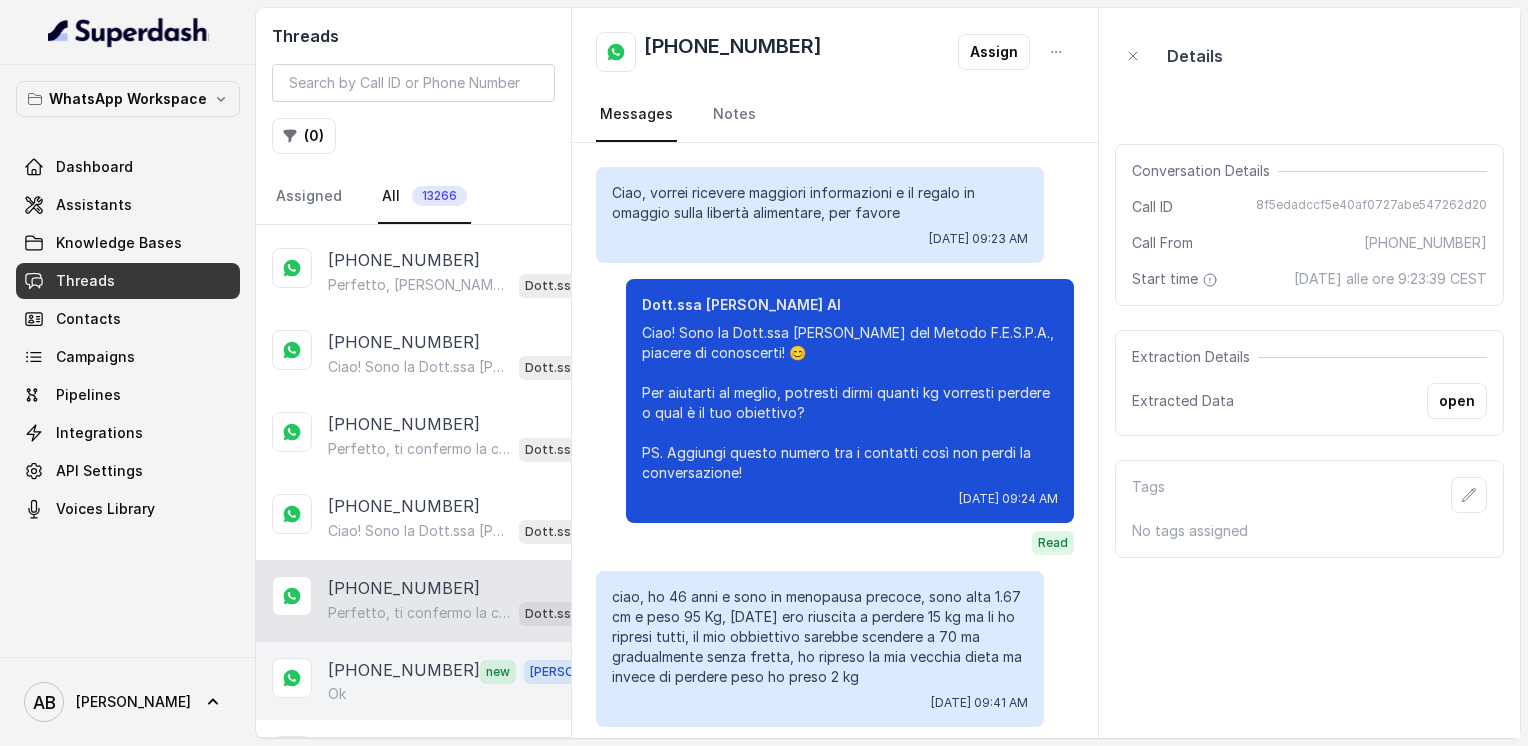 scroll, scrollTop: 1840, scrollLeft: 0, axis: vertical 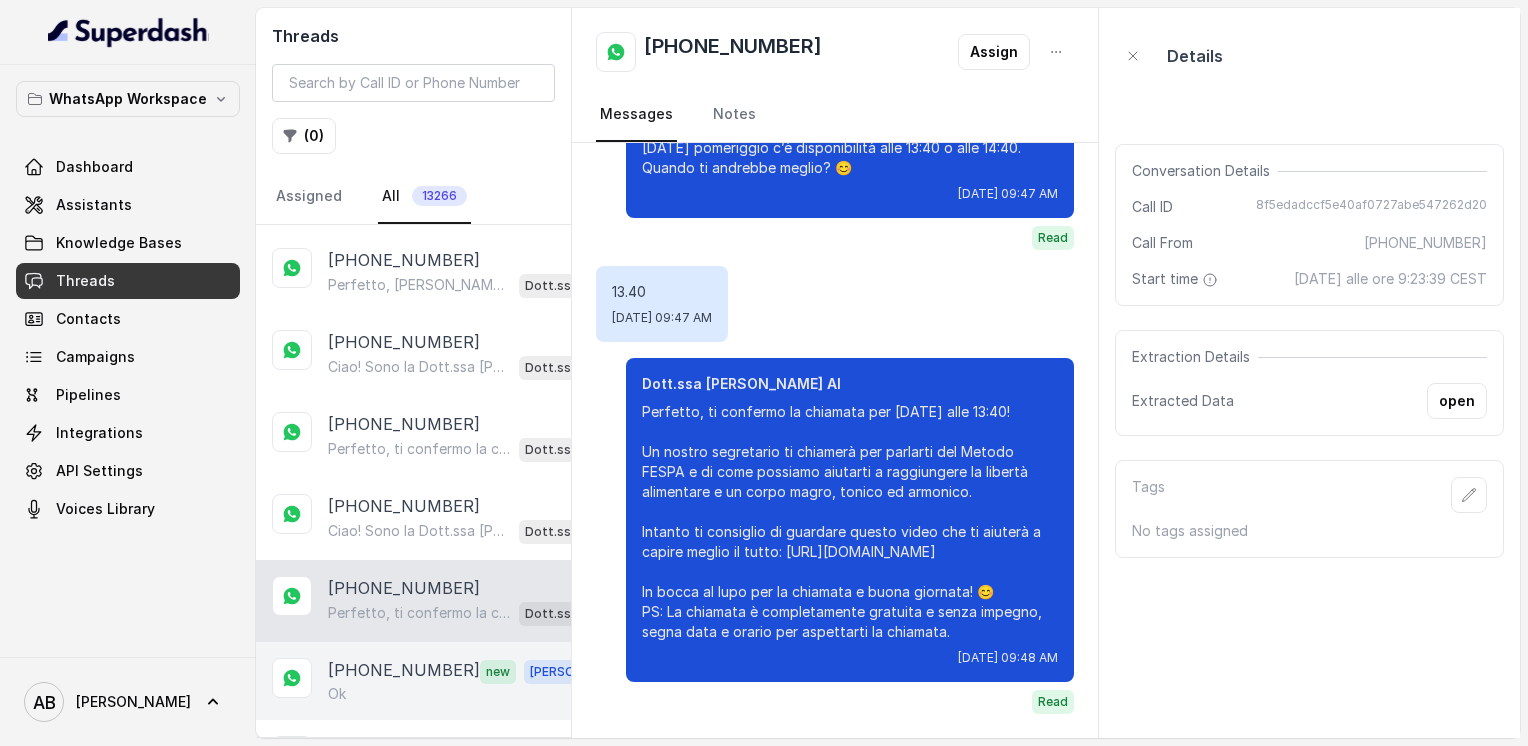 click on "Ok" at bounding box center [469, 694] 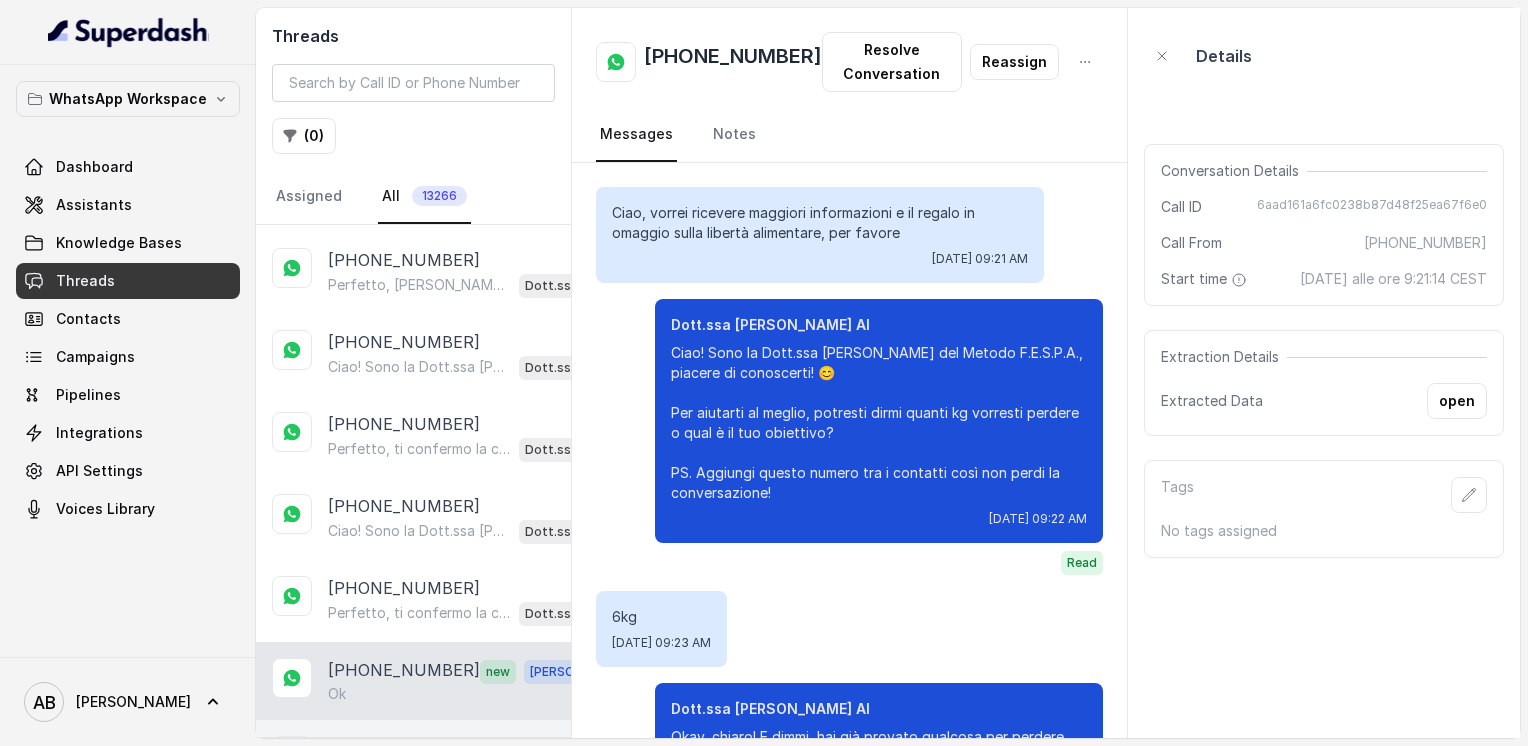 scroll, scrollTop: 2055, scrollLeft: 0, axis: vertical 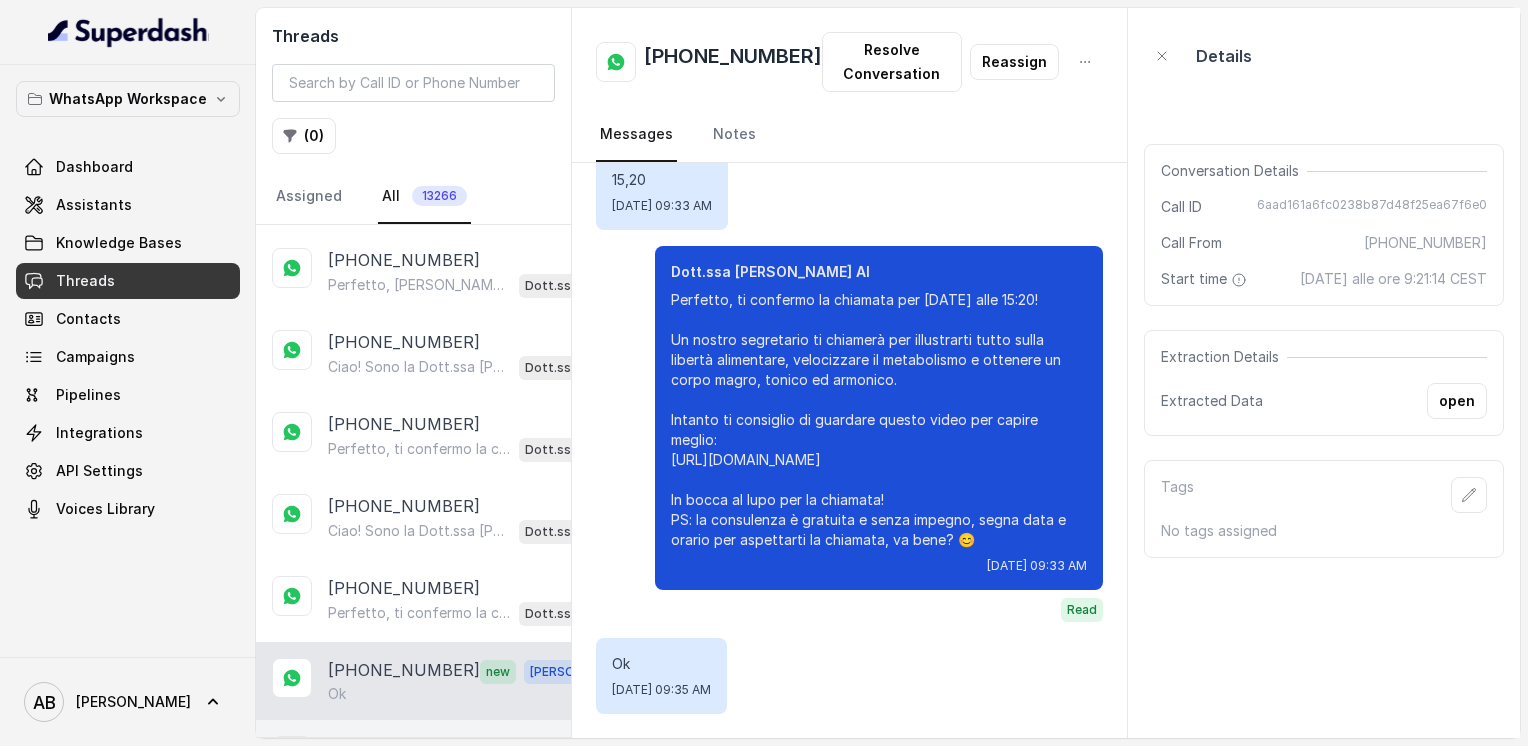 click on "[PHONE_NUMBER]   Perfetto, ti confermo la chiamata per [DATE] alle 10:40! 📞
Un nostro segretario ti chiamerà per spiegarti come funziona il Metodo FESPA e come possiamo aiutarti a raggiungere la libertà alimentare e un corpo magro, tonico ed armonico.
Intanto ti consiglio di guardare questo video che ti aiuterà a capire meglio il tutto:
[URL][DOMAIN_NAME]
In bocca al lupo per la chiamata e buona giornata!
PS: Ti ricordo che la chiamata è completamente gratuita e senza impegno, segna data e orario se non l’hai fatto. 😊 Dott.ssa [PERSON_NAME] AI" at bounding box center (413, 761) 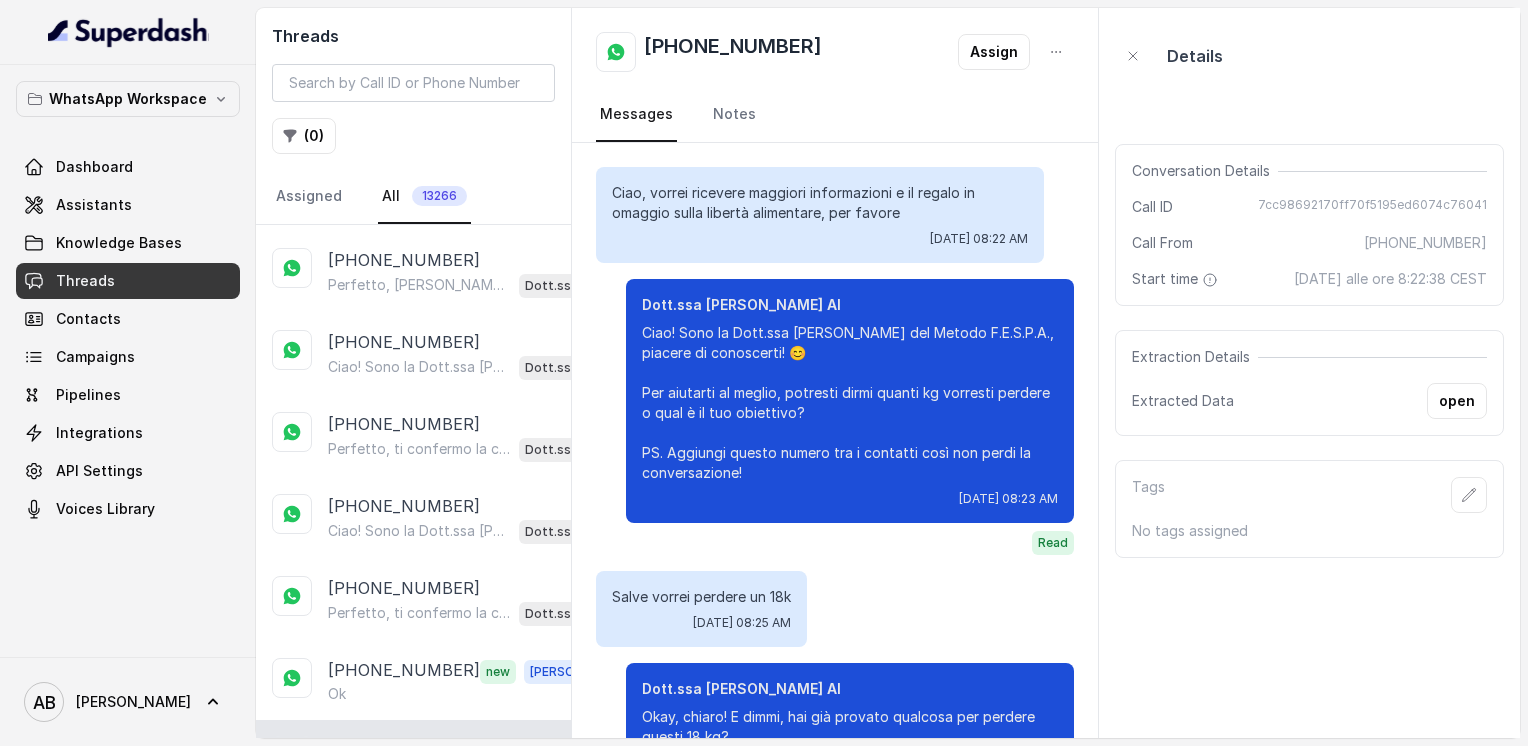 scroll, scrollTop: 2884, scrollLeft: 0, axis: vertical 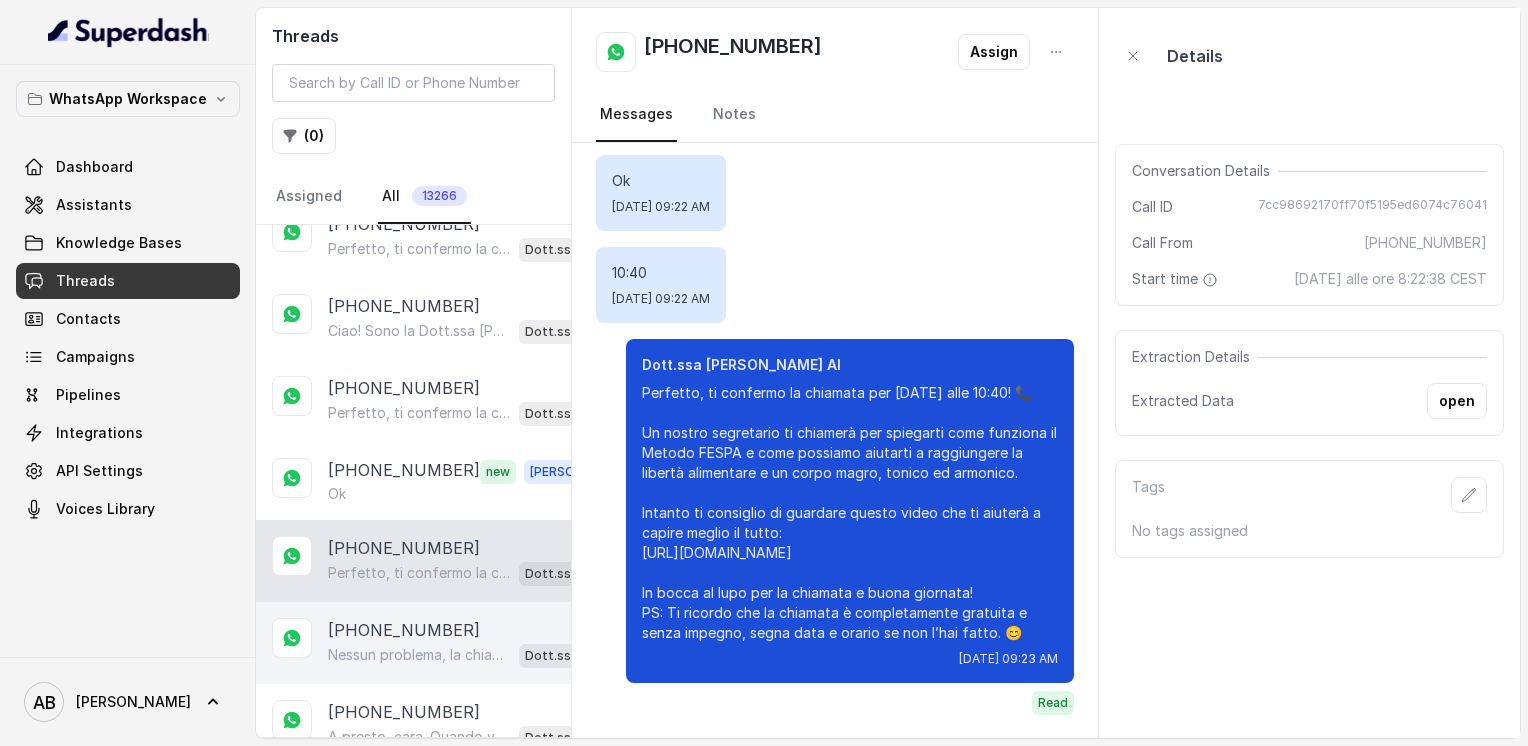 click on "[PHONE_NUMBER]" at bounding box center (404, 630) 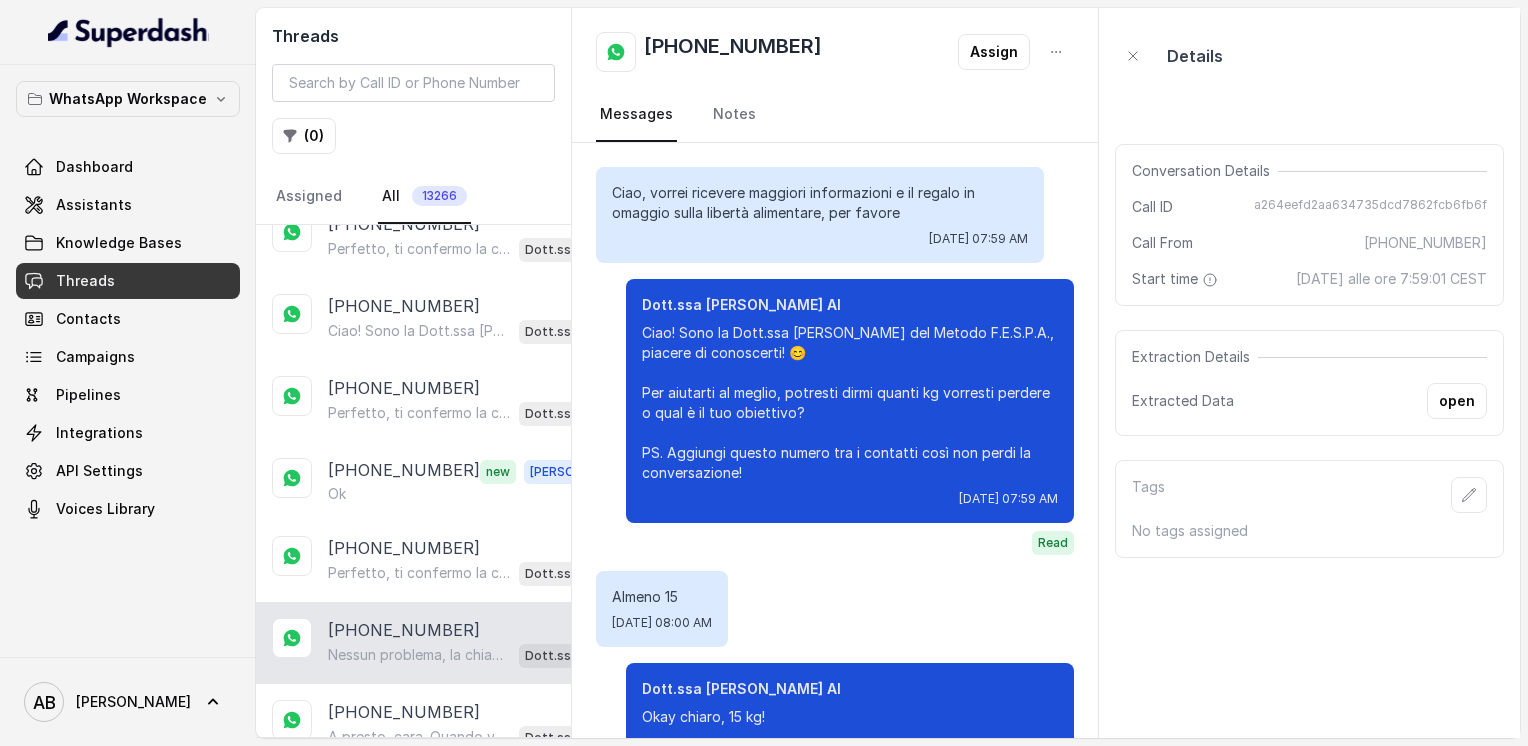 scroll, scrollTop: 1276, scrollLeft: 0, axis: vertical 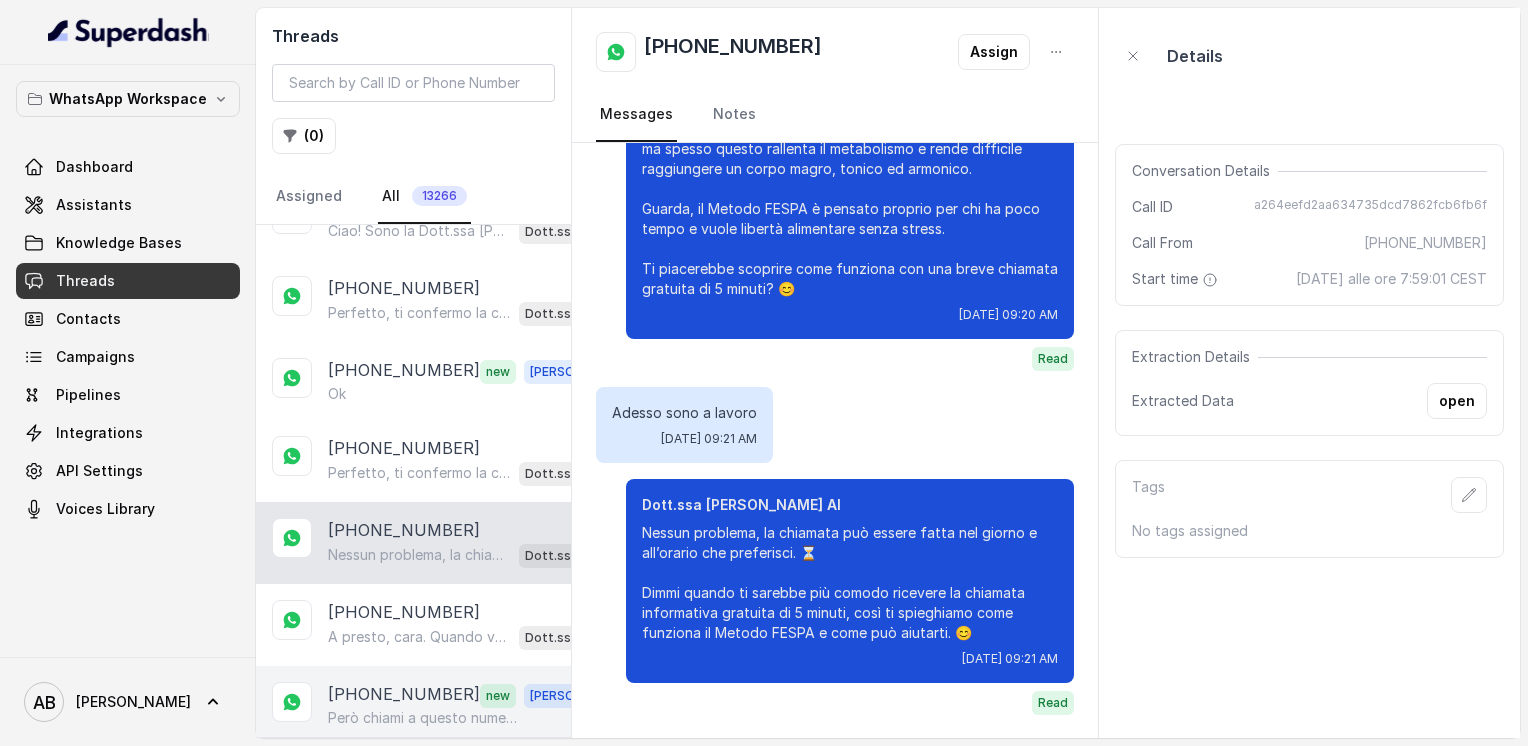 click on "[PHONE_NUMBER]" at bounding box center [404, 695] 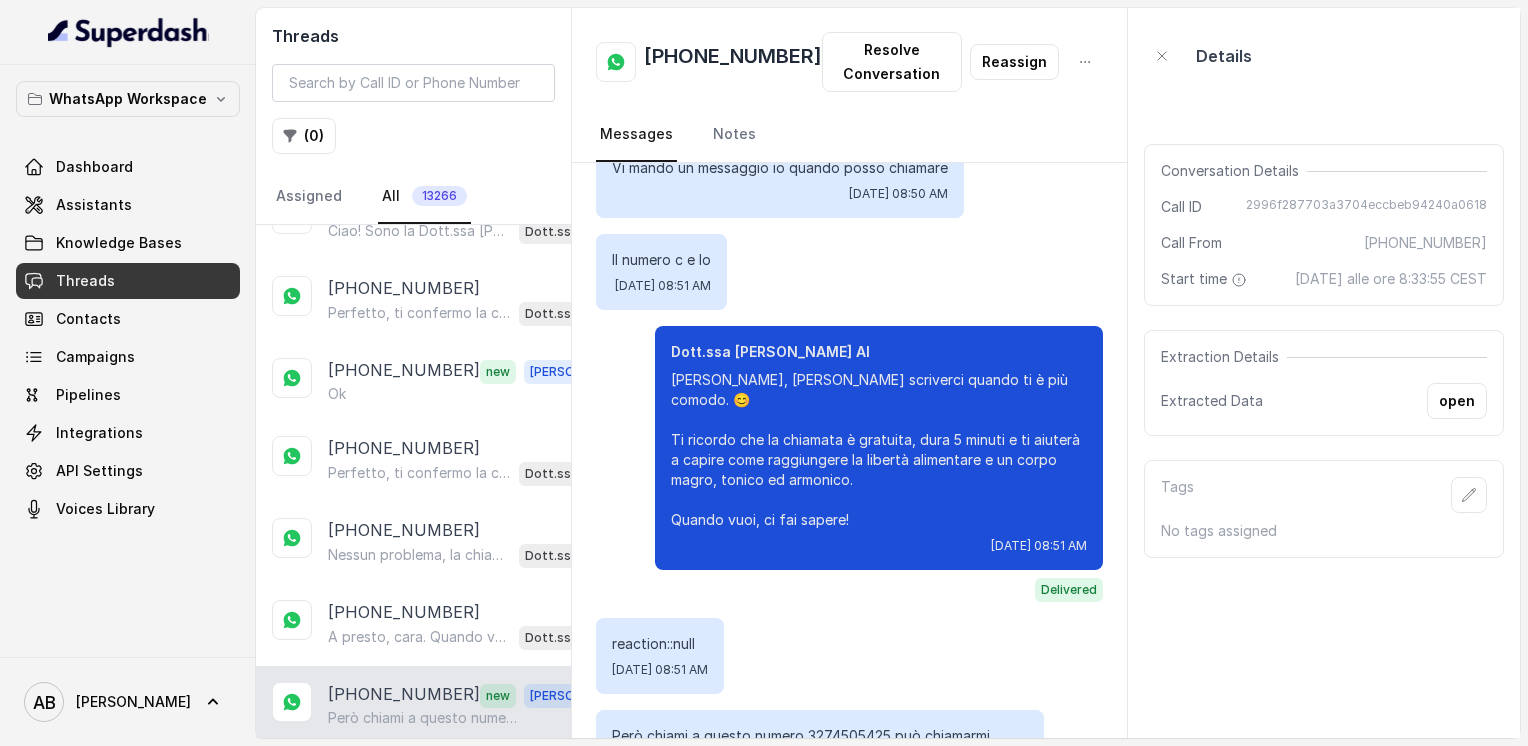 scroll, scrollTop: 2331, scrollLeft: 0, axis: vertical 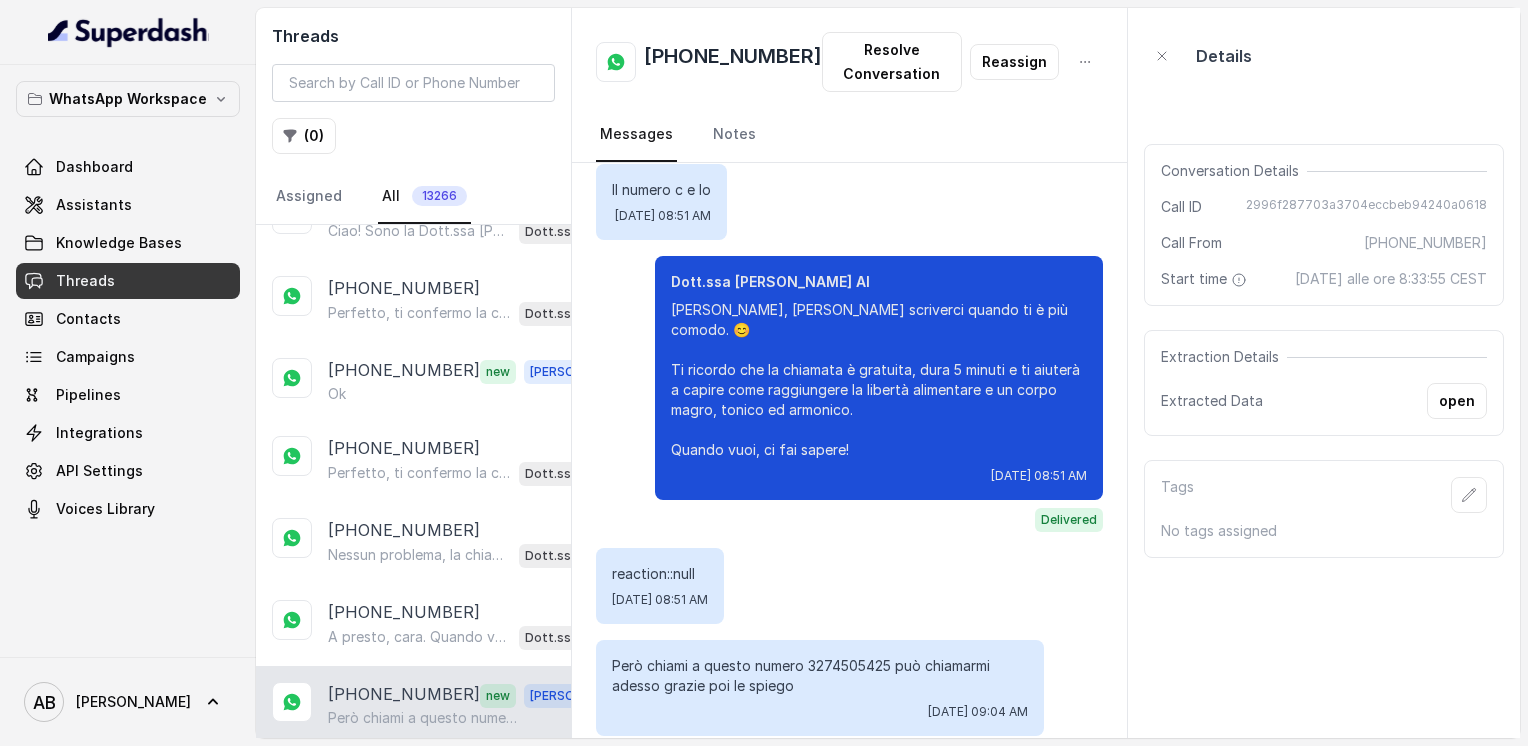 click on "[PHONE_NUMBER]" at bounding box center [733, 62] 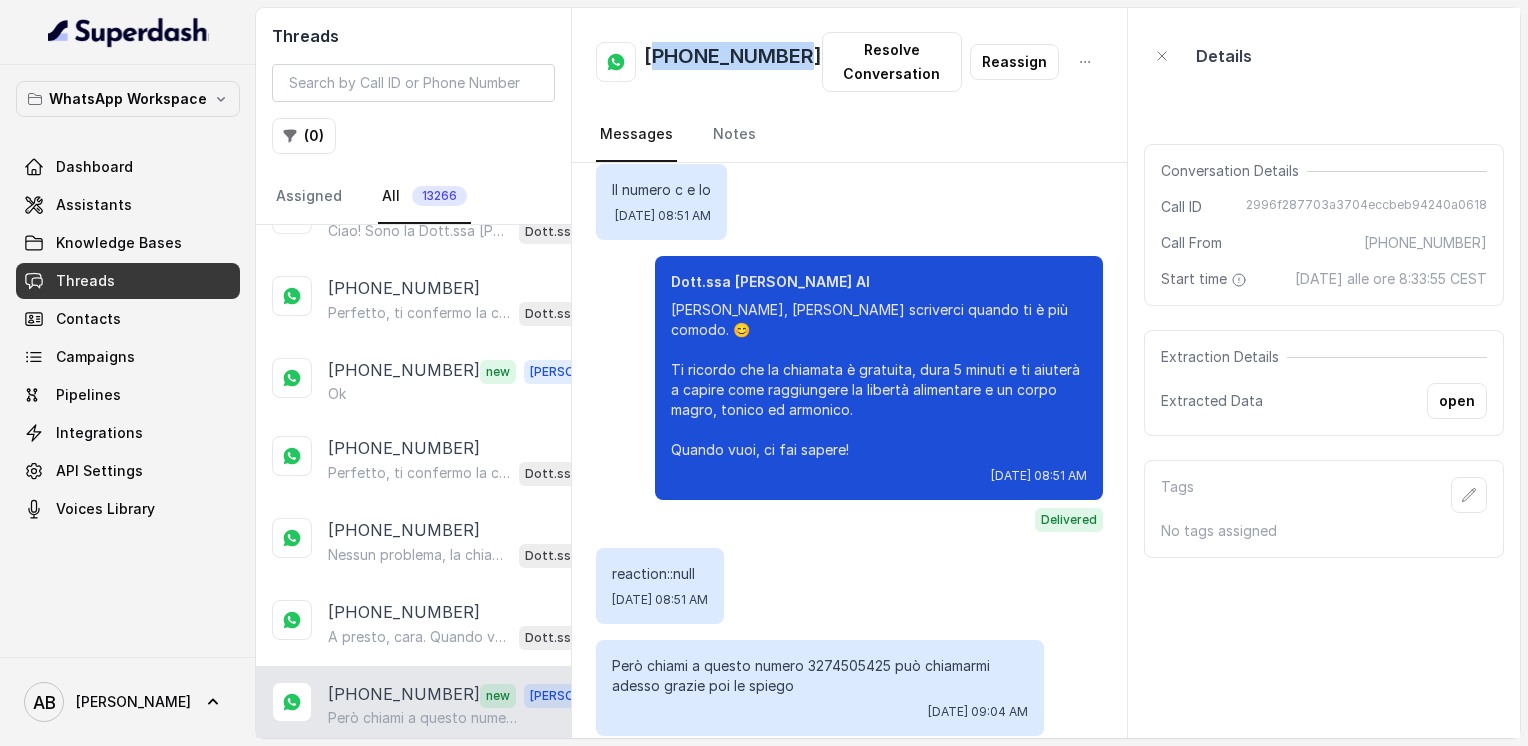 click on "[PHONE_NUMBER]" at bounding box center (733, 62) 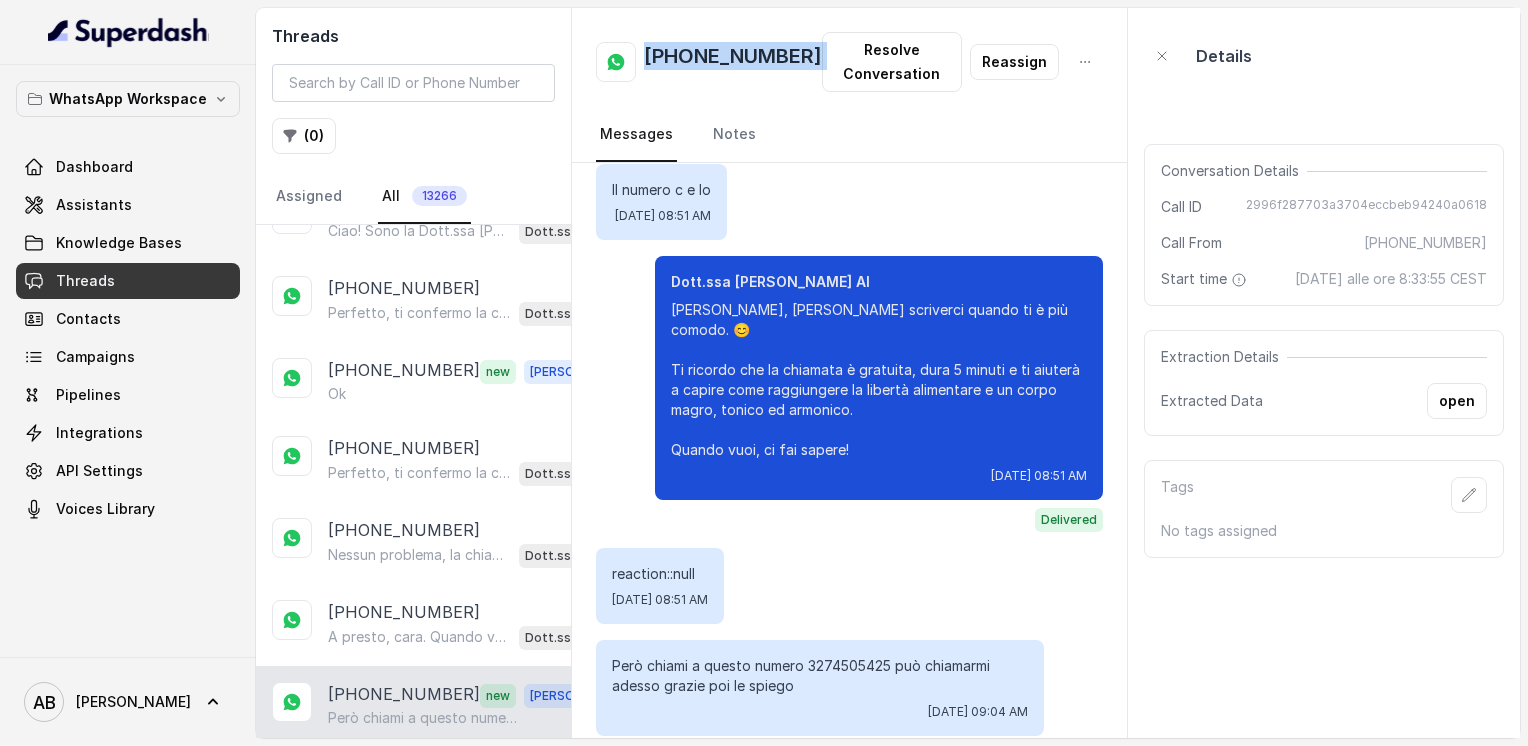 click on "[PHONE_NUMBER]" at bounding box center (733, 62) 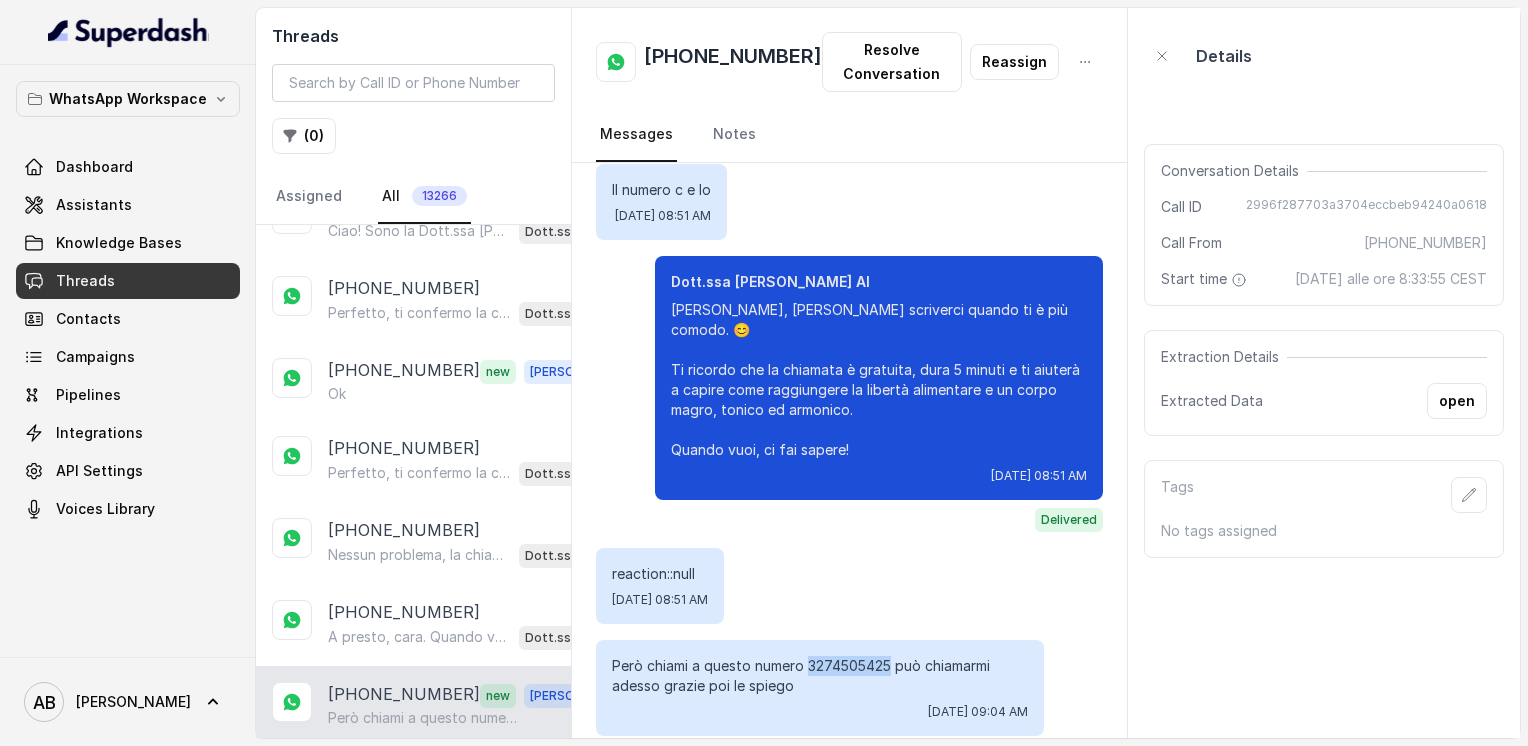 drag, startPoint x: 807, startPoint y: 643, endPoint x: 892, endPoint y: 649, distance: 85.2115 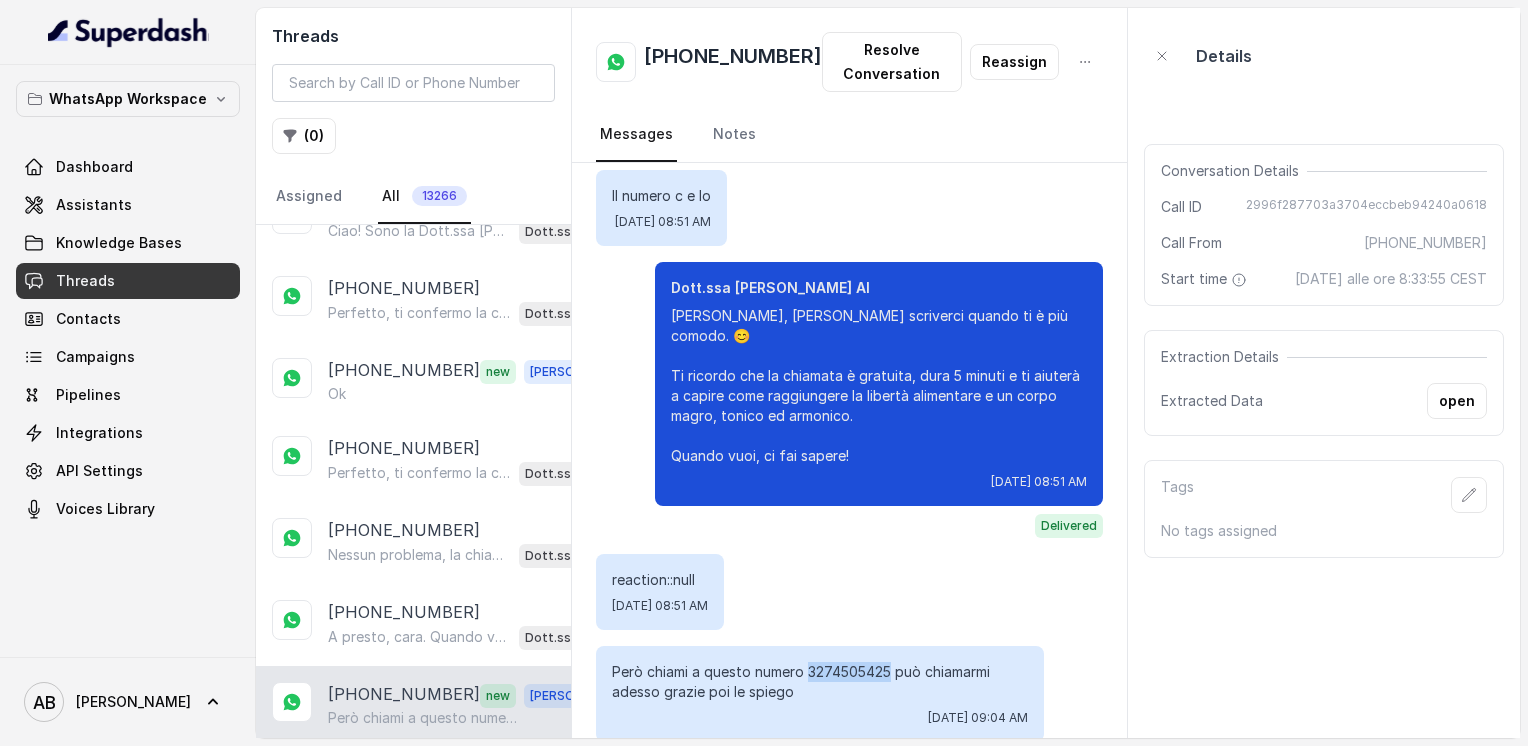 scroll, scrollTop: 2331, scrollLeft: 0, axis: vertical 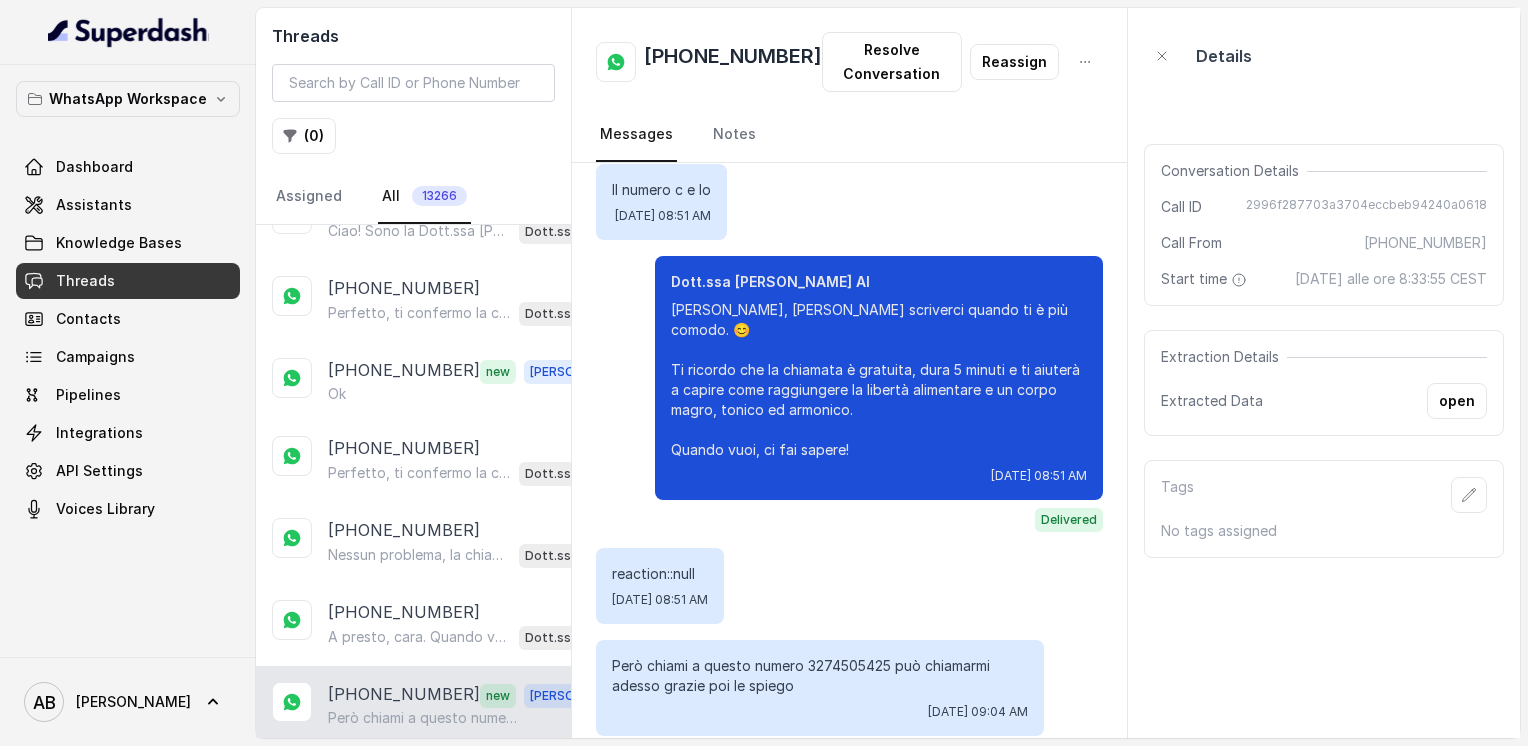 click on "[PHONE_NUMBER]   Capisco, il blocco è molto comune dopo una prima fase di perdita. Guarda, proprio questo è il motivo per cui le diete tradizionali spesso non funzionano a lungo termine.
Il Metodo FESPA ti aiuta a velocizzare il metabolismo e a raggiungere la libertà alimentare, così da sbloccare il peso e ottenere un corpo magro, tonico ed armonico senza stress.
Ti piacerebbe scoprire come funziona con una chiamata gratuita di 5 minuti? 😊 Dott.ssa [PERSON_NAME] AI" at bounding box center [413, 785] 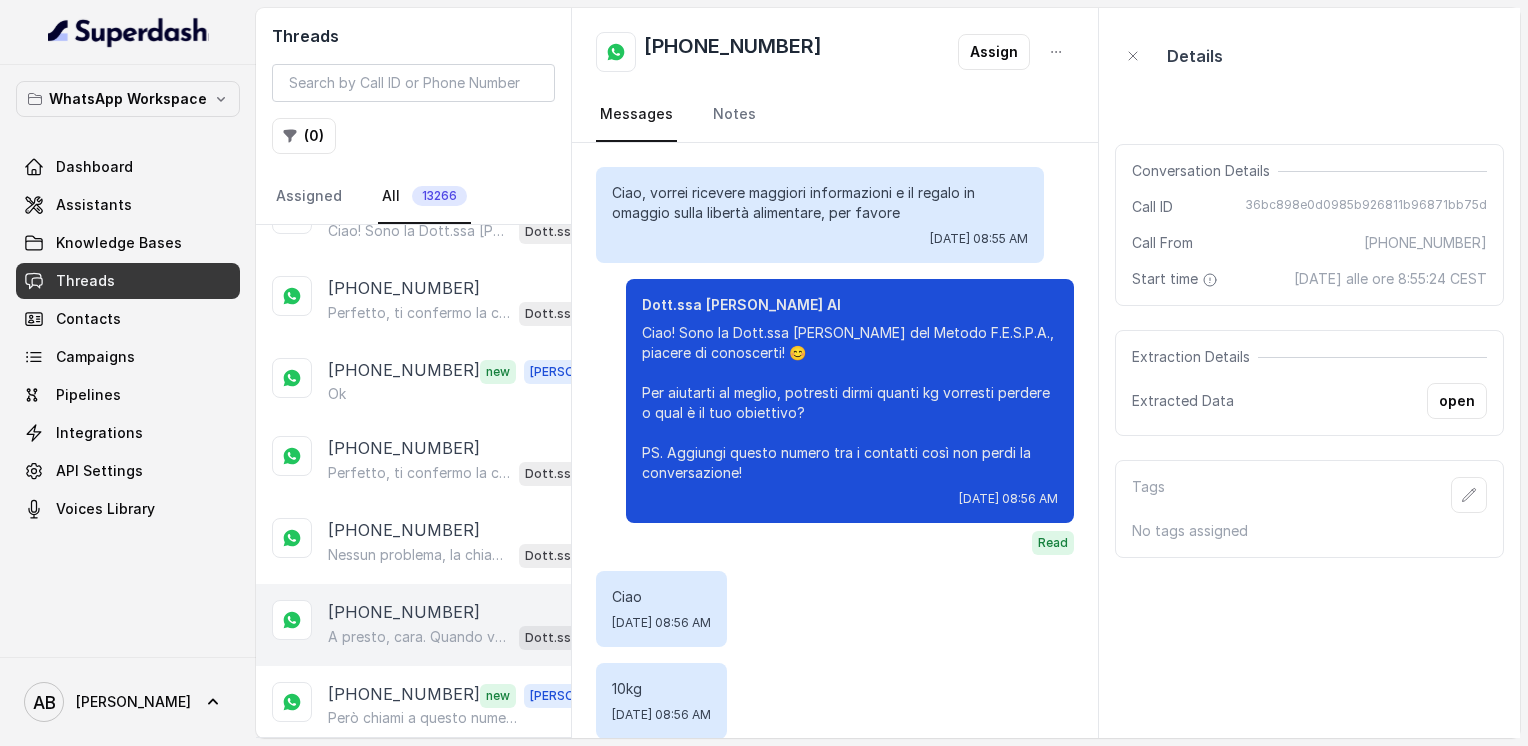 scroll, scrollTop: 924, scrollLeft: 0, axis: vertical 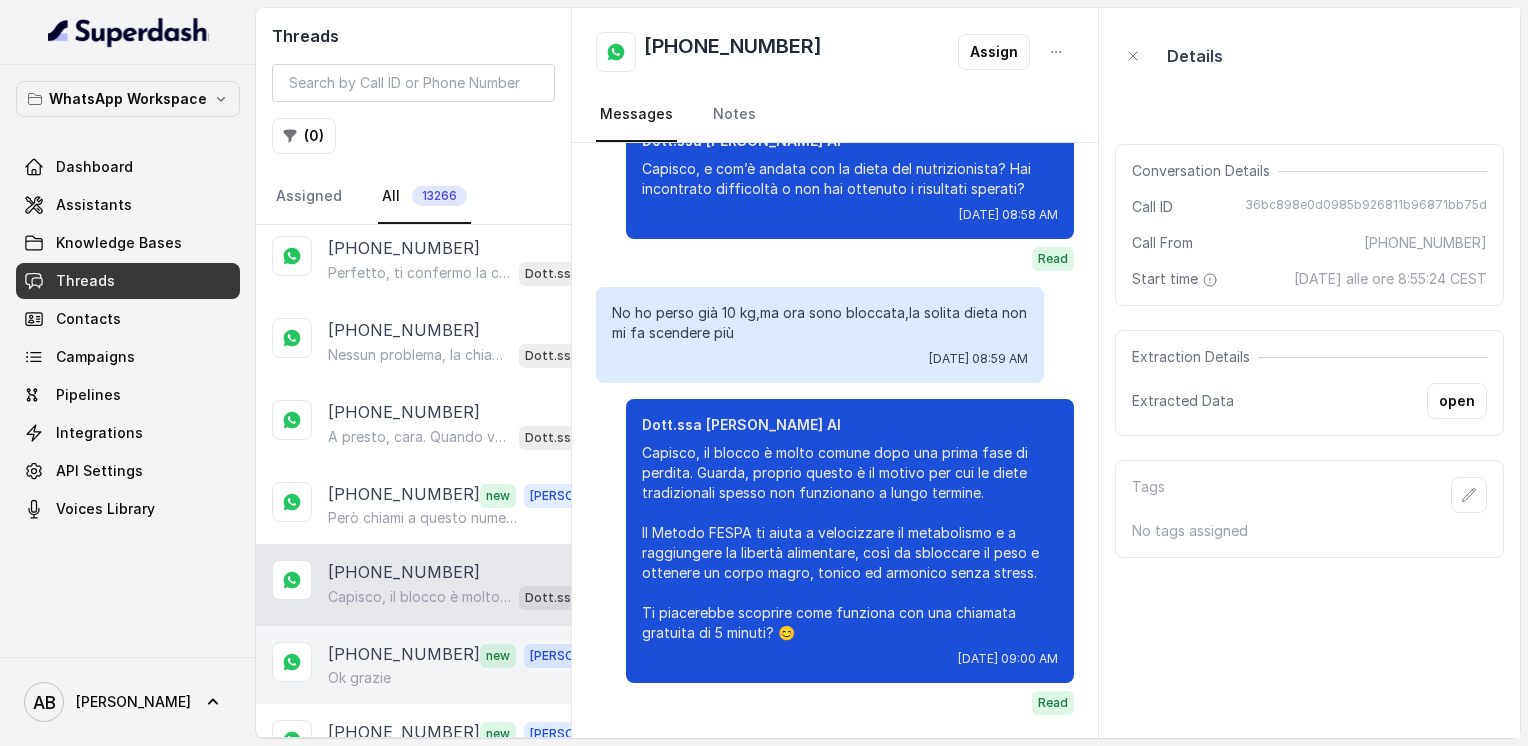 click on "[PHONE_NUMBER]" at bounding box center (404, 655) 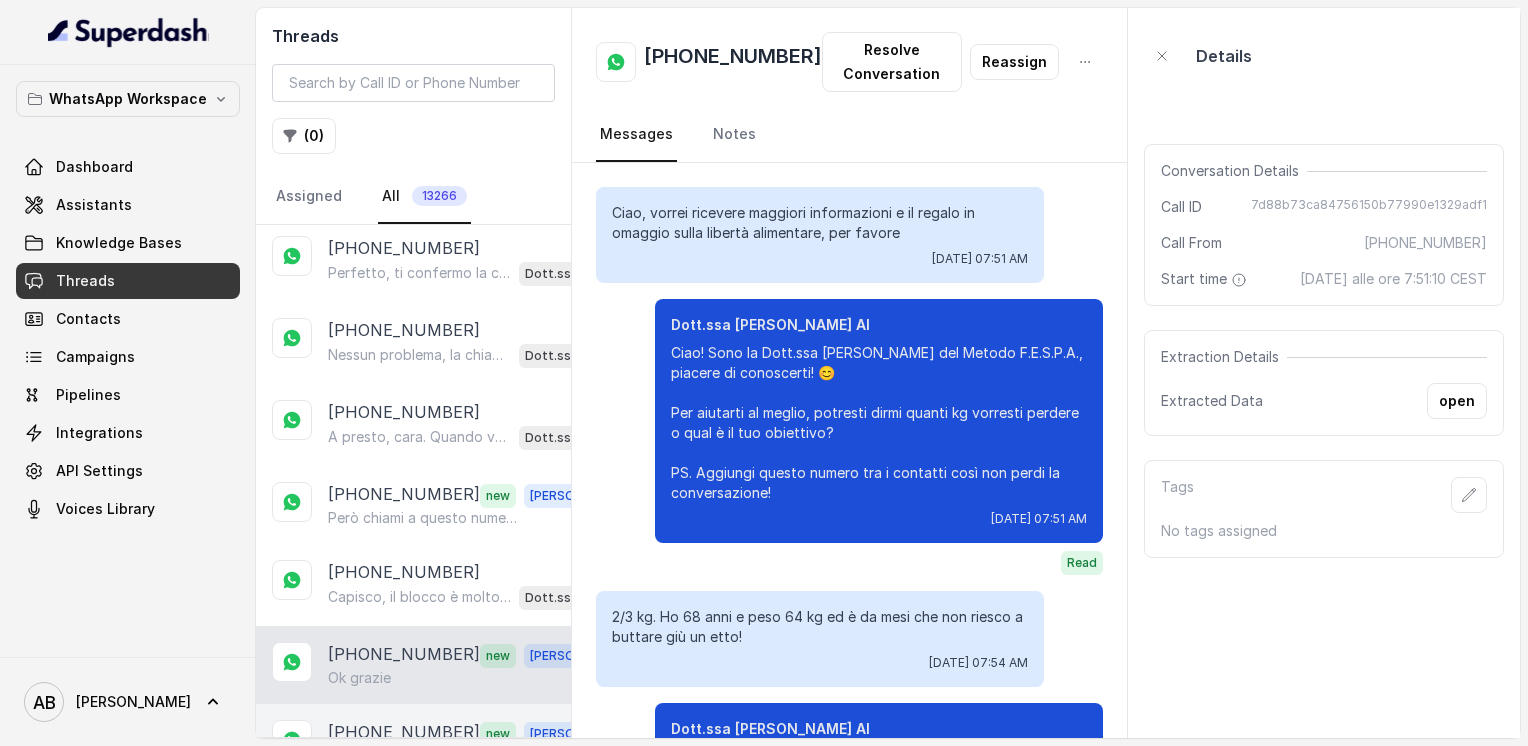 scroll, scrollTop: 2923, scrollLeft: 0, axis: vertical 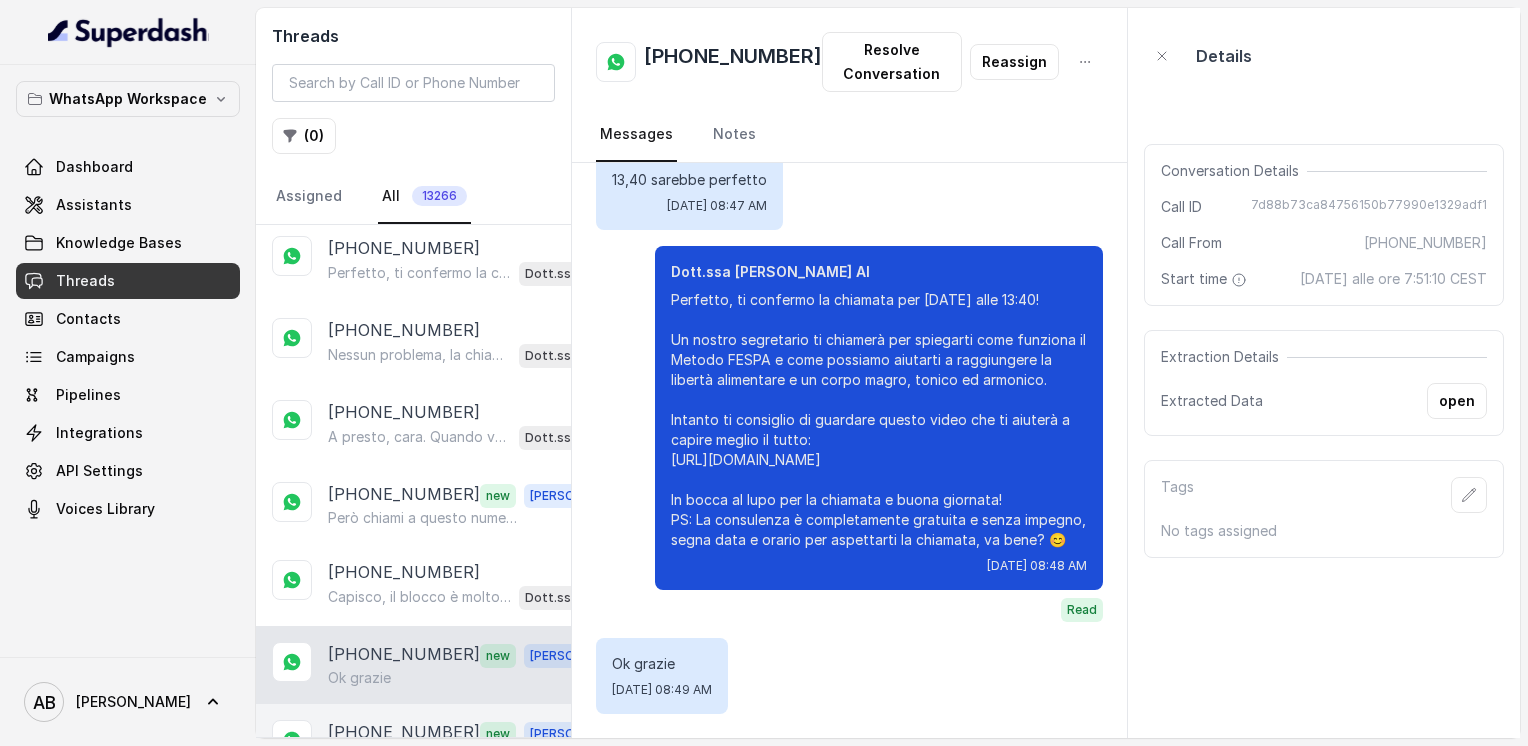 click on "[PHONE_NUMBER]" at bounding box center (404, 733) 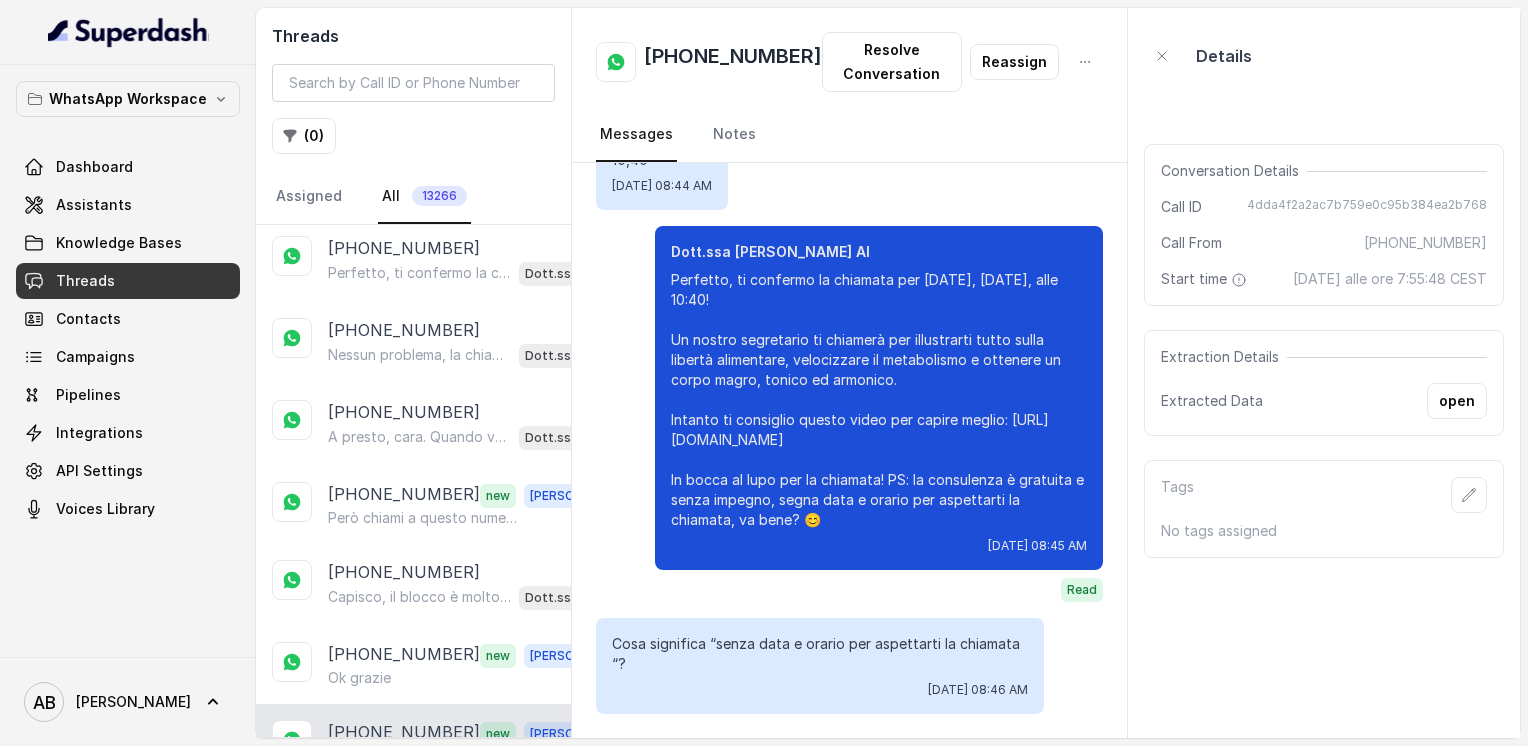 scroll, scrollTop: 2319, scrollLeft: 0, axis: vertical 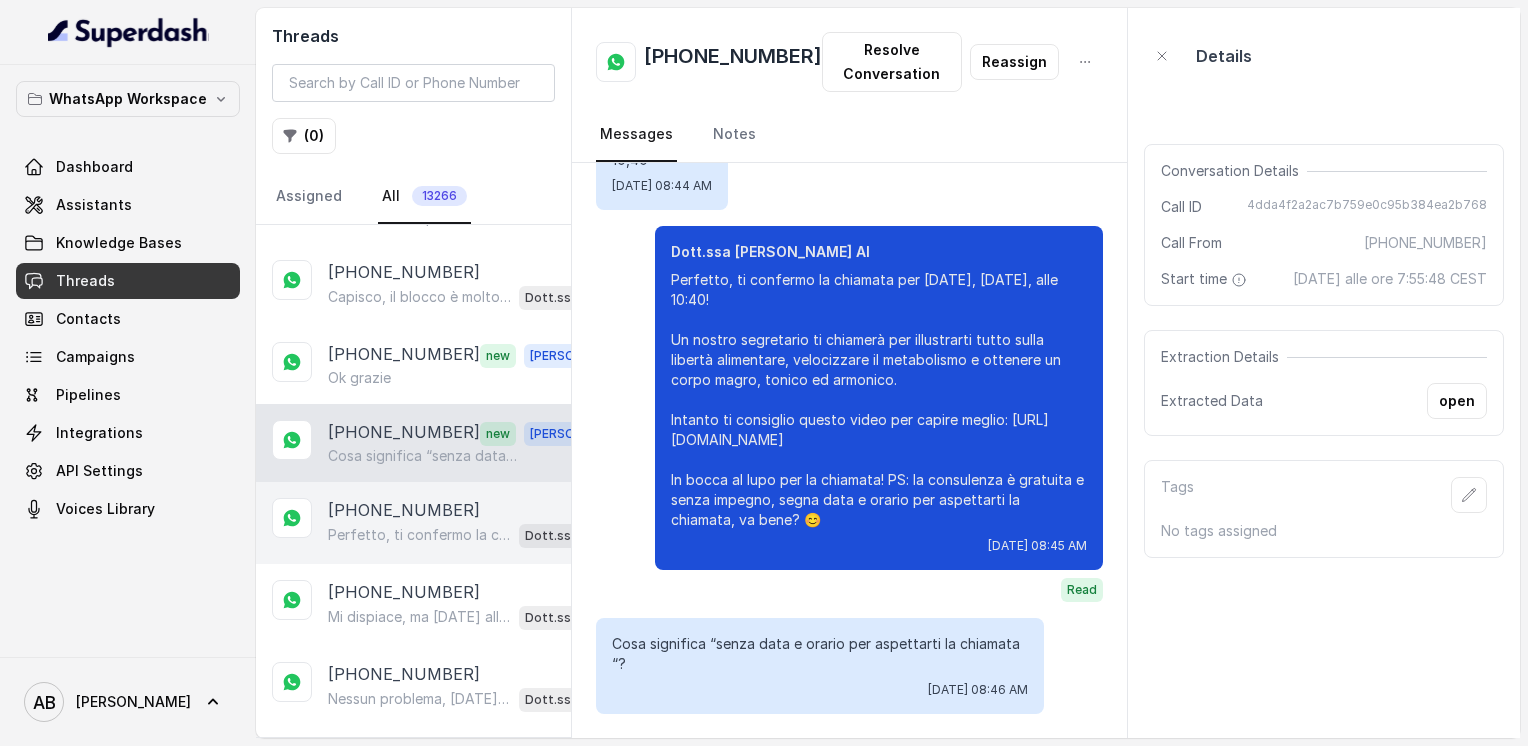 click on "Perfetto, ti confermo la chiamata per [DATE] mattina alle 10:00!
Un nostro segretario ti chiamerà per una consulenza gratuita di 5 minuti, senza impegno, per spiegarti come funziona il Metodo FESPA e come possiamo aiutarti a raggiungere la libertà alimentare e un corpo magro, tonico ed armonico.
Intanto ti consiglio di guardare questo video che ti aiuterà a capire meglio il percorso:
[URL][DOMAIN_NAME]
In bocca al lupo per la chiamata e buona giornata! 😊" at bounding box center (419, 535) 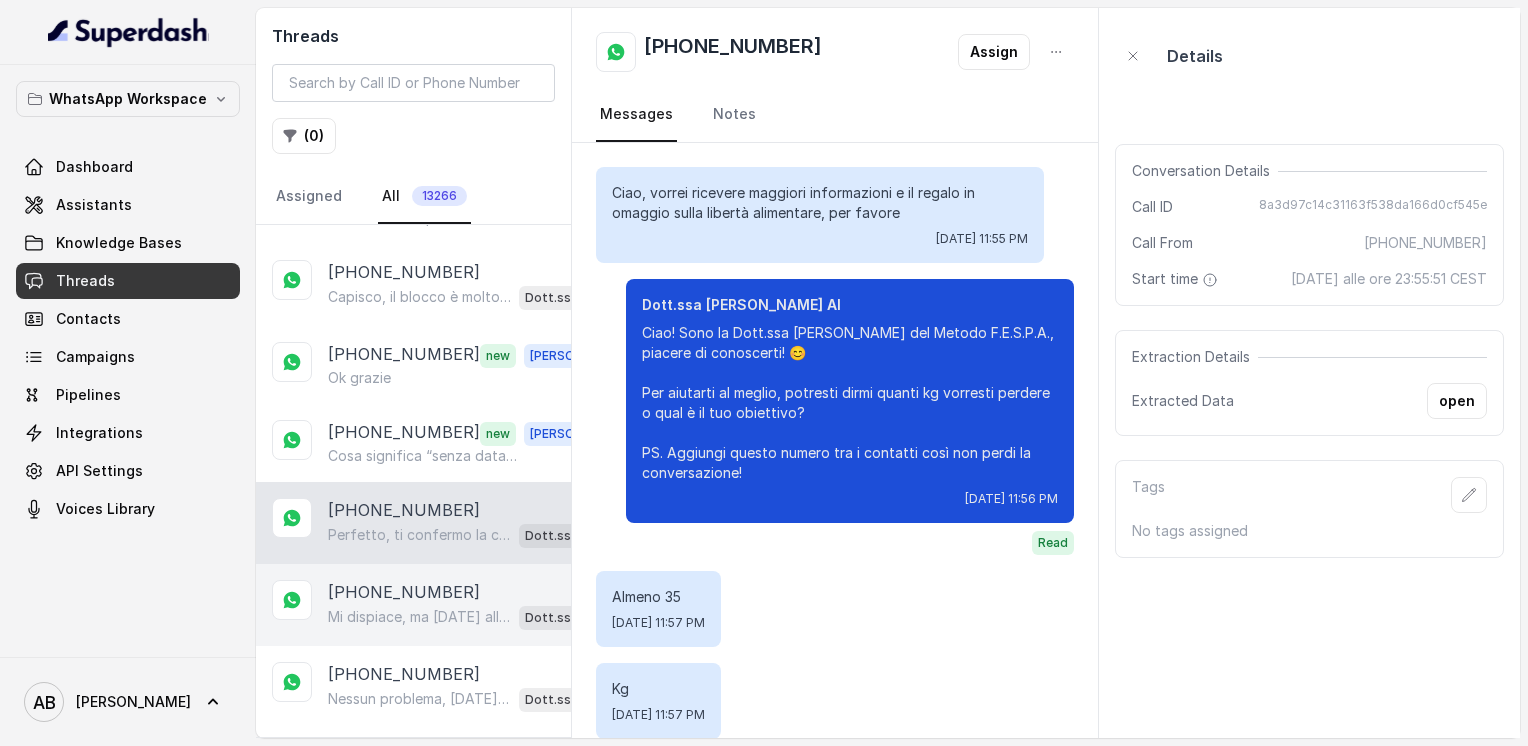 scroll, scrollTop: 2332, scrollLeft: 0, axis: vertical 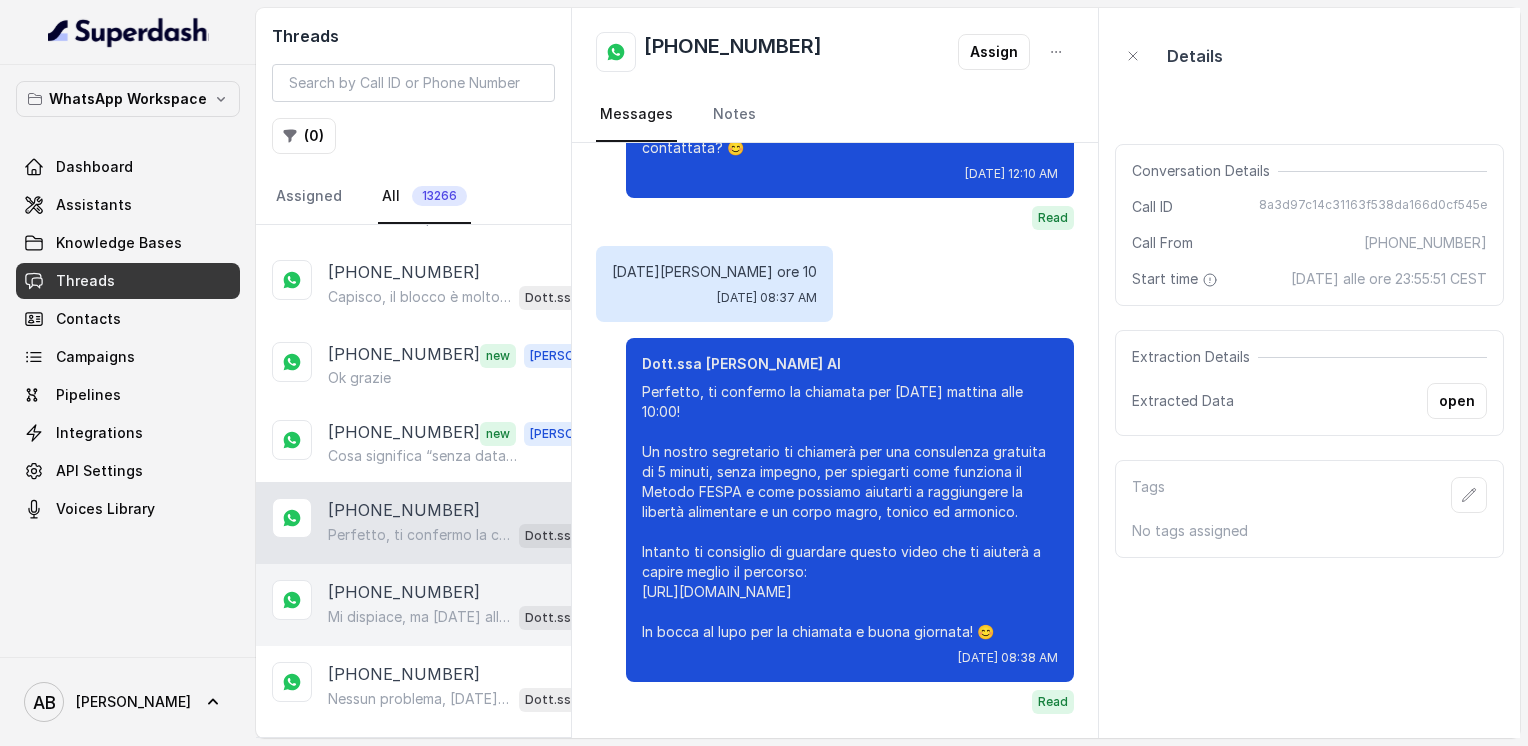 click on "[PHONE_NUMBER]" at bounding box center (469, 592) 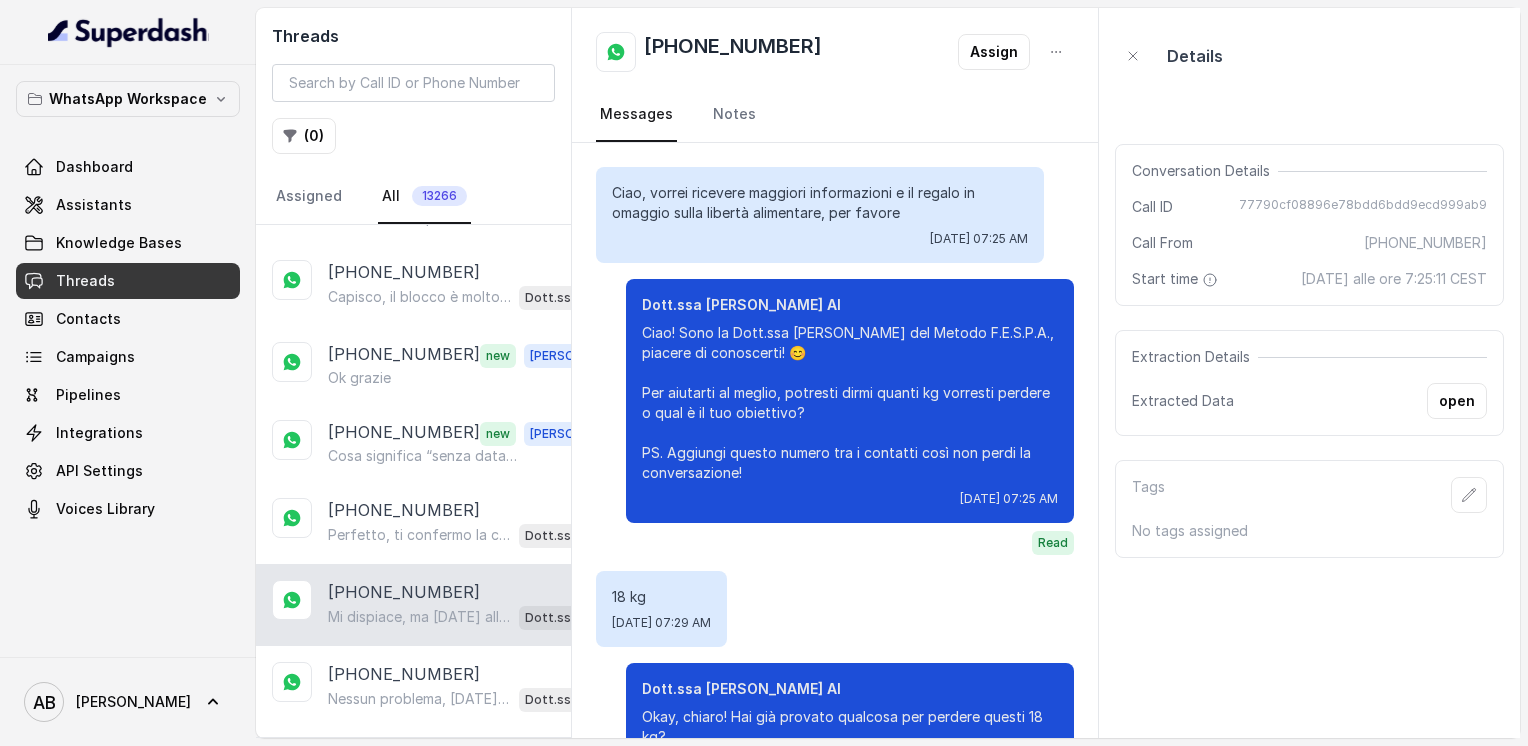 scroll, scrollTop: 1500, scrollLeft: 0, axis: vertical 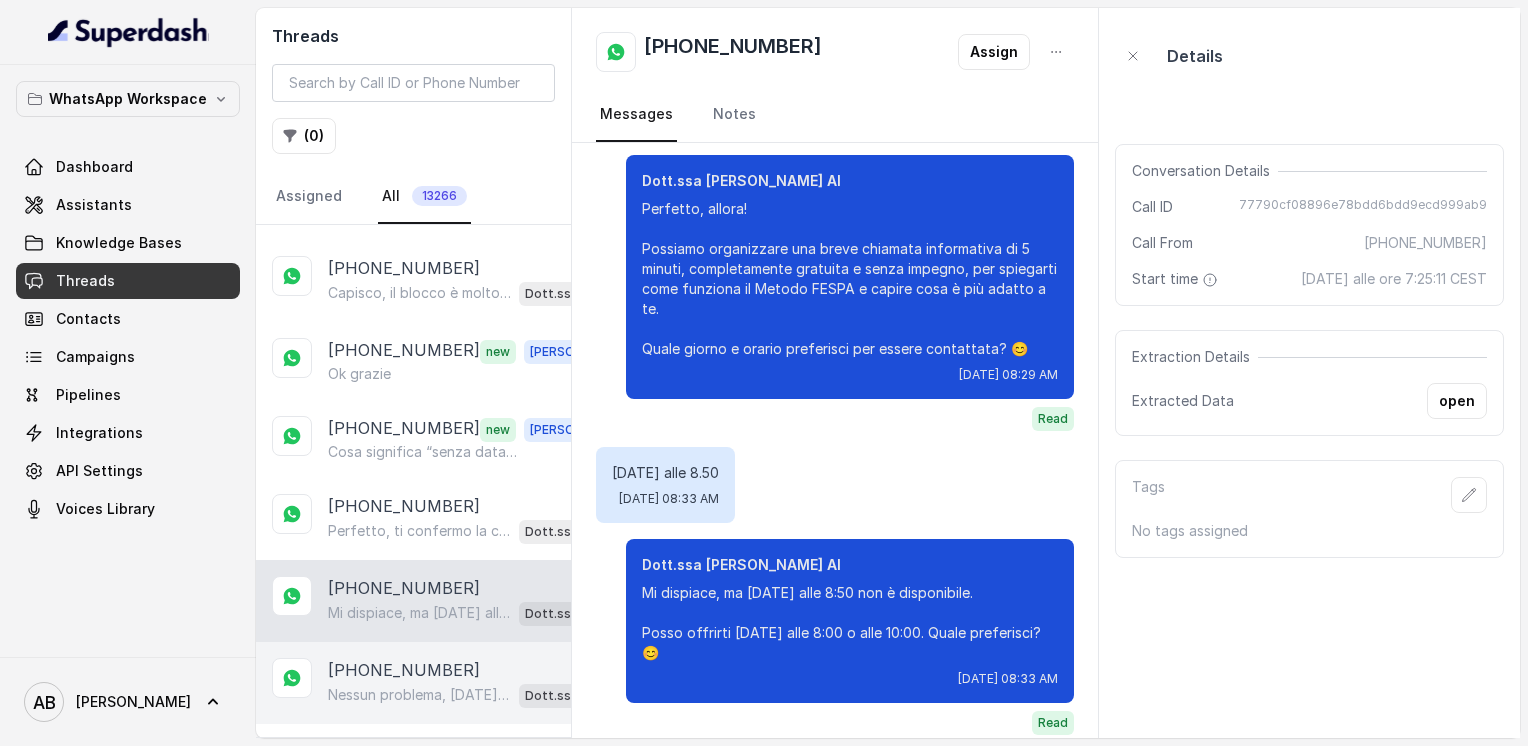 click on "Nessun problema, [DATE]! 😊
La chiamata è molto breve, solo 5 minuti, e possiamo organizzarla quando ti è più comodo, anche con la bimba vicino.
Dimmi pure quale giorno e orario preferisci per essere contattata su WhatsApp? Dott.ssa [PERSON_NAME] AI" at bounding box center (469, 695) 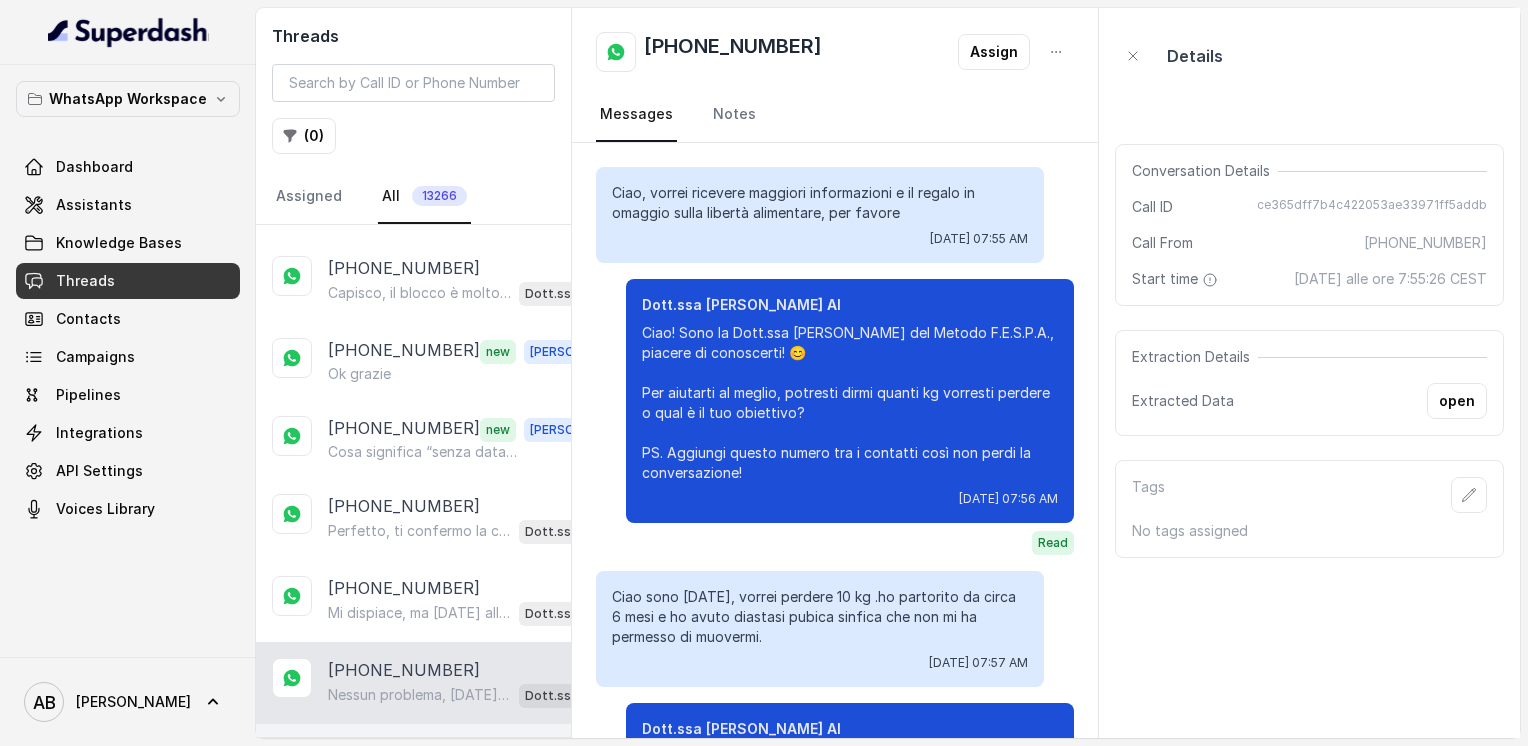 scroll, scrollTop: 1460, scrollLeft: 0, axis: vertical 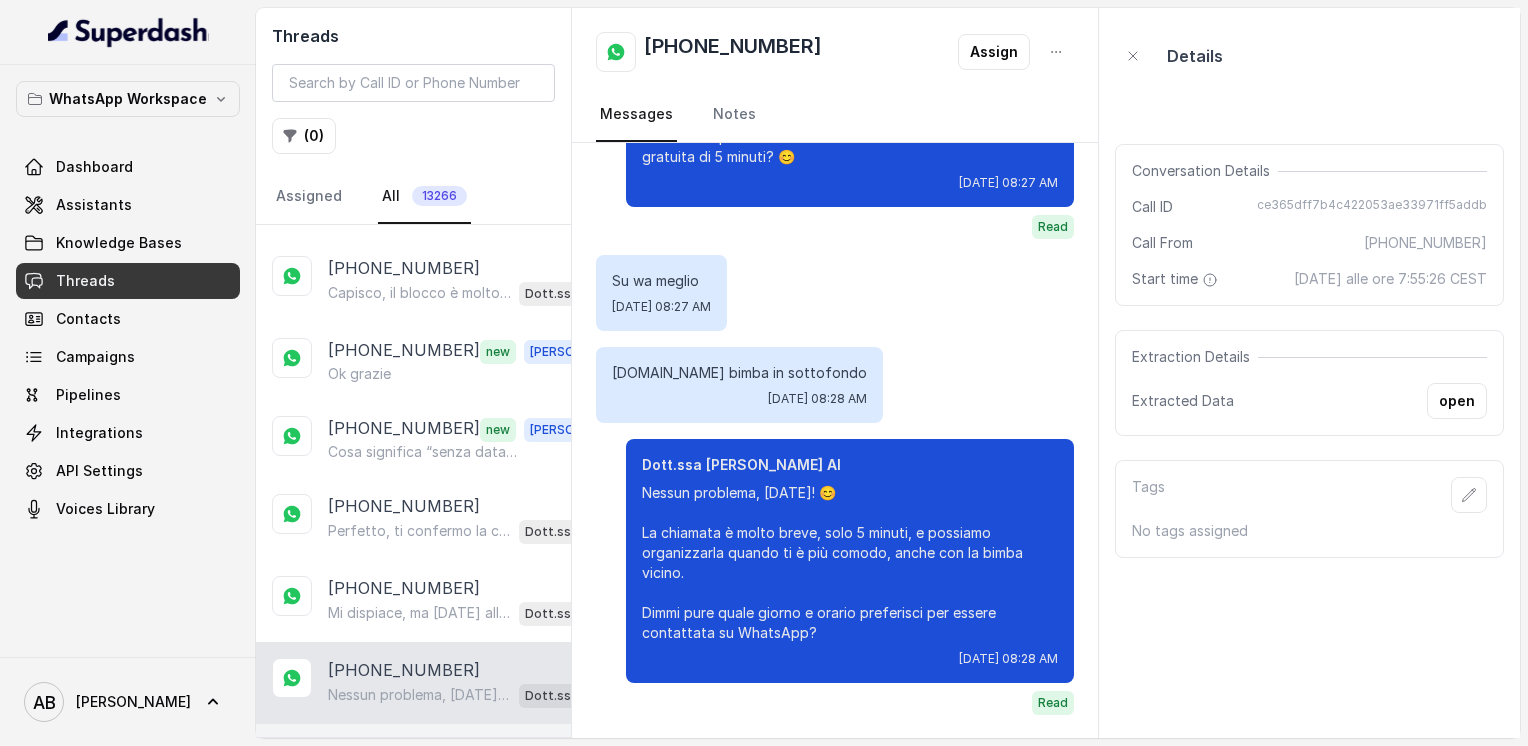 click on "[PHONE_NUMBER]" at bounding box center (404, 752) 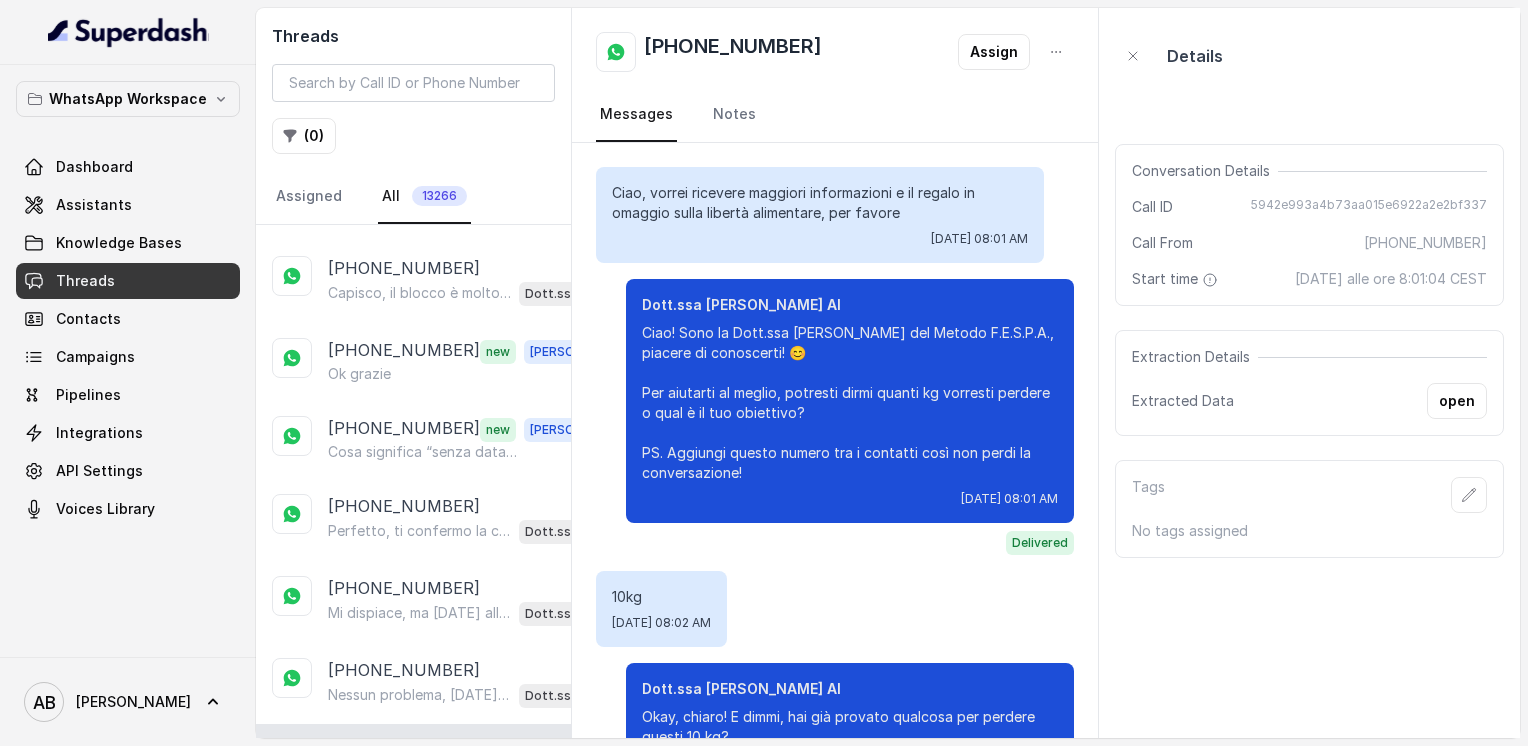 scroll, scrollTop: 1432, scrollLeft: 0, axis: vertical 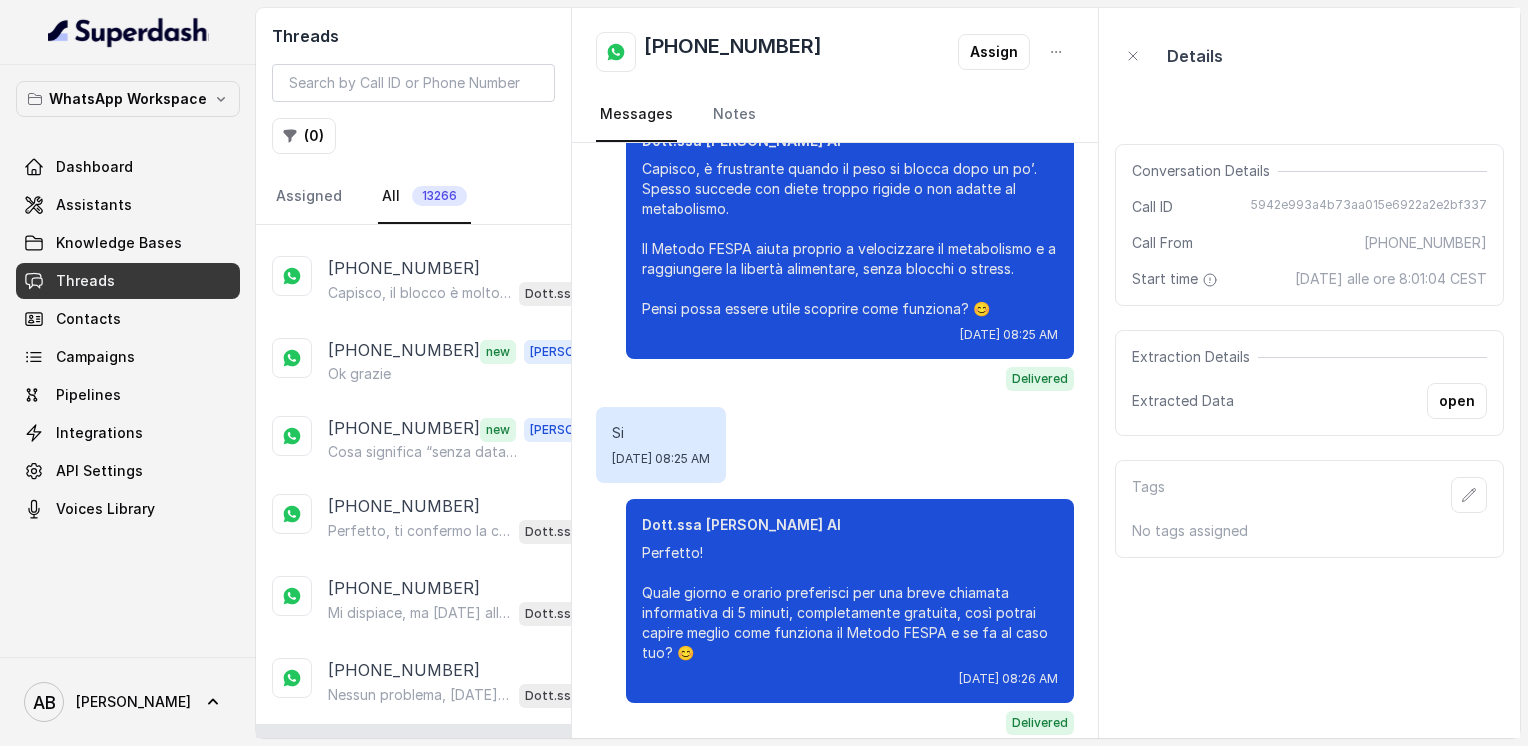 click on "reaction::null" at bounding box center [369, 858] 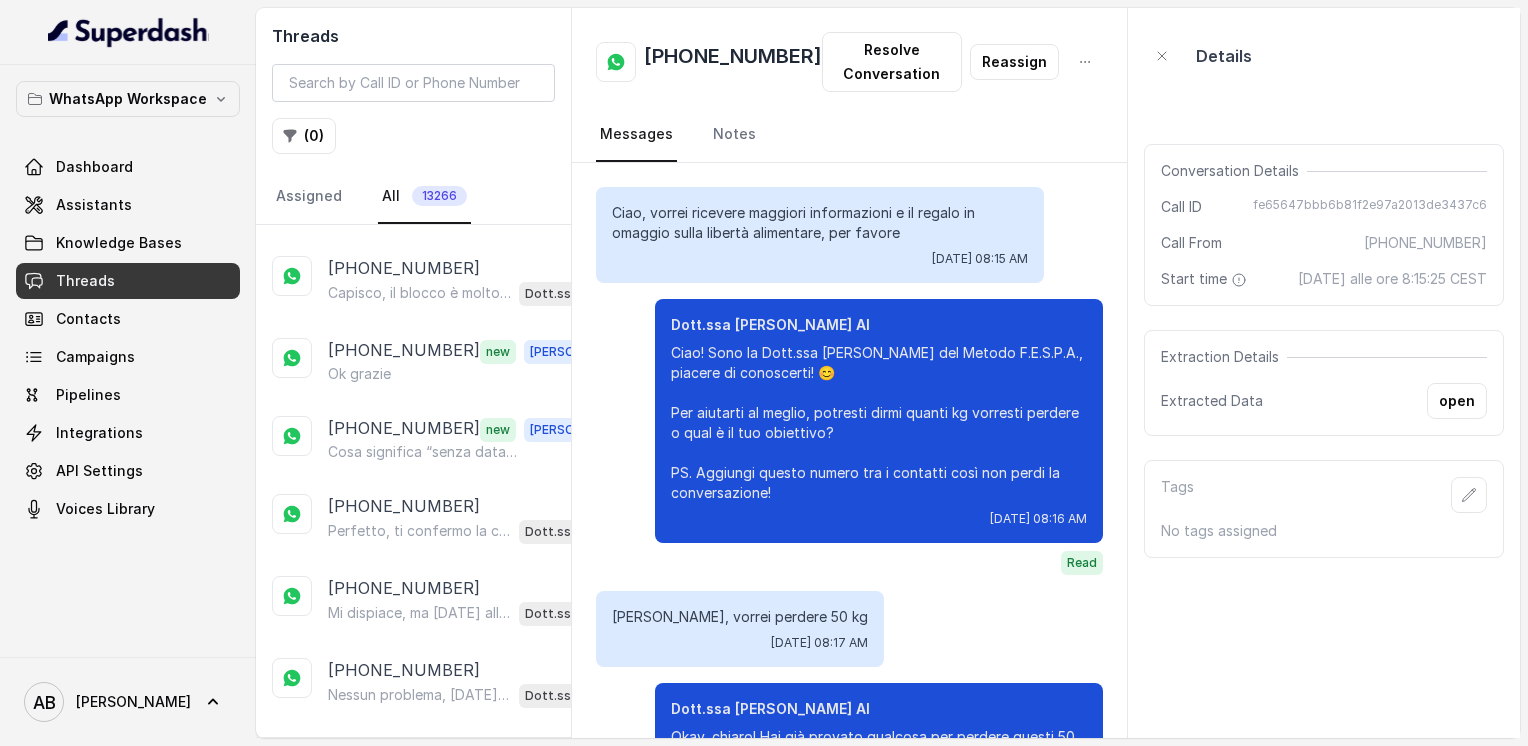 scroll, scrollTop: 2095, scrollLeft: 0, axis: vertical 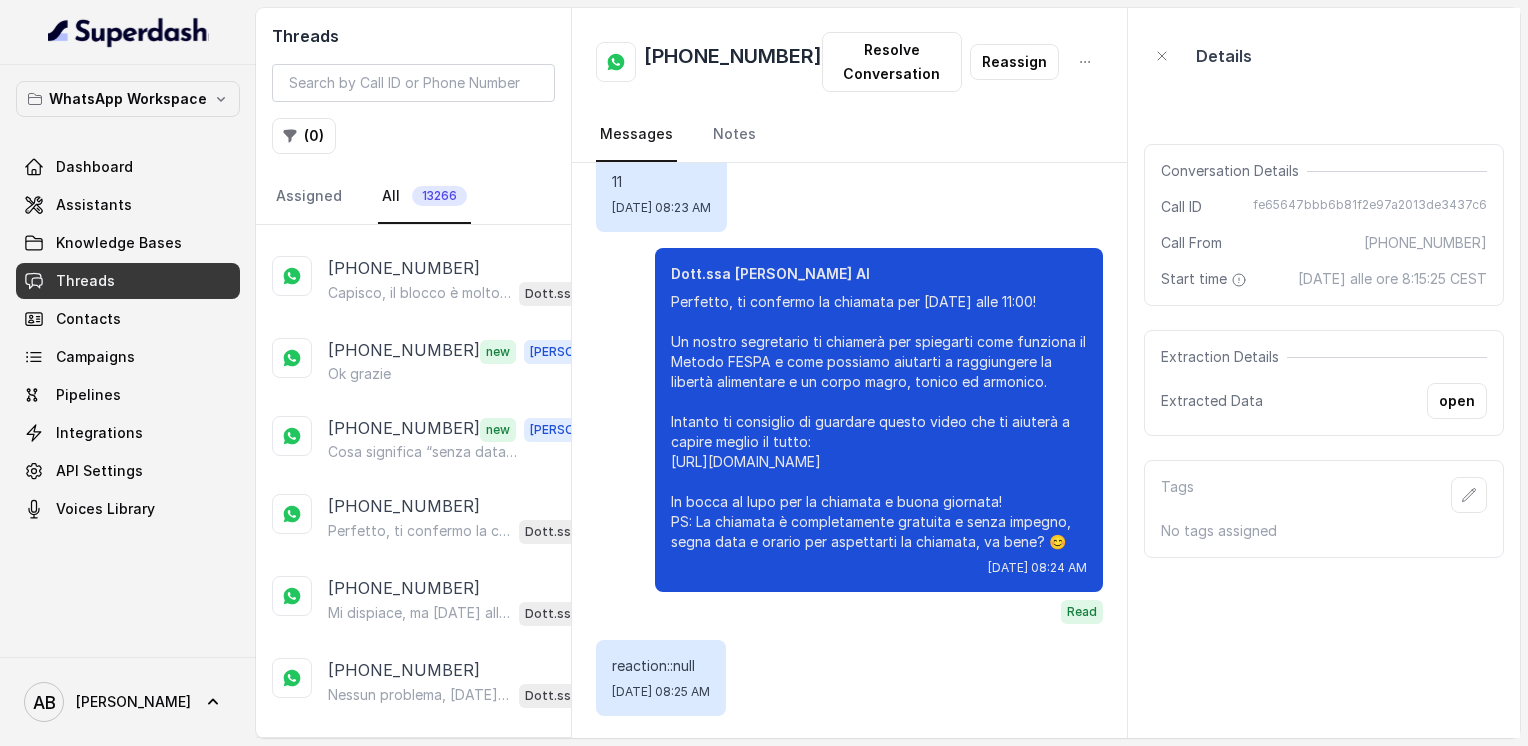 click on "reaction::null" at bounding box center [369, 858] 